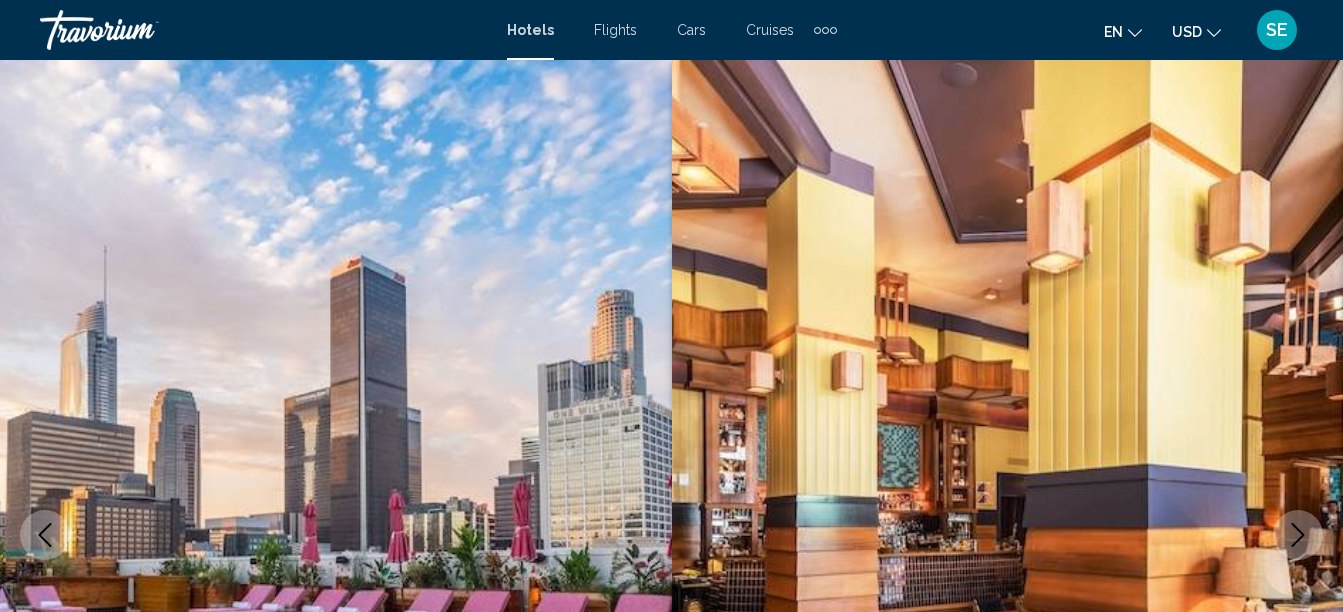 scroll, scrollTop: 3055, scrollLeft: 0, axis: vertical 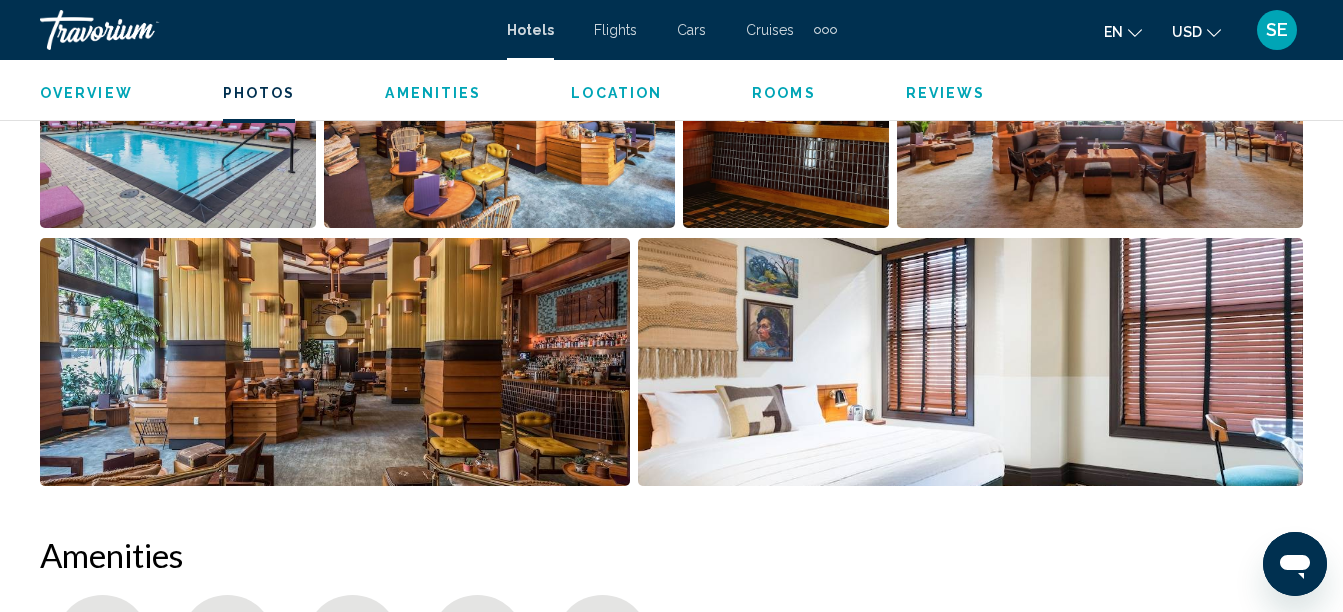 click at bounding box center (335, 362) 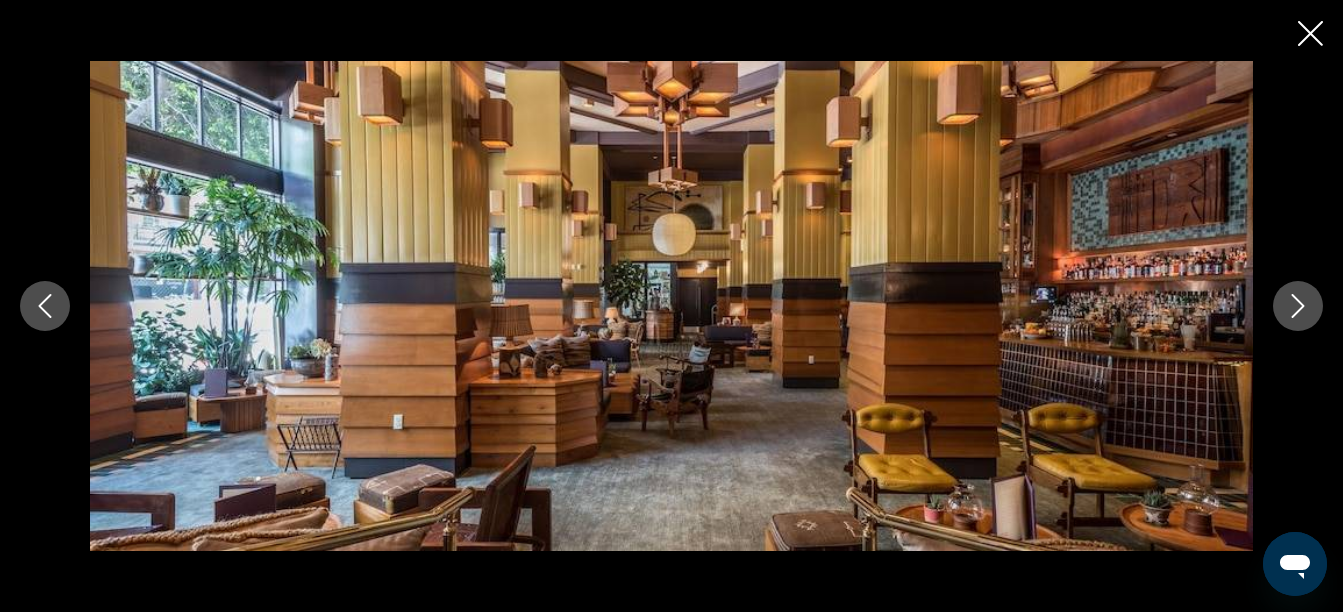 click 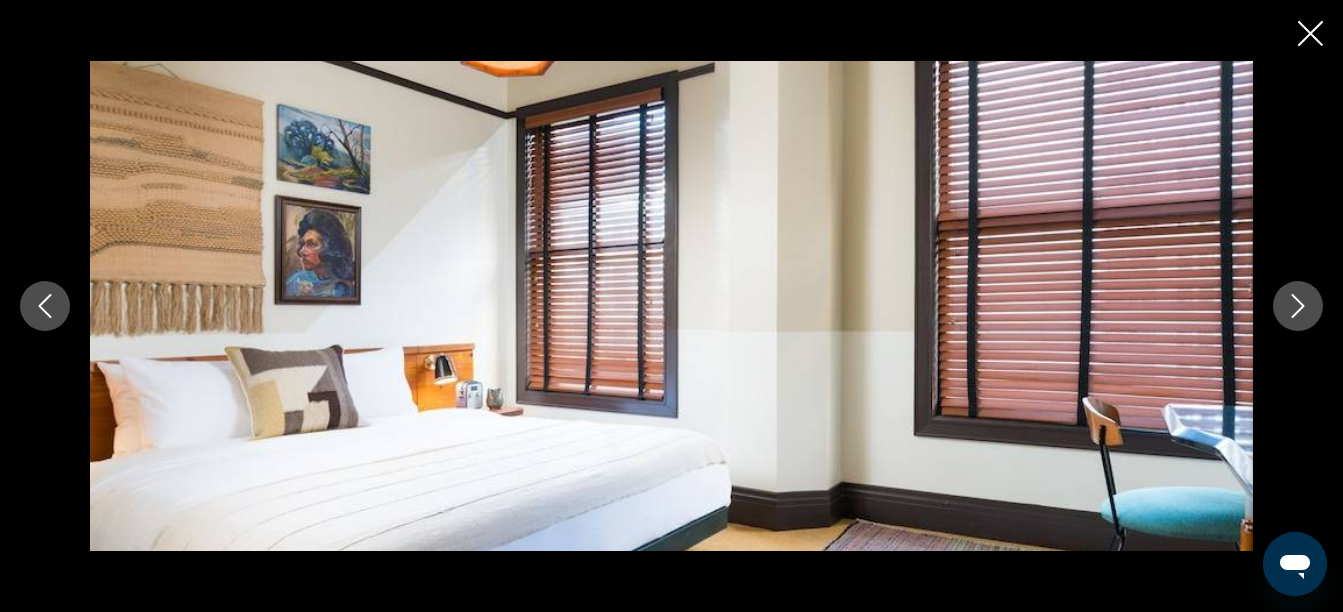 click 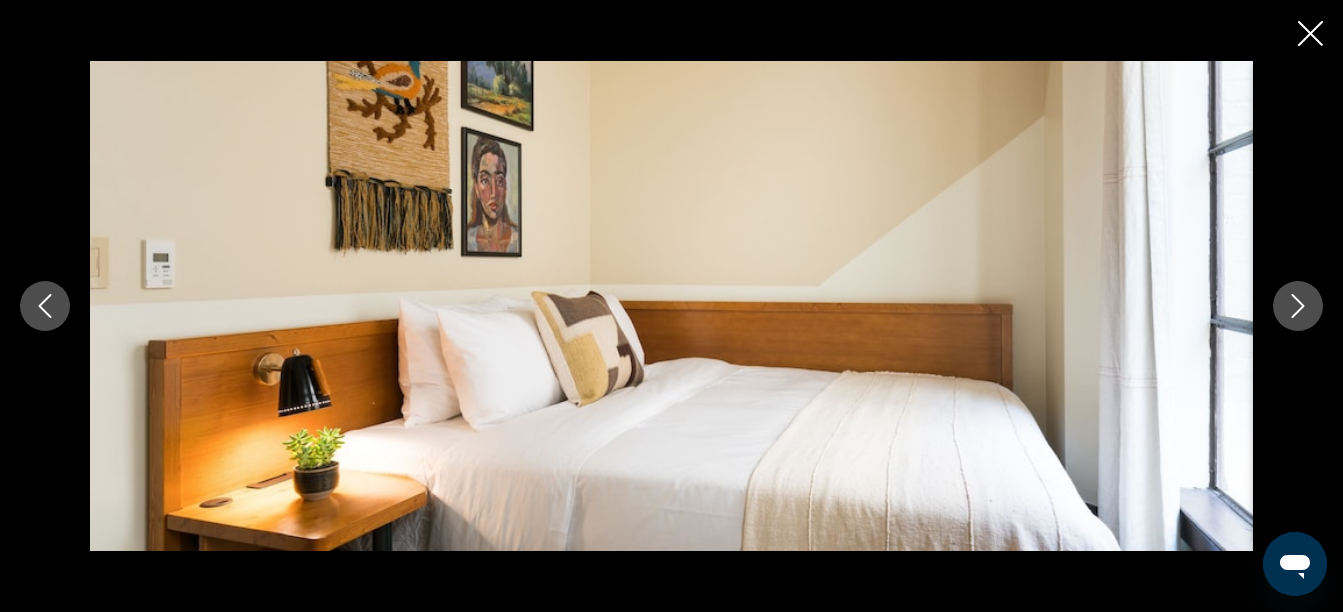 click 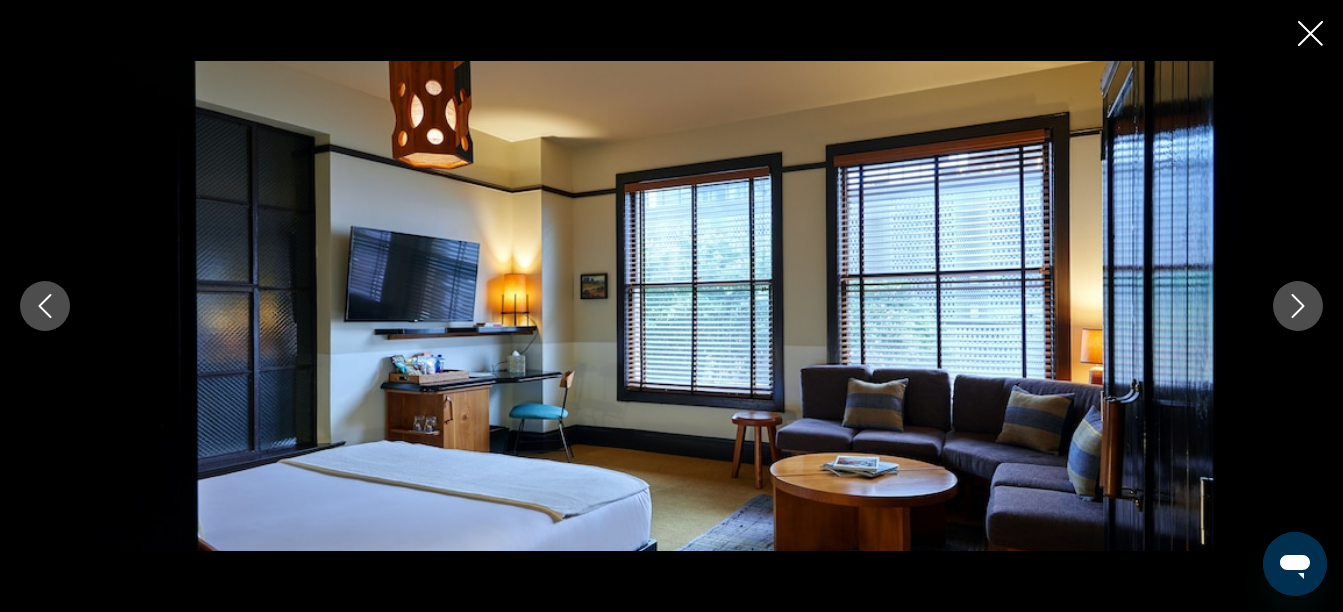 click 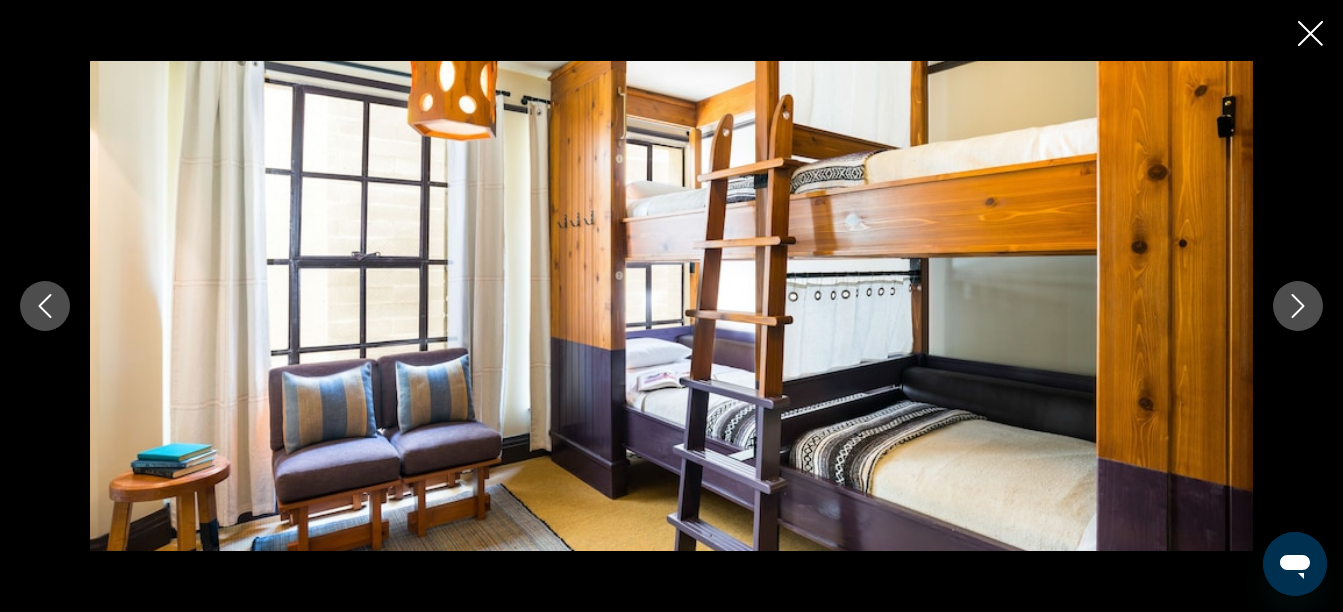 click 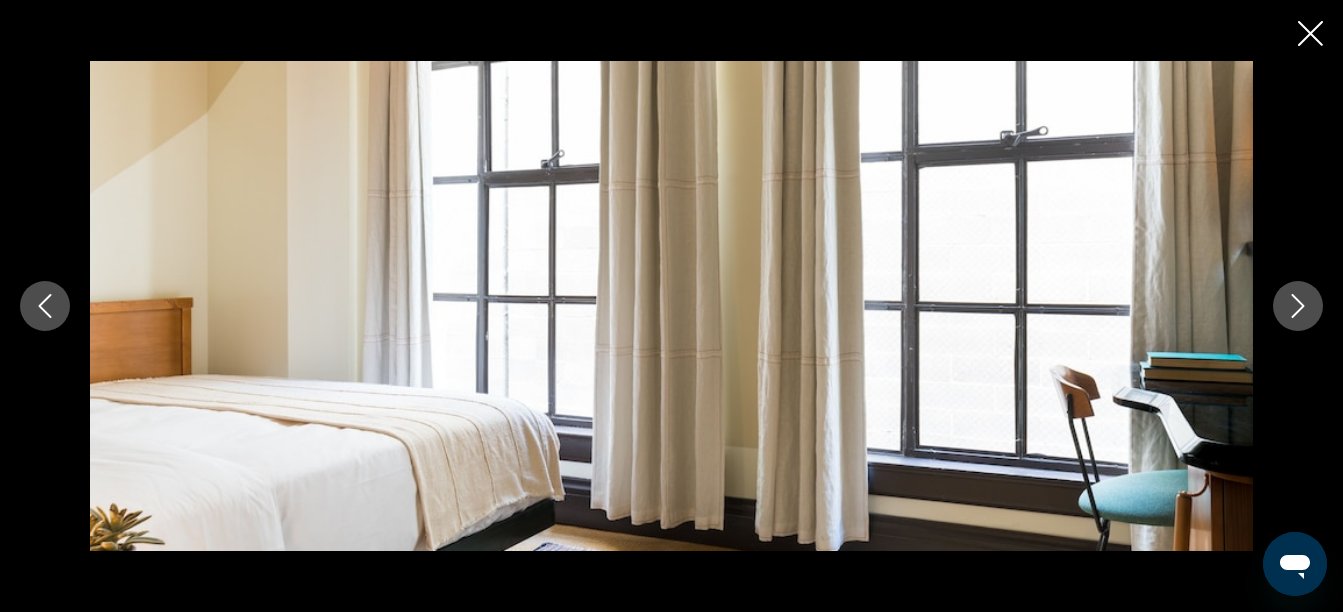 click 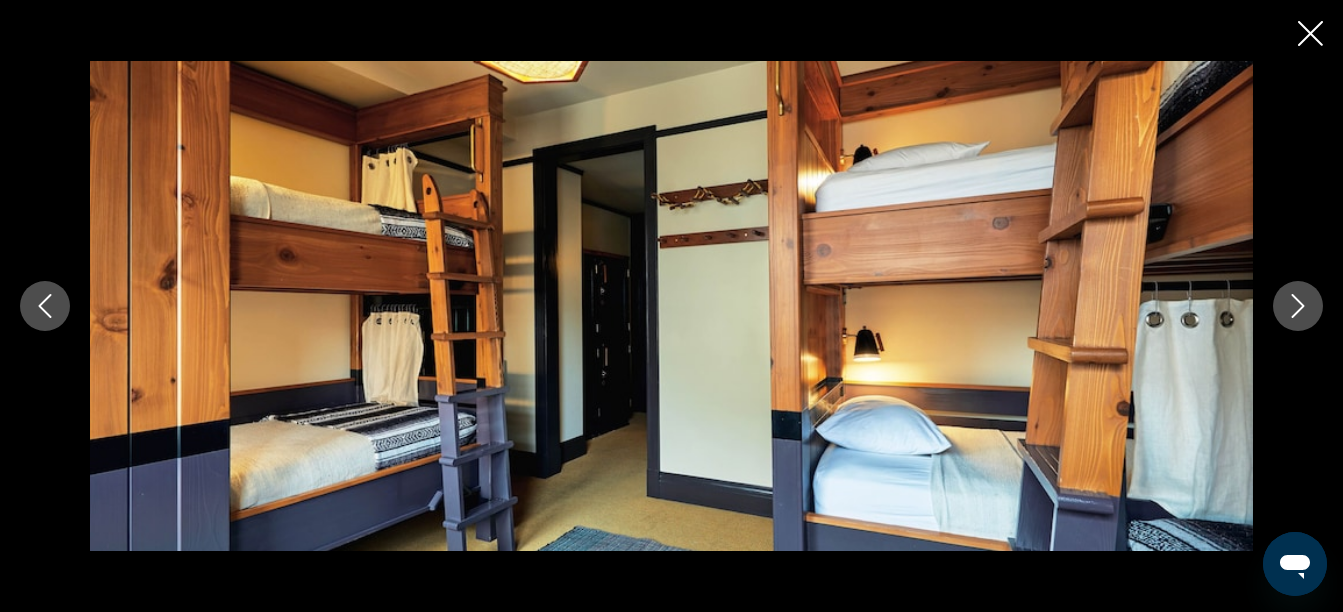 click 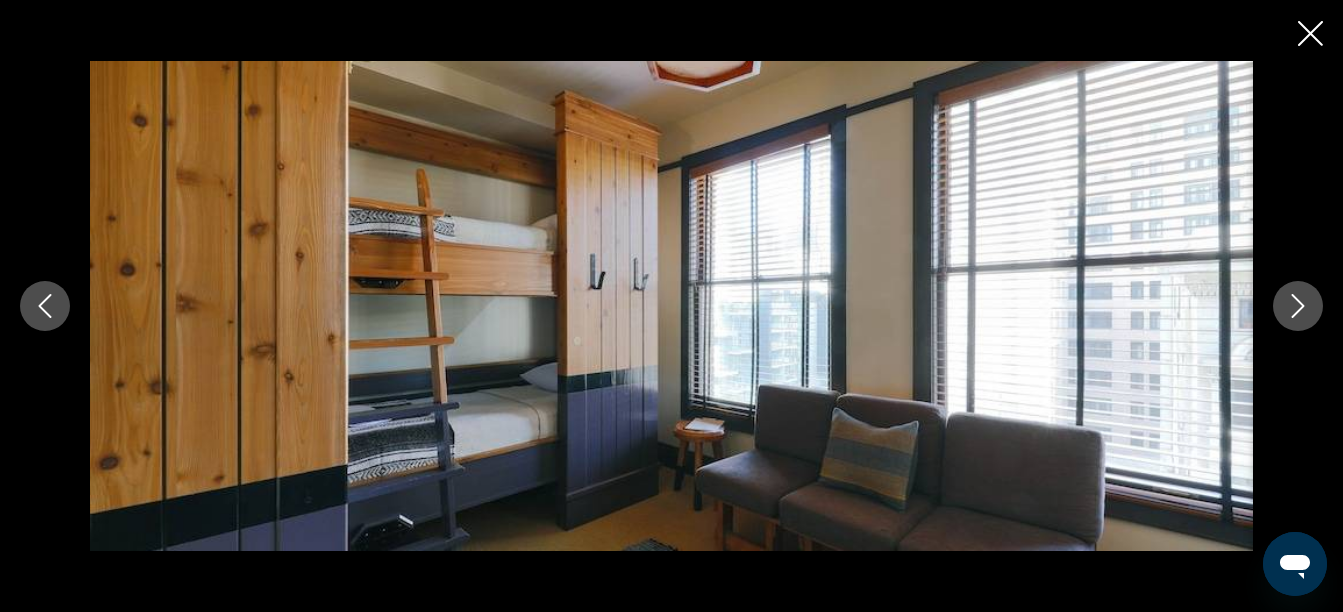 click 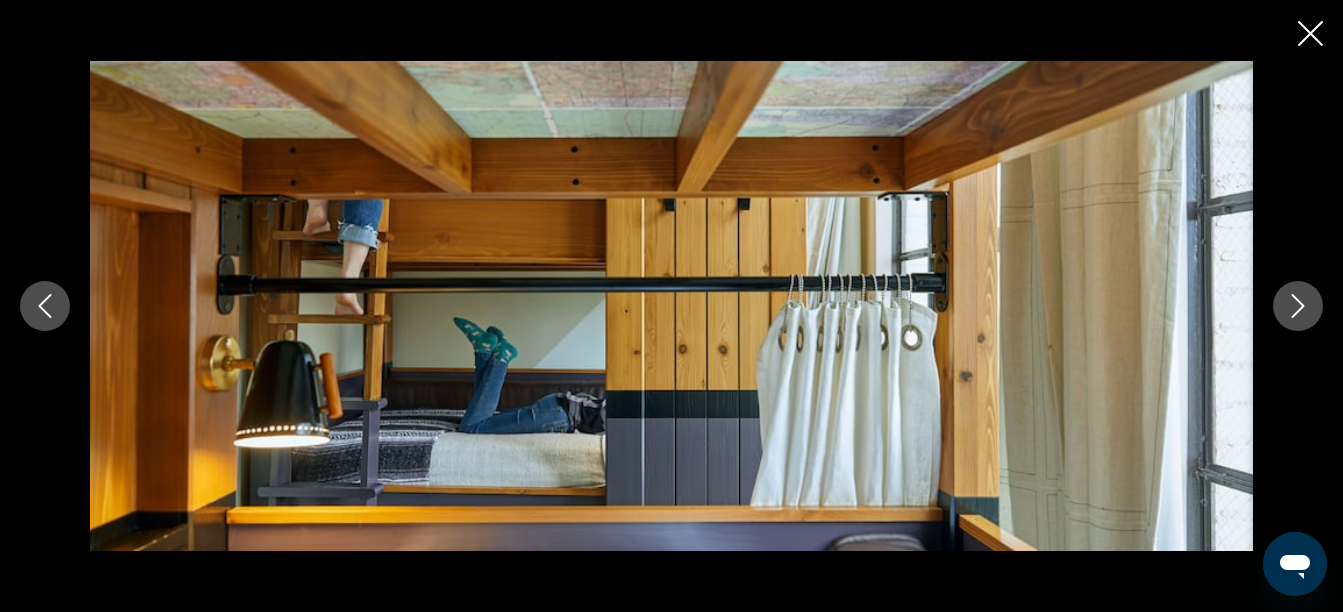 click 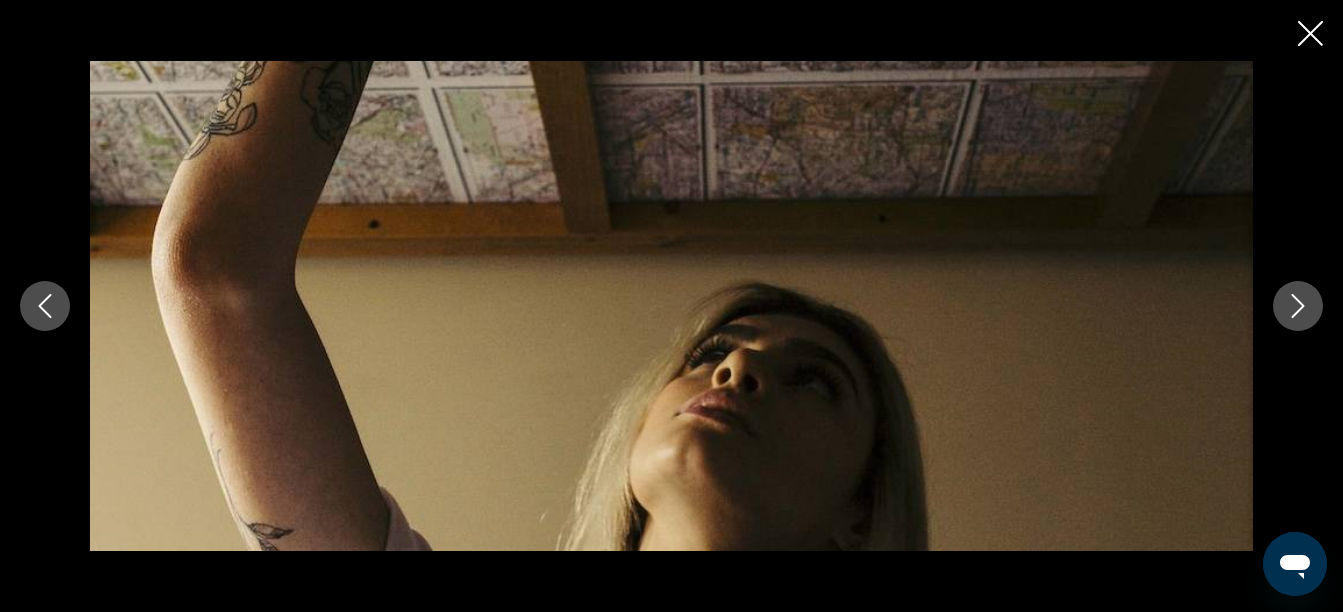 click 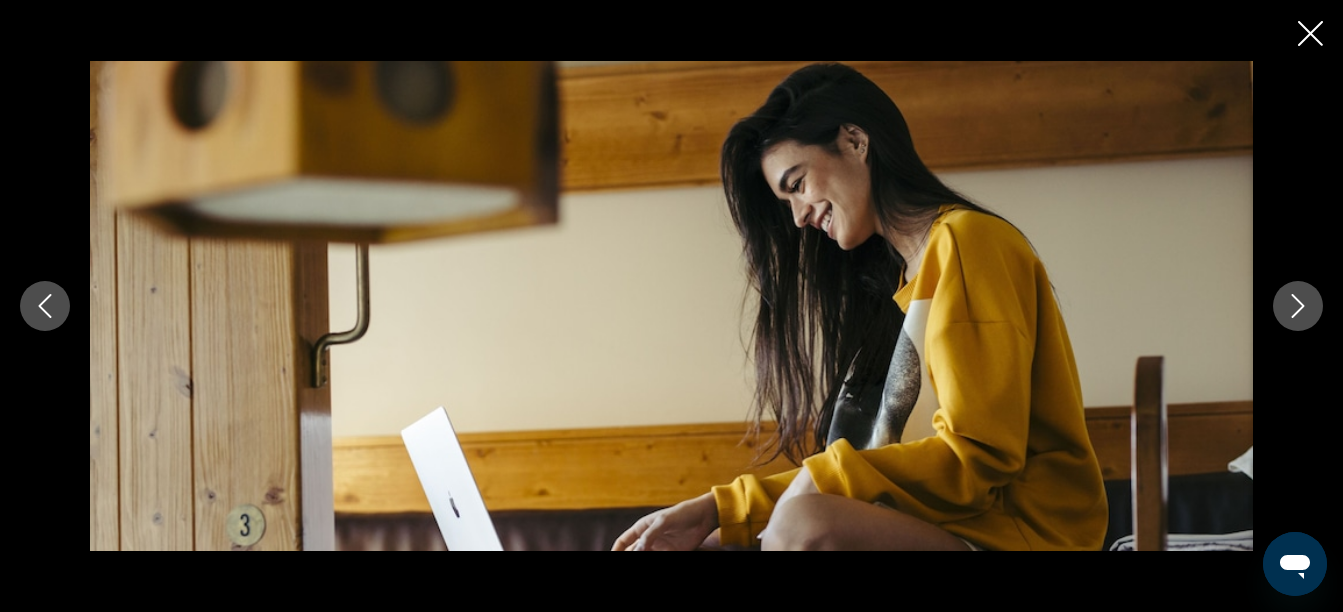 click 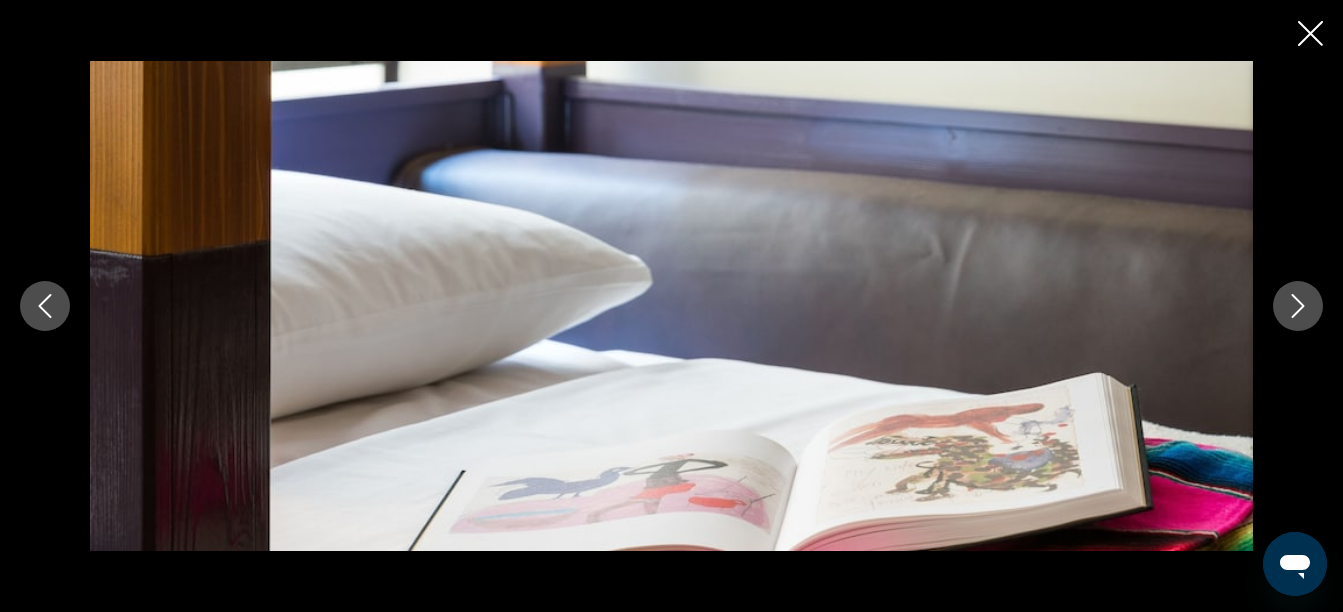 click 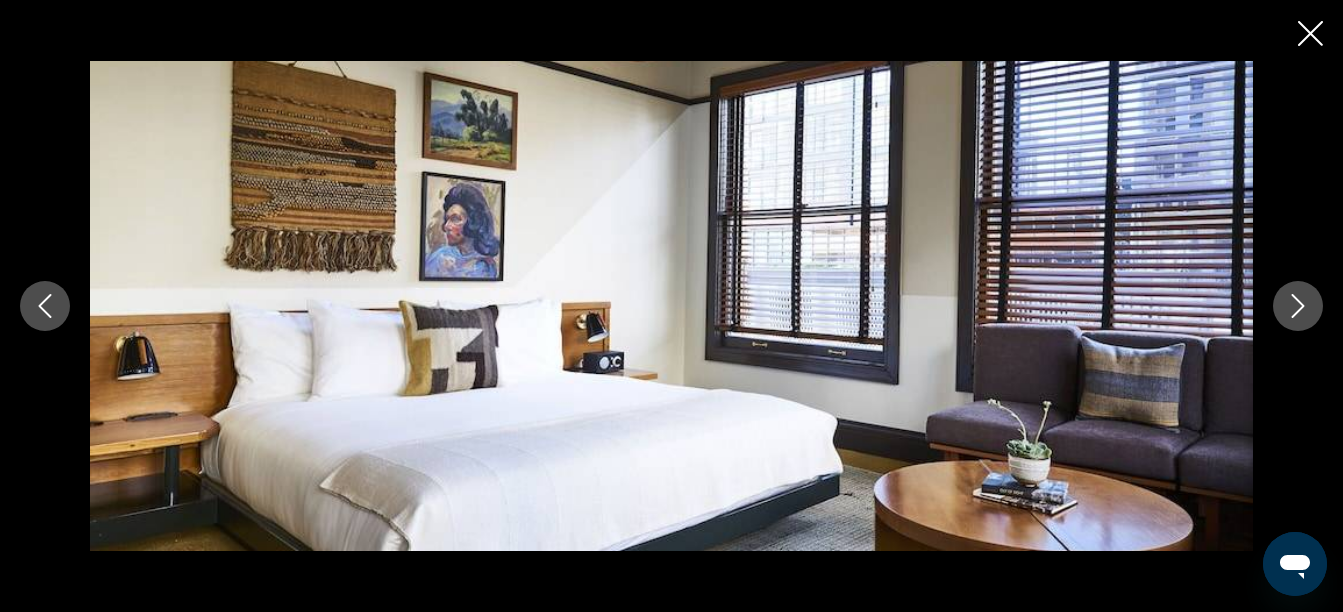 click 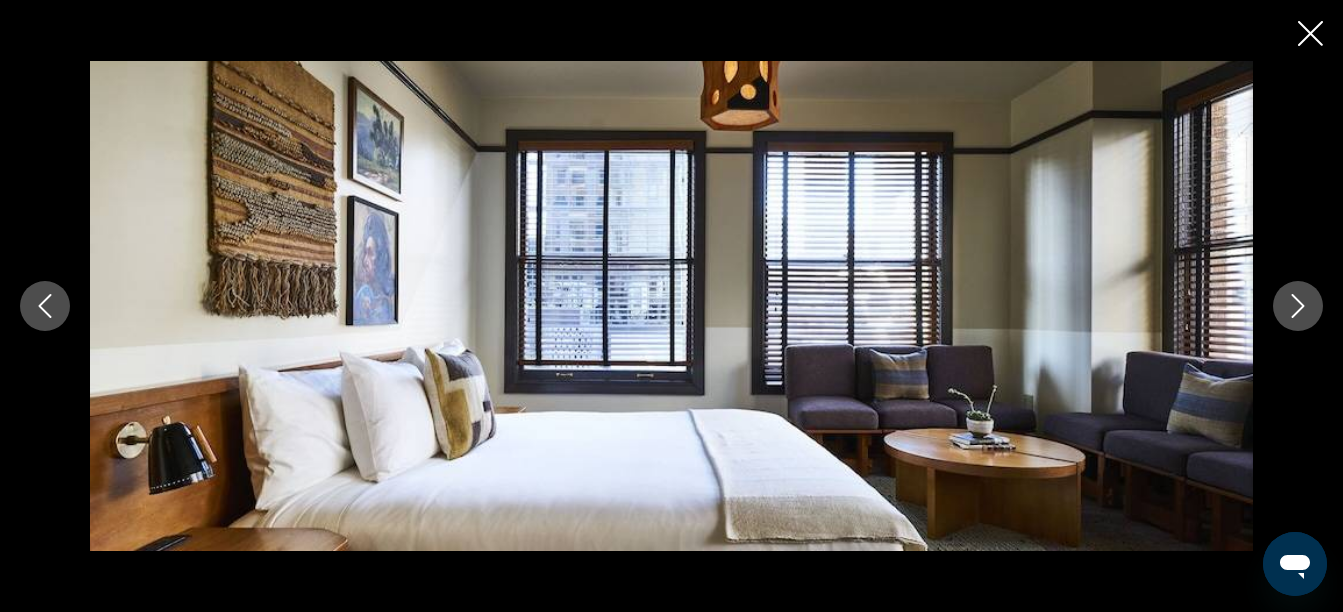 drag, startPoint x: 1291, startPoint y: 302, endPoint x: 847, endPoint y: 296, distance: 444.04053 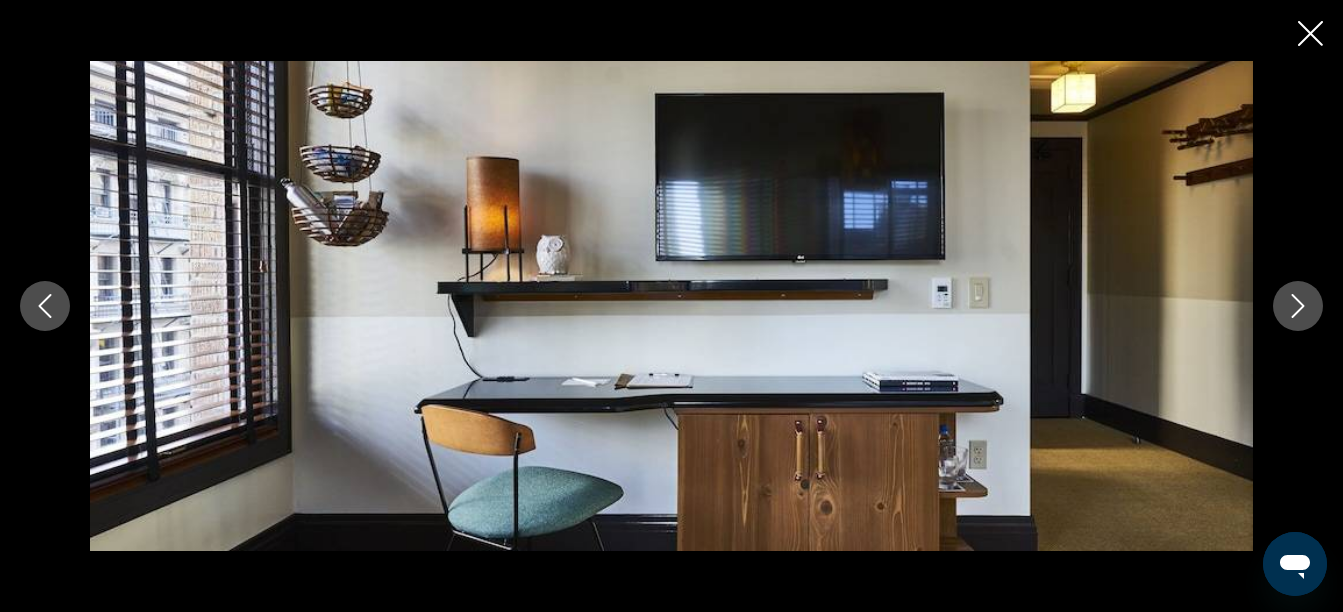 click 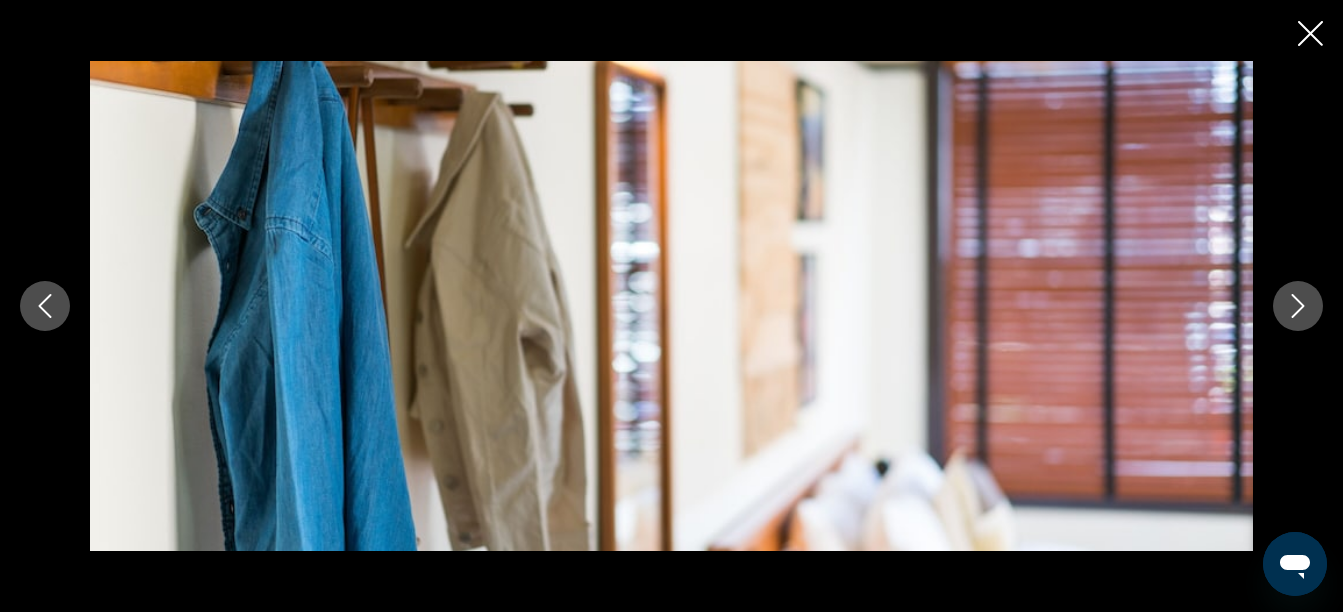 click 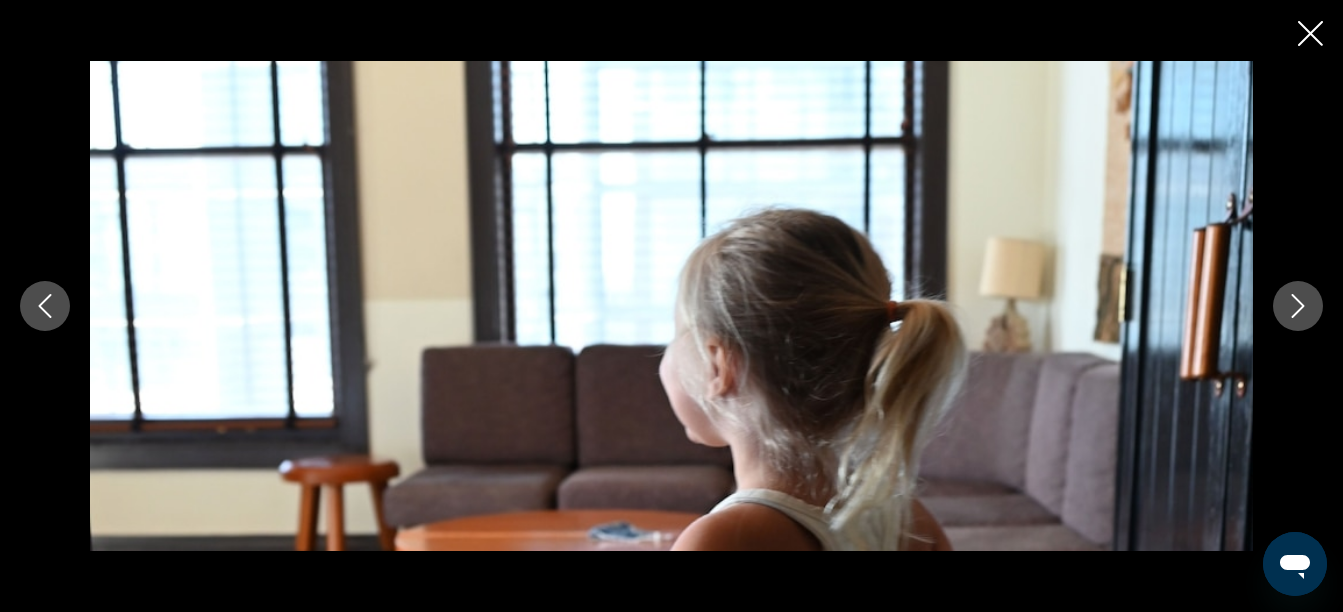 click 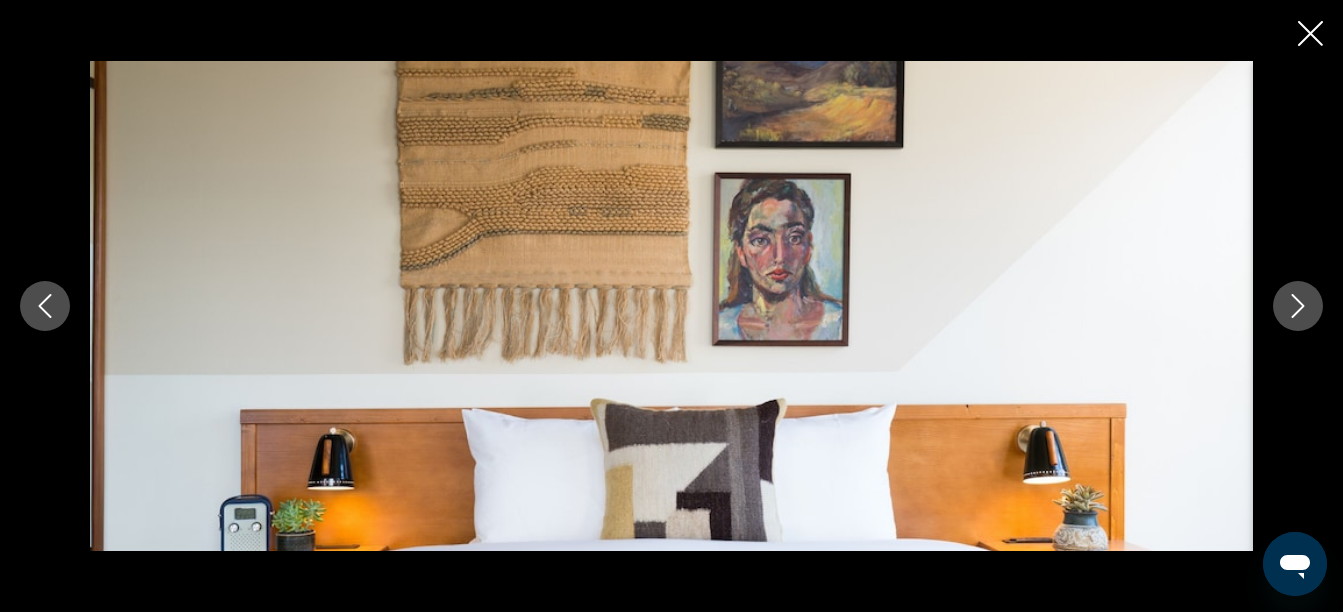 click 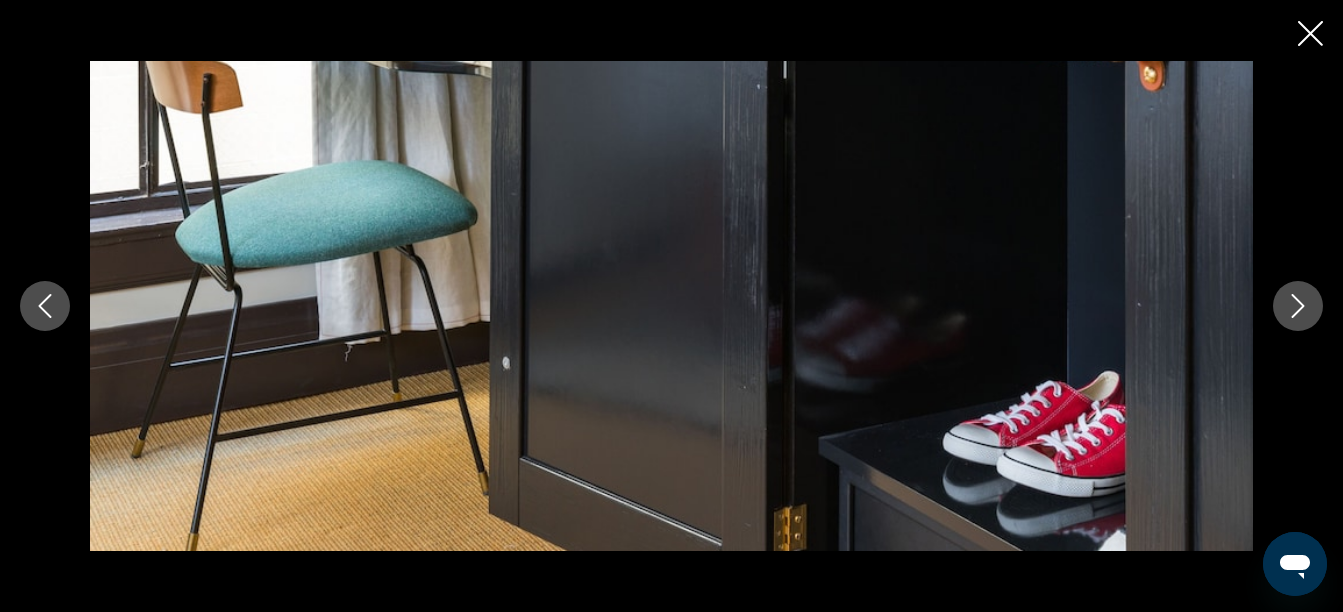 click 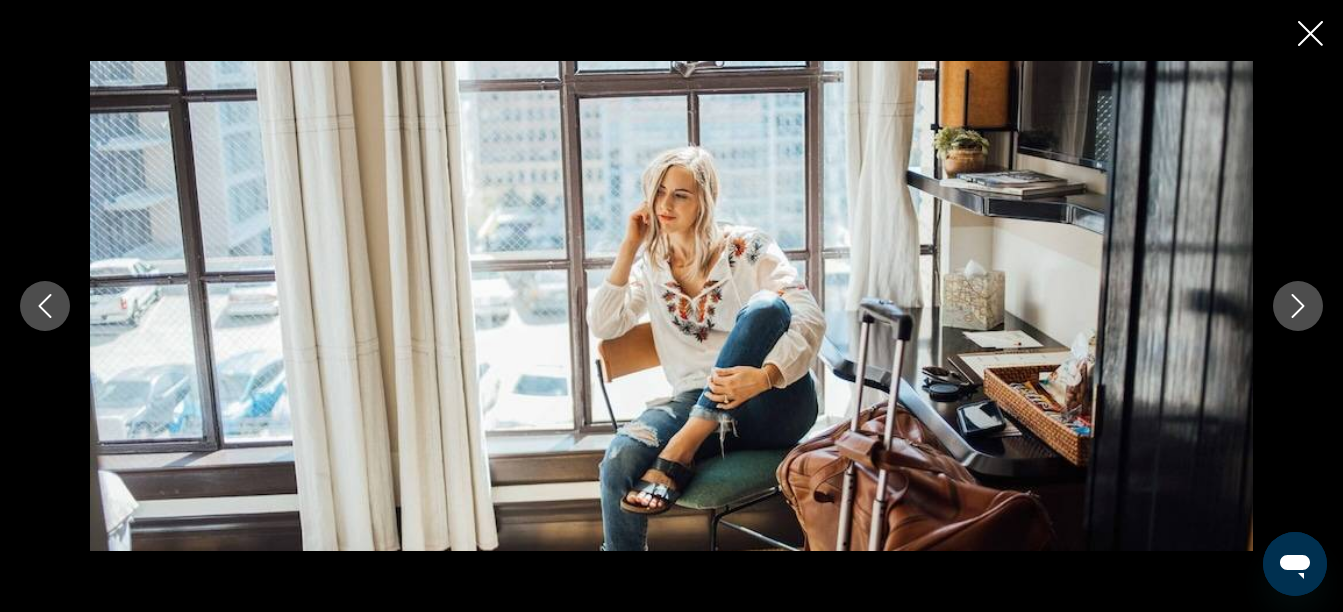 click 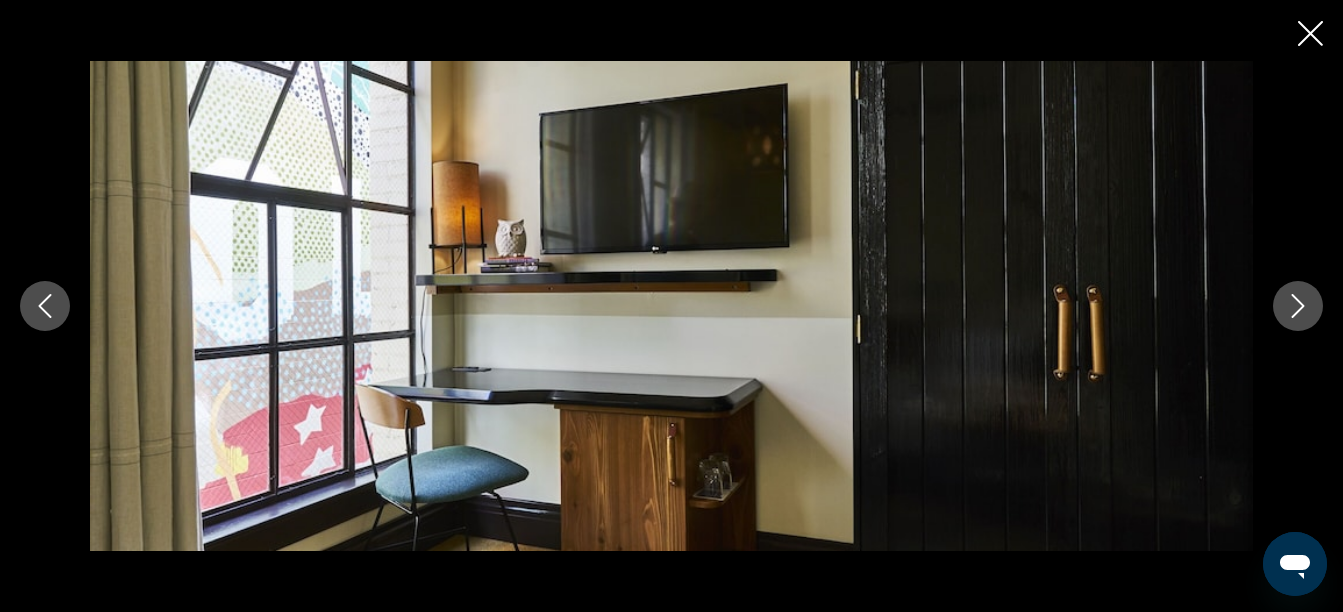 click 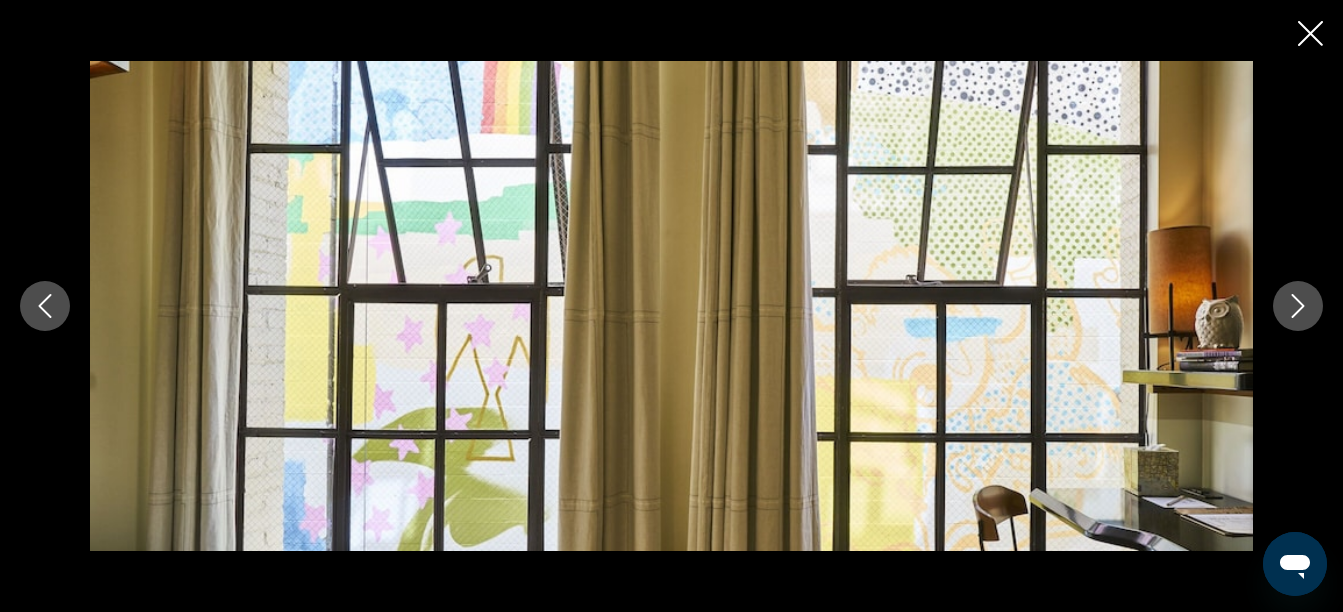 click 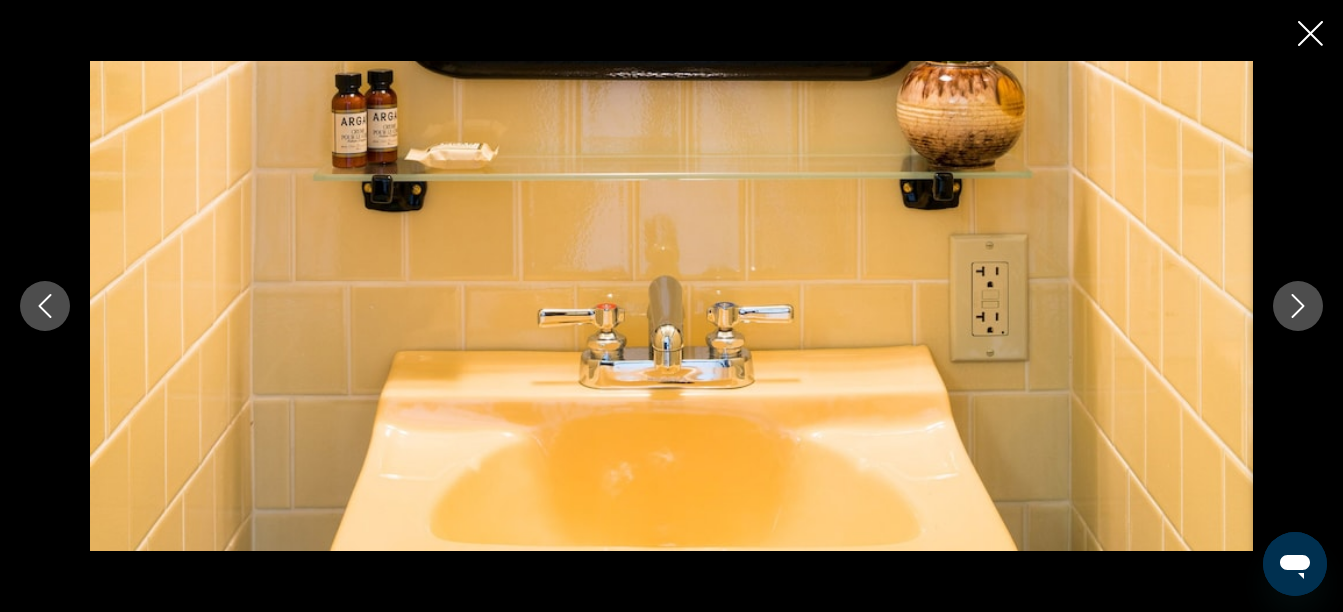 click 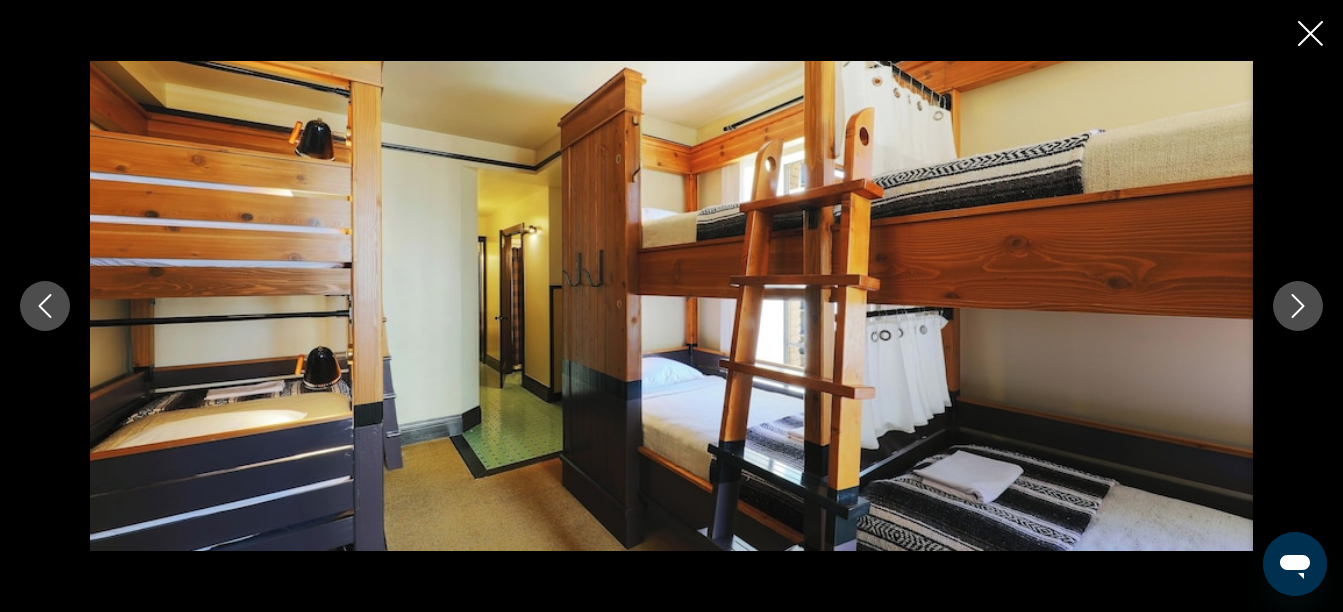 click 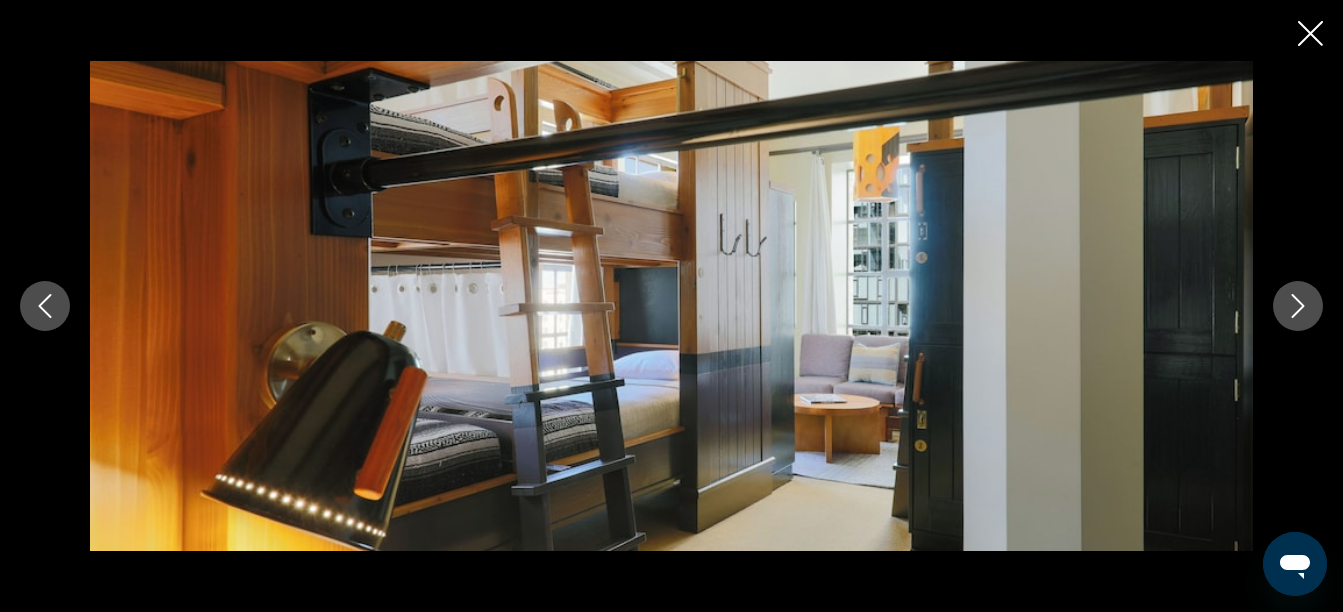 click 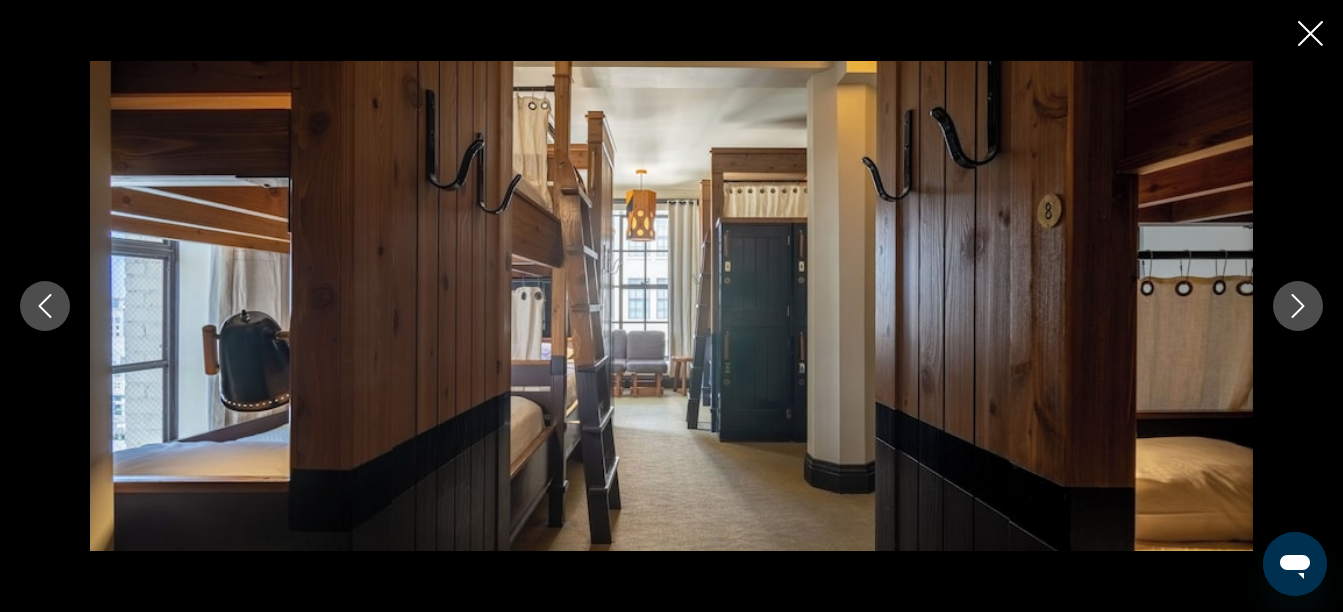 click 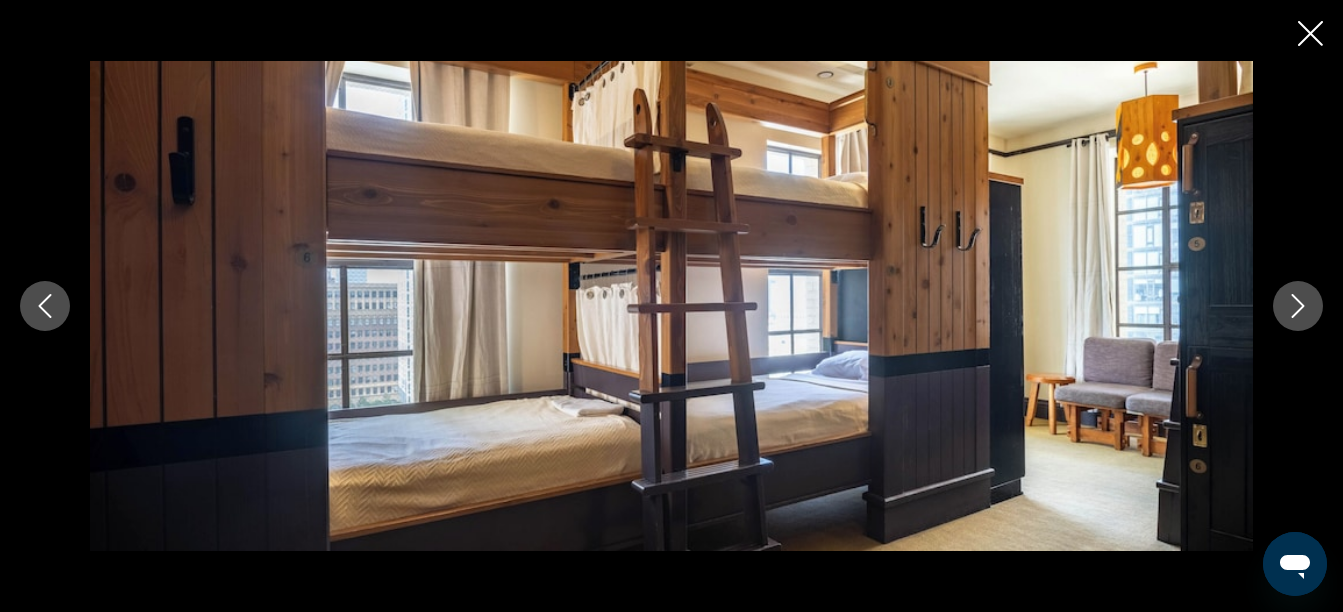 click 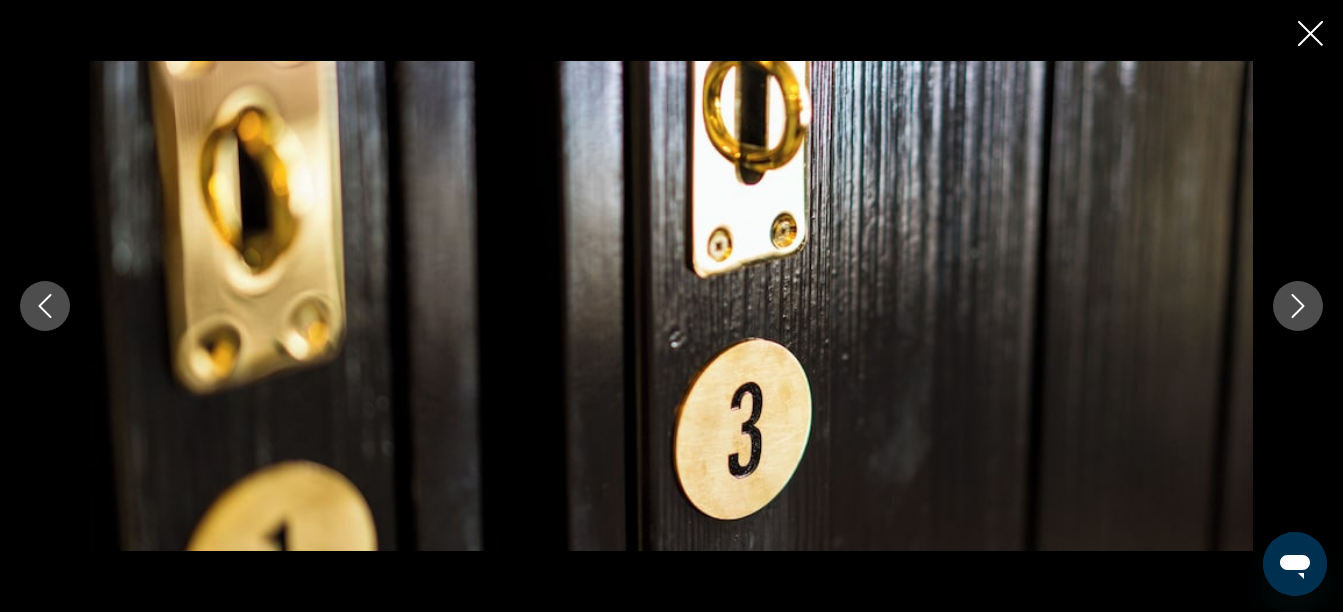 click 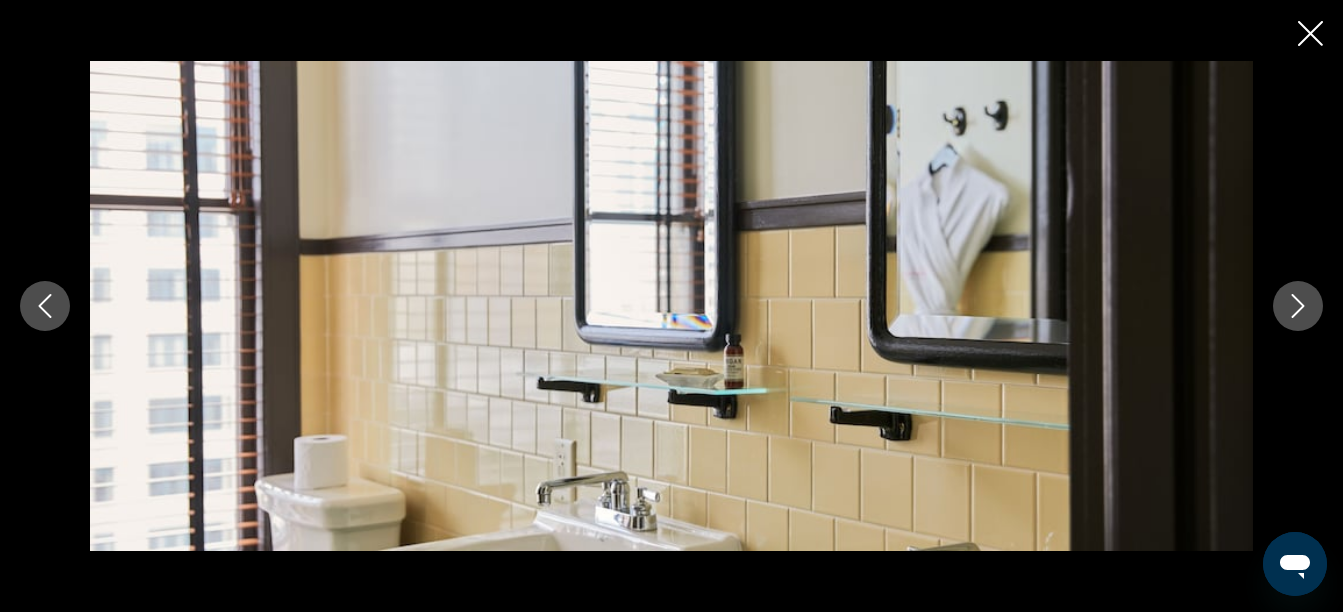 click 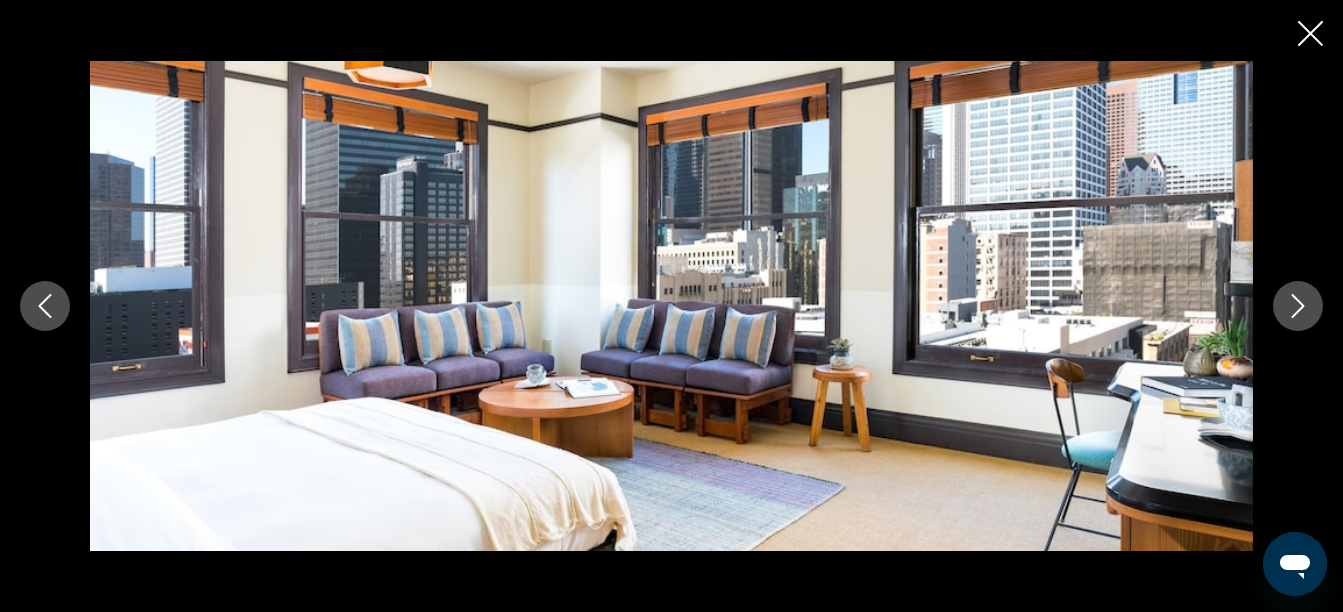 click 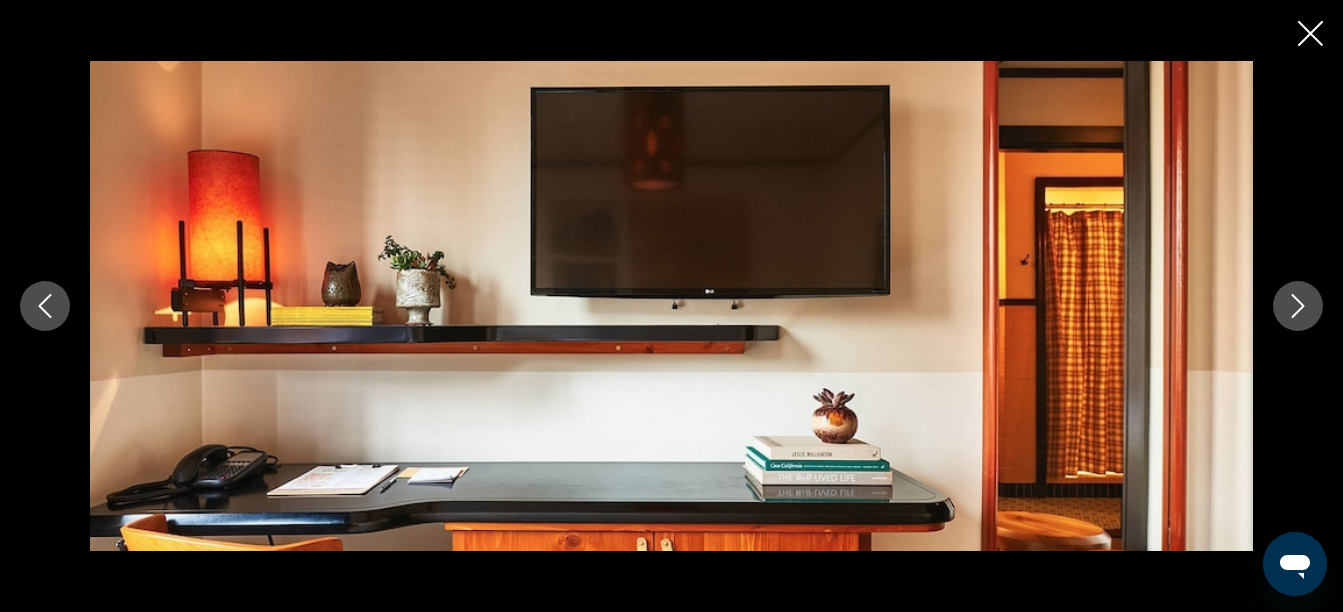 click 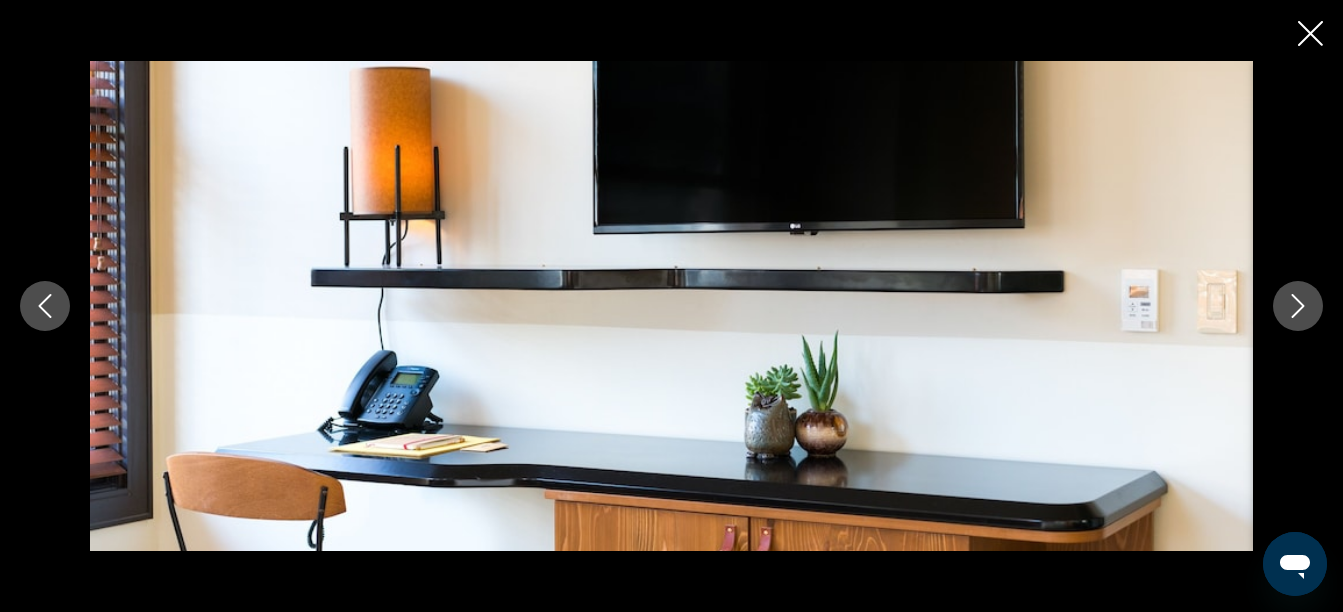 click 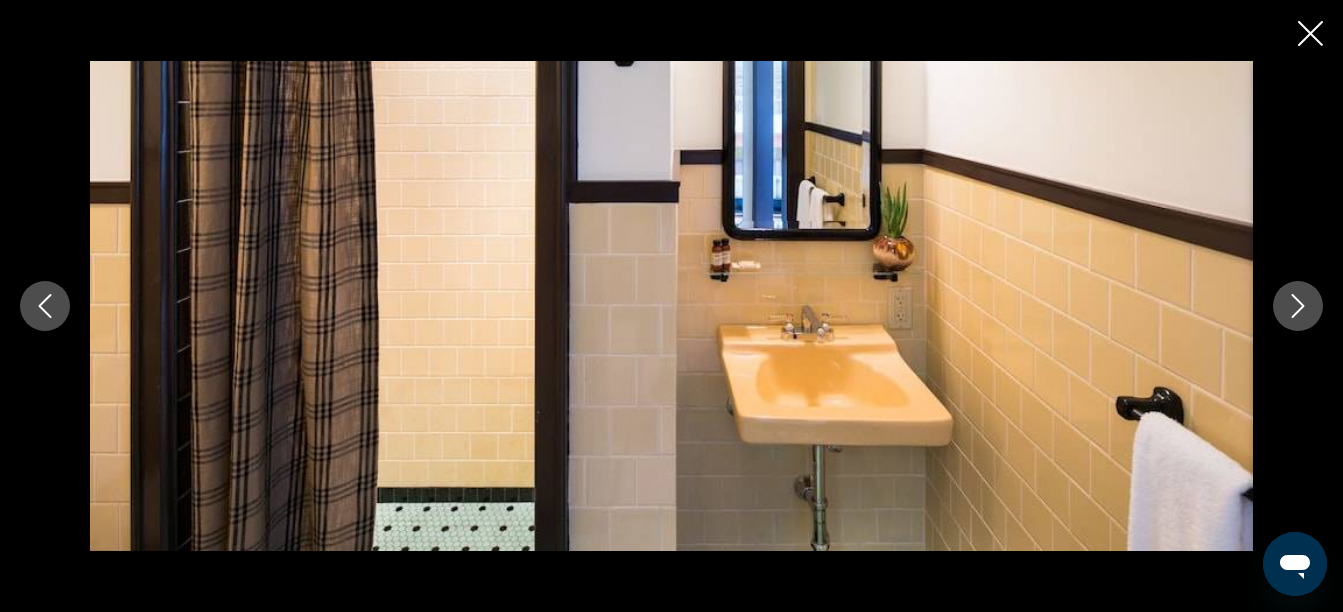 click 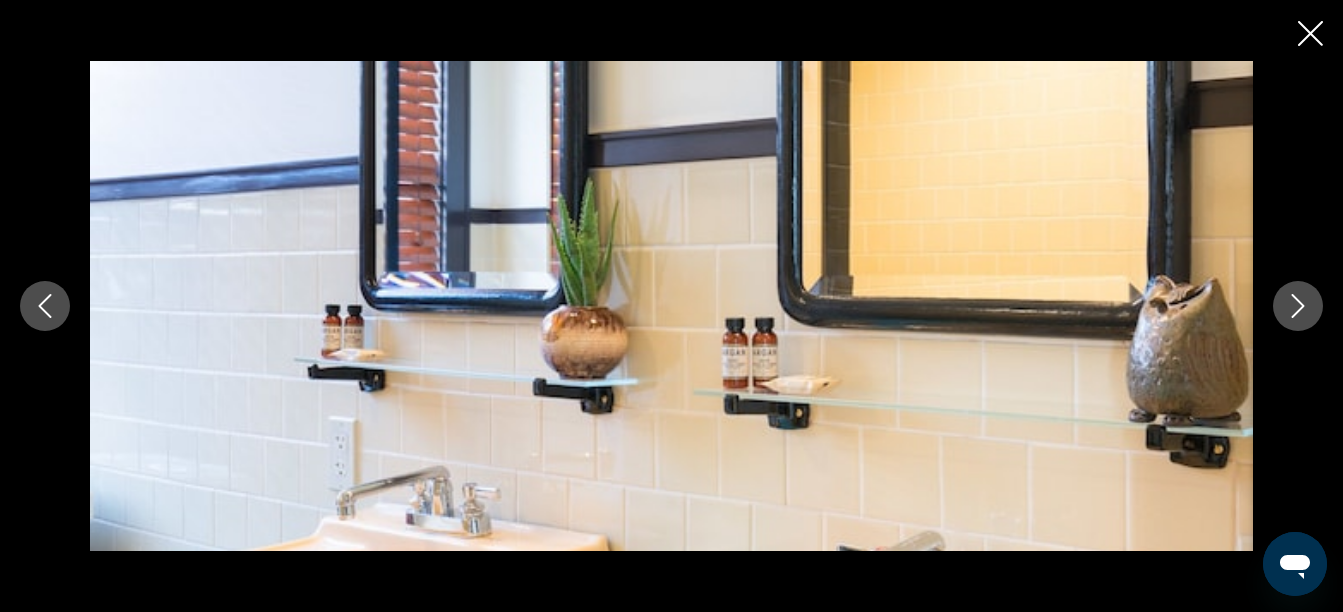 click 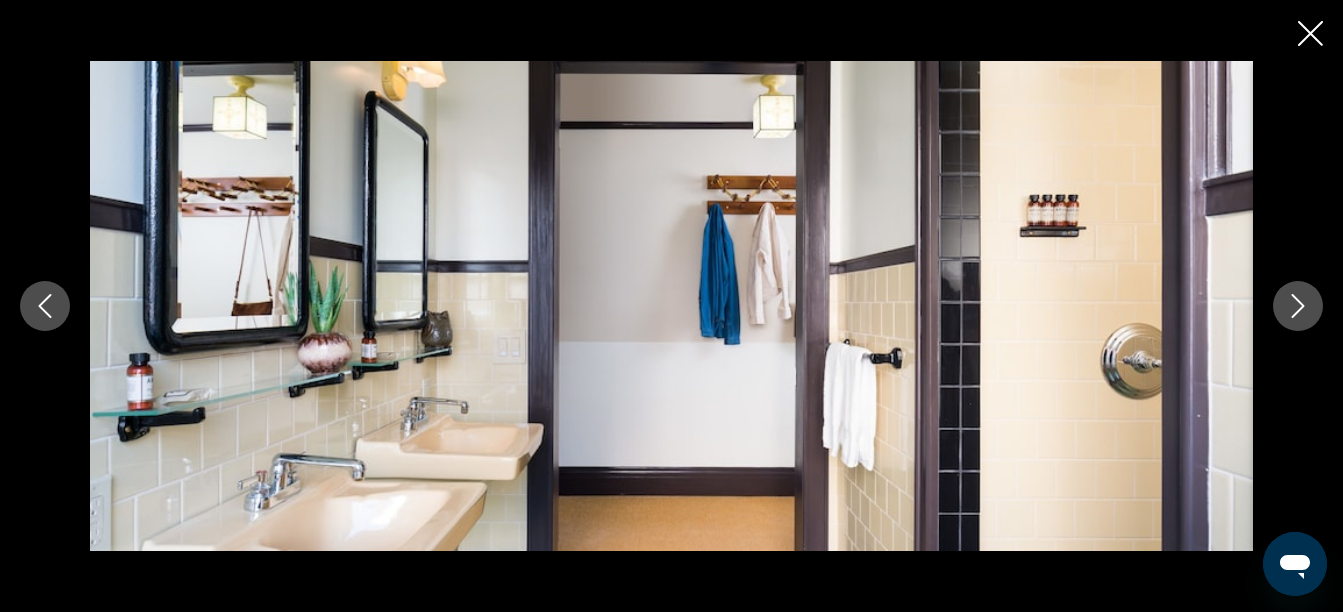 click 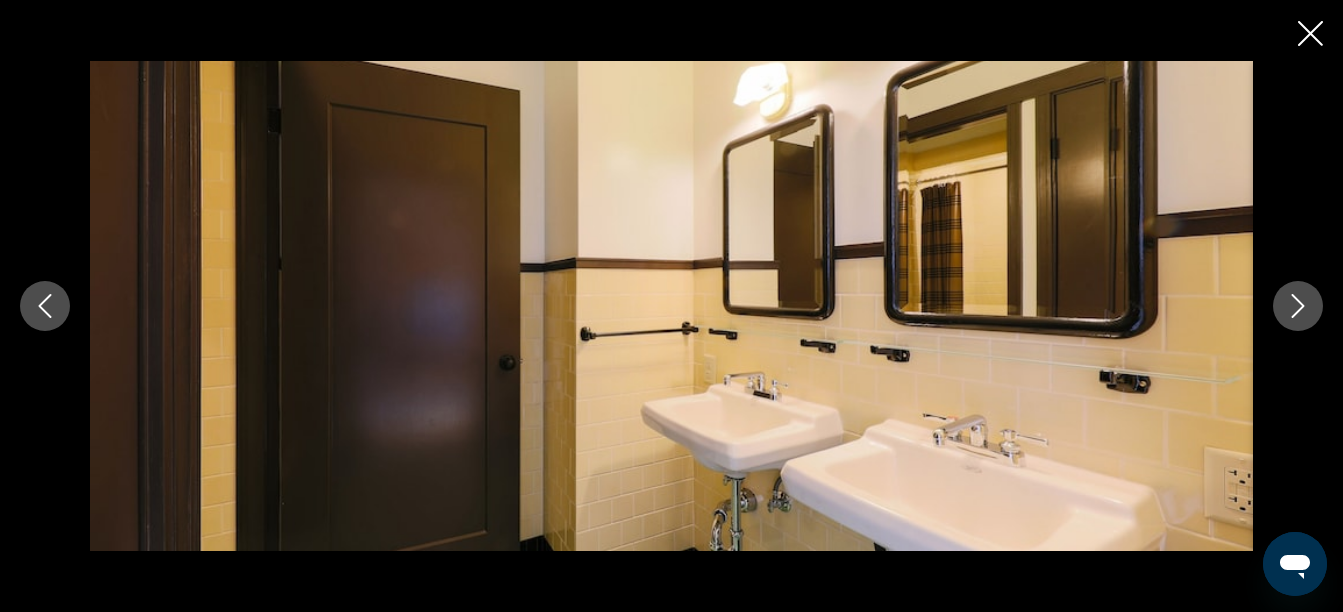 click 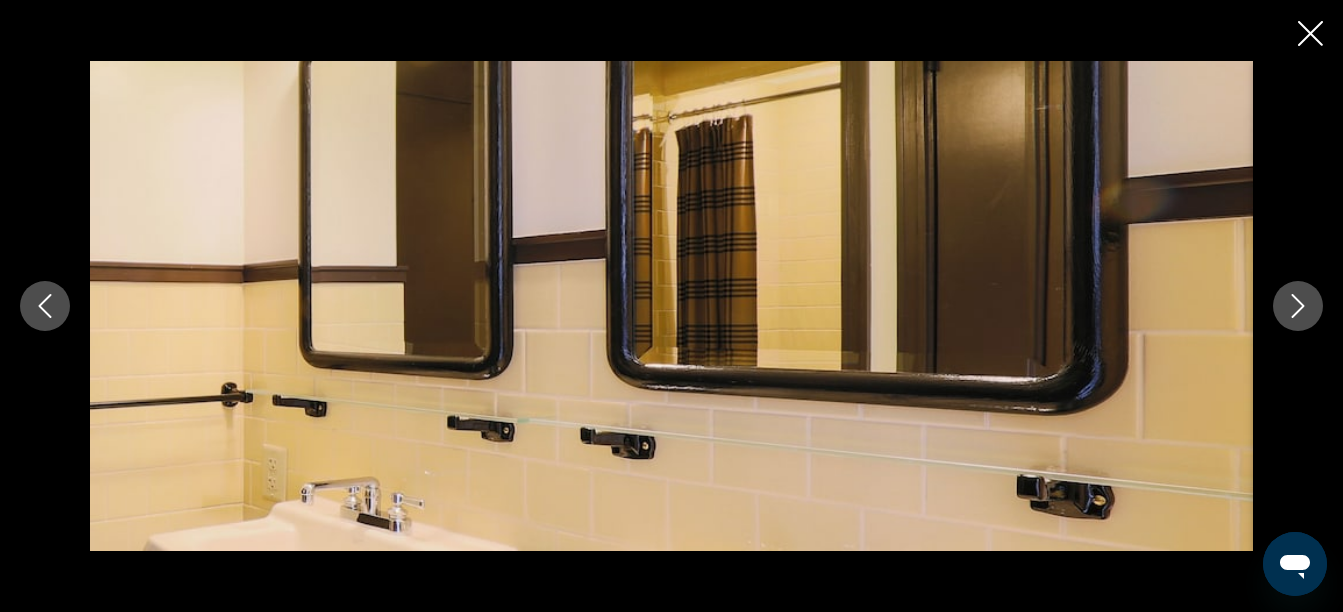 click 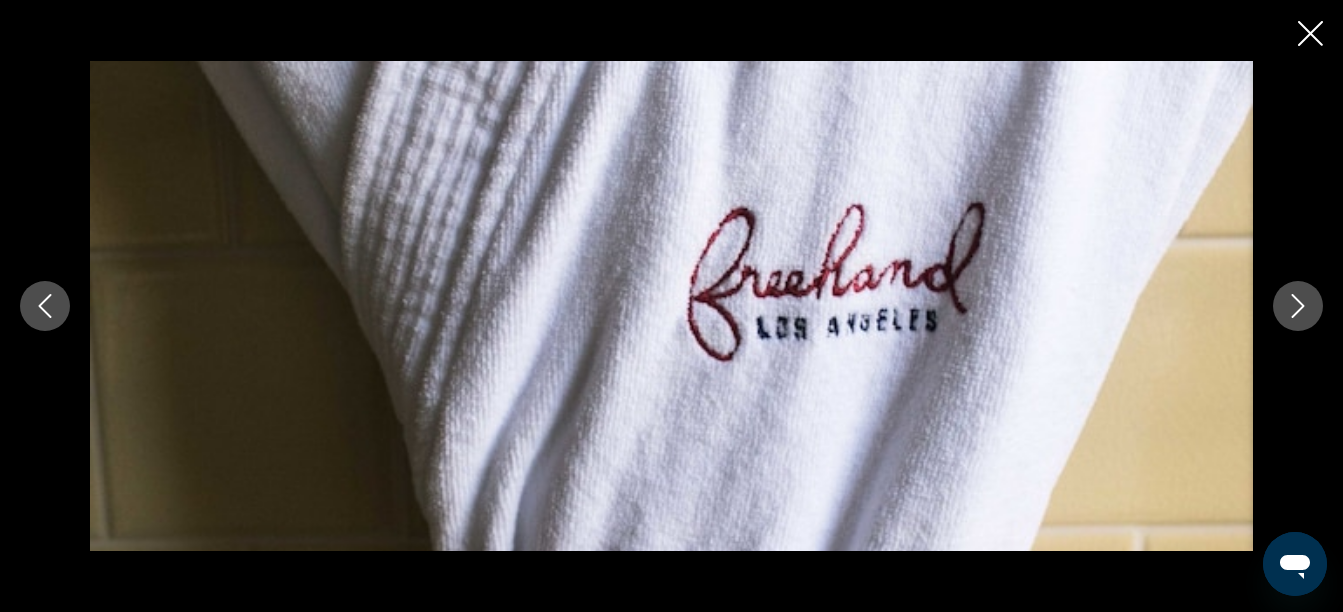 click 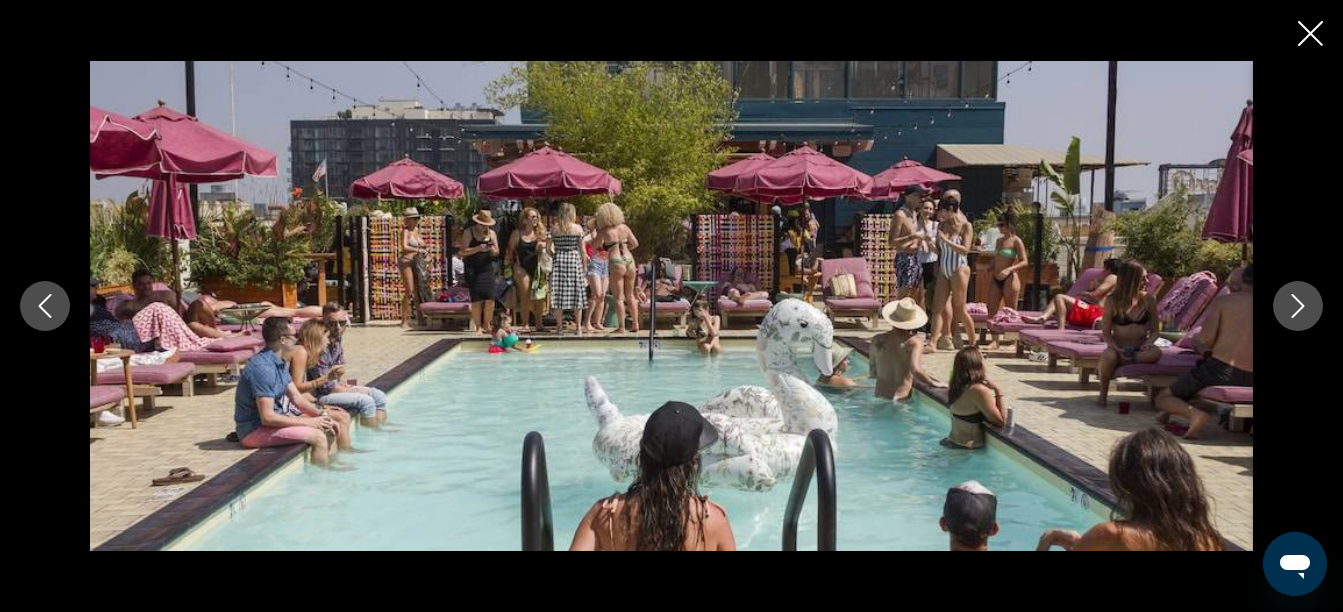 click 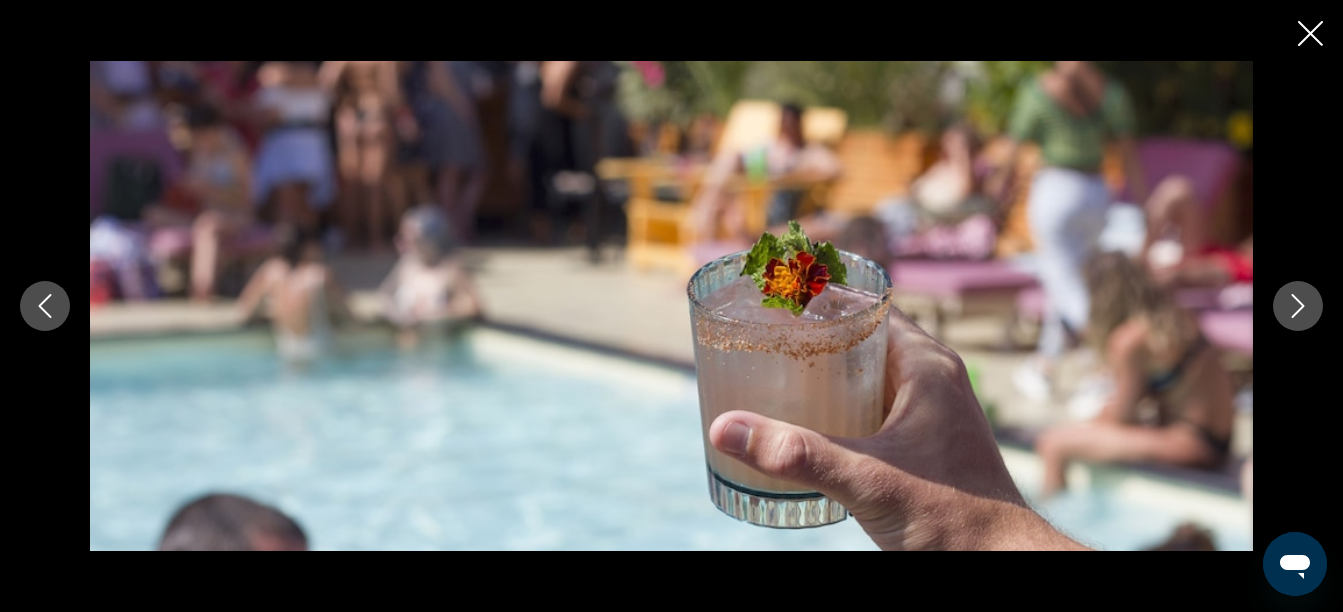 click 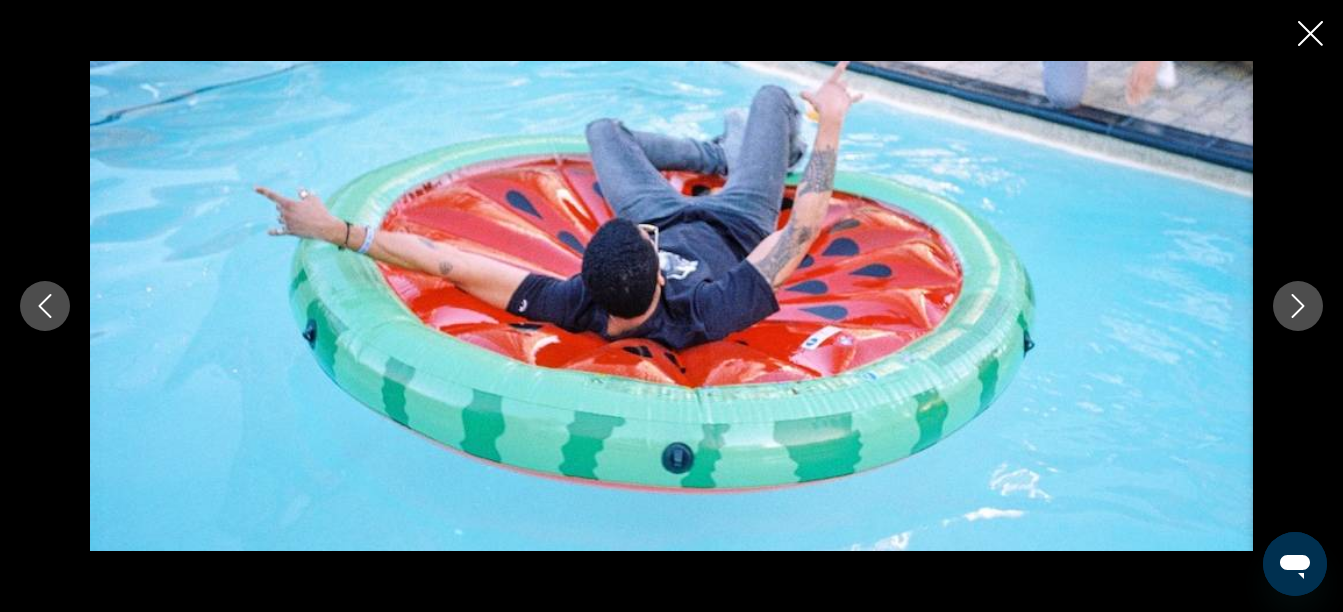 click 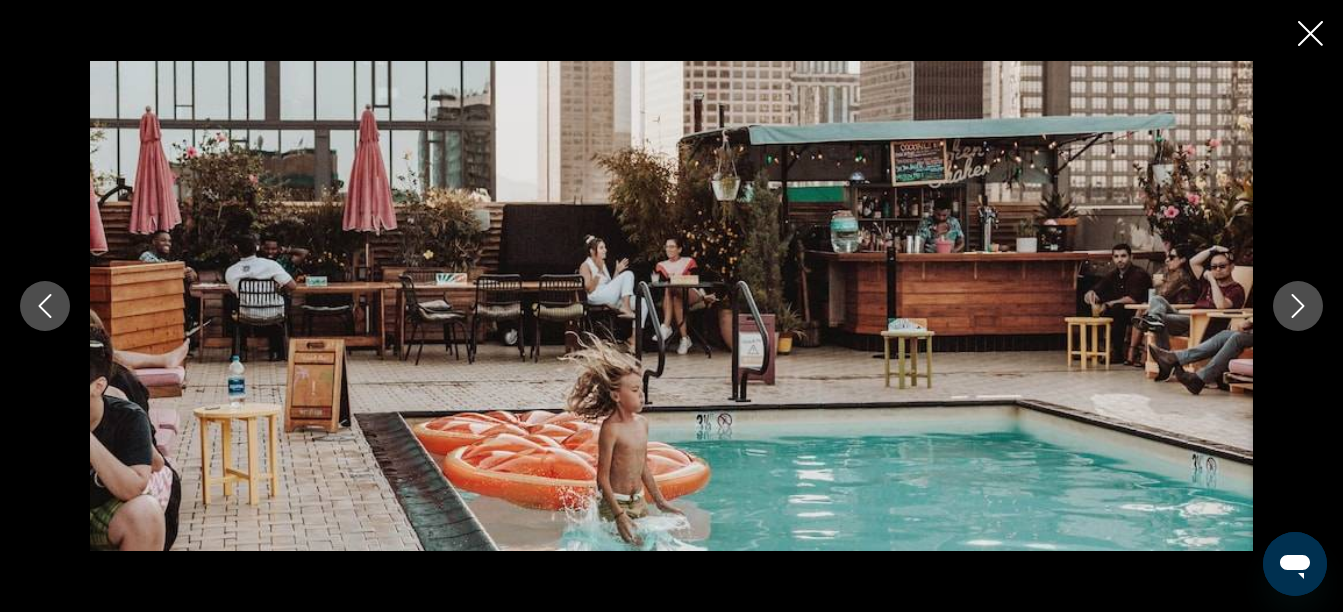 click at bounding box center (671, 306) 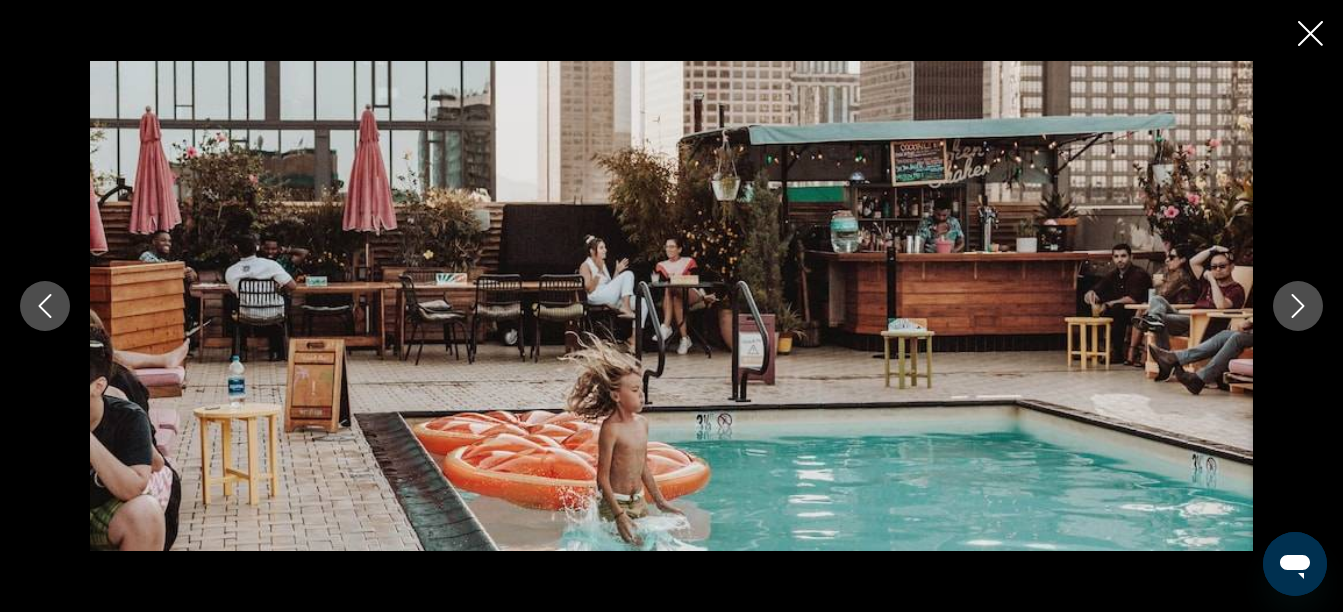 click 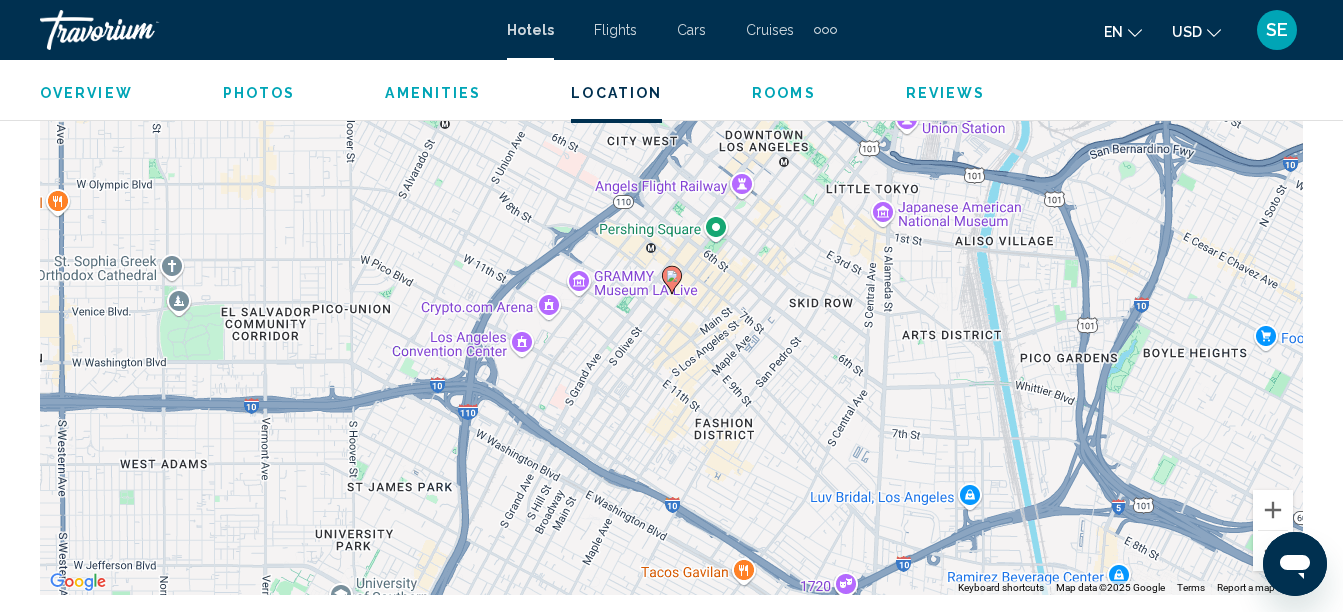 scroll, scrollTop: 2366, scrollLeft: 0, axis: vertical 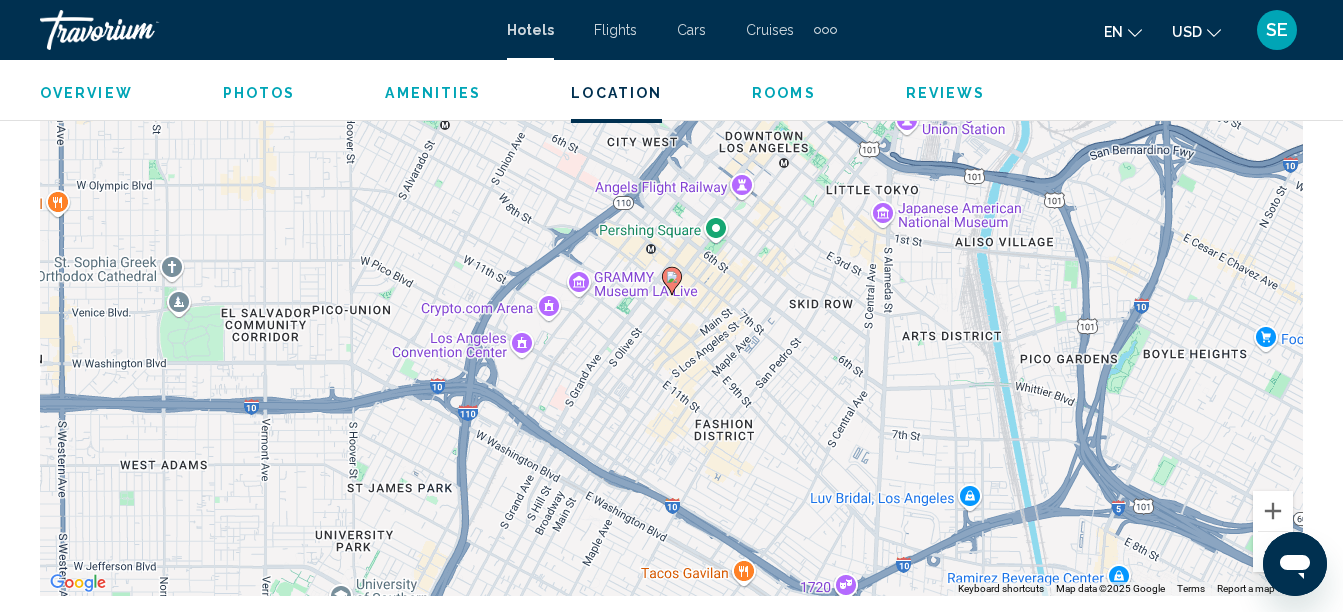click on "Rooms" at bounding box center [784, 93] 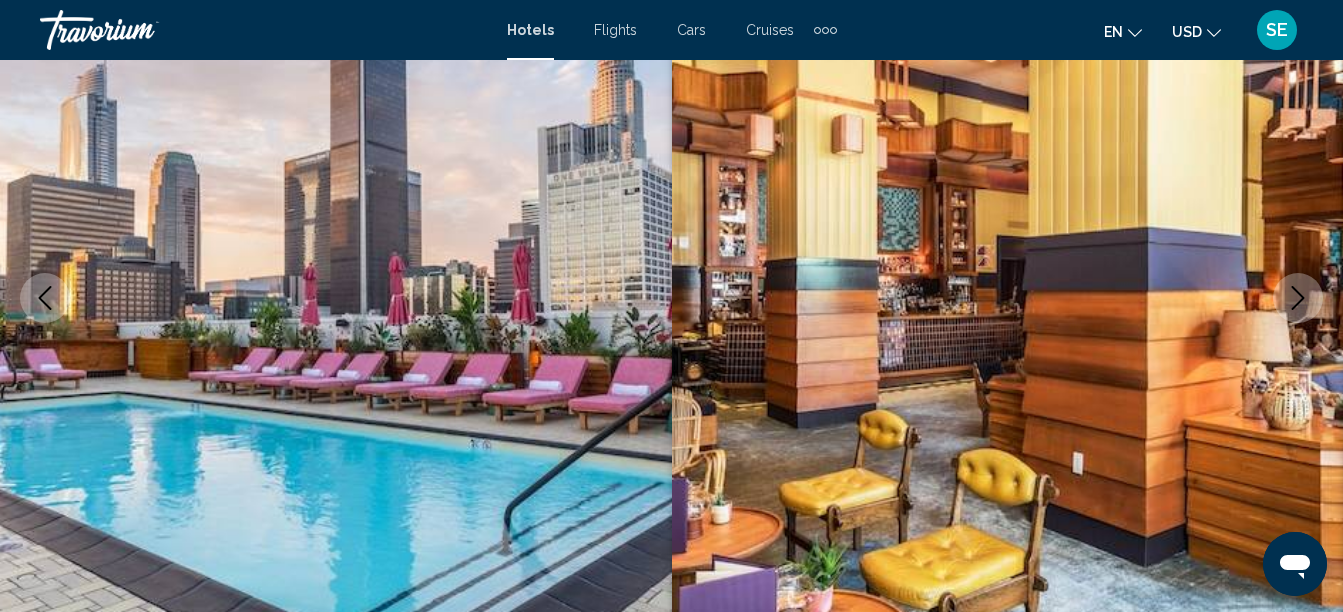 scroll, scrollTop: 294, scrollLeft: 0, axis: vertical 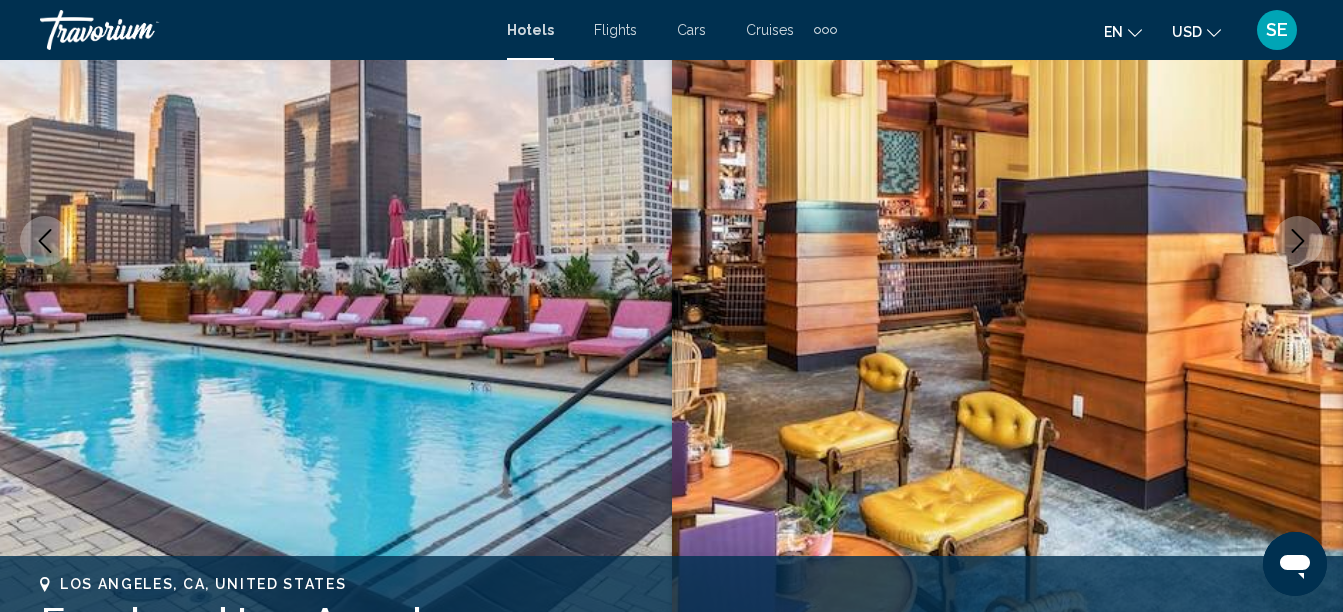 click 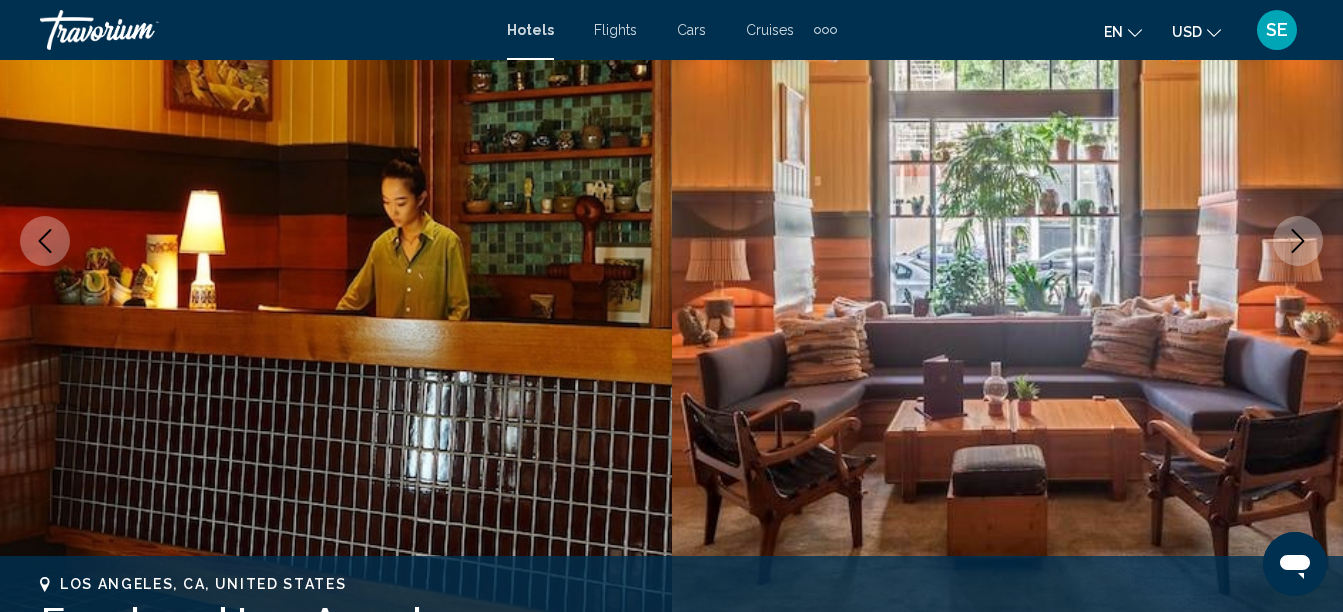 click 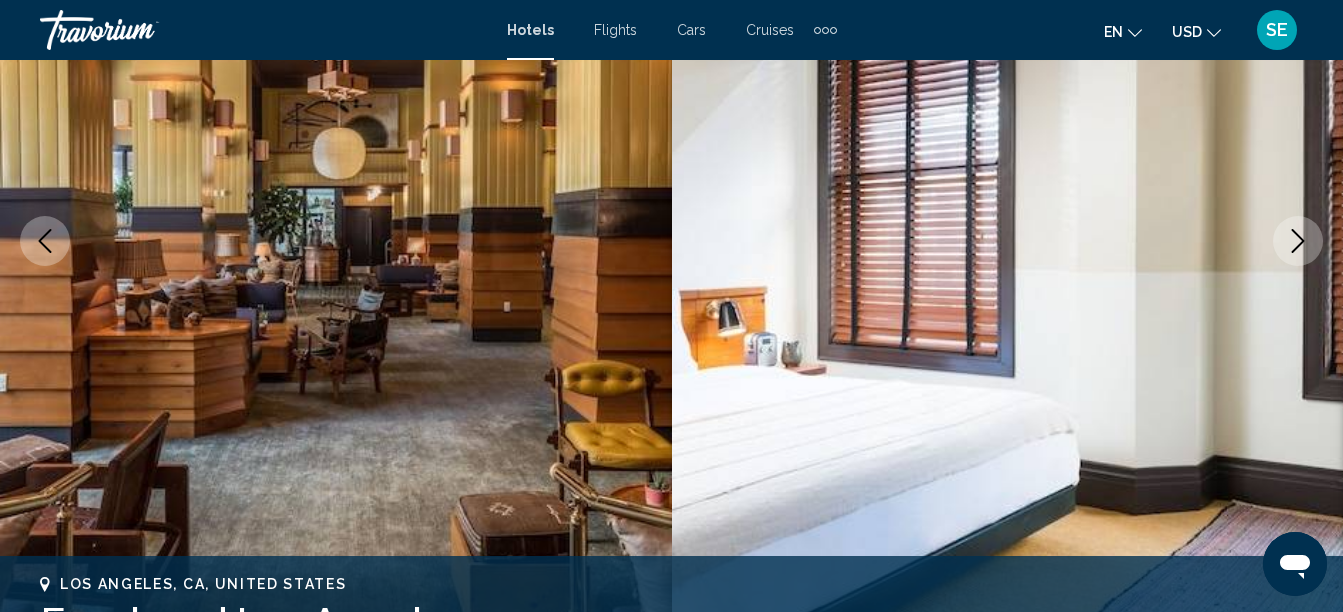 click 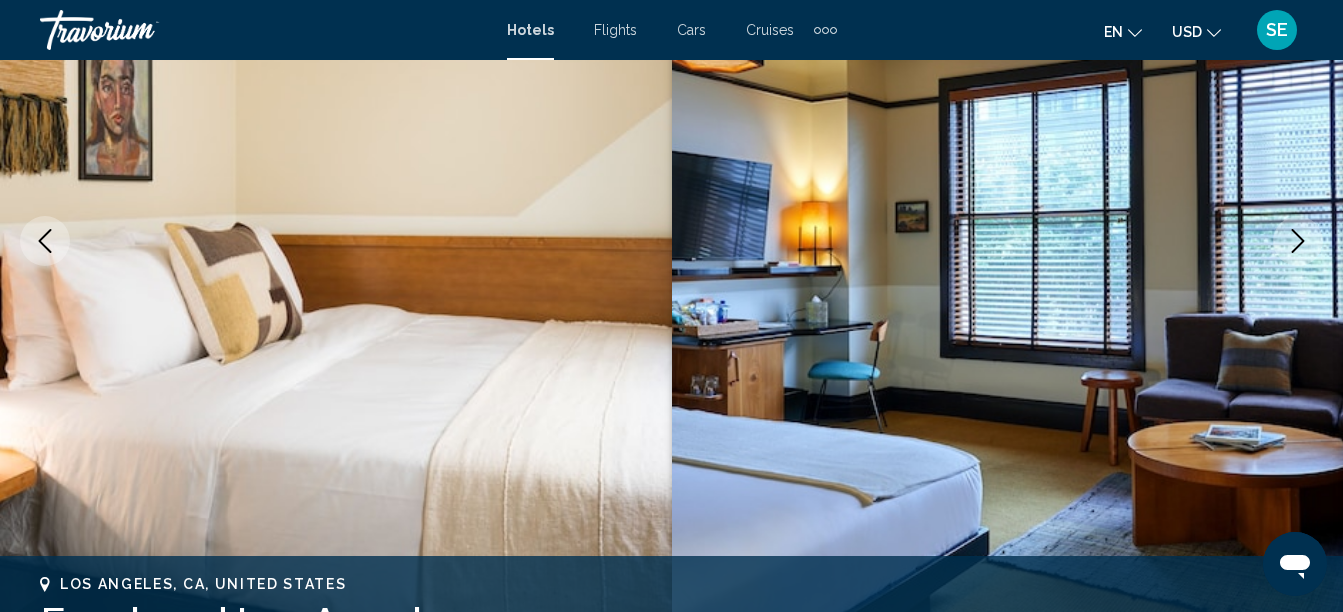 click 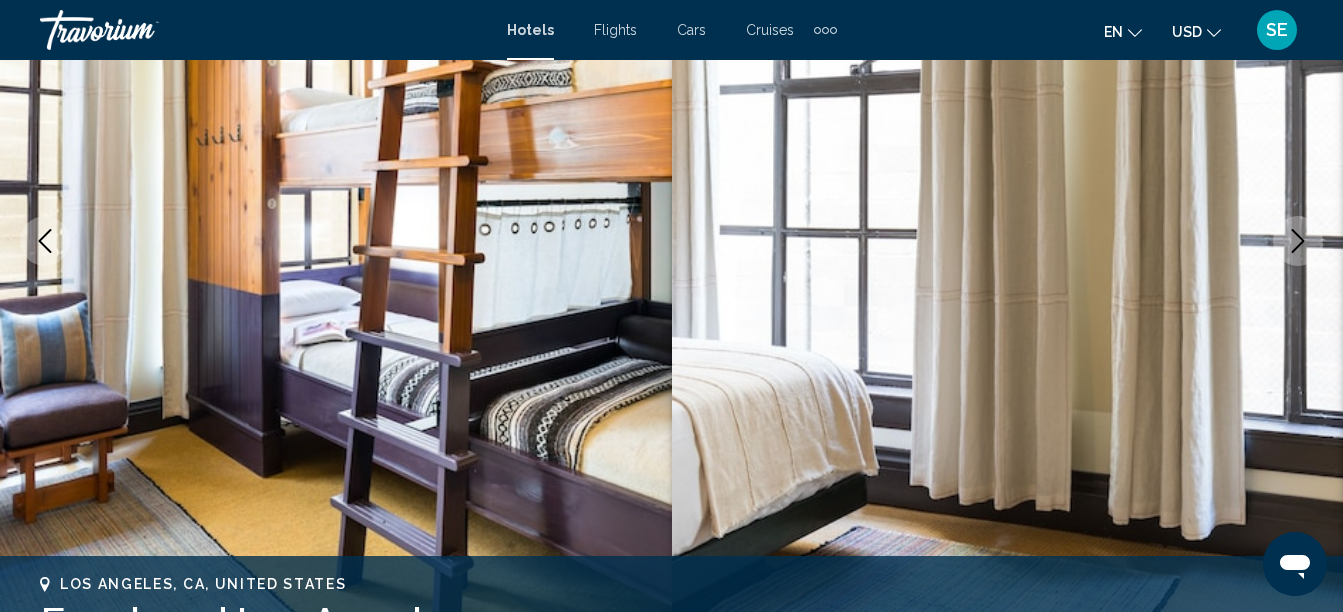 click 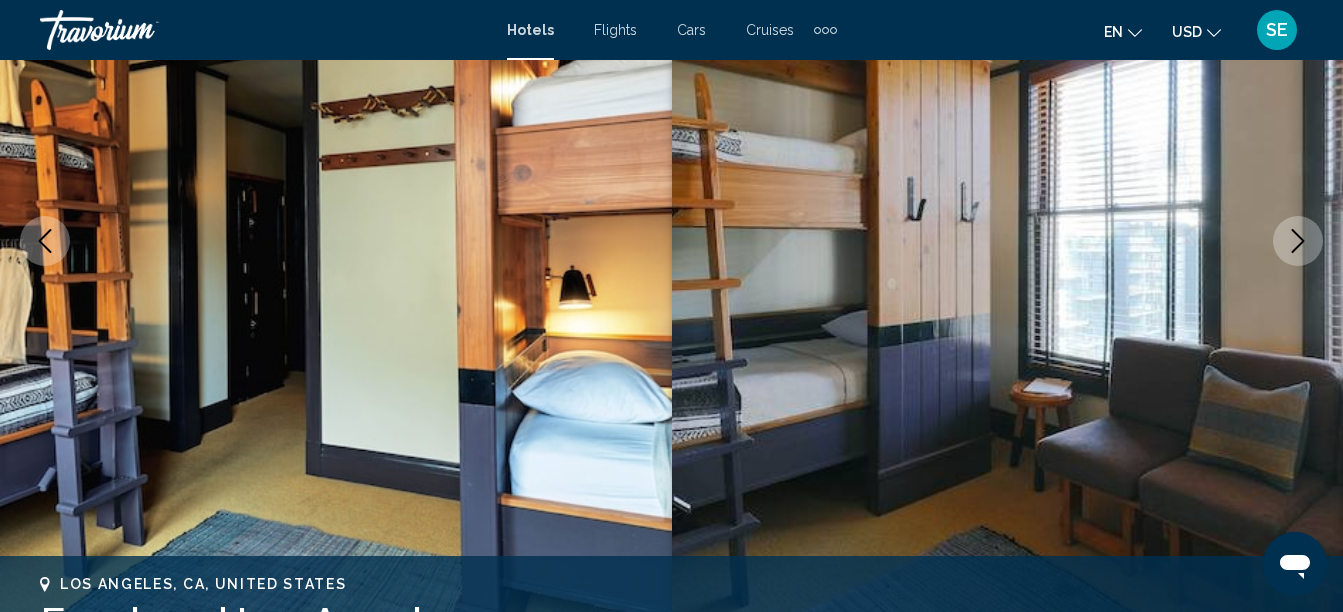 click 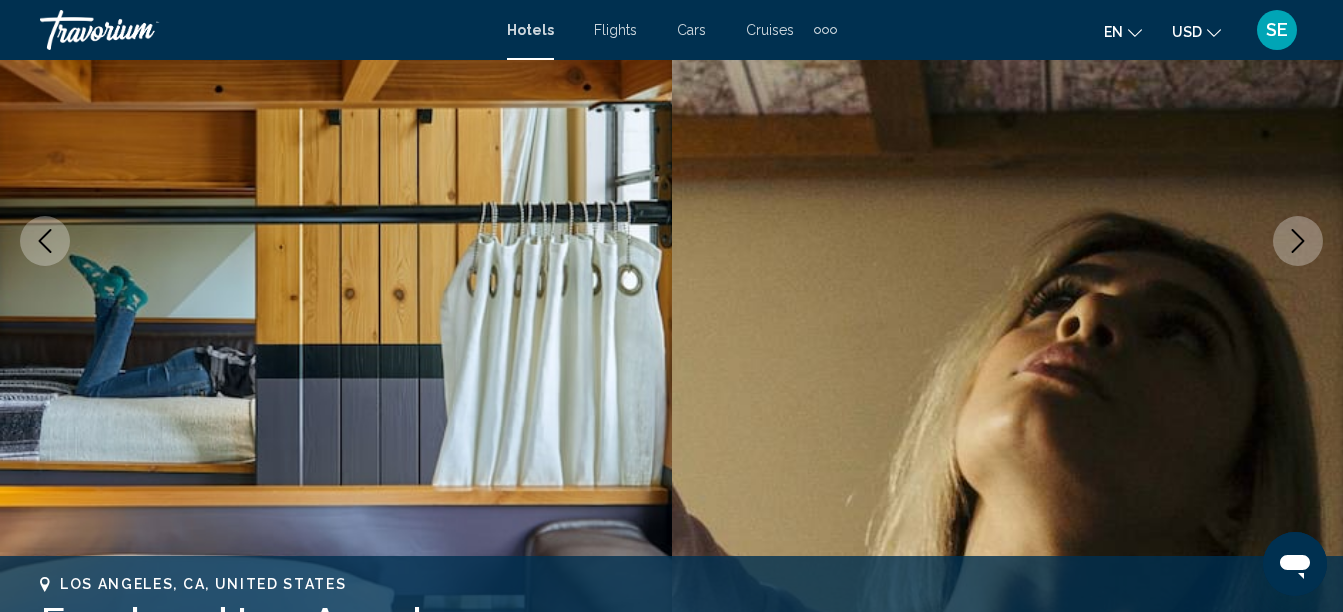 click 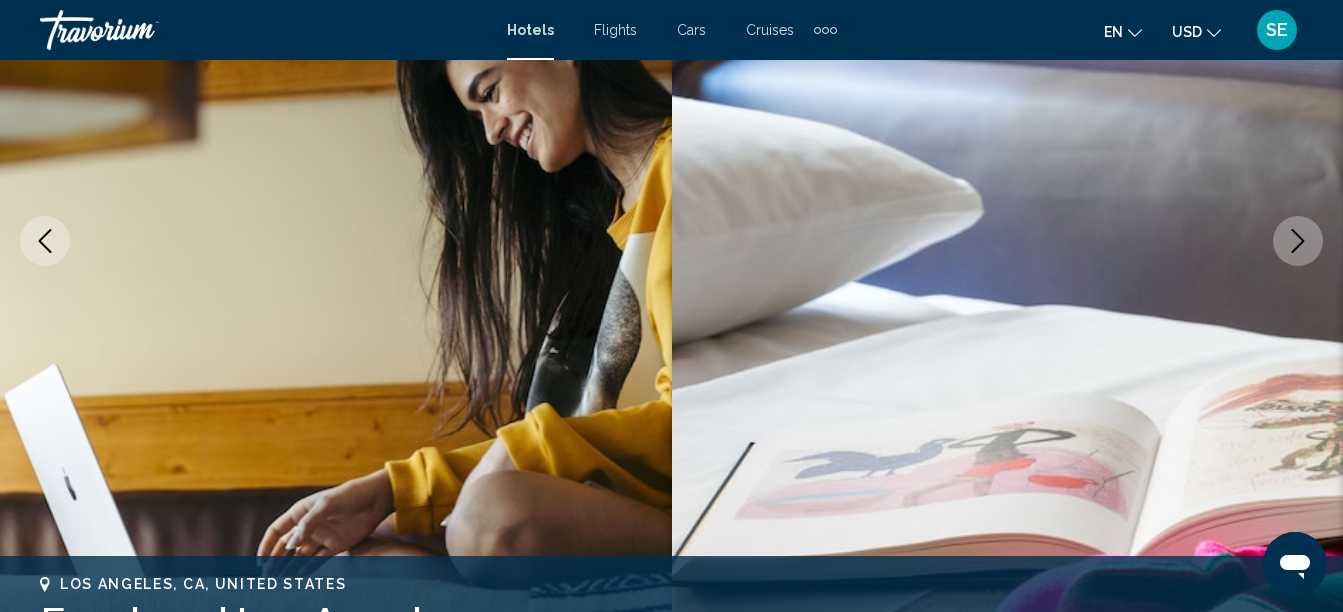 click 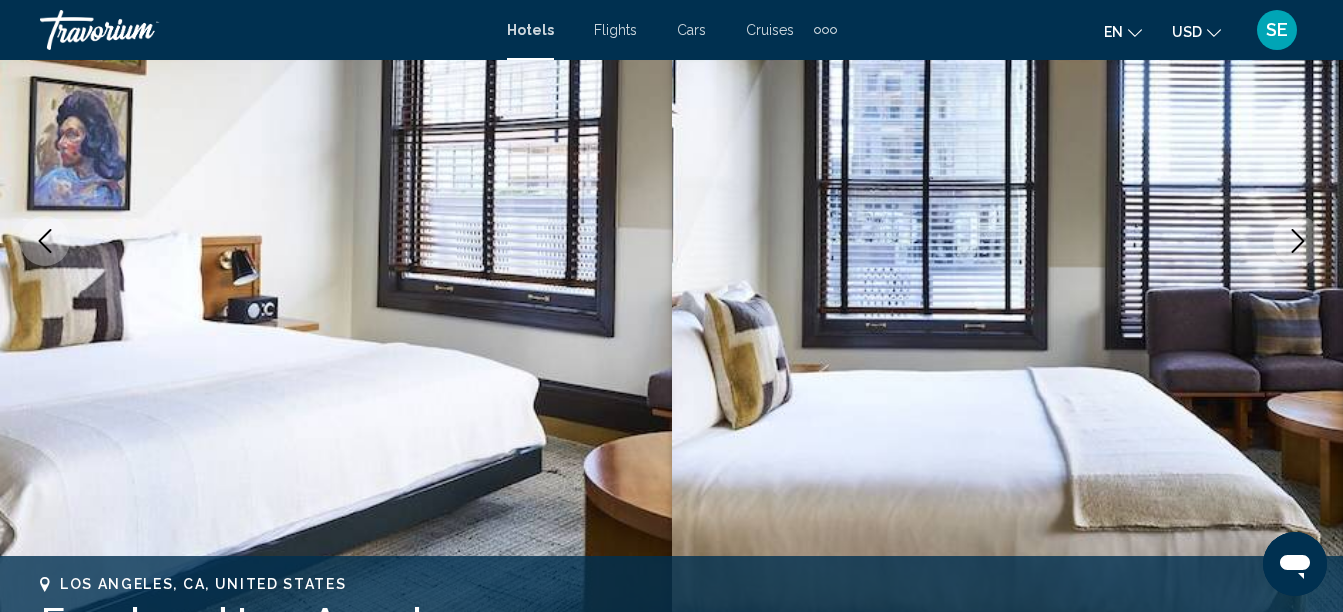 click 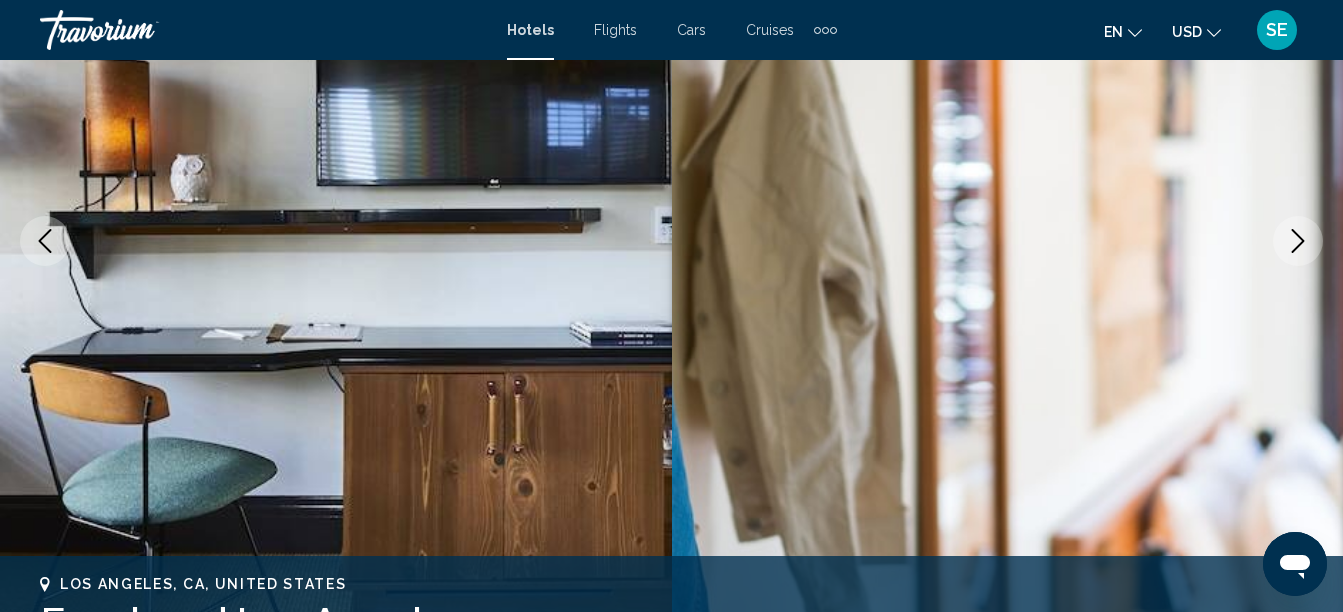 click 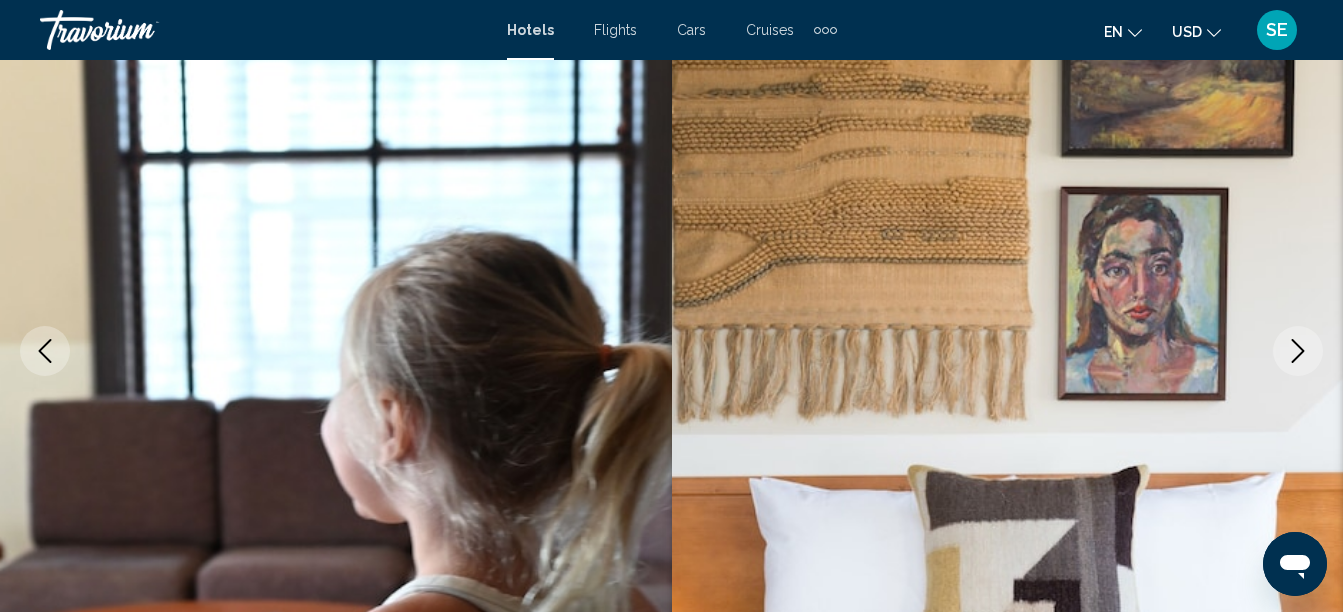 scroll, scrollTop: 183, scrollLeft: 0, axis: vertical 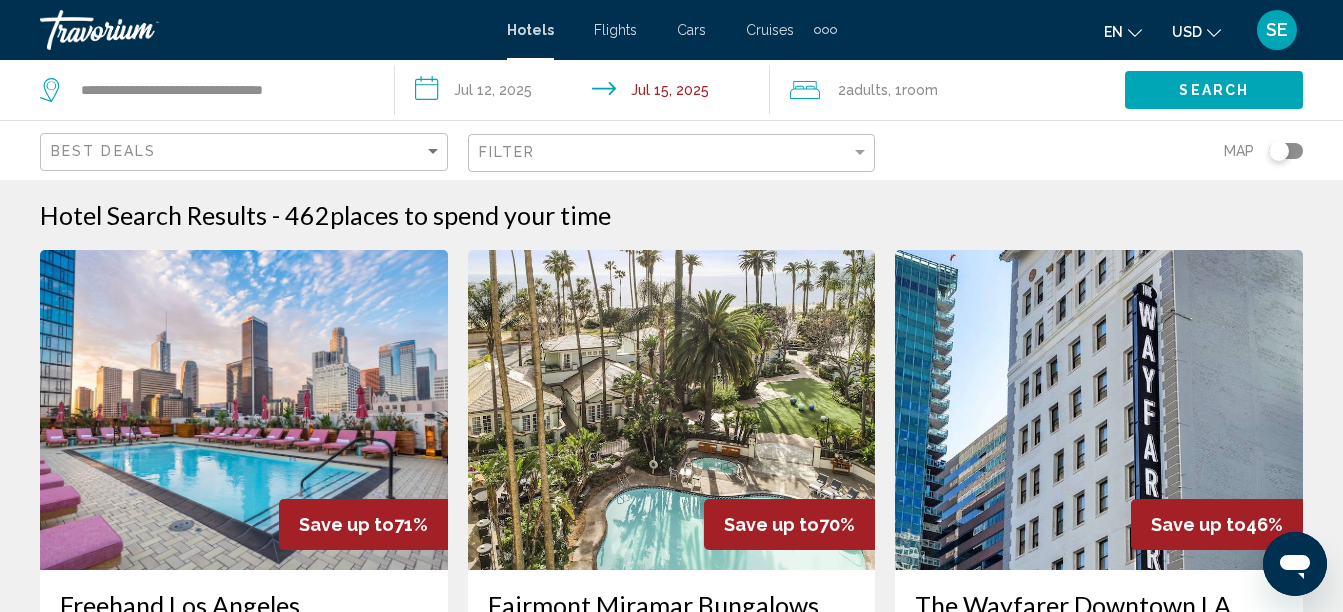 click at bounding box center [1099, 410] 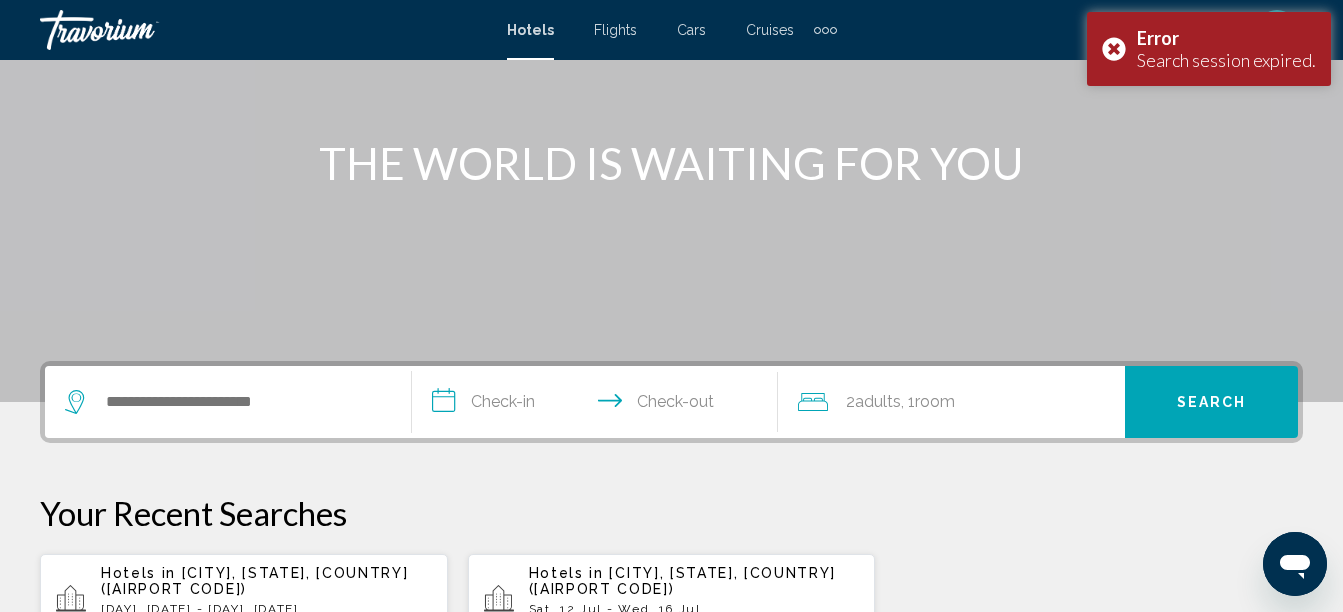scroll, scrollTop: 199, scrollLeft: 0, axis: vertical 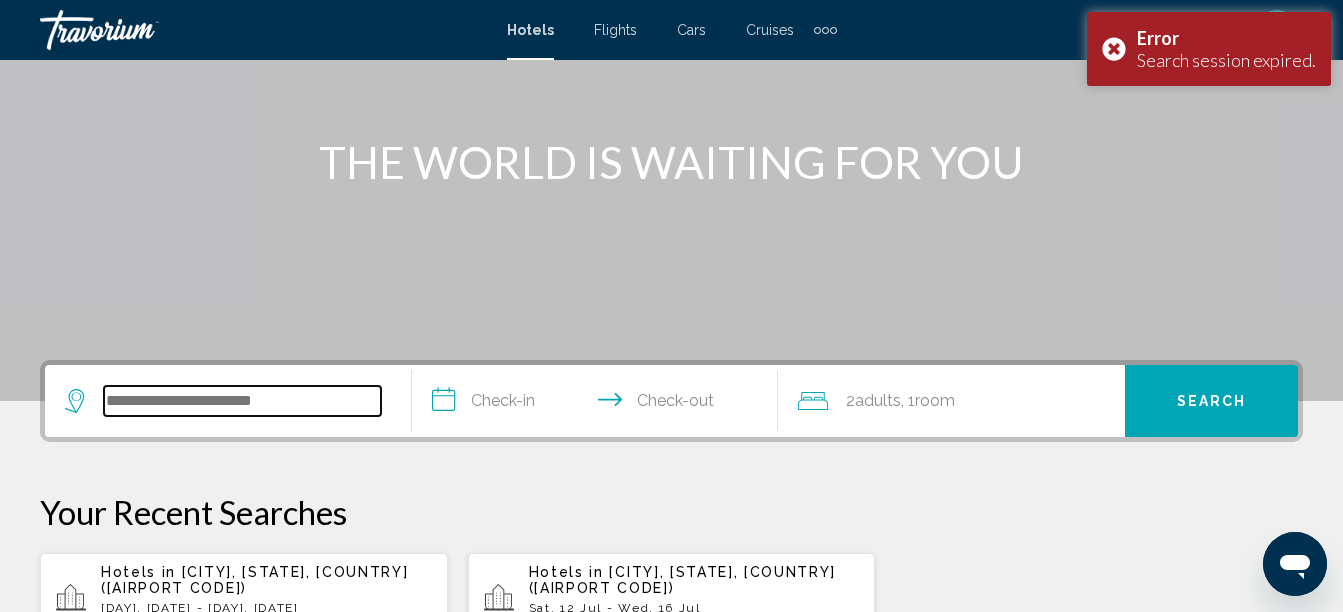 click at bounding box center (242, 401) 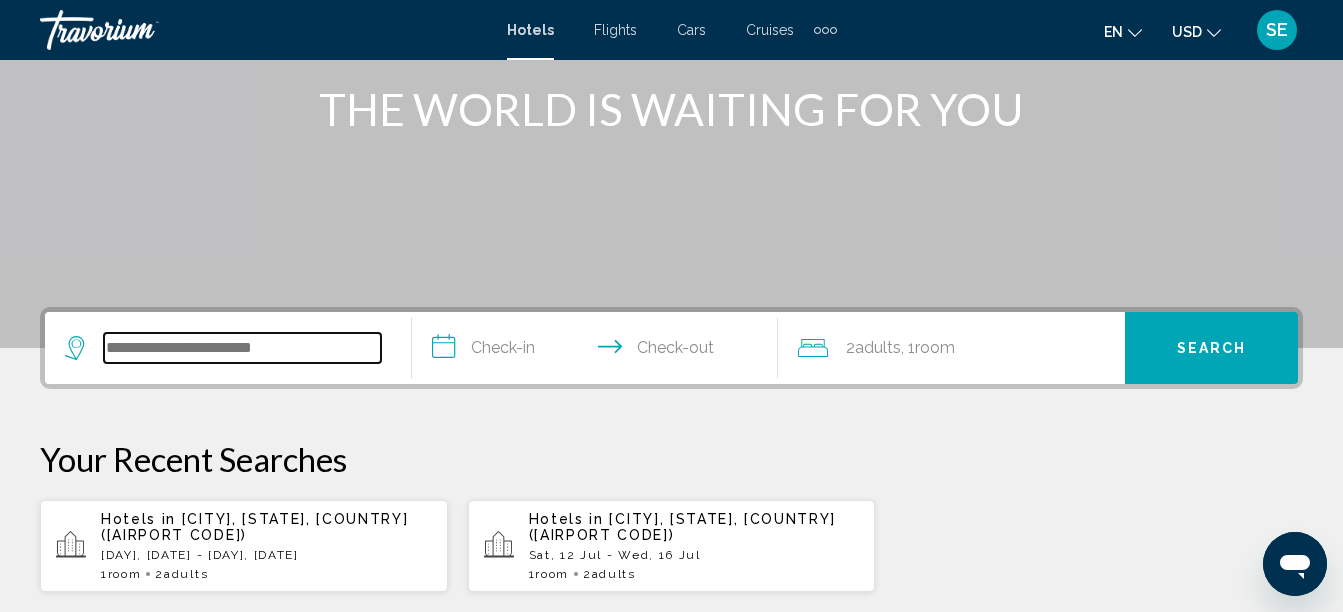 scroll, scrollTop: 251, scrollLeft: 0, axis: vertical 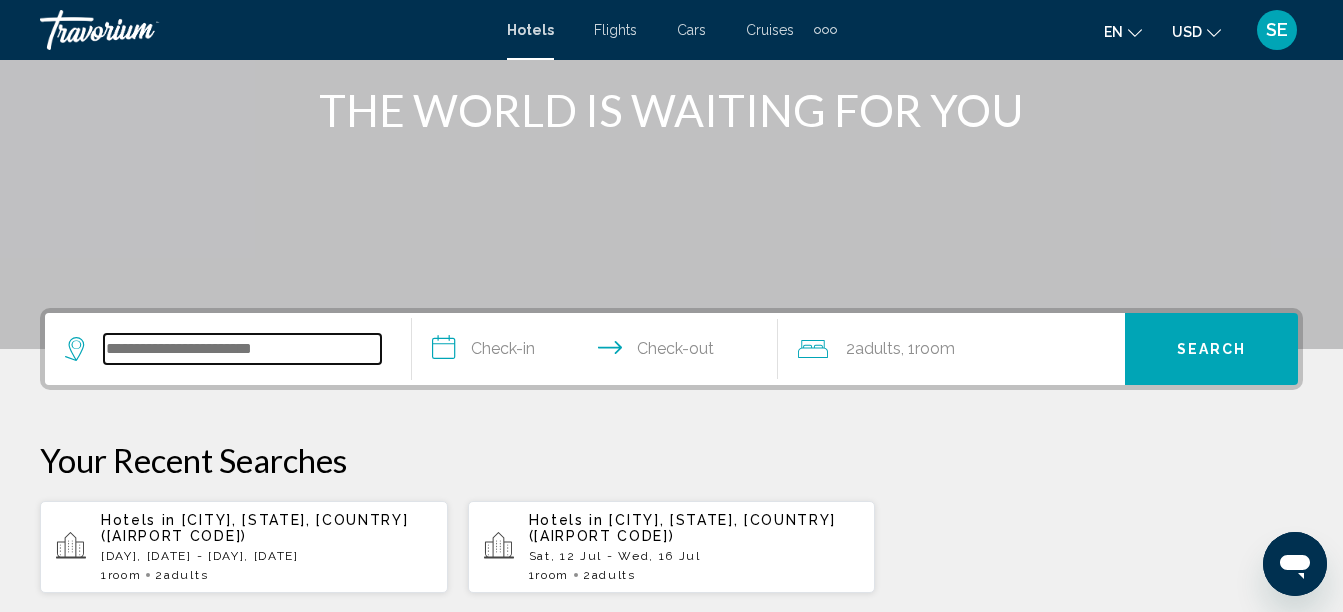 click at bounding box center [242, 349] 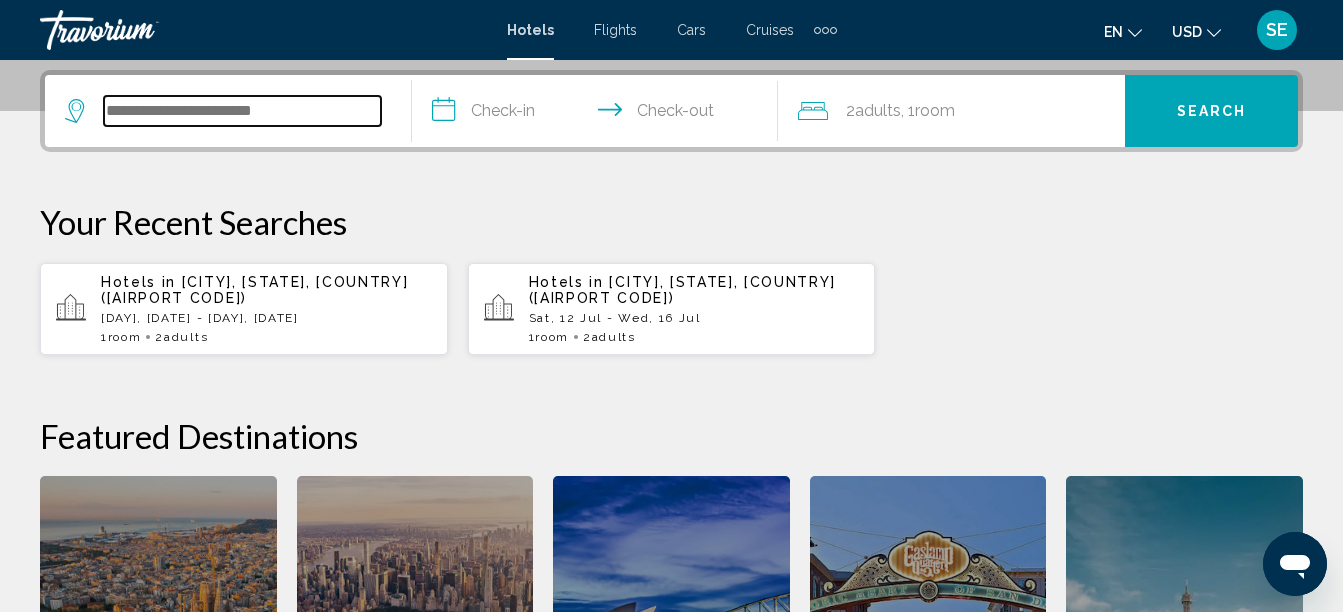 scroll, scrollTop: 494, scrollLeft: 0, axis: vertical 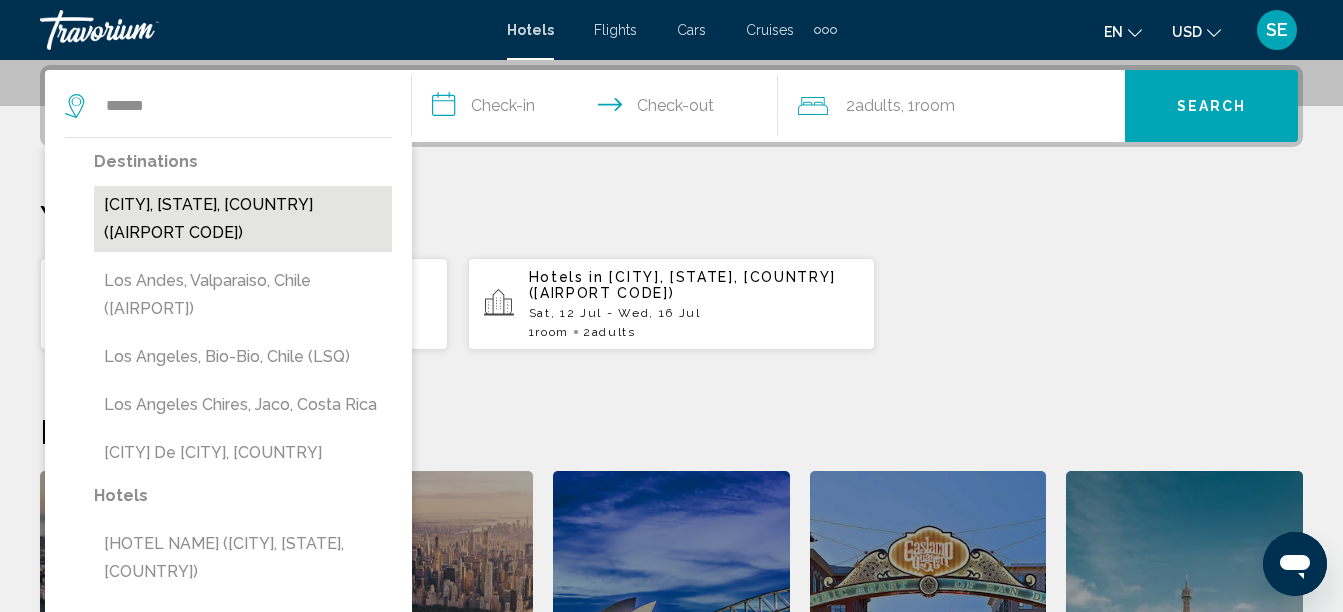 click on "[CITY], [STATE], [COUNTRY] ([AIRPORT CODE])" at bounding box center [243, 219] 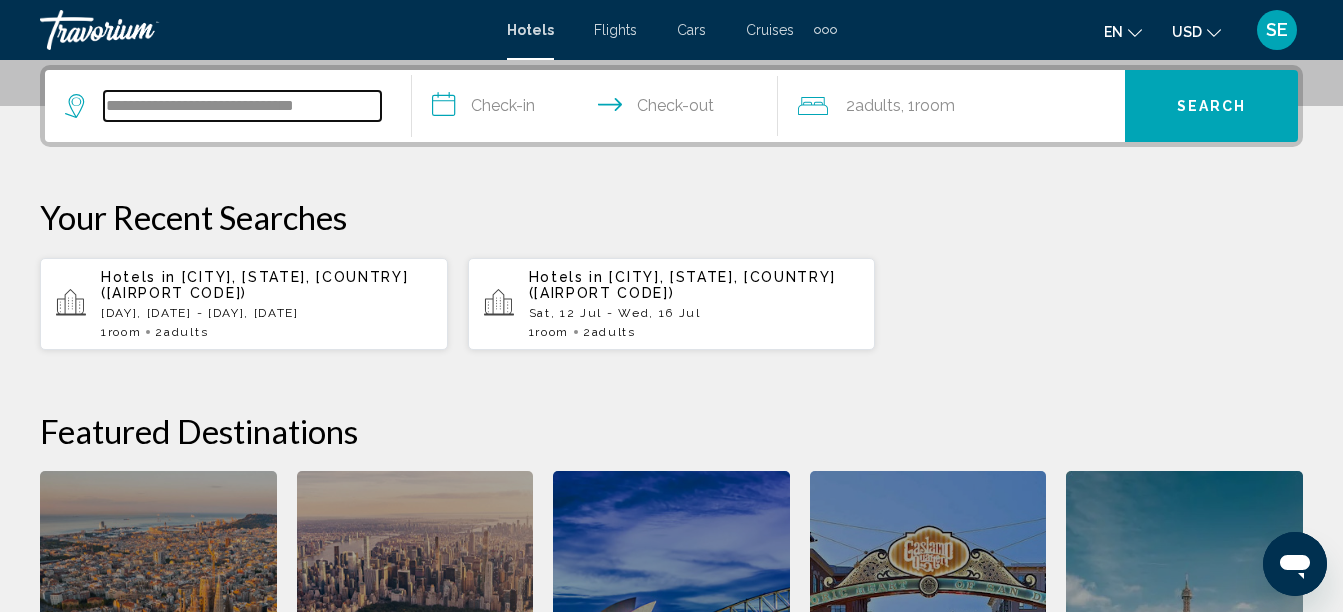 type on "**********" 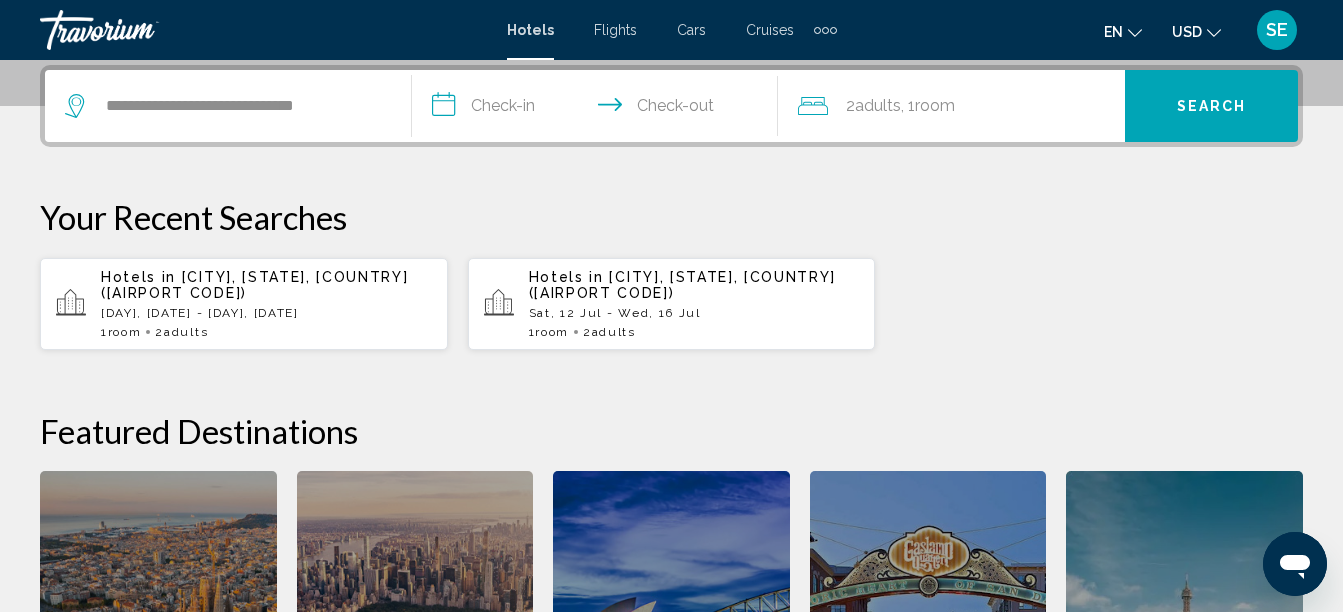 click on "**********" at bounding box center [599, 109] 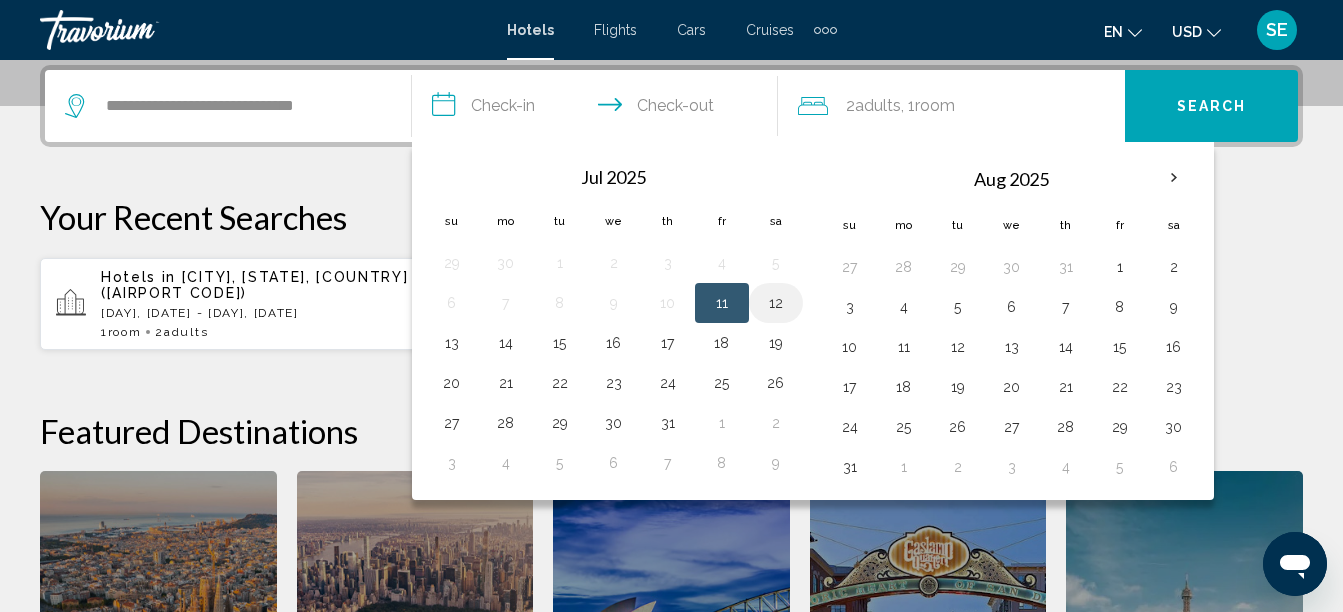 click on "12" at bounding box center (776, 303) 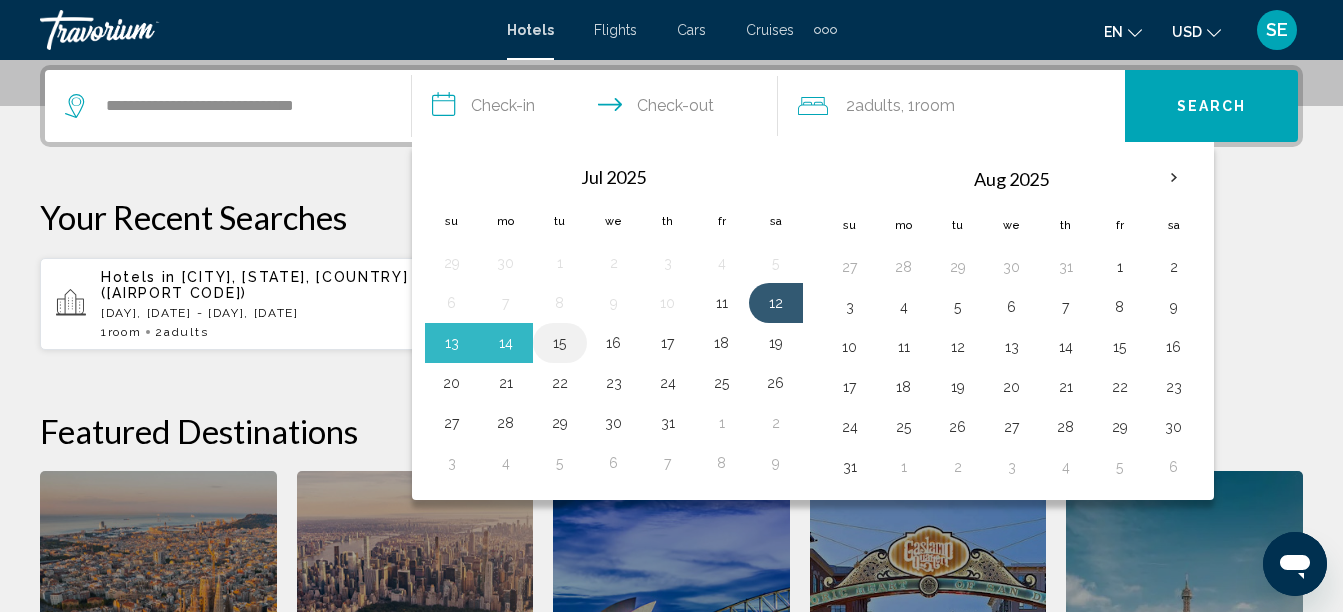 click on "15" at bounding box center [560, 343] 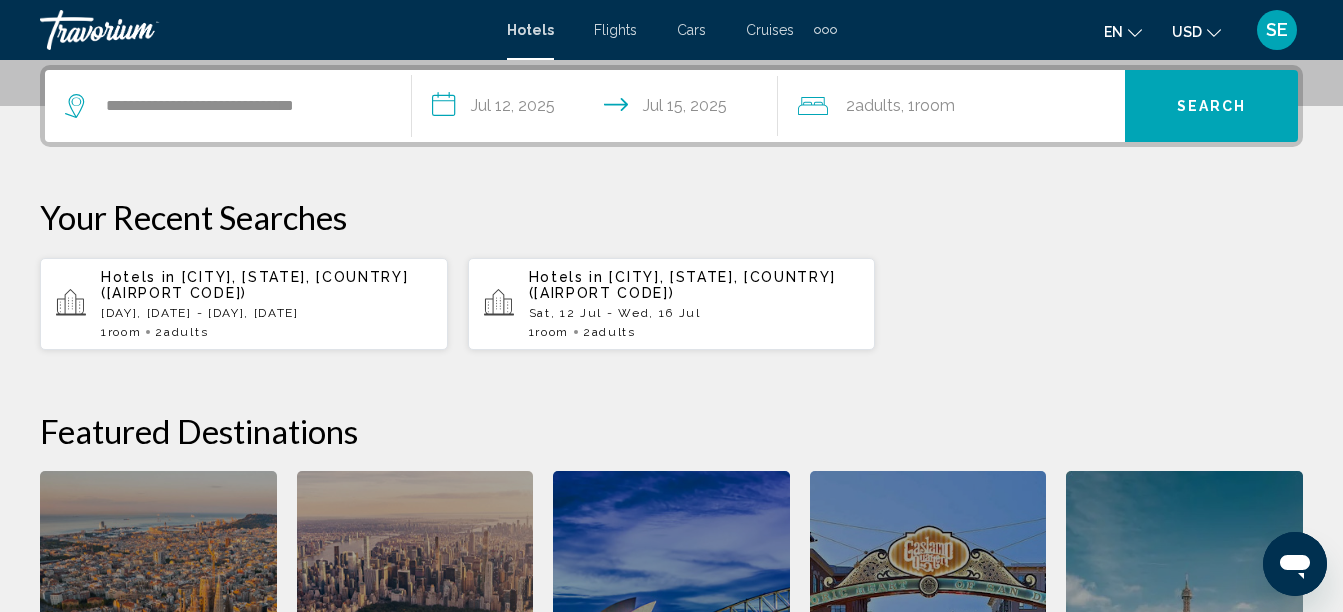 click on "[CITY], [STATE], [COUNTRY] ([AIRPORT CODE])" at bounding box center (683, 285) 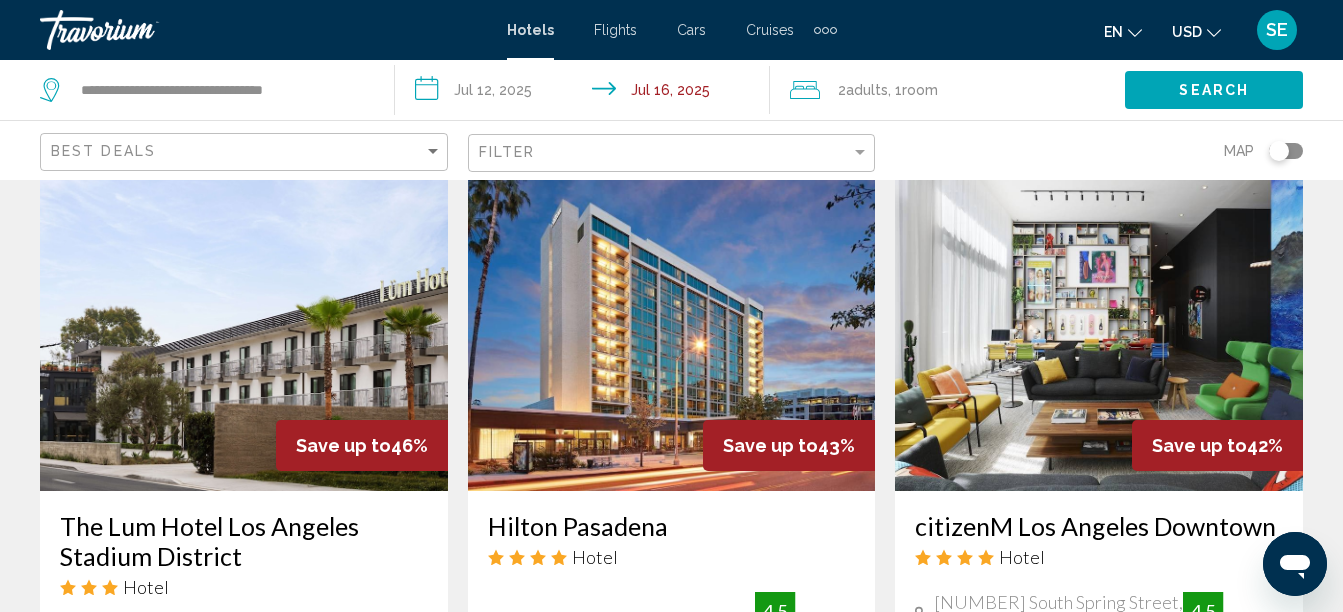 scroll, scrollTop: 740, scrollLeft: 0, axis: vertical 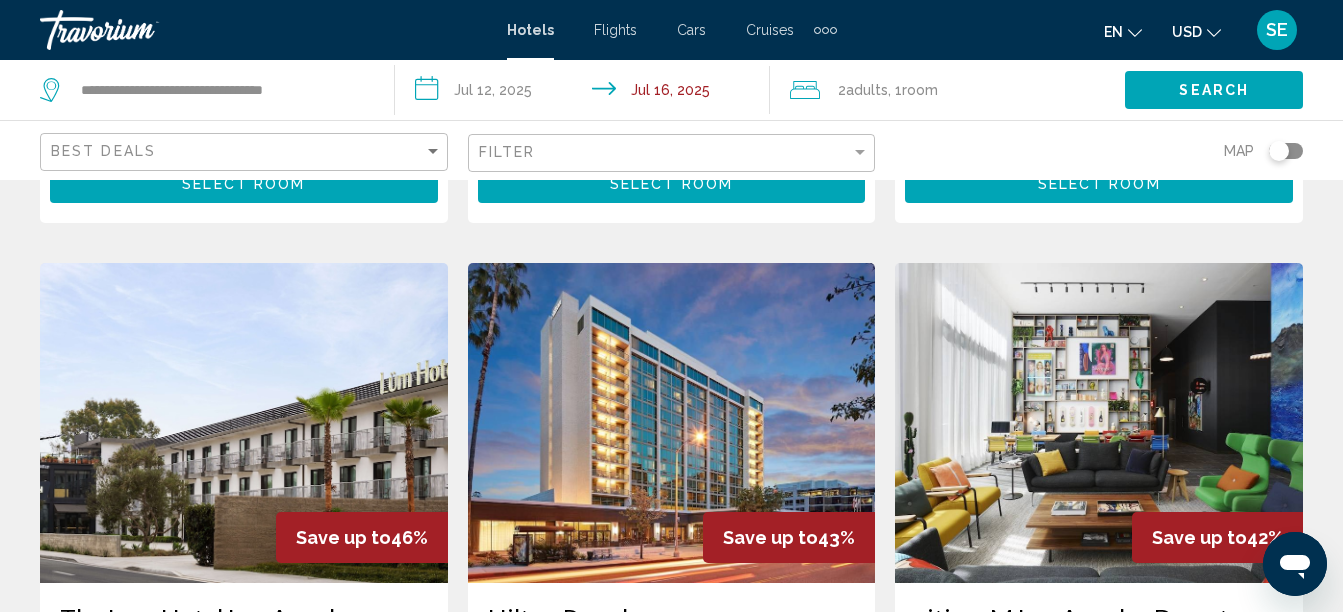 click at bounding box center [1099, 423] 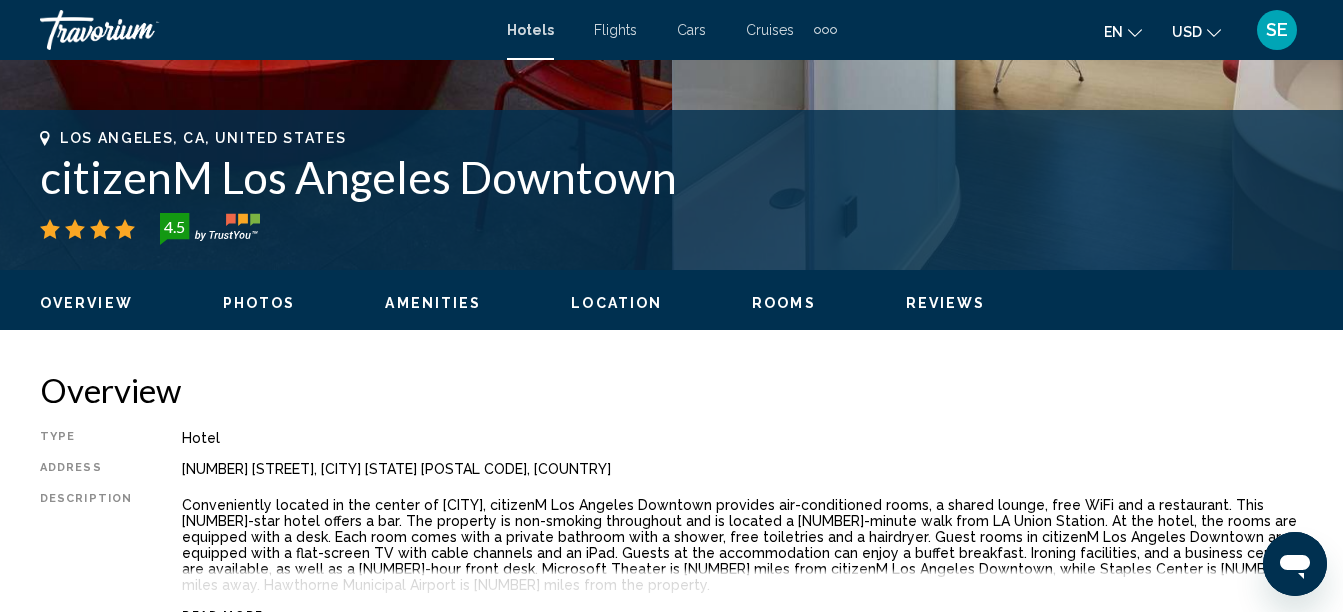 scroll, scrollTop: 229, scrollLeft: 0, axis: vertical 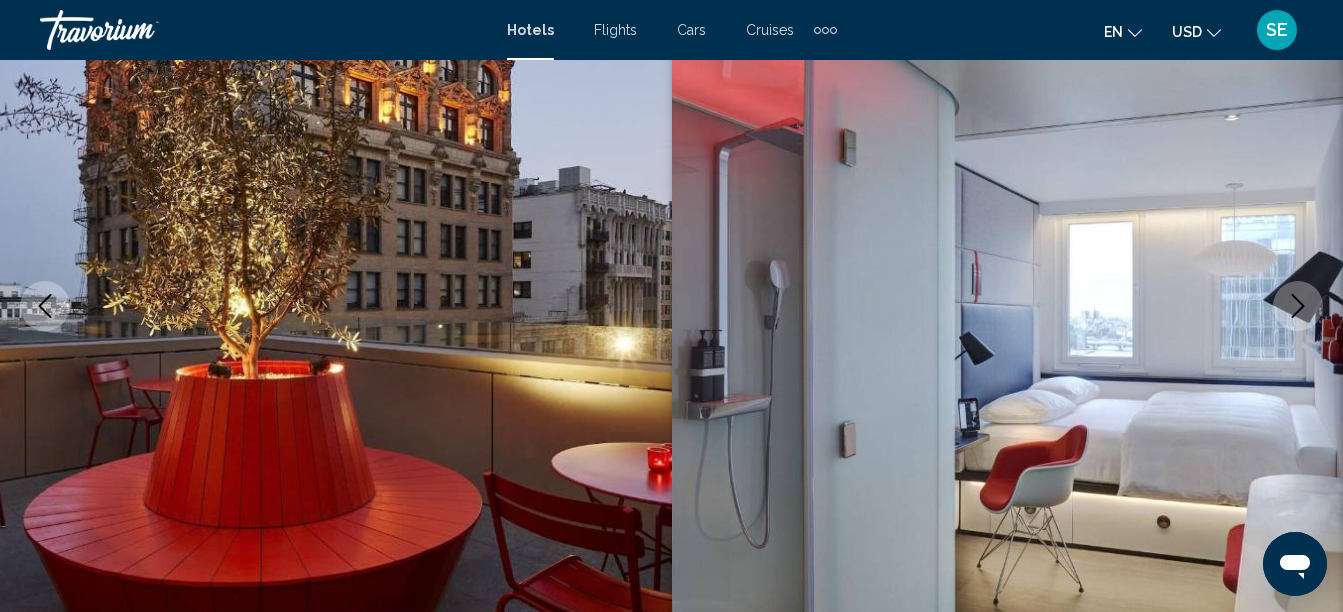 click 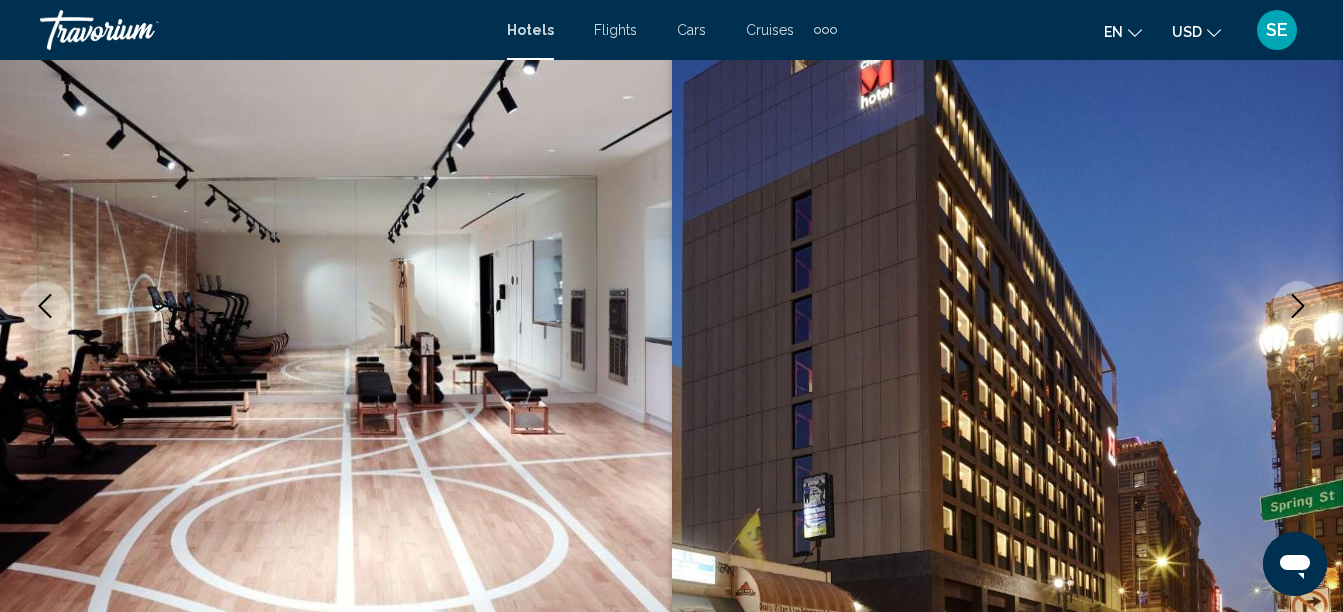 click 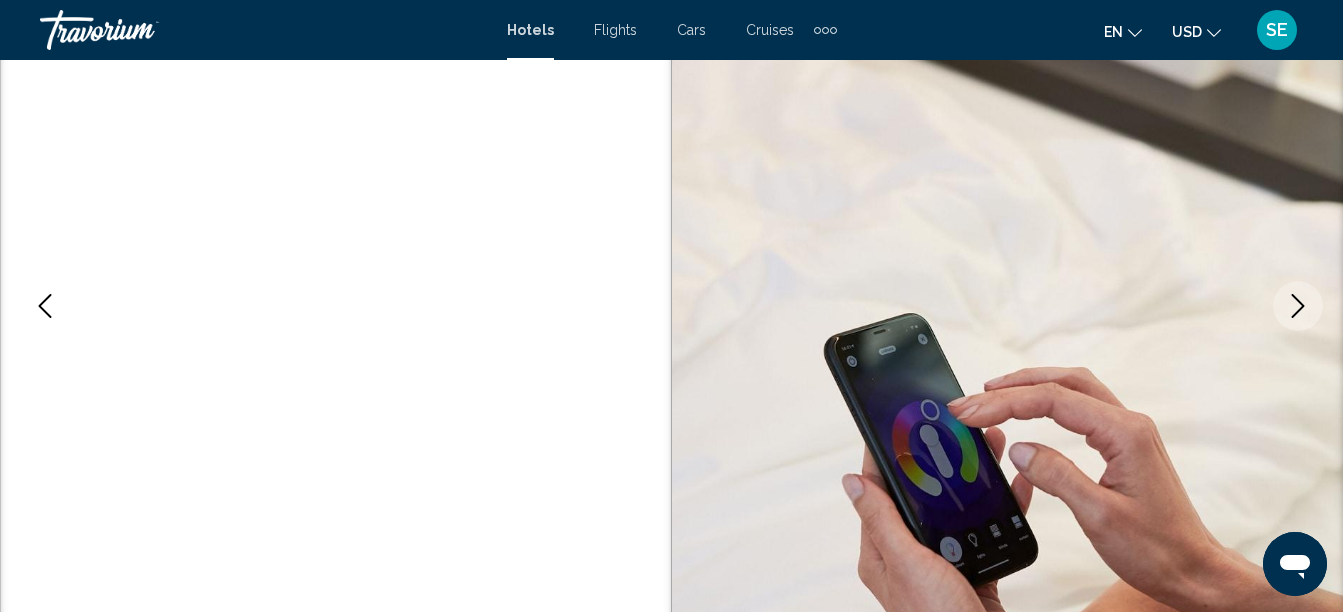 click 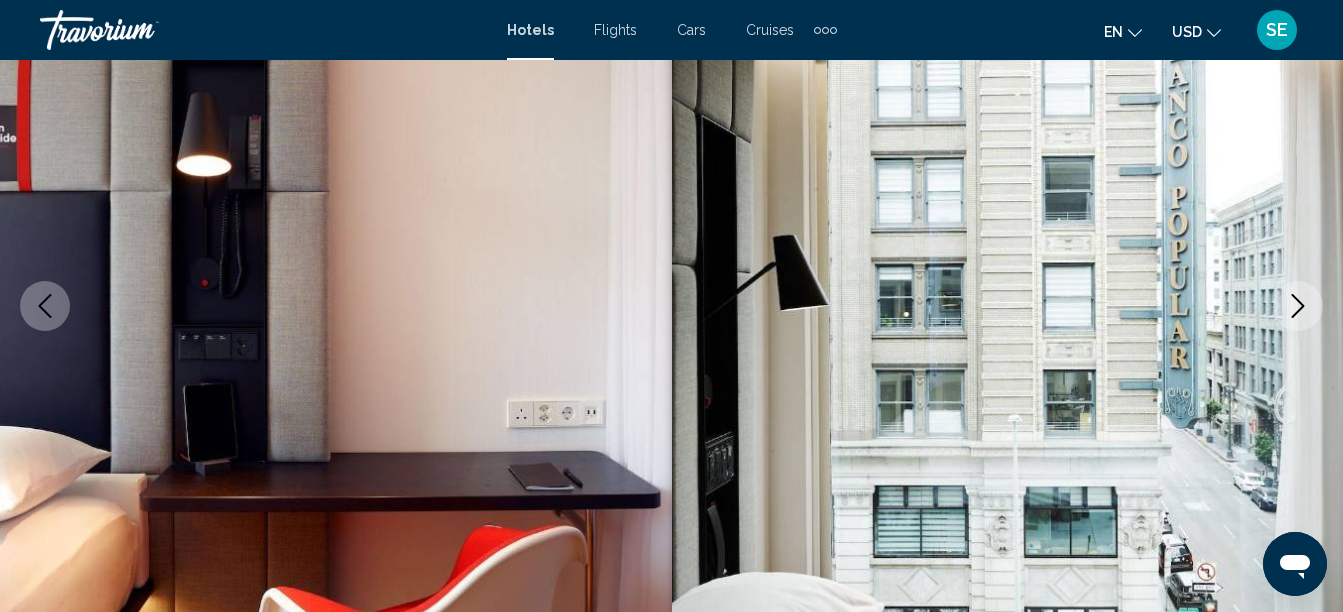 click 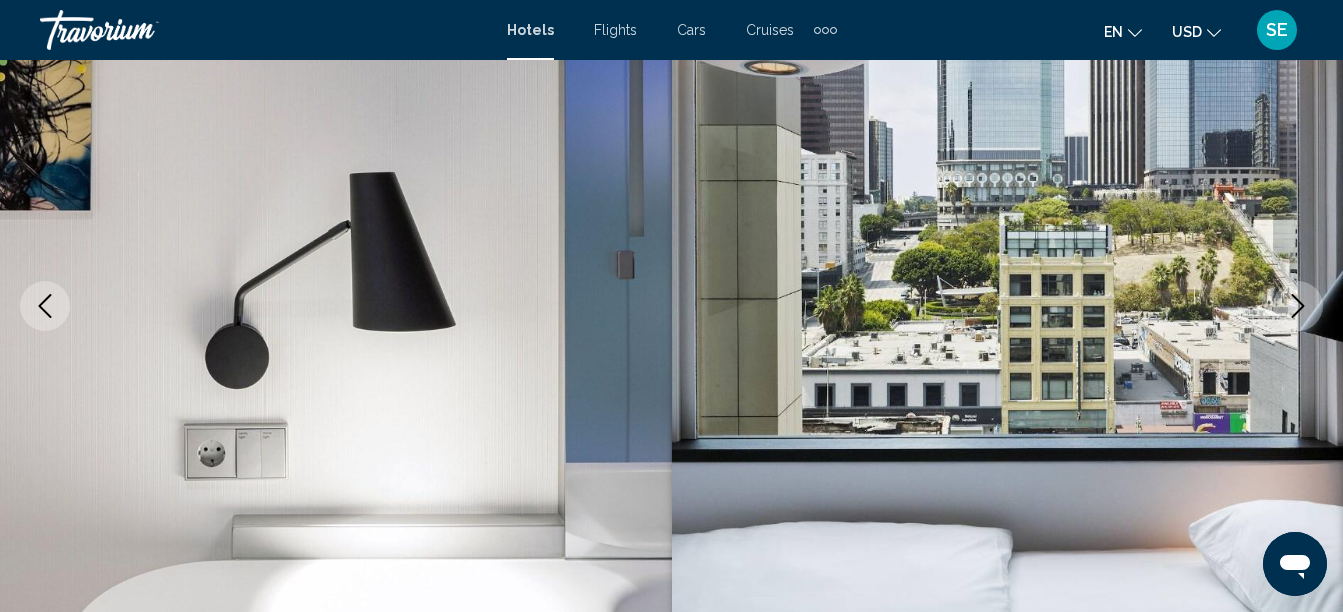 click 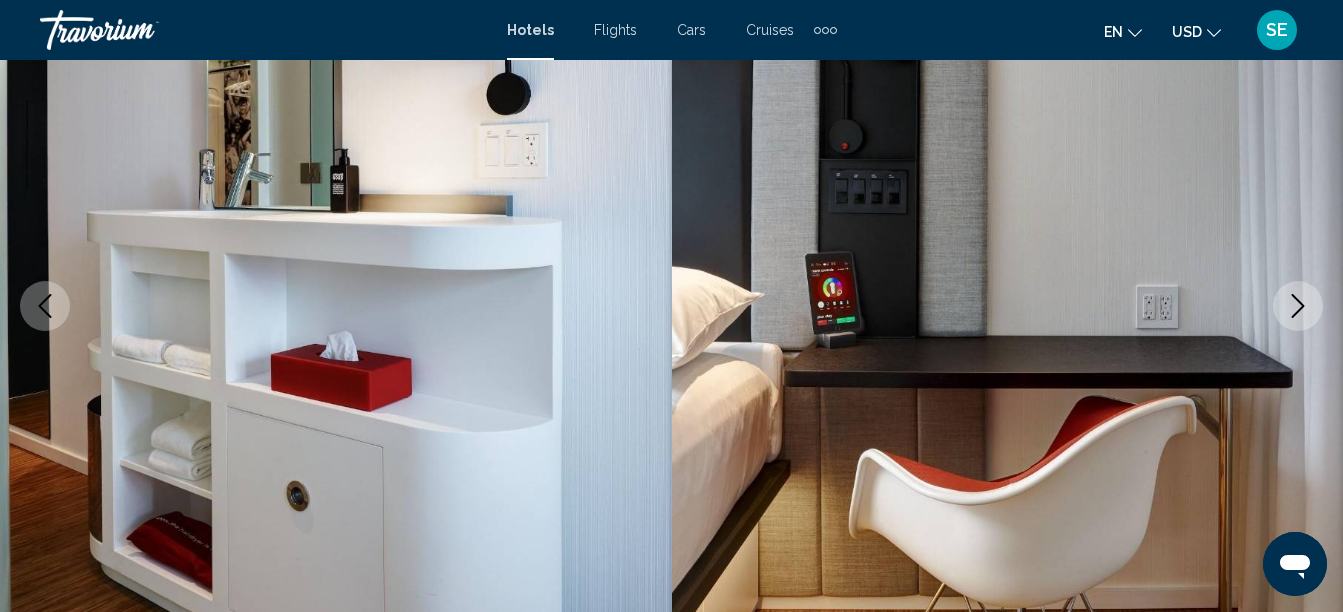 click 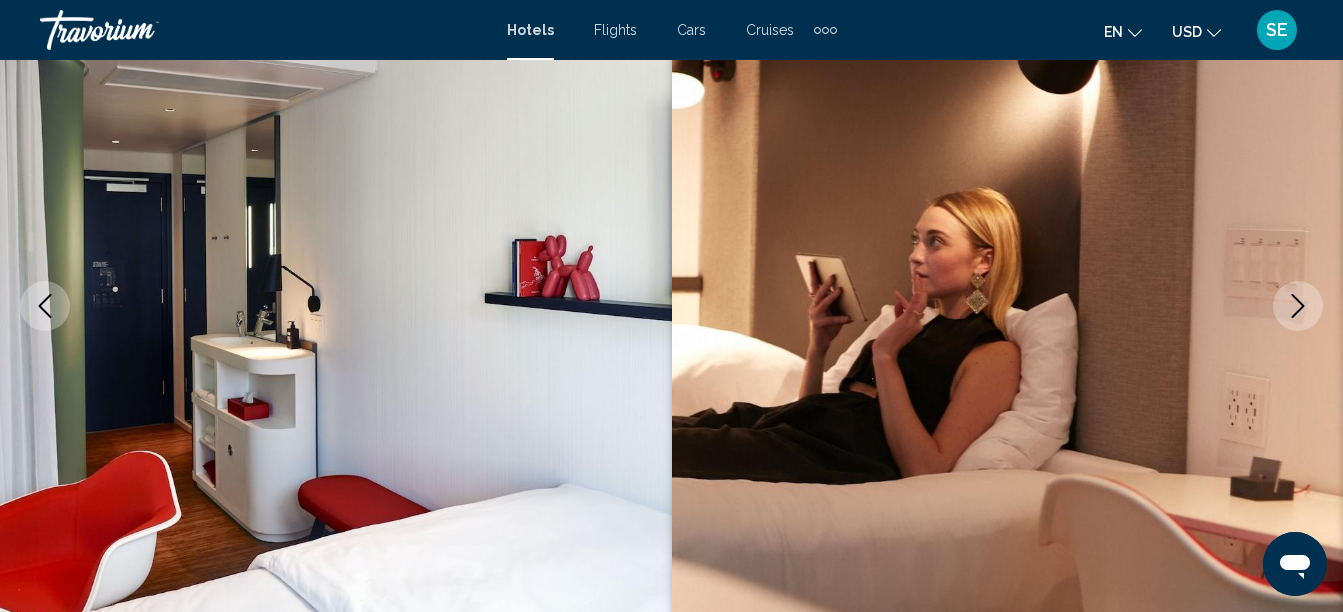click 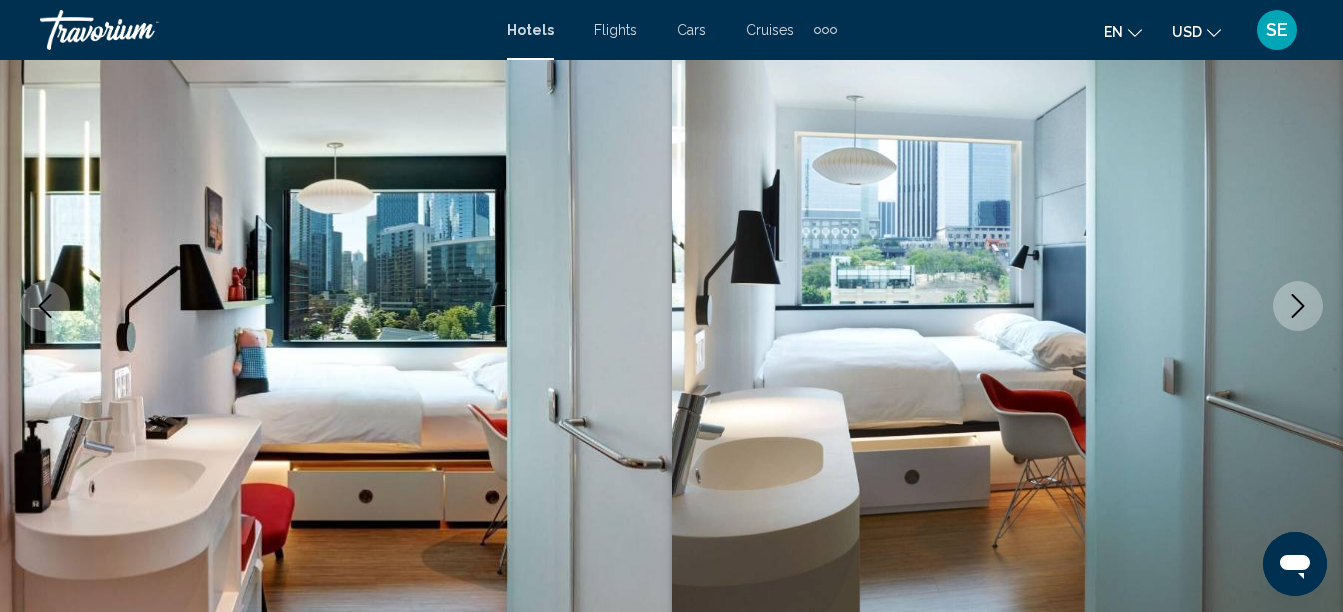 click 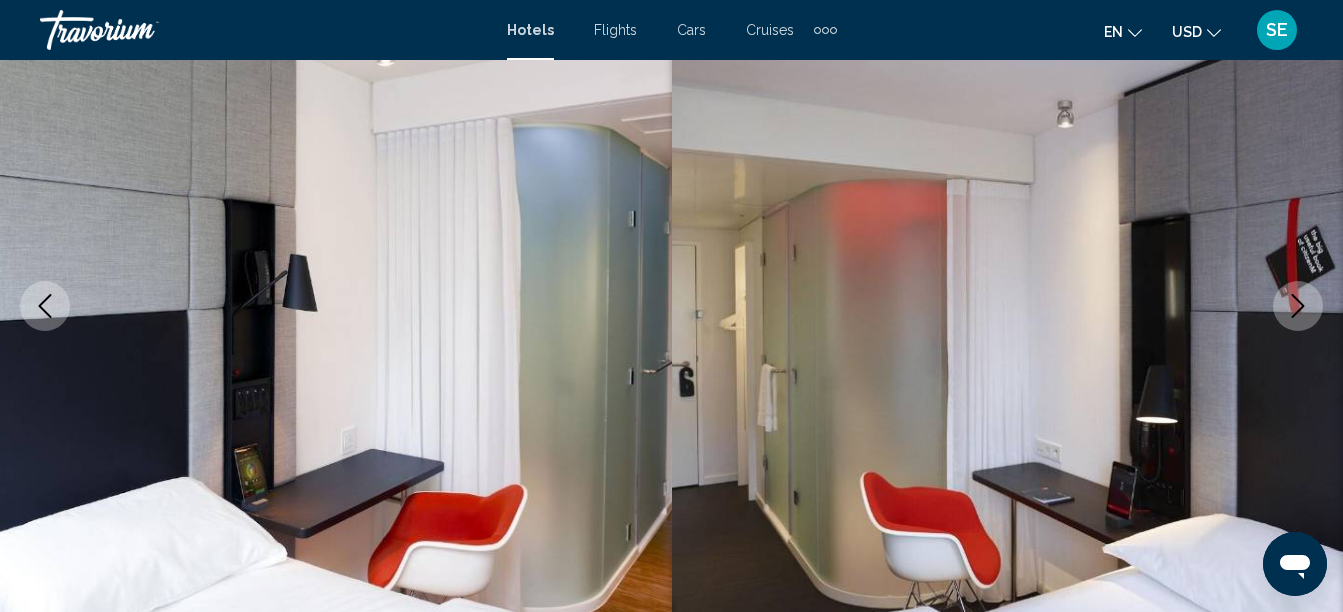 click 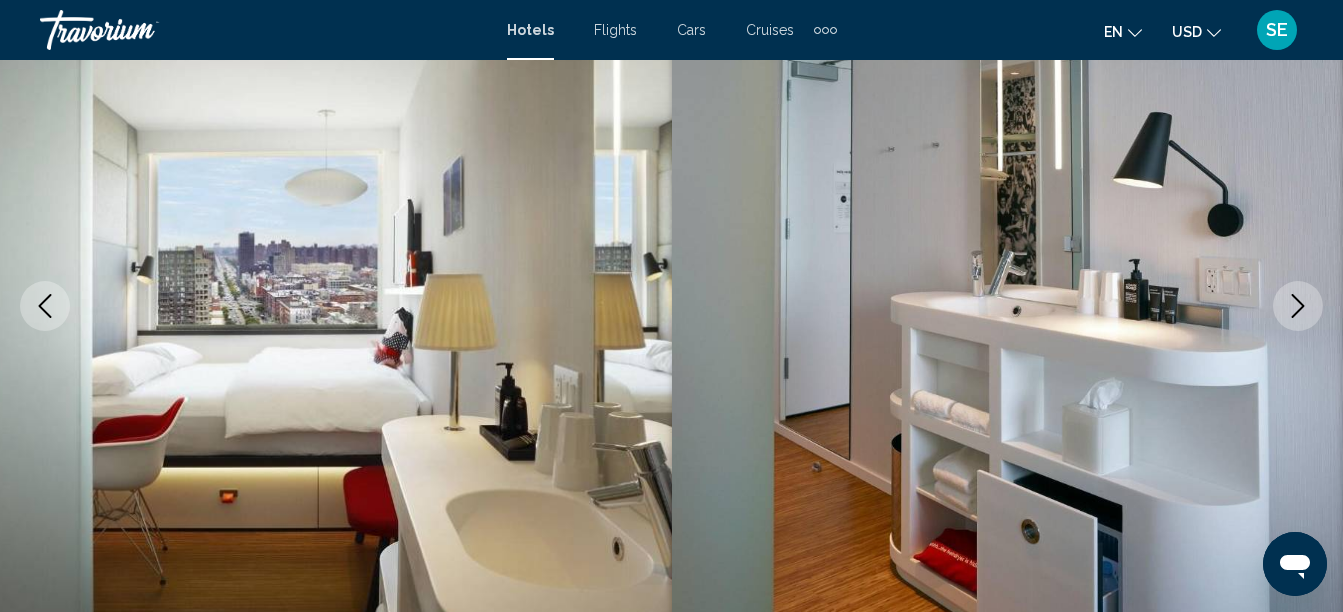 click 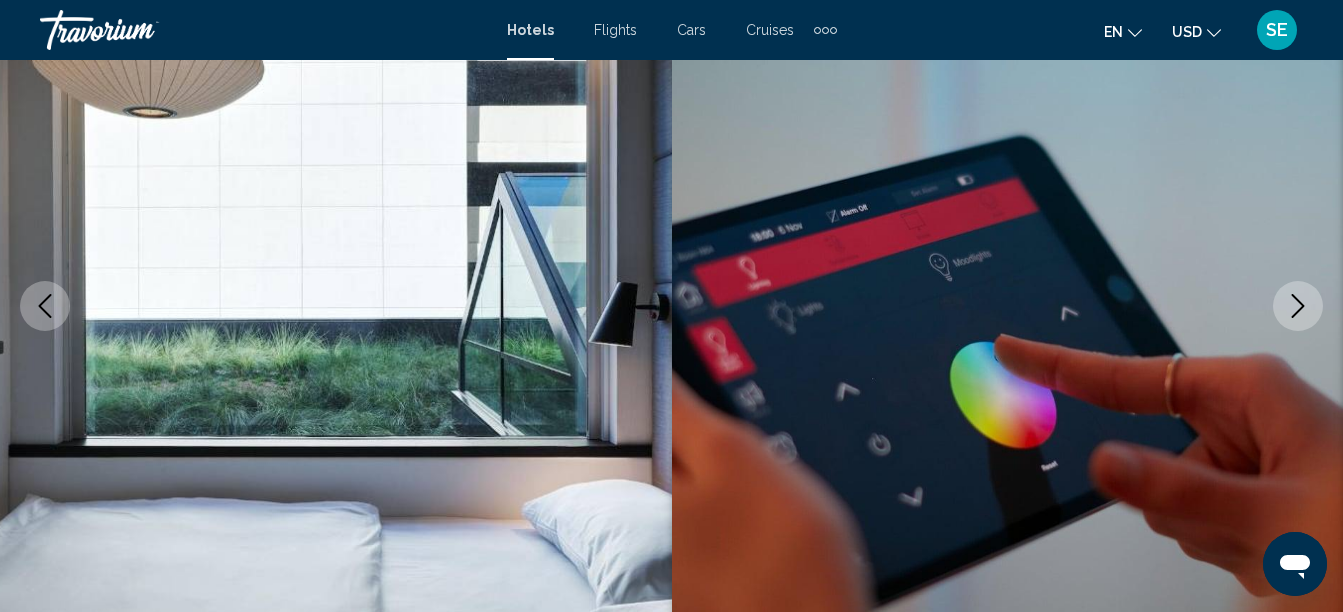 click 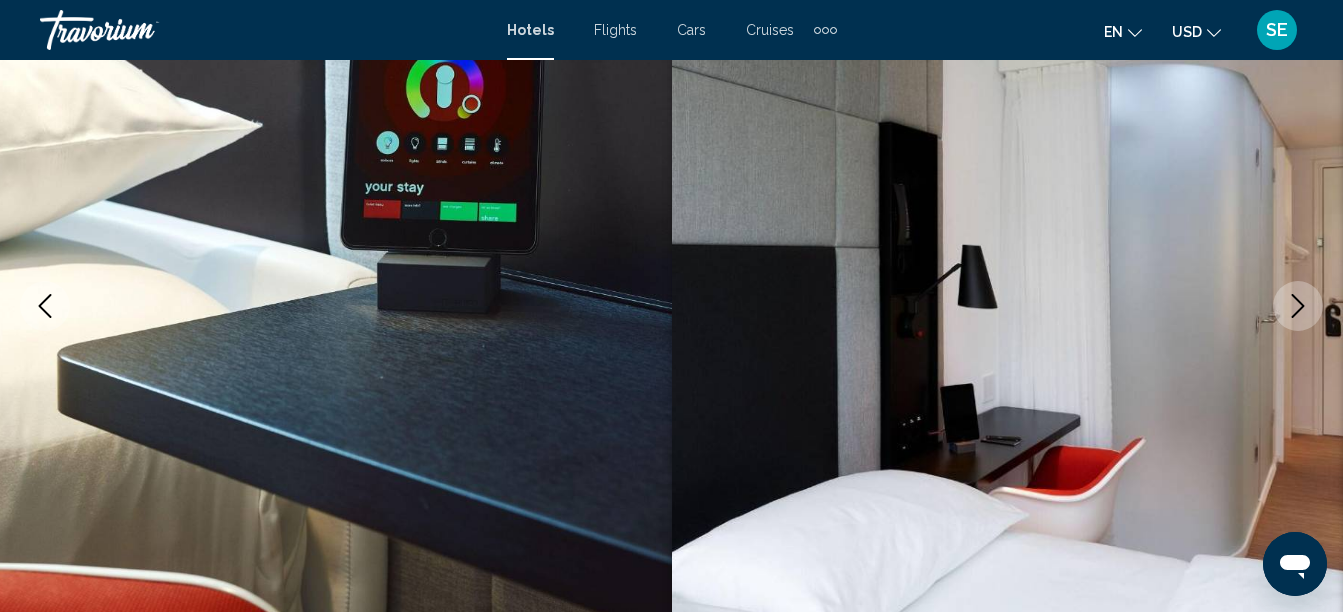 click 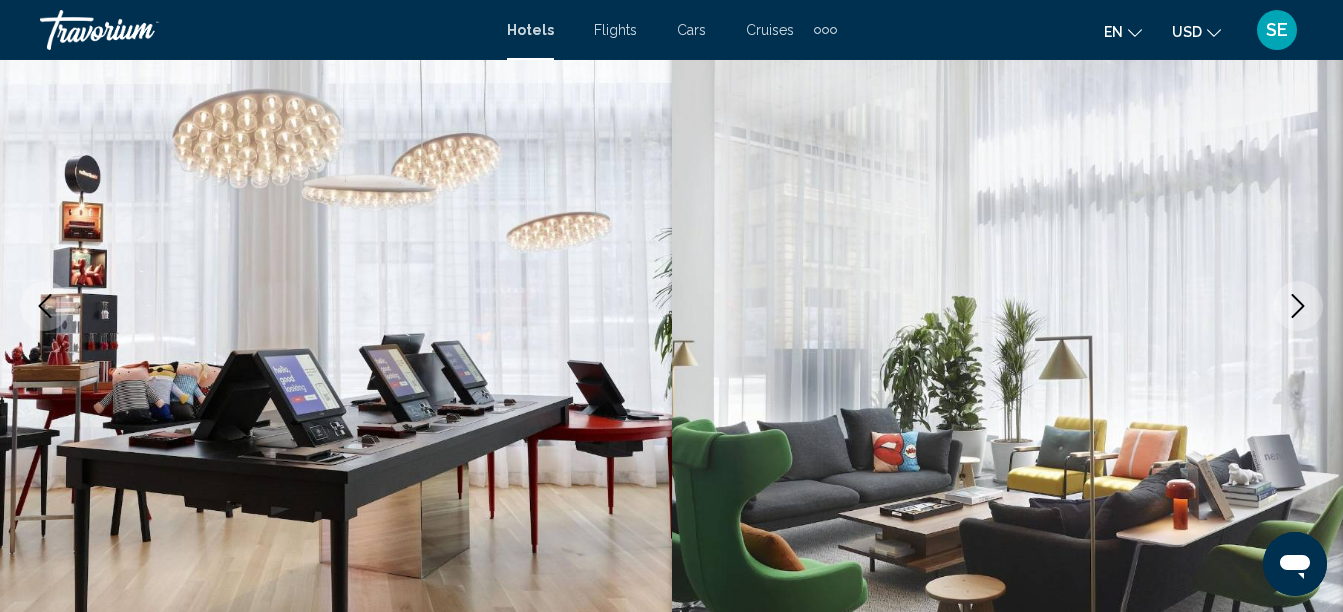 click 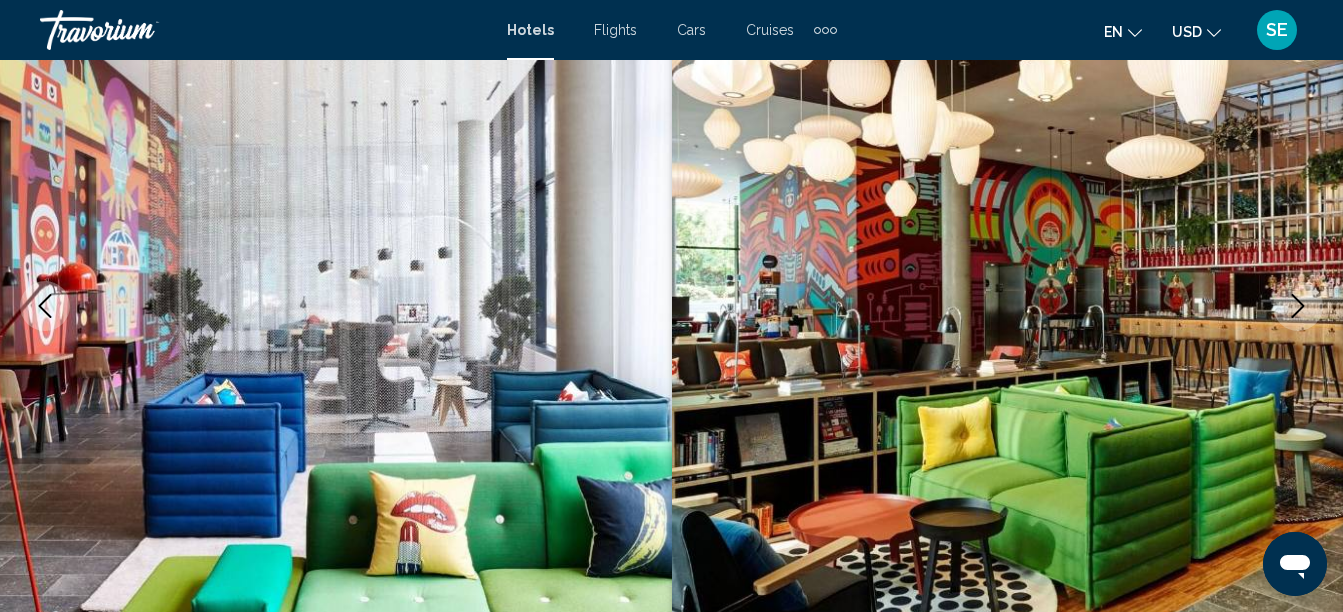 click 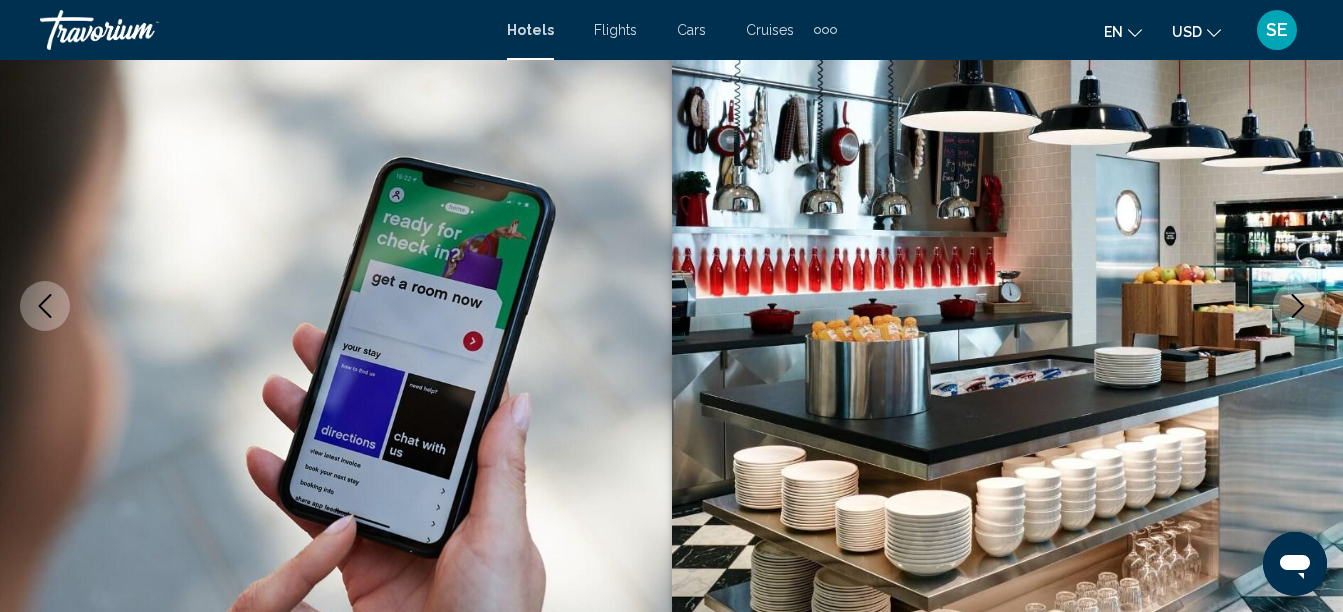 click 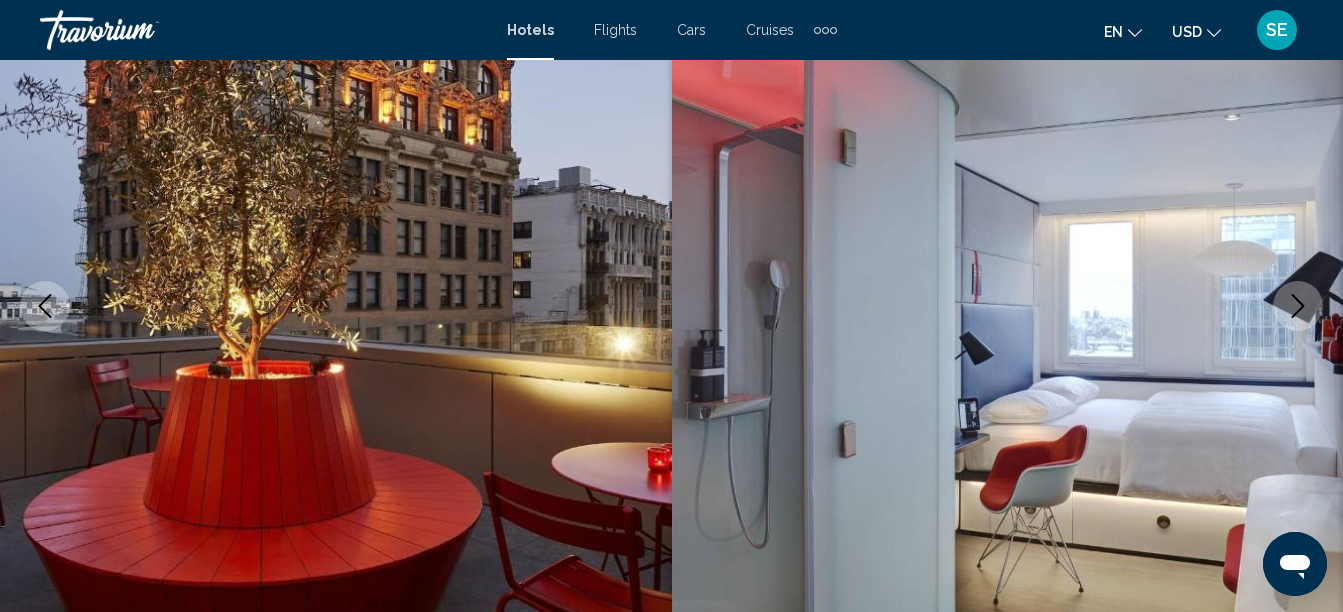 click 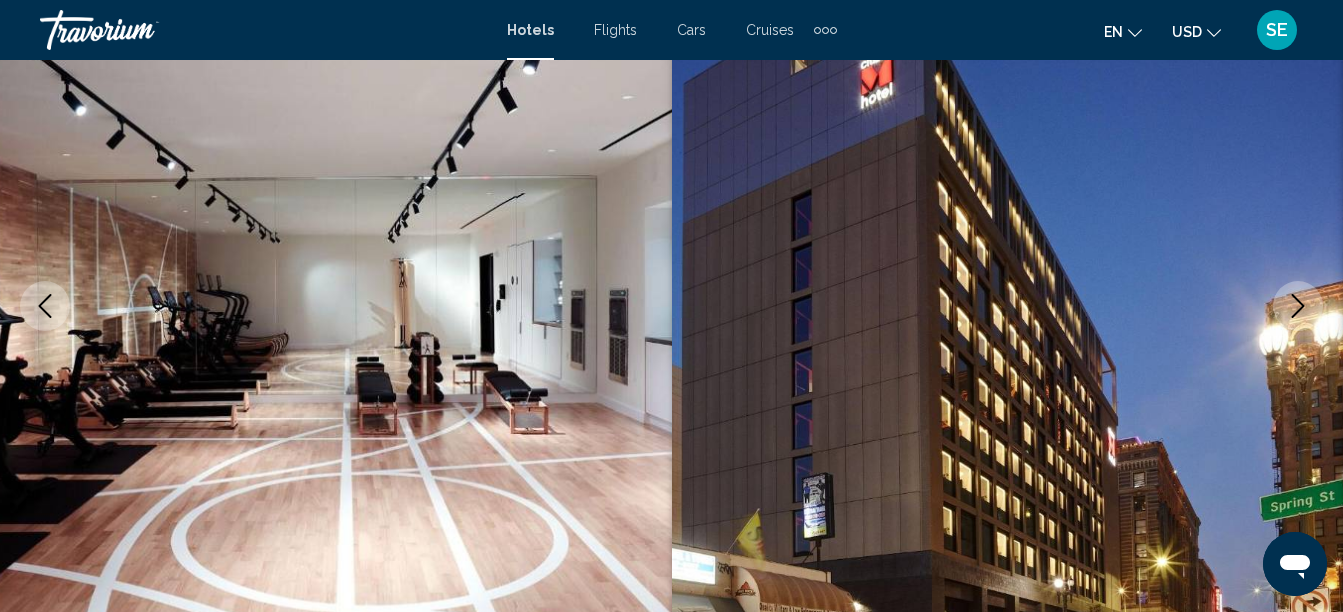 click 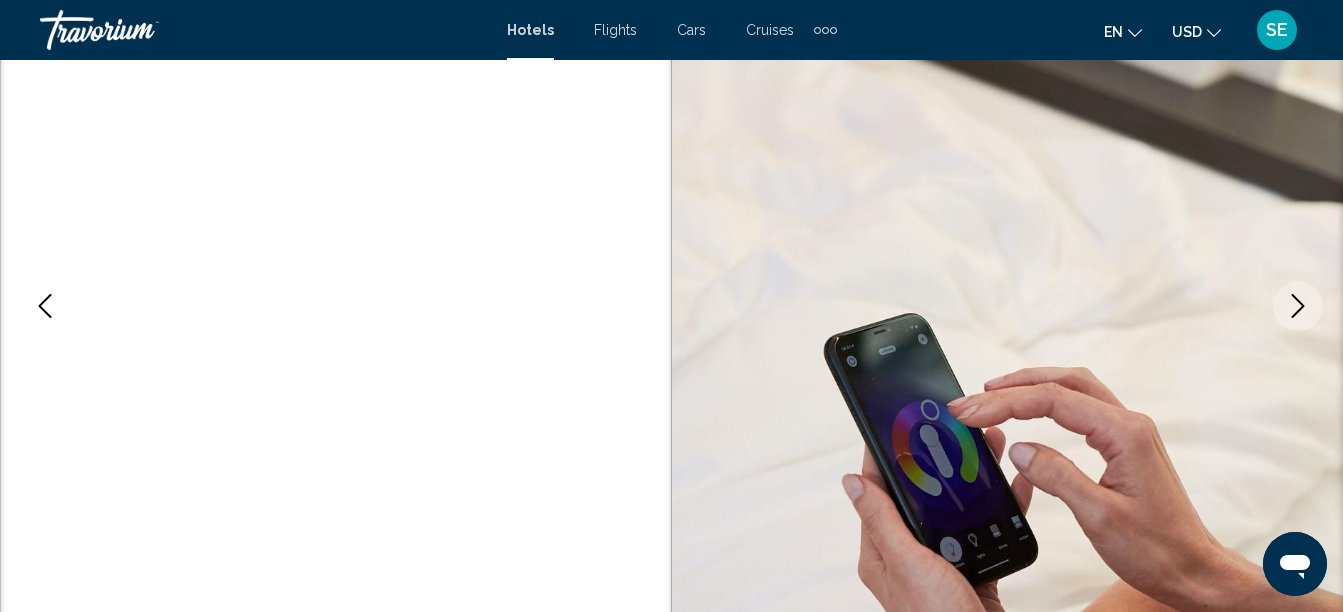 click 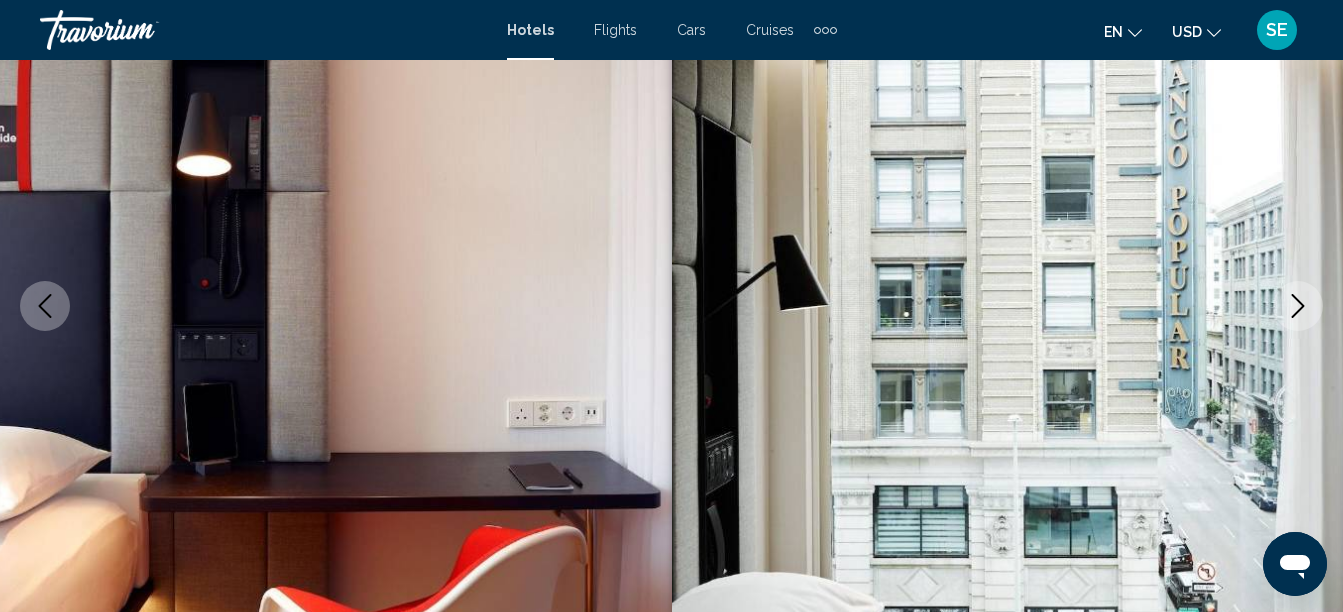 click 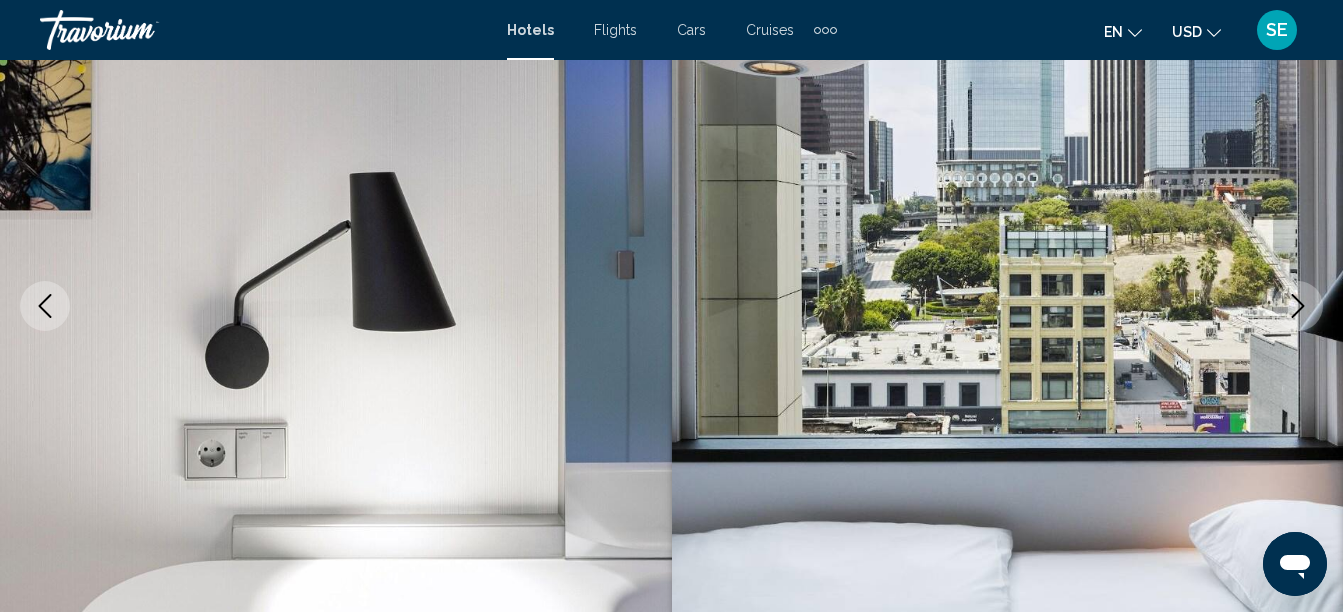 click 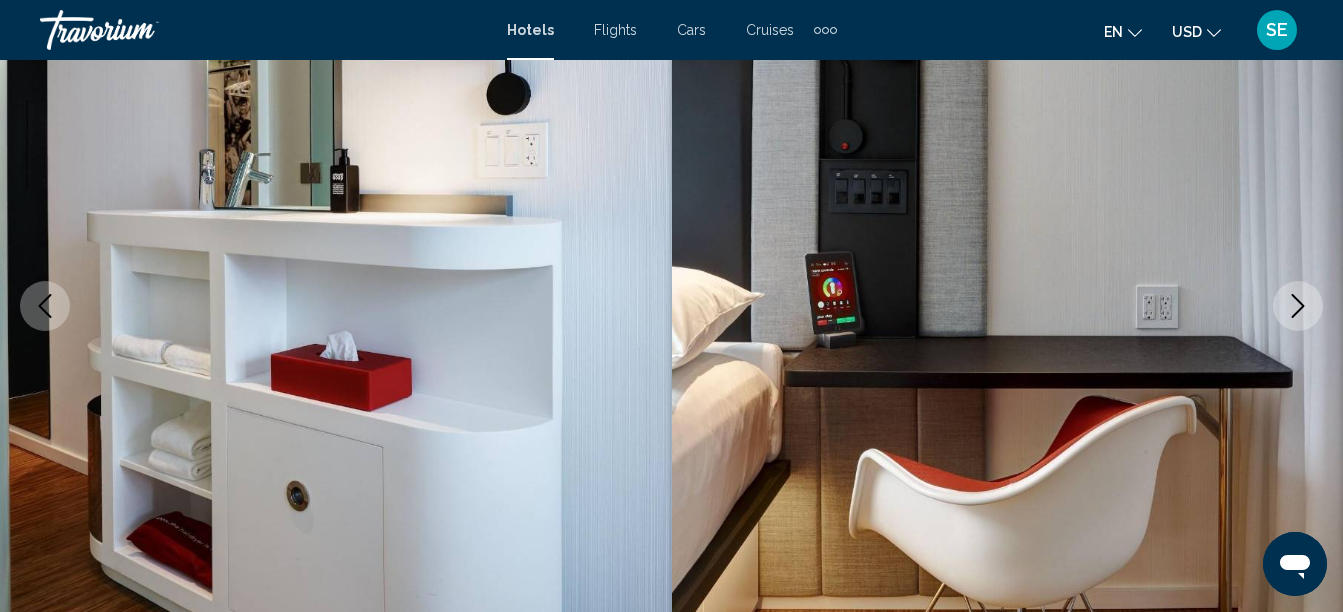 click 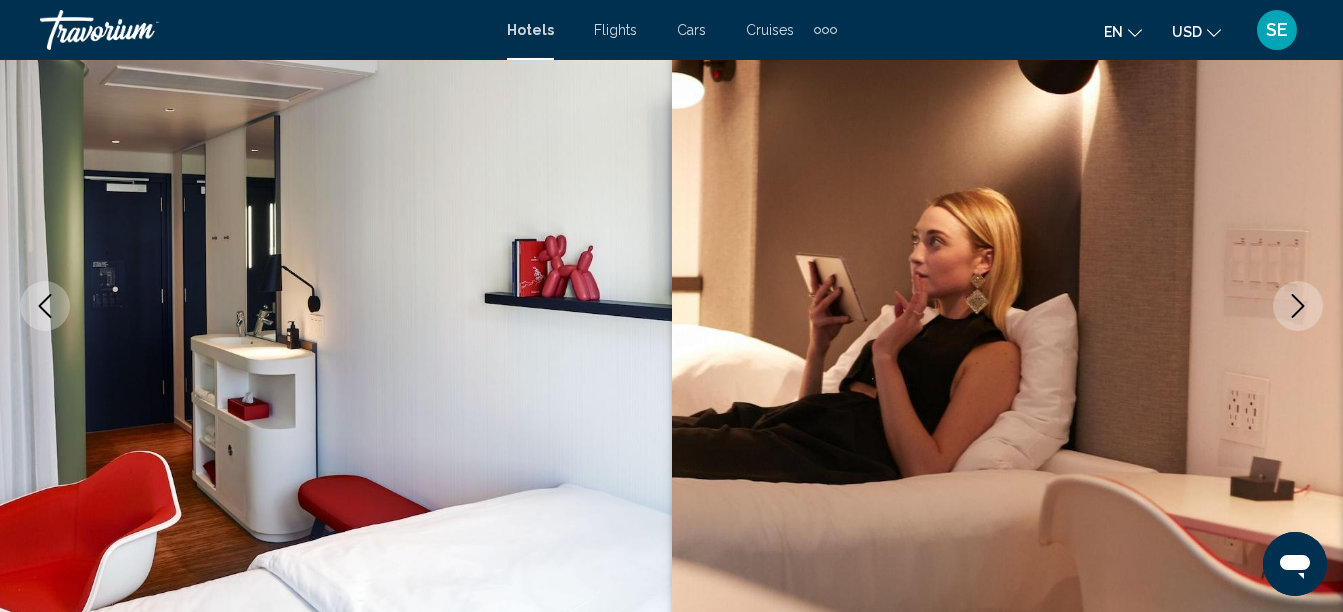 click 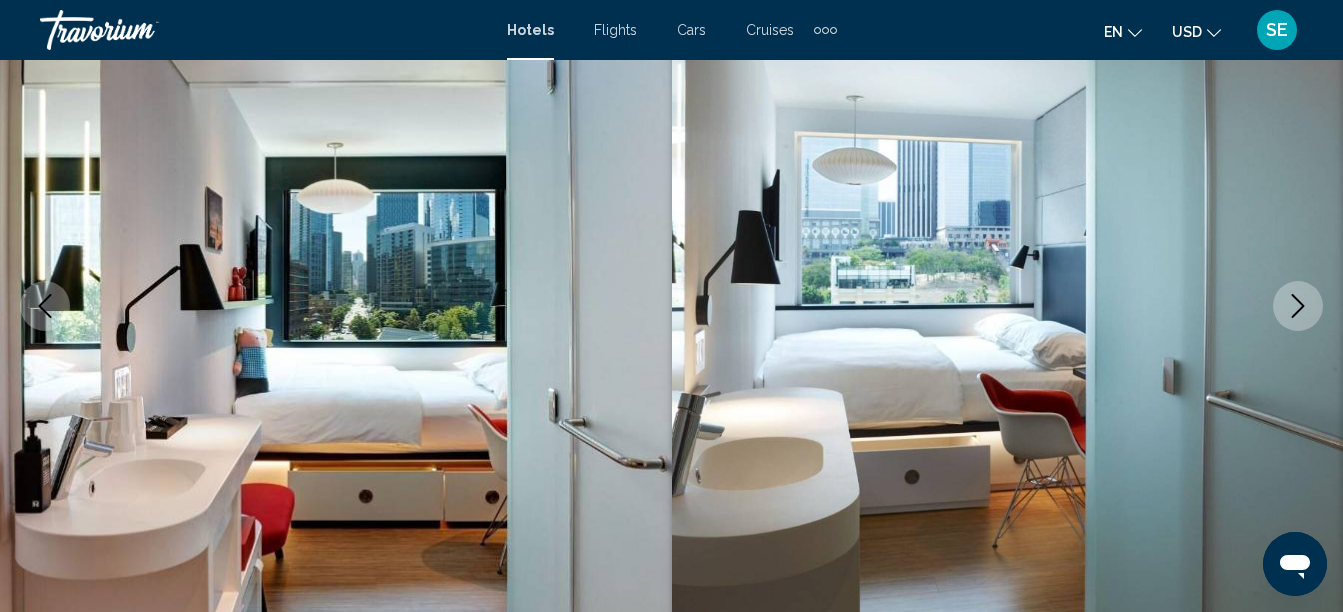 click 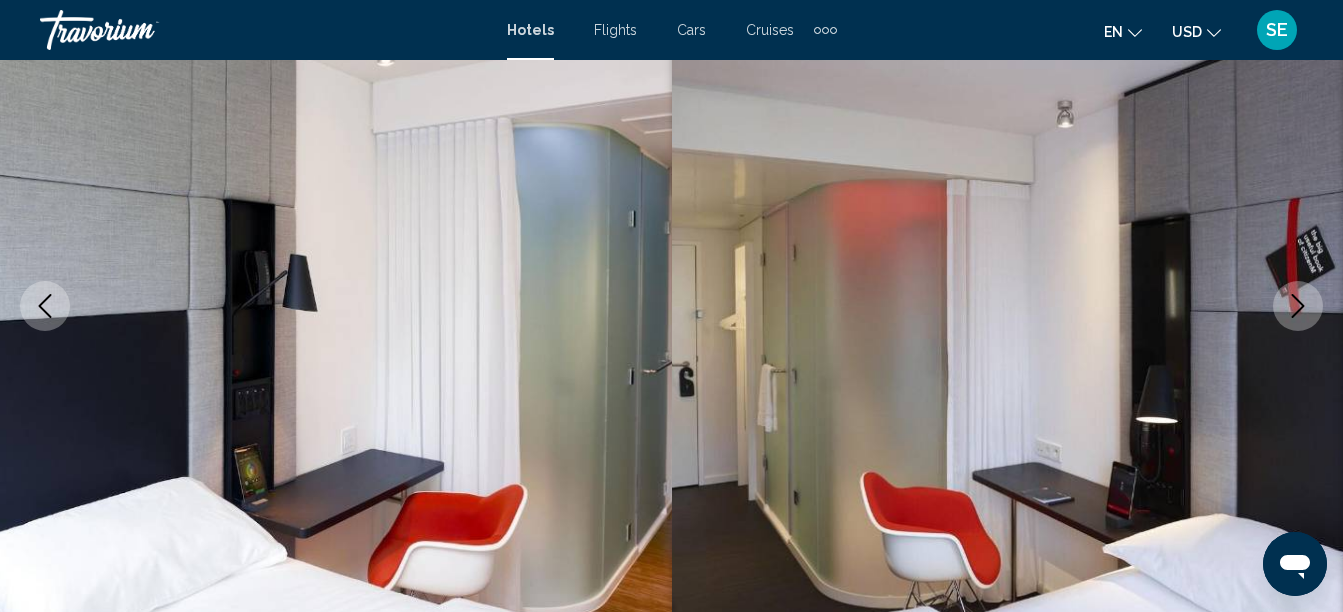 click 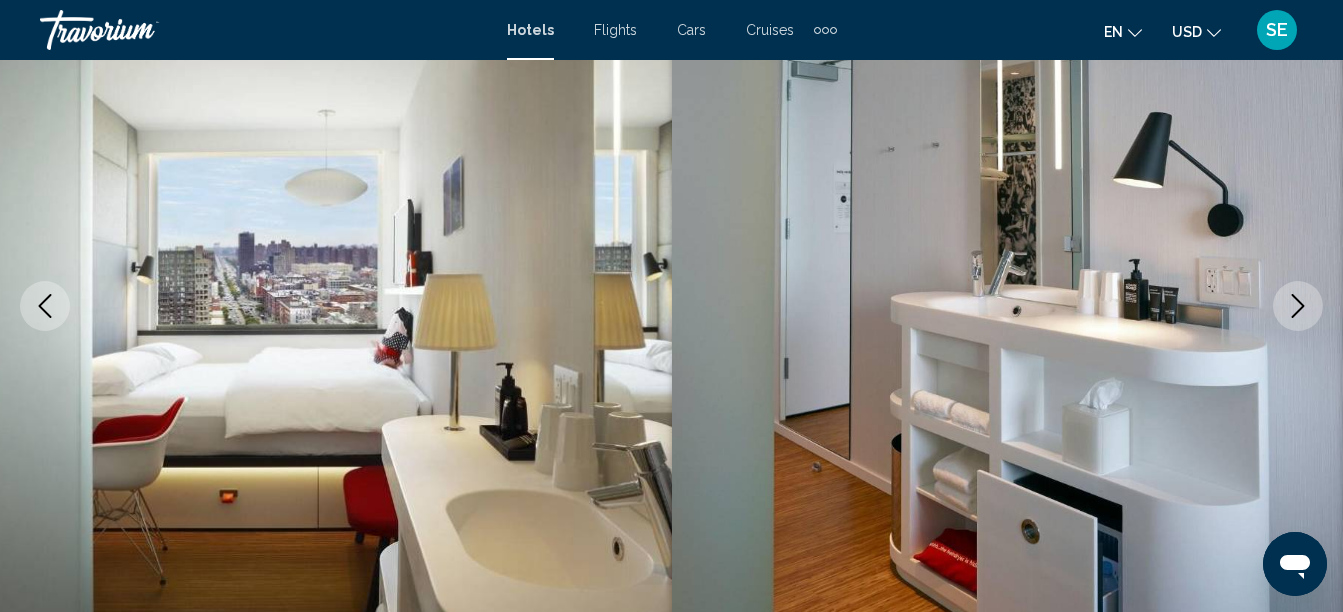 click 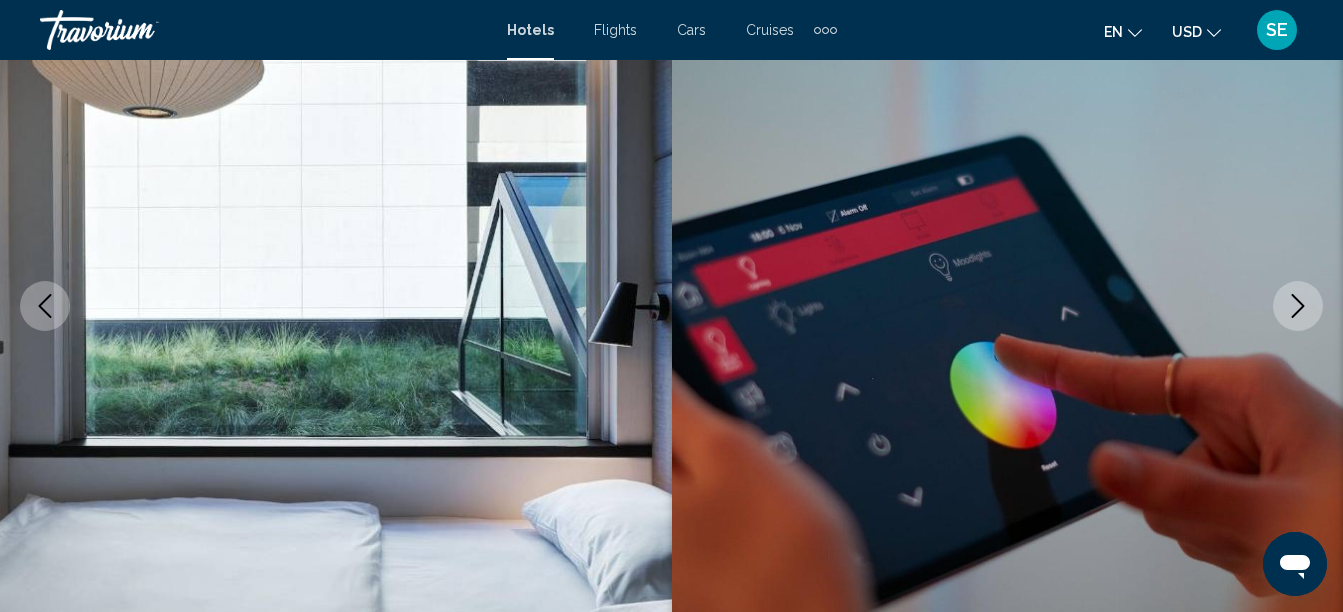 click 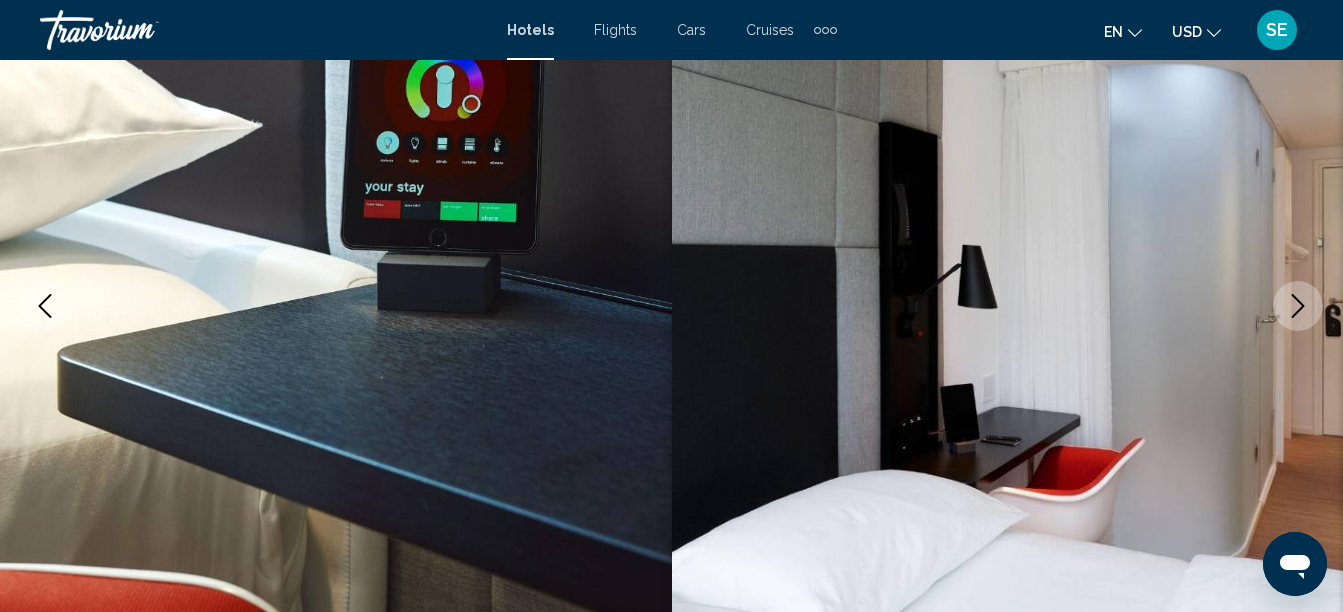 click 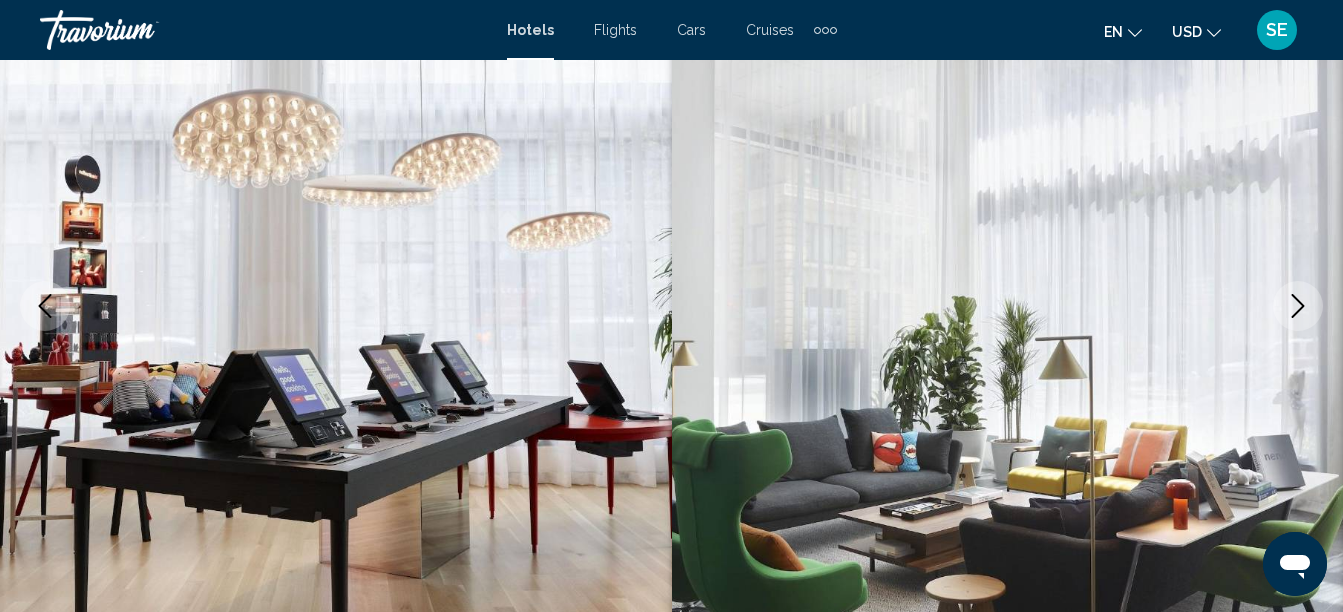 click 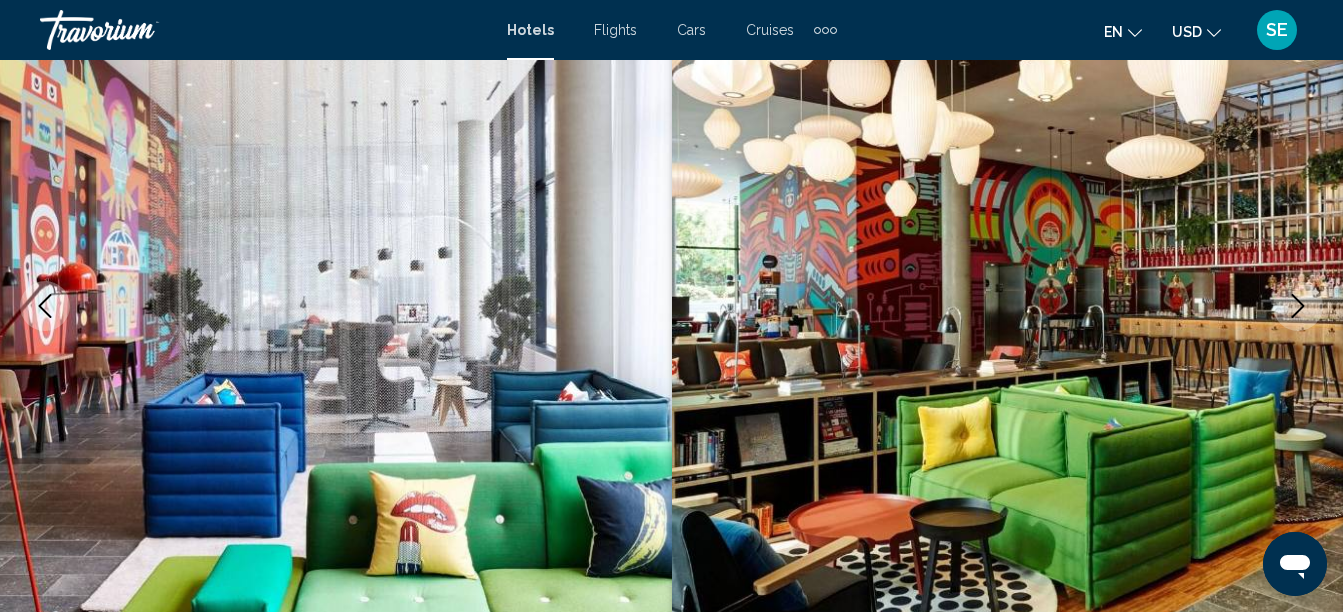 click 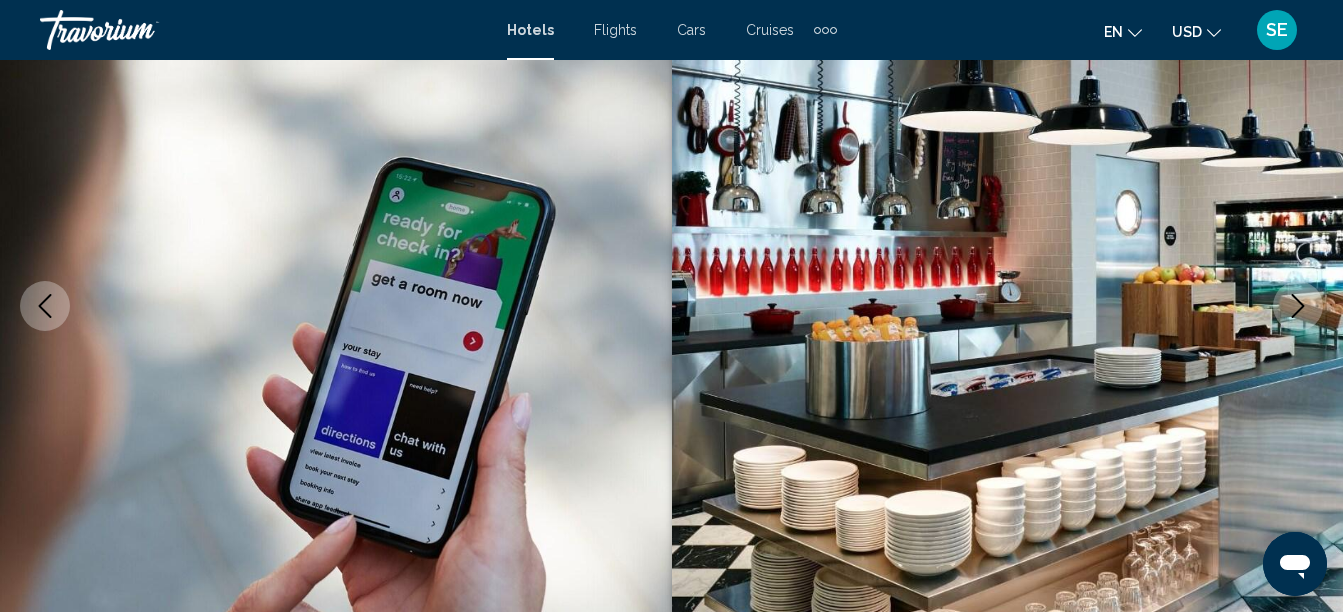 click 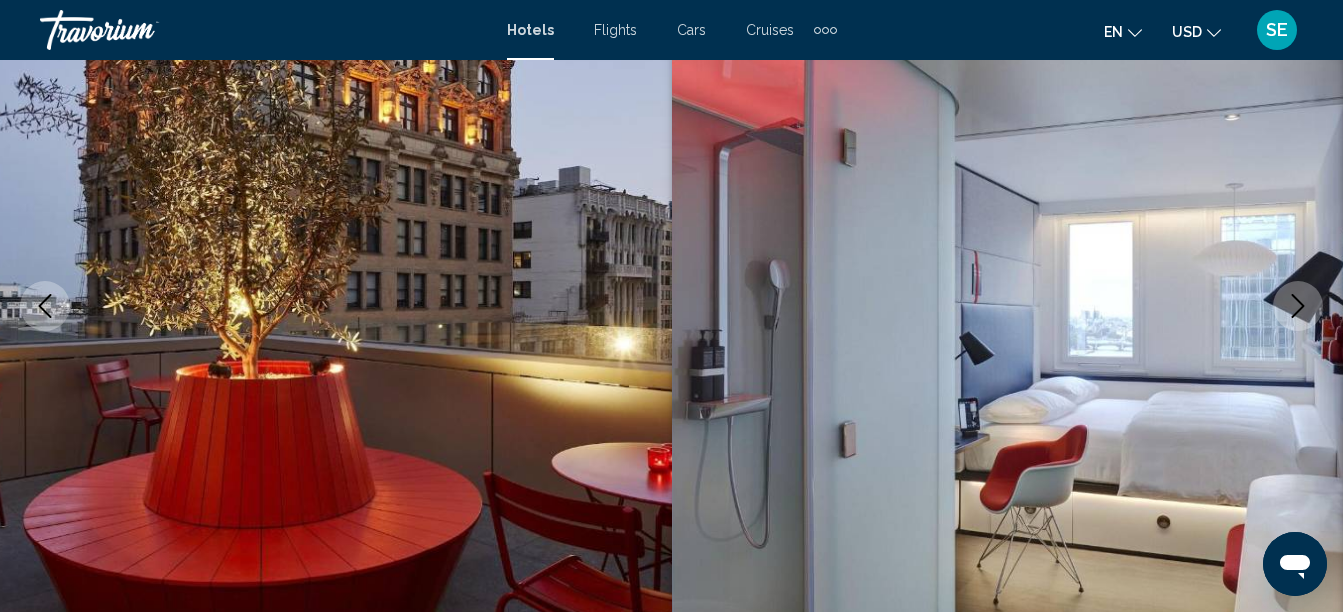 click 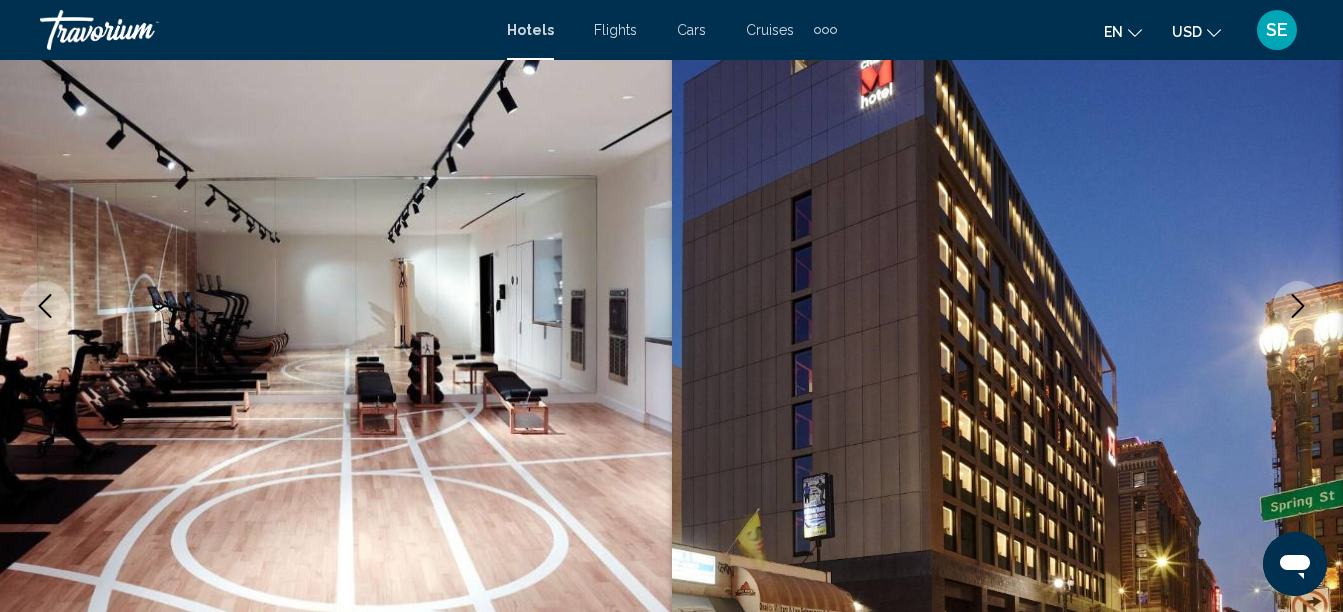 click 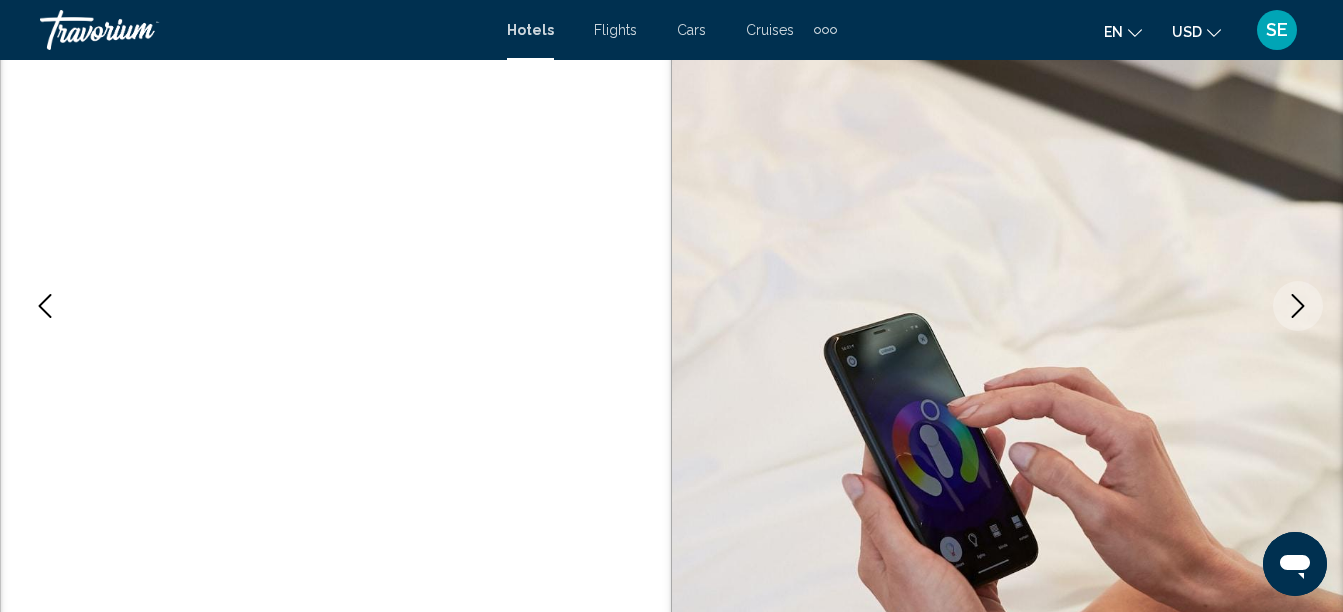 click 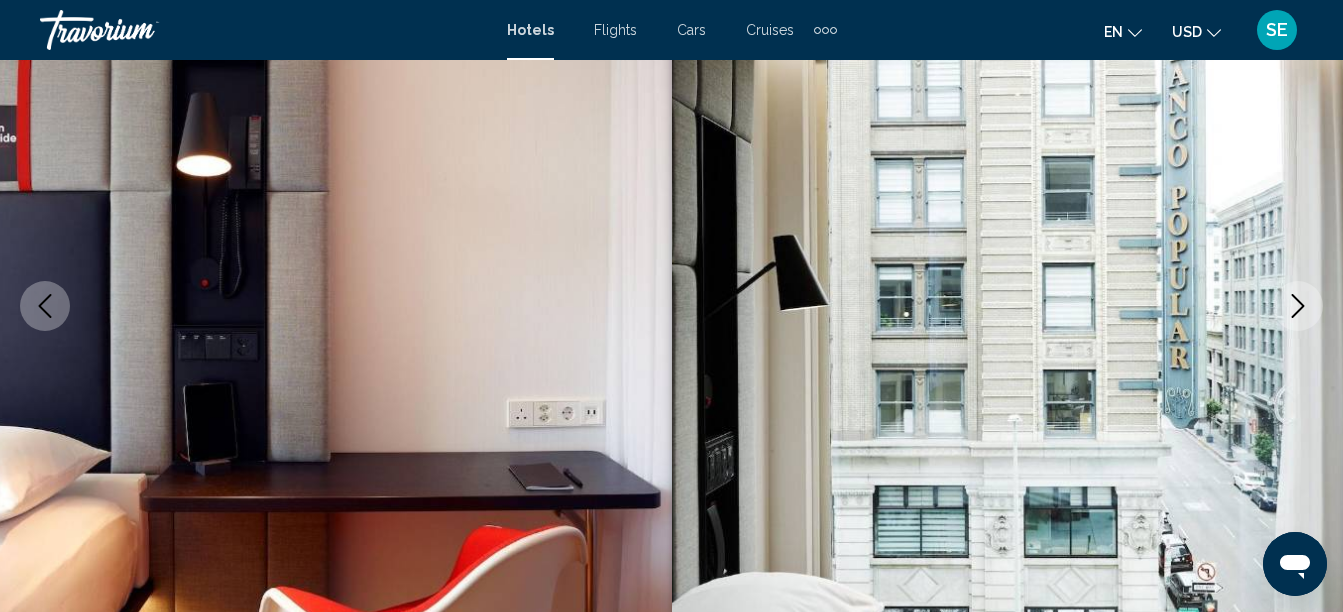 click 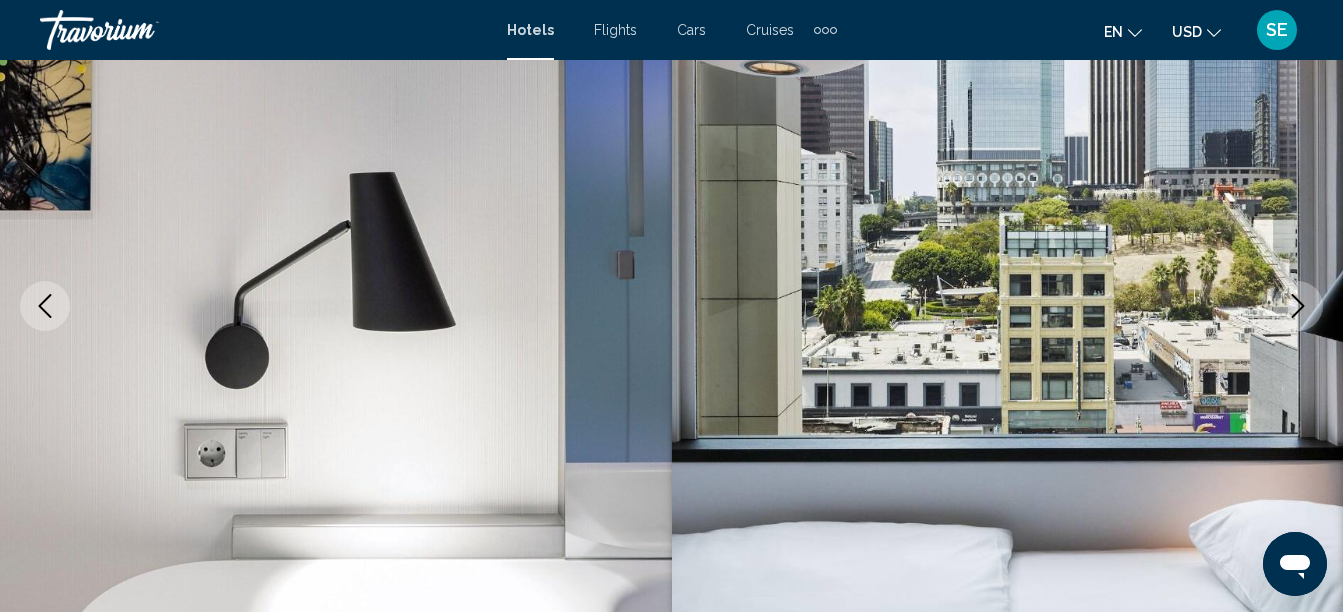 click 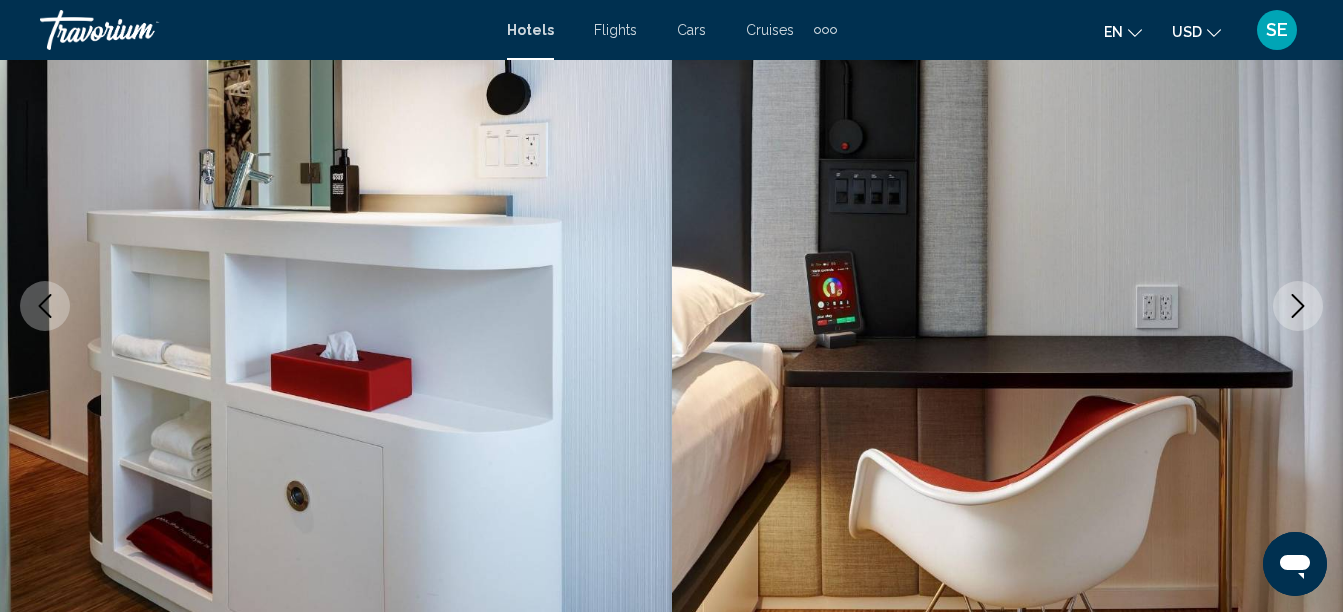 click 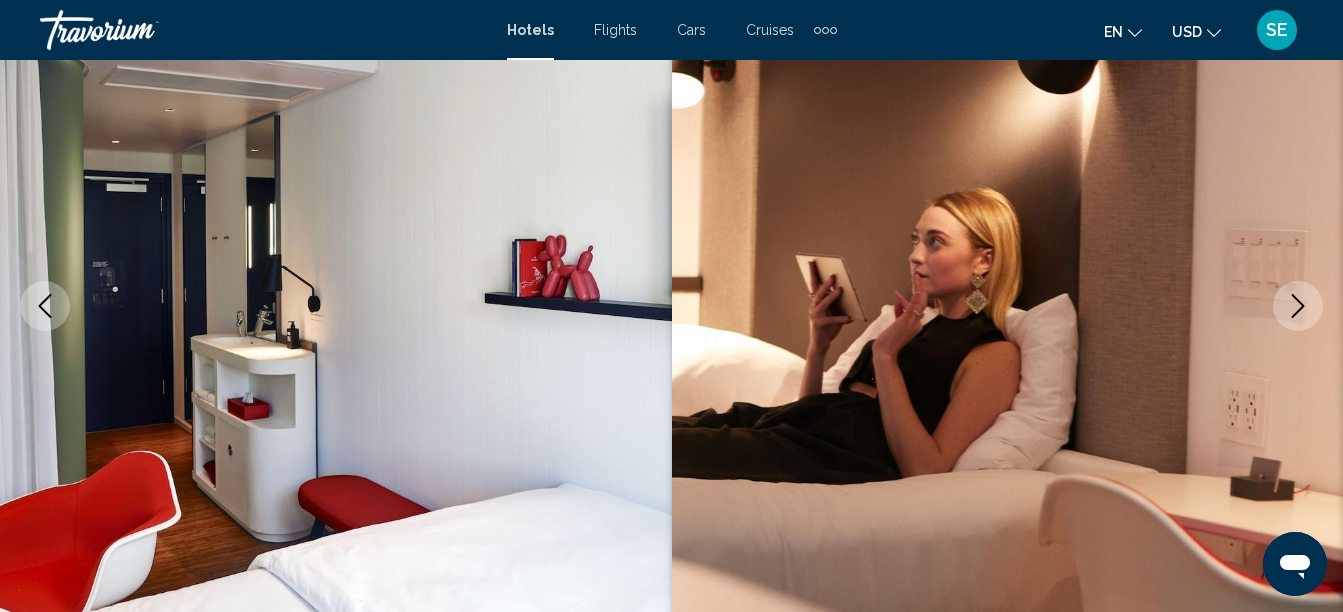 click 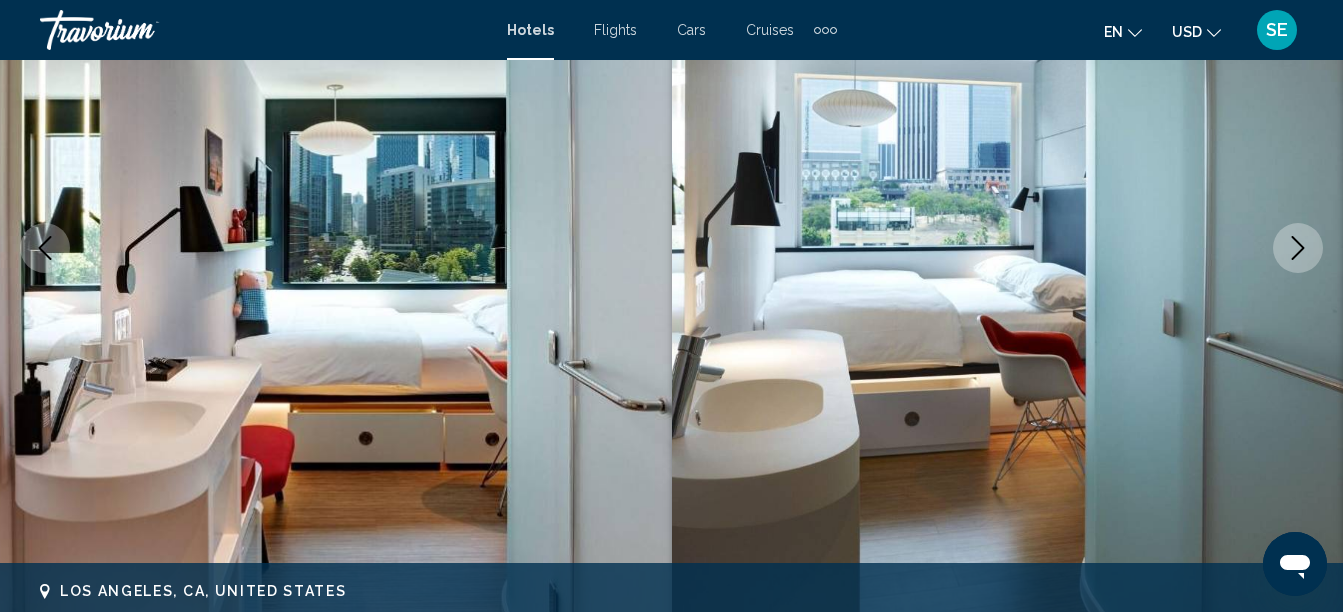 scroll, scrollTop: 288, scrollLeft: 0, axis: vertical 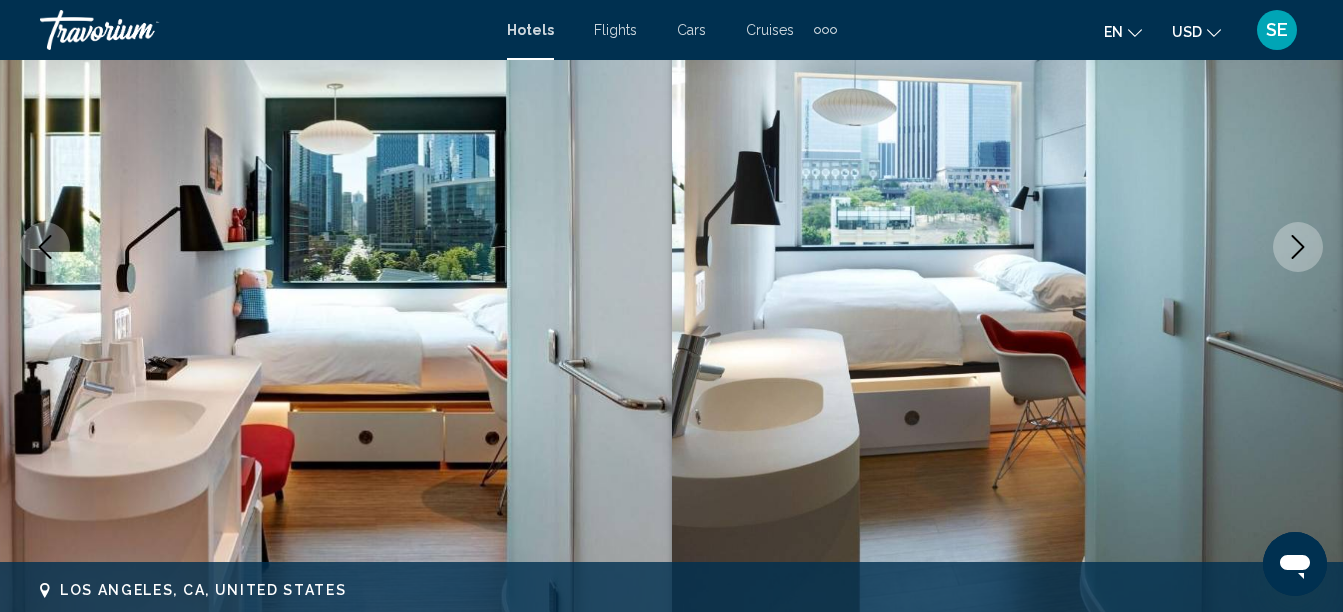 click at bounding box center (1298, 247) 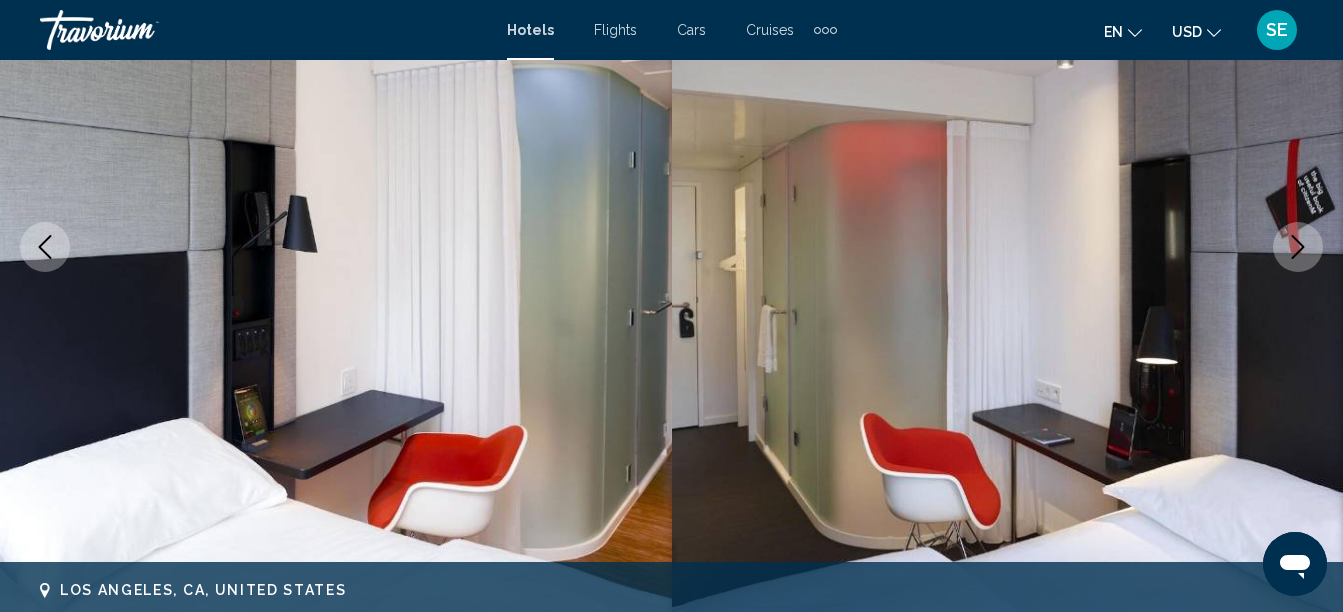 click at bounding box center (1298, 247) 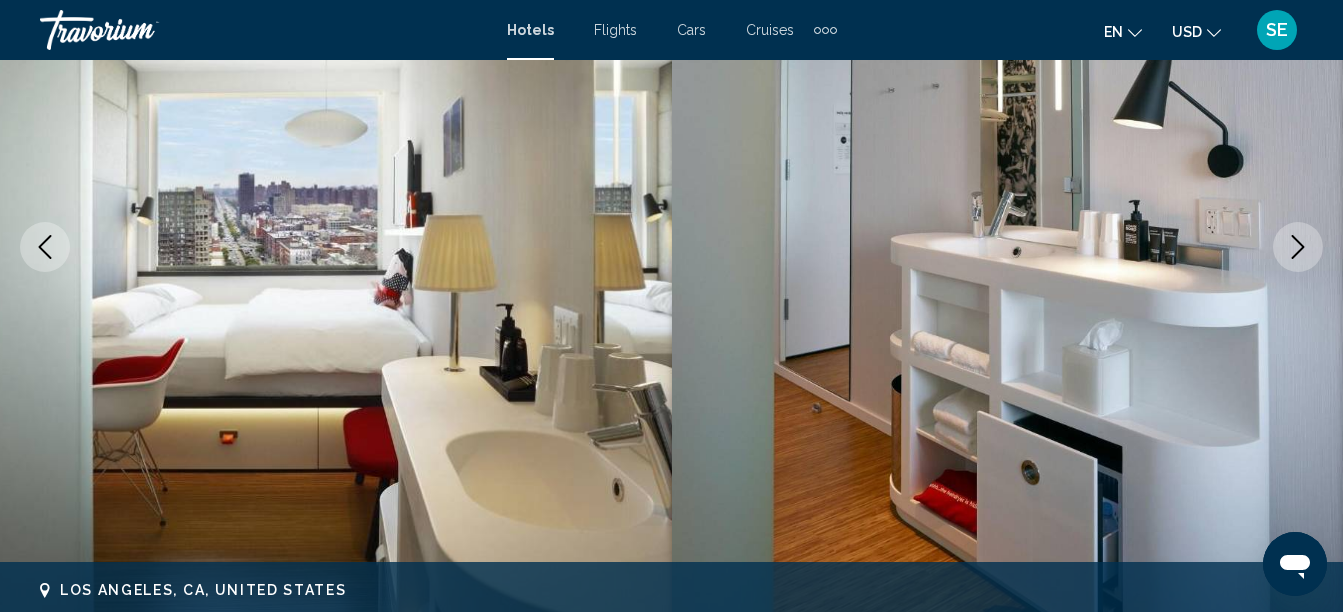 click at bounding box center (1298, 247) 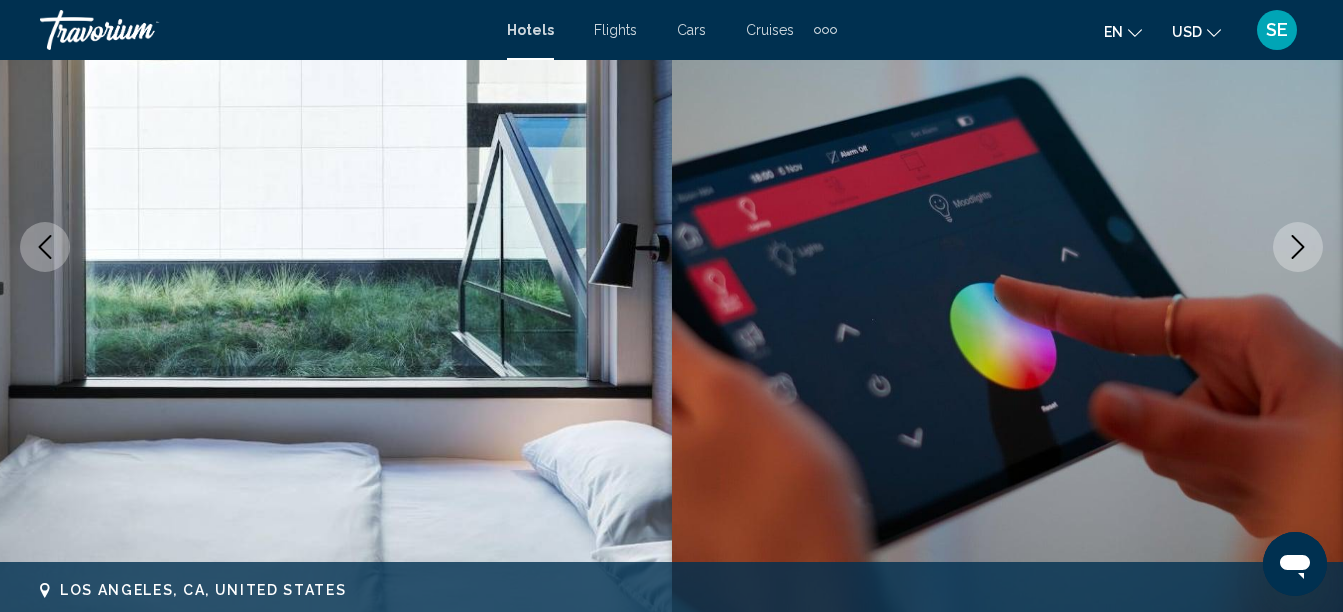 click at bounding box center [1298, 247] 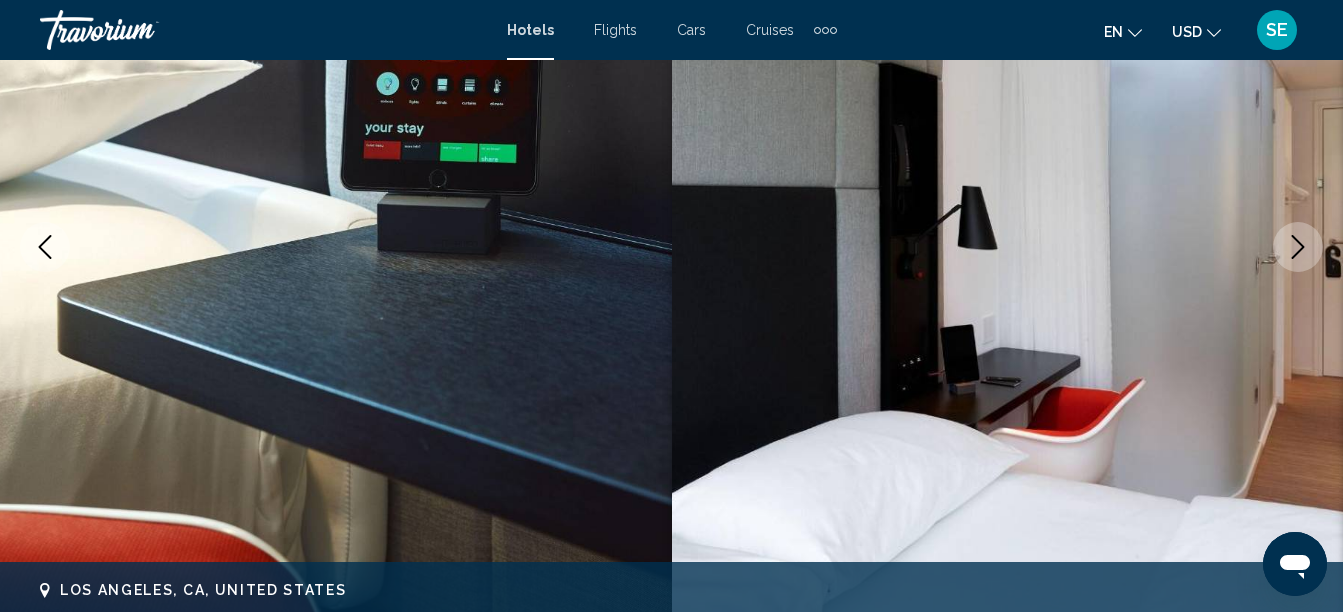 click at bounding box center (1298, 247) 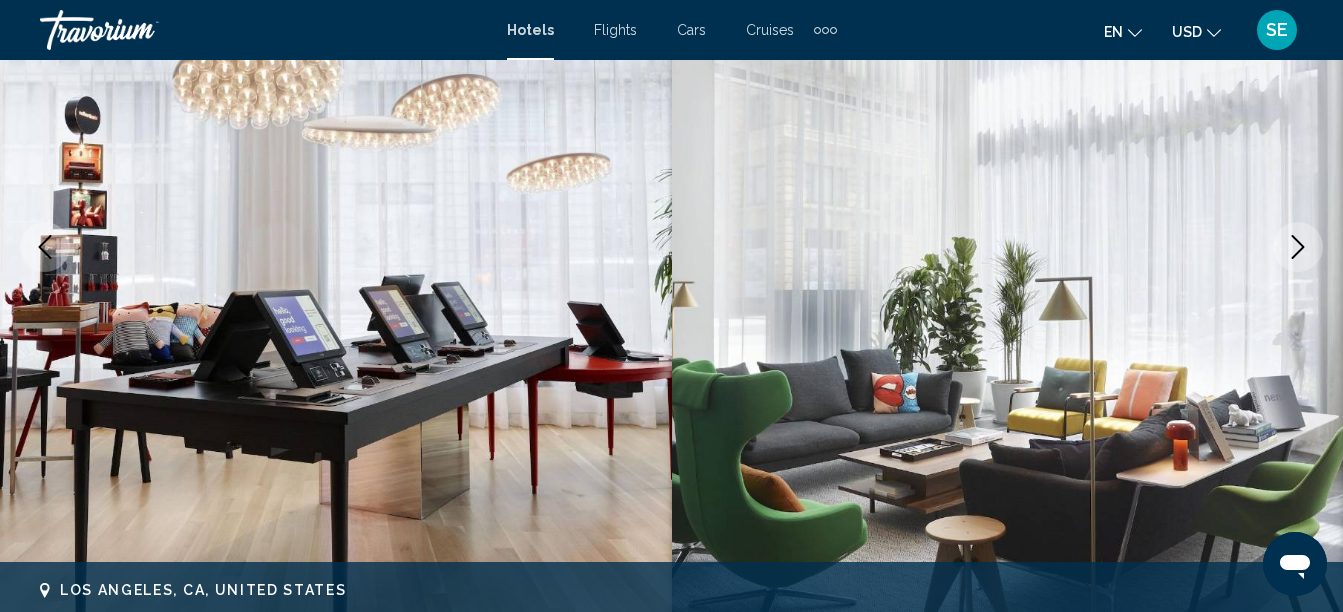 click at bounding box center (1298, 247) 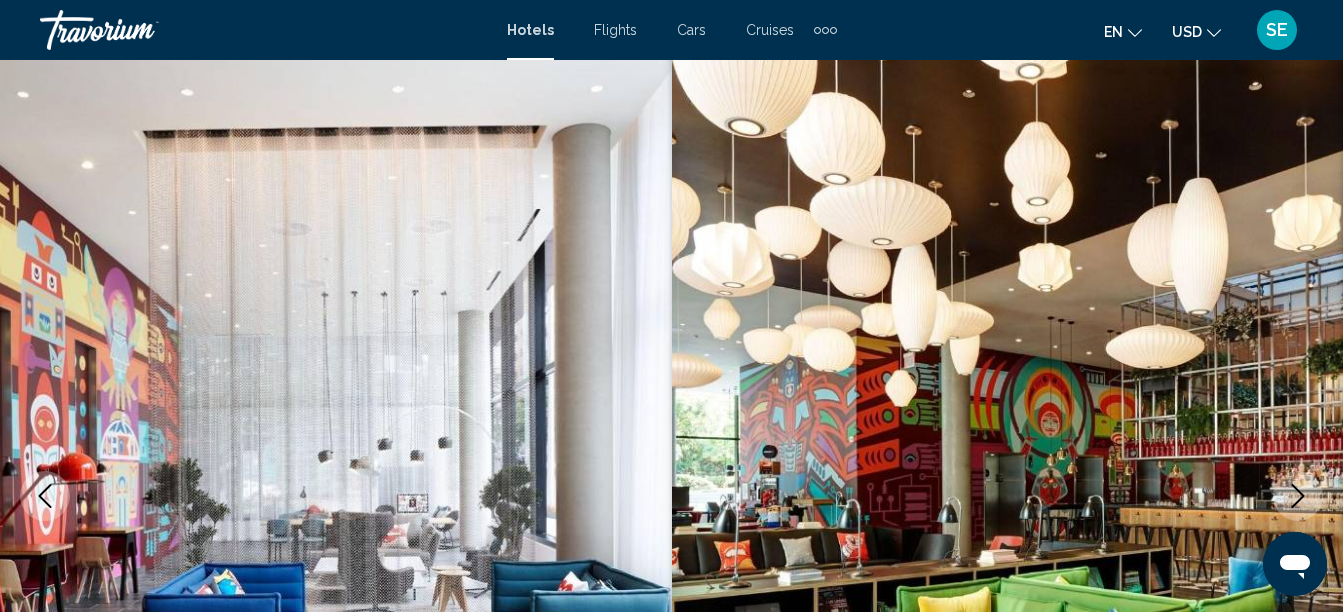 scroll, scrollTop: 38, scrollLeft: 0, axis: vertical 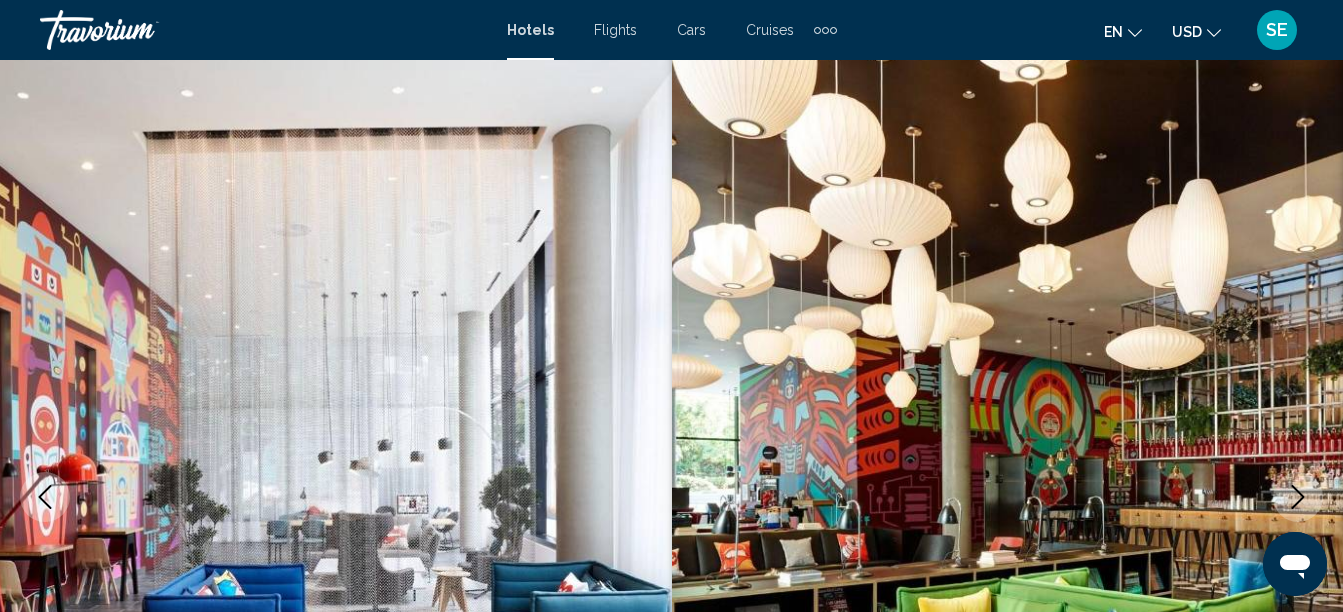 click at bounding box center (336, 497) 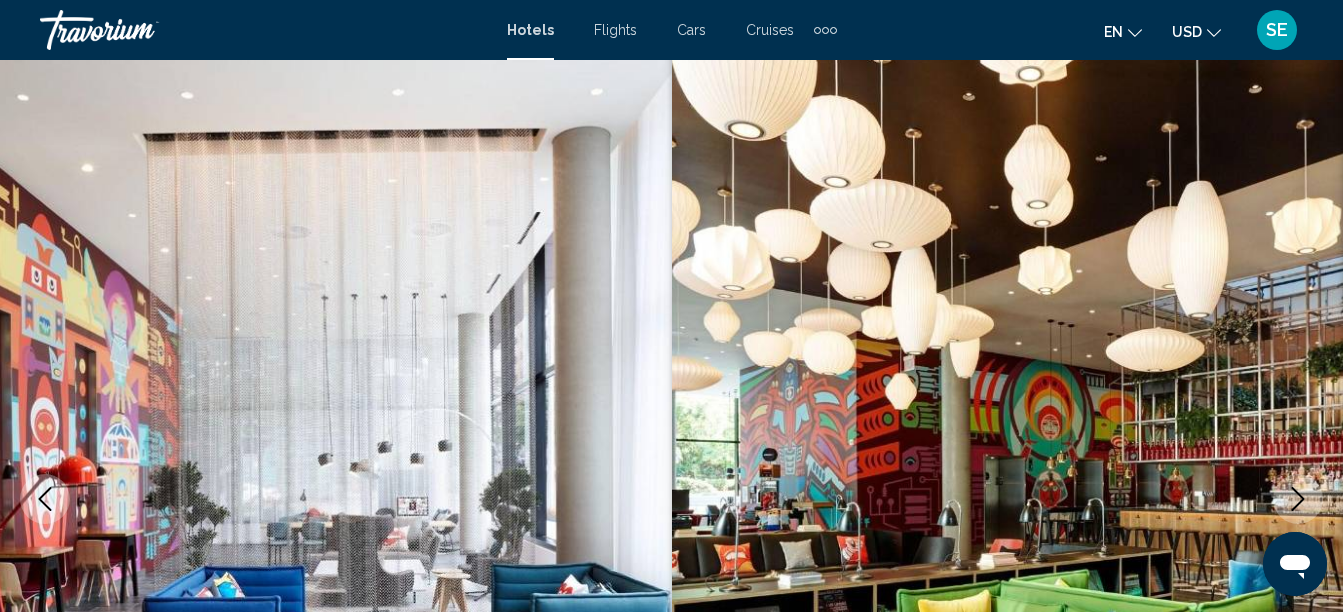 scroll, scrollTop: 0, scrollLeft: 0, axis: both 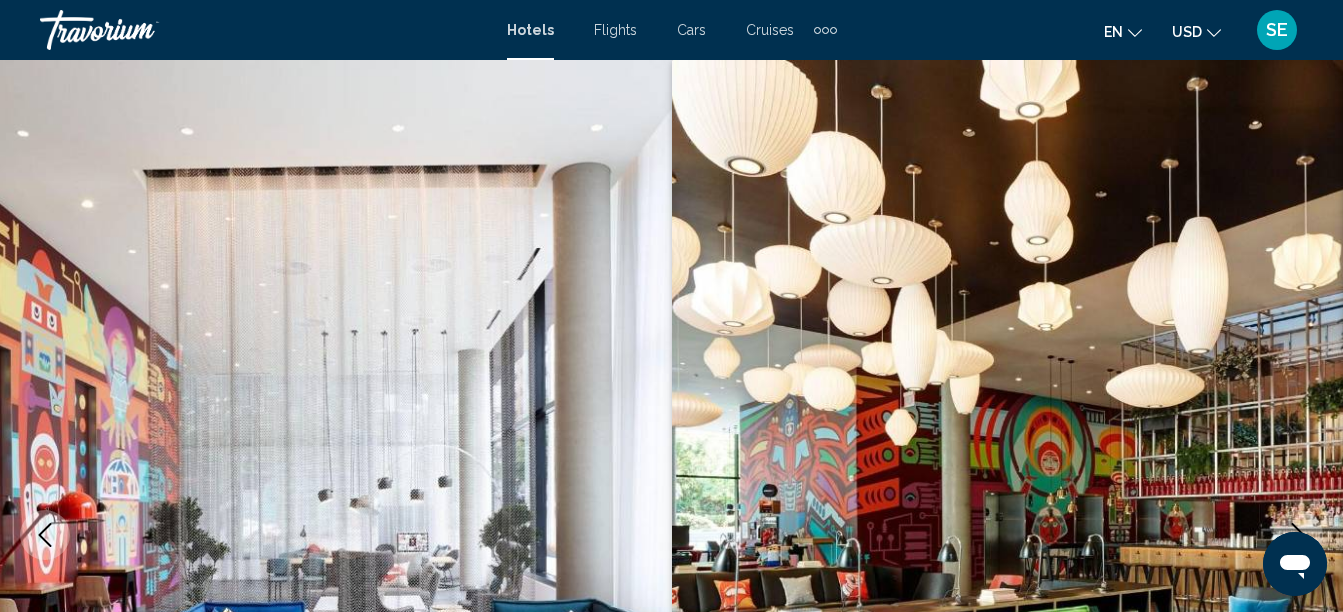click at bounding box center (1008, 535) 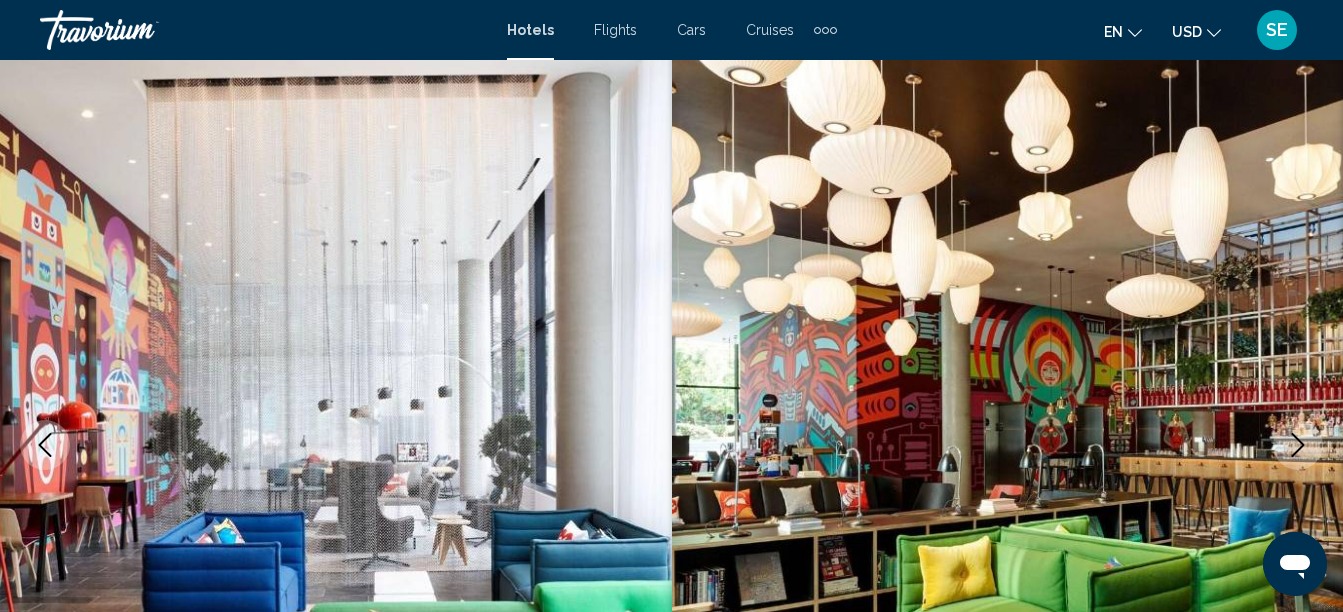 scroll, scrollTop: 86, scrollLeft: 0, axis: vertical 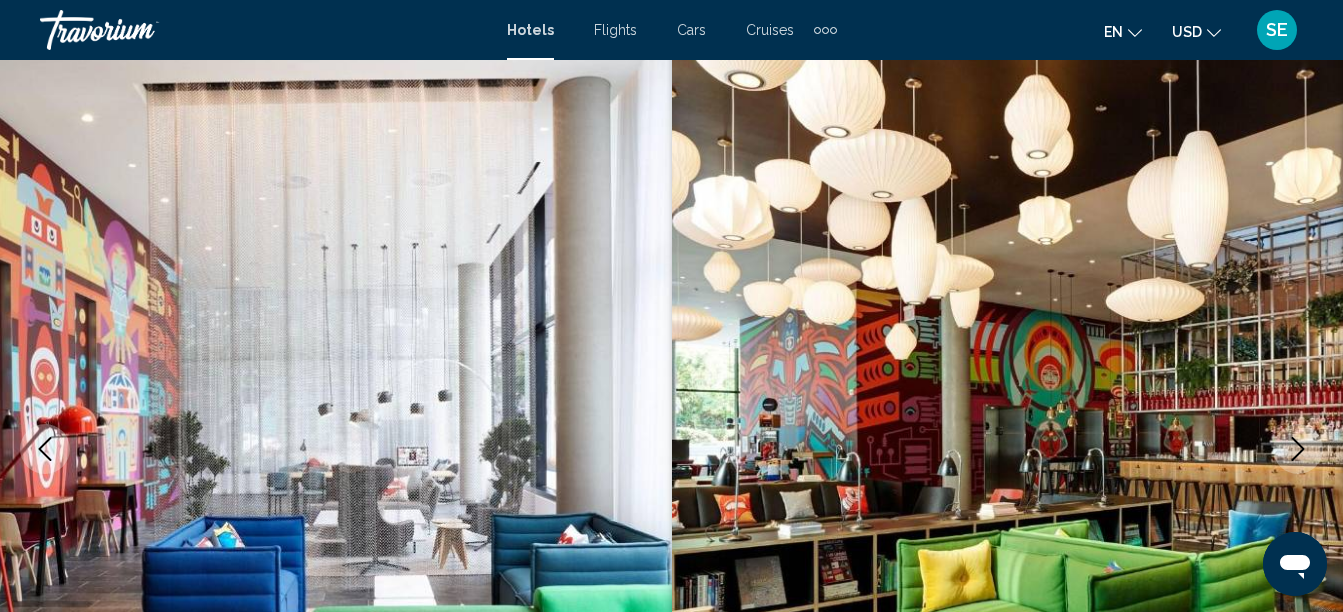 drag, startPoint x: 1163, startPoint y: 387, endPoint x: 863, endPoint y: 526, distance: 330.63727 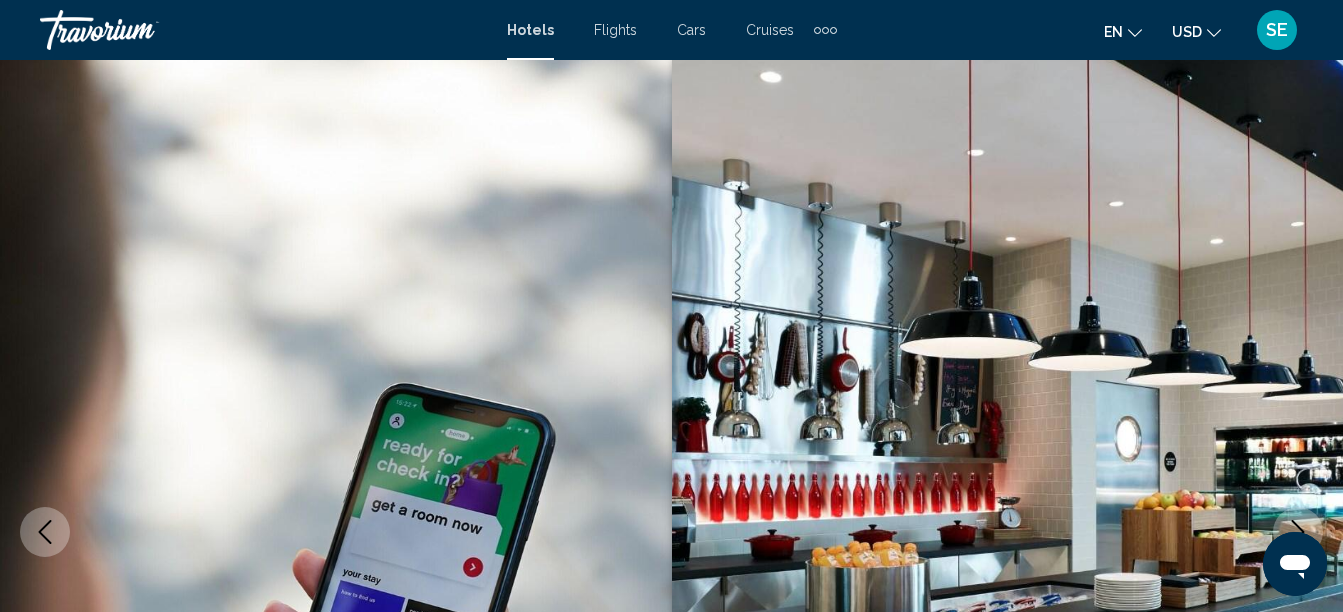 scroll, scrollTop: 7, scrollLeft: 0, axis: vertical 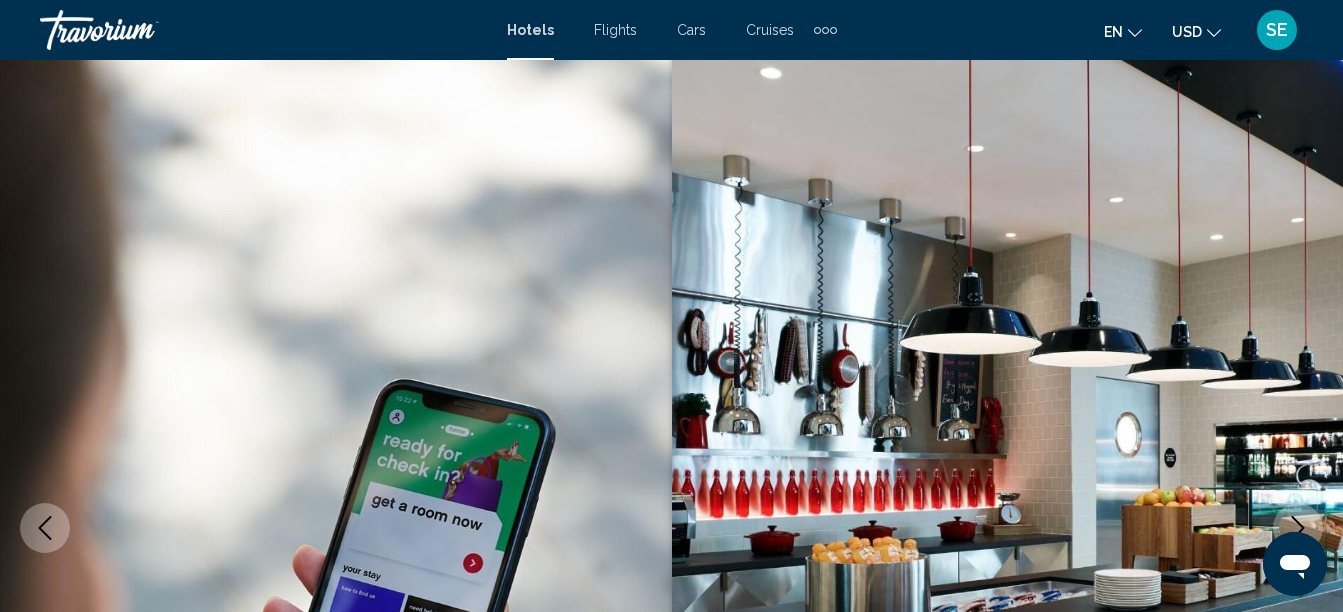 click at bounding box center [1008, 528] 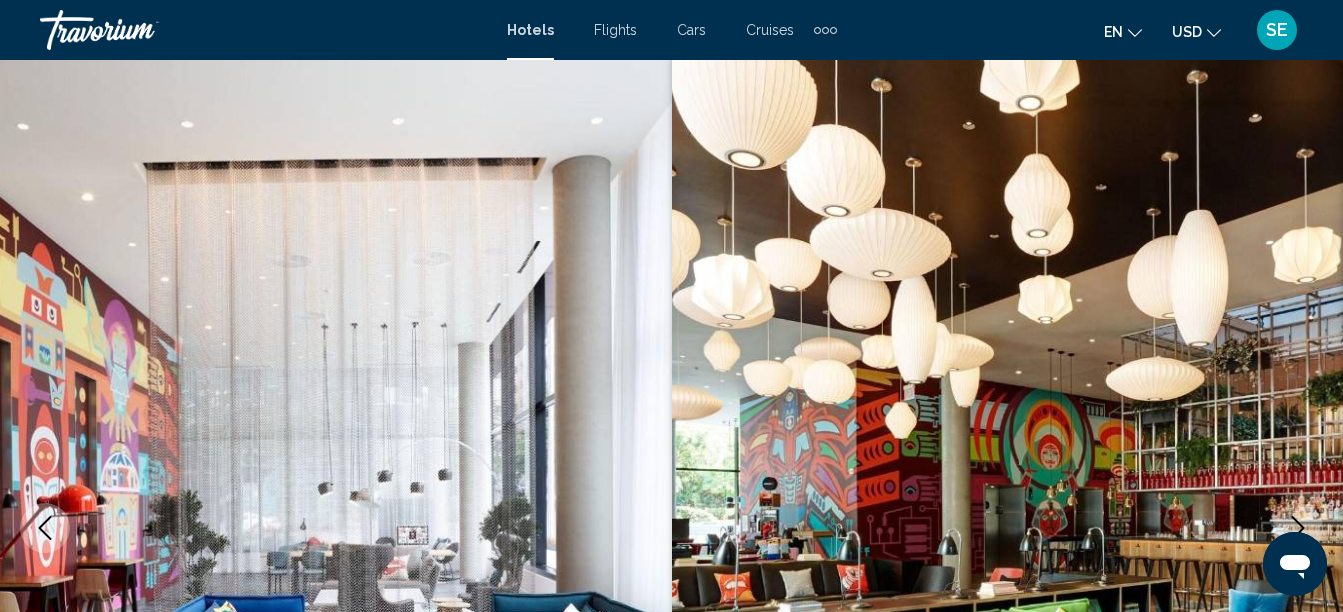 click 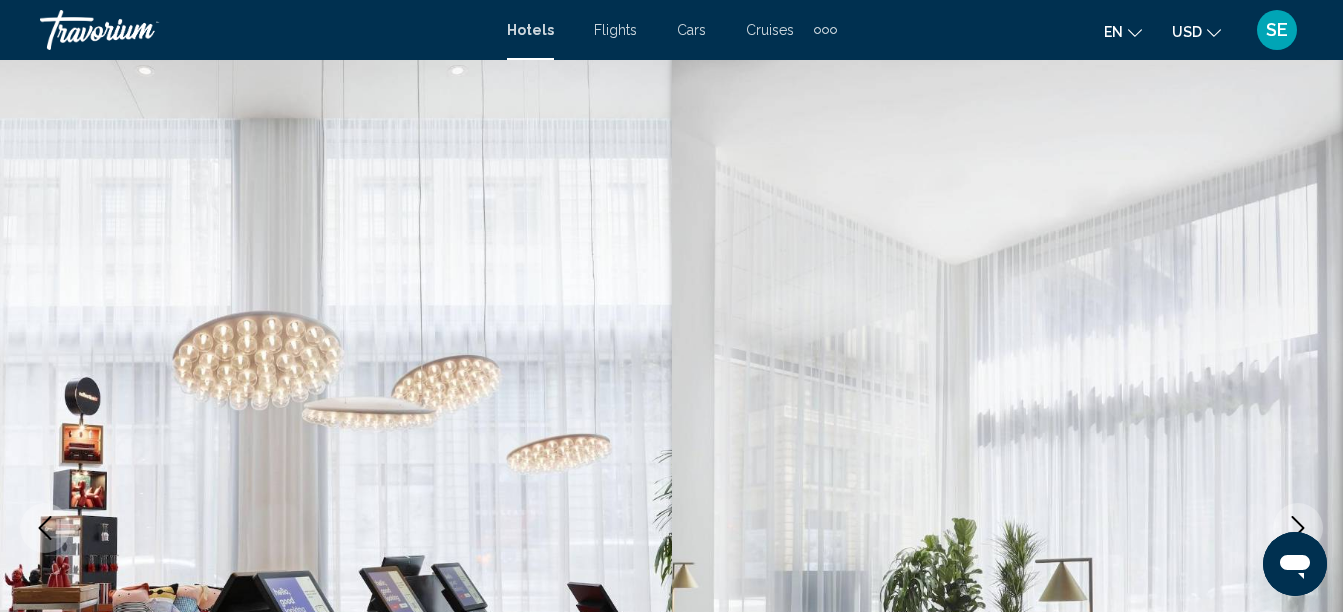click 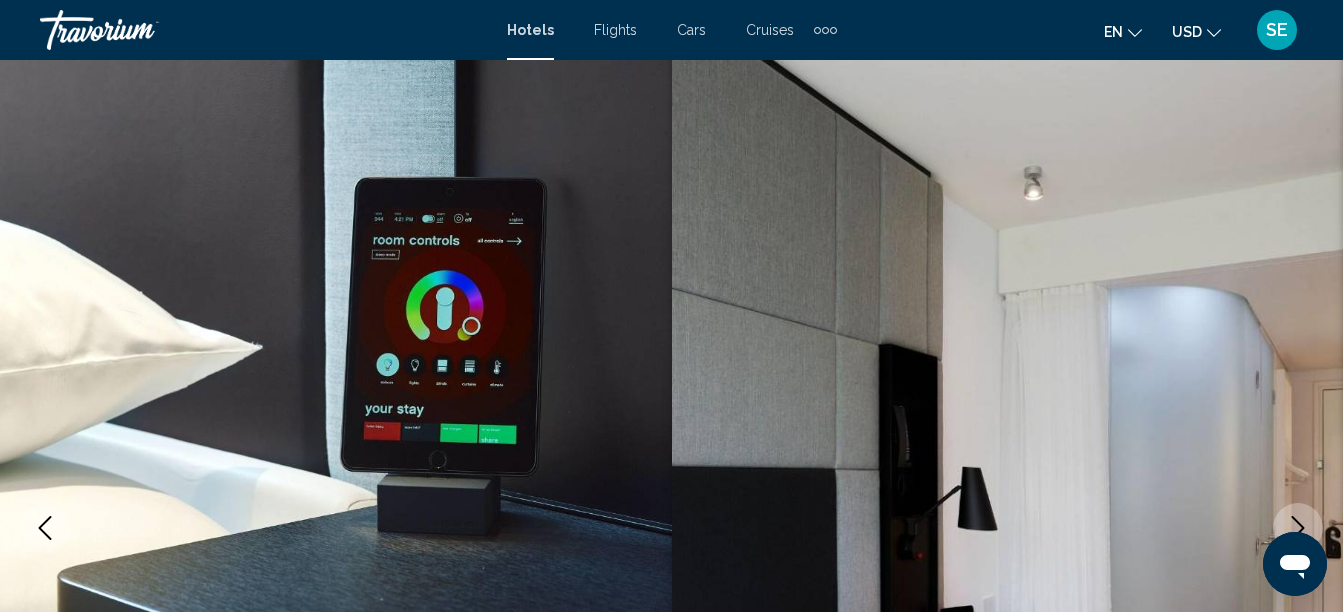 scroll, scrollTop: 65, scrollLeft: 0, axis: vertical 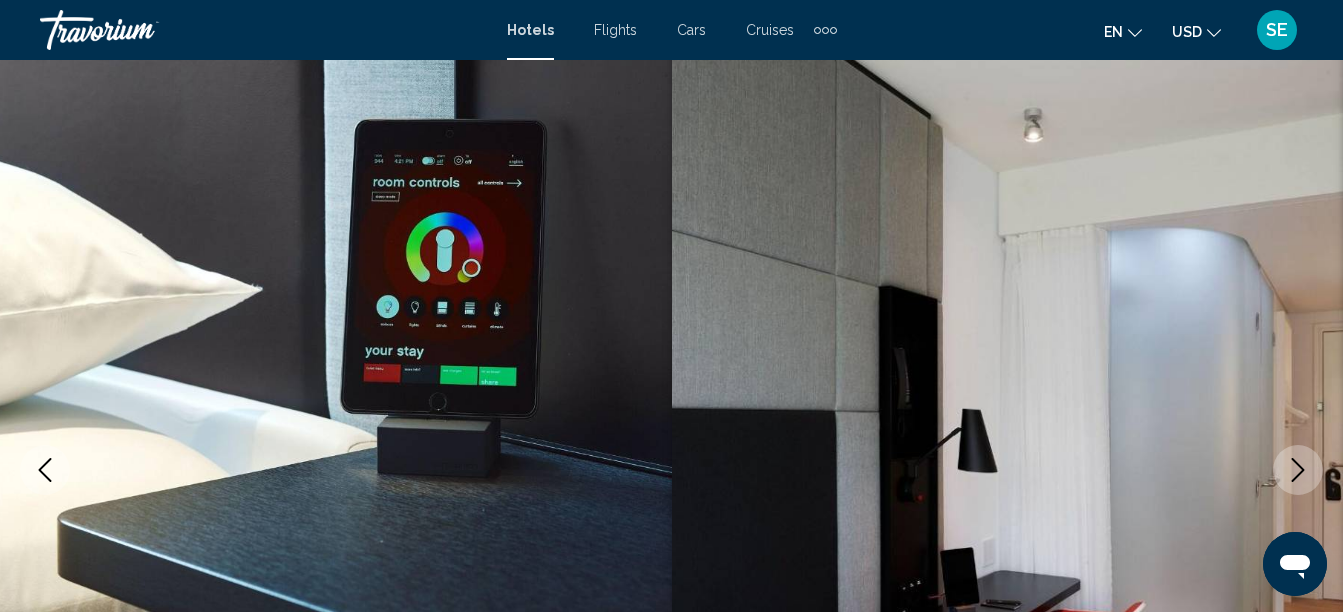 click at bounding box center (336, 470) 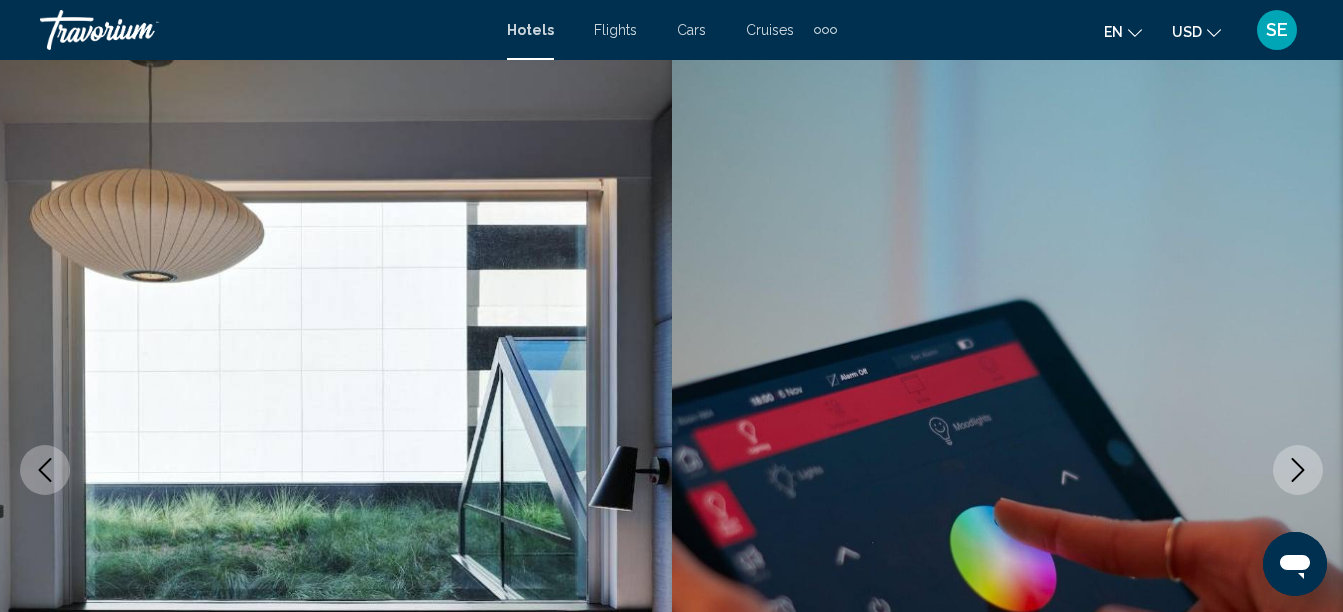 click 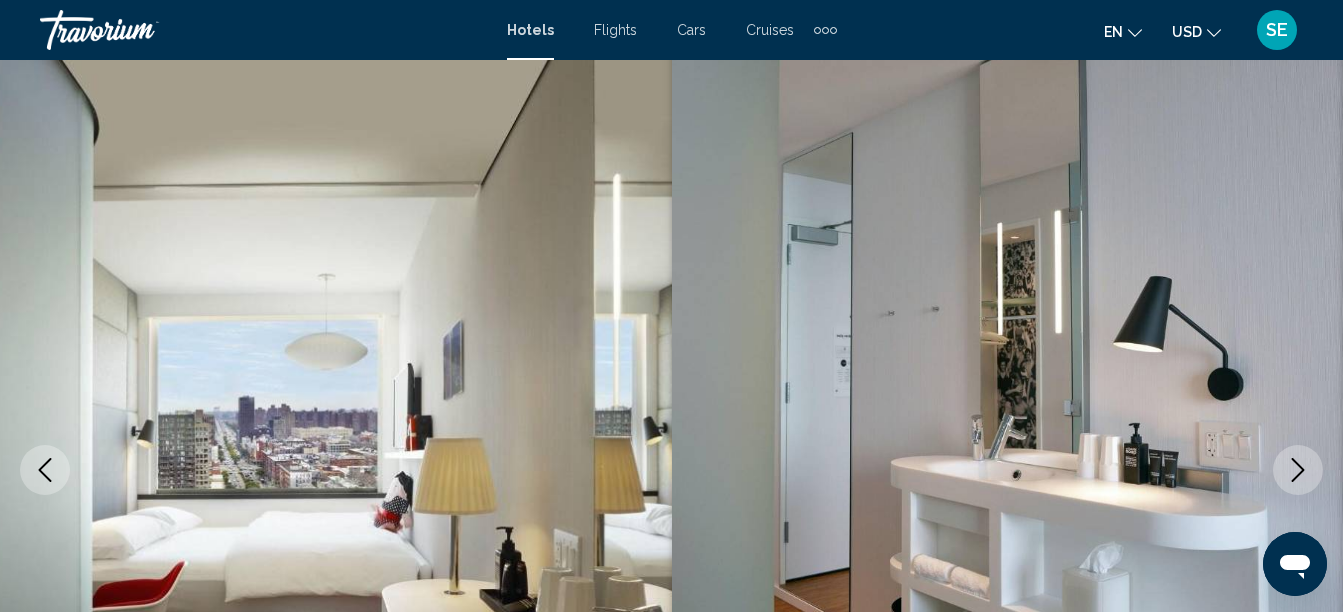 click 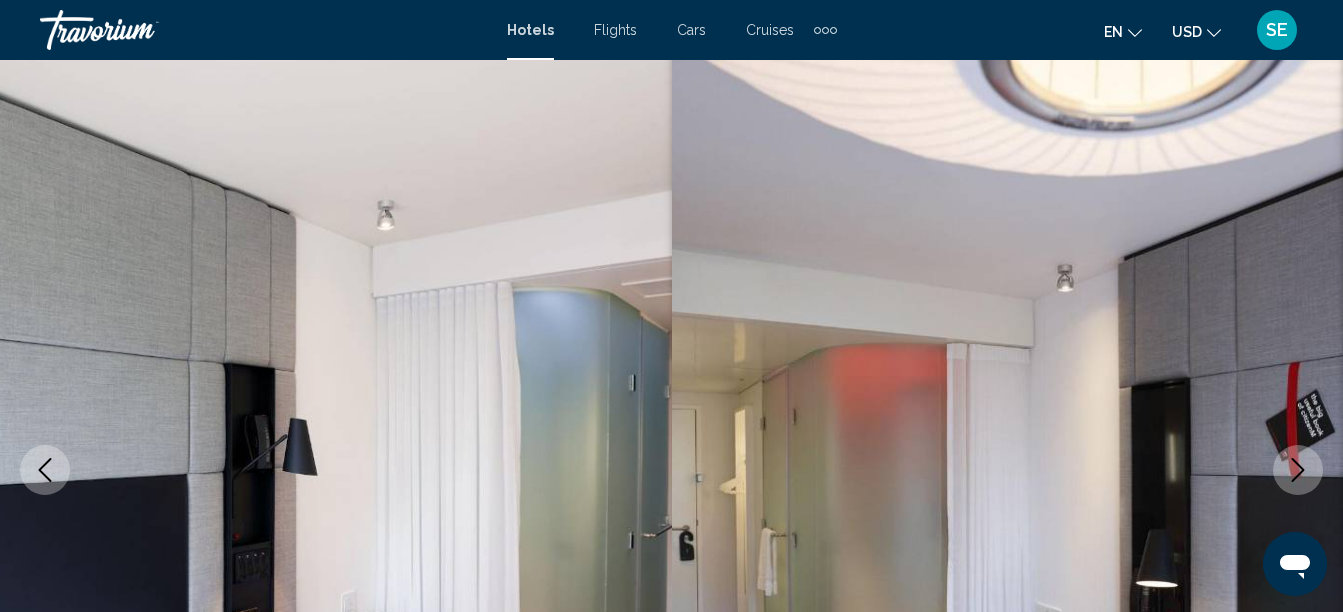 click 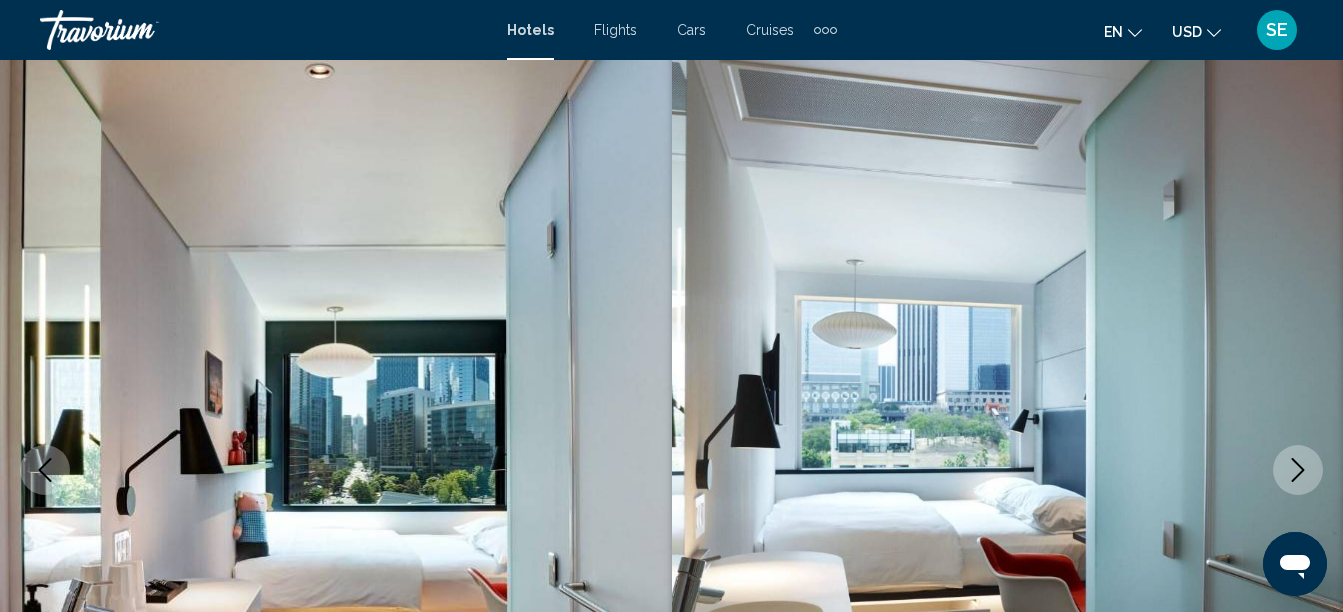 click 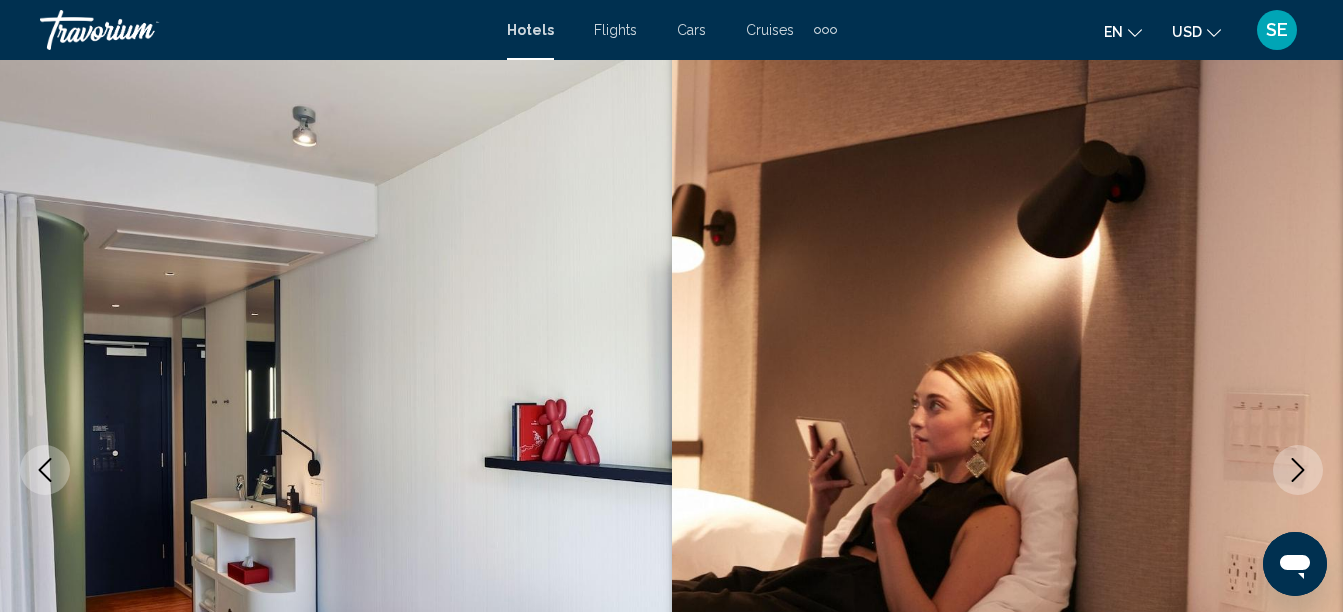 click 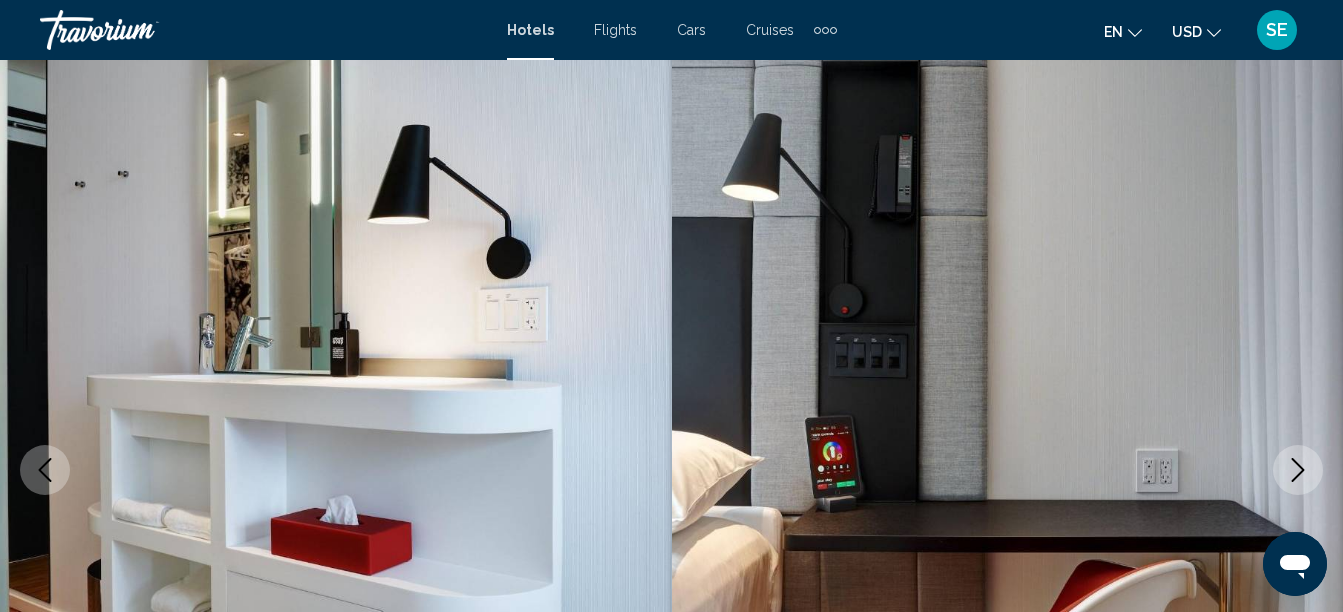 click 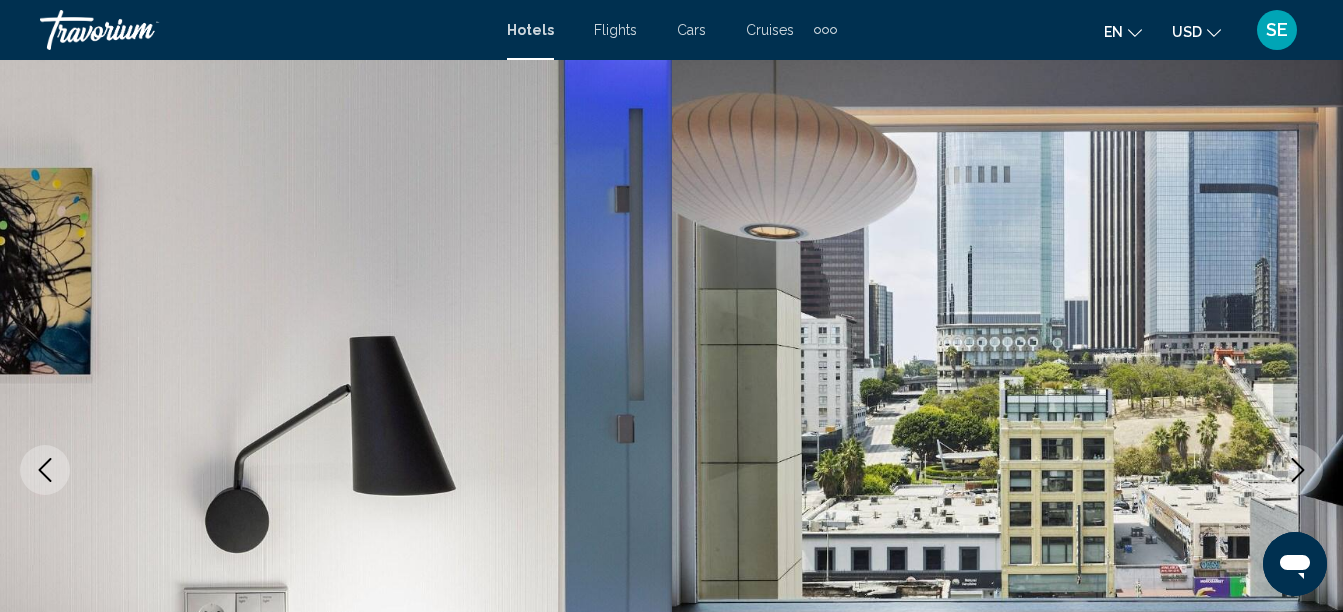 click 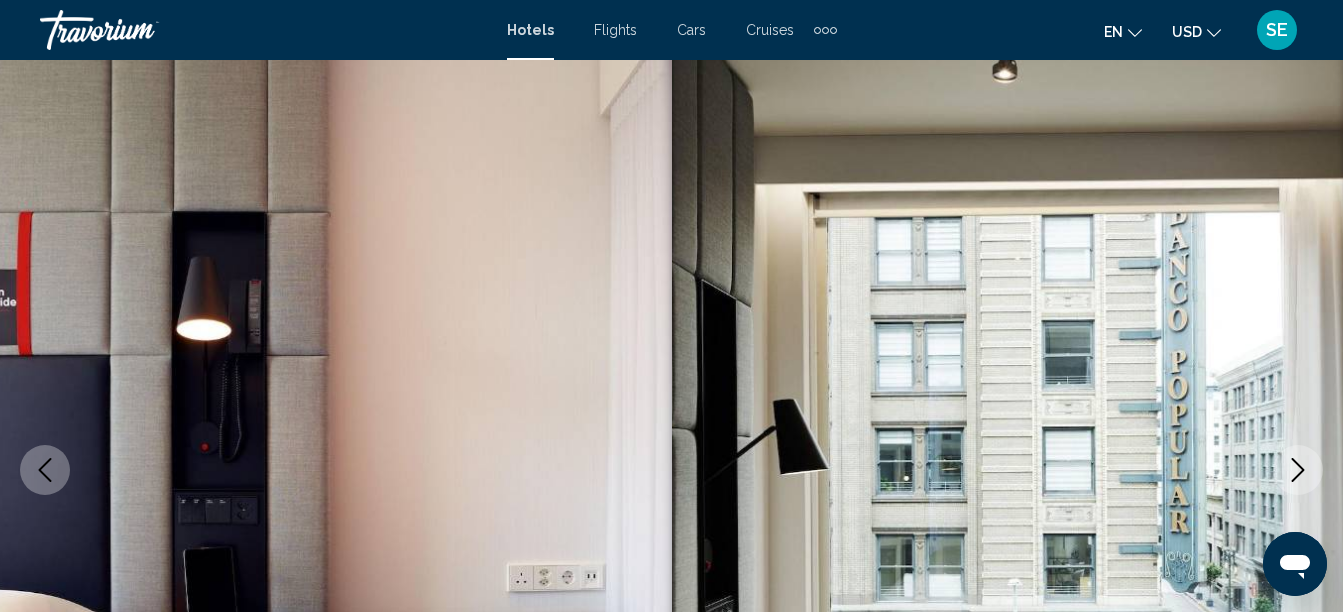 click 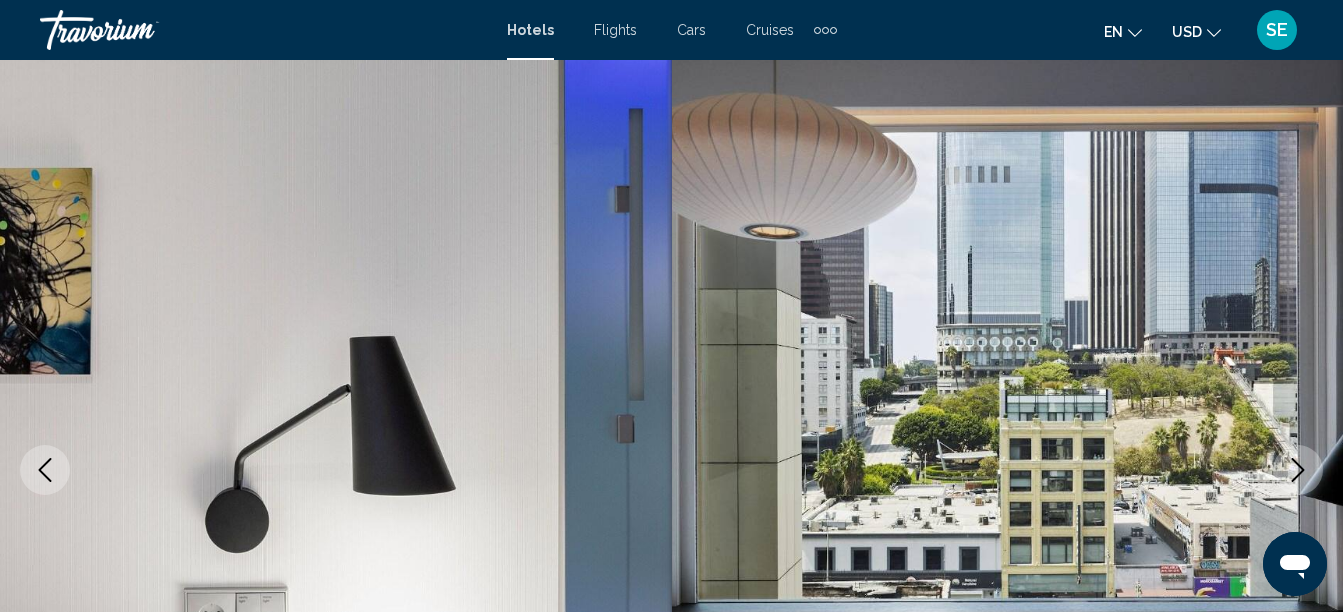 click 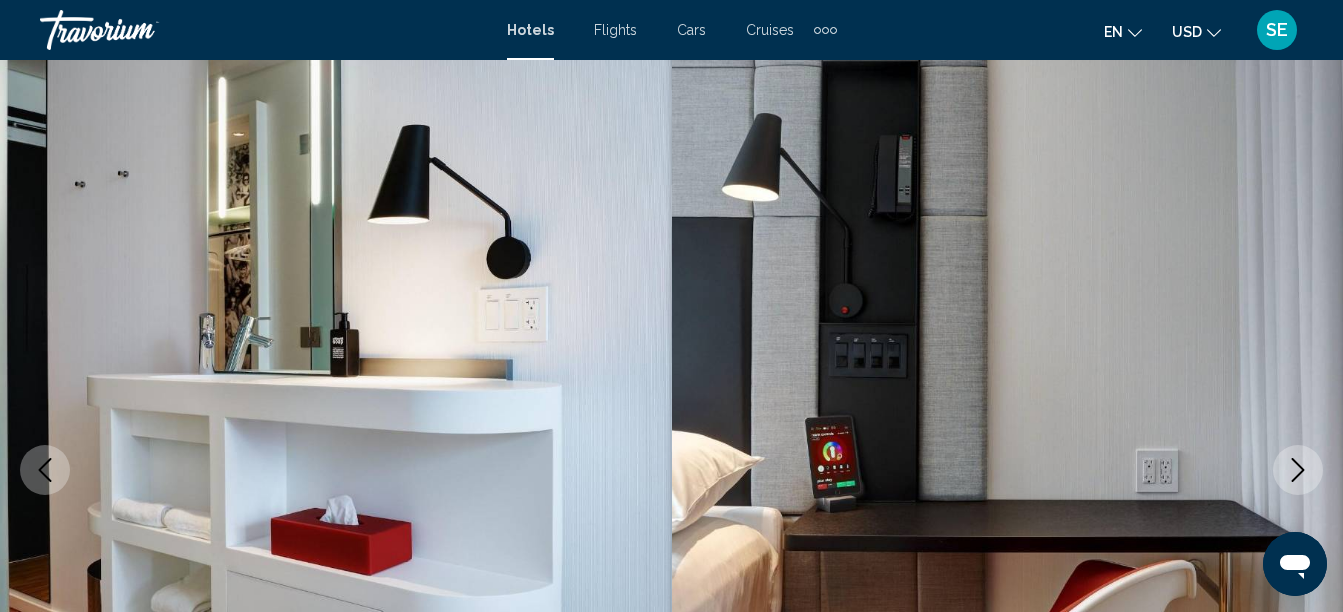 click 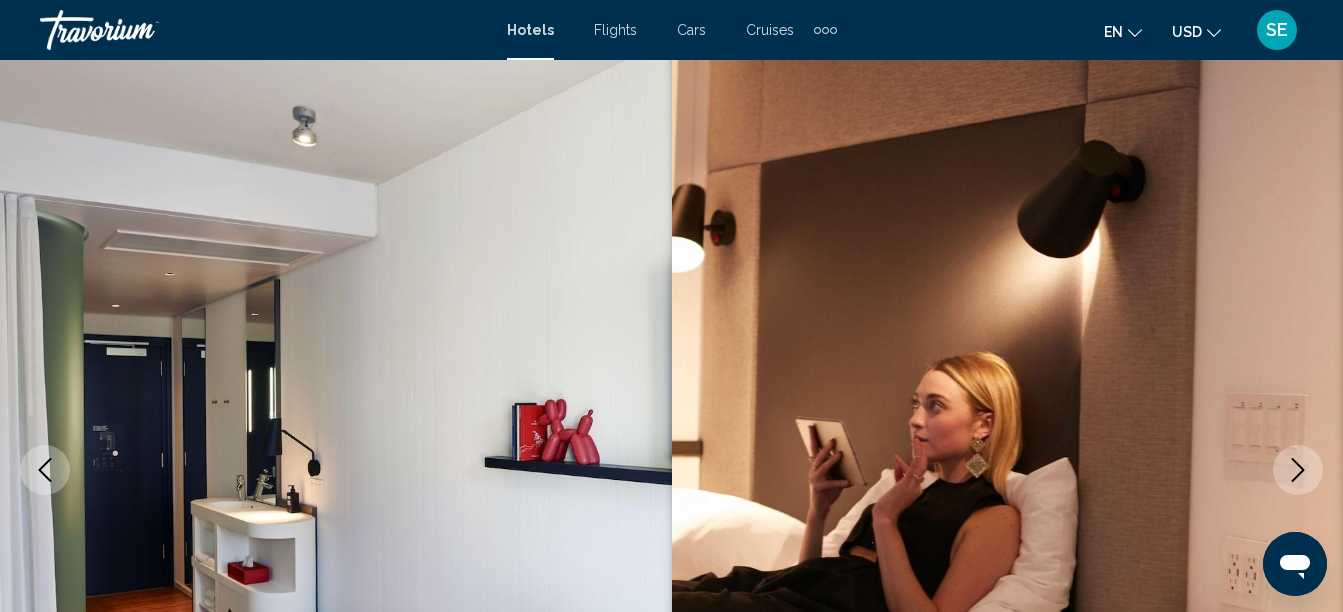 click 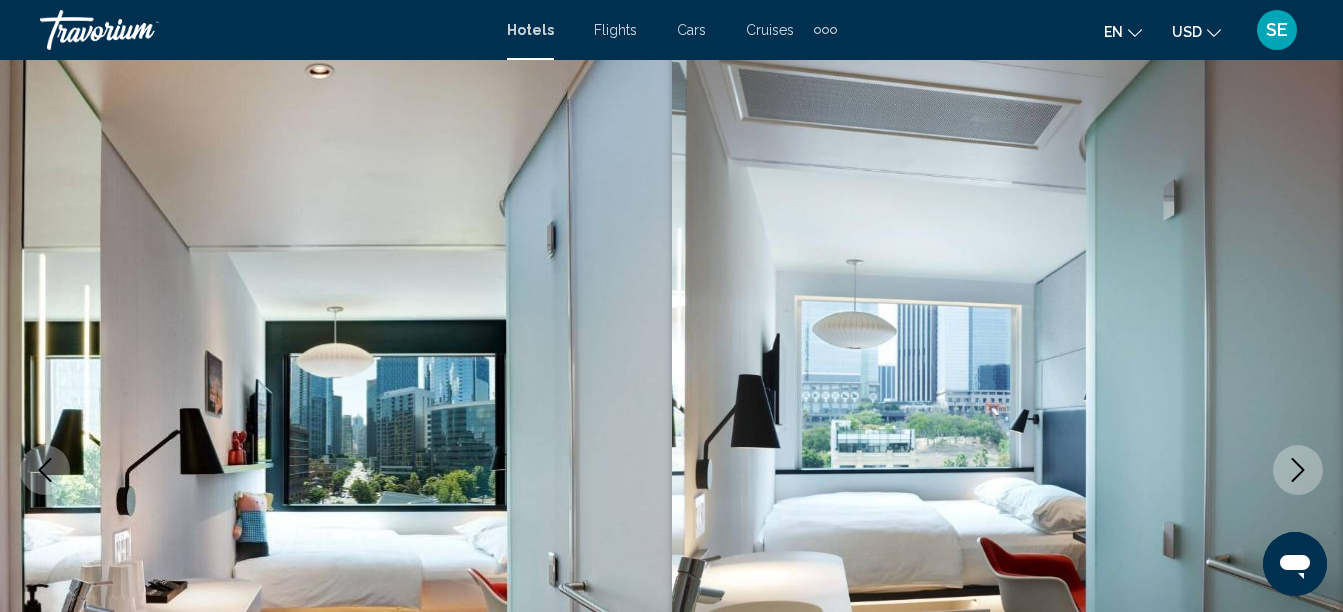 click 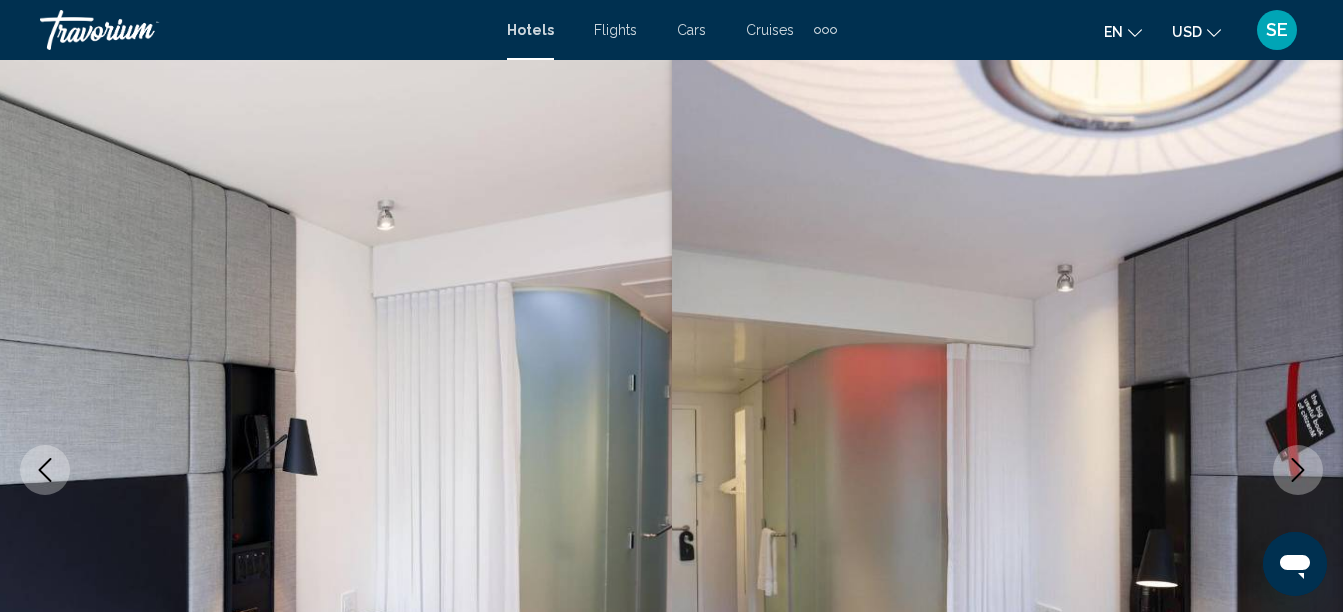 click 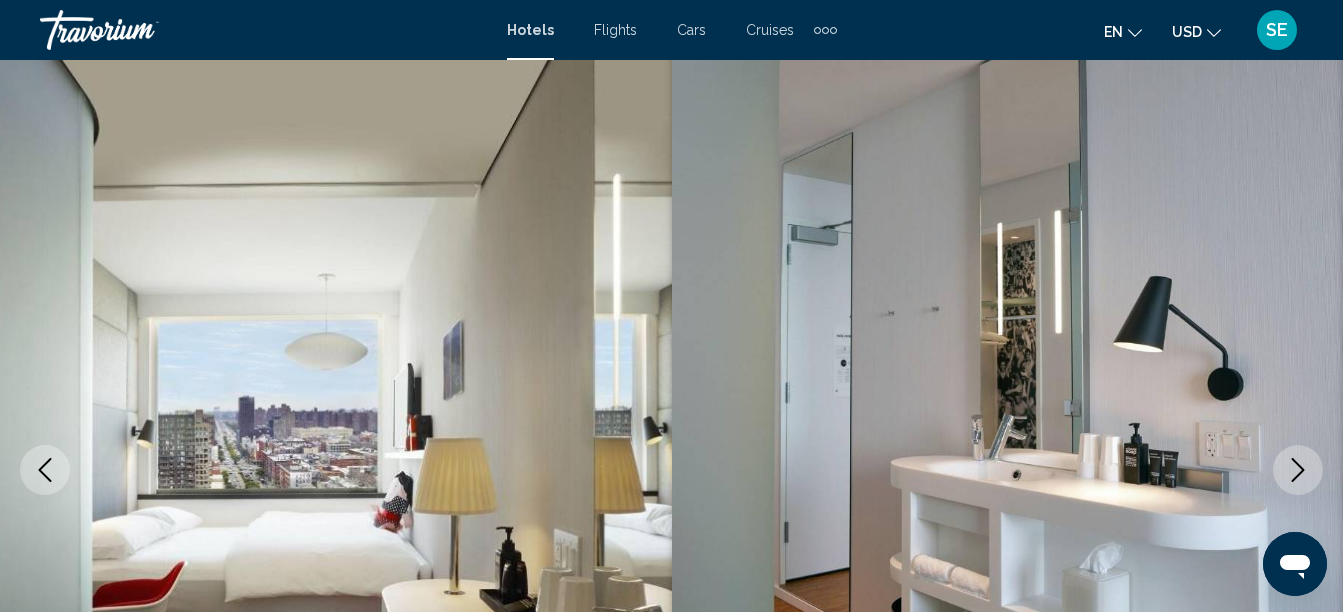 click 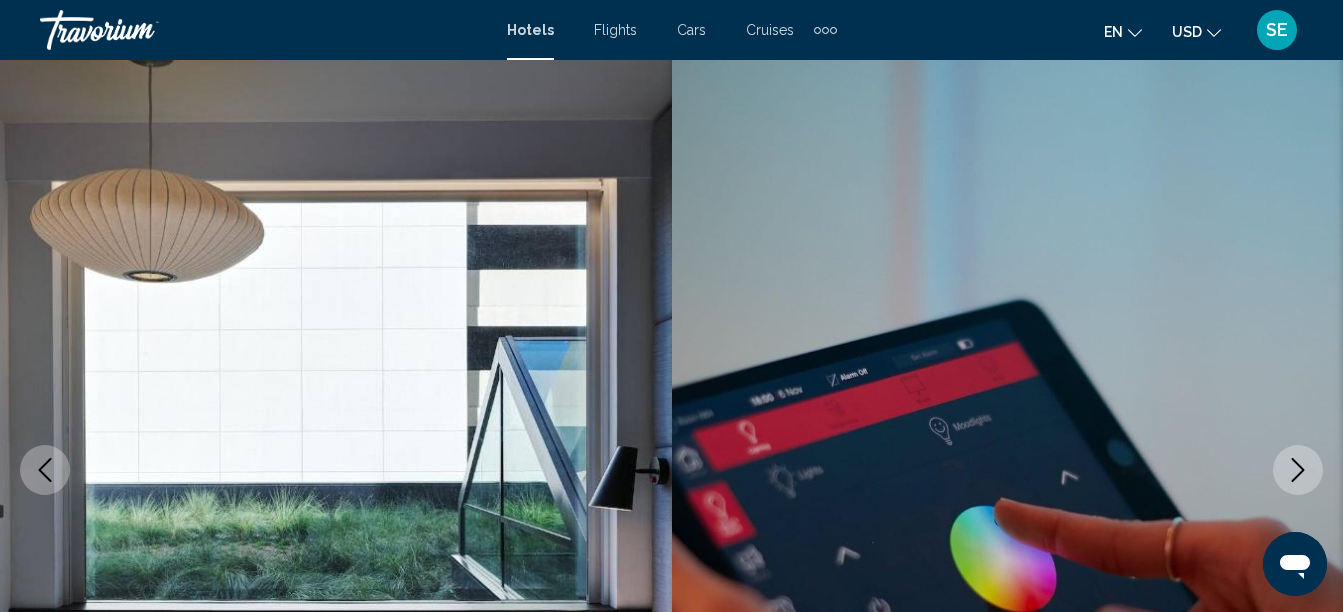 click 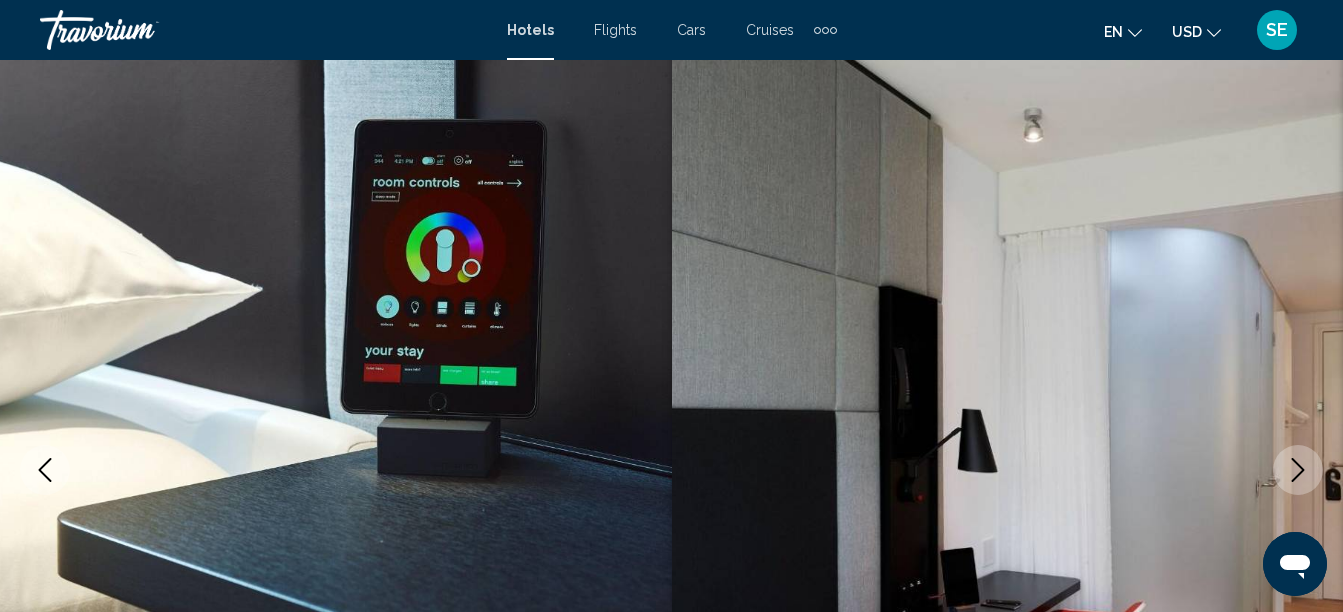 click 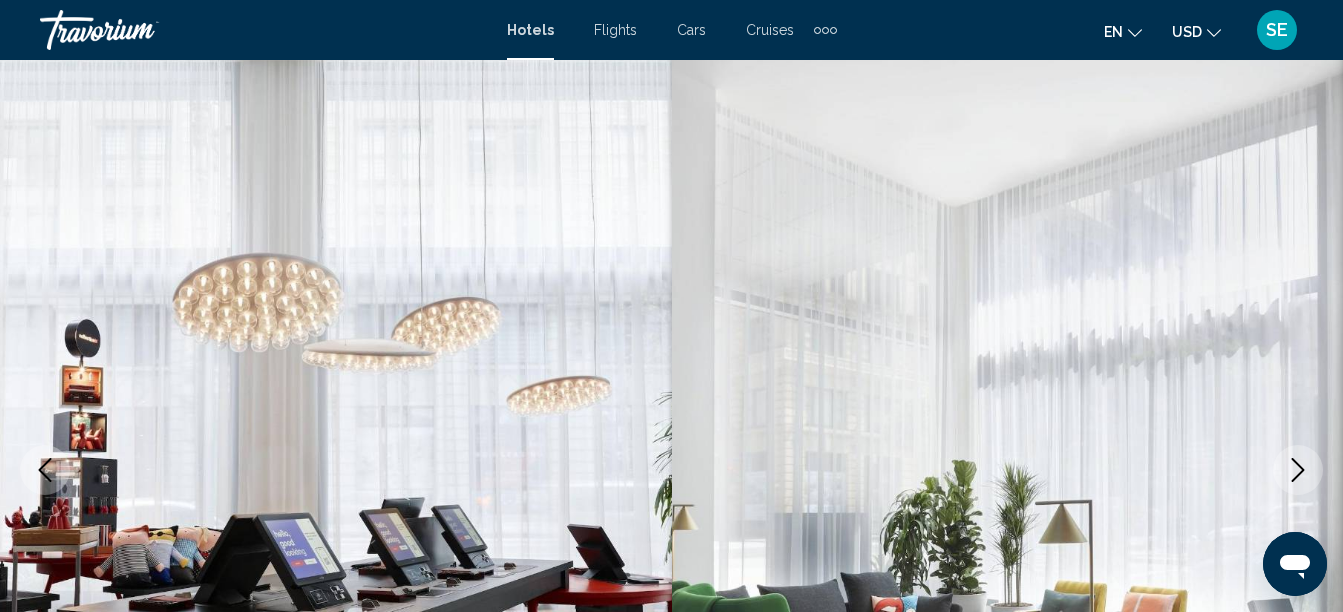 click 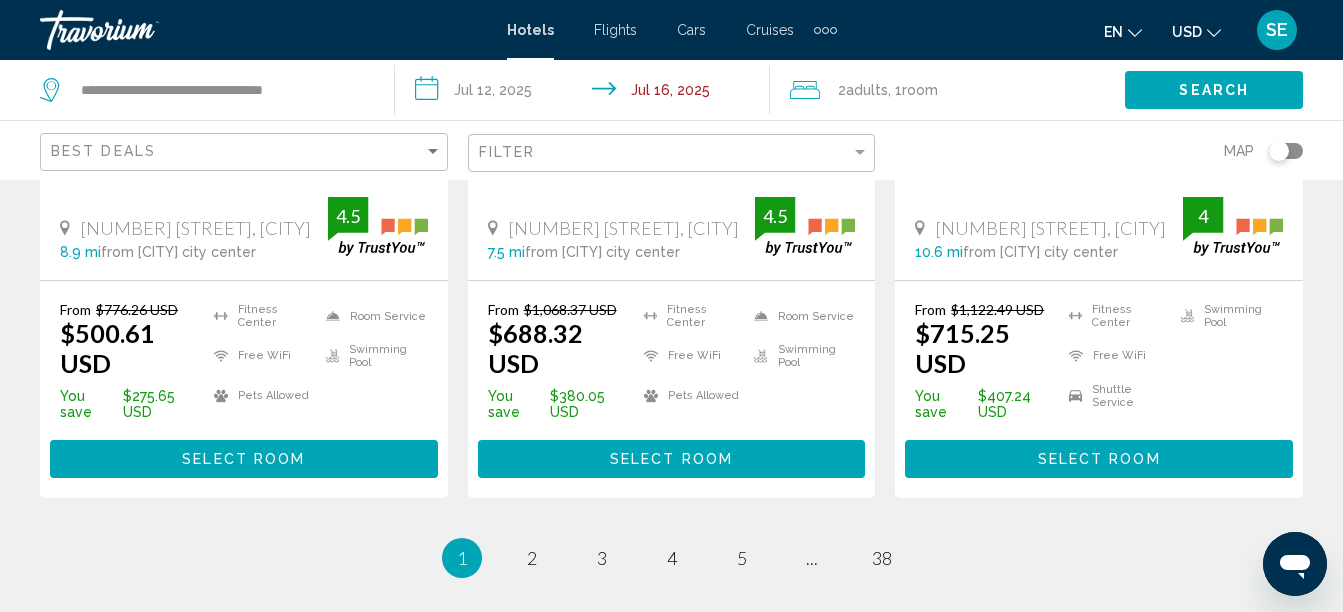 scroll, scrollTop: 2725, scrollLeft: 0, axis: vertical 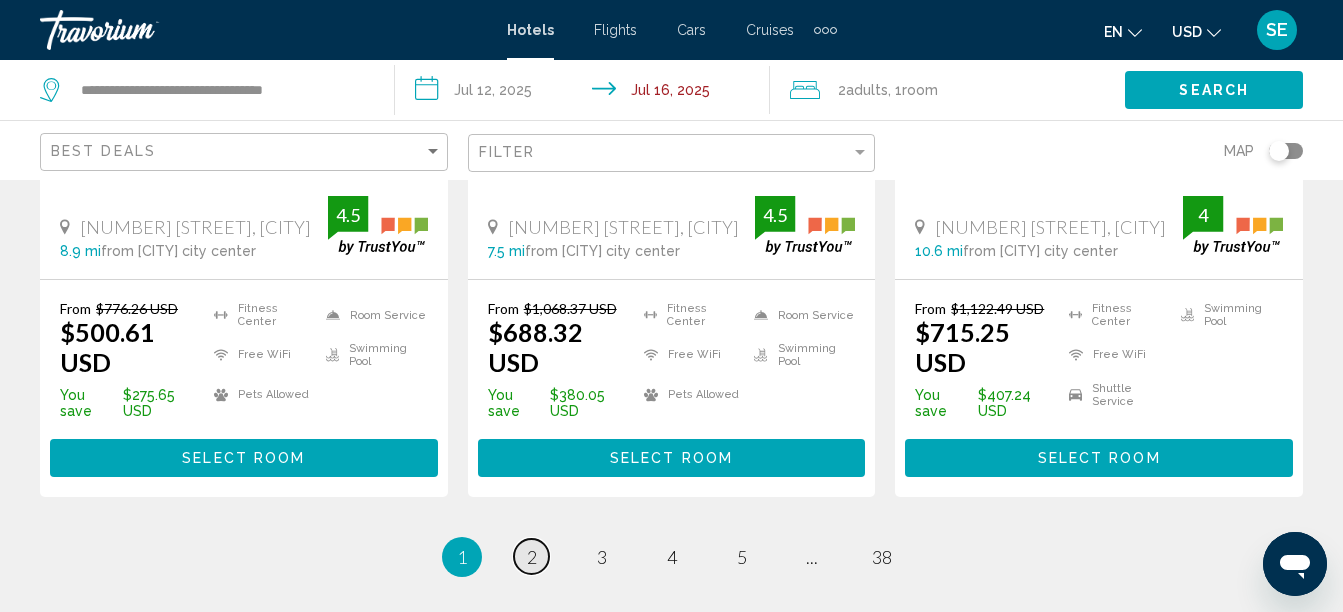 click on "page  2" at bounding box center (531, 556) 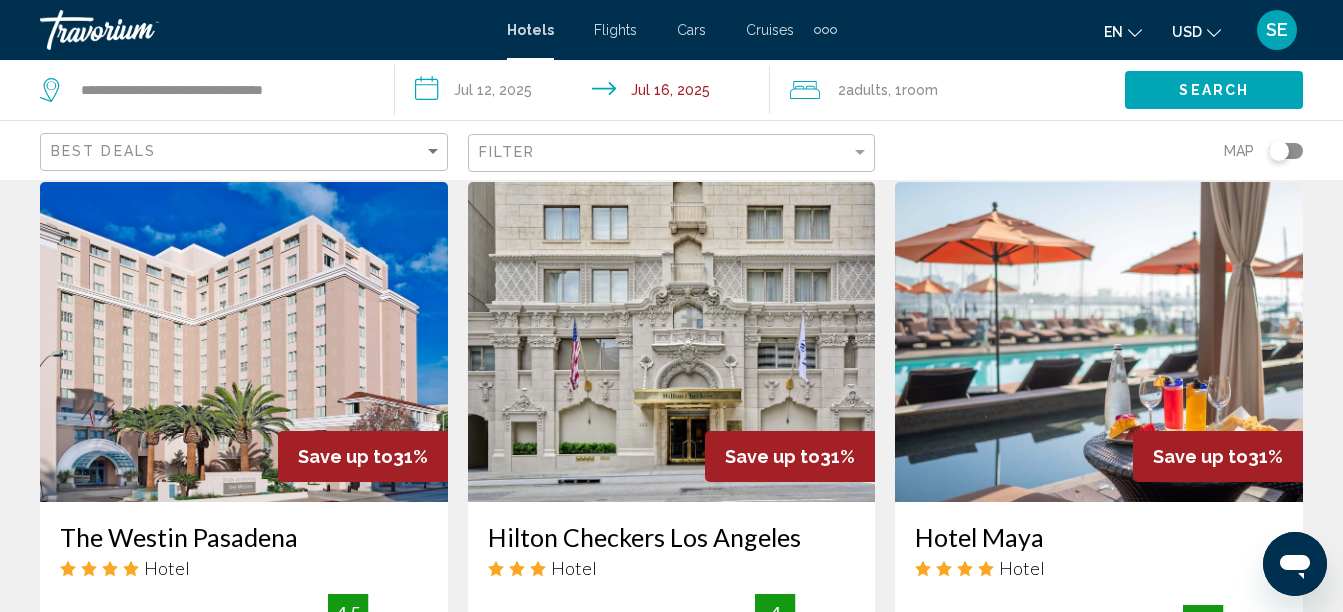 scroll, scrollTop: 1583, scrollLeft: 0, axis: vertical 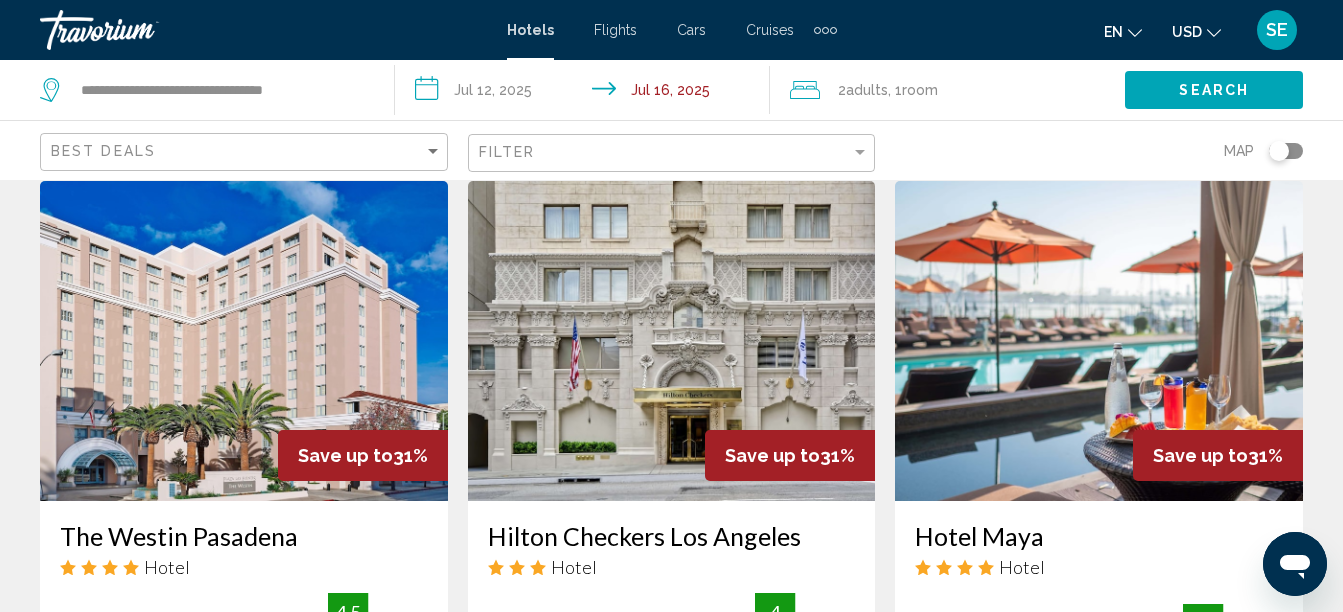 click at bounding box center (672, 341) 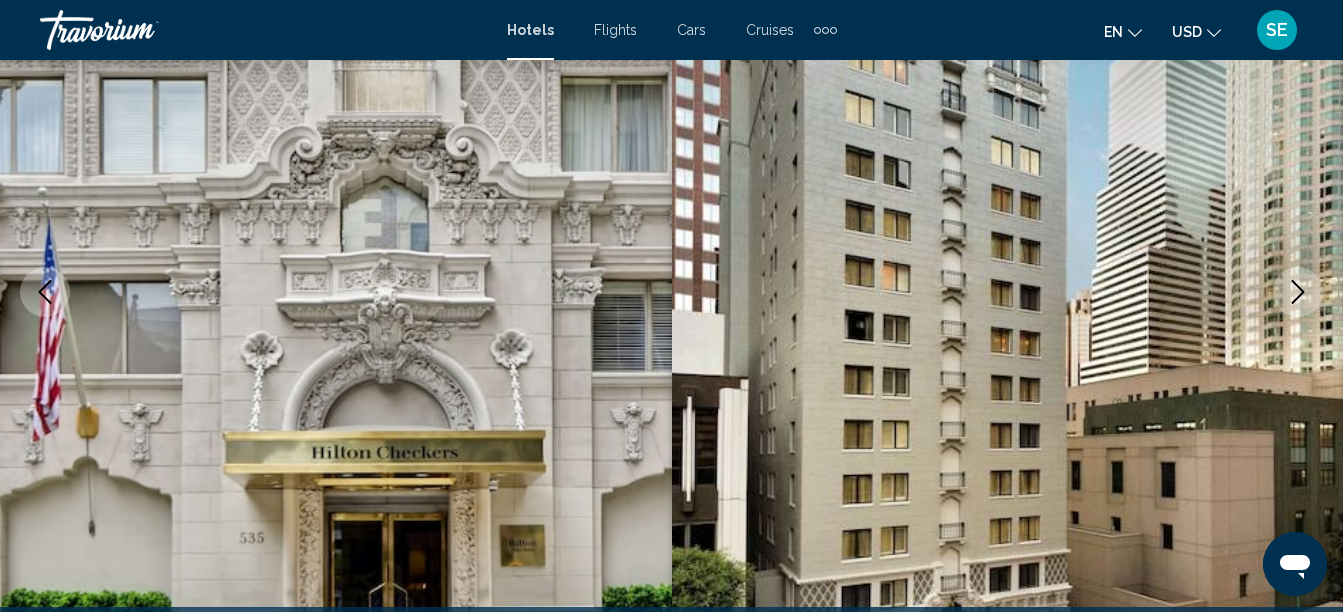 scroll, scrollTop: 235, scrollLeft: 0, axis: vertical 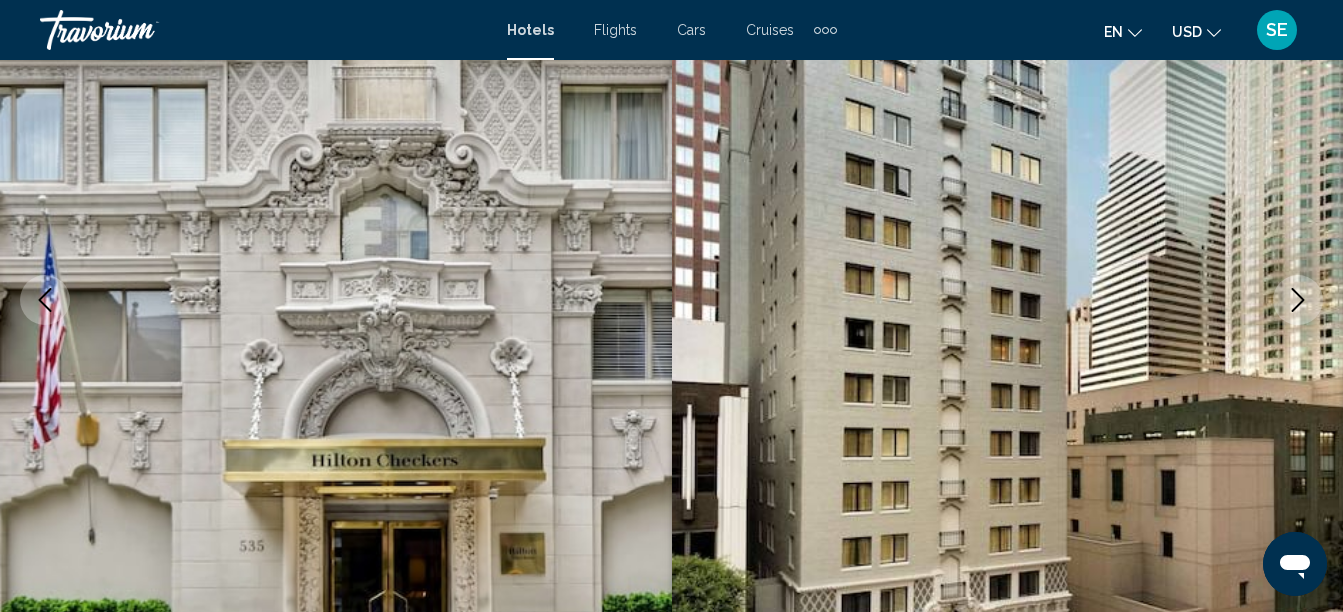 click 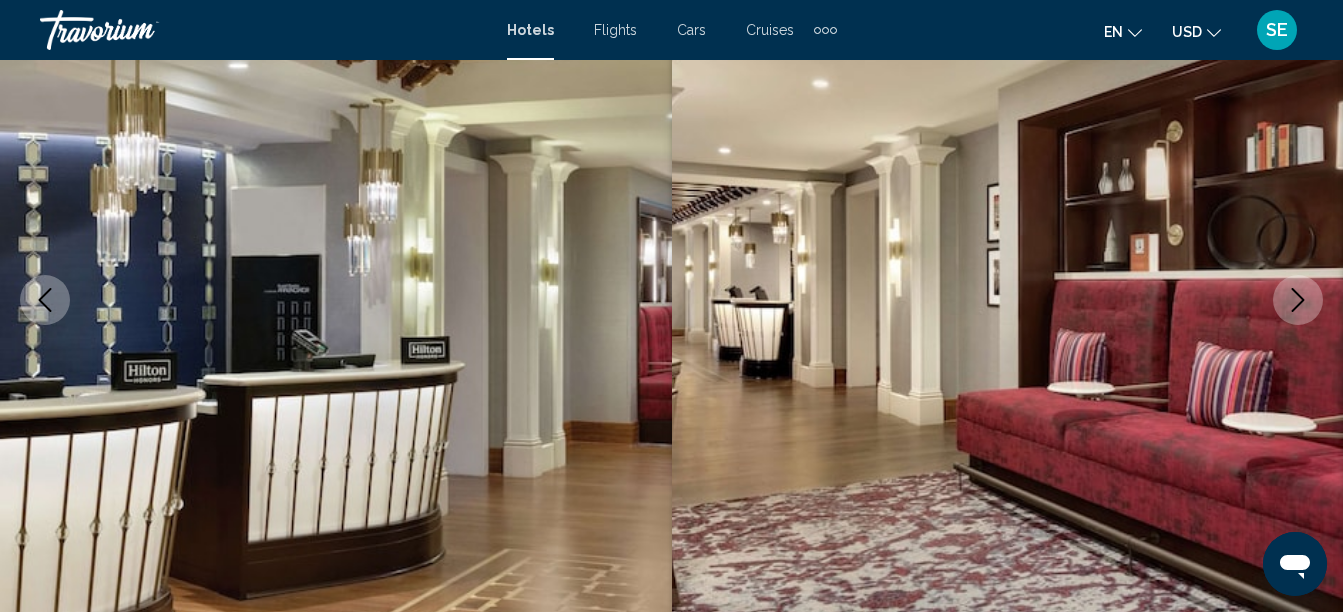 click 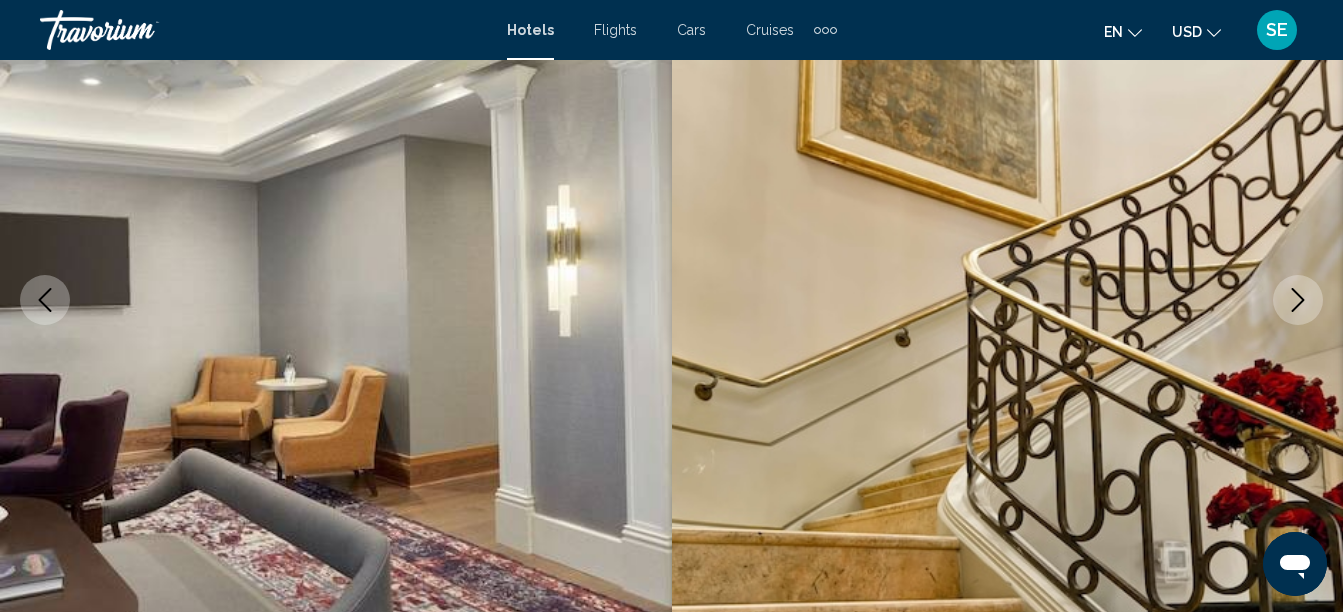 click 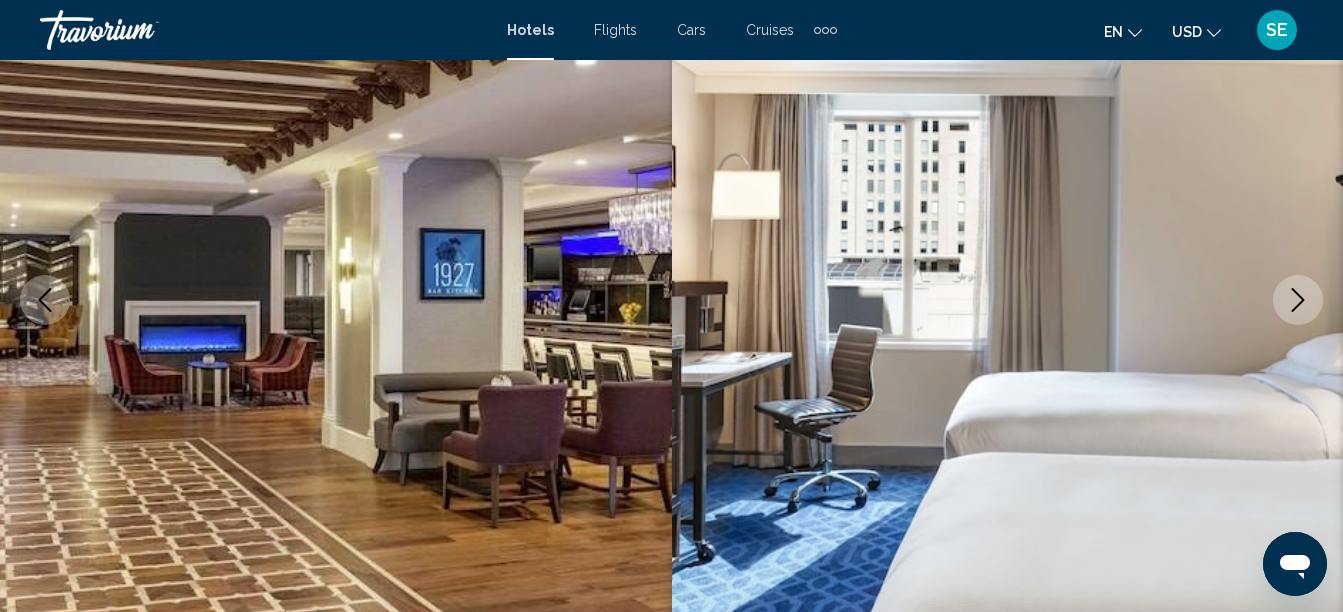 click 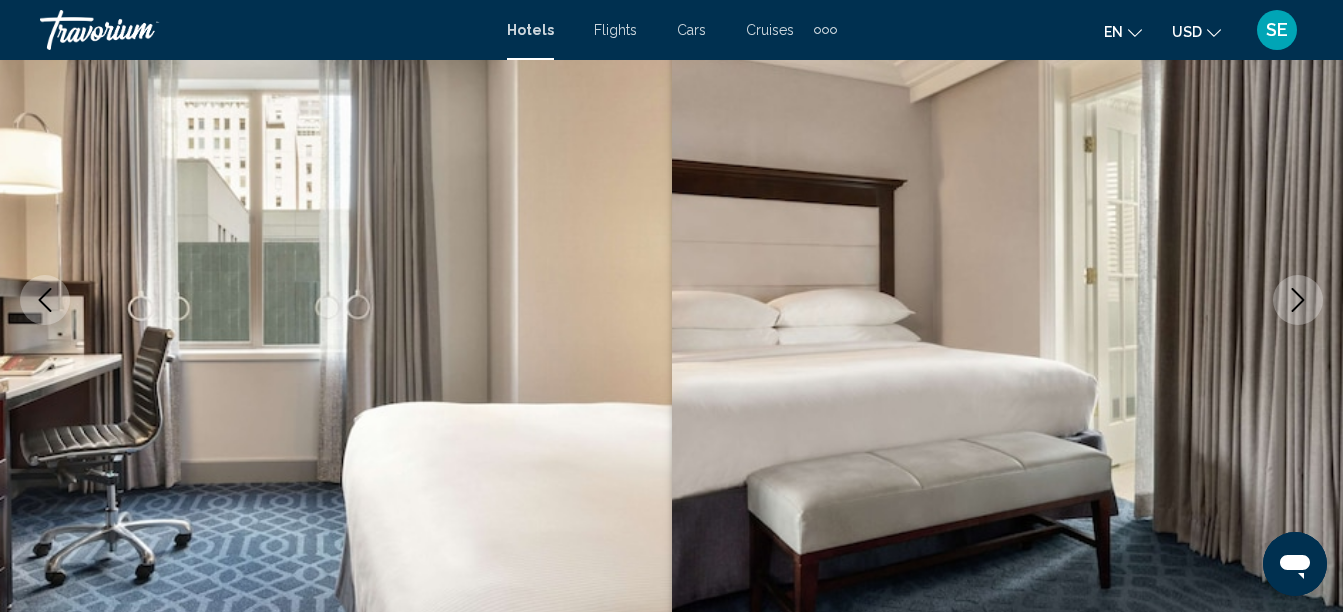 click 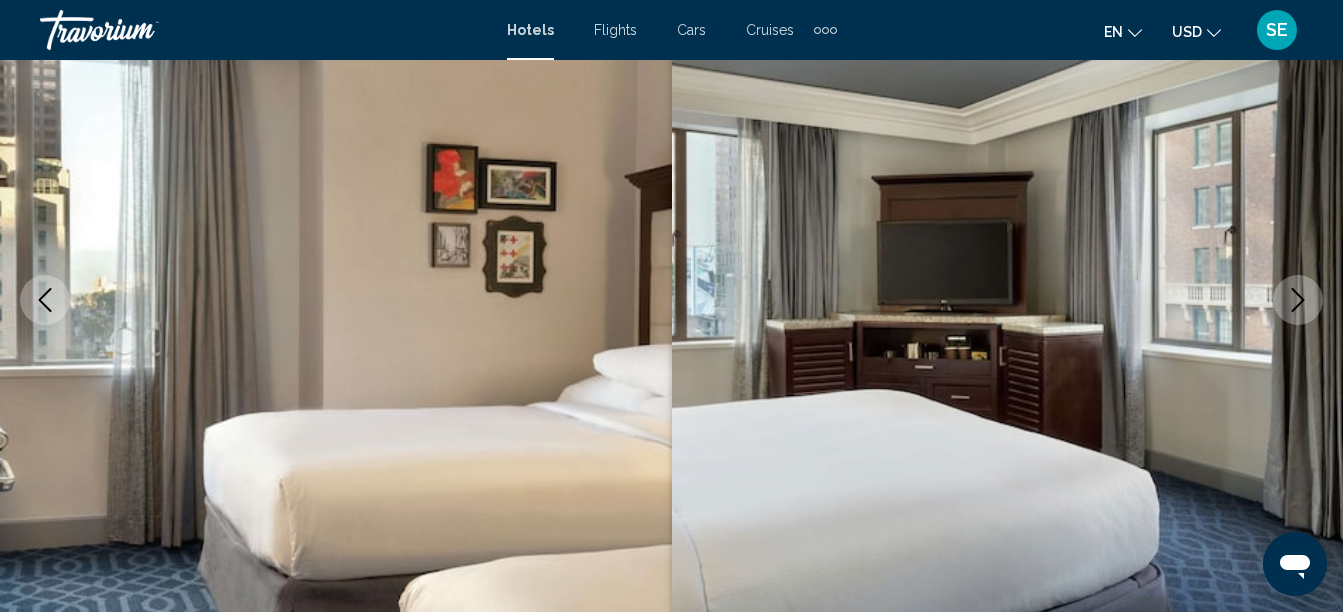 click 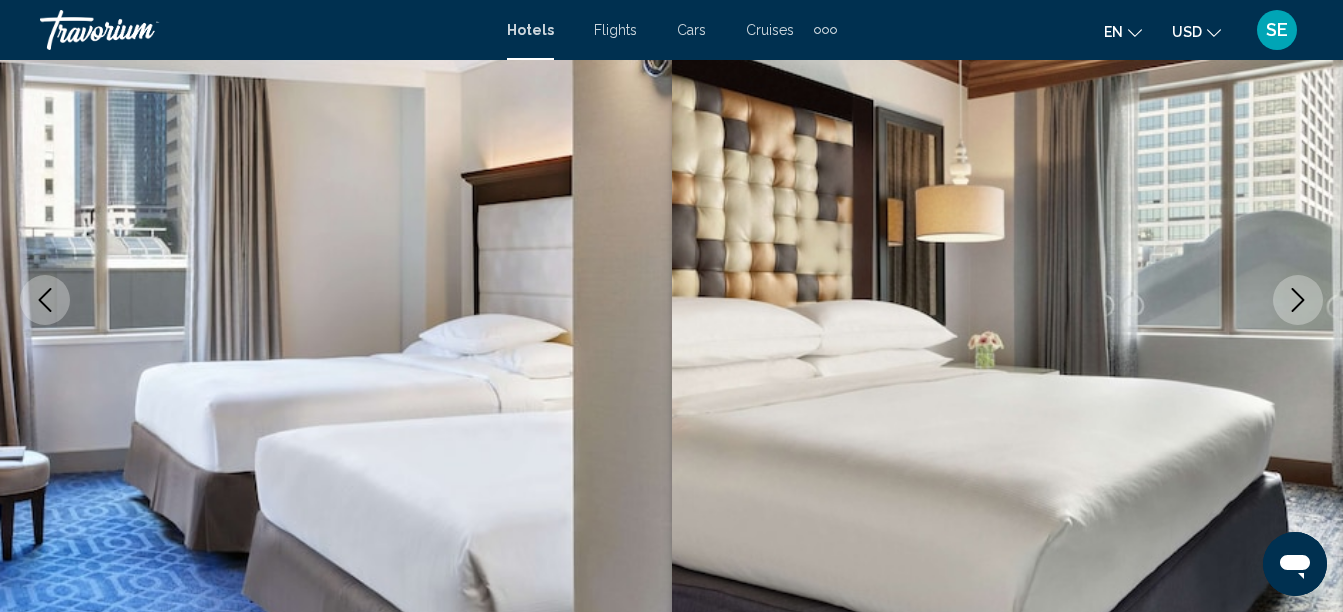 click 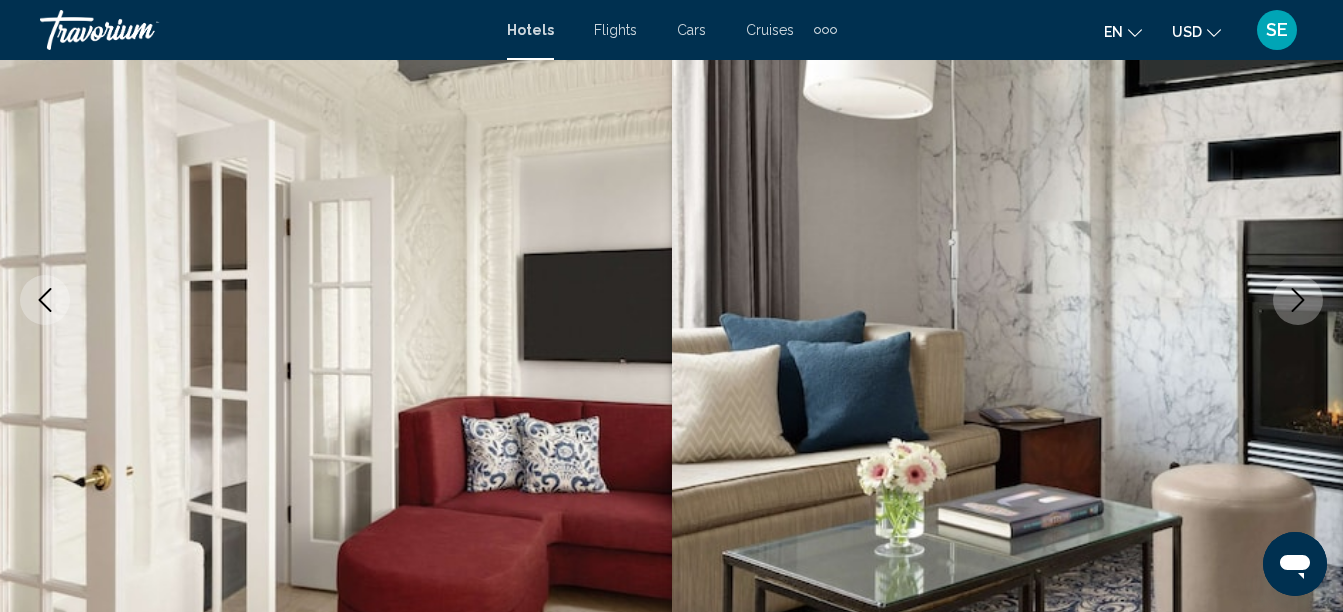click 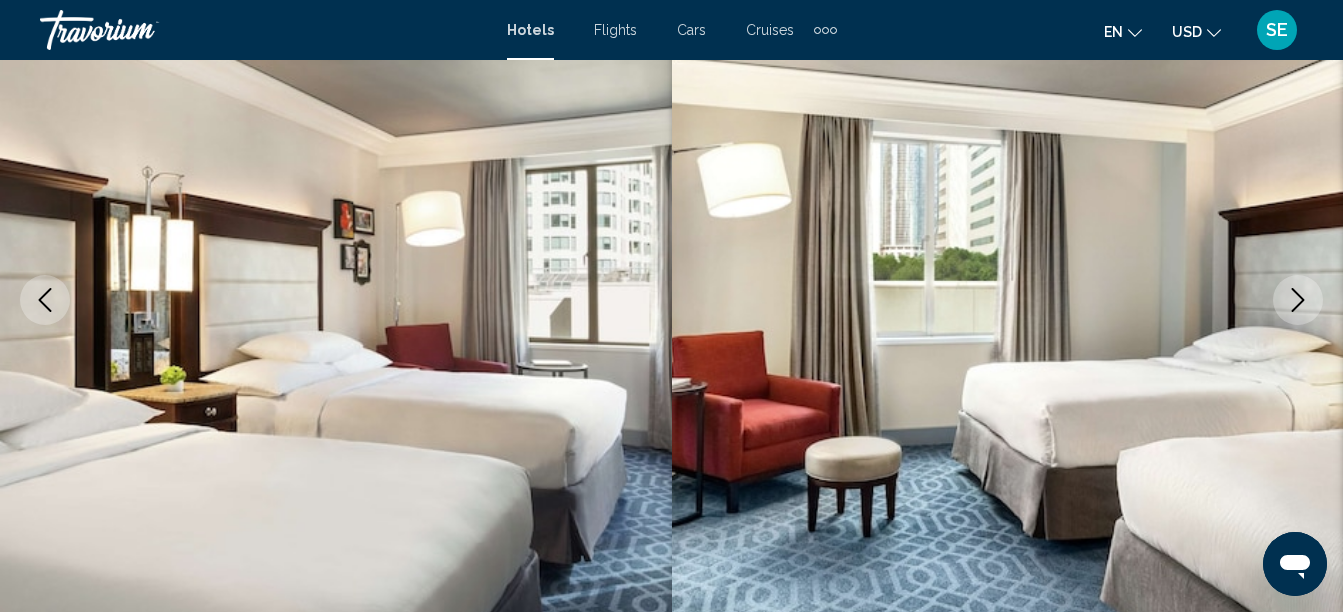 click 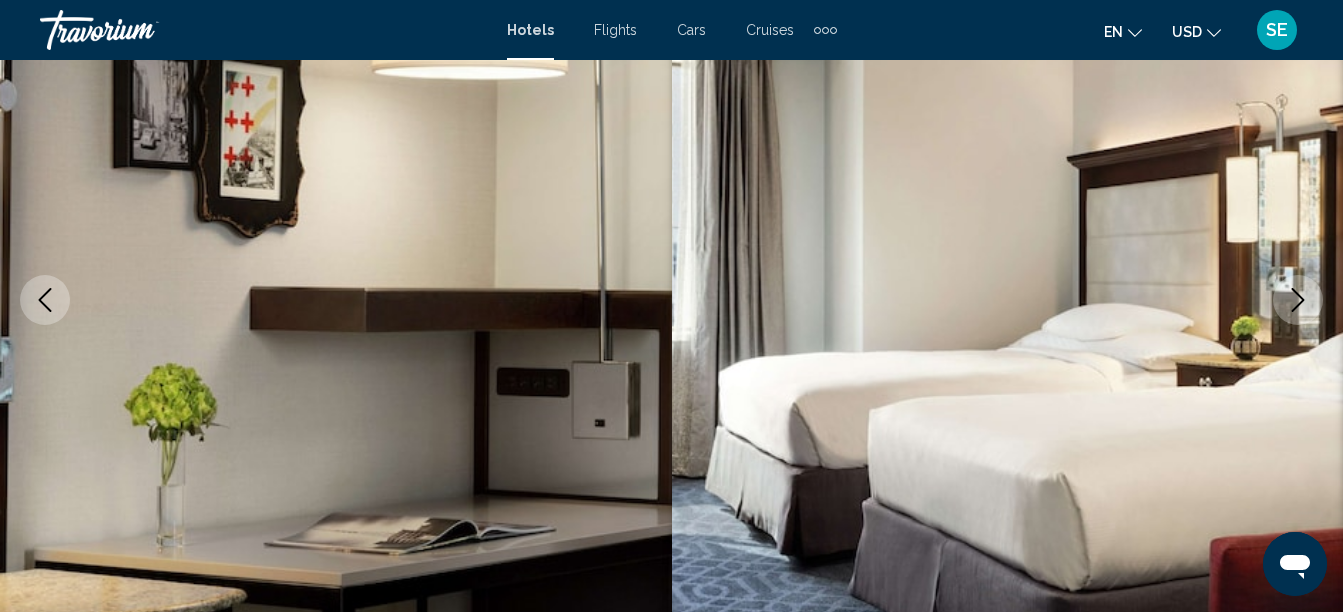 click 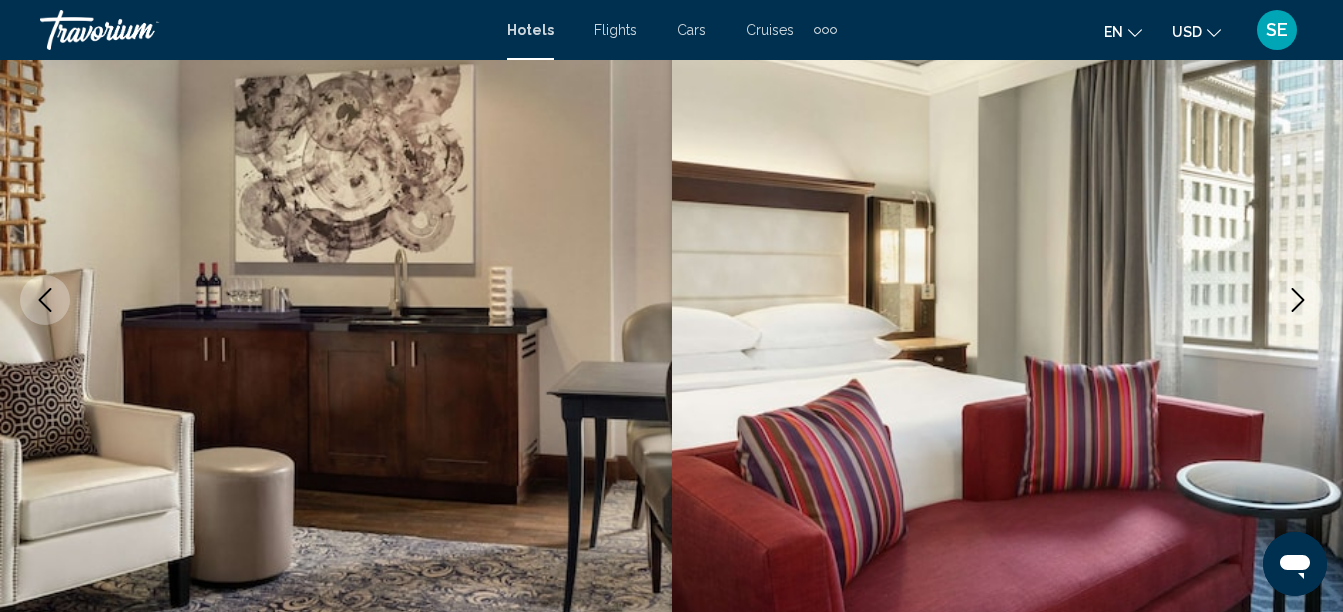 click 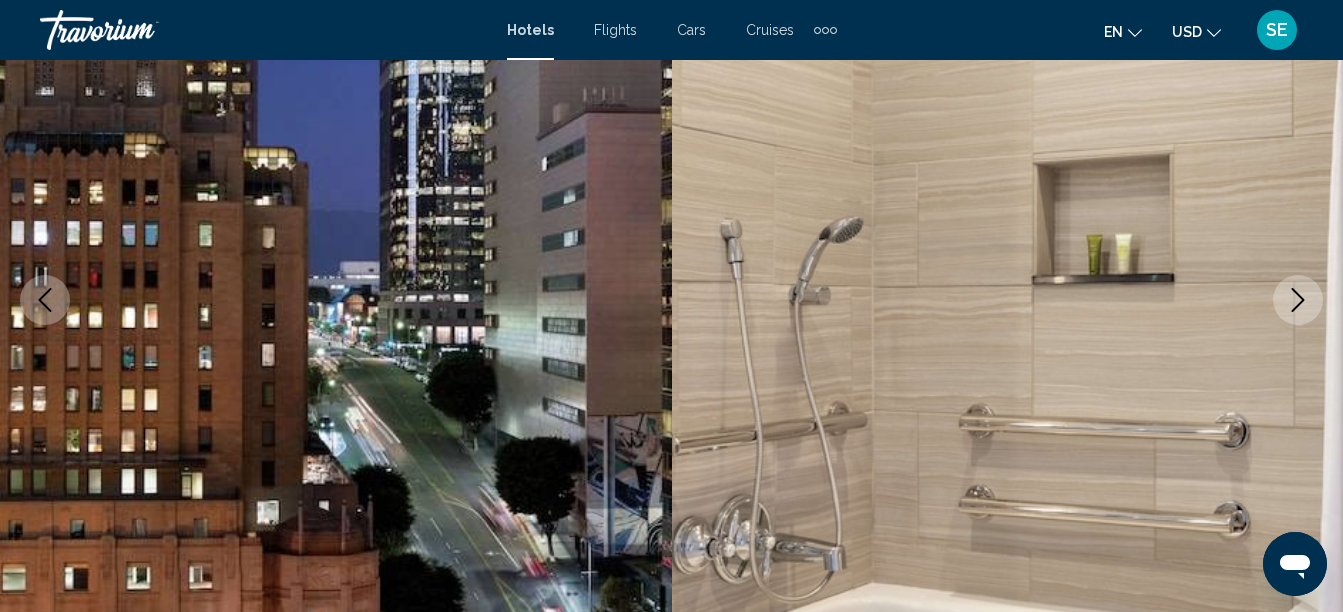 click 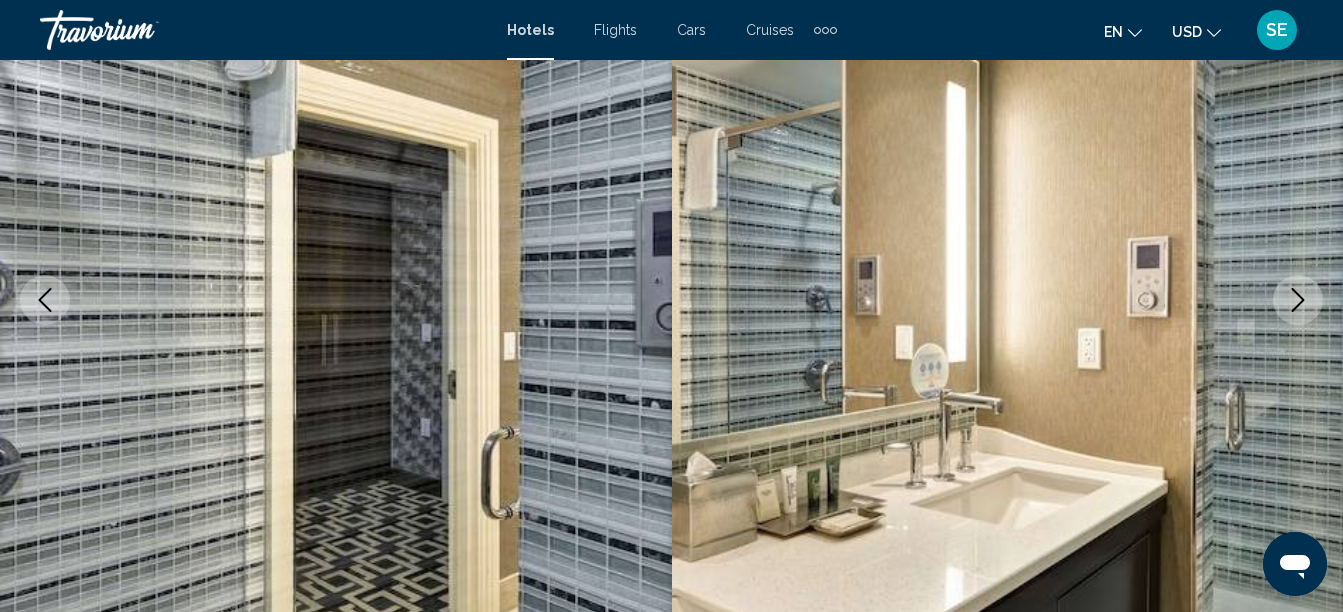 click 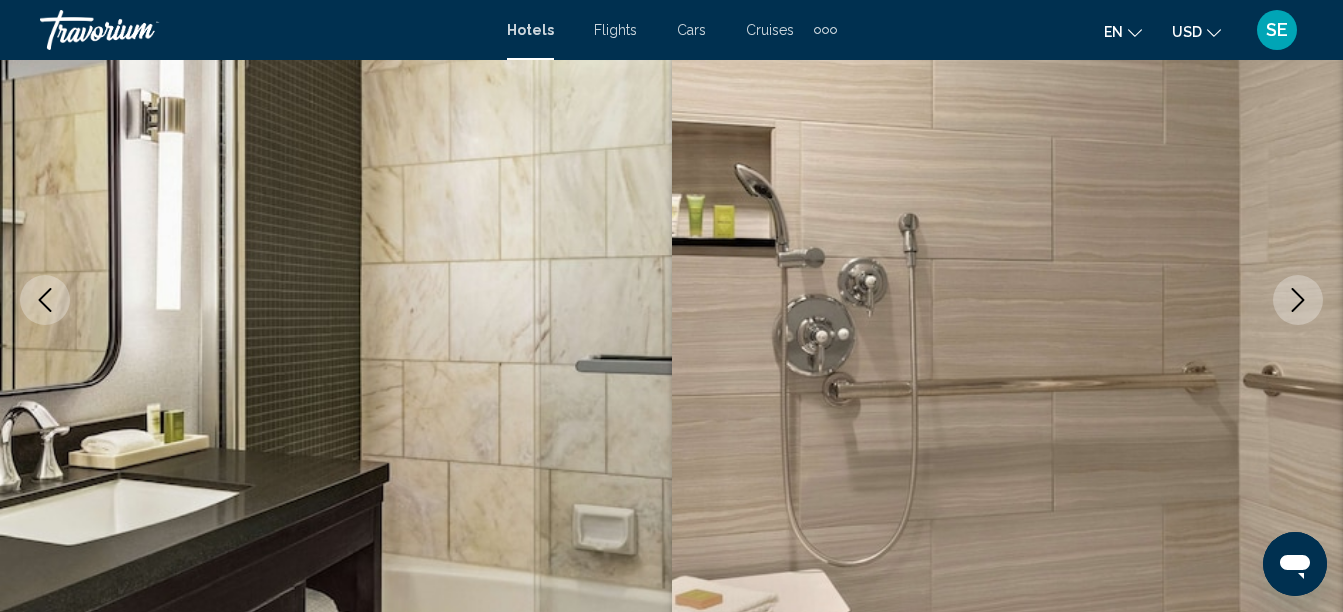 click 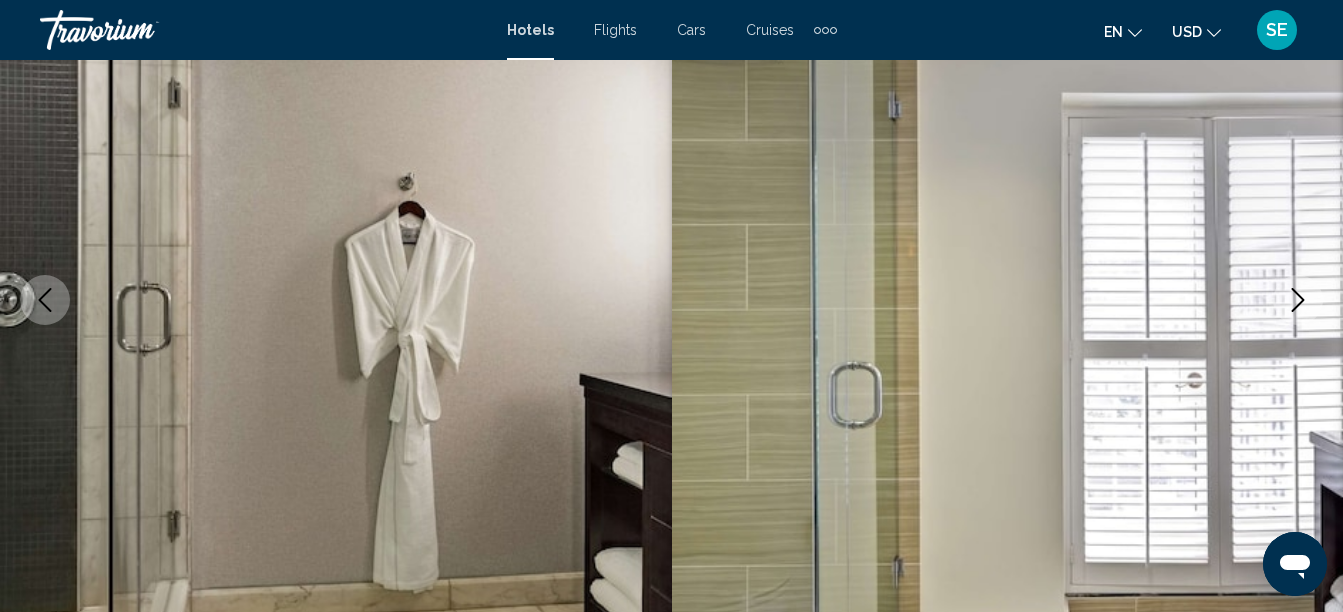 click 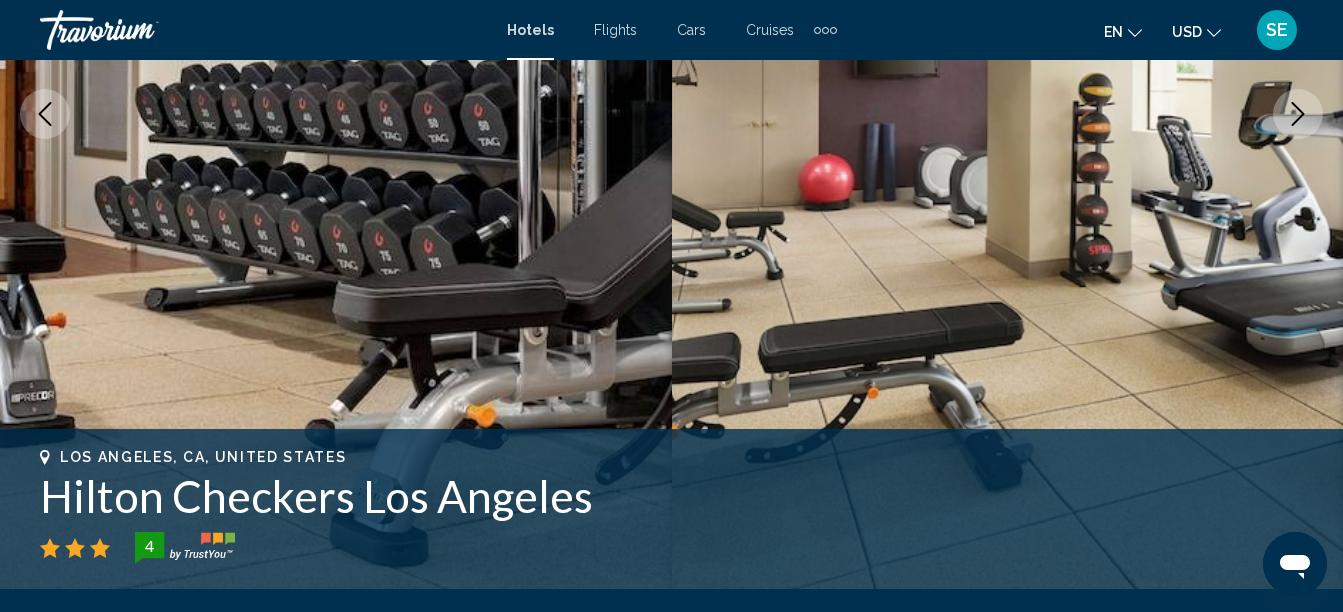 scroll, scrollTop: 420, scrollLeft: 0, axis: vertical 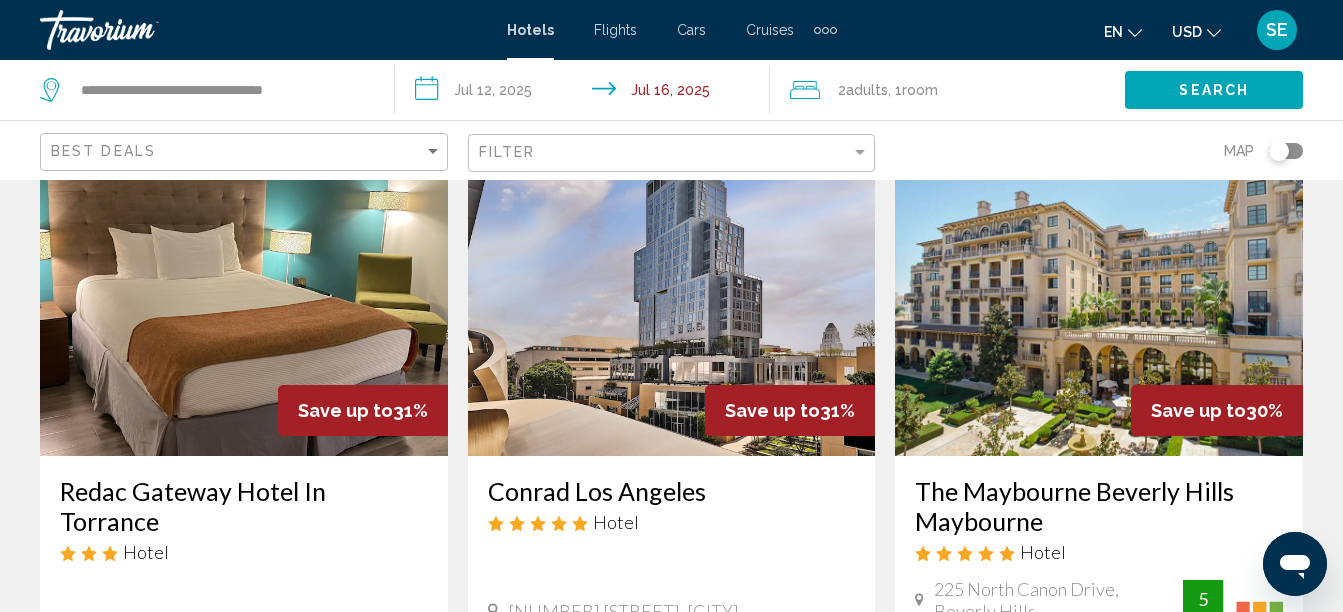 click at bounding box center (244, 296) 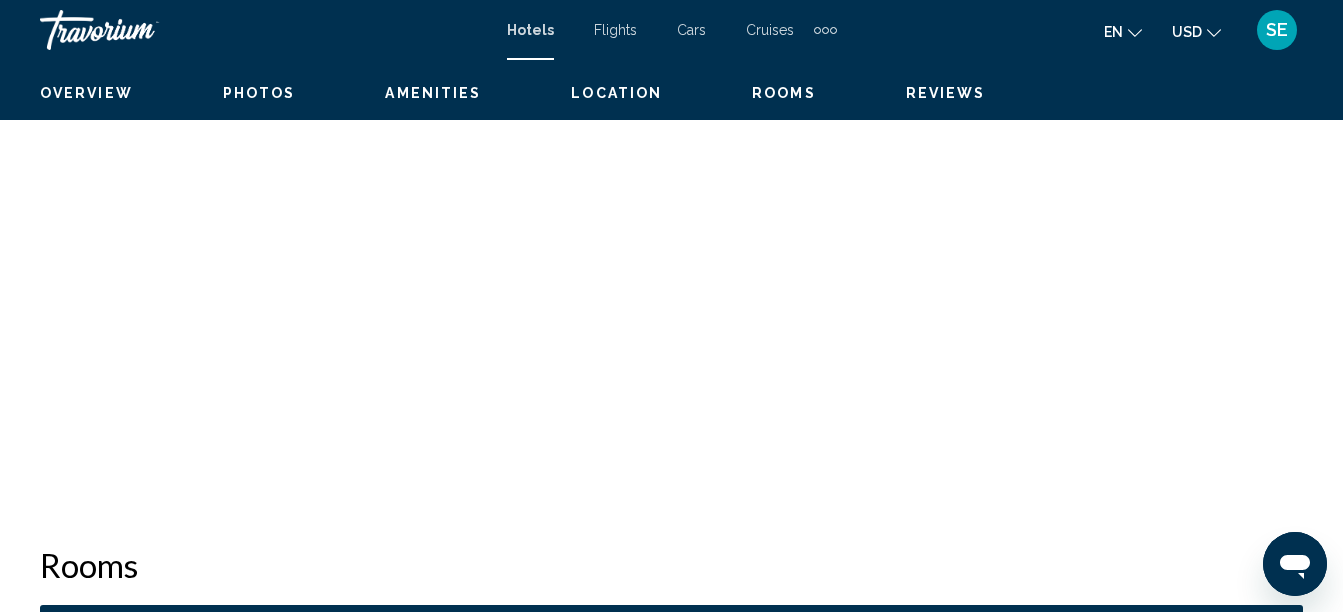 scroll, scrollTop: 229, scrollLeft: 0, axis: vertical 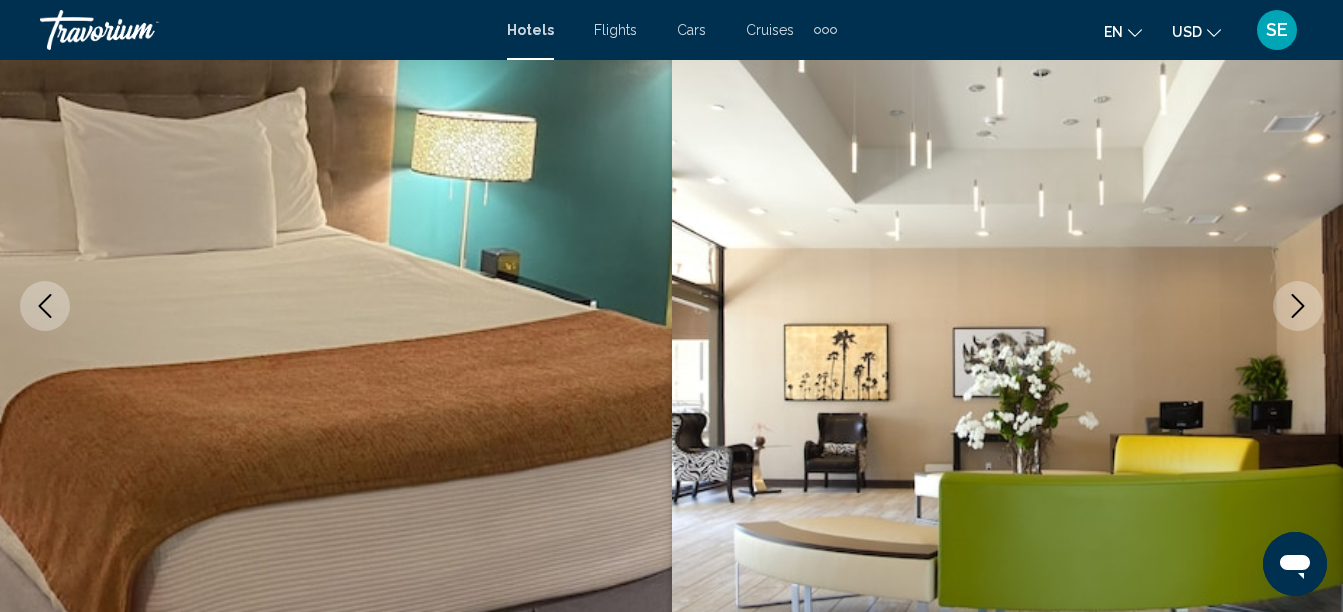 click 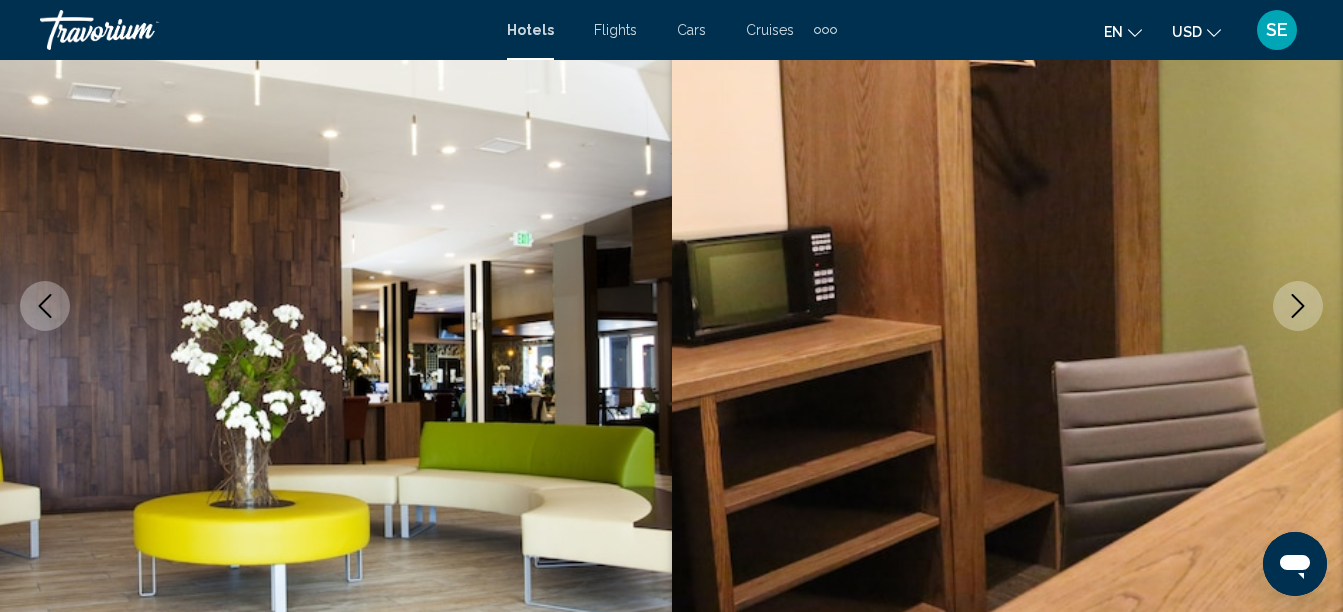 click 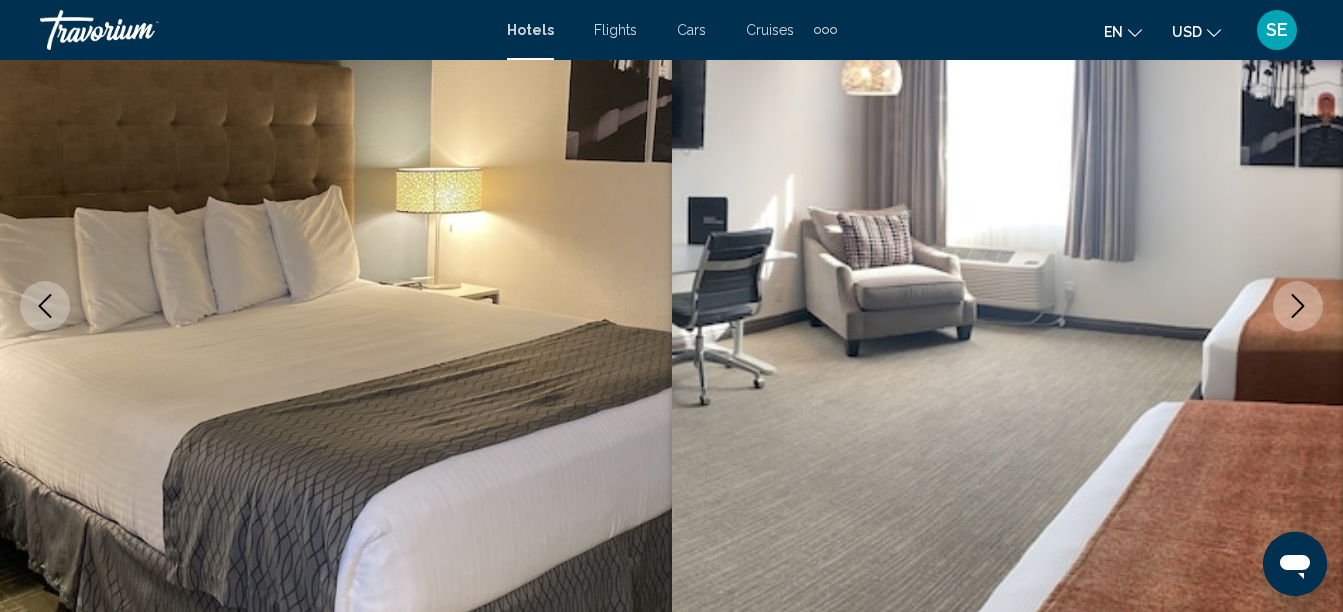 click 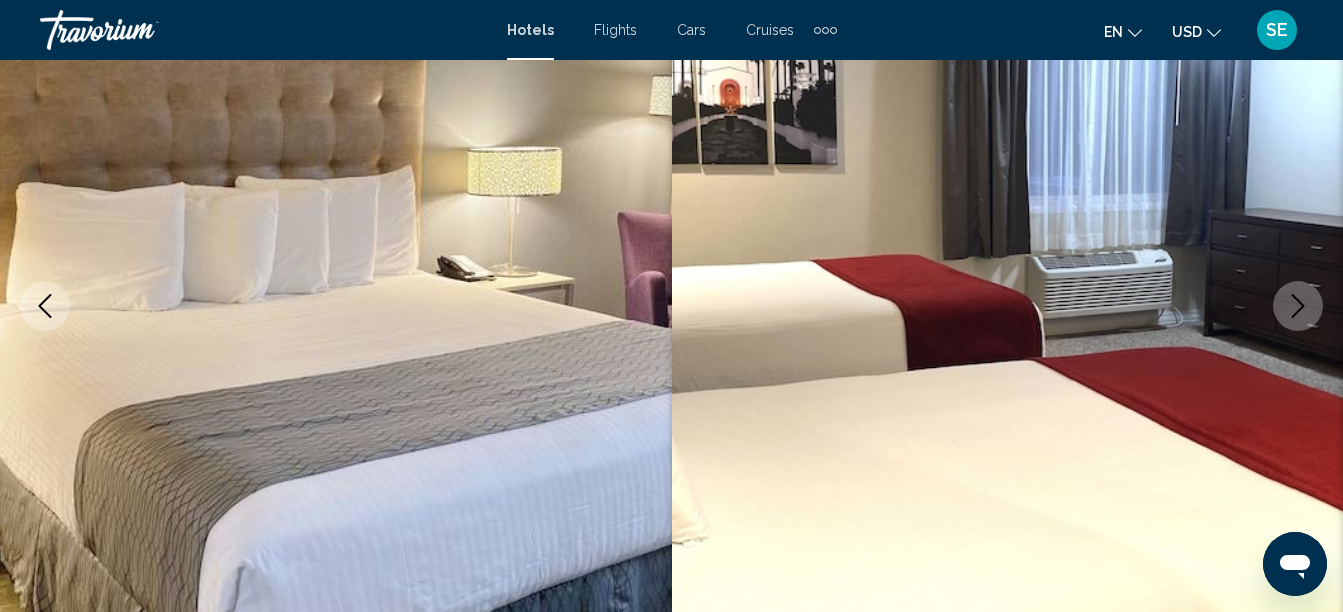 click 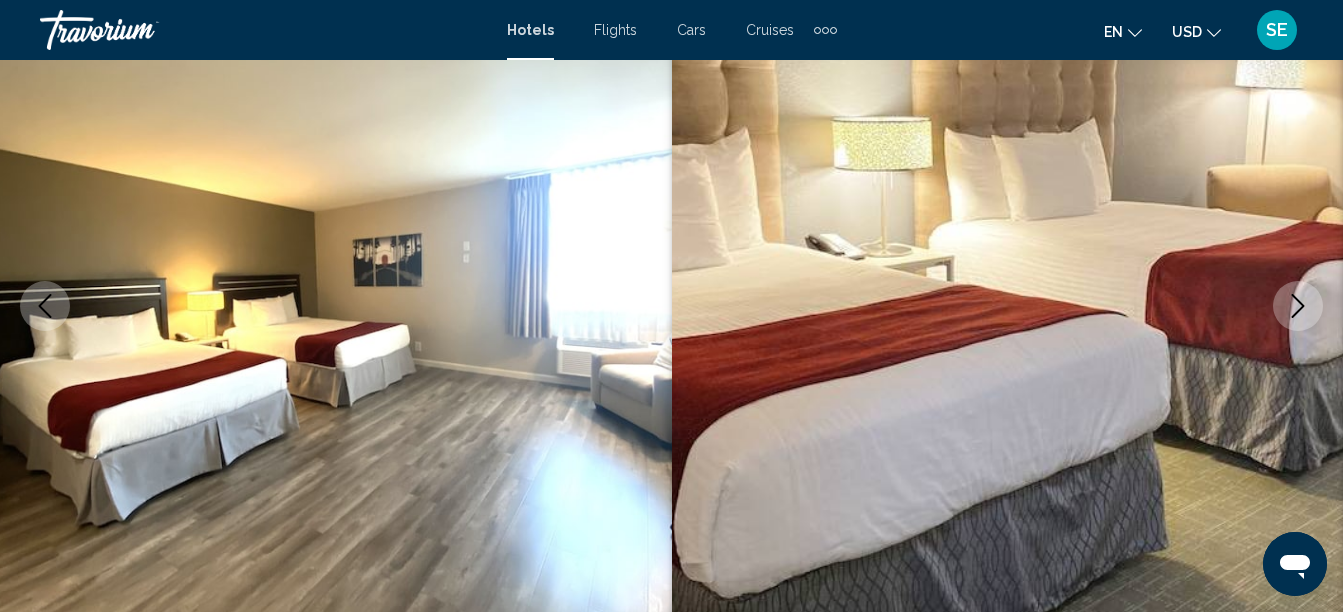 click 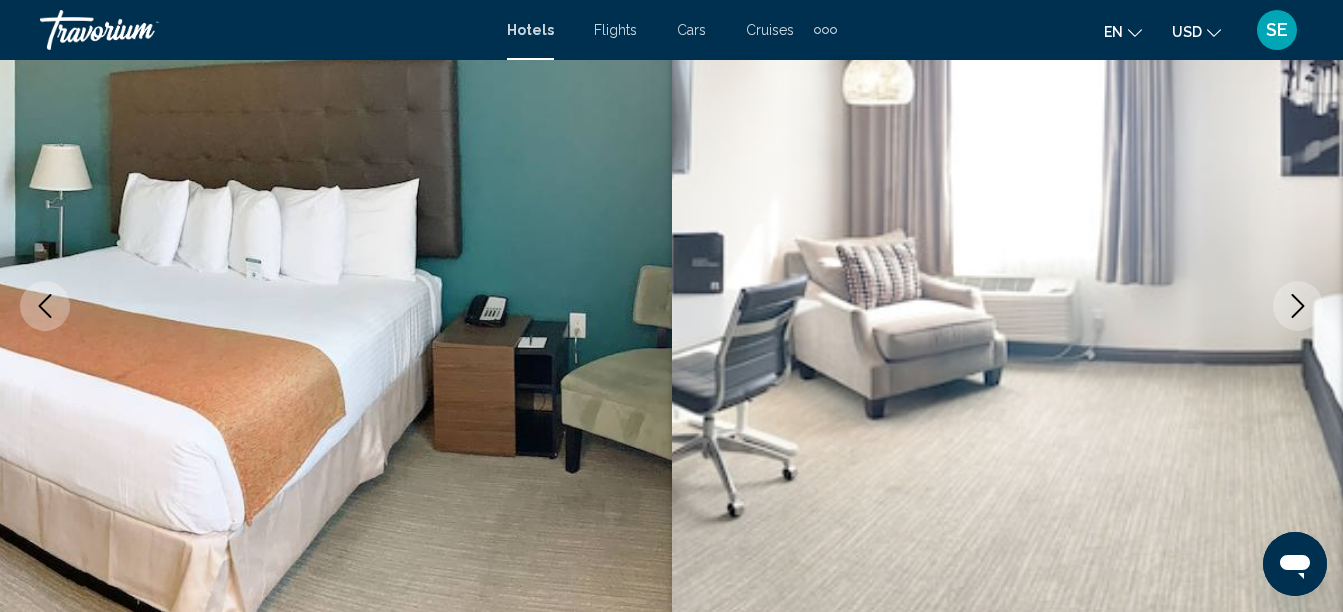 click 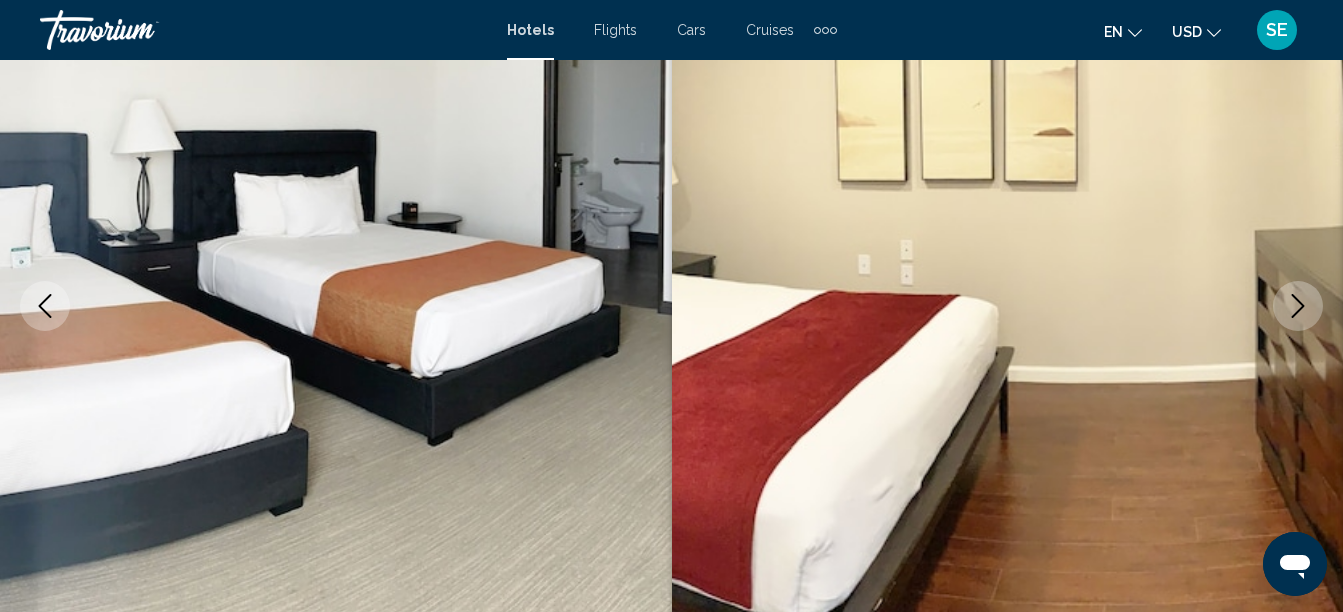 click 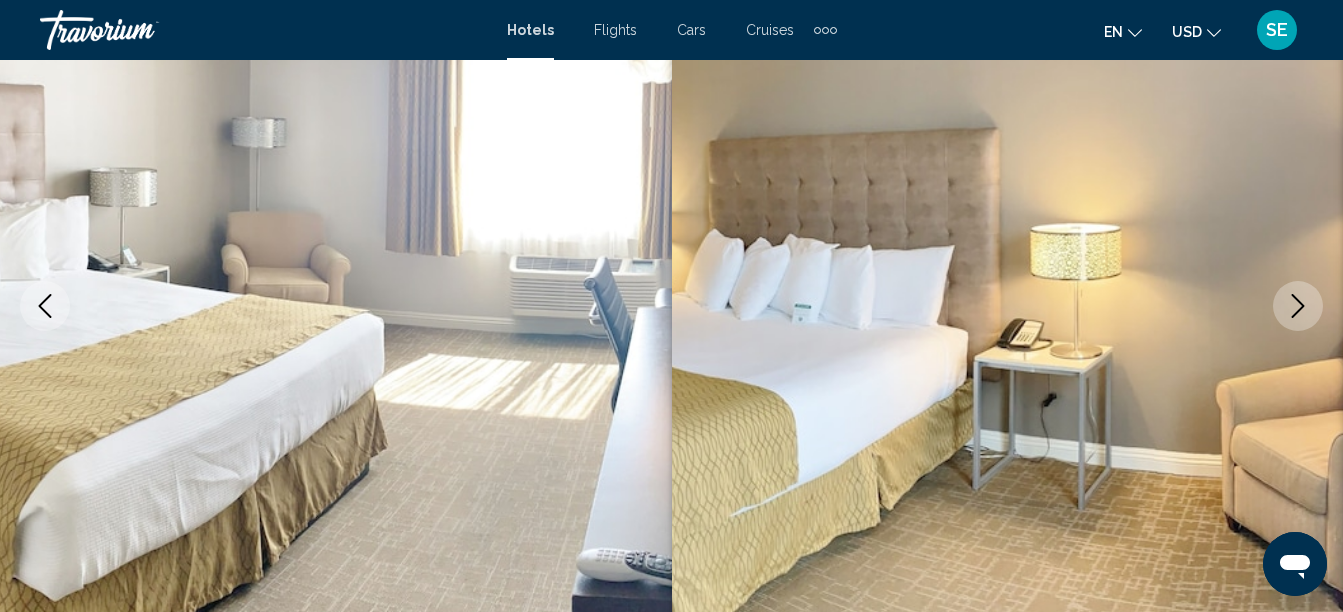 click 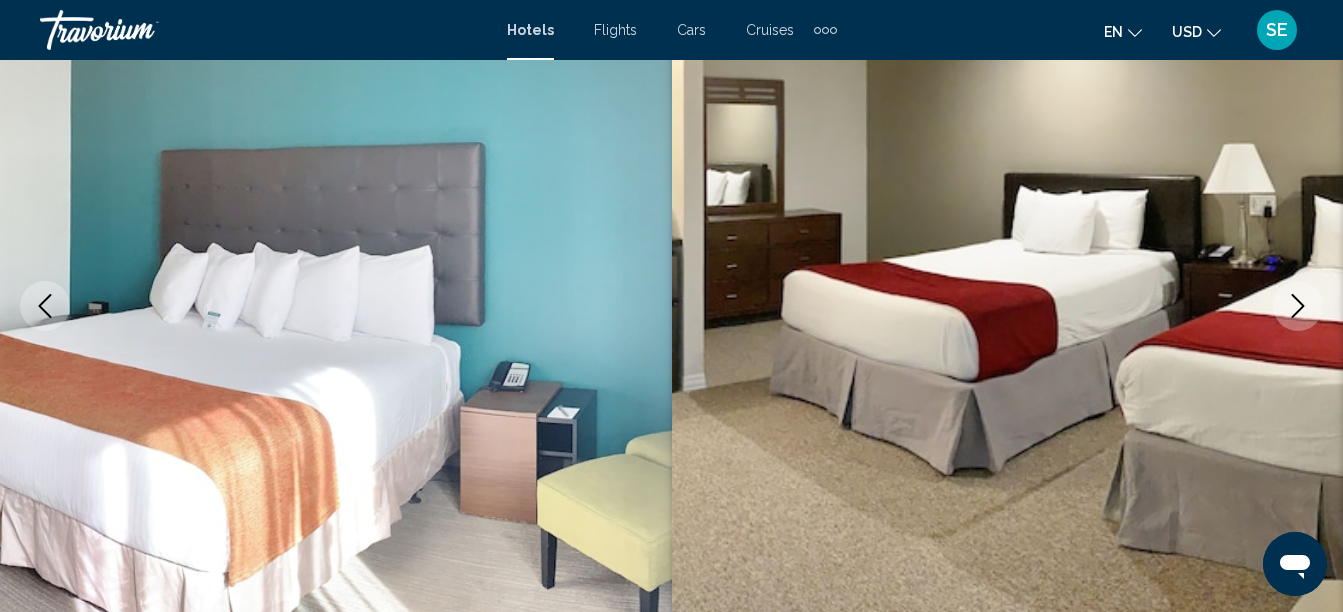 click 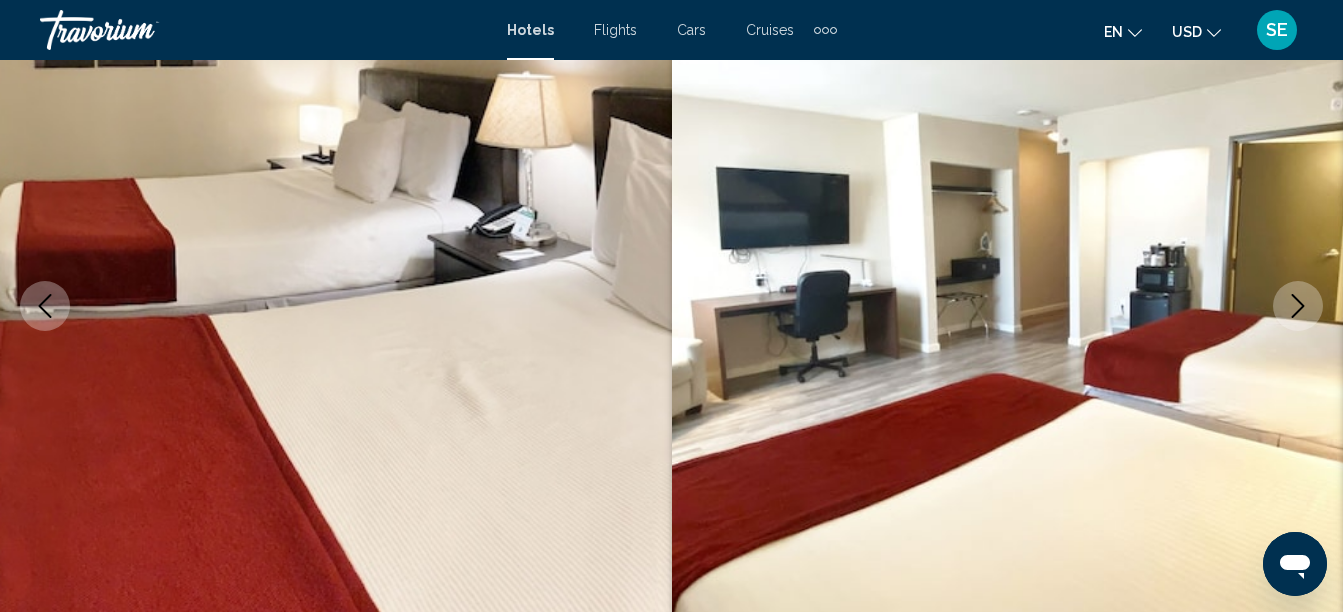 click 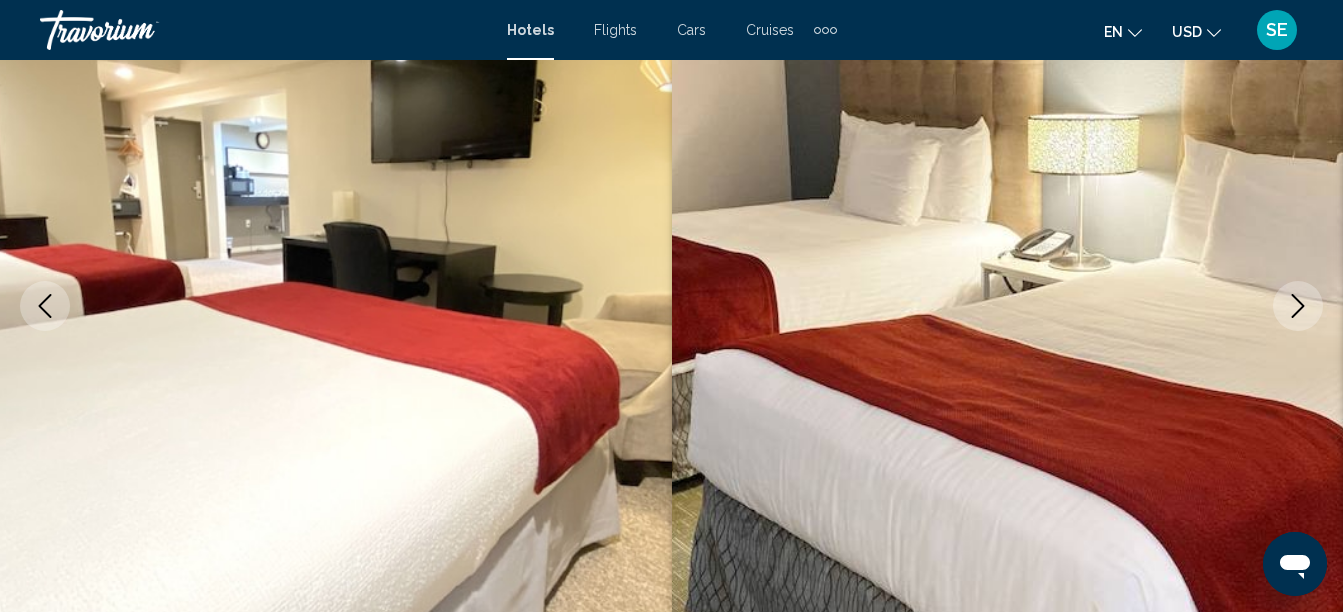 click 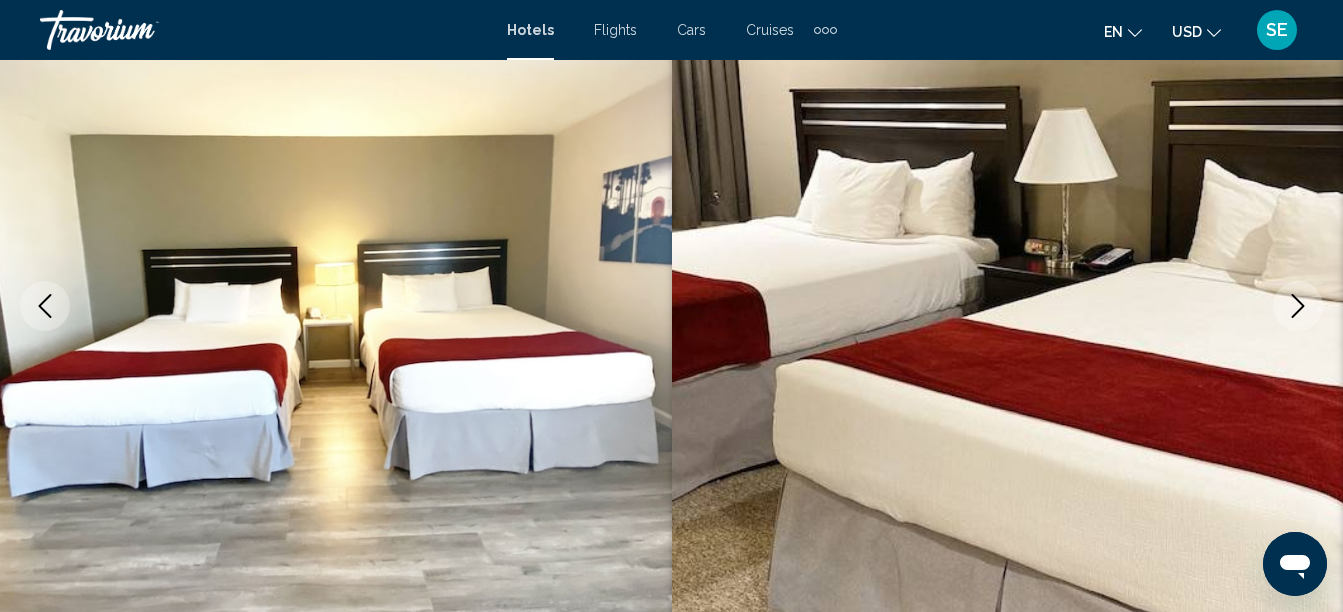 click 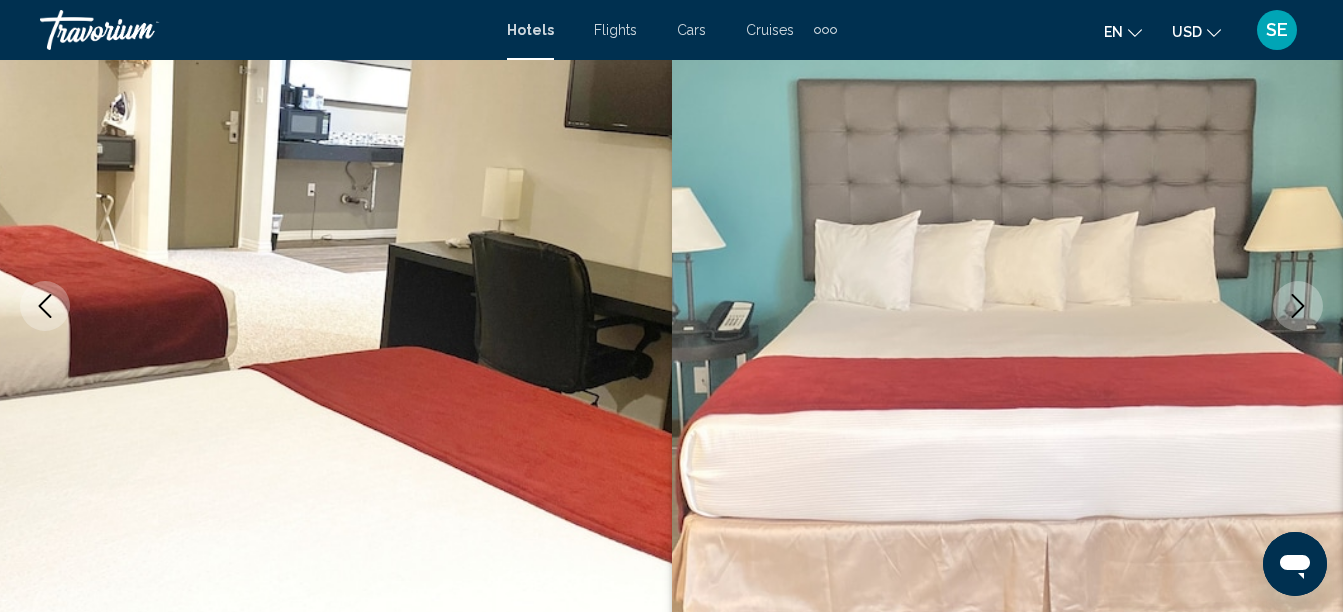 click 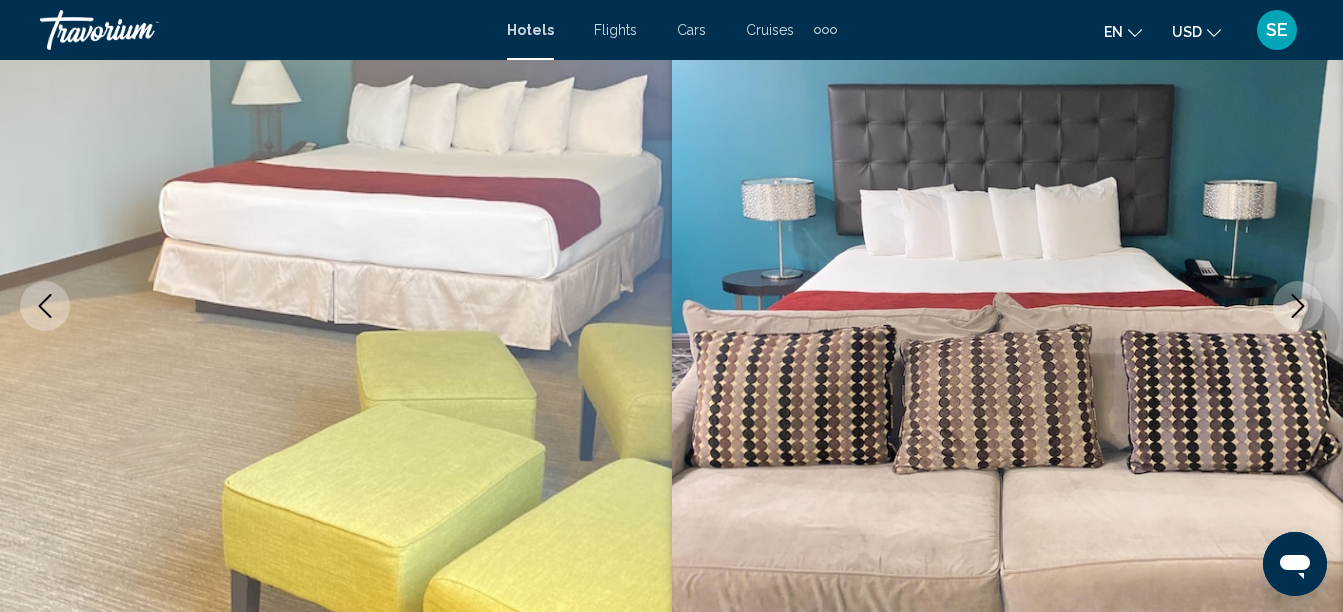 click 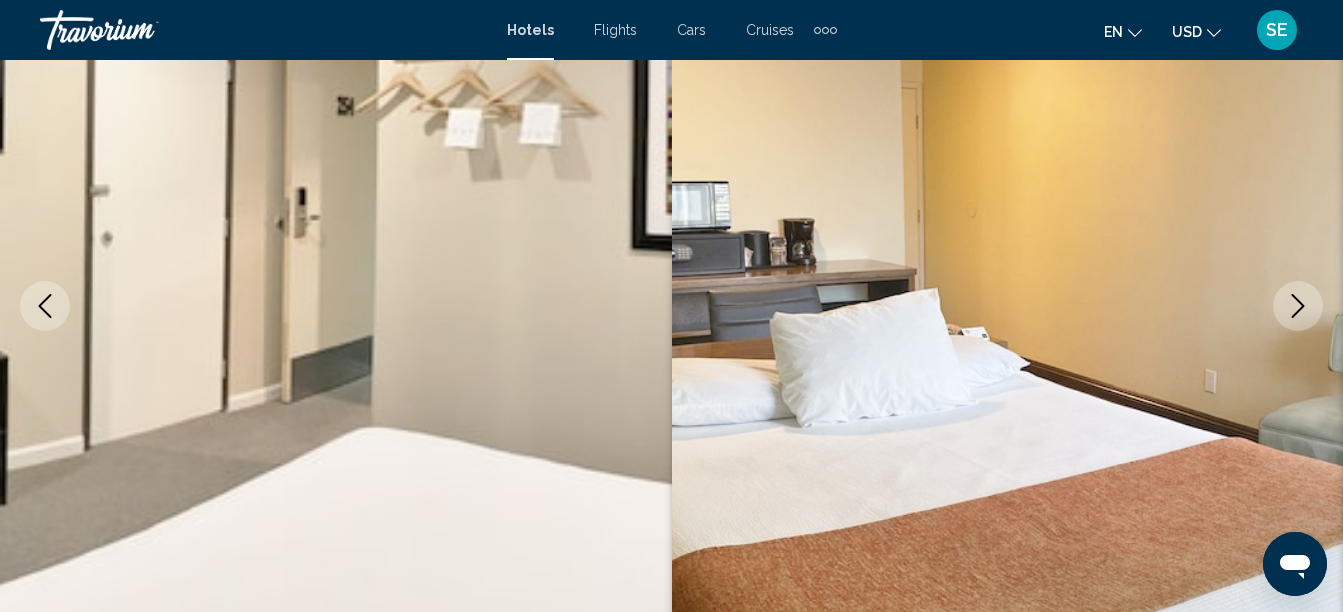 click 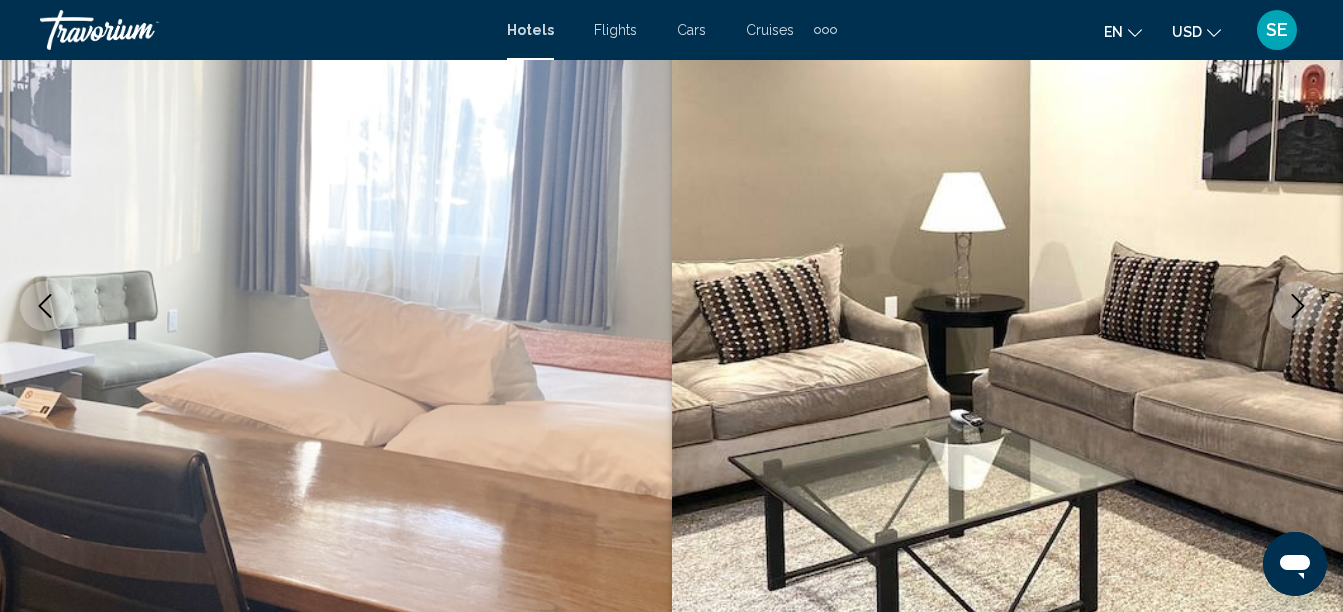 click 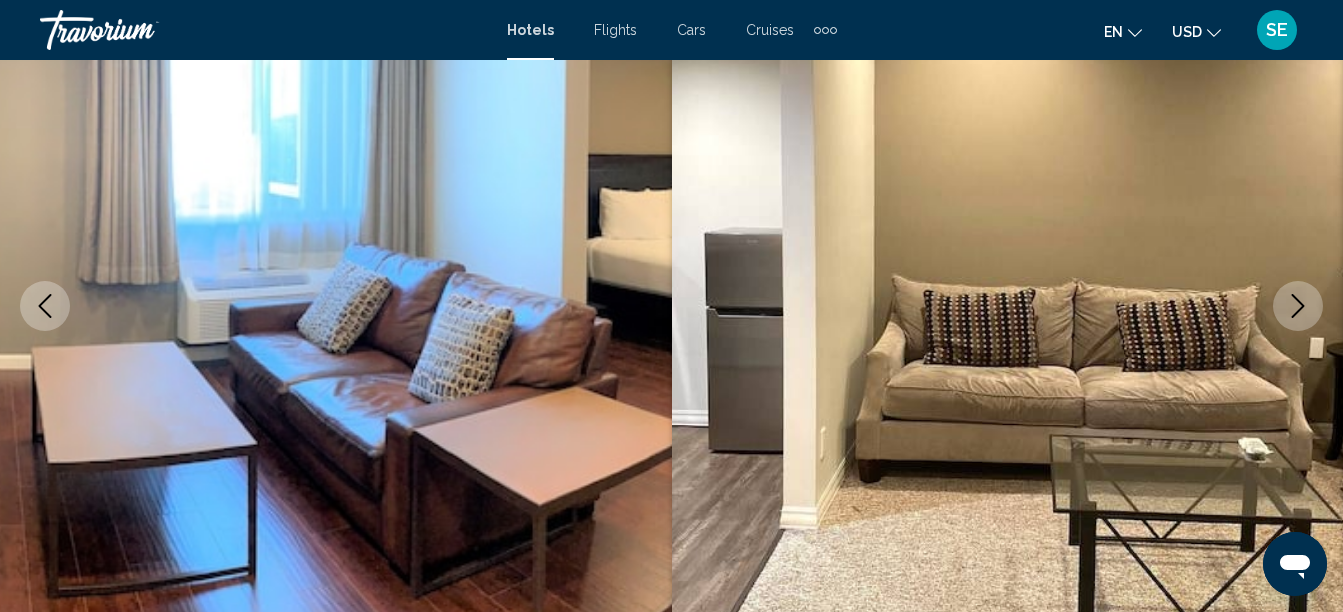 click 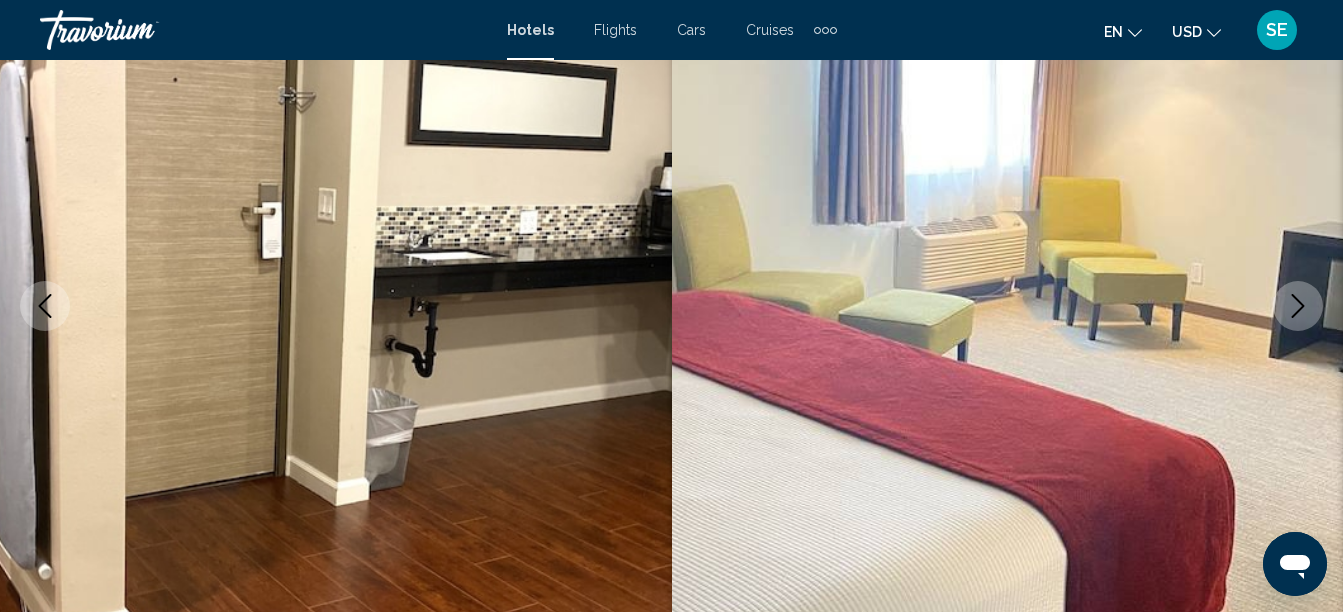 click 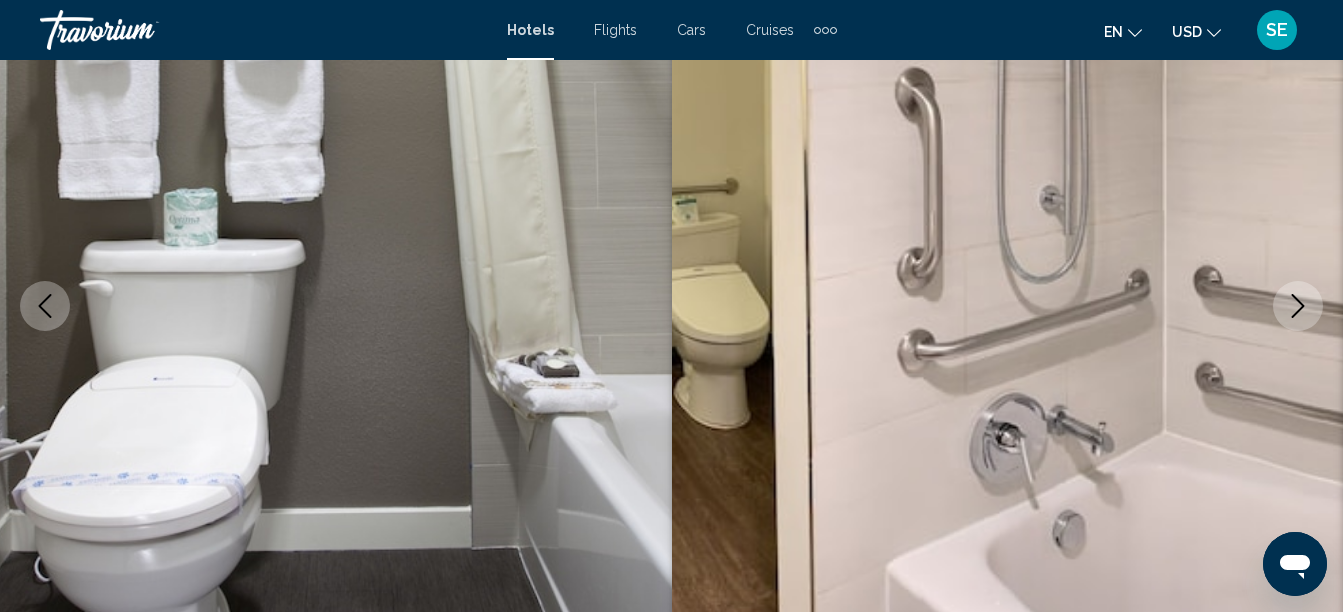 click 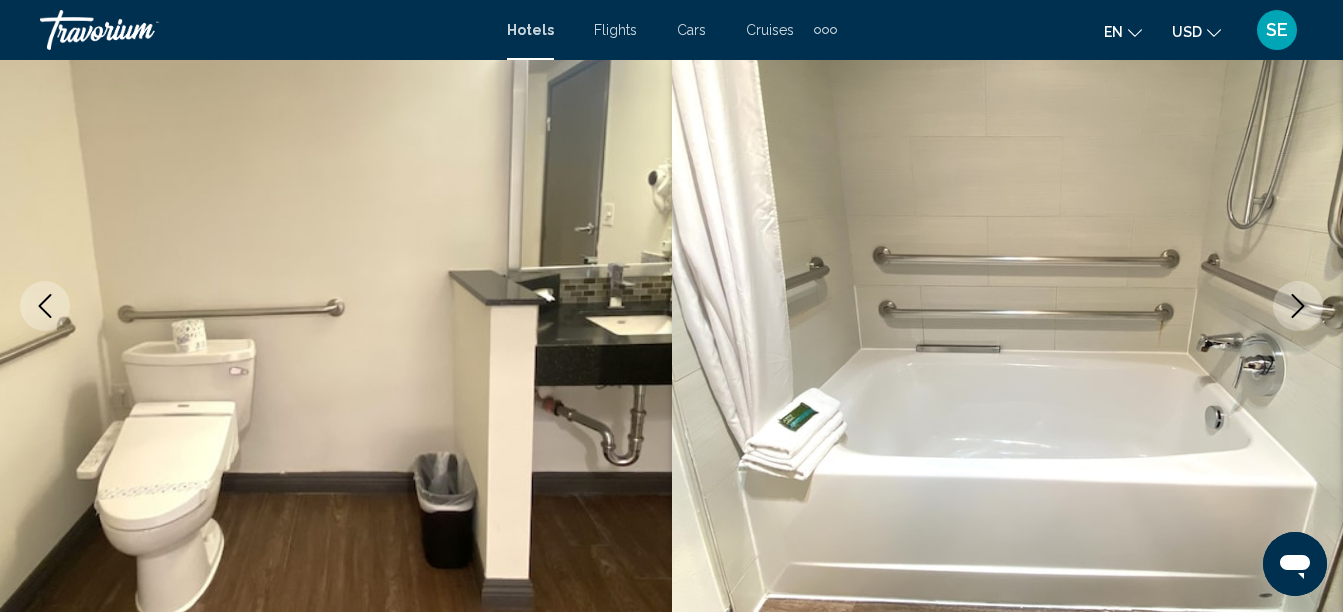 click 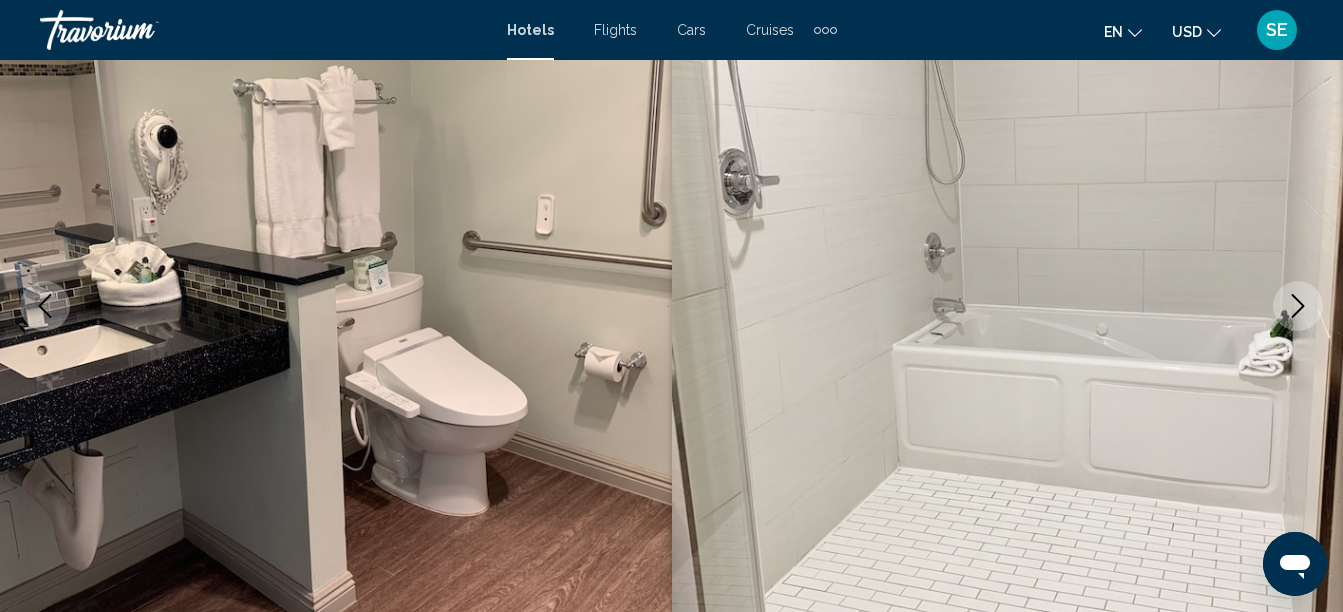 click 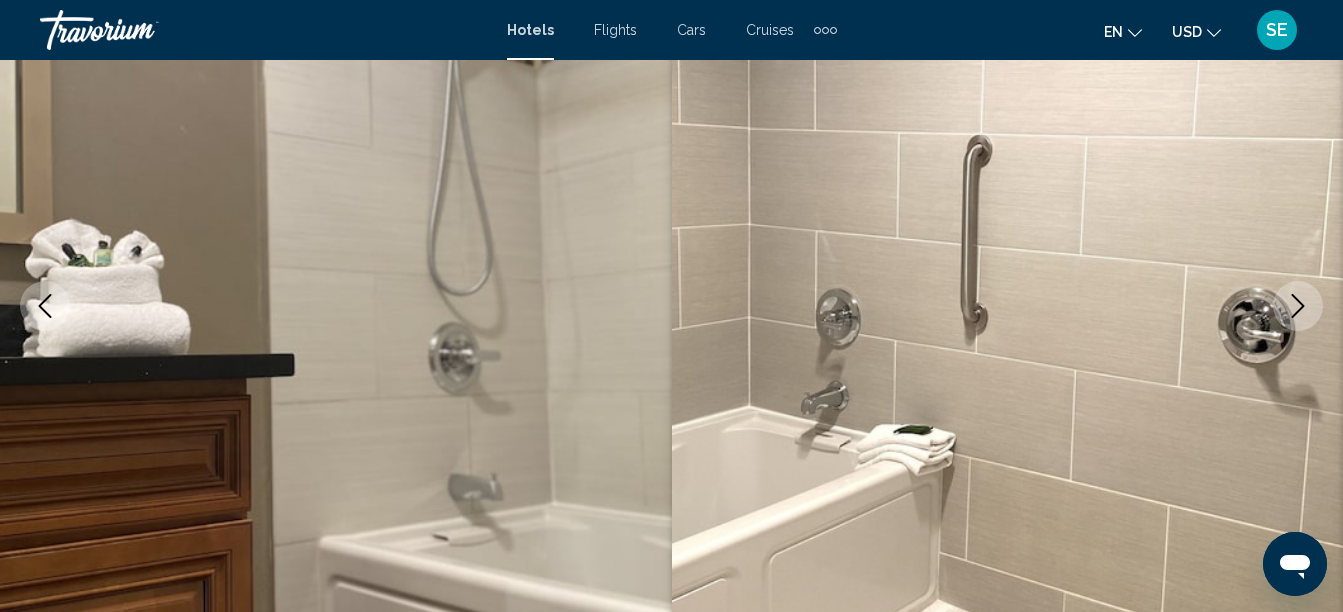 click 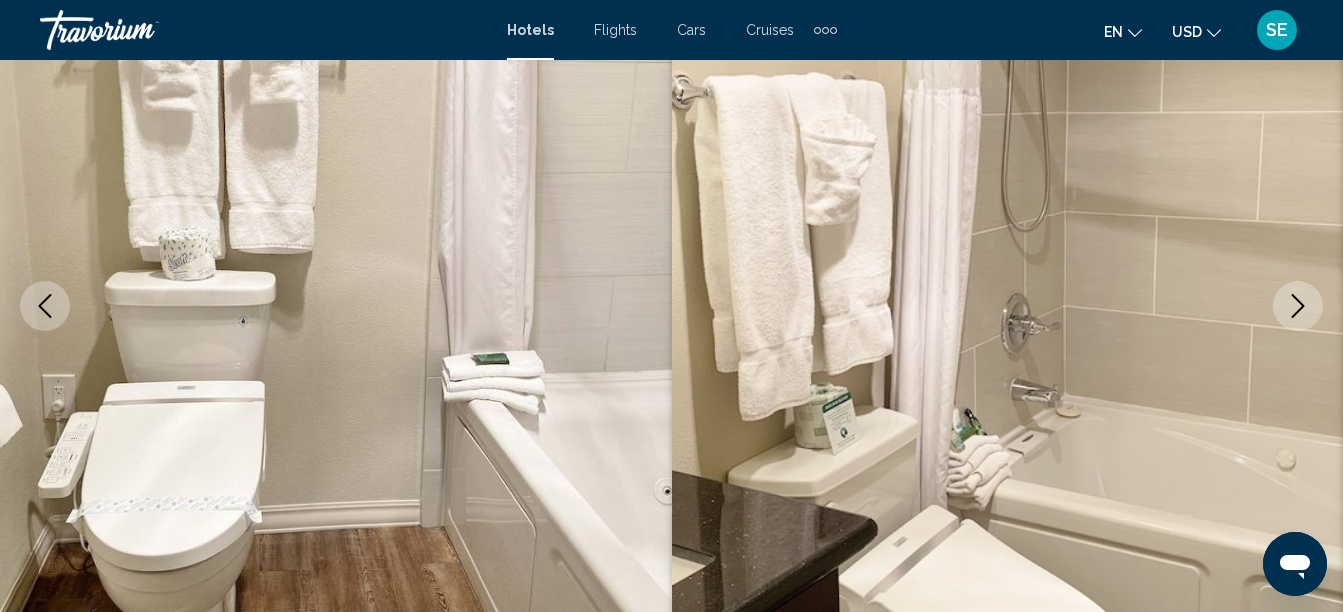 click 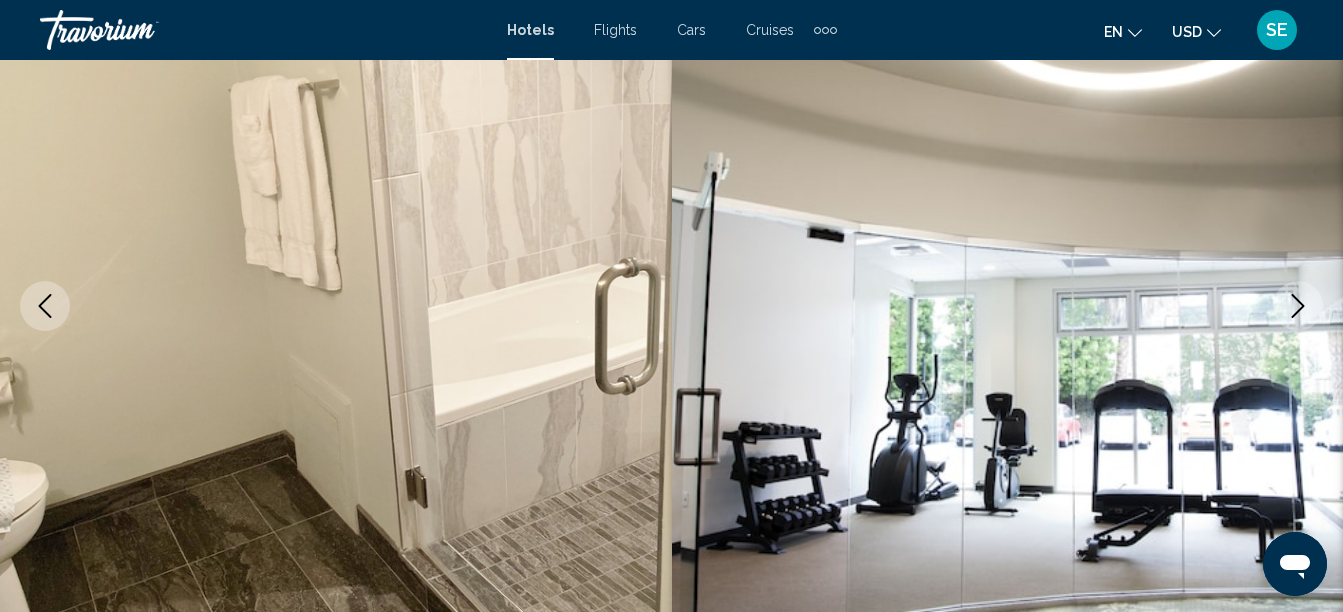 click 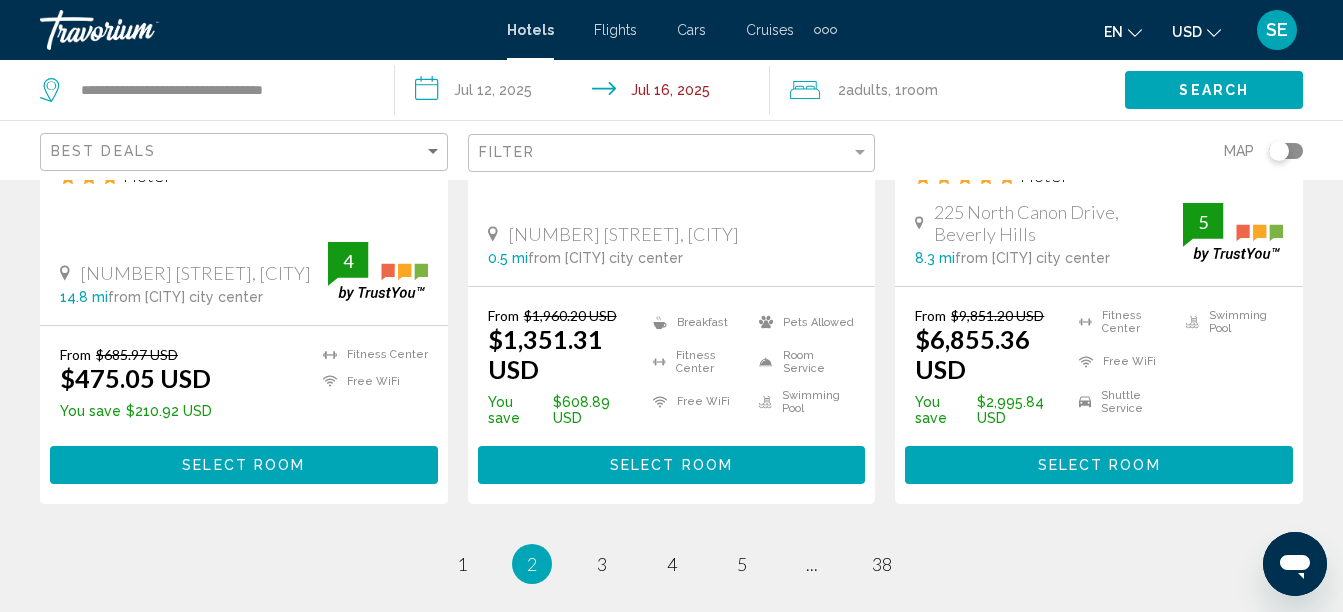 scroll, scrollTop: 2858, scrollLeft: 0, axis: vertical 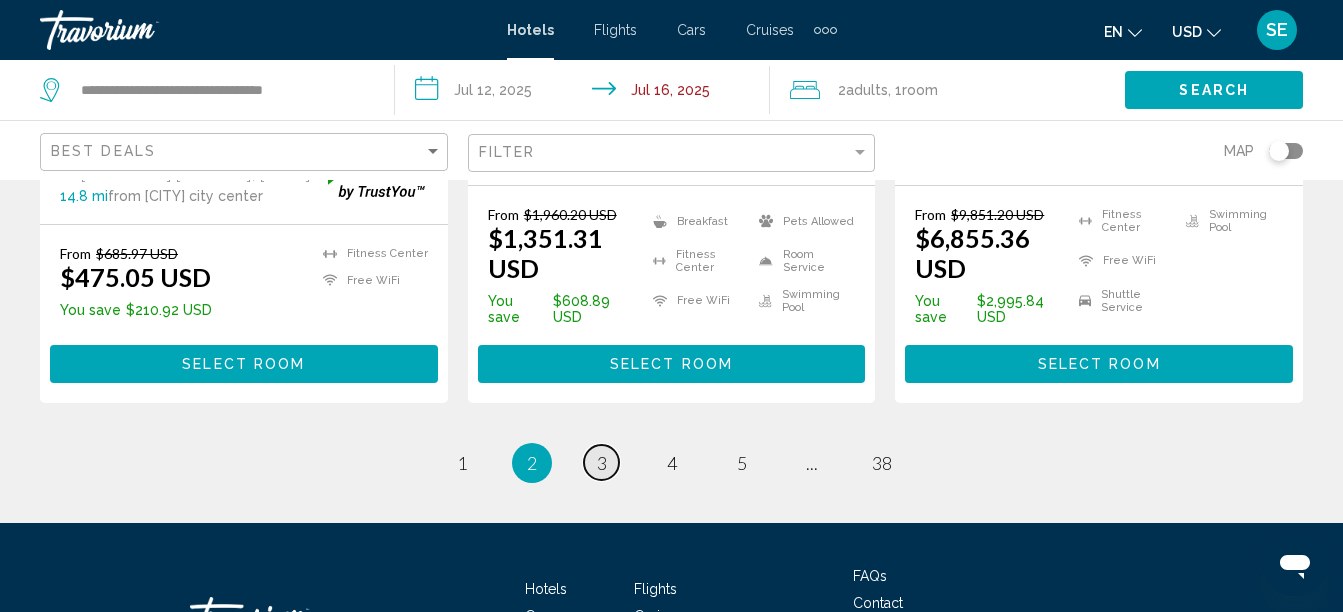 click on "page  3" at bounding box center [601, 462] 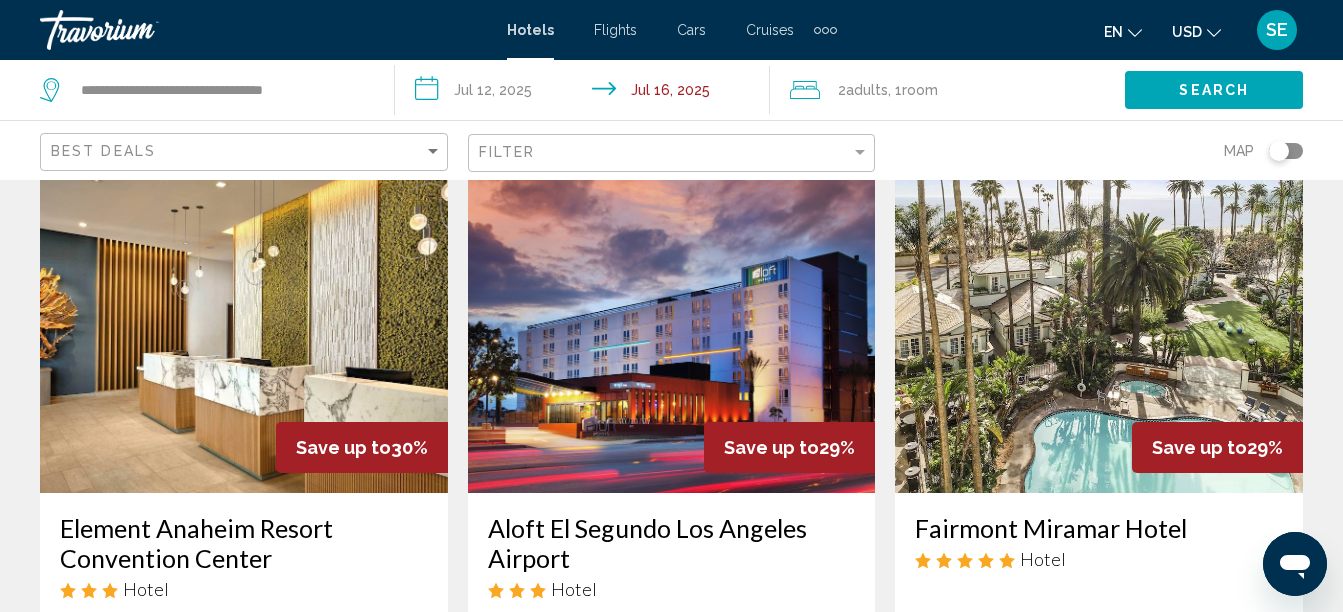 scroll, scrollTop: 76, scrollLeft: 0, axis: vertical 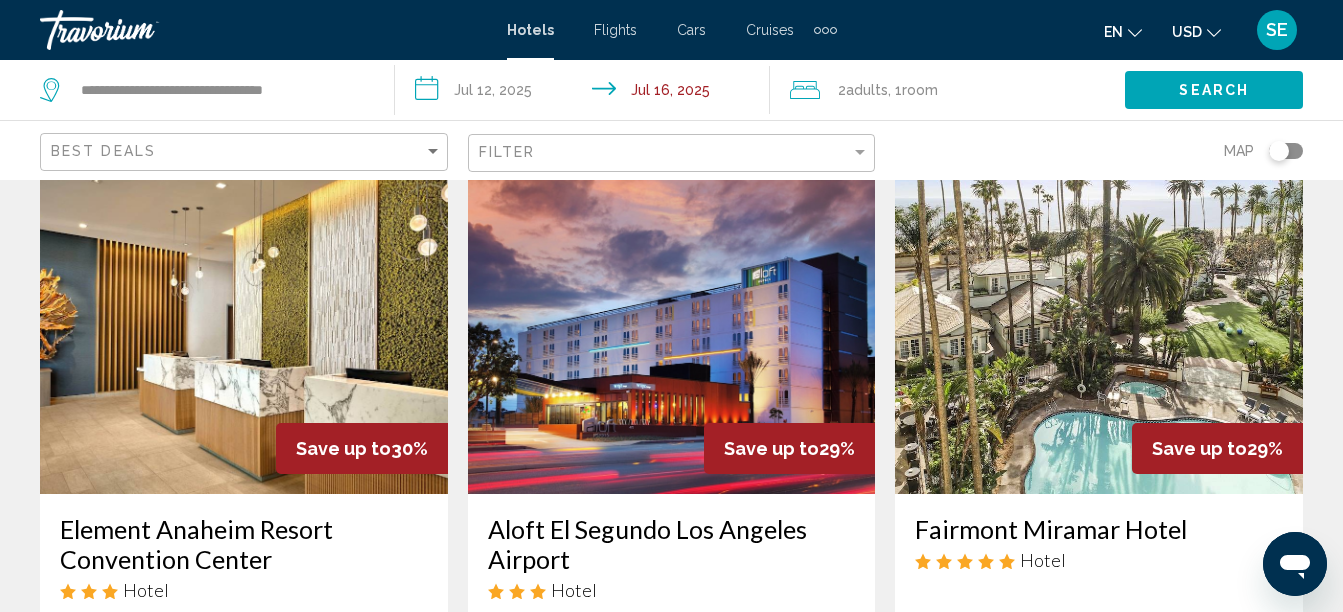 click at bounding box center (672, 334) 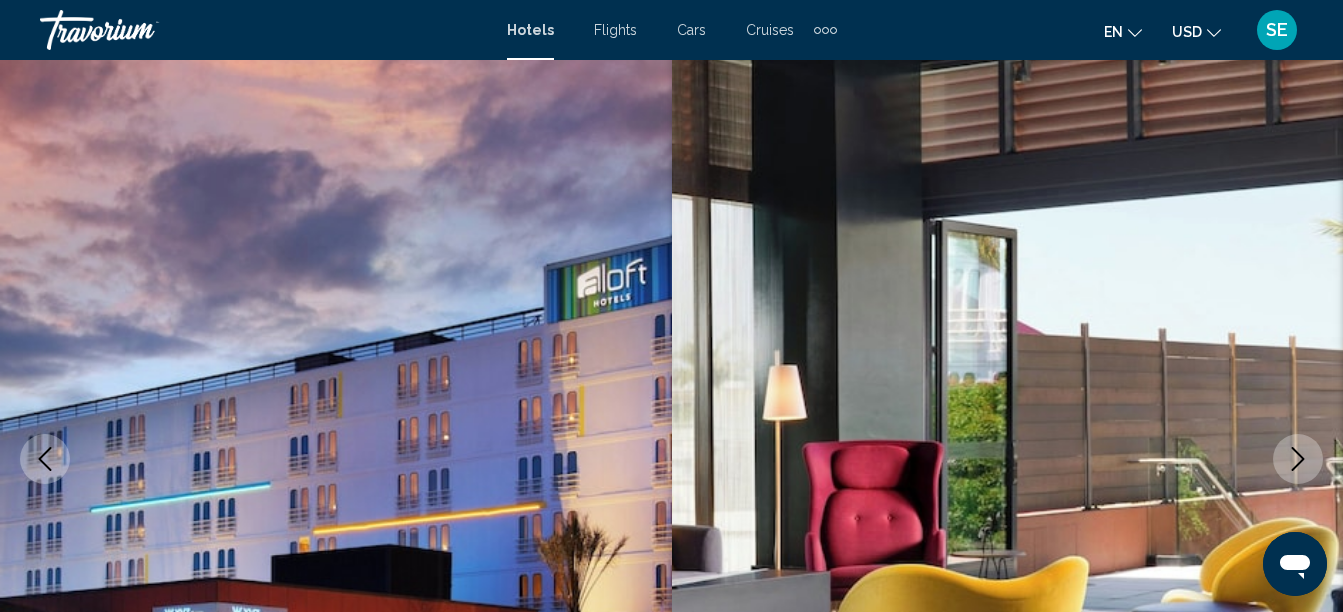 scroll, scrollTop: 229, scrollLeft: 0, axis: vertical 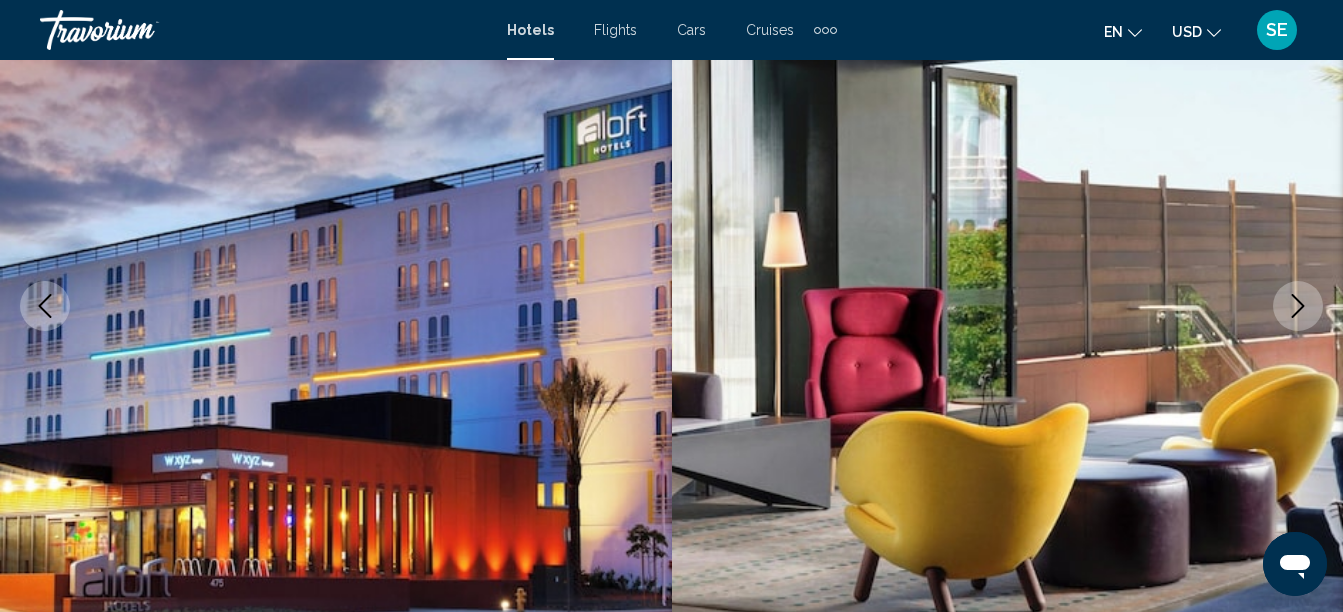 click 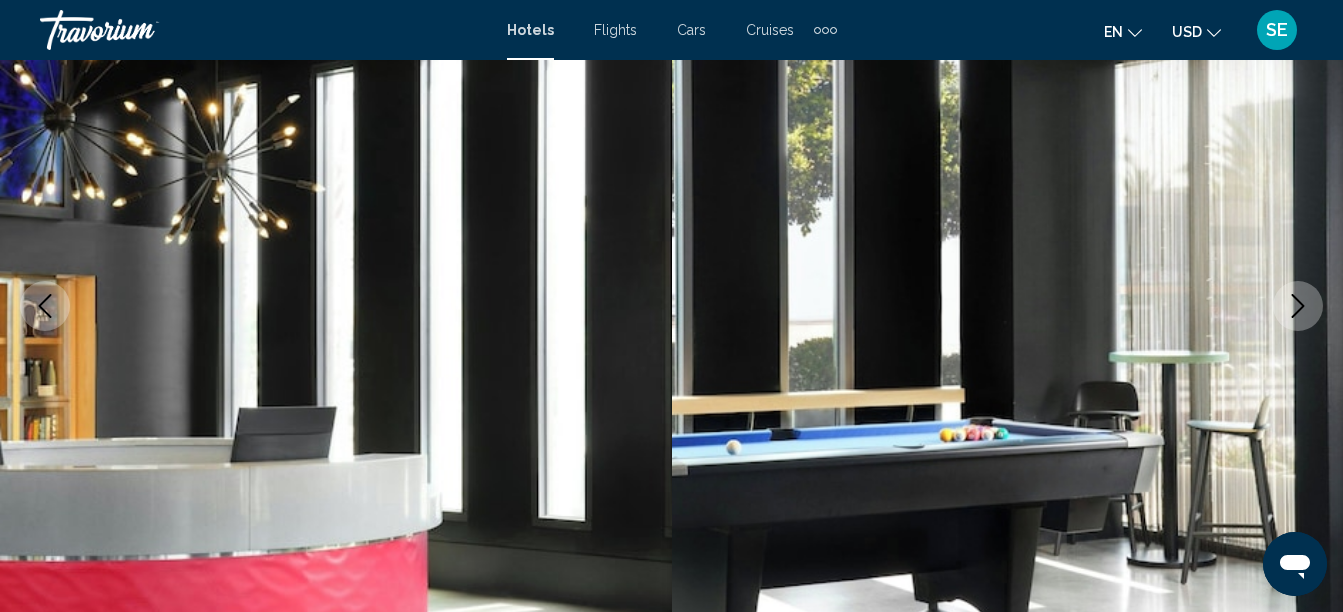 click 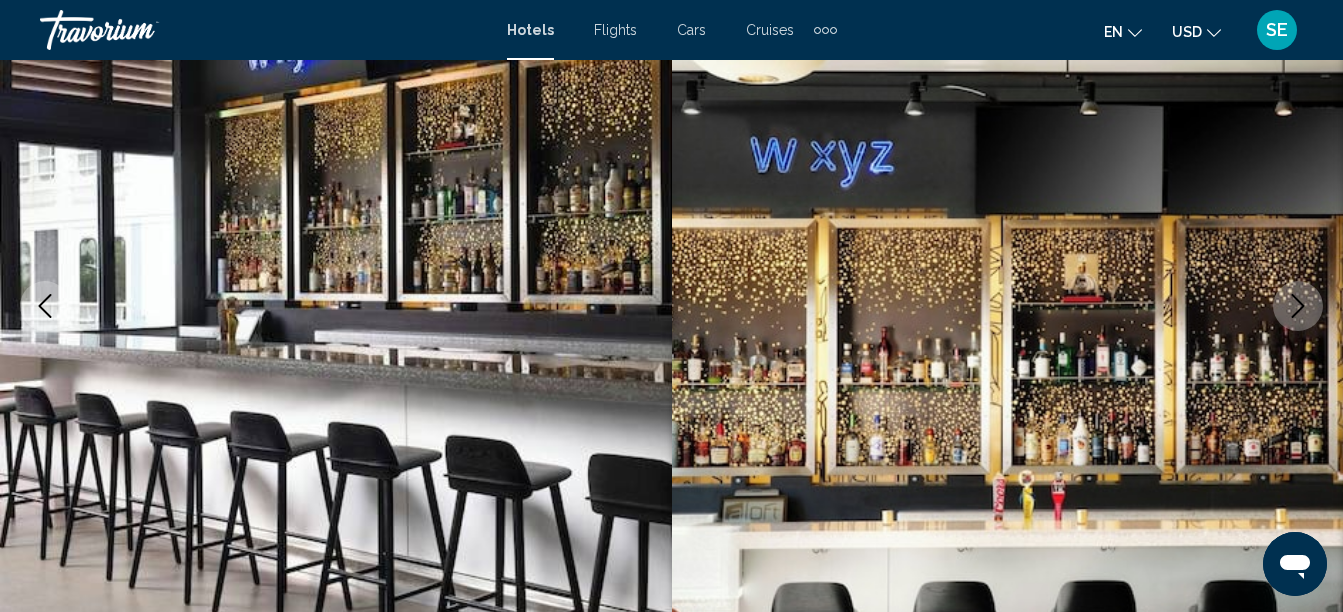 click 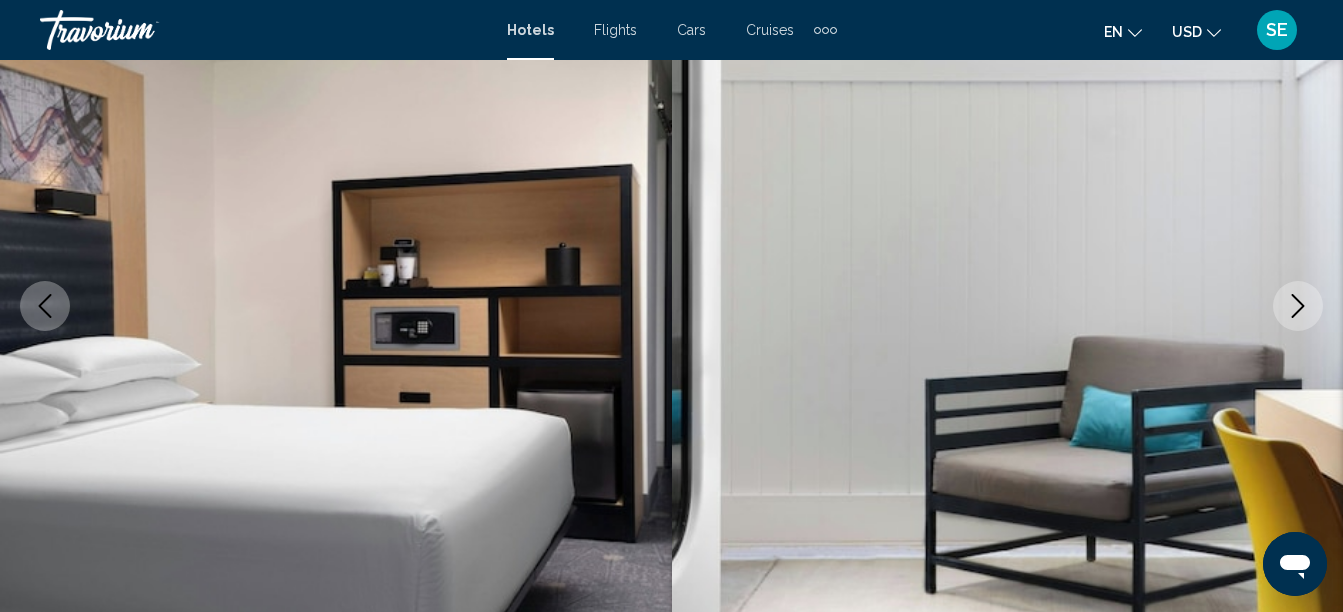 click 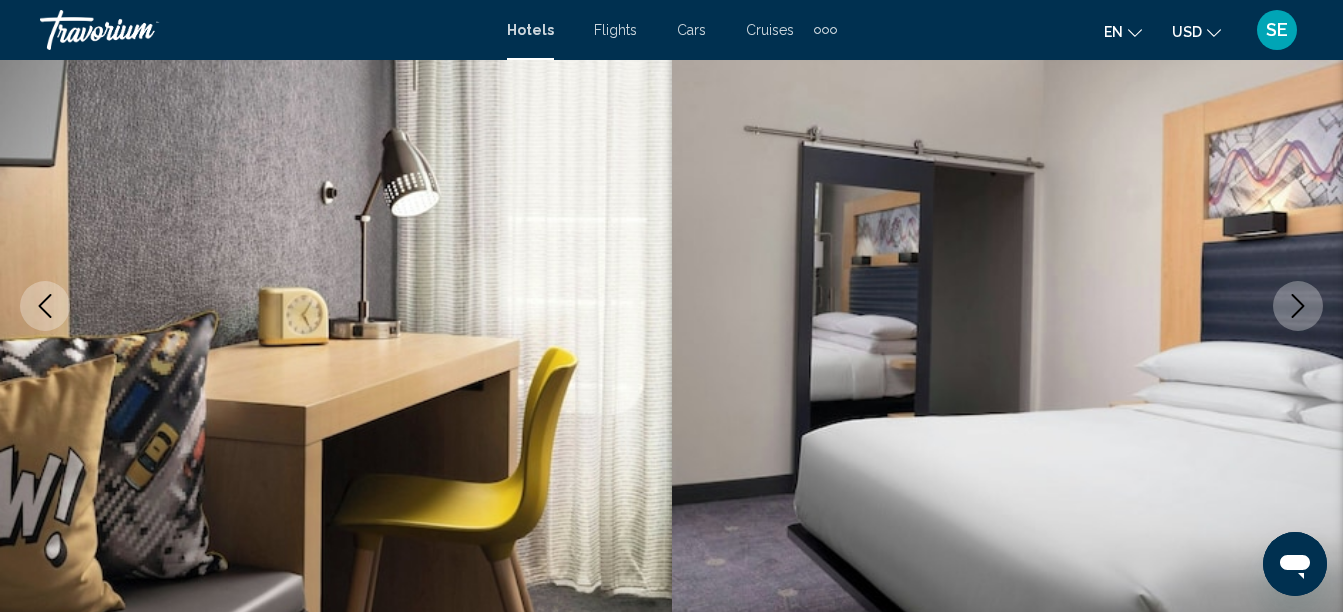 click 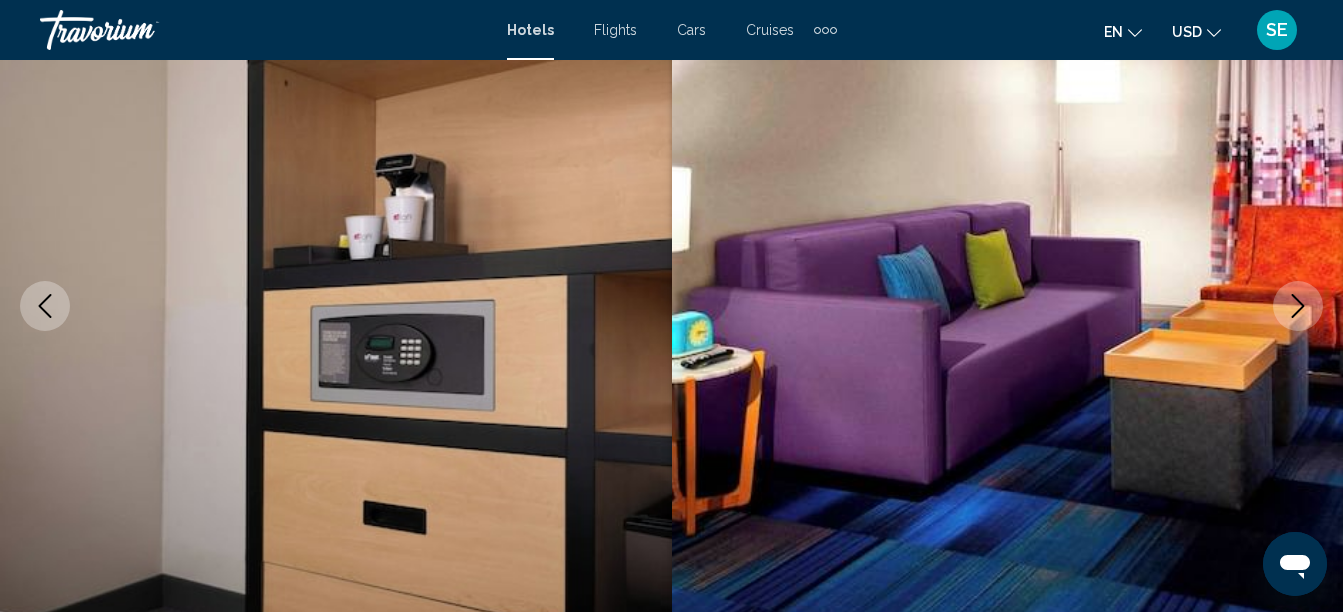 click 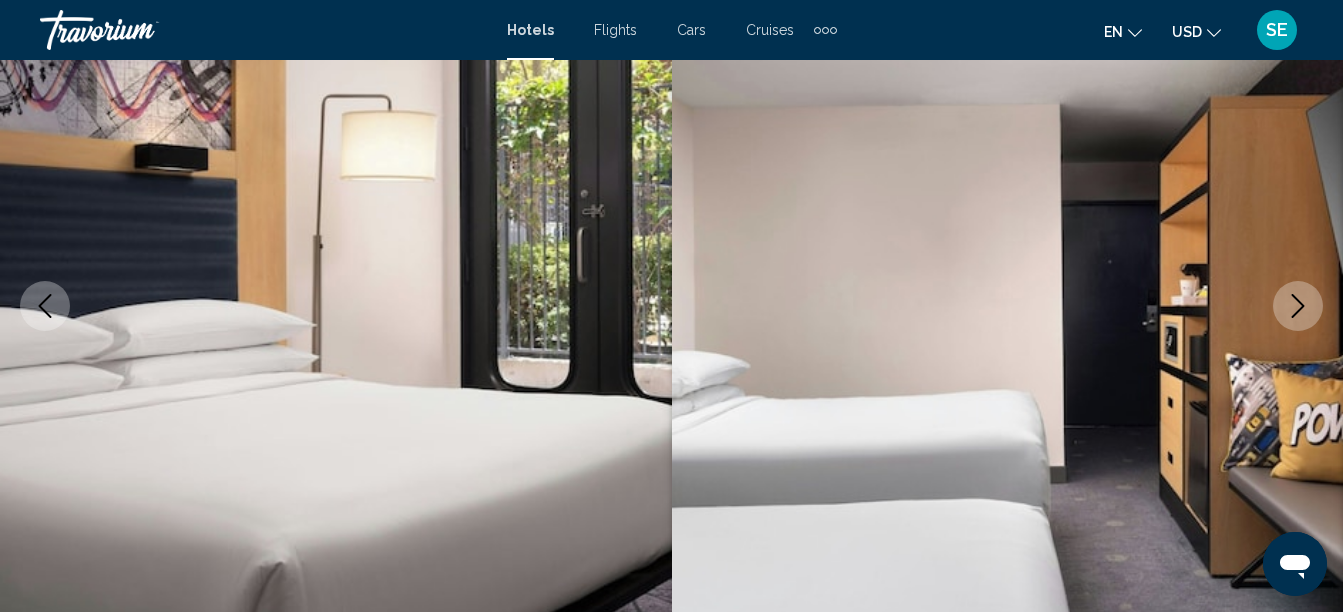 click 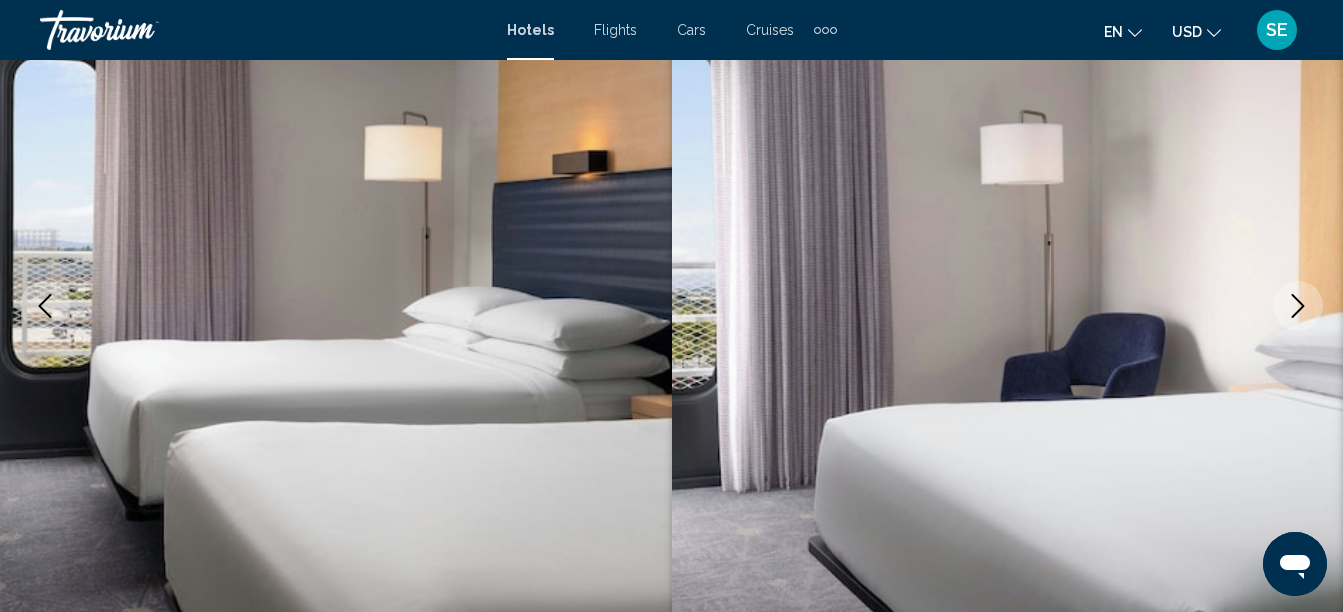 click 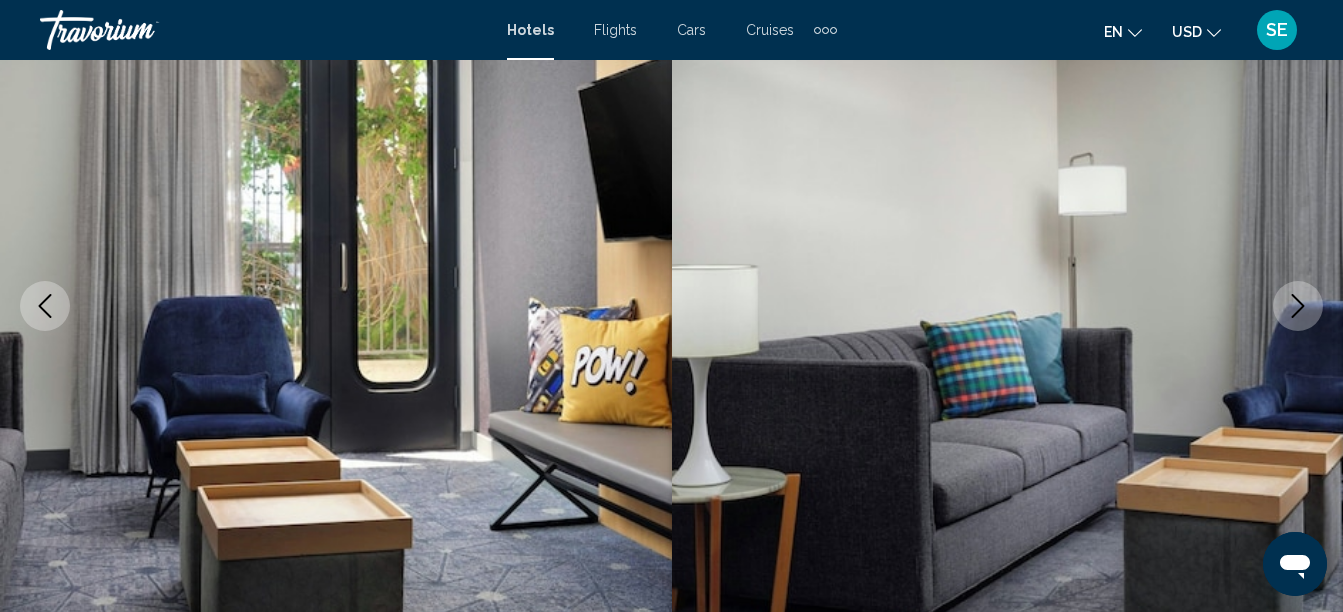 click 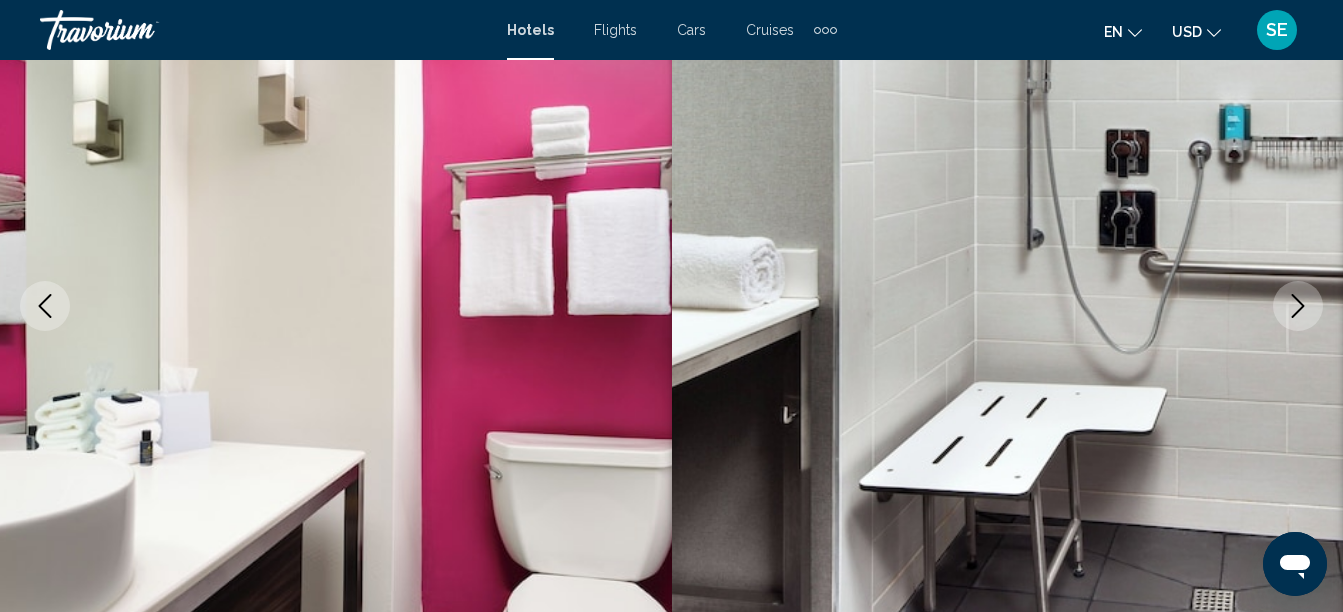 click 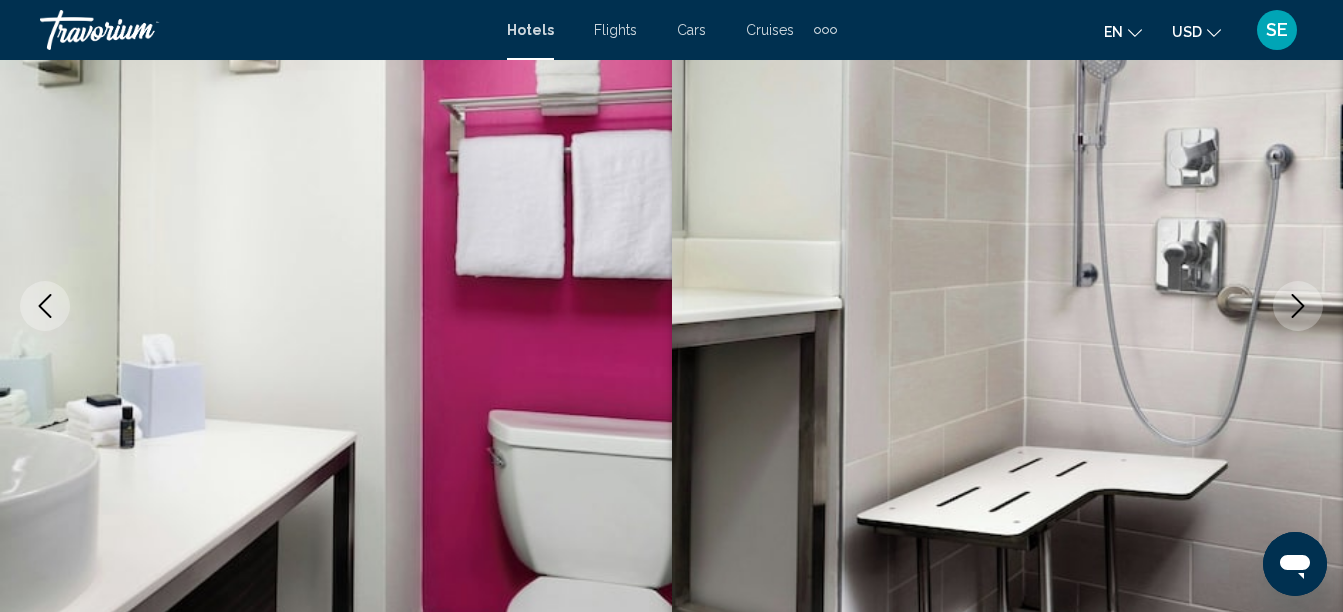 click 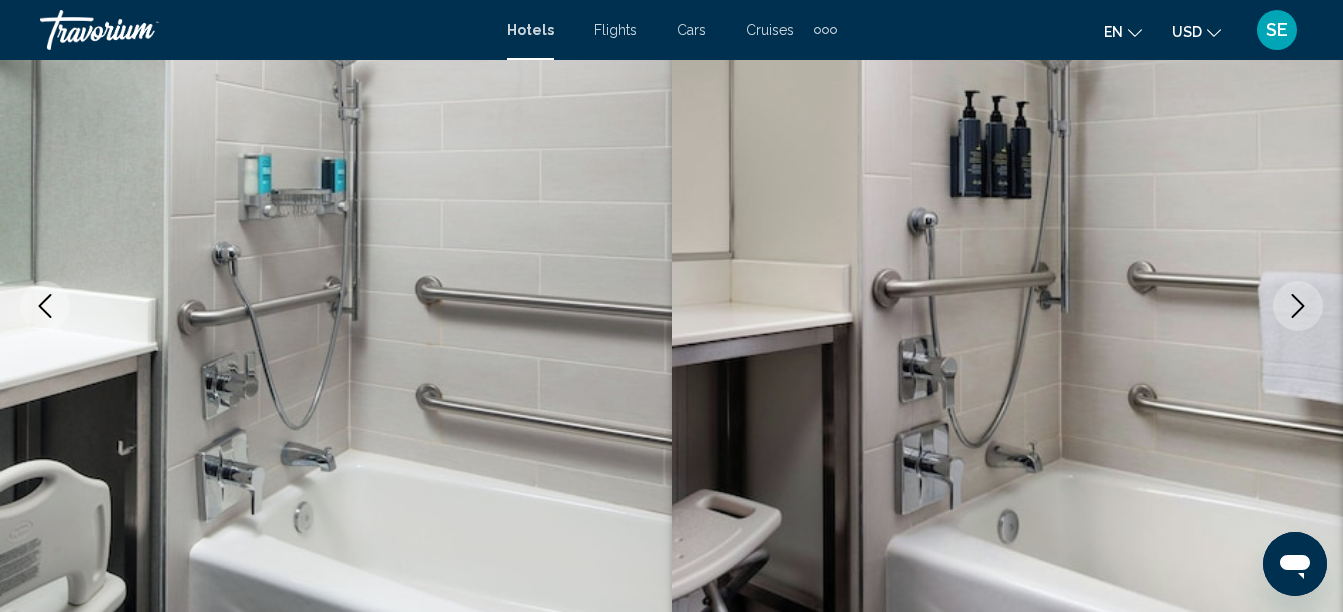click 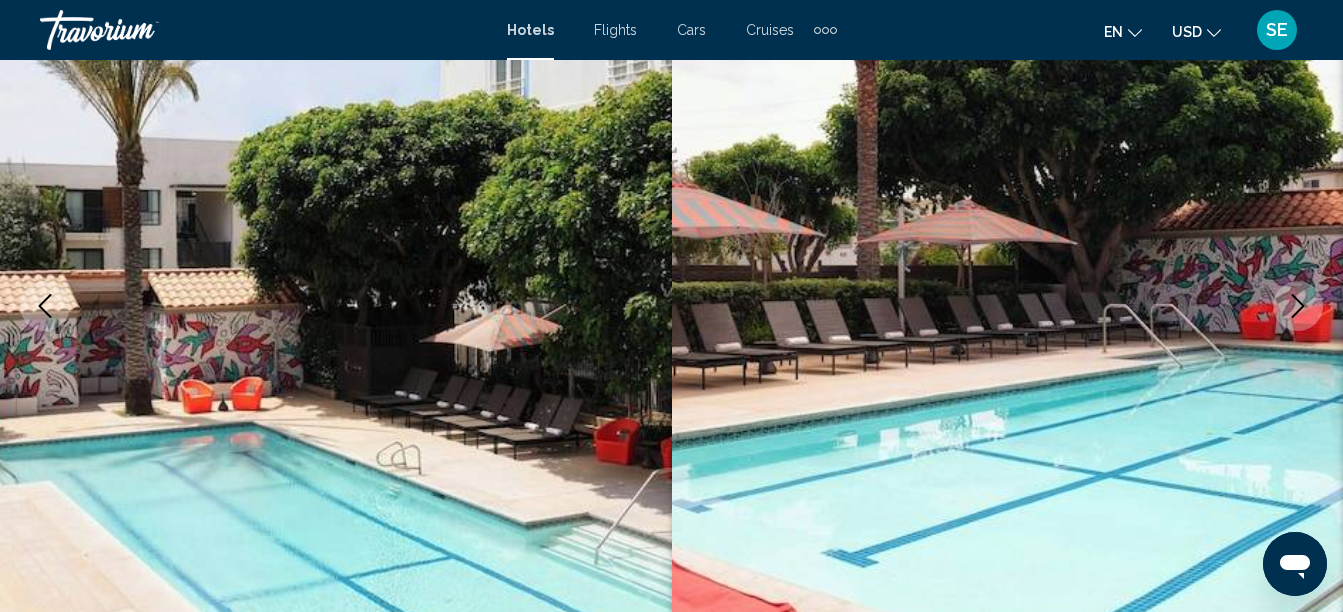 click 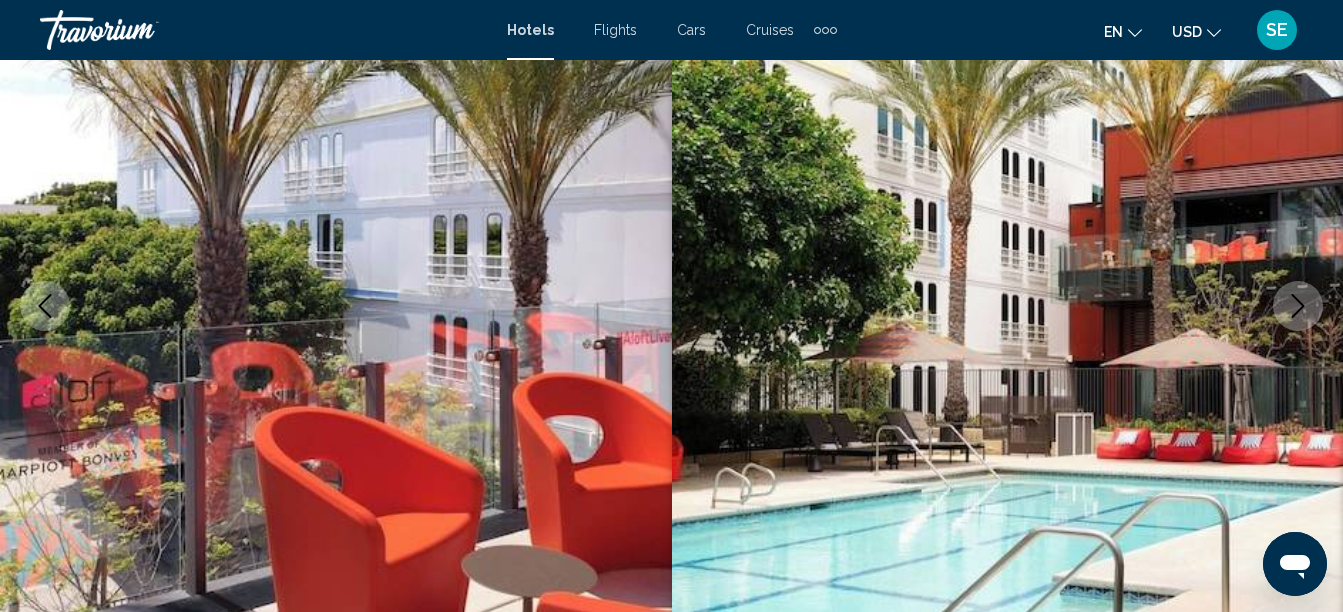 click 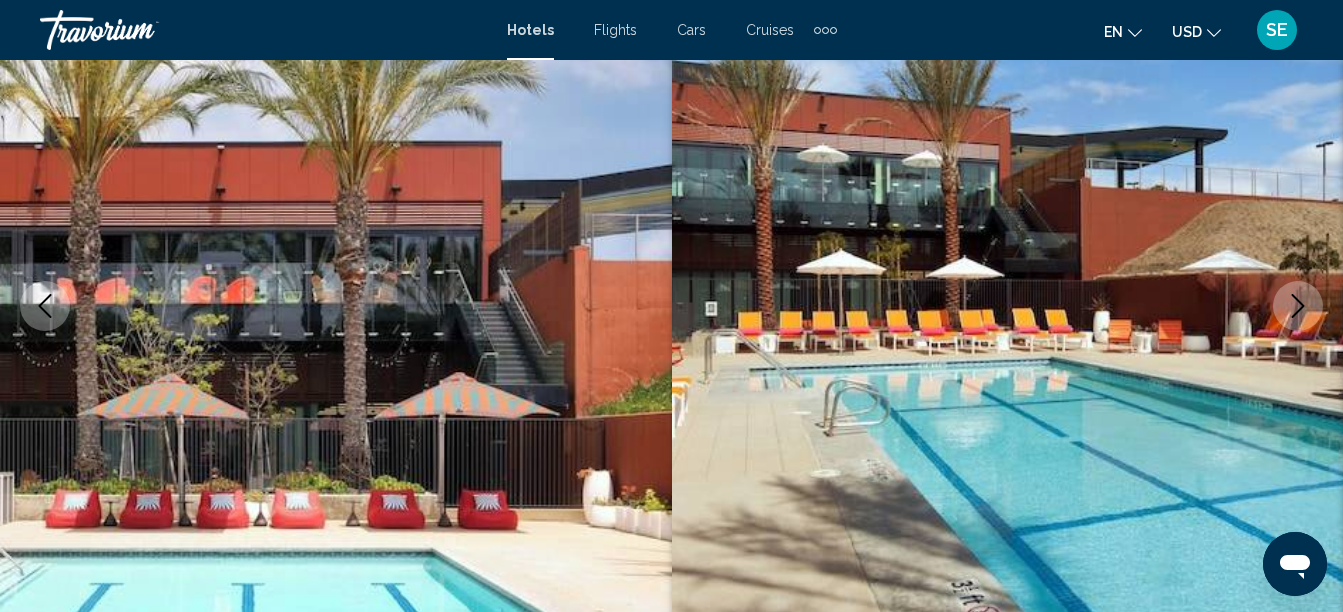click 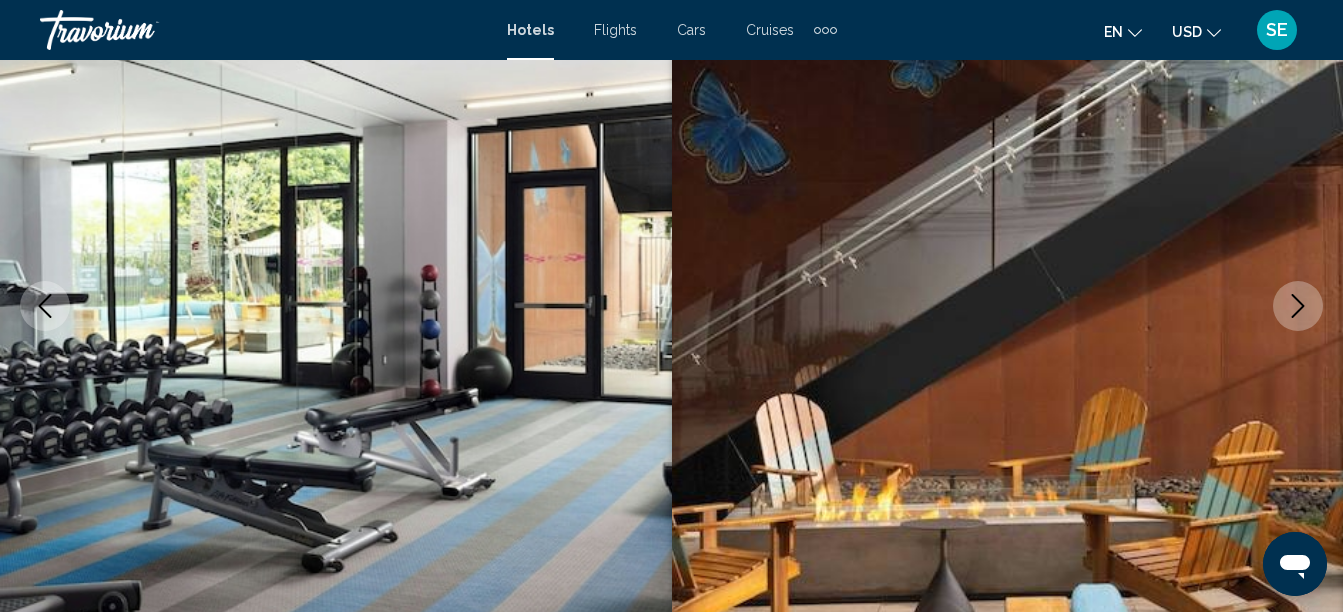 click 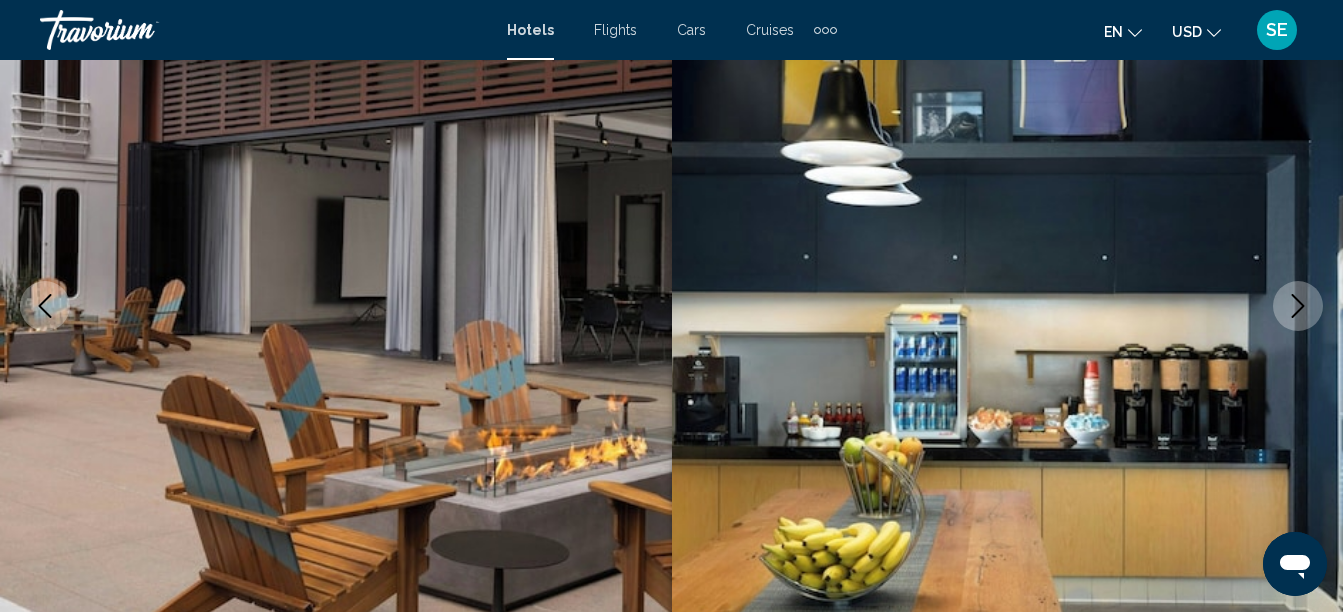 click 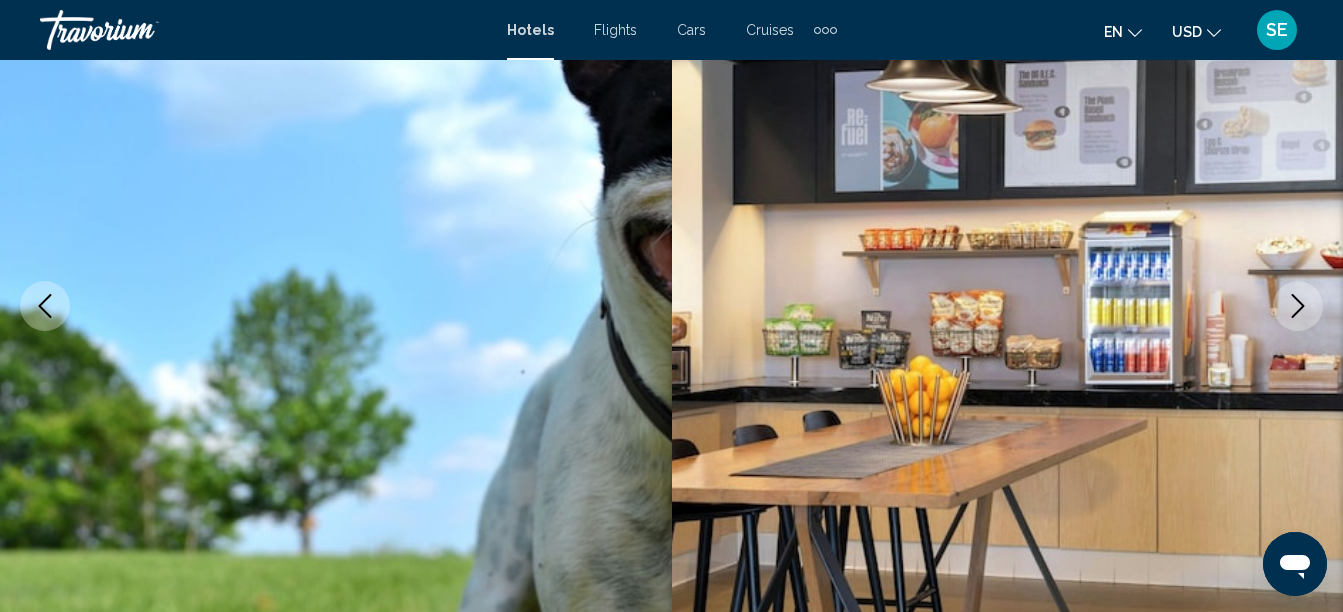 click 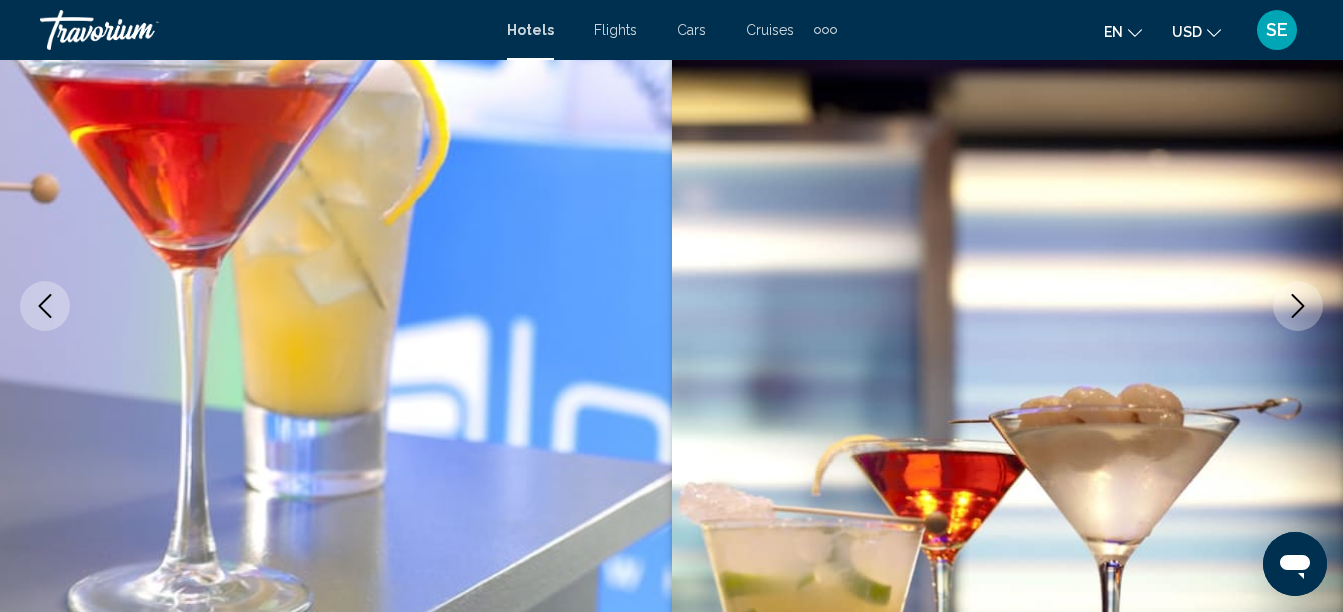 click 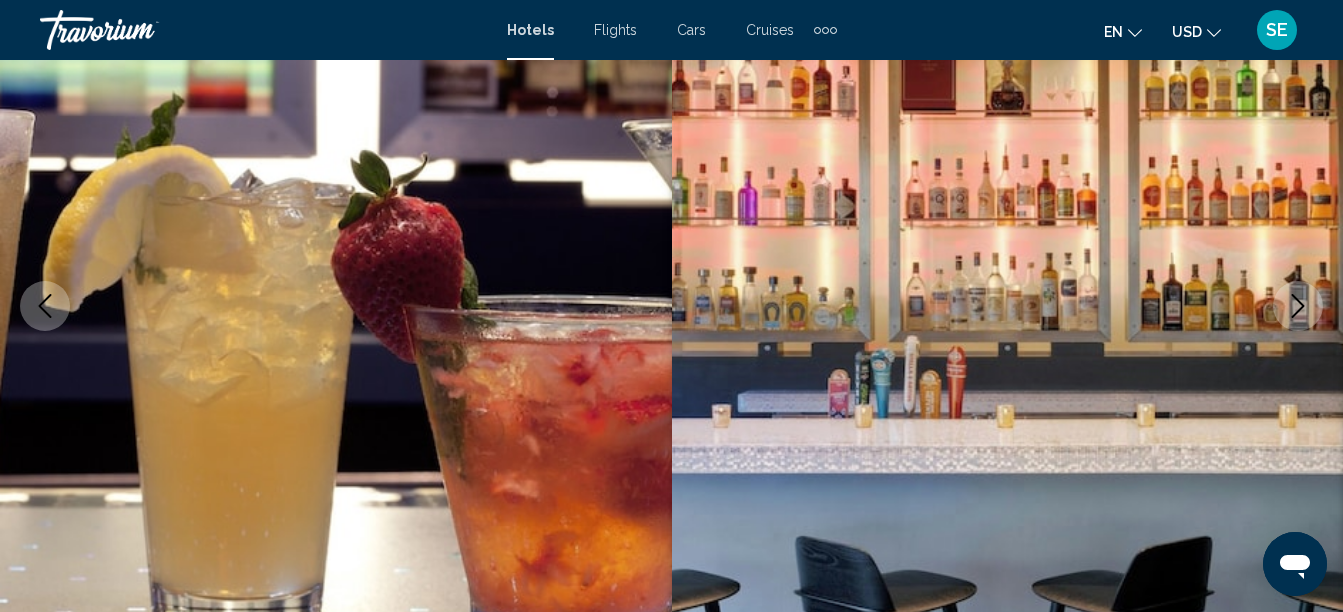 click 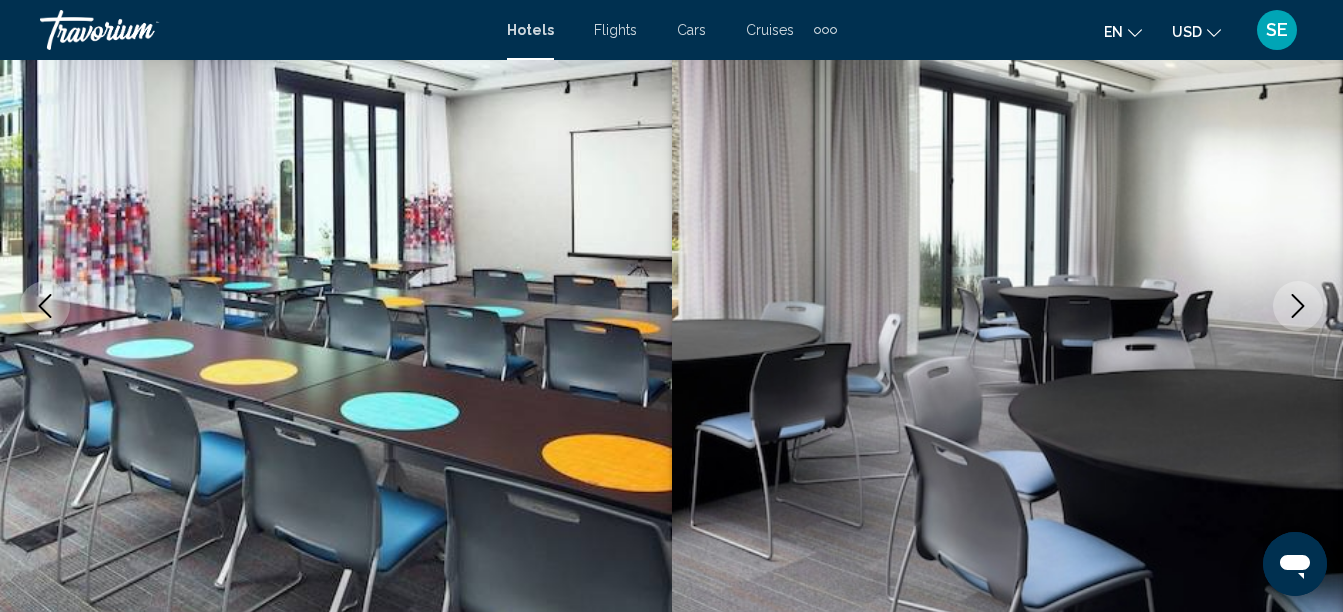 click 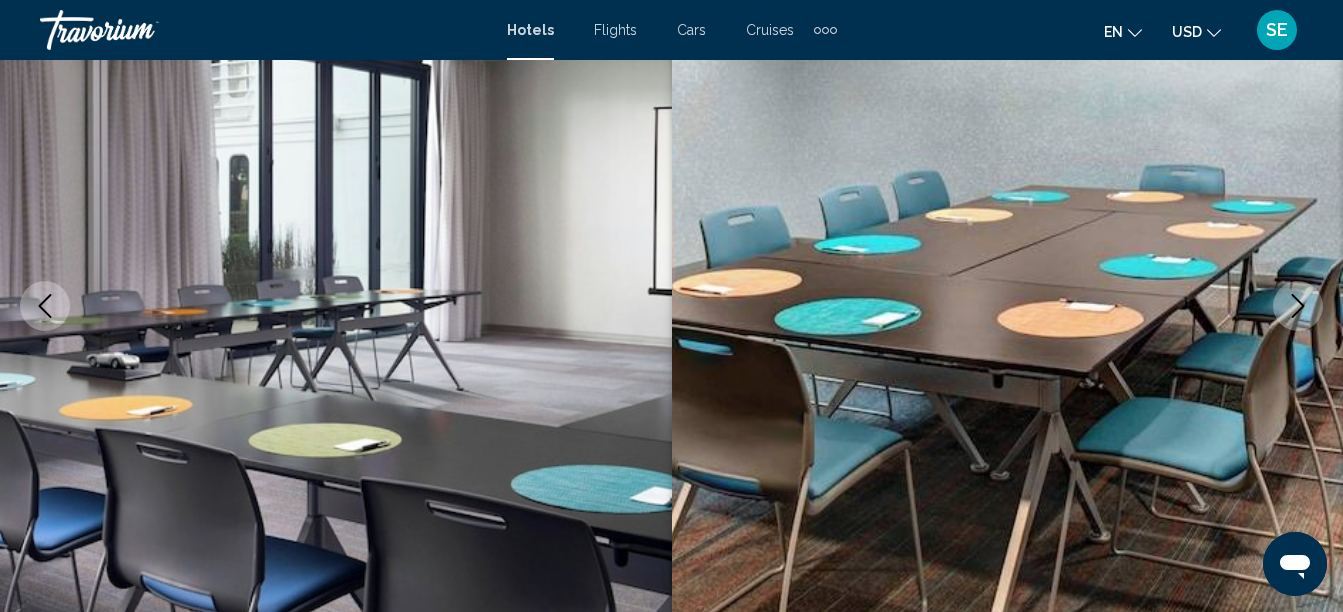 click 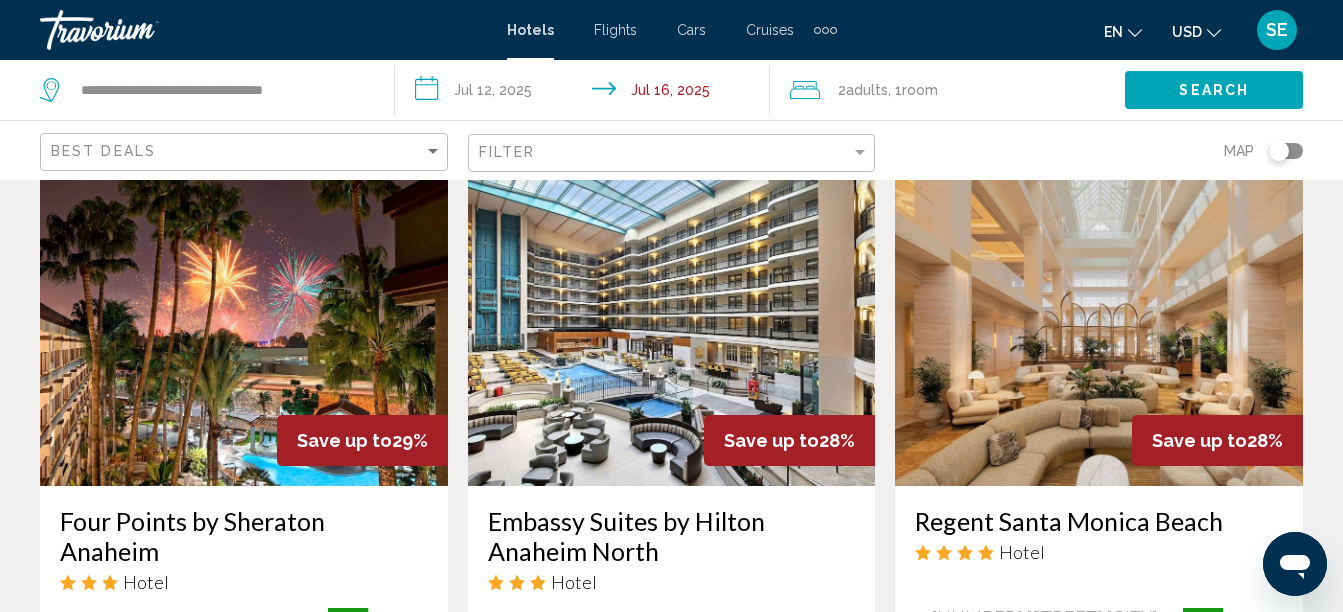 scroll, scrollTop: 866, scrollLeft: 0, axis: vertical 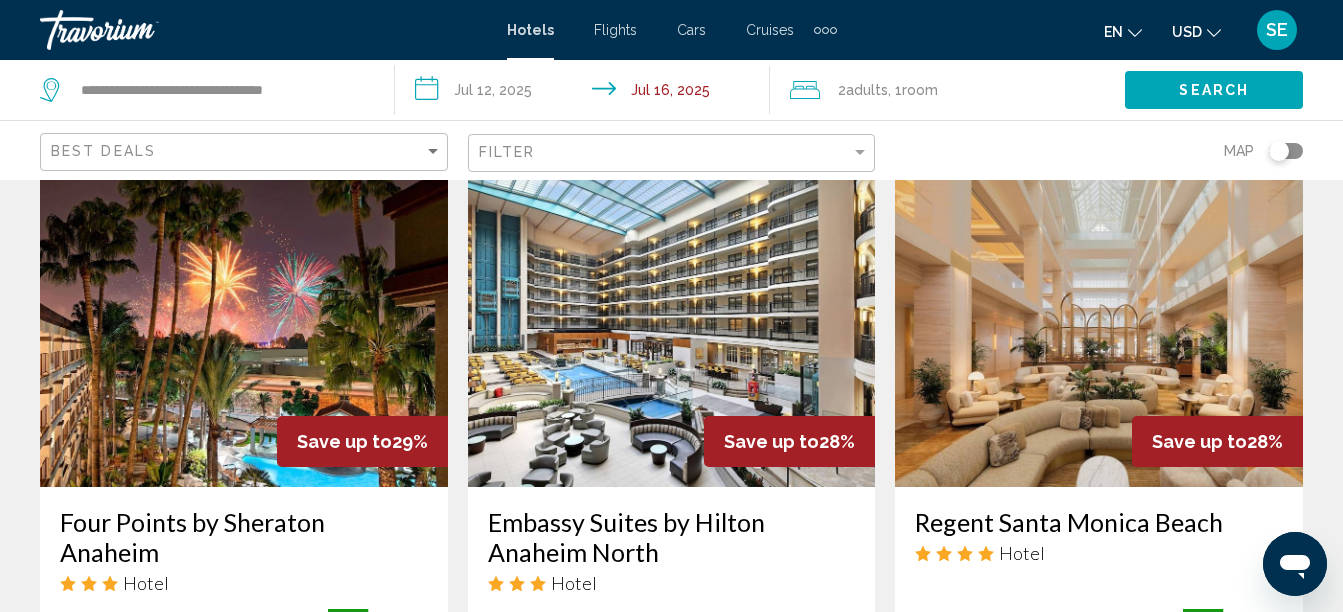 click at bounding box center [244, 327] 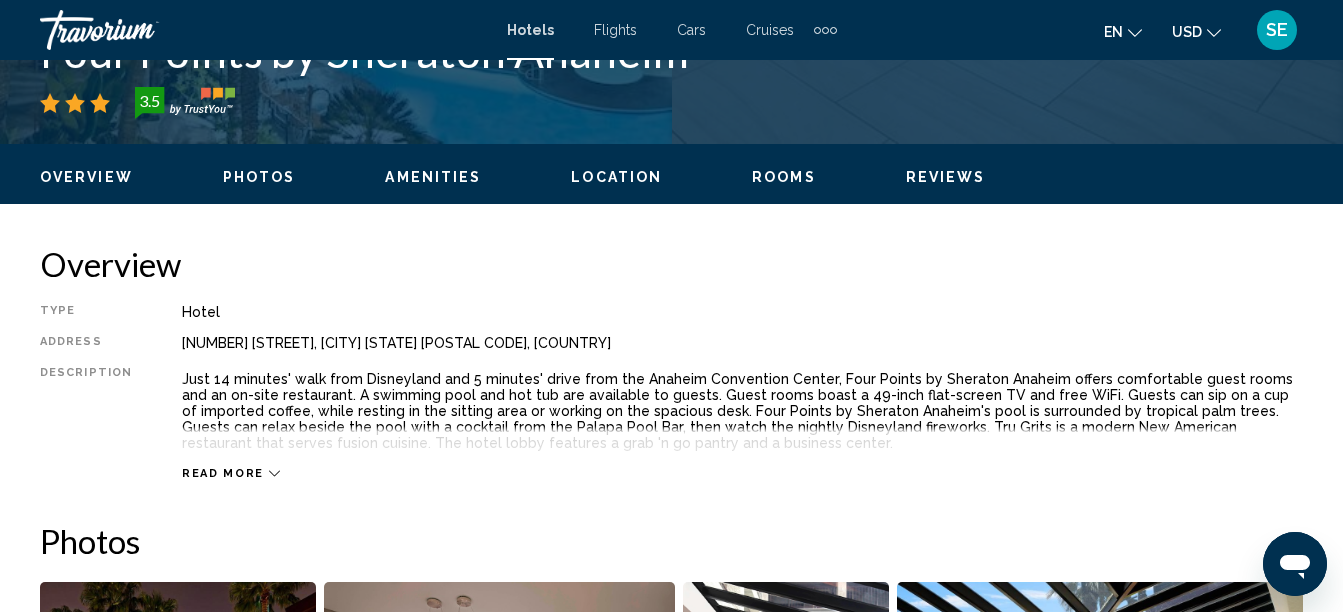 scroll, scrollTop: 229, scrollLeft: 0, axis: vertical 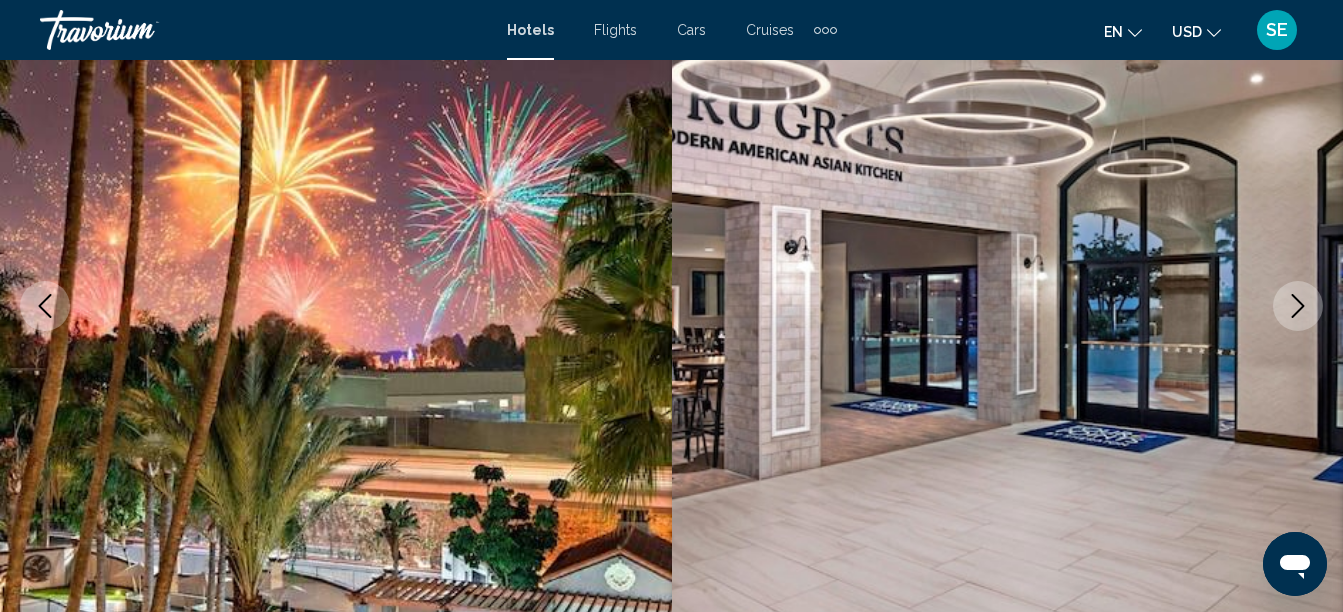 click 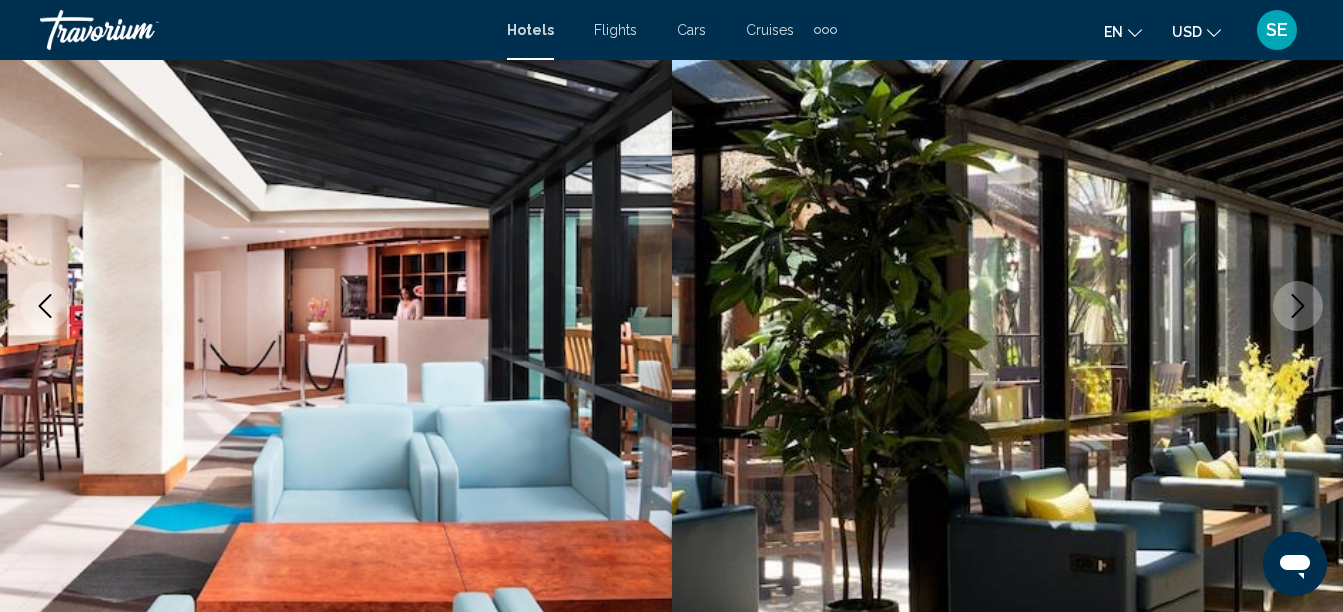 click 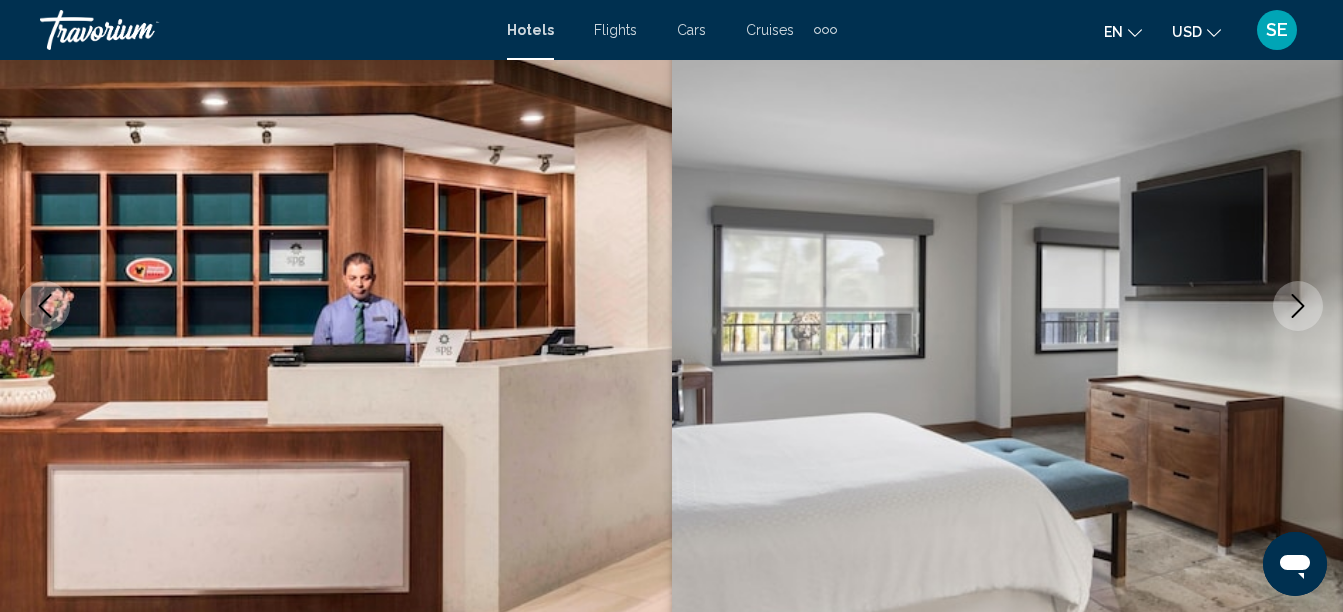 click 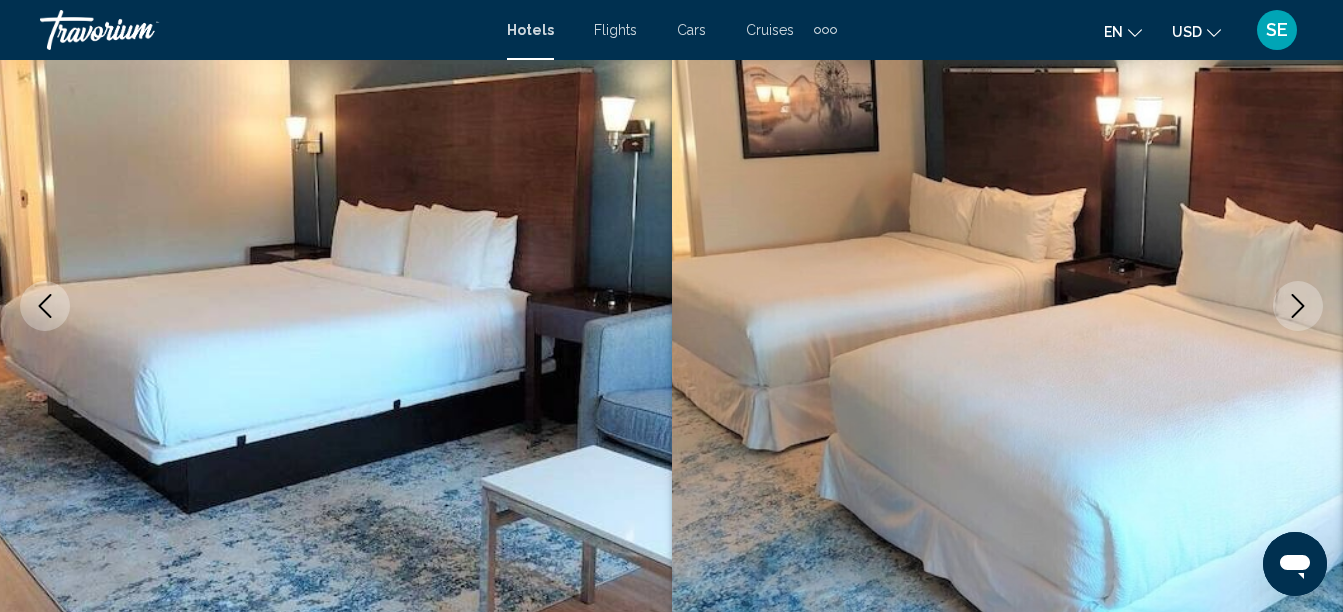 click 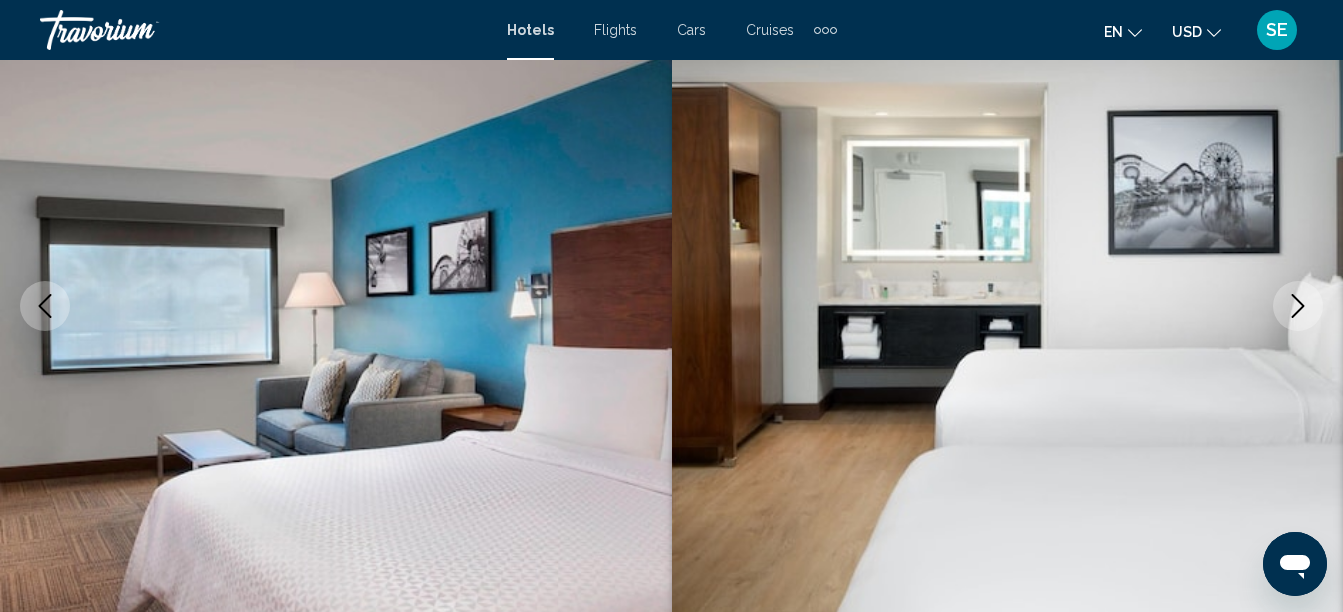 click 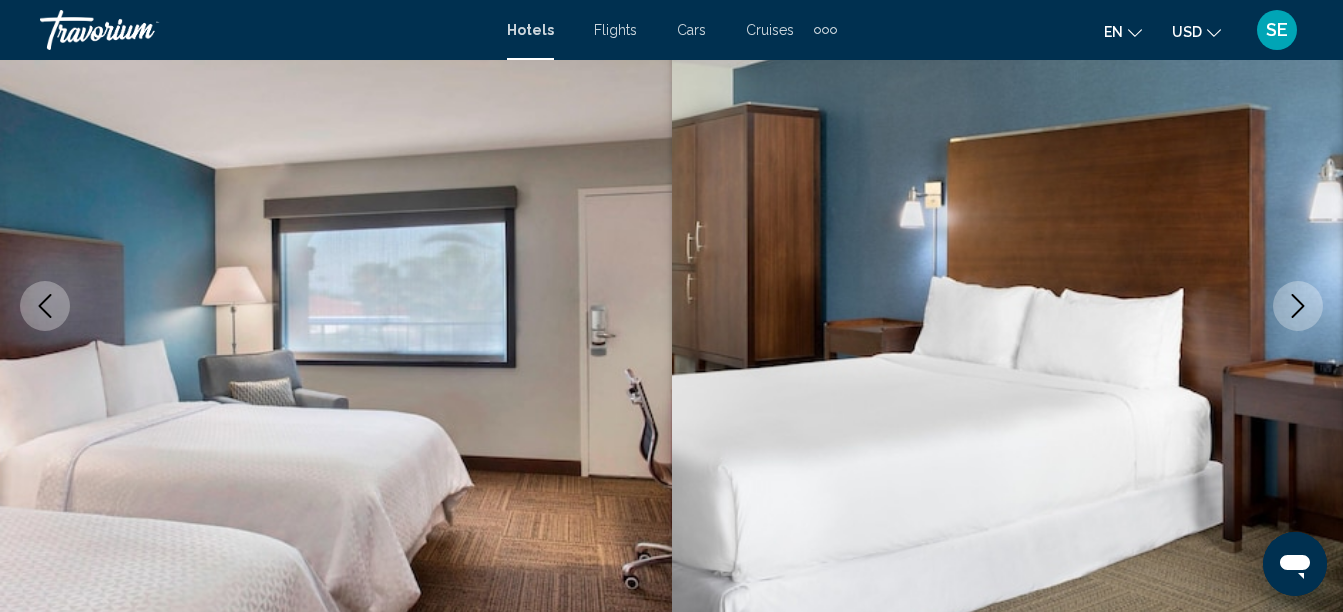 click 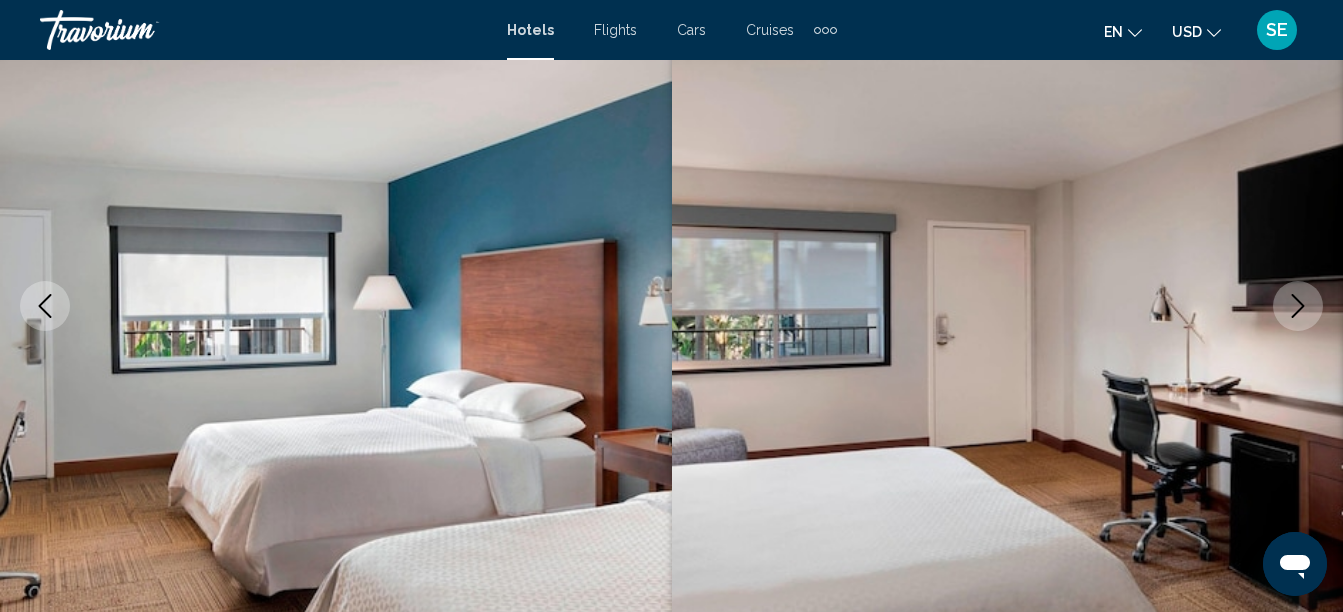 click 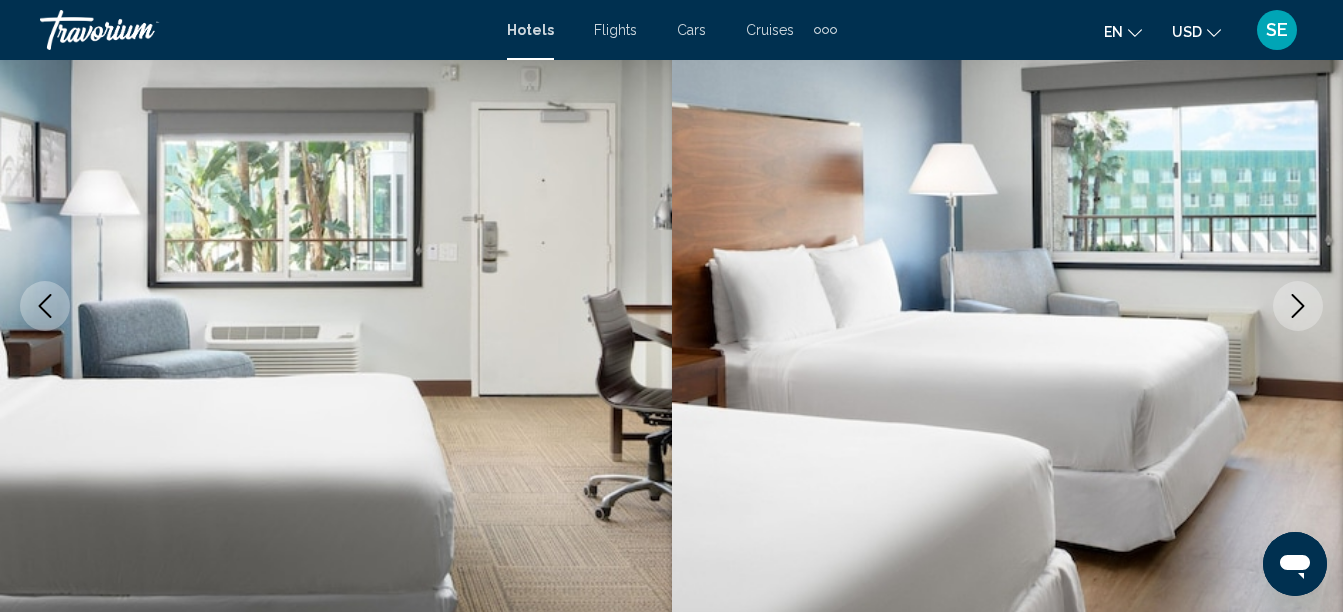 click 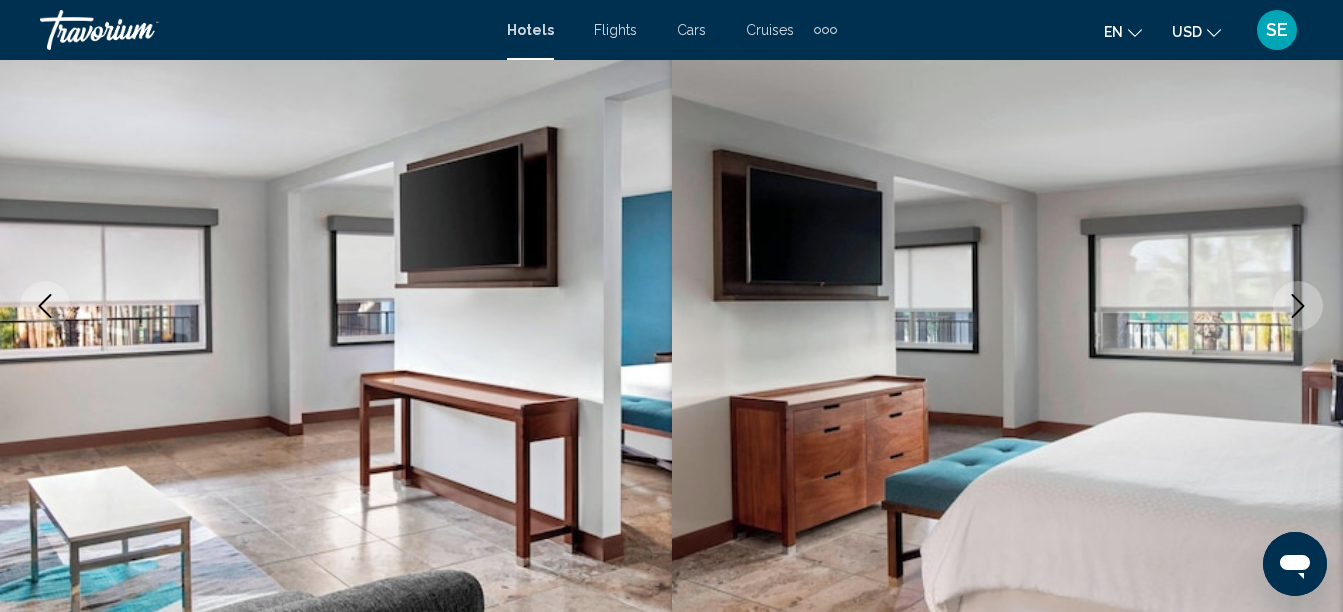click 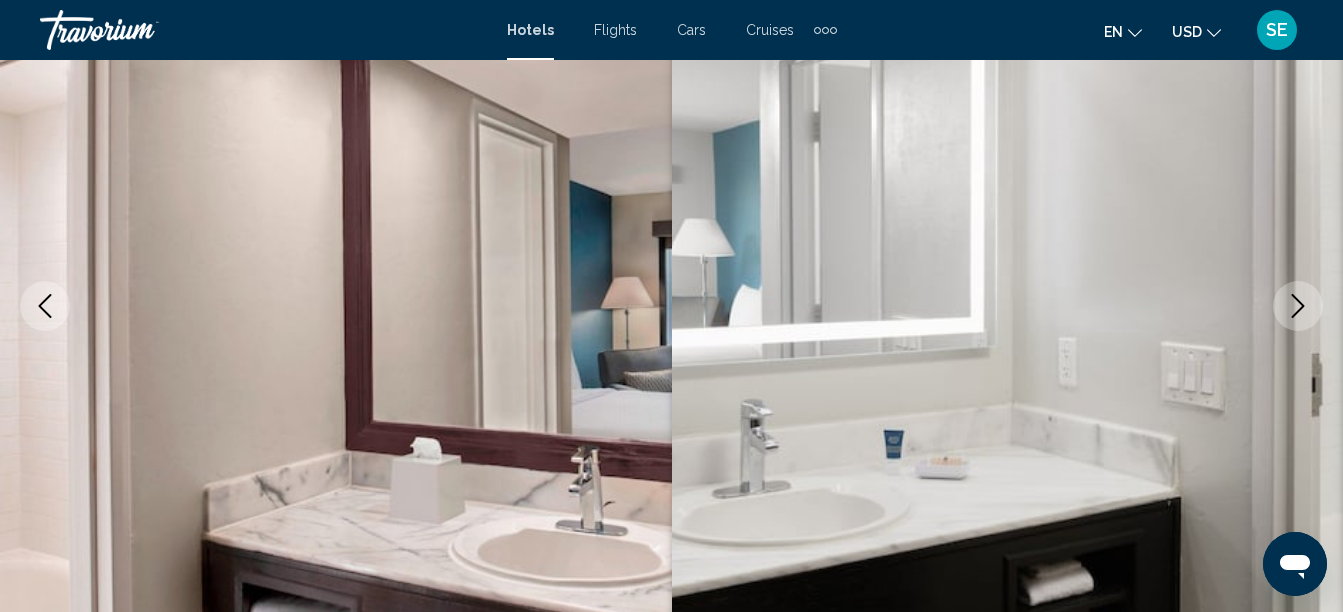click 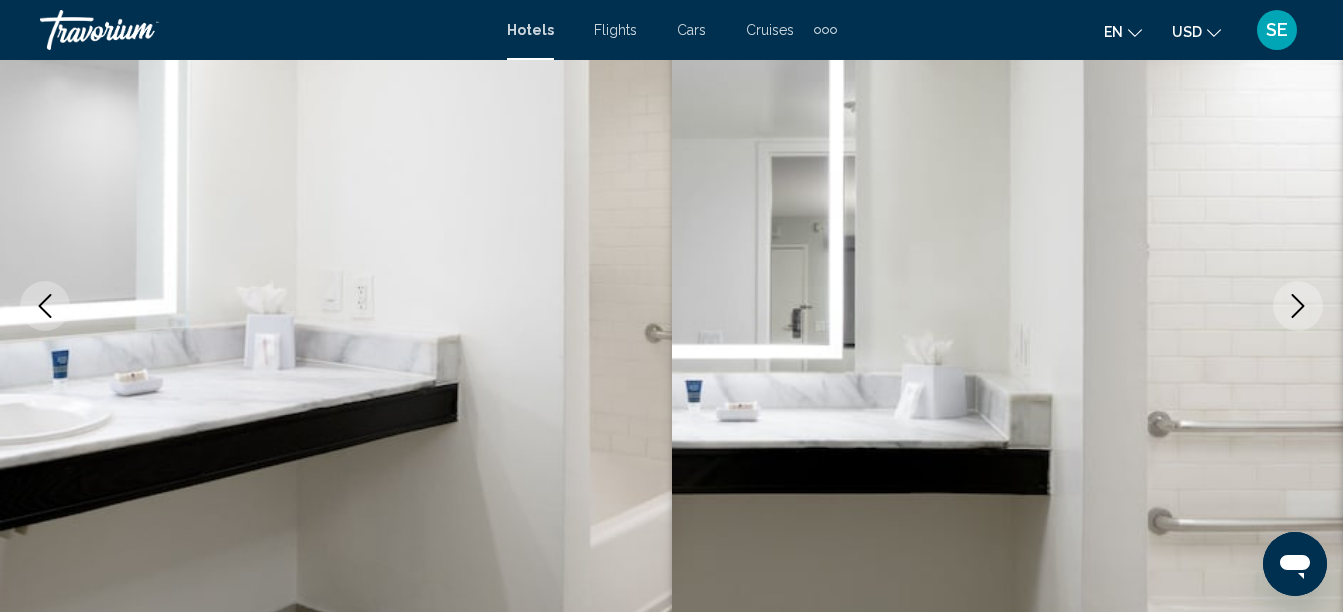 click 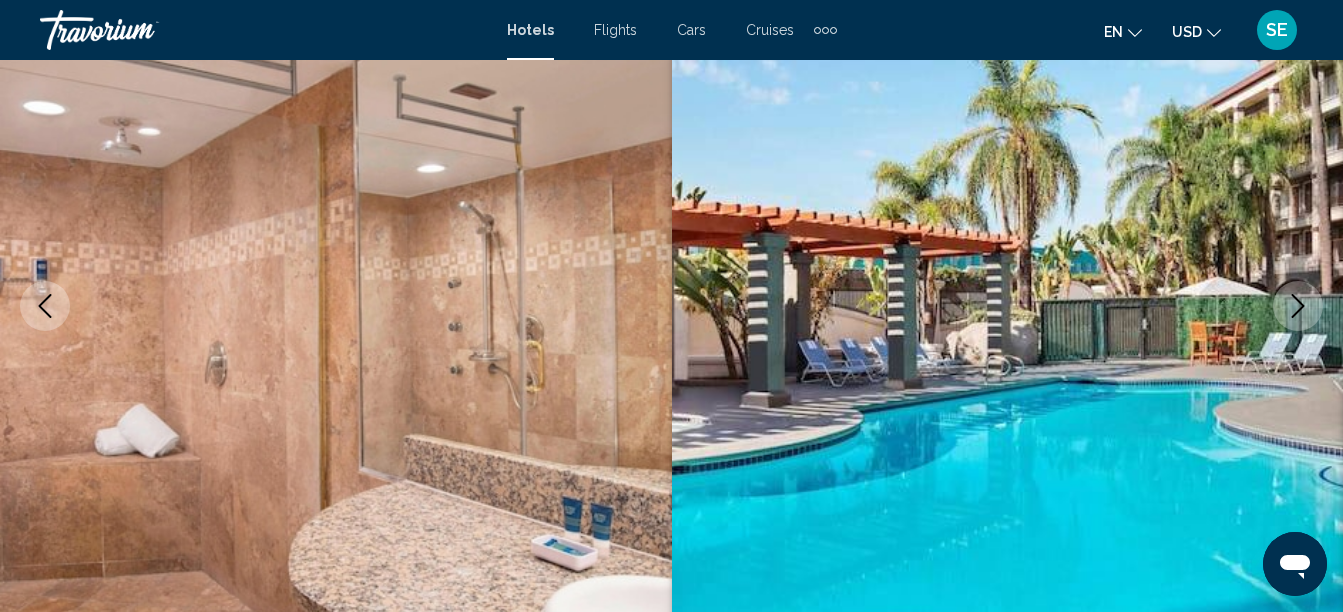 click 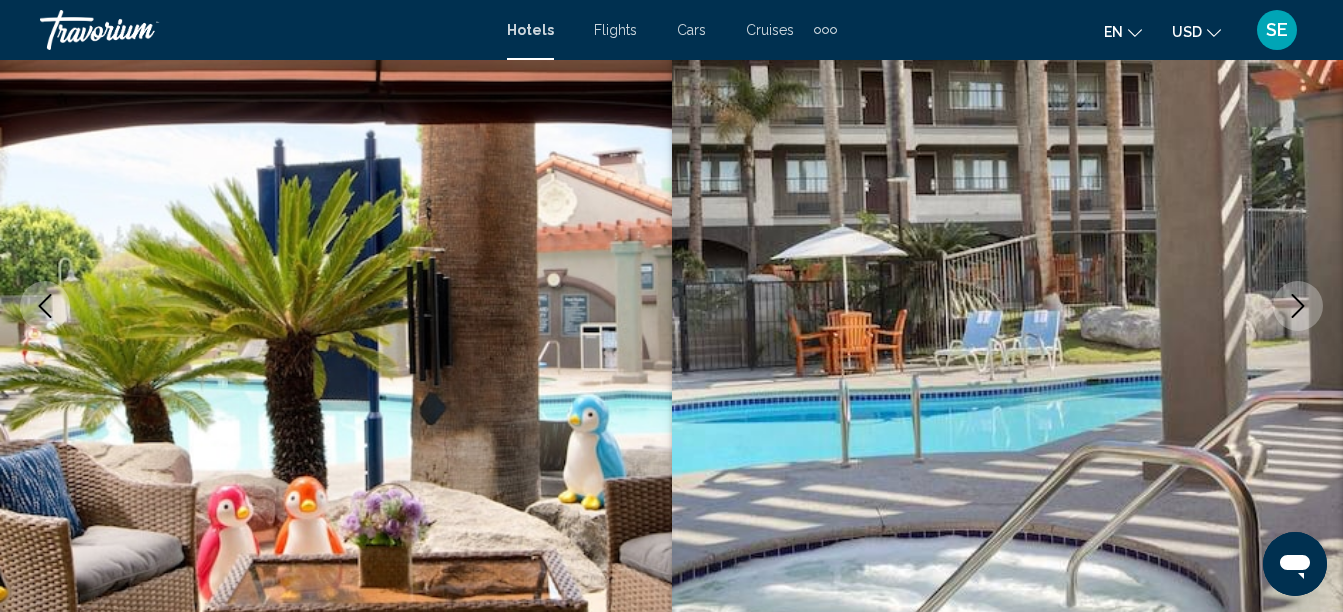 click 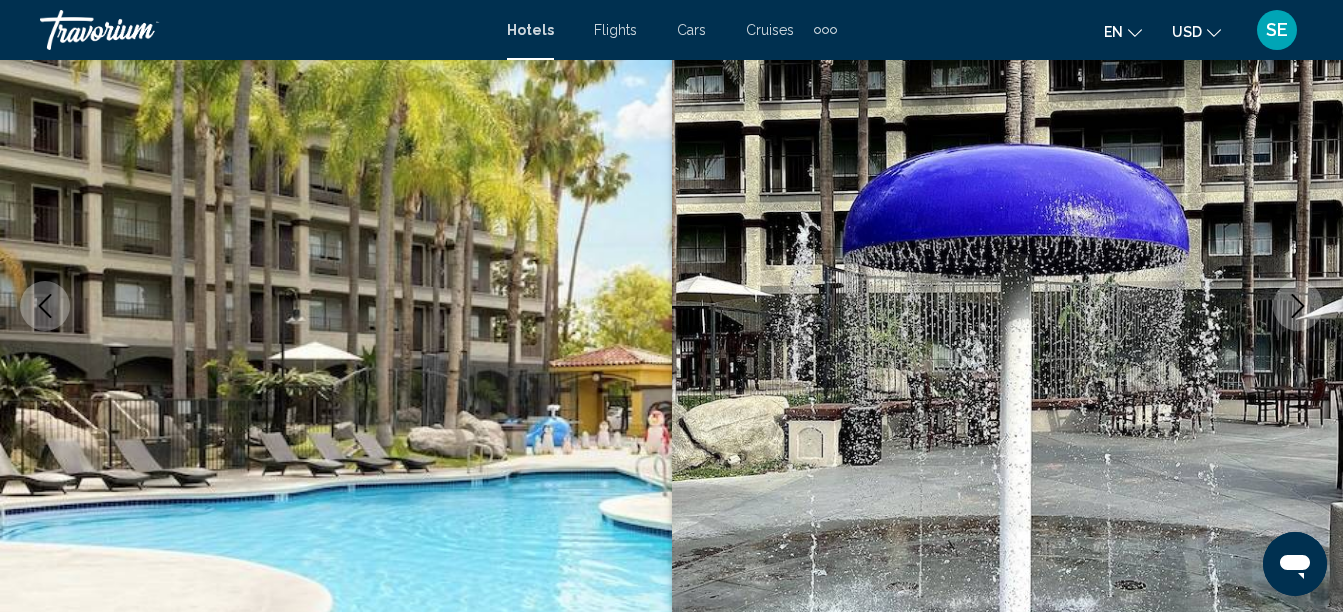 click 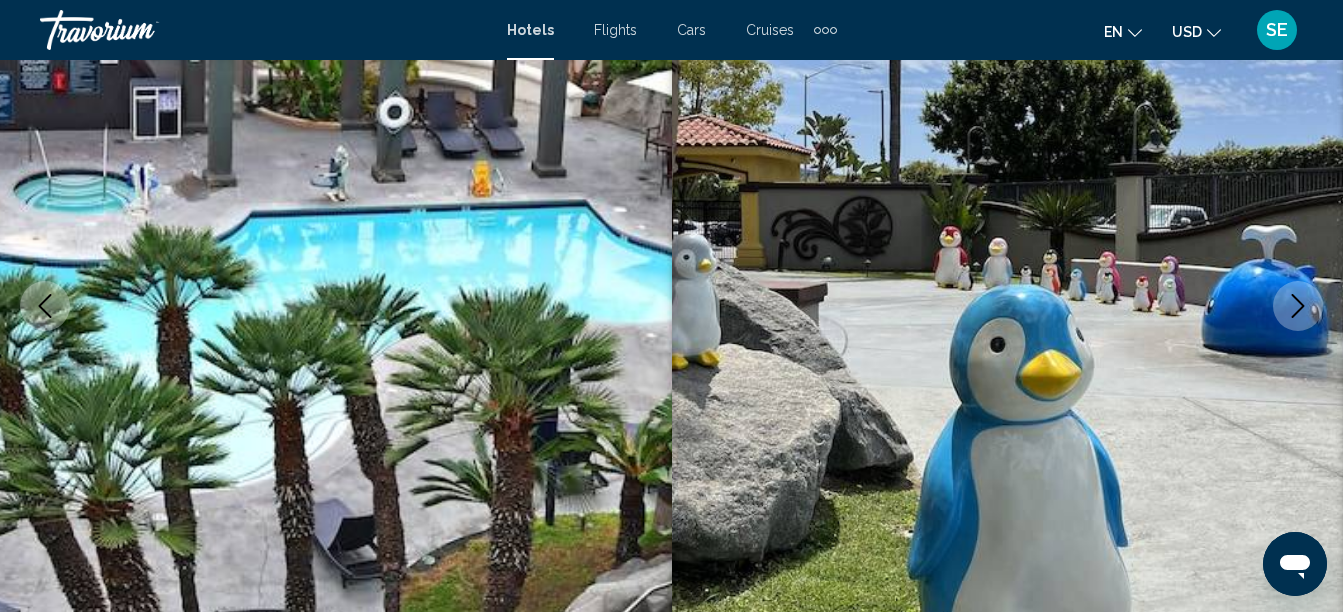 click 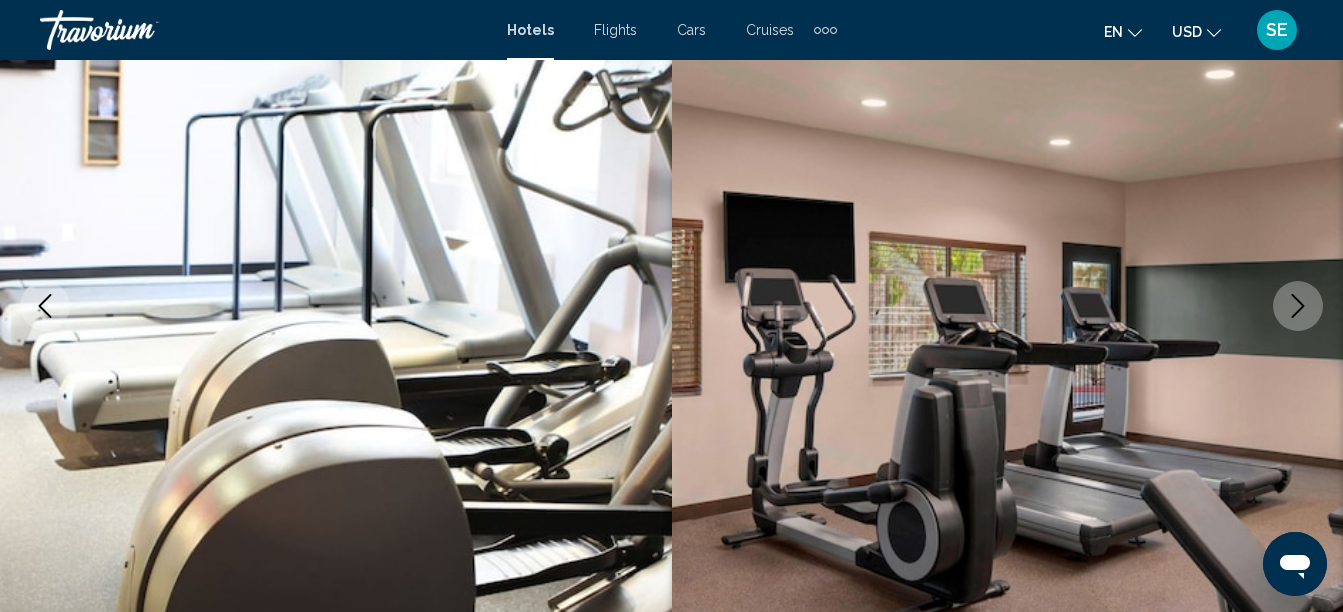 click 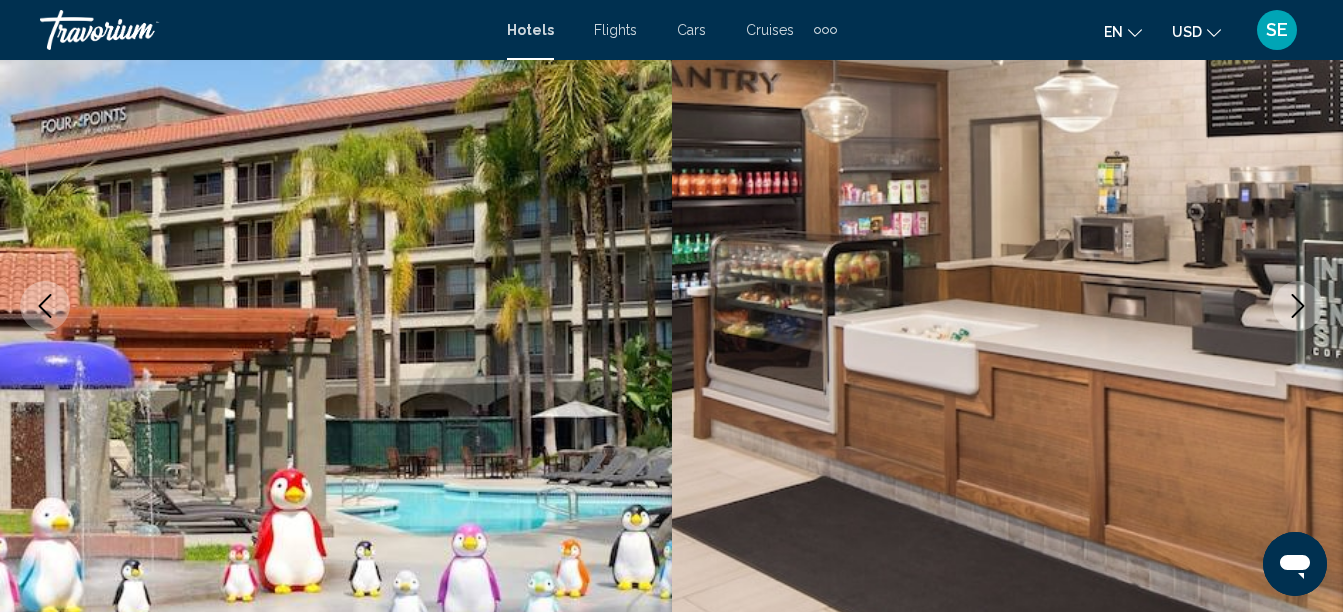 click 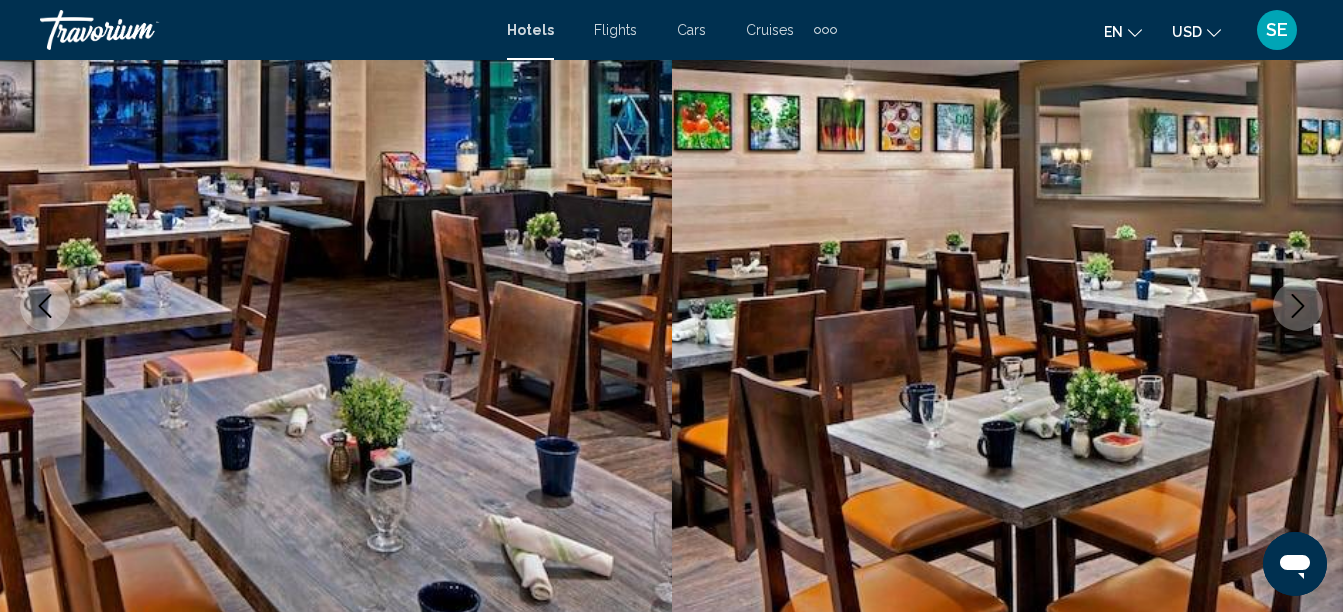click 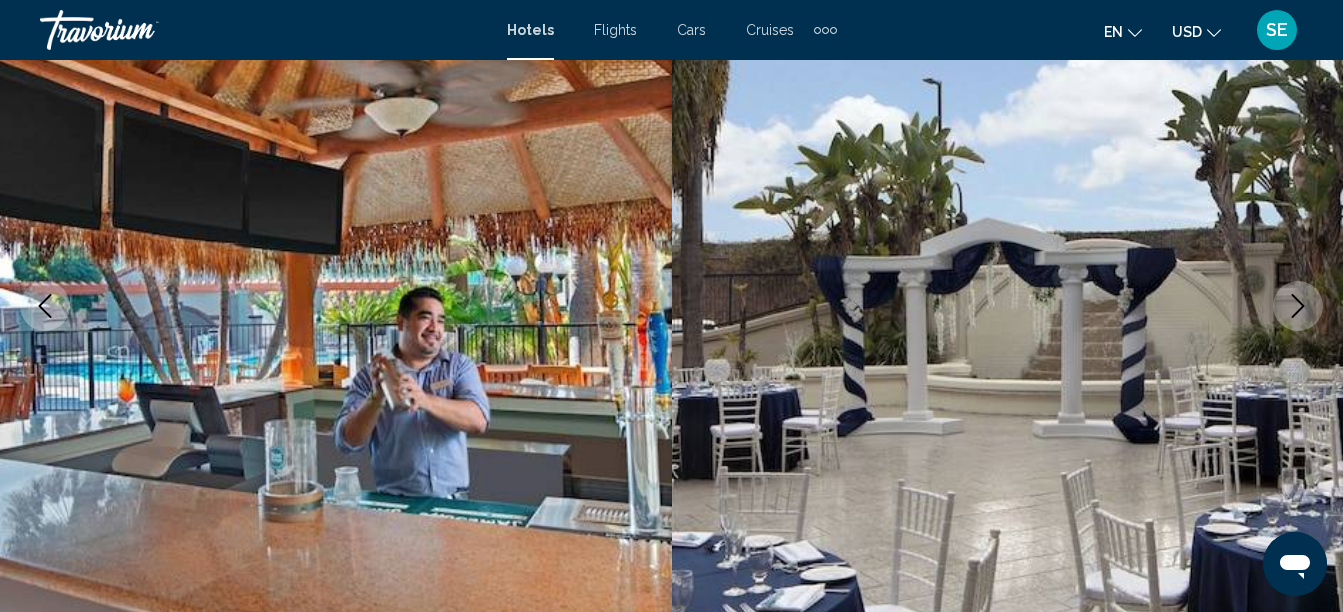 click 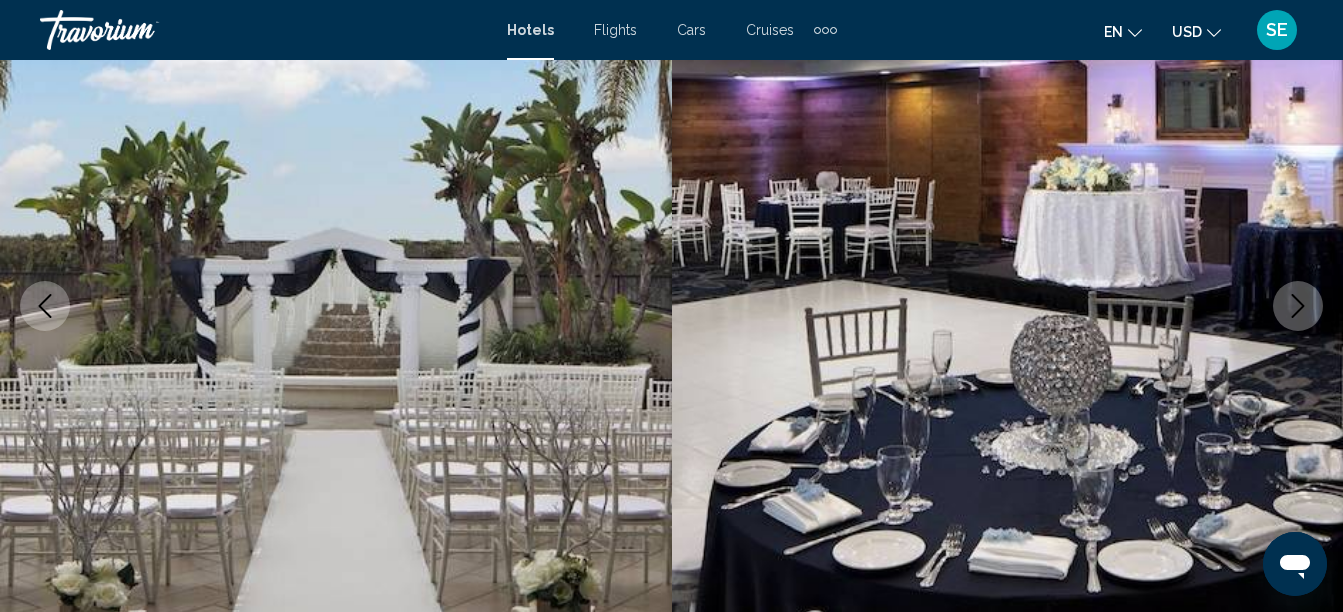 click 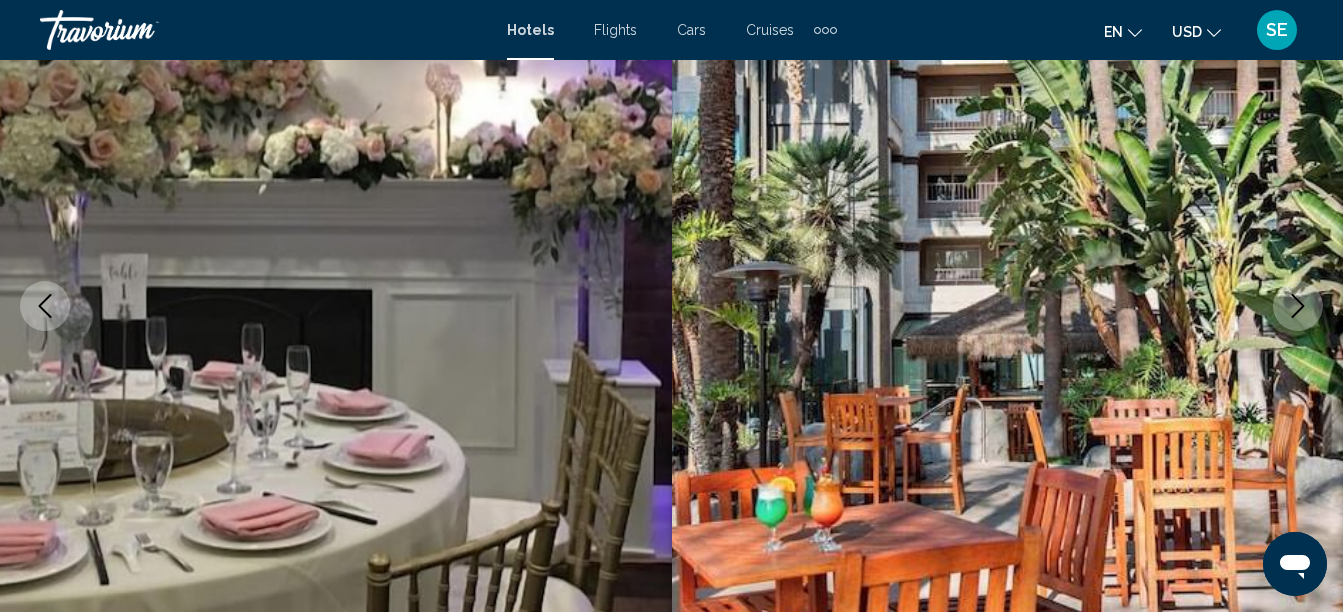 click 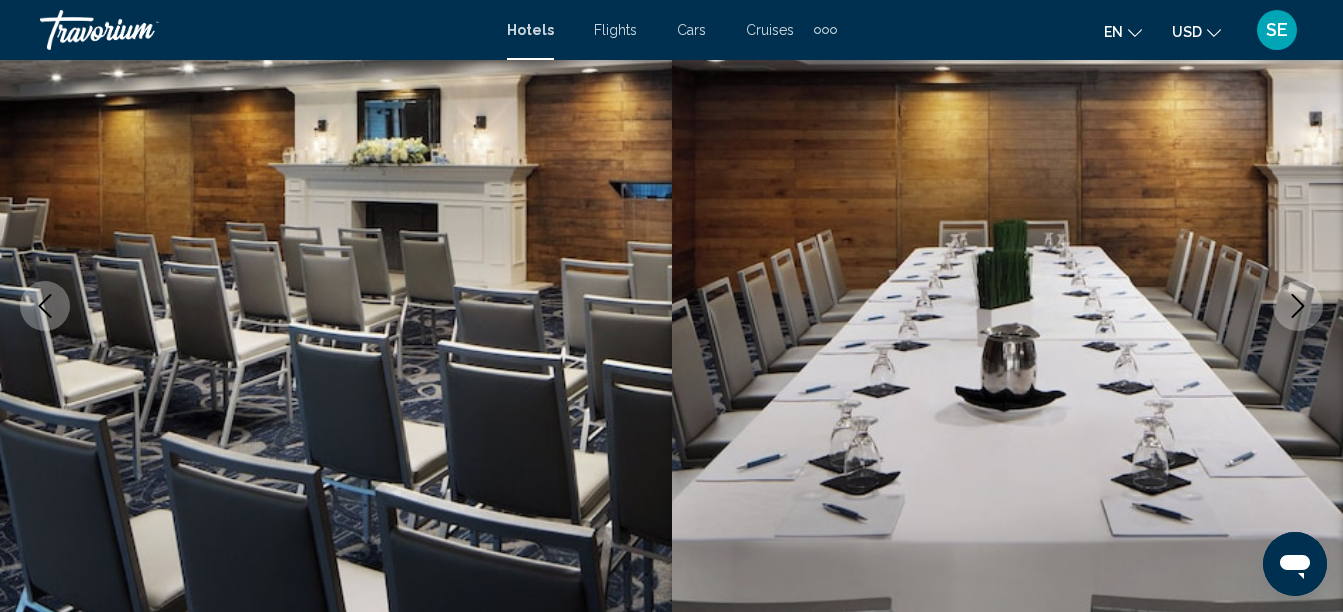 click 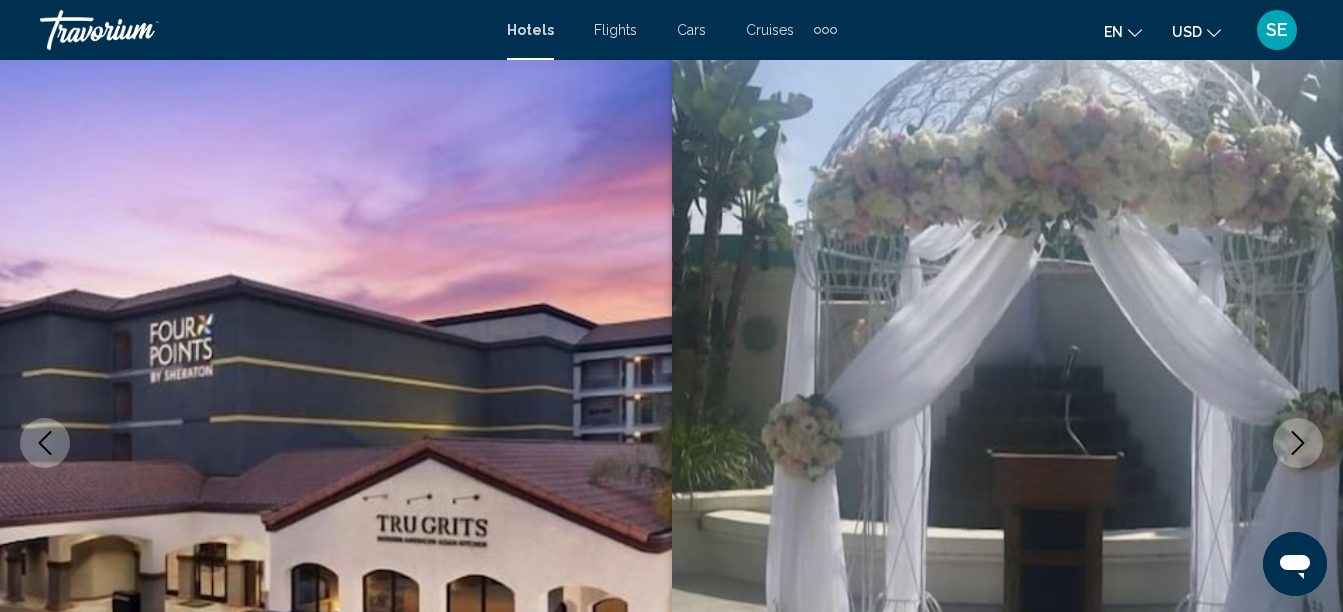 scroll, scrollTop: 93, scrollLeft: 0, axis: vertical 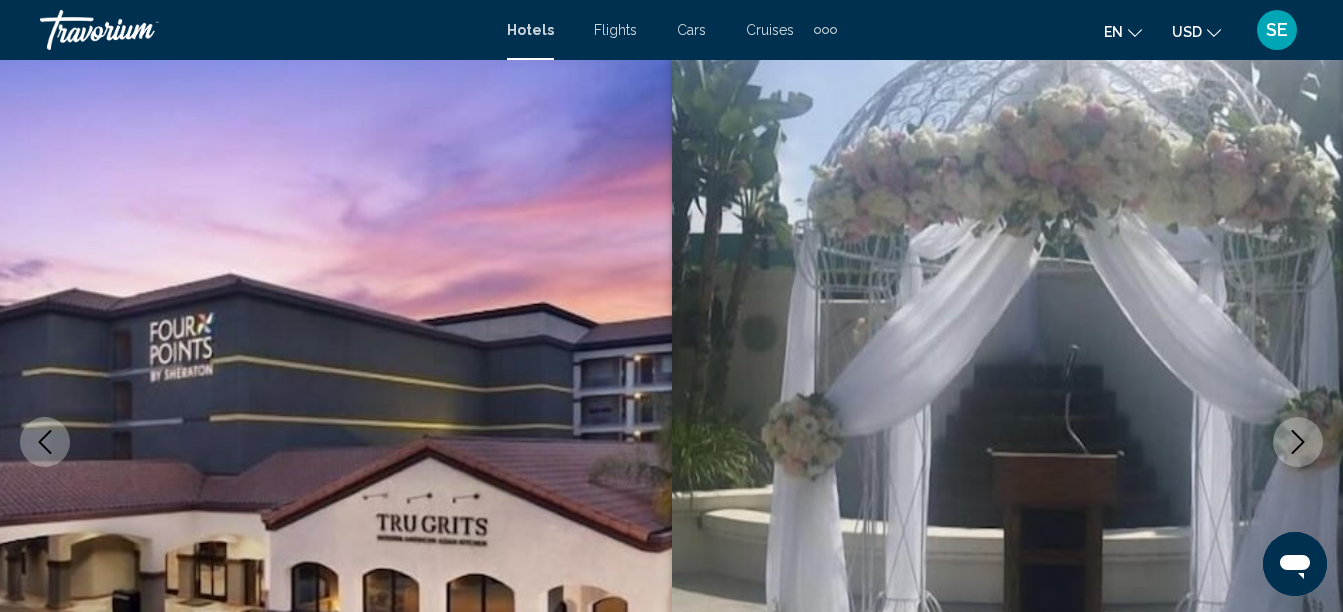 click 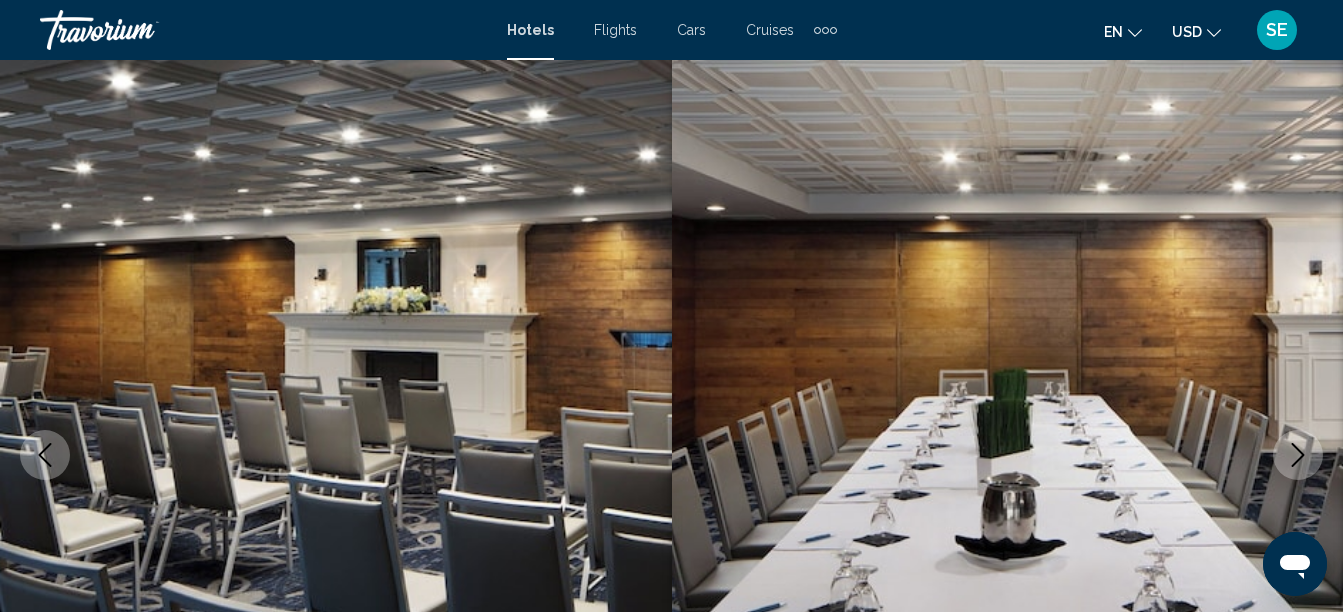 scroll, scrollTop: 0, scrollLeft: 0, axis: both 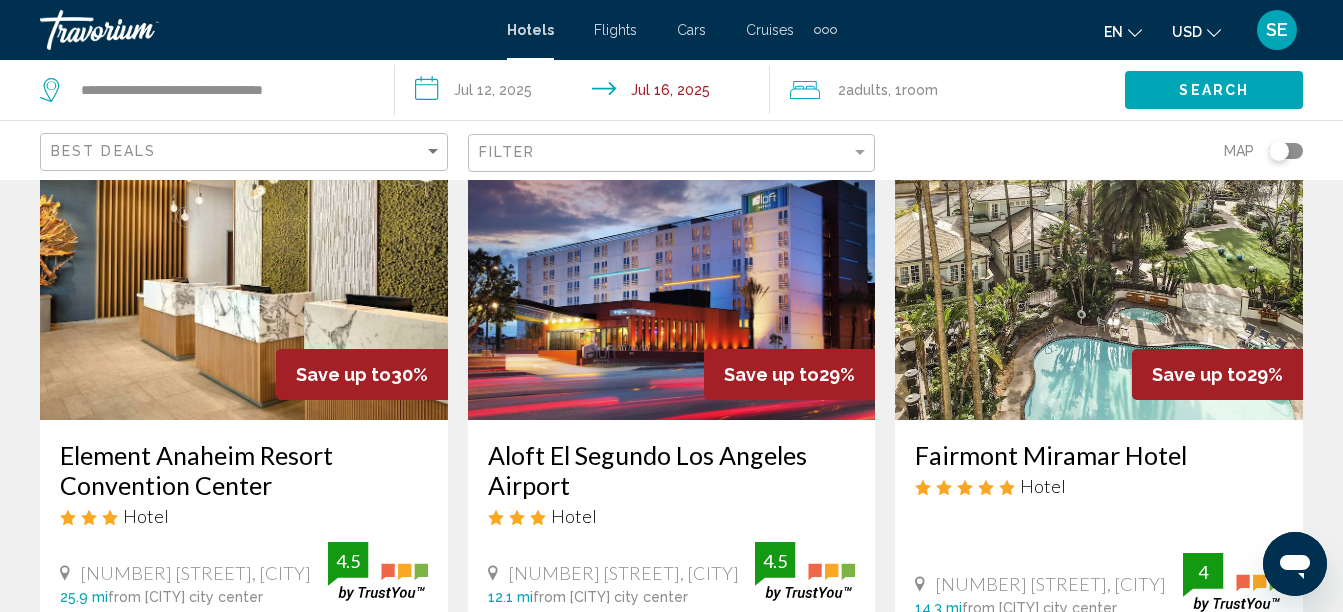 click at bounding box center [672, 260] 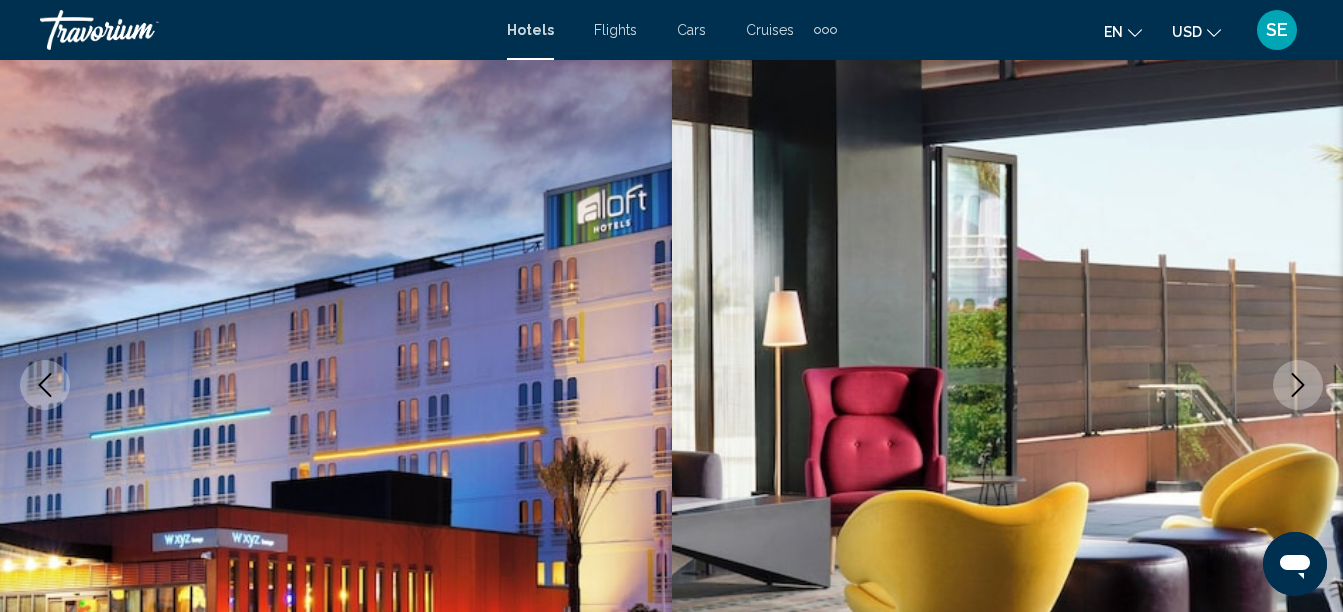 scroll, scrollTop: 229, scrollLeft: 0, axis: vertical 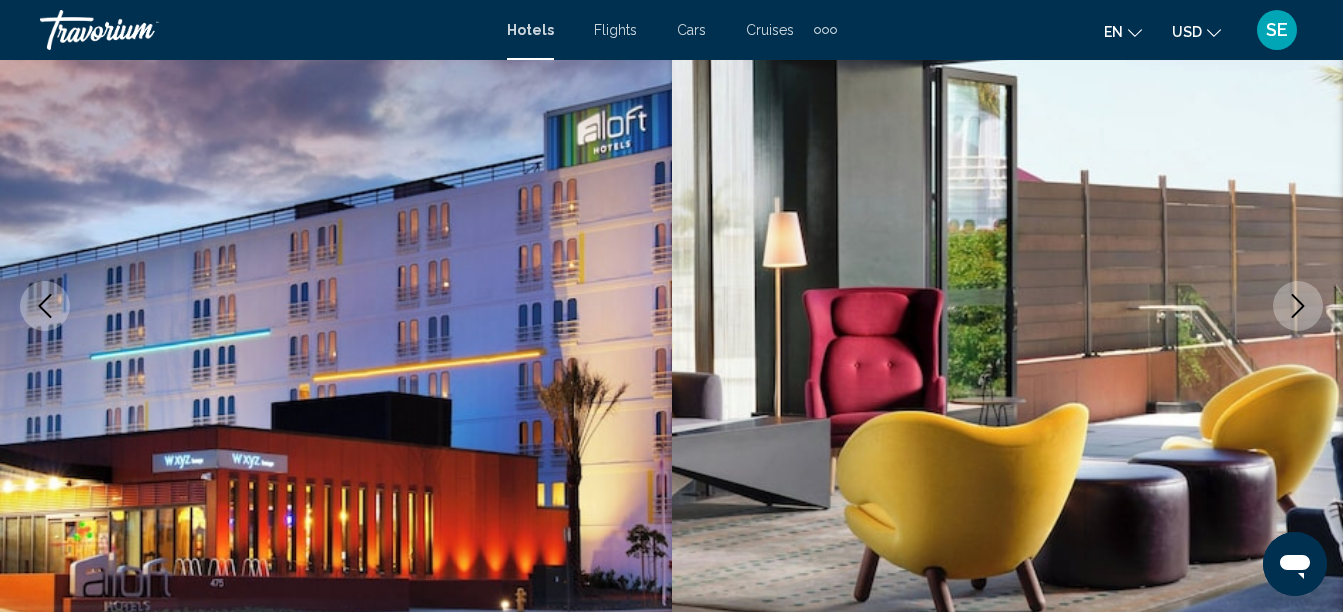 click 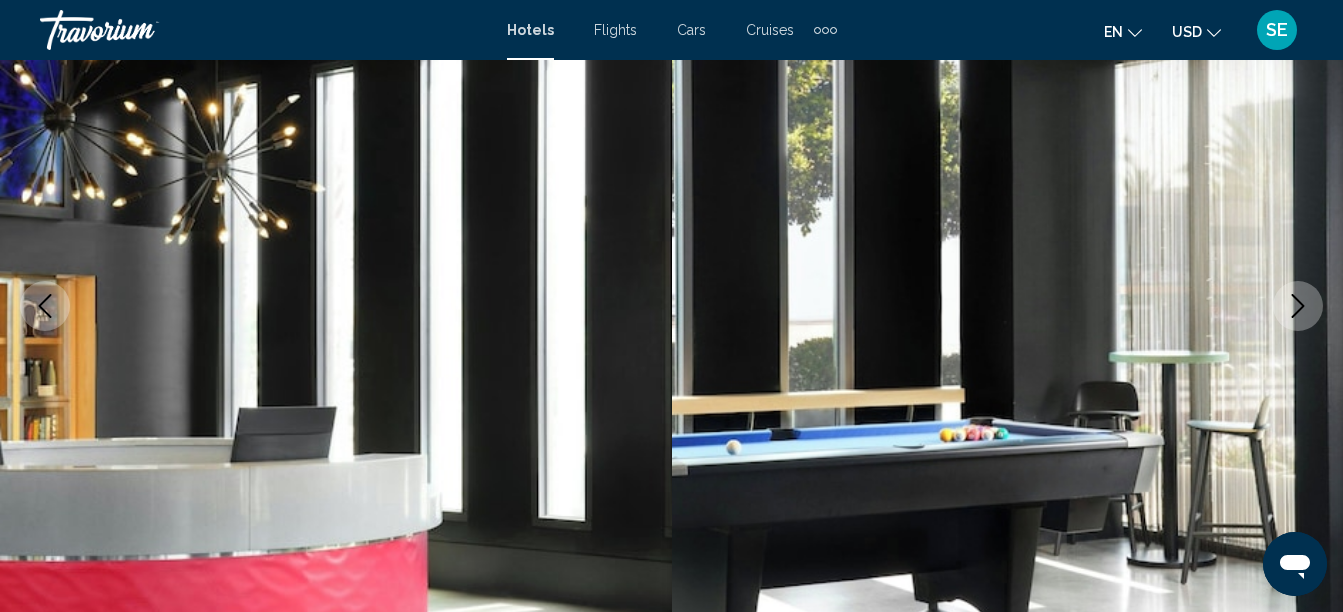 click 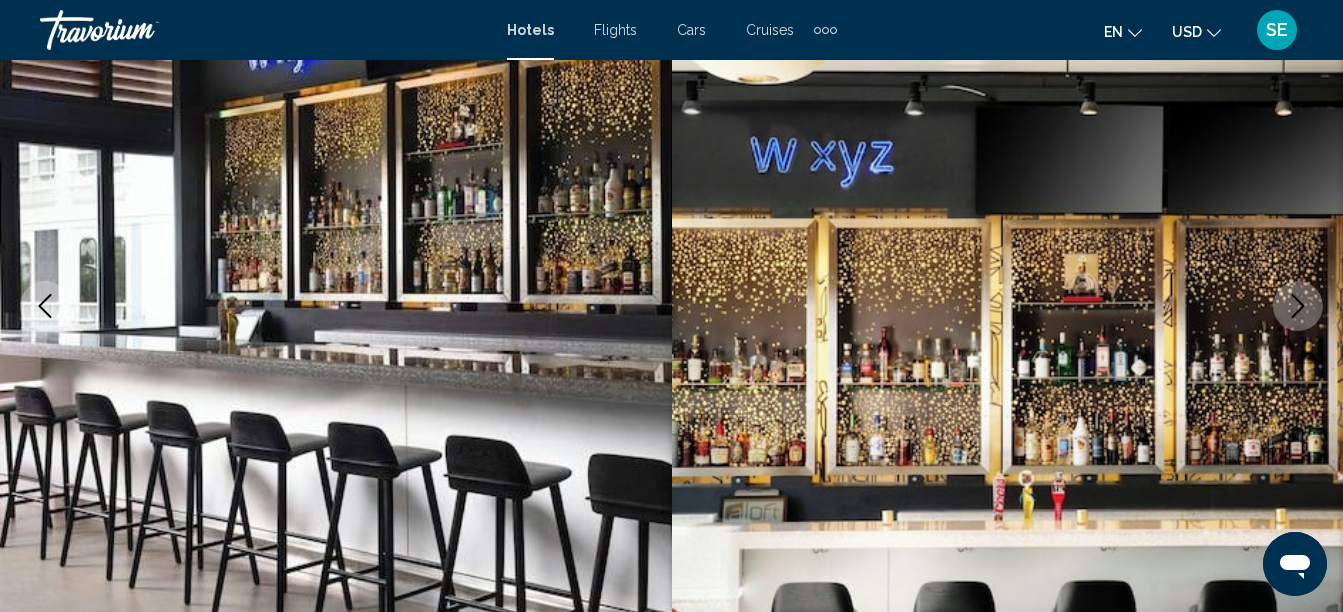 click 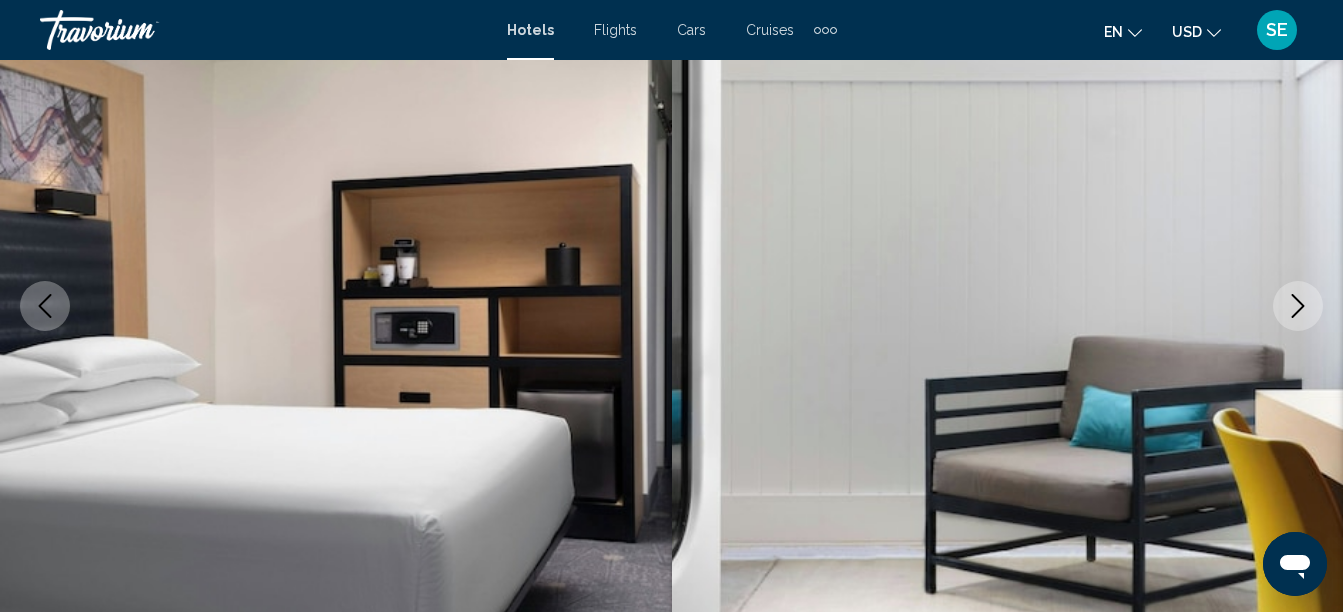 click 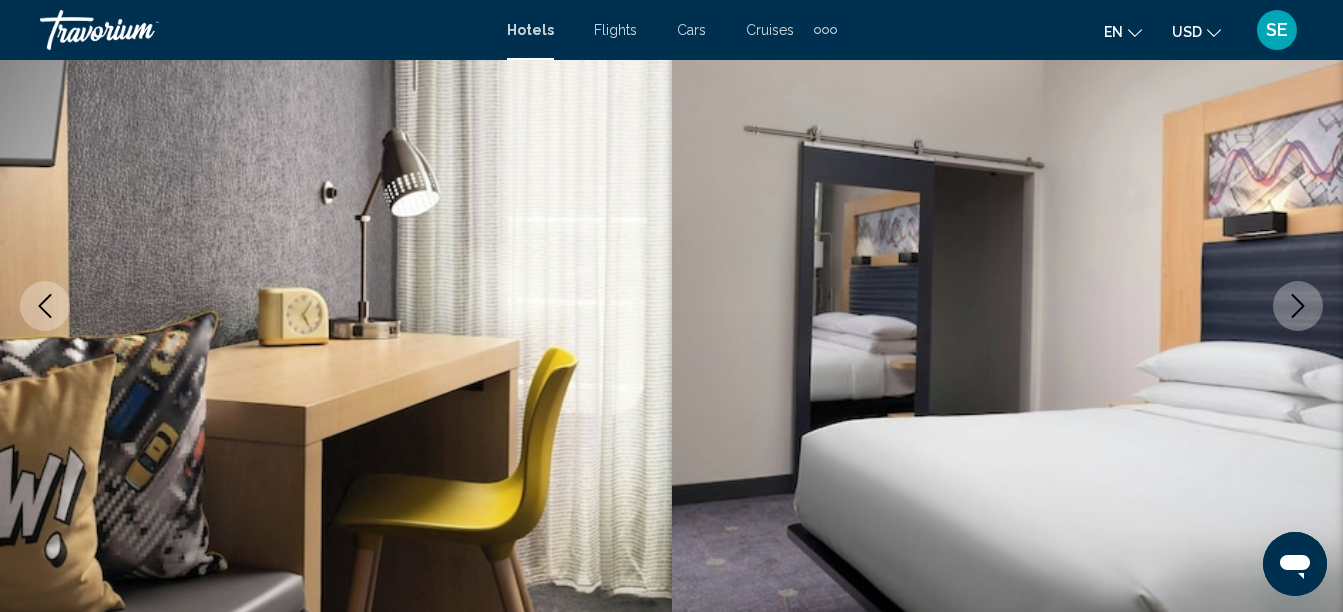 click 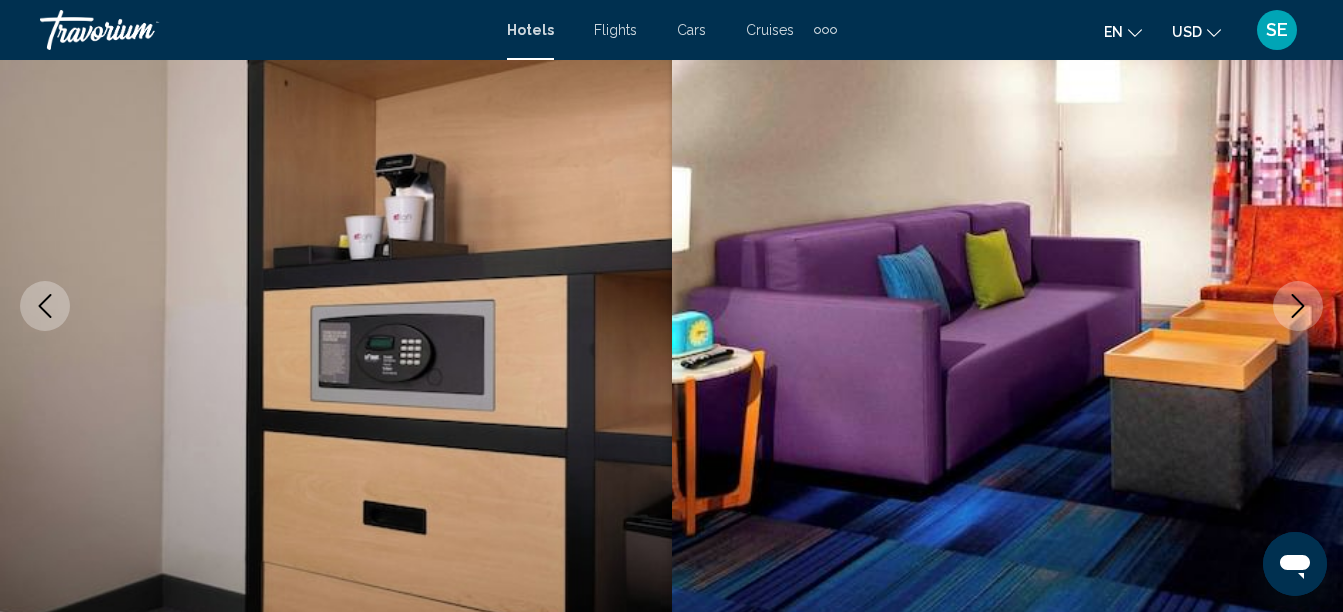 click 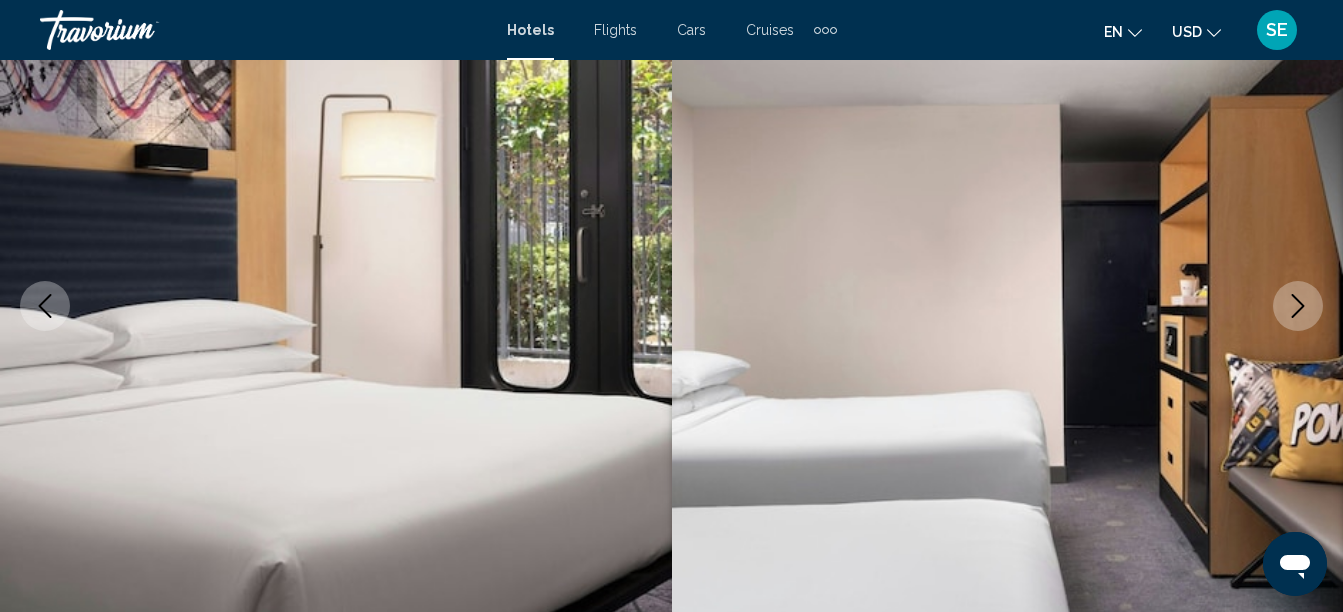 click 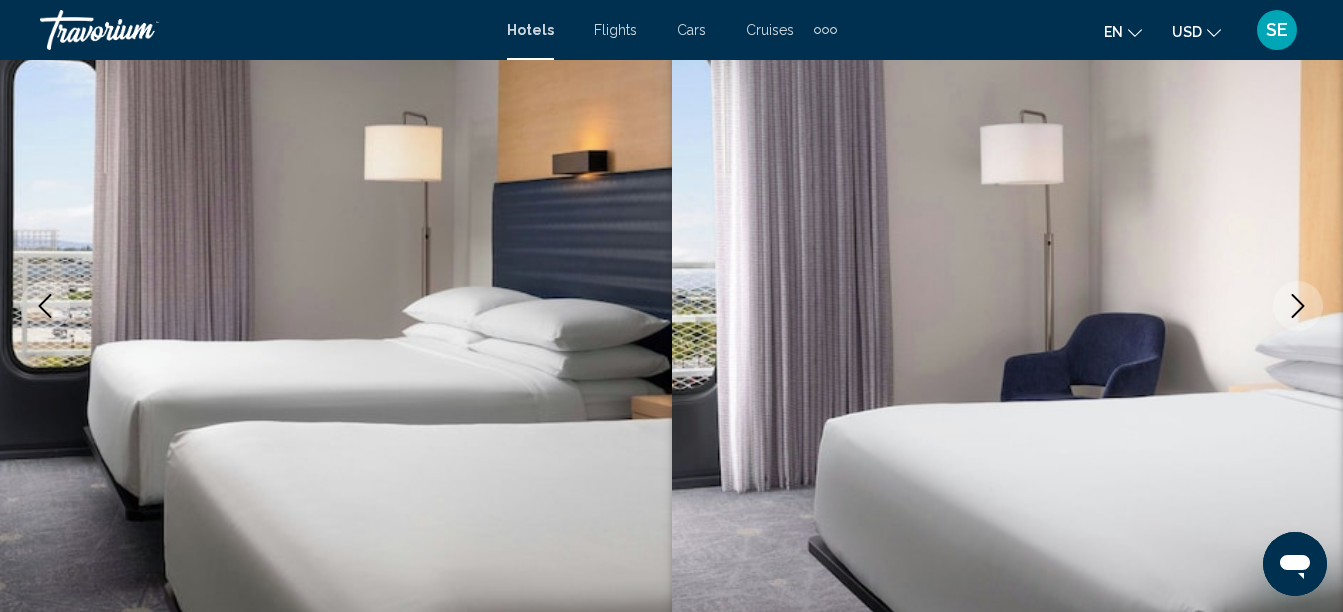 click 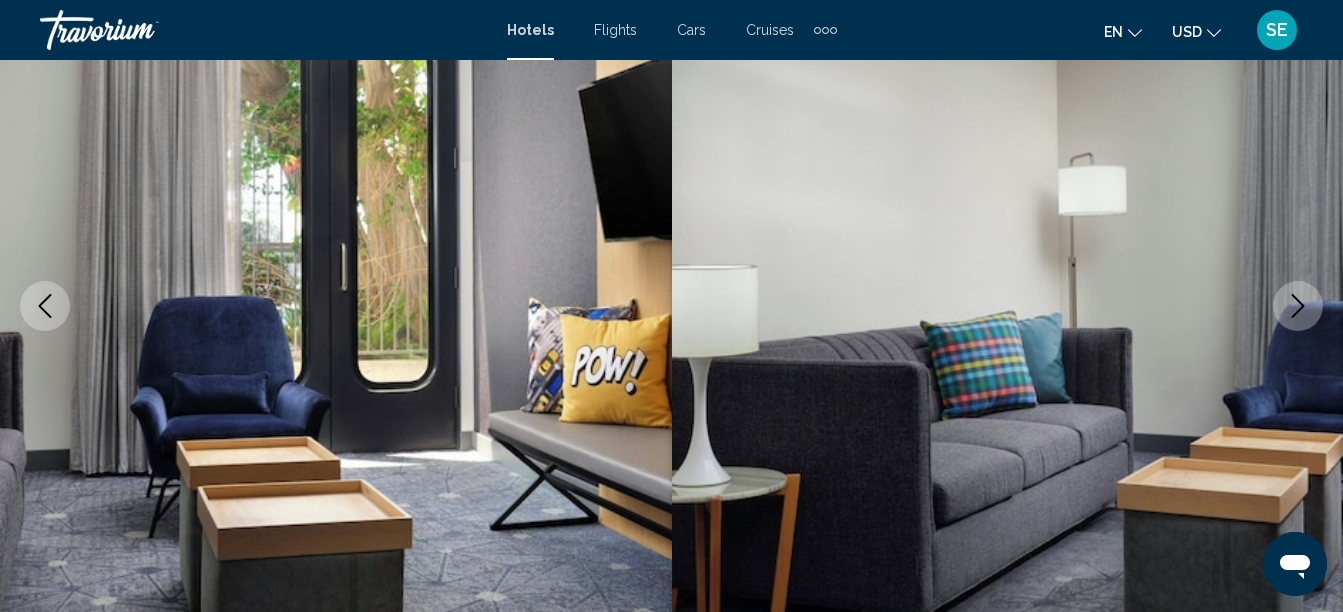 click 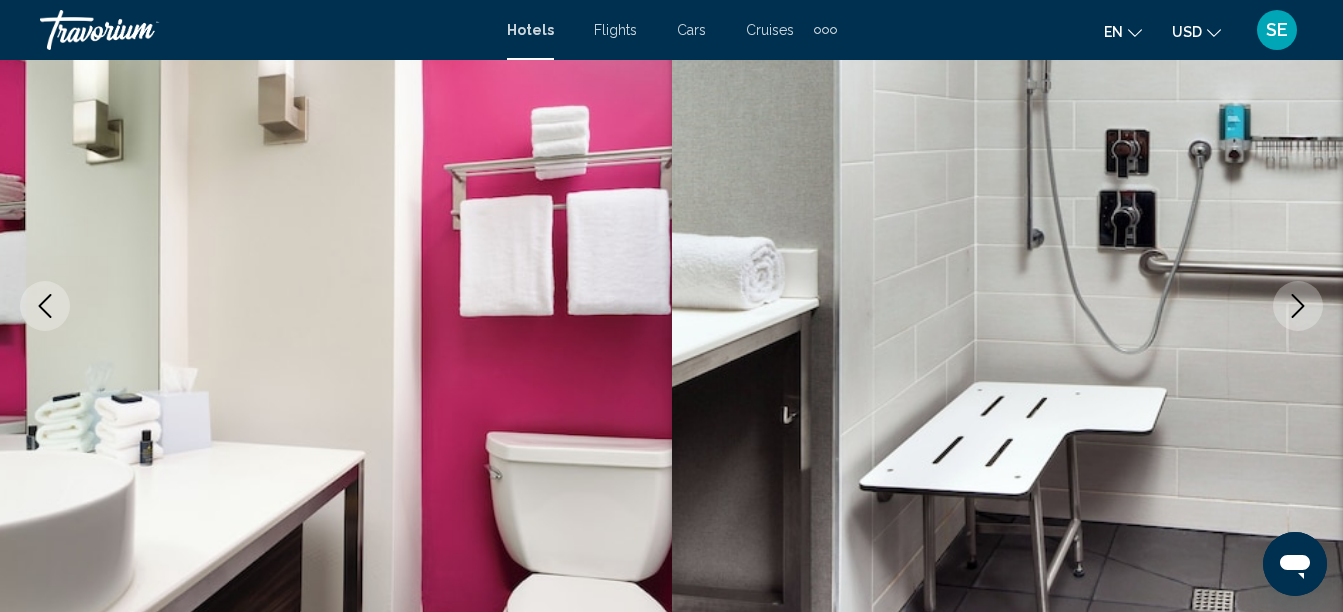 click 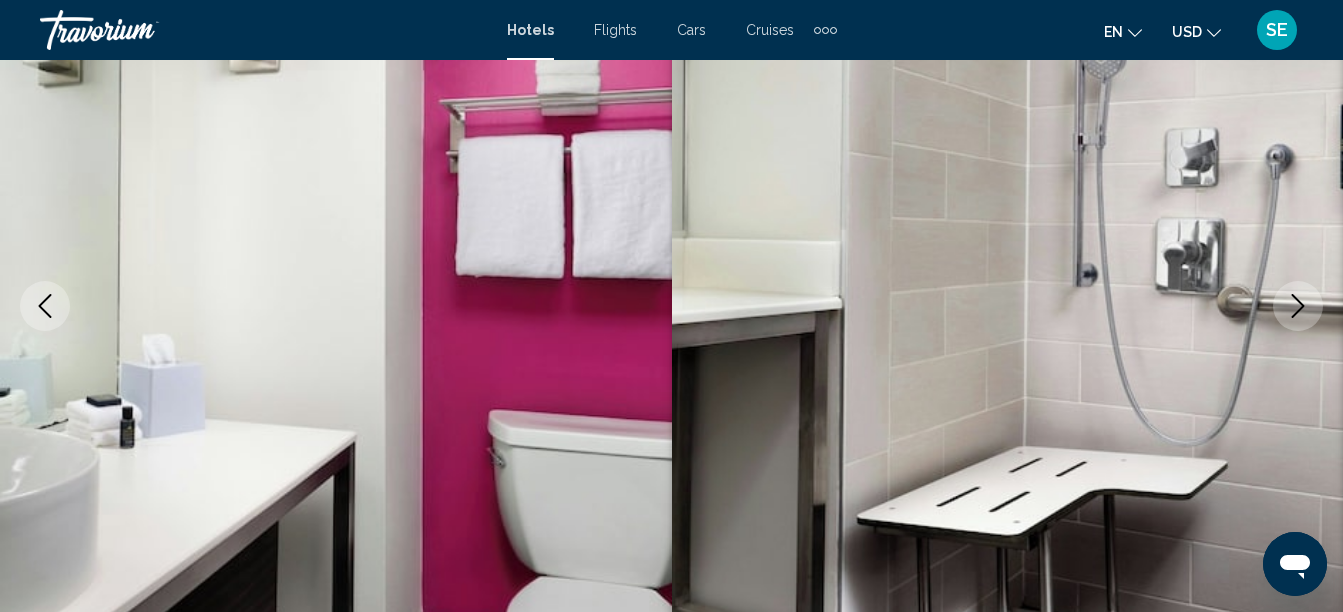click 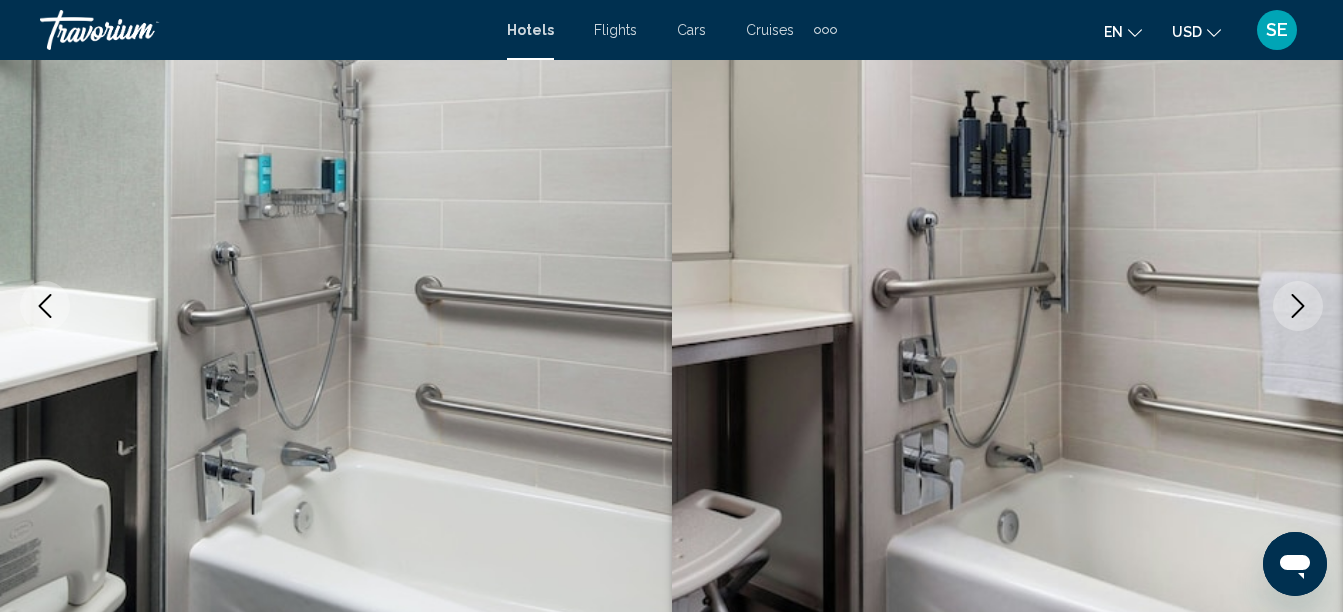 click 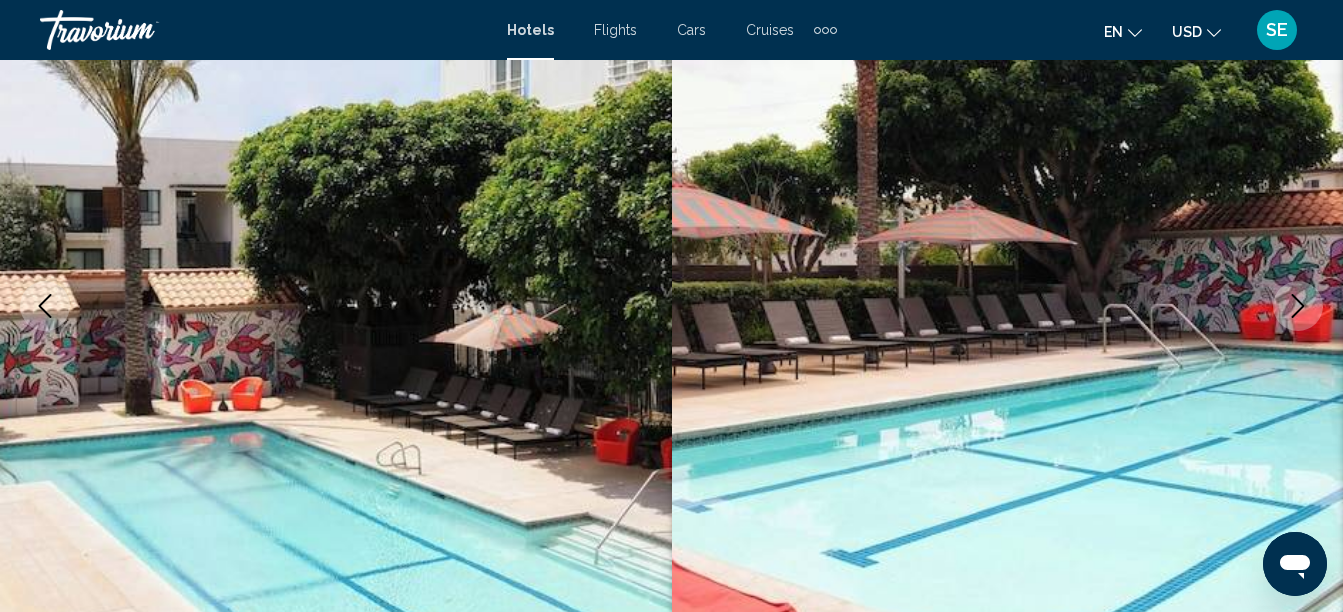 click 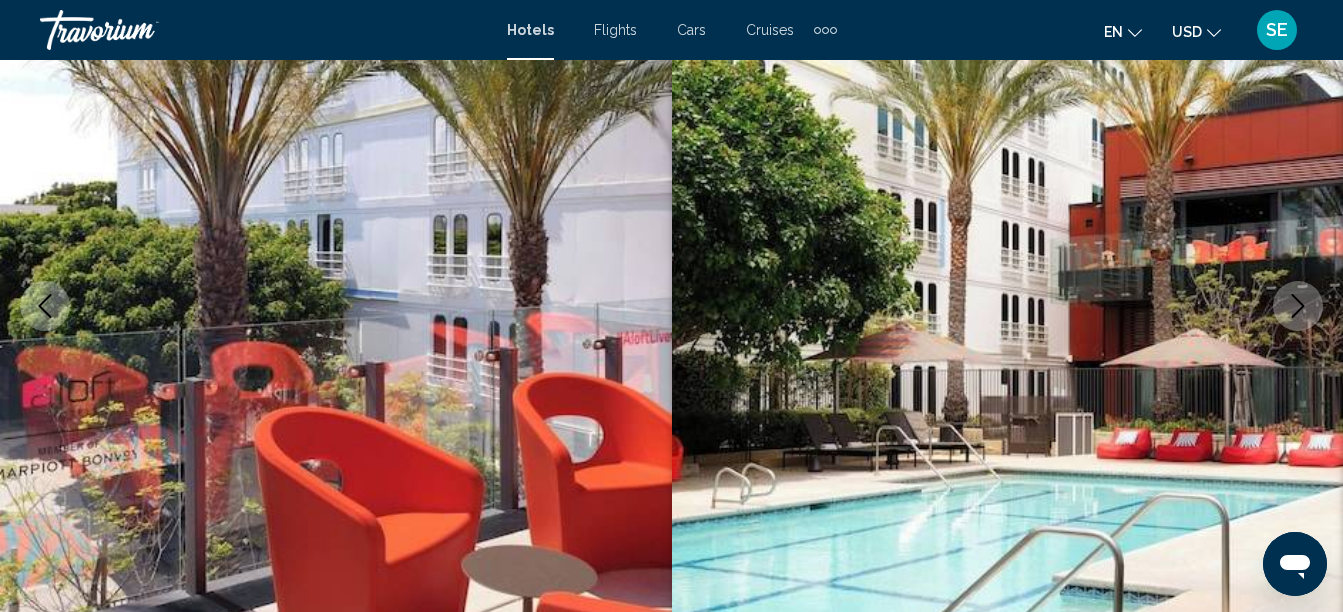 click 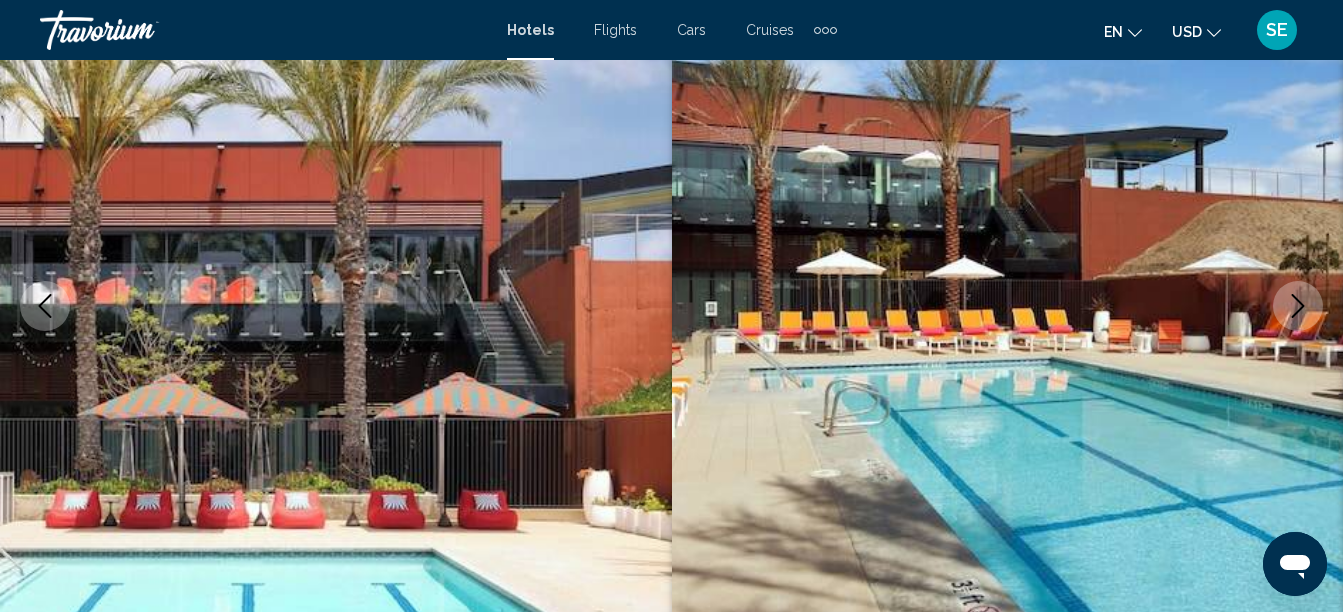 click 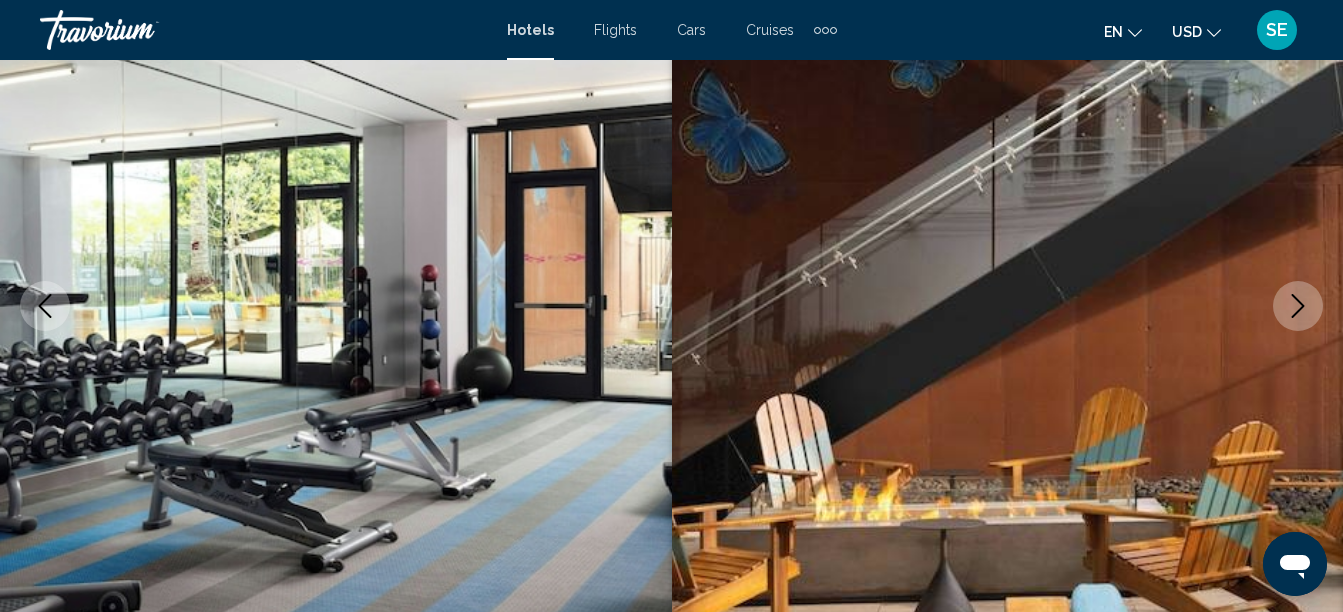 click 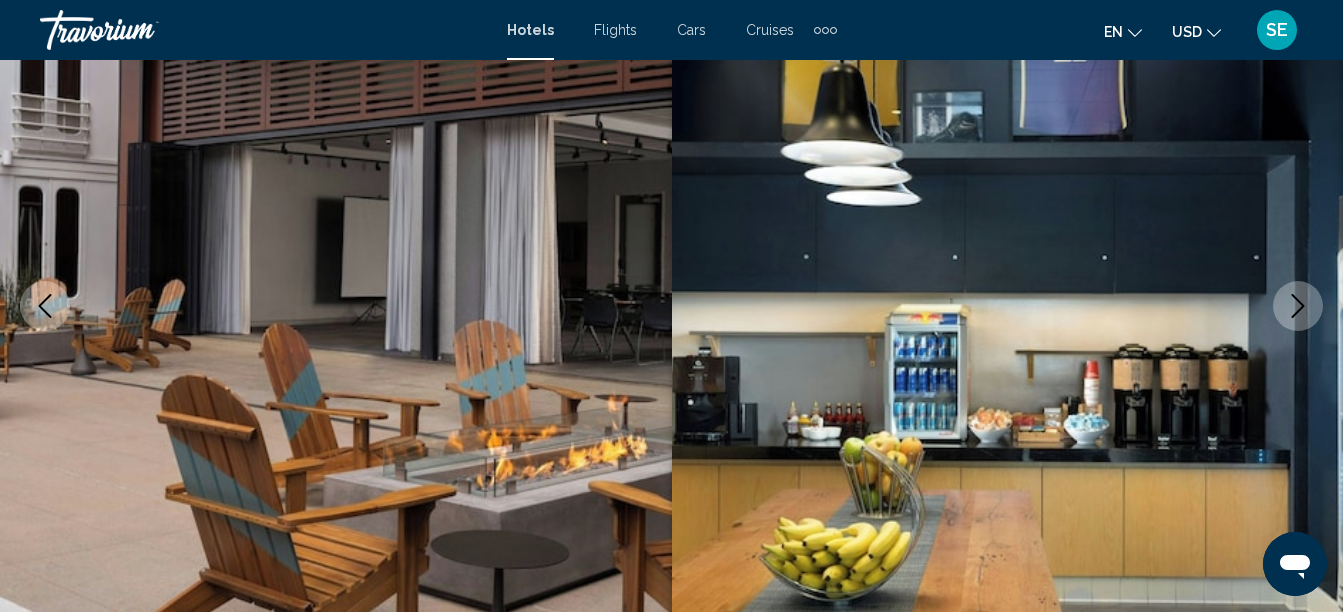 click 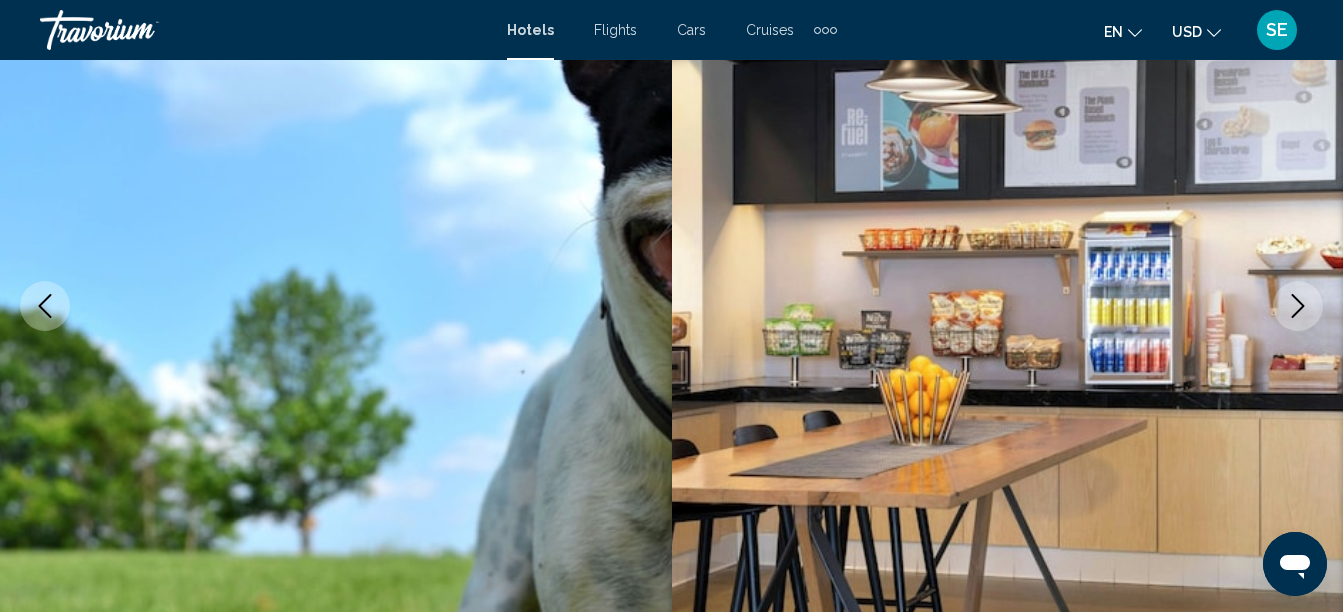 click 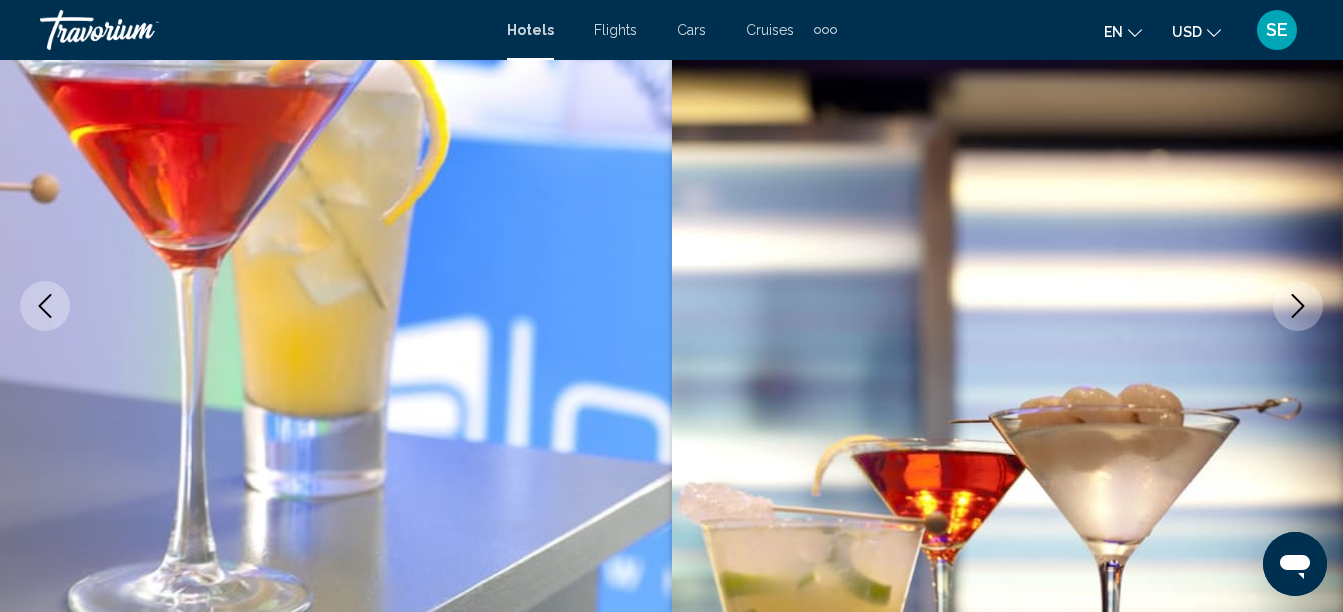 click 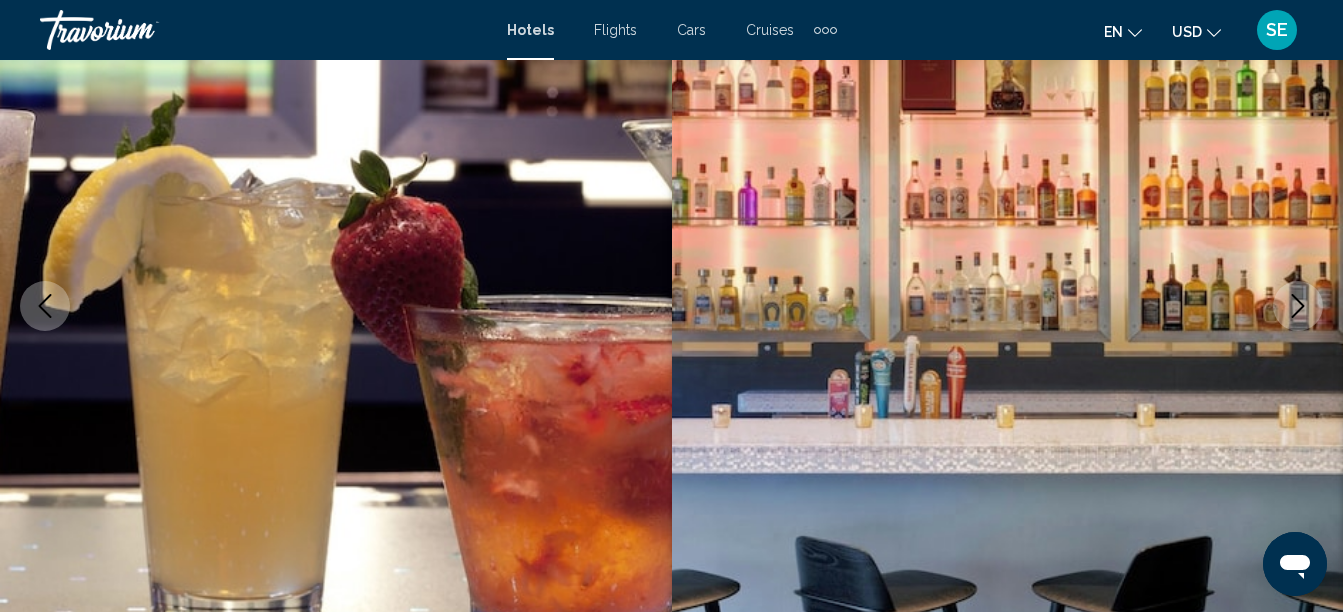 click 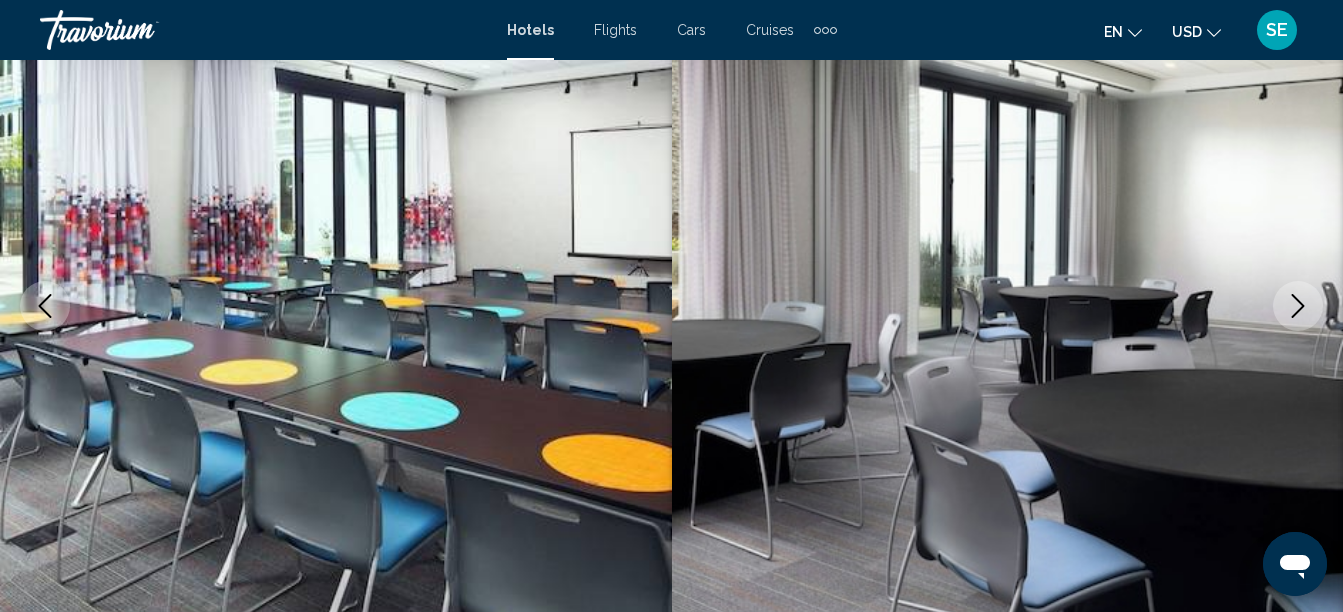 click 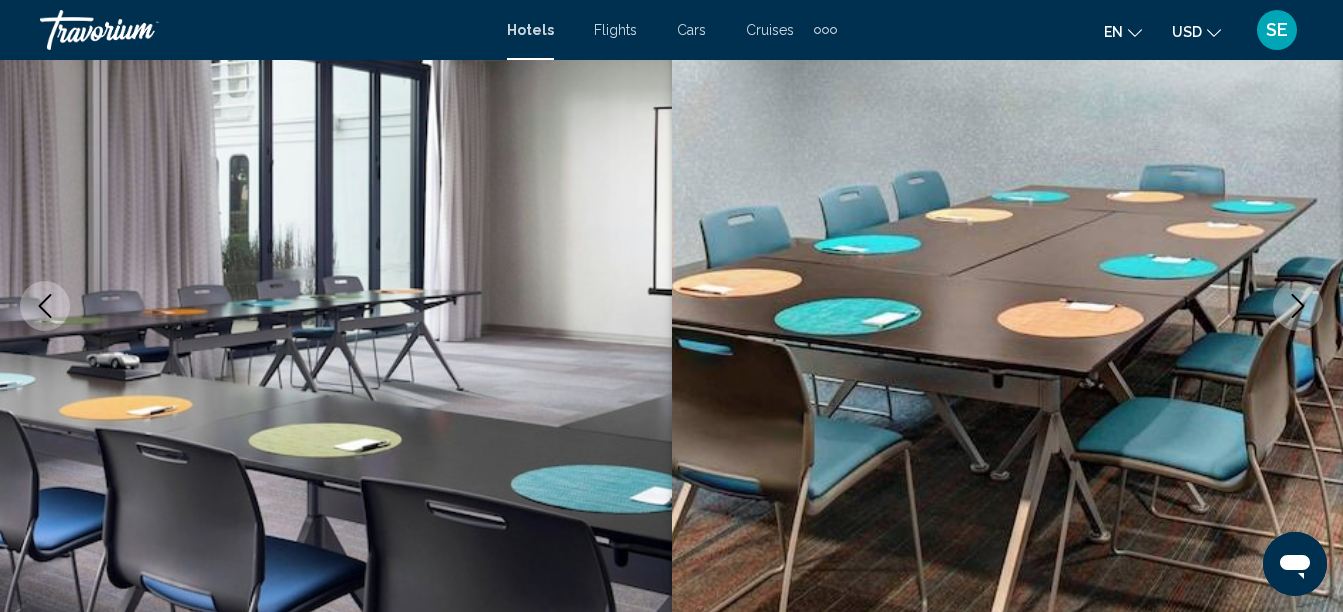 click 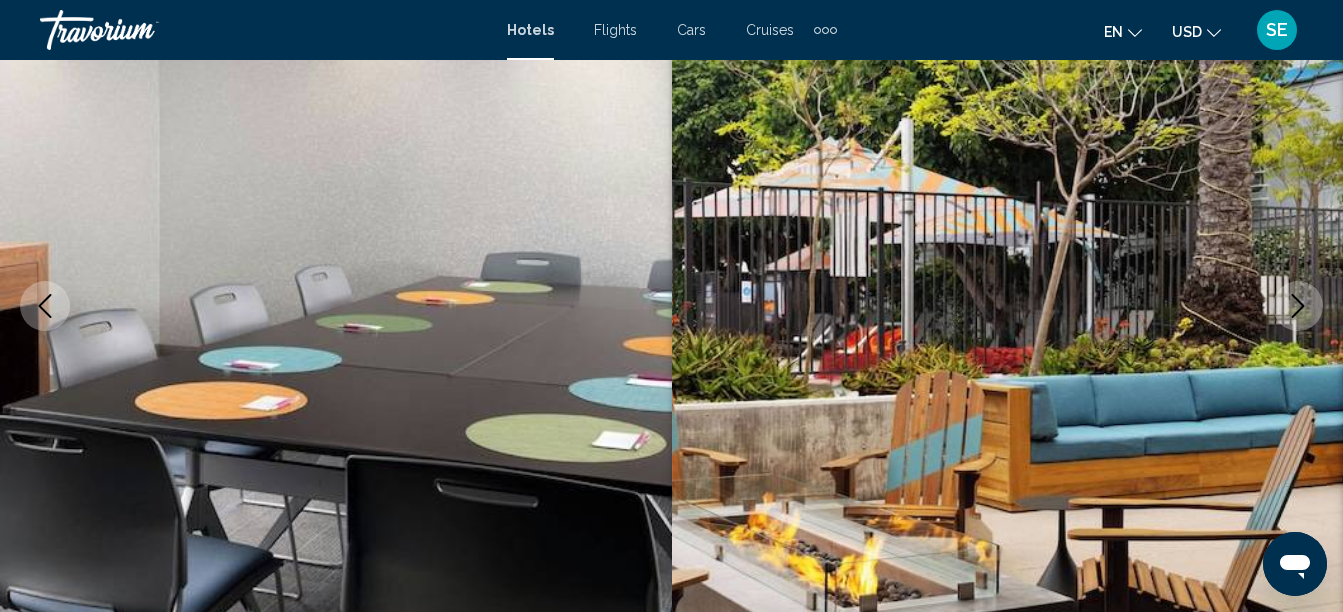 click 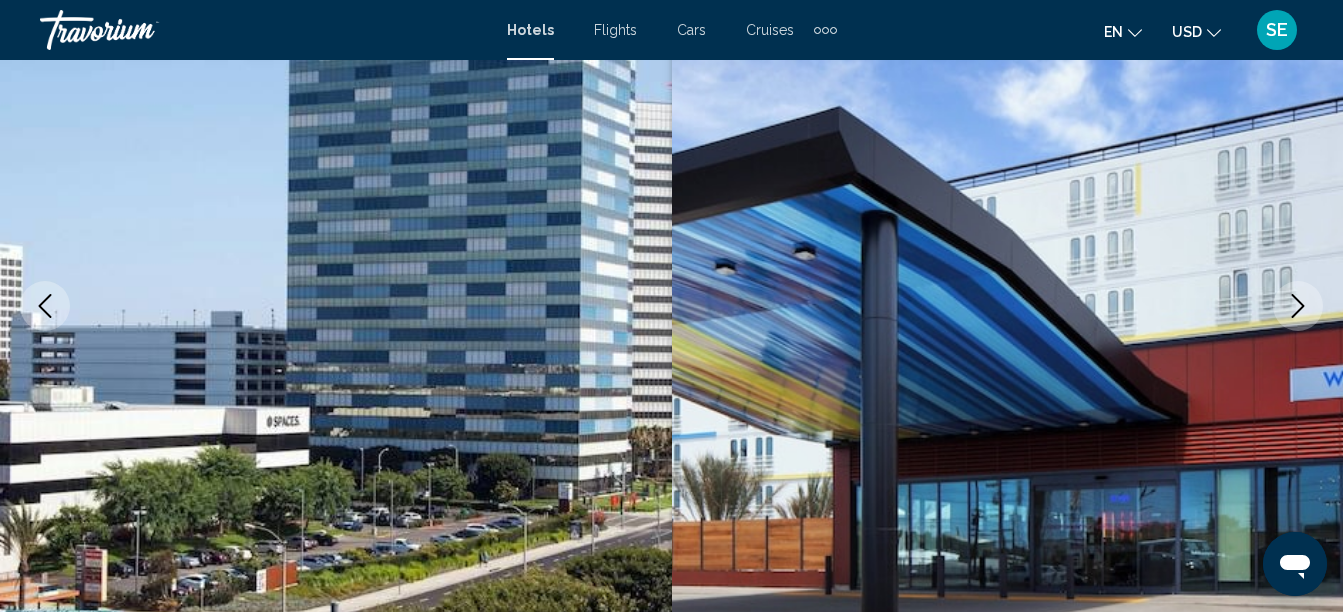click 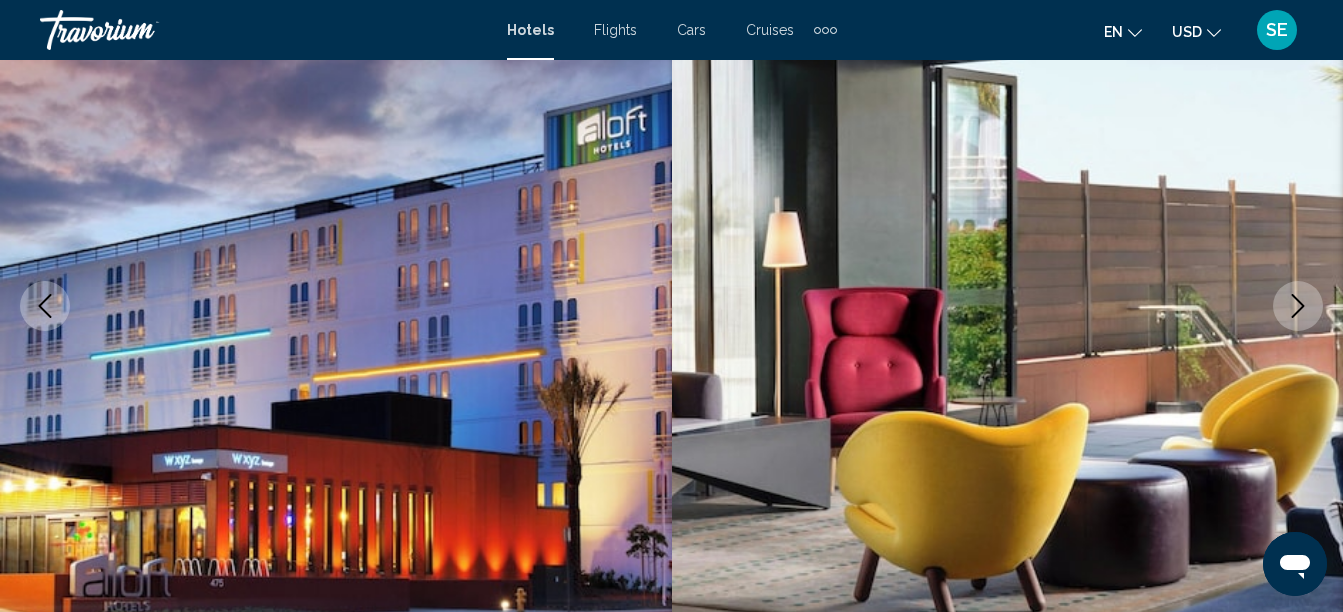 click 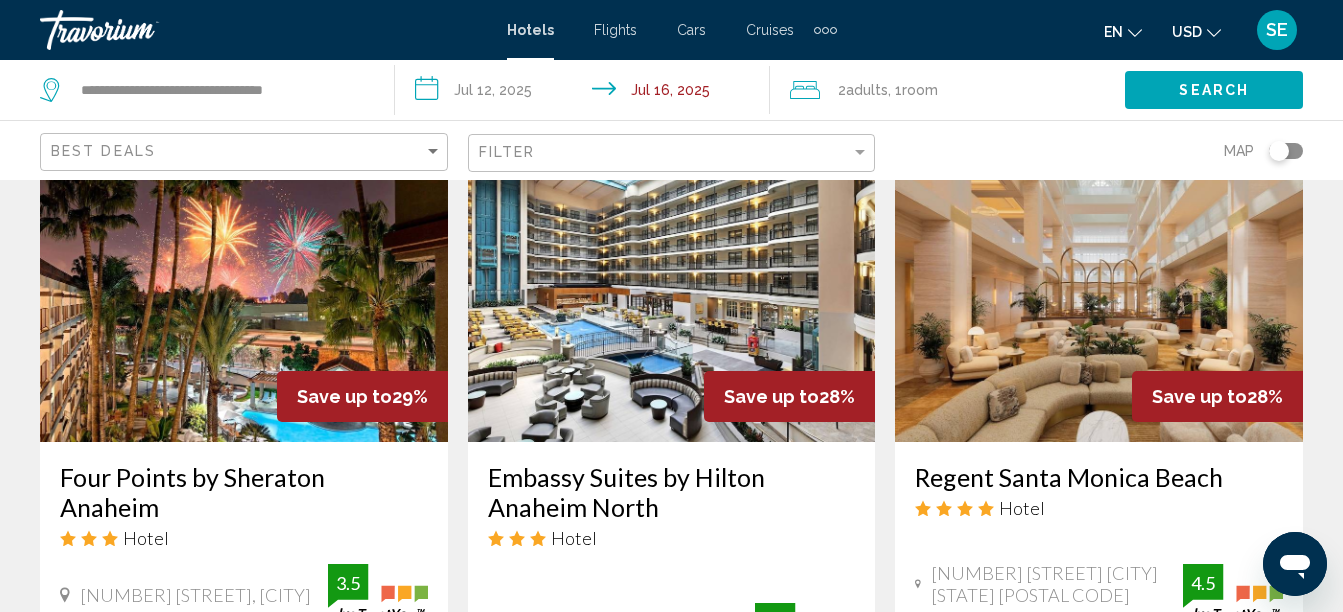 scroll, scrollTop: 896, scrollLeft: 0, axis: vertical 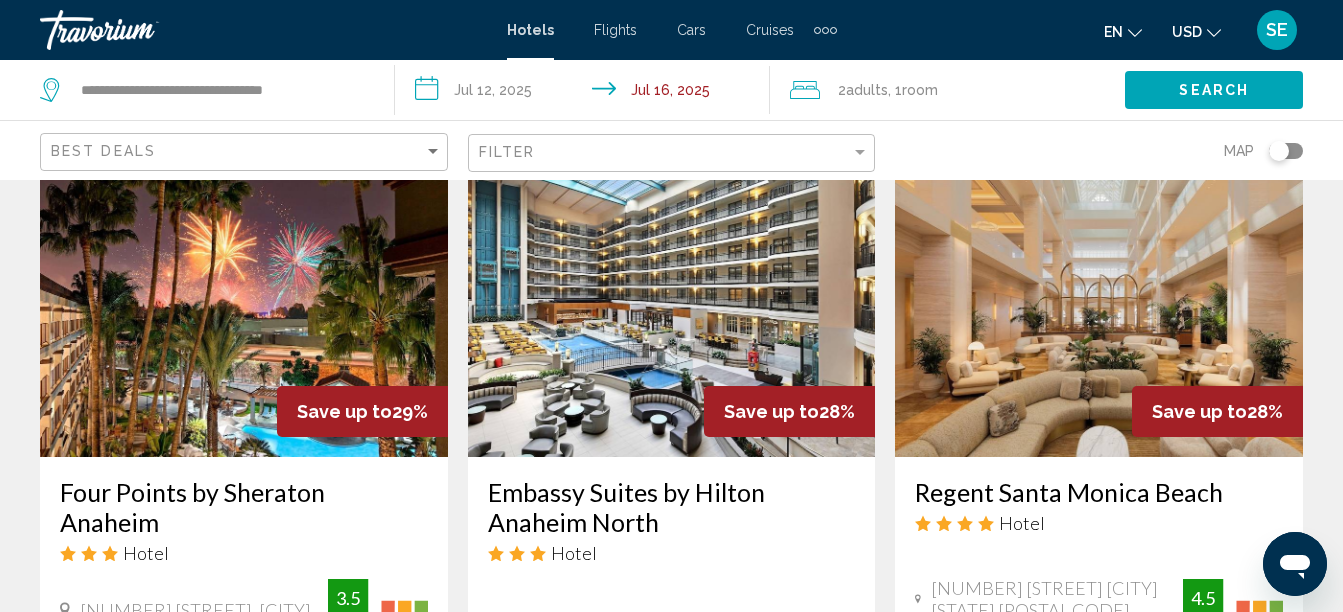 click at bounding box center (672, 297) 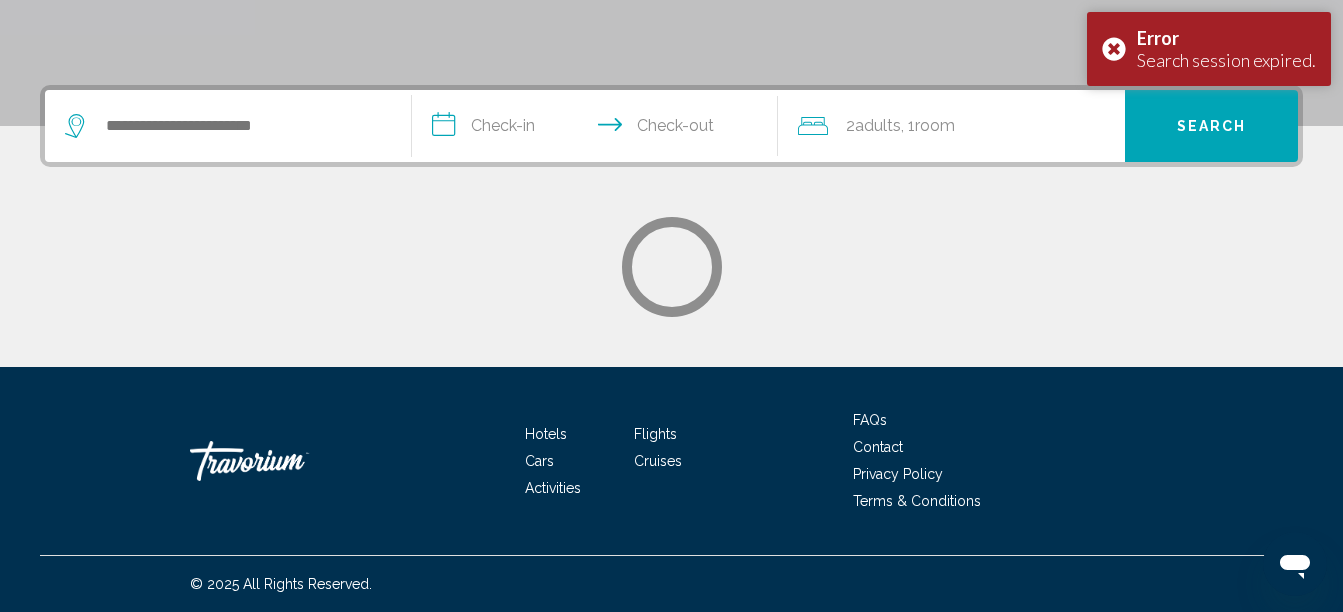 scroll, scrollTop: 0, scrollLeft: 0, axis: both 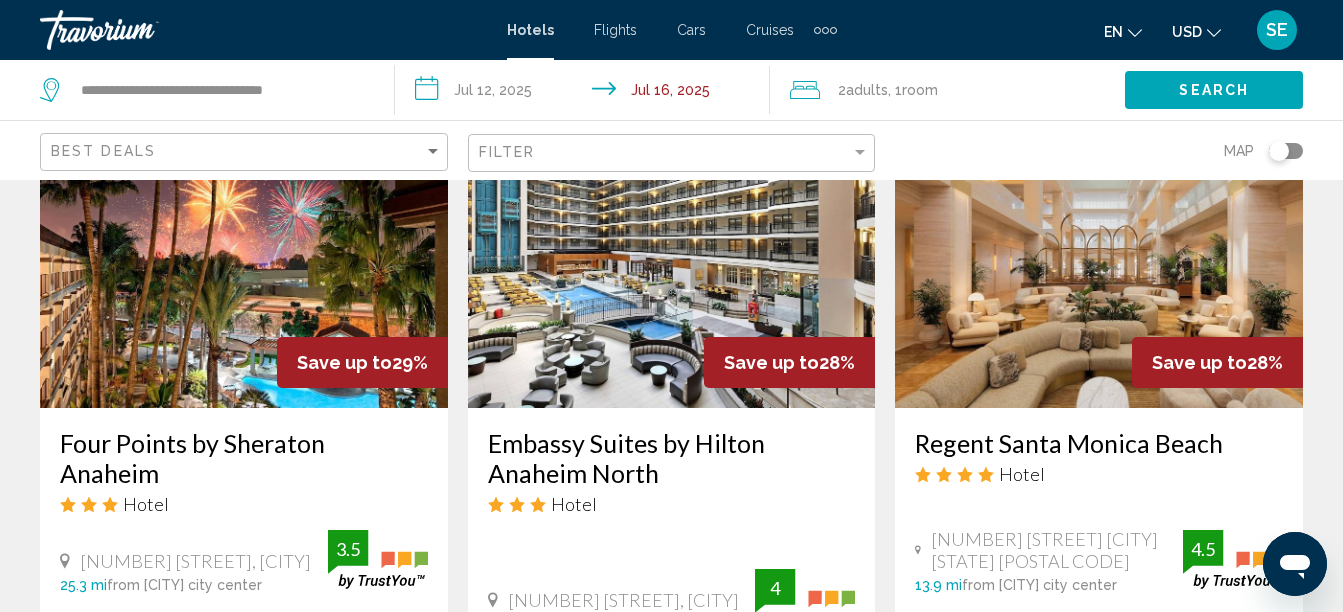 click at bounding box center (672, 248) 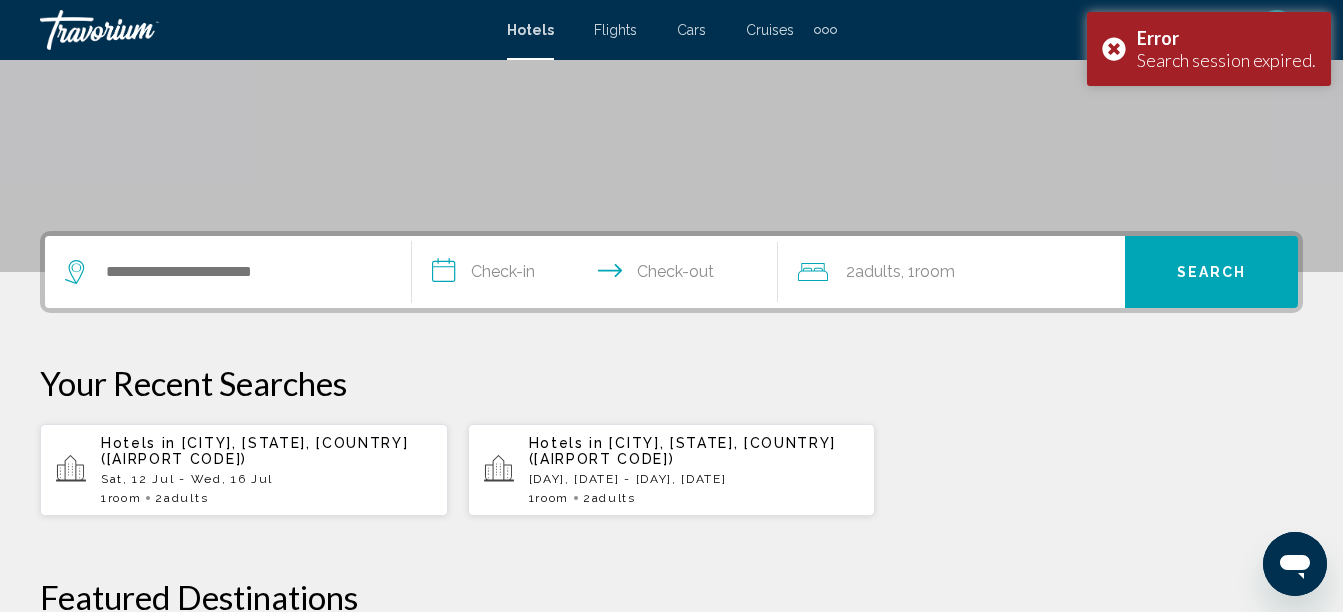 scroll, scrollTop: 331, scrollLeft: 0, axis: vertical 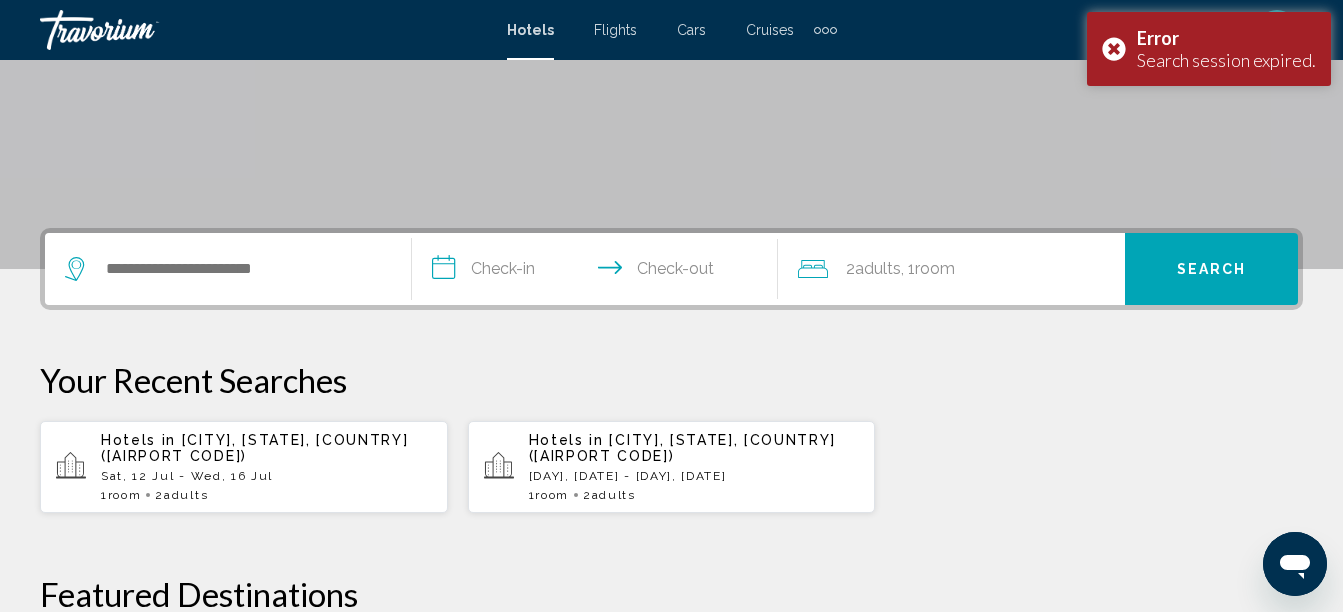 click on "Hotels in    [CITY], [STATE], United States (LAX)" at bounding box center [694, 448] 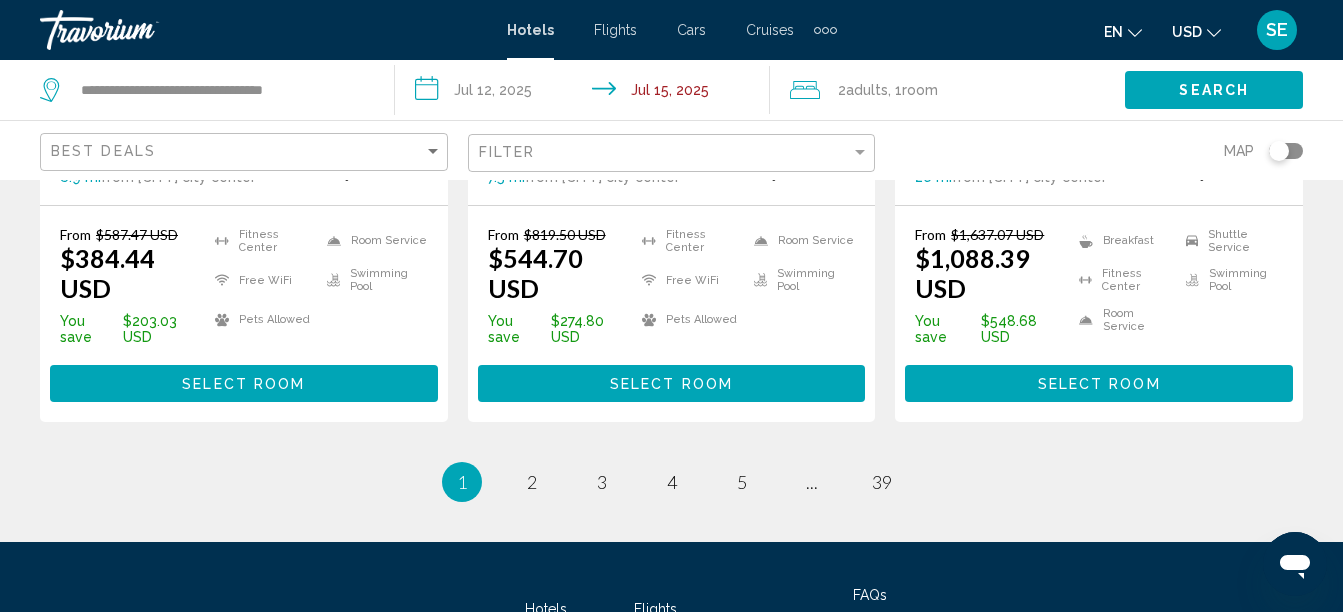 scroll, scrollTop: 2881, scrollLeft: 0, axis: vertical 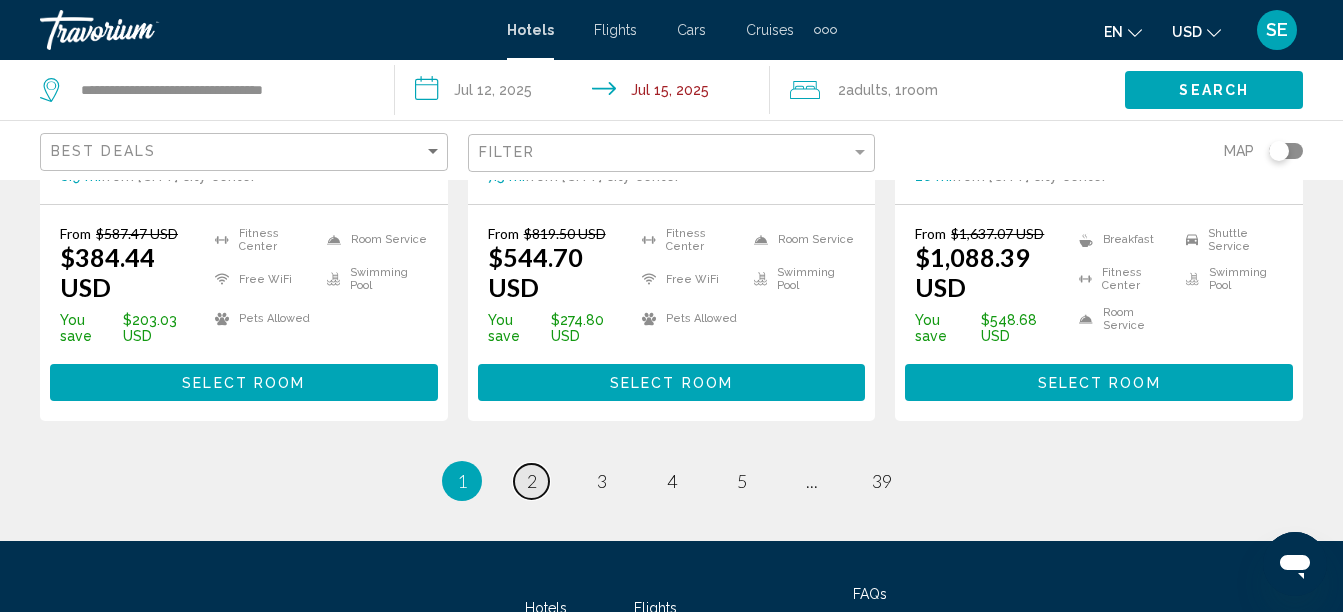 click on "page  2" at bounding box center [531, 481] 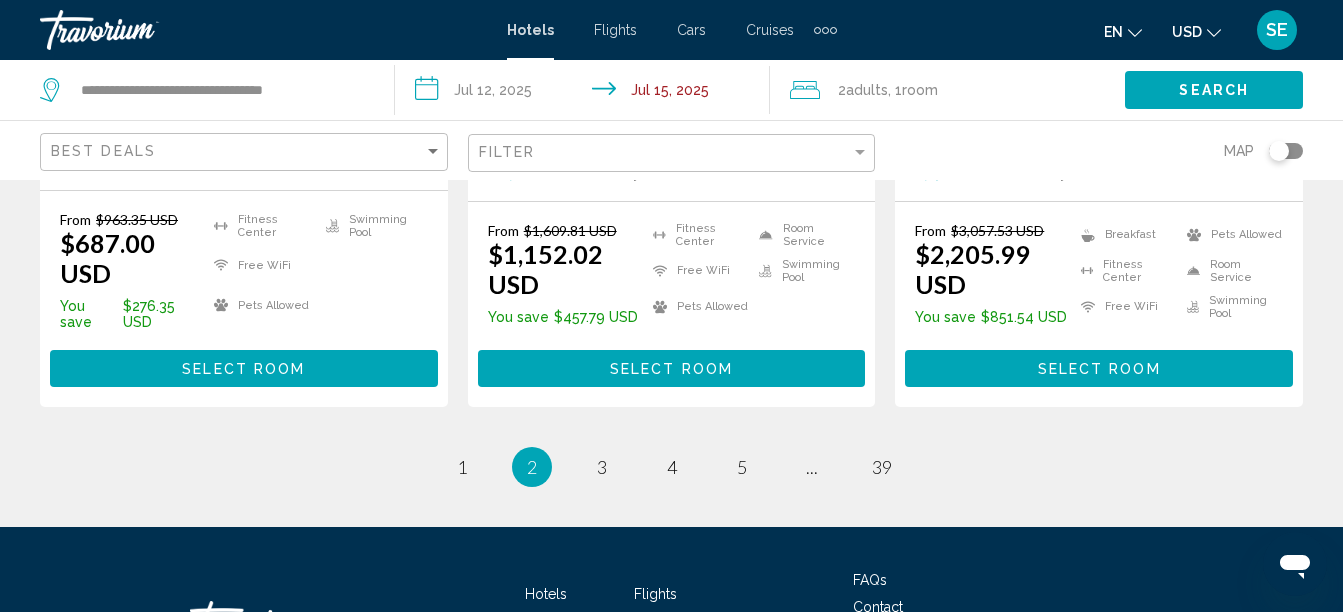 scroll, scrollTop: 2908, scrollLeft: 0, axis: vertical 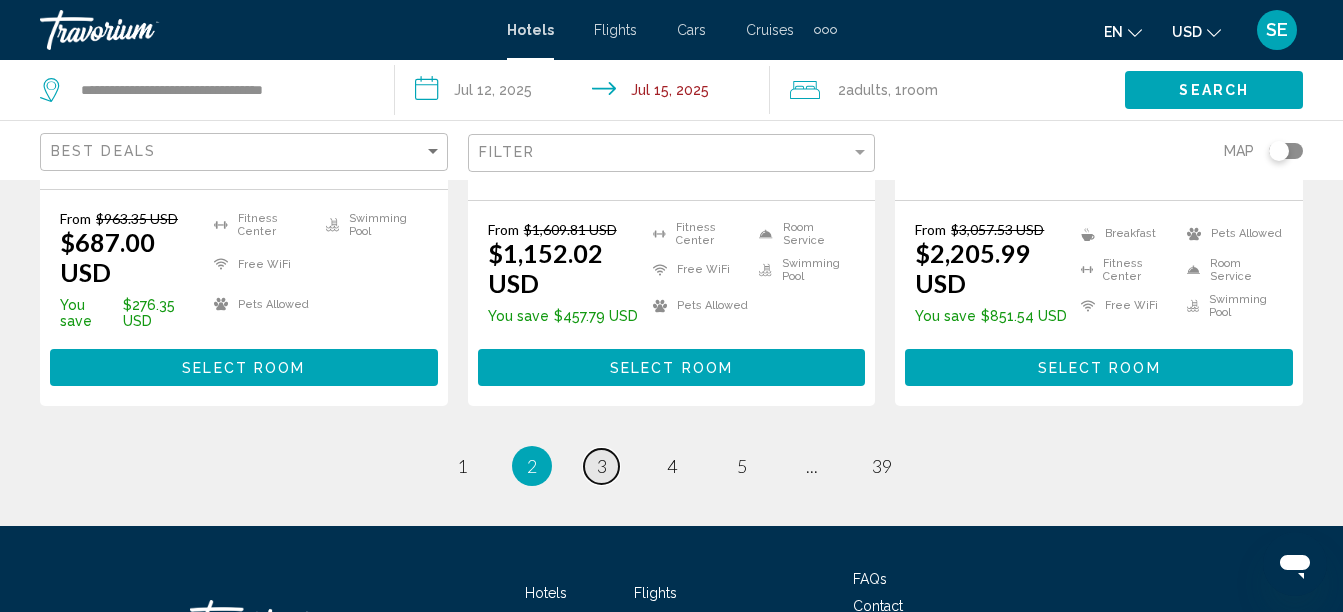 click on "3" at bounding box center [602, 466] 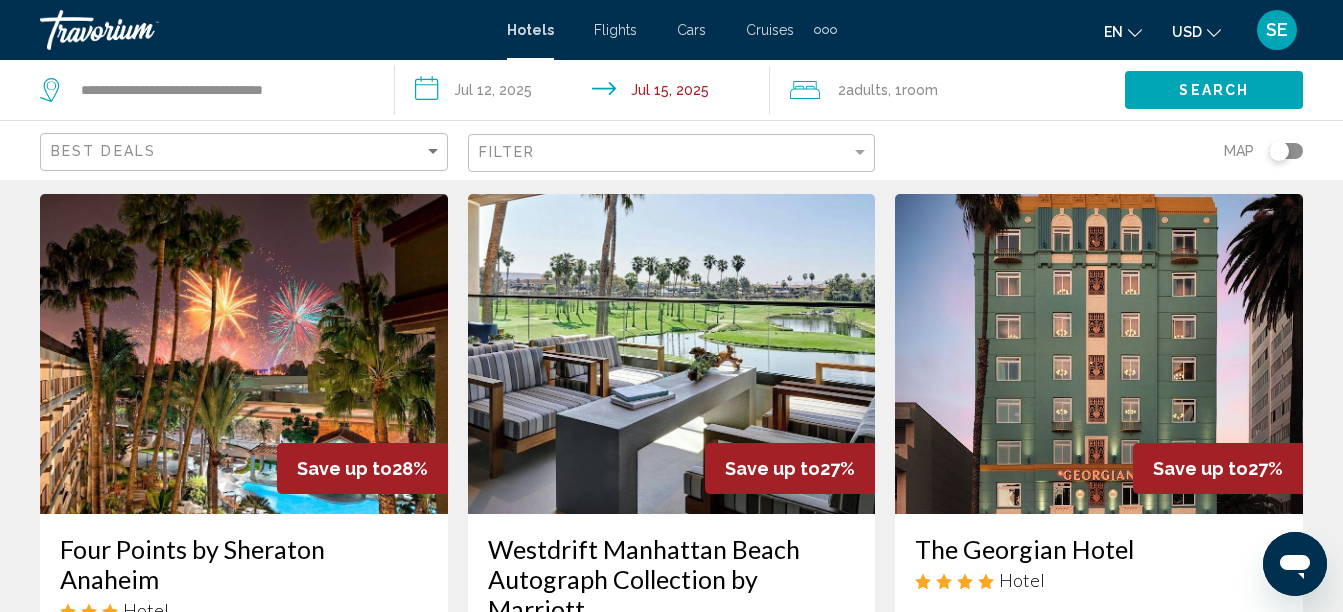 scroll, scrollTop: 50, scrollLeft: 0, axis: vertical 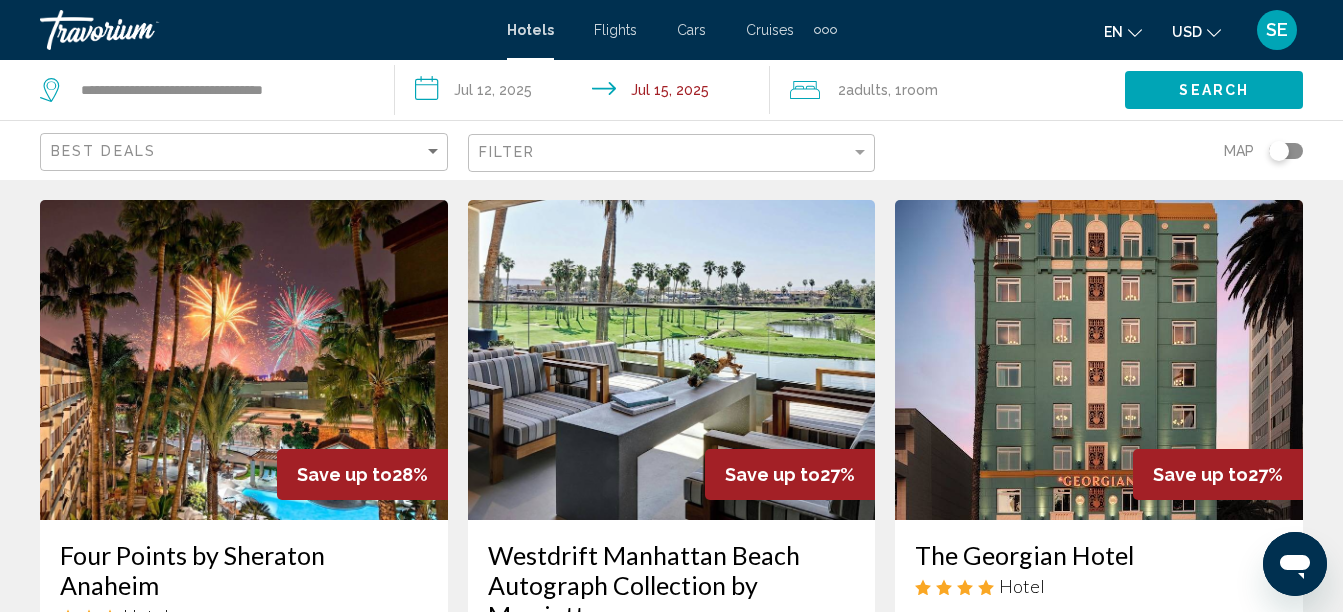 click at bounding box center [672, 360] 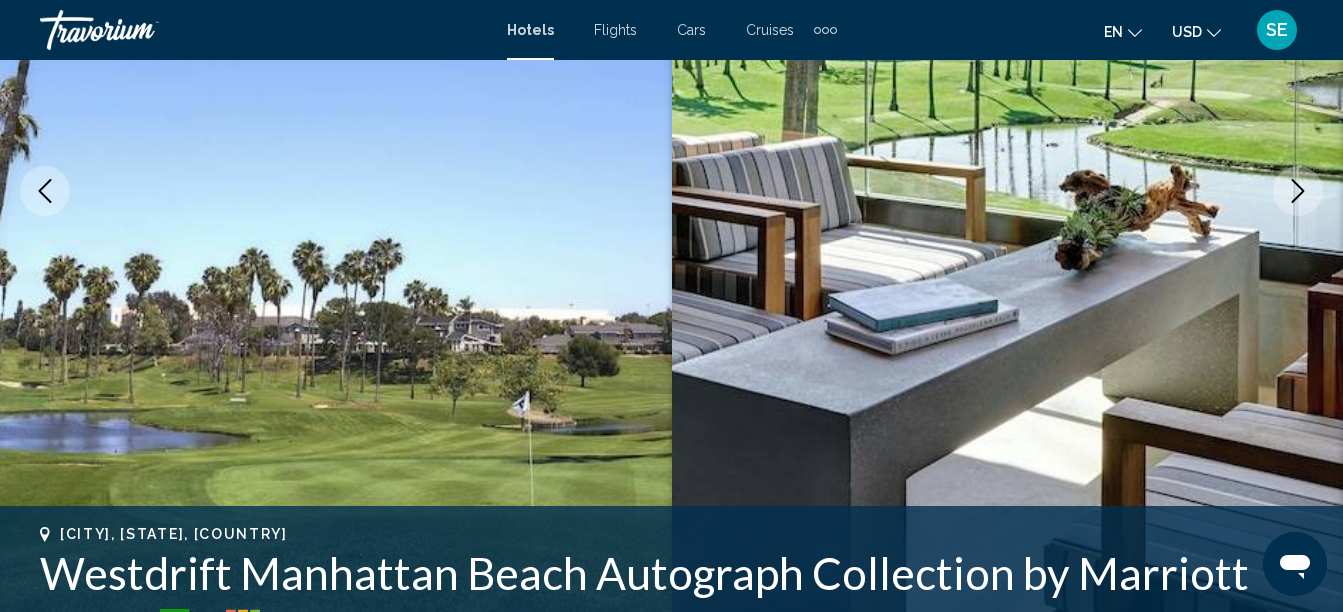 scroll, scrollTop: 343, scrollLeft: 0, axis: vertical 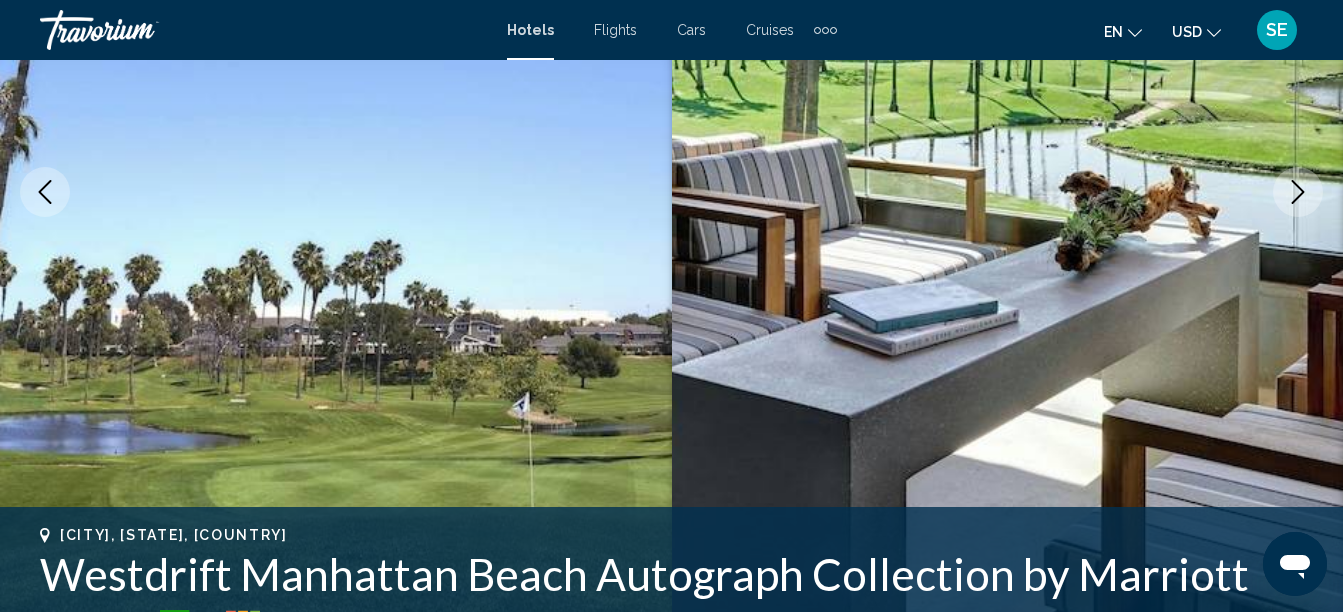 click 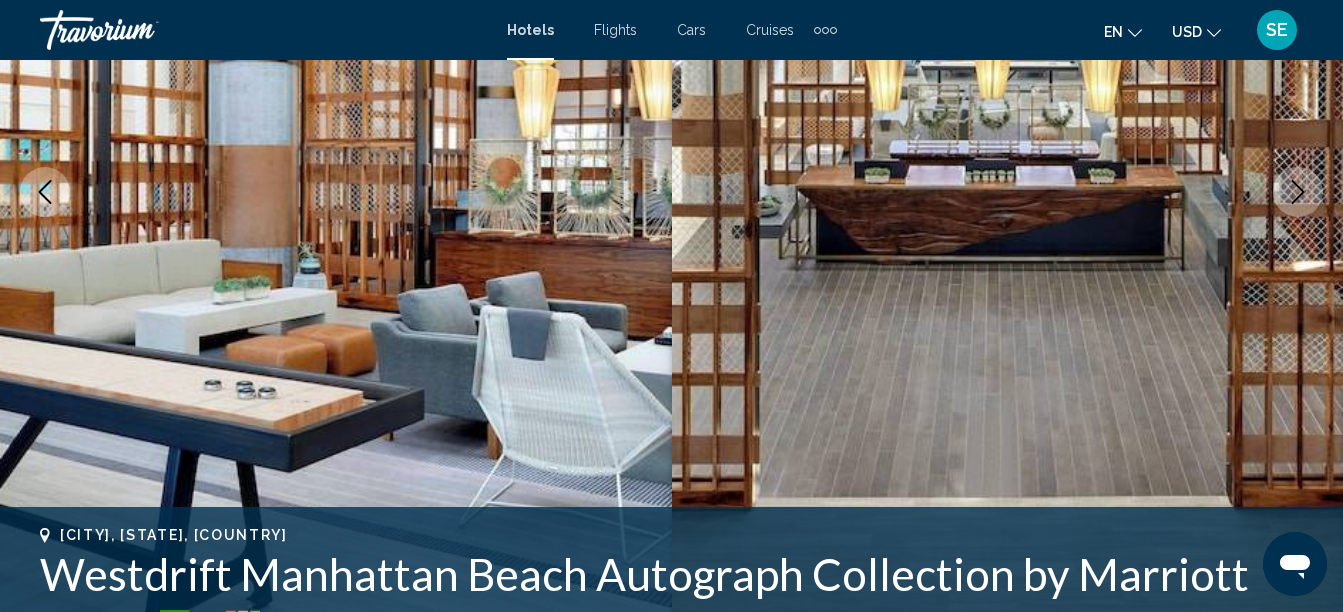 click 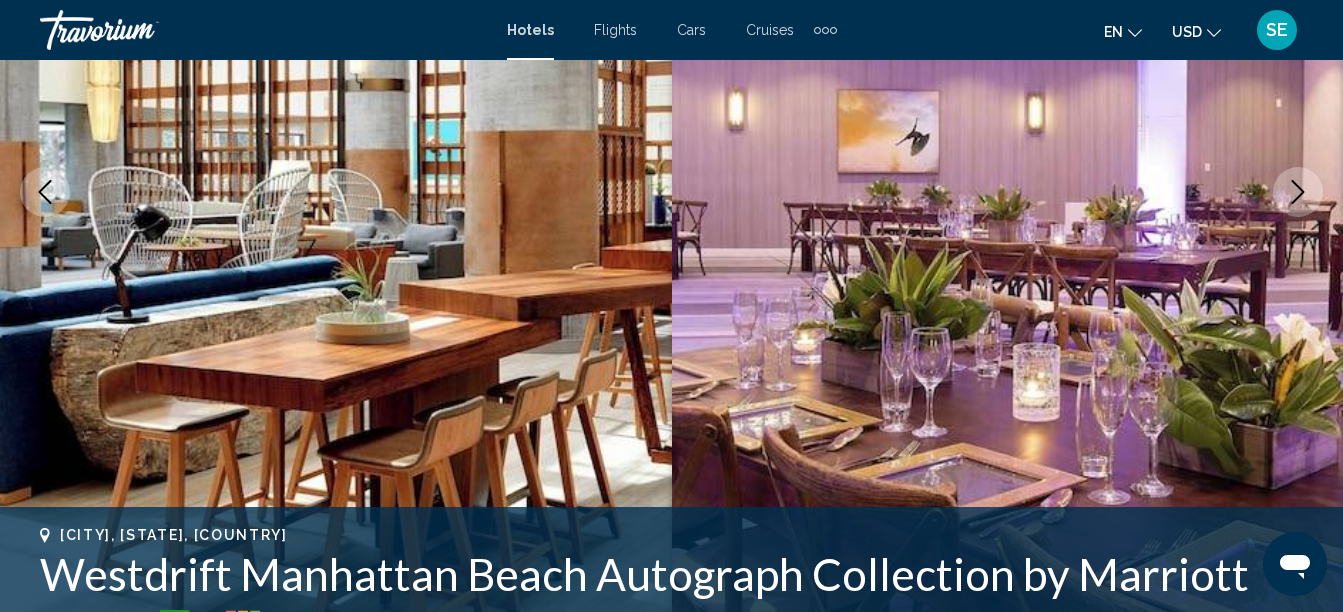 click 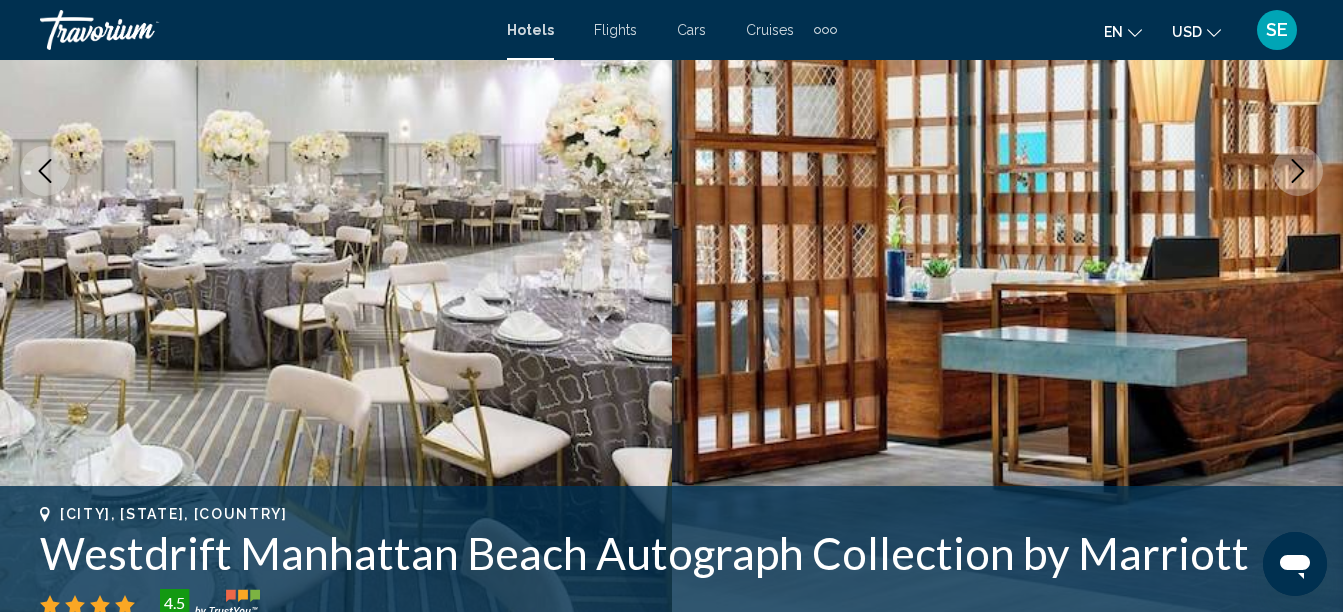 scroll, scrollTop: 363, scrollLeft: 0, axis: vertical 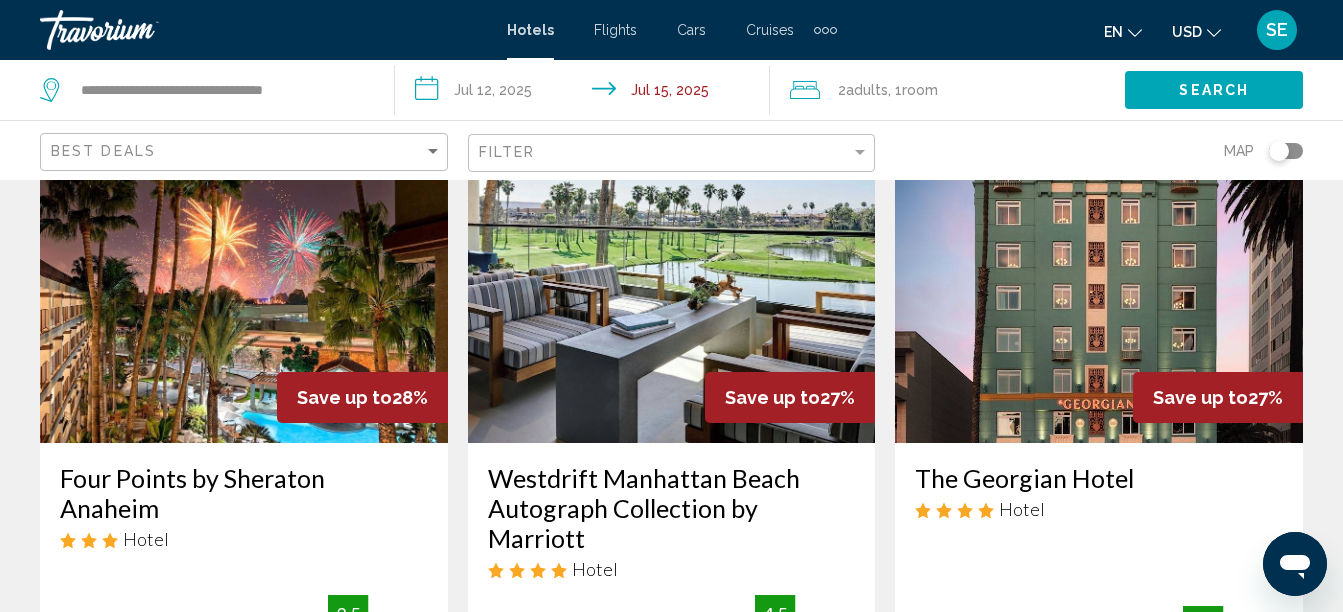 click at bounding box center [672, 283] 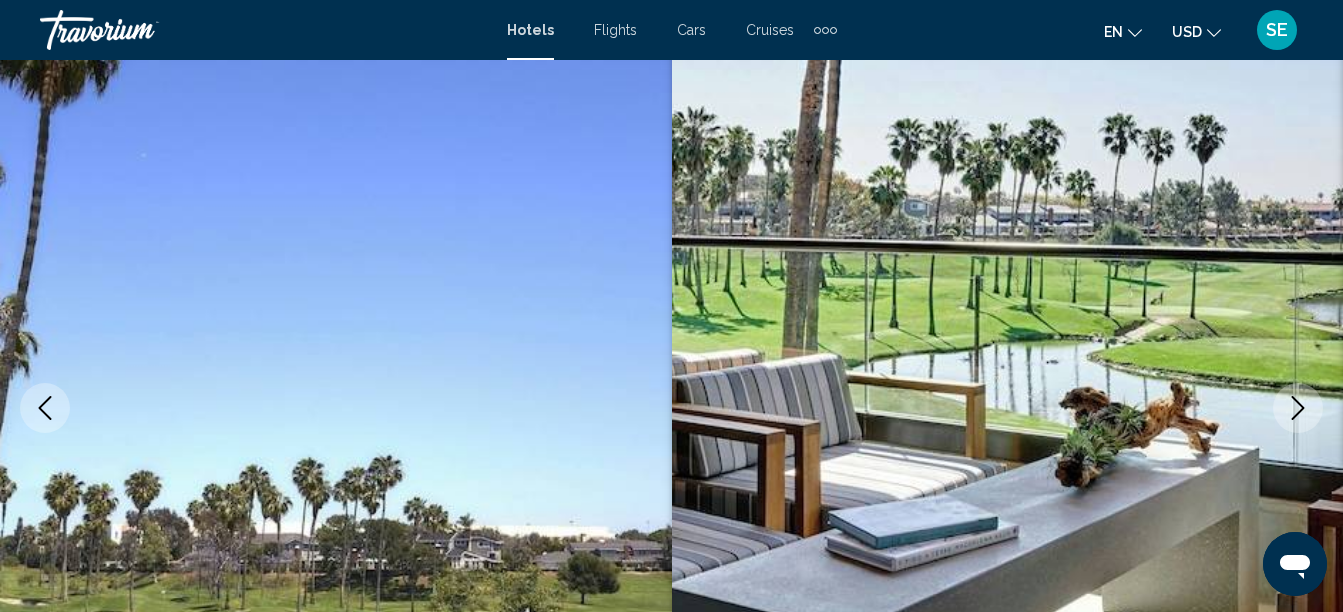 scroll, scrollTop: 229, scrollLeft: 0, axis: vertical 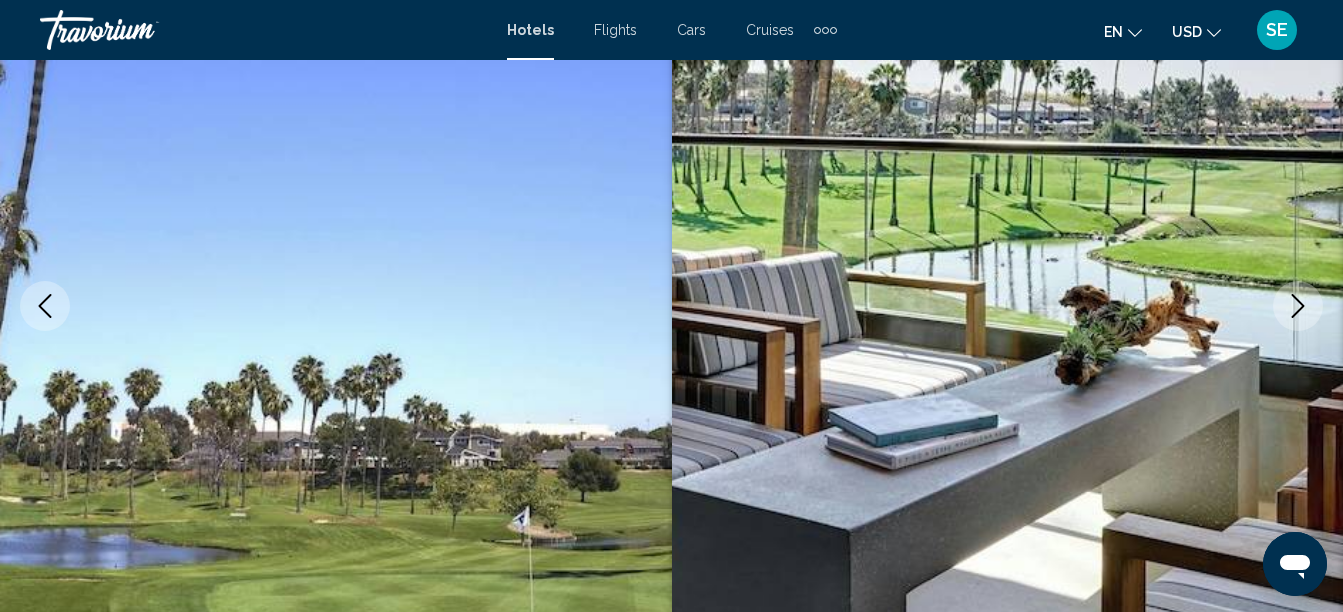 click 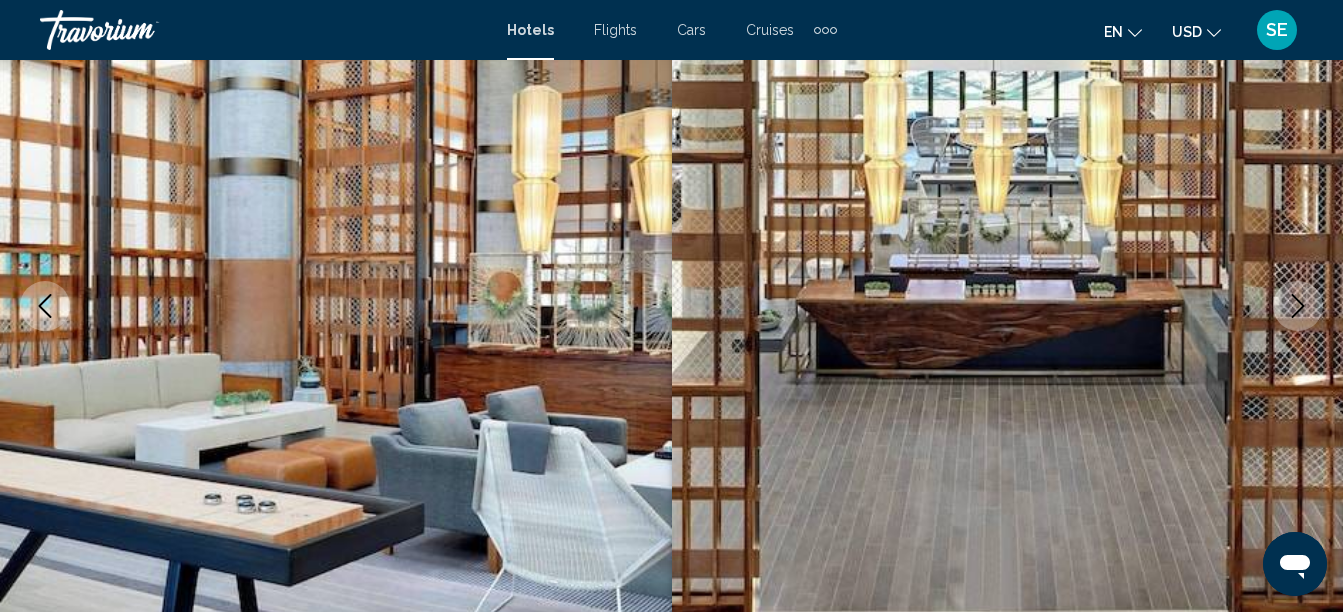 click 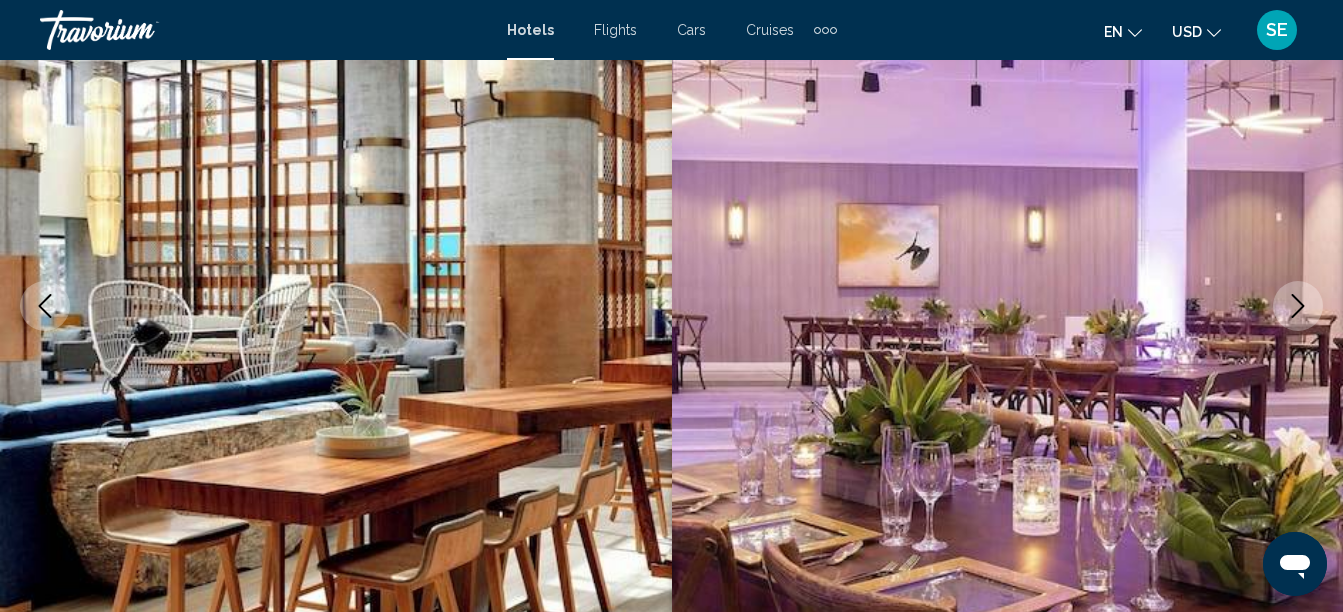 click 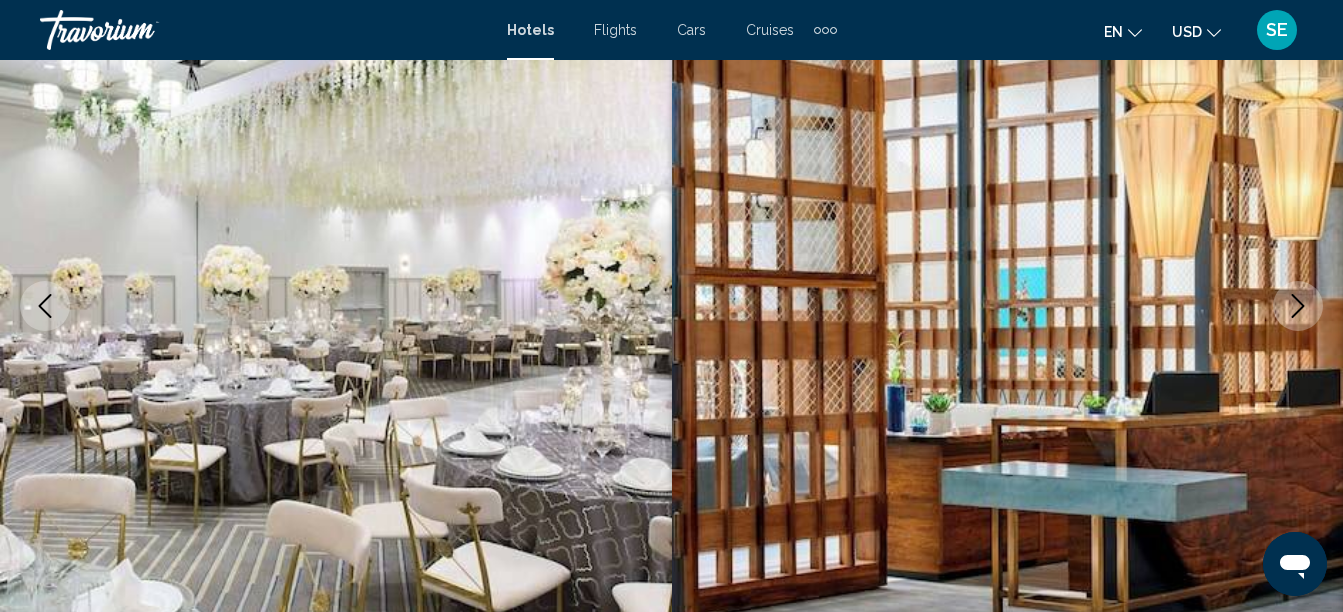 click 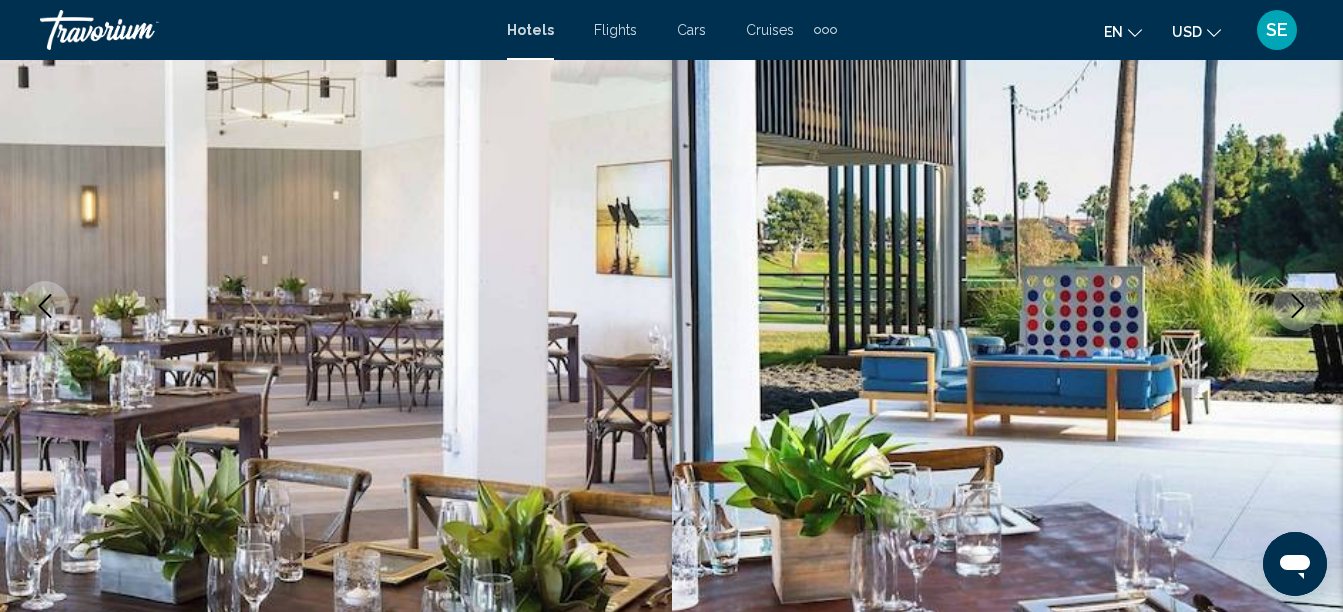 click 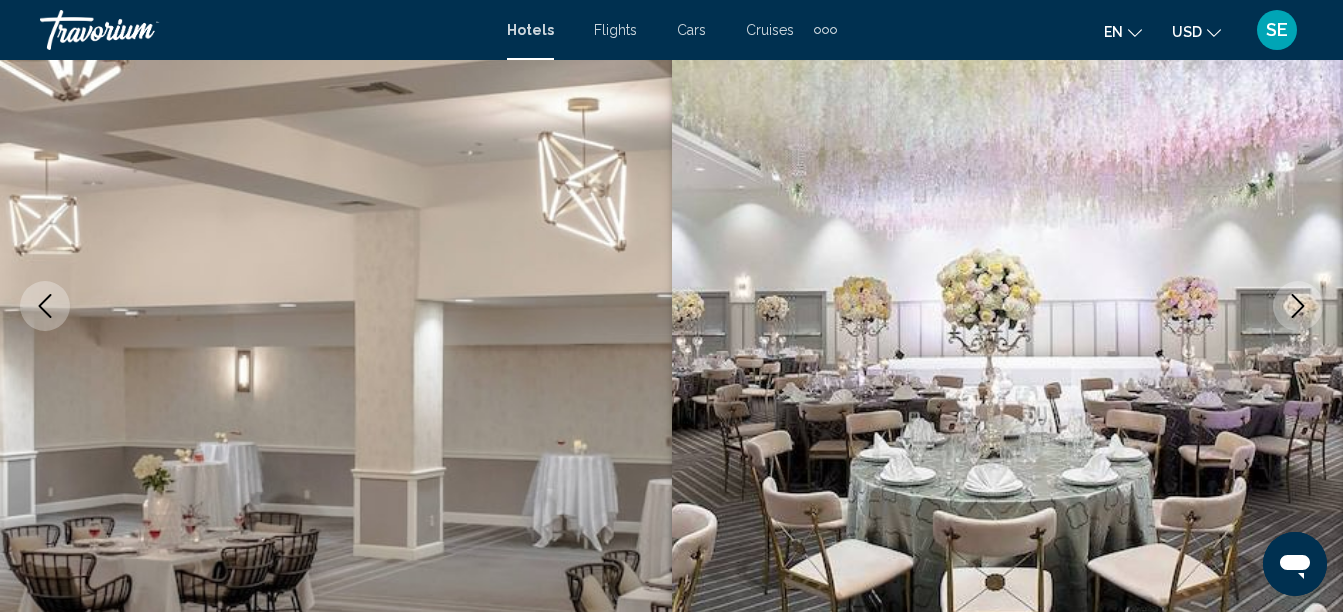 click 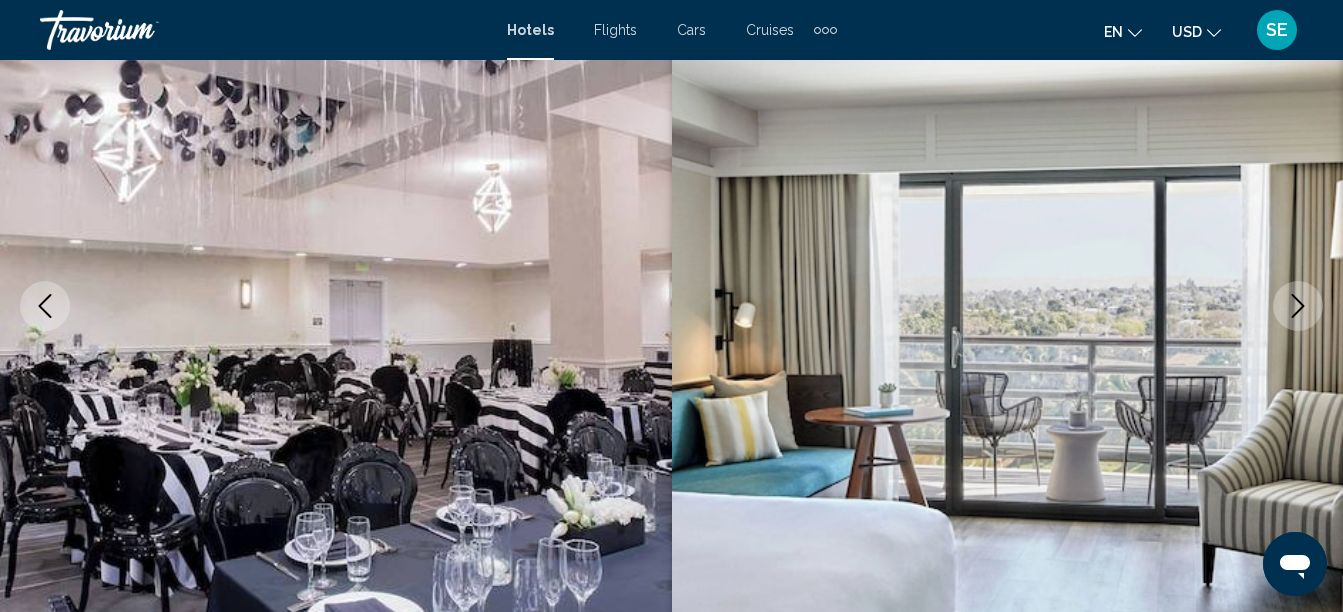 click 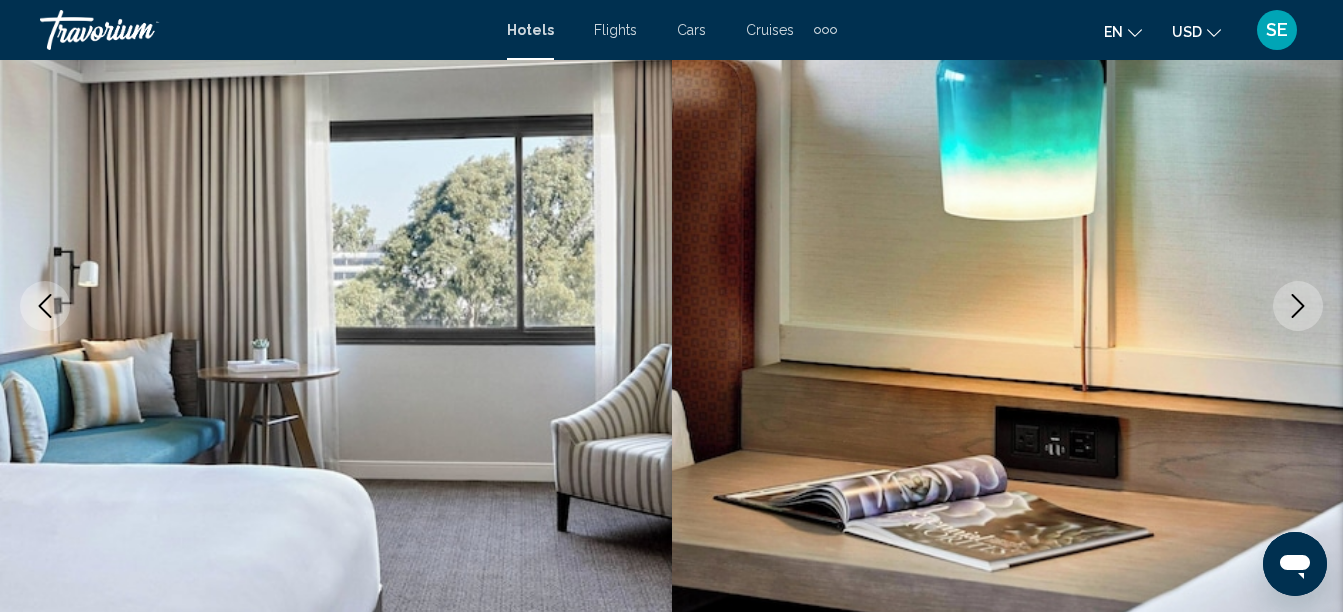 click 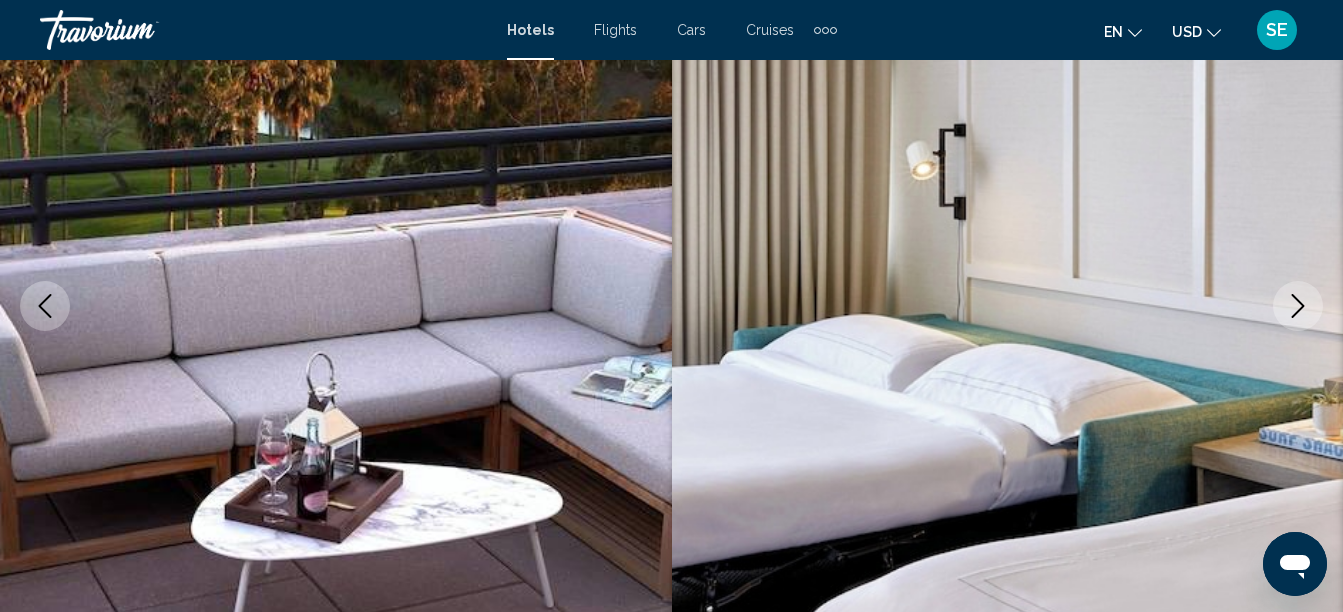 click 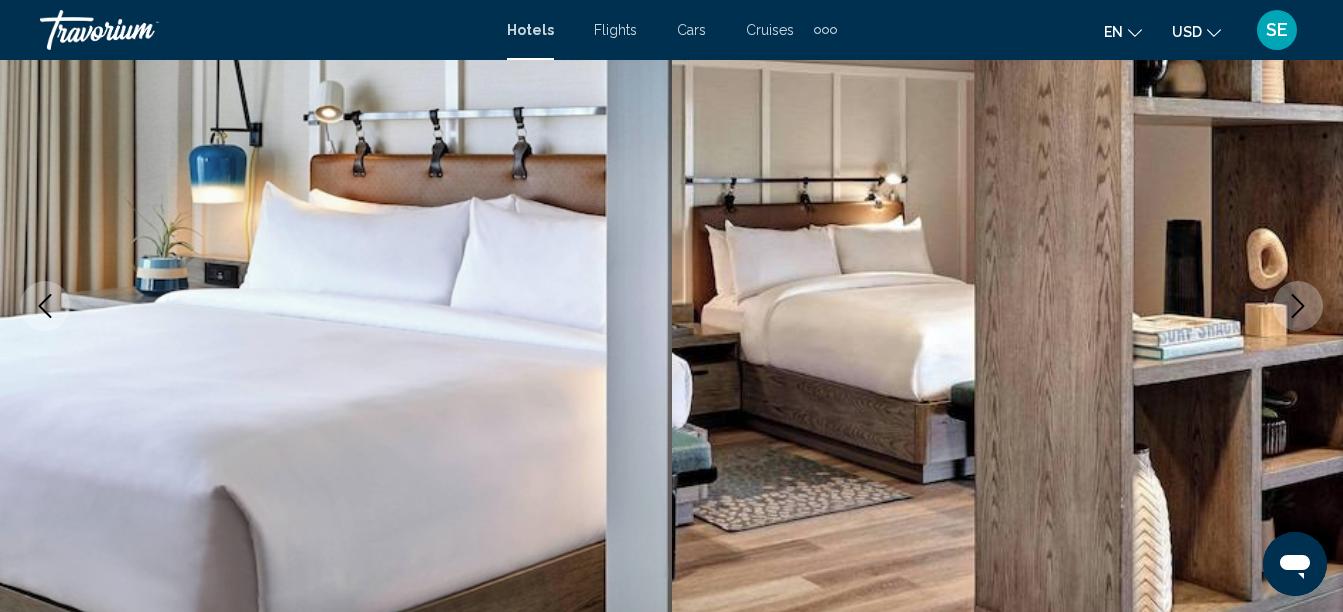 click 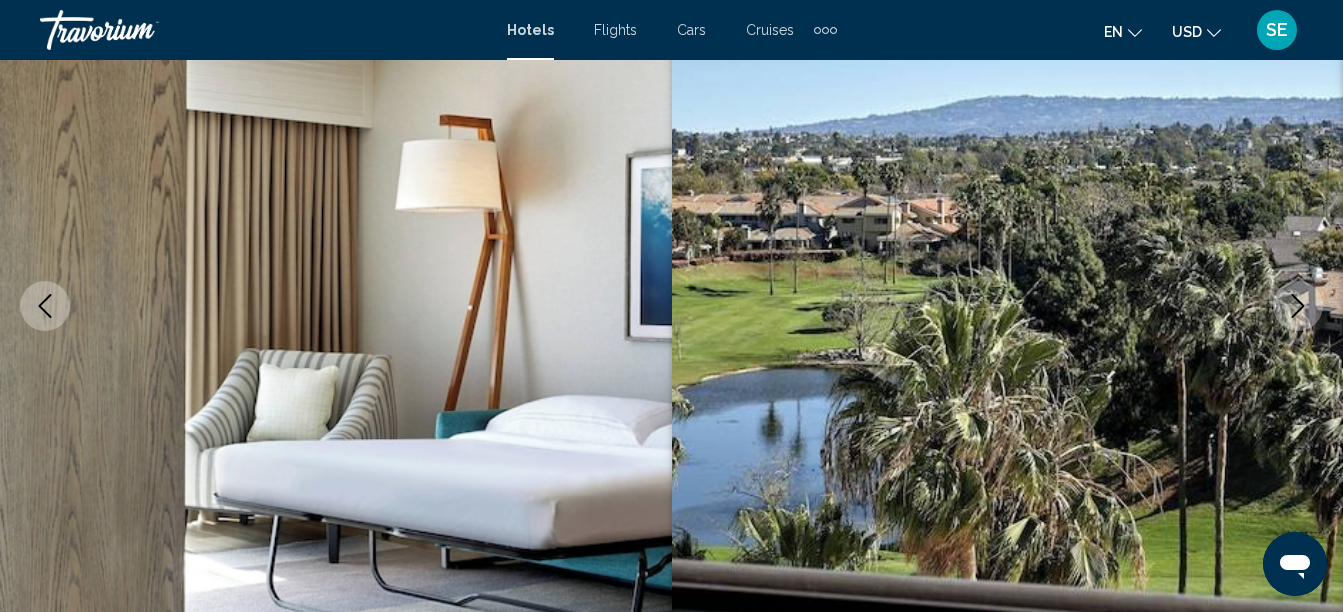 click 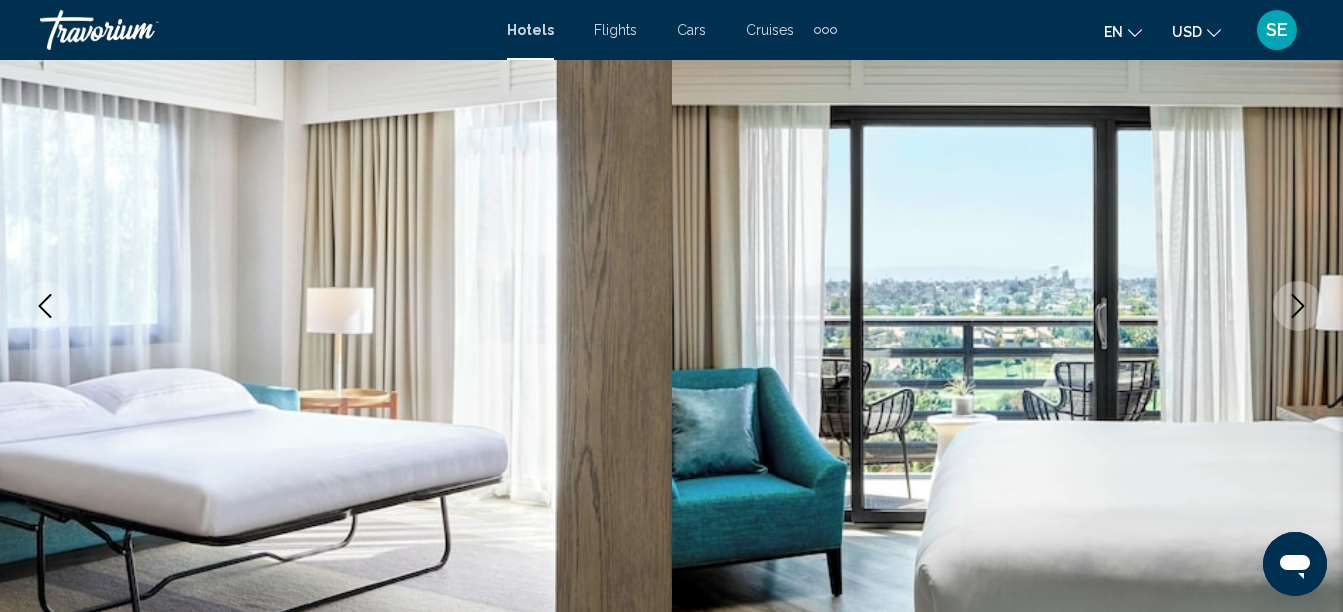 click 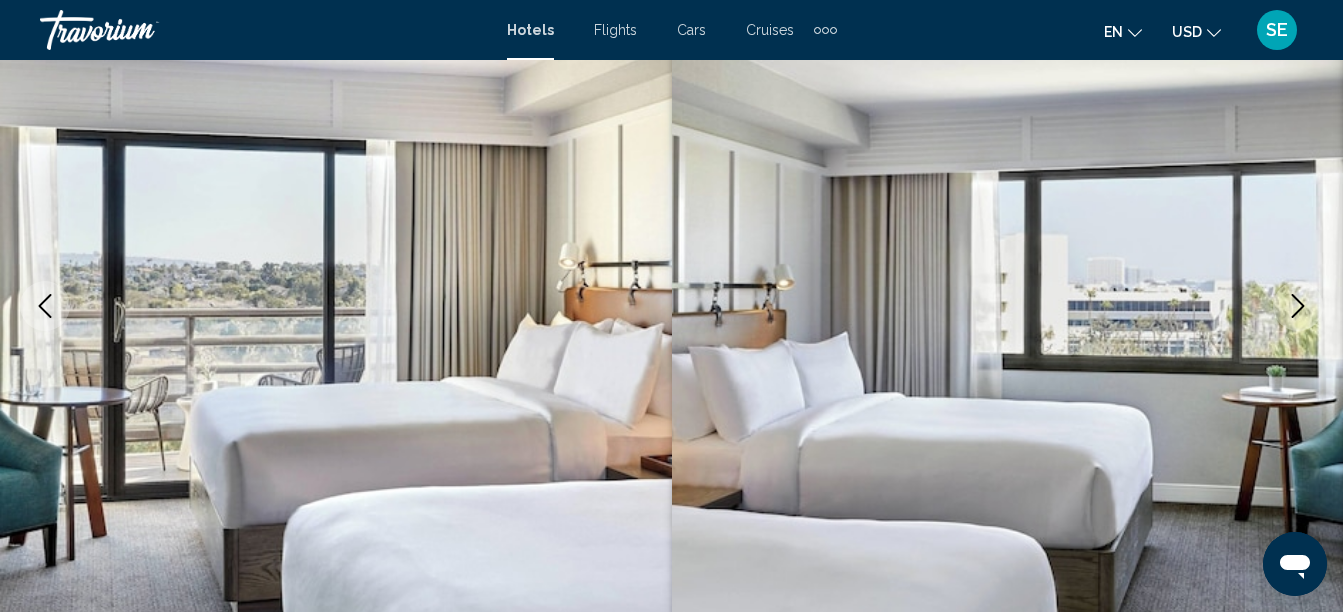 click 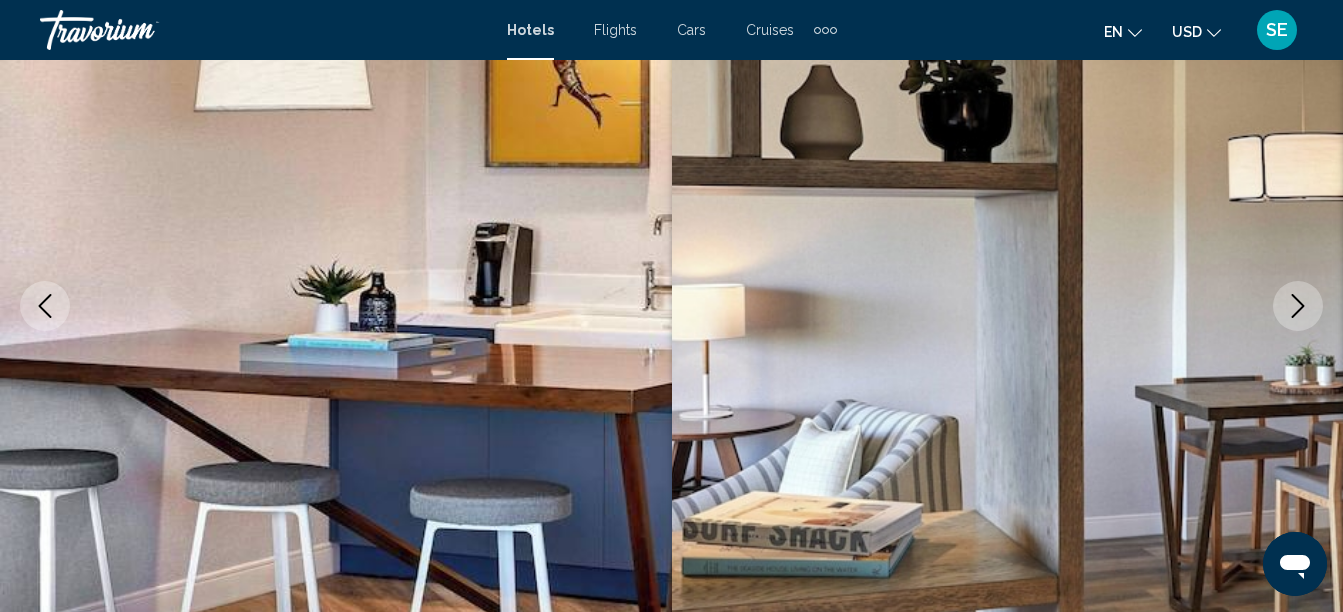 click 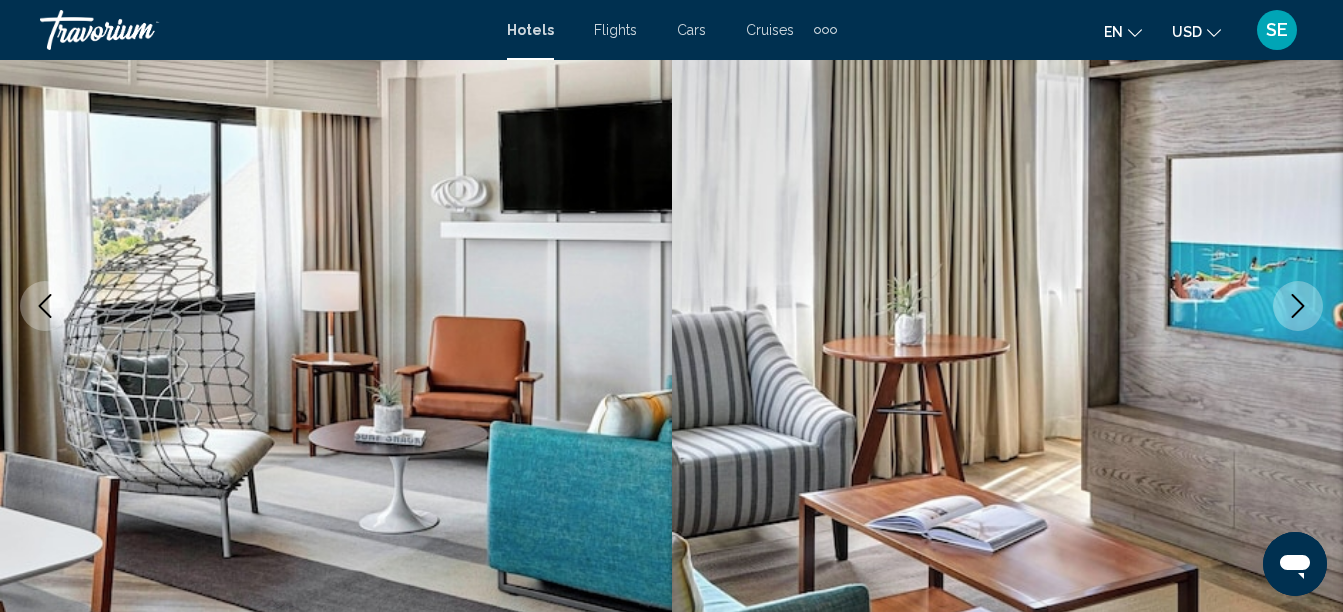 click 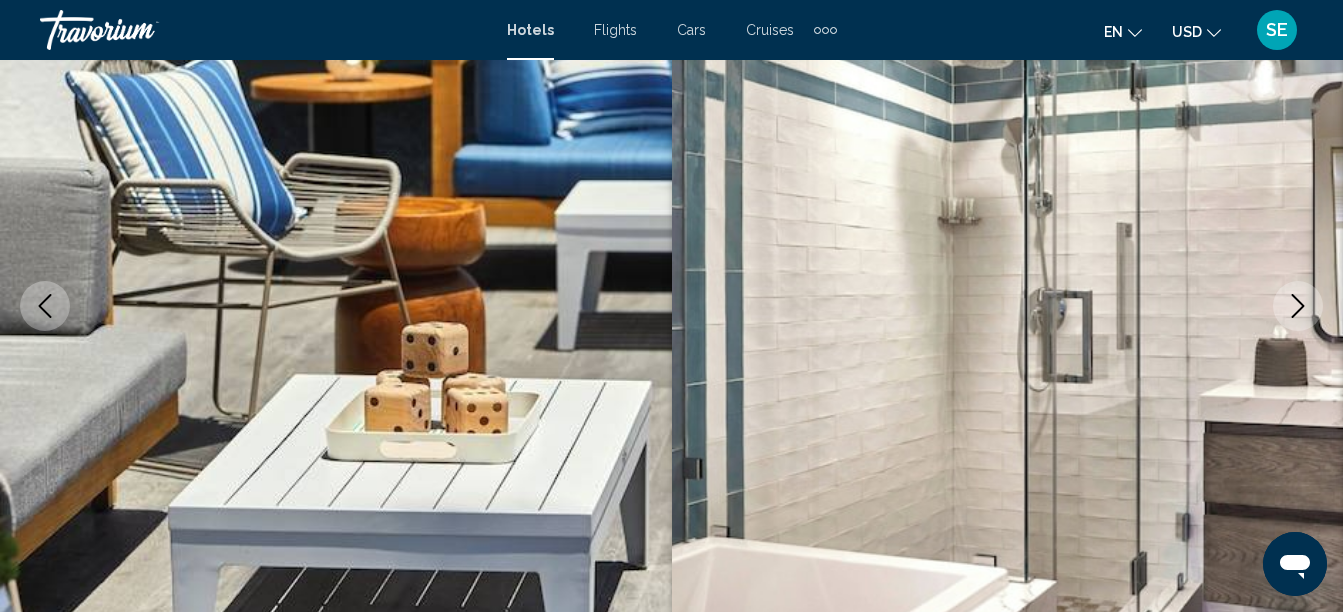 click 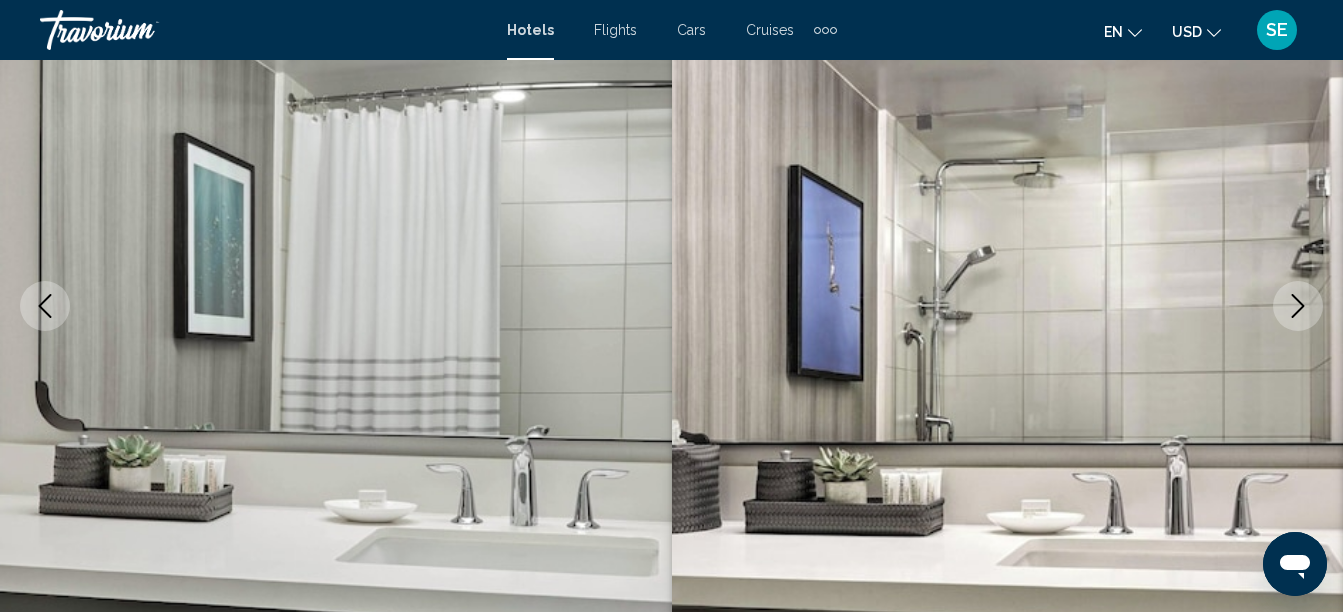 click 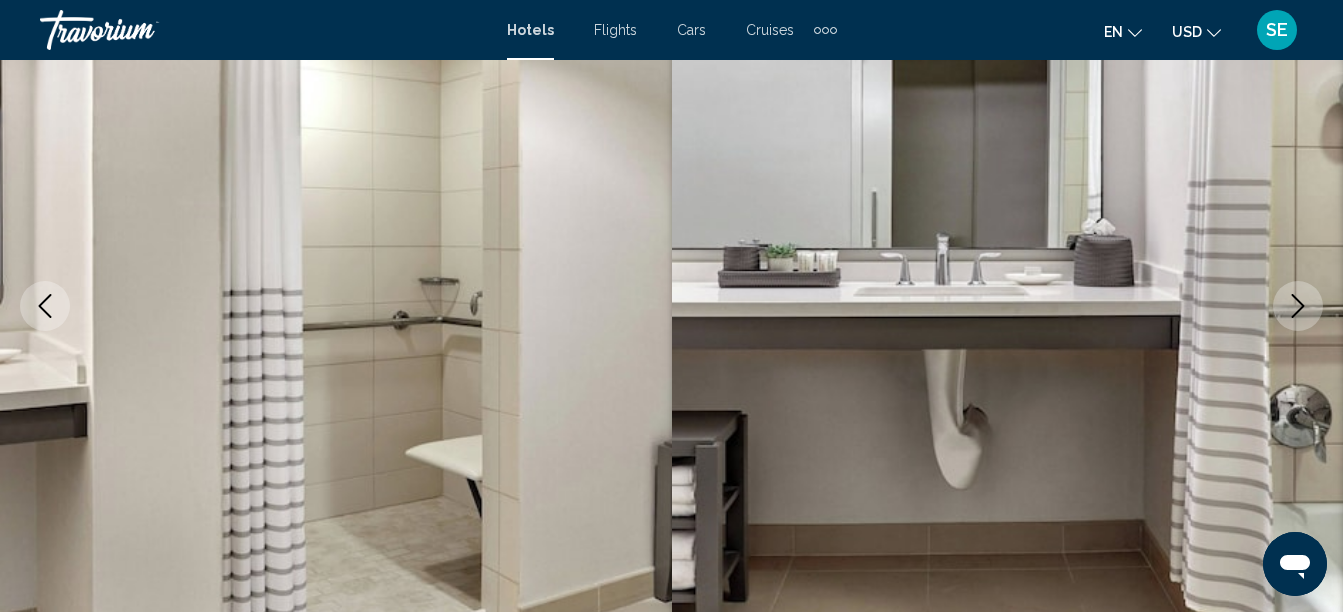 click 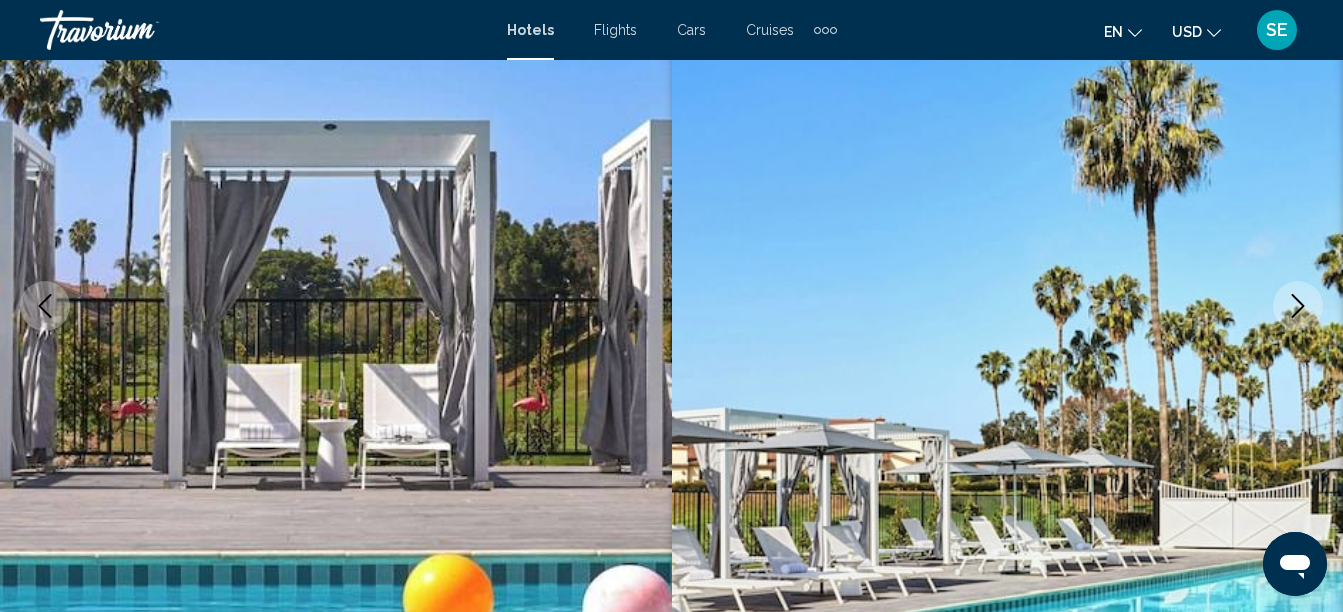 click 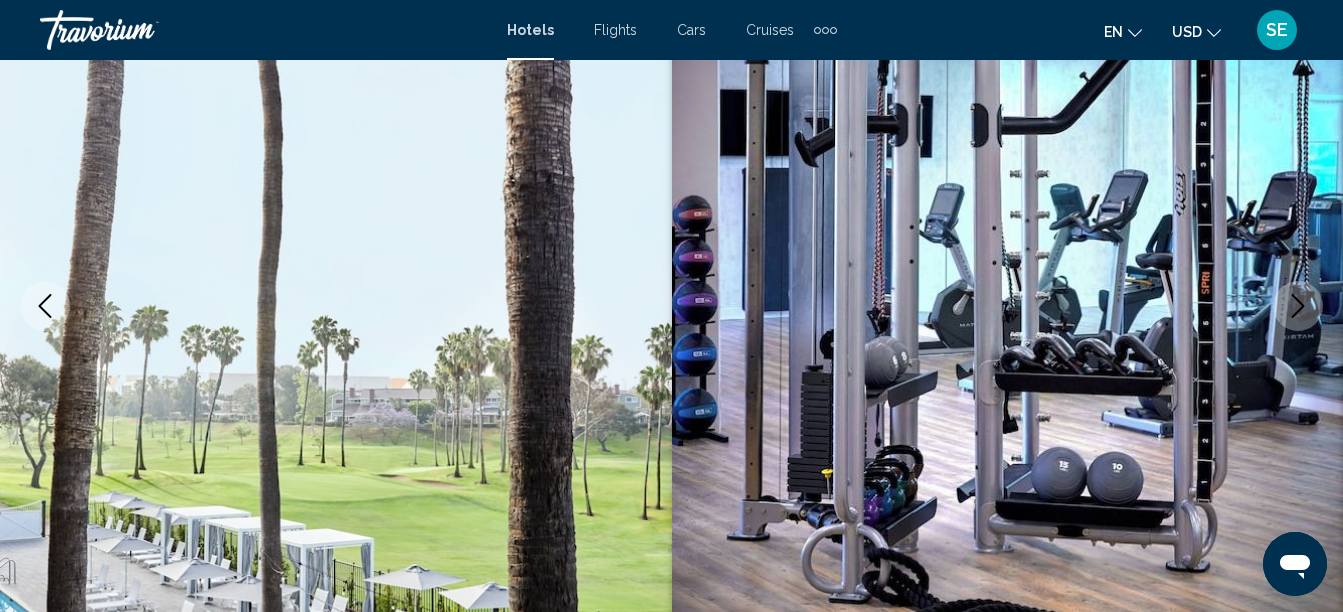click 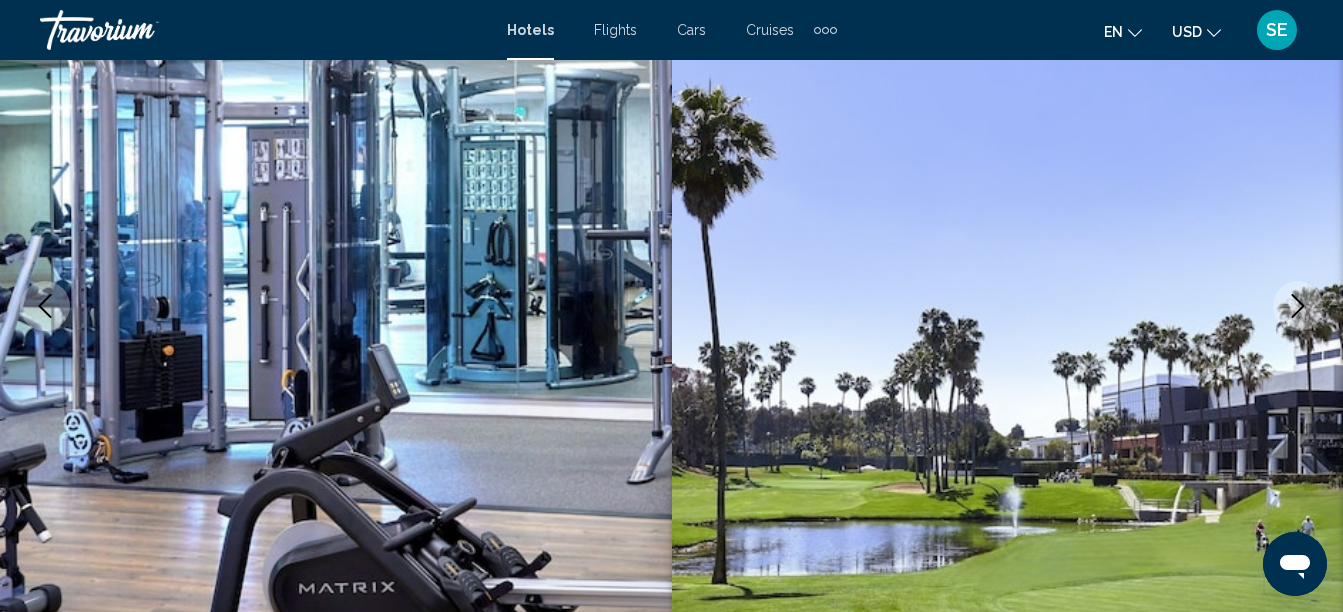 click 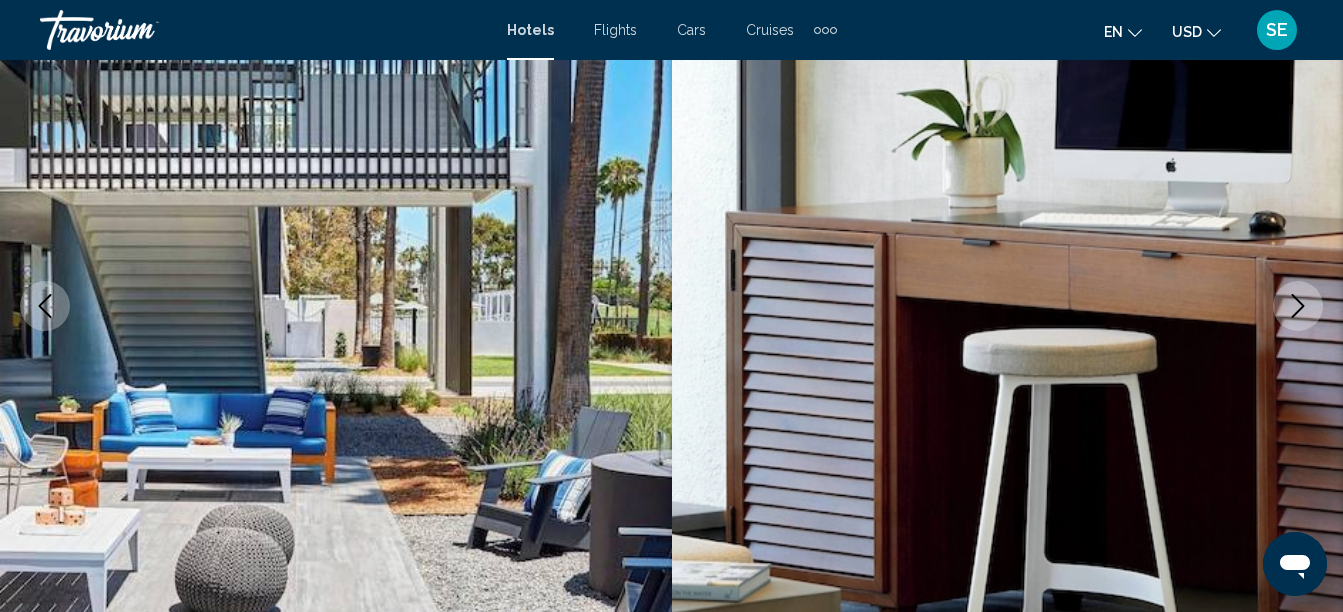click 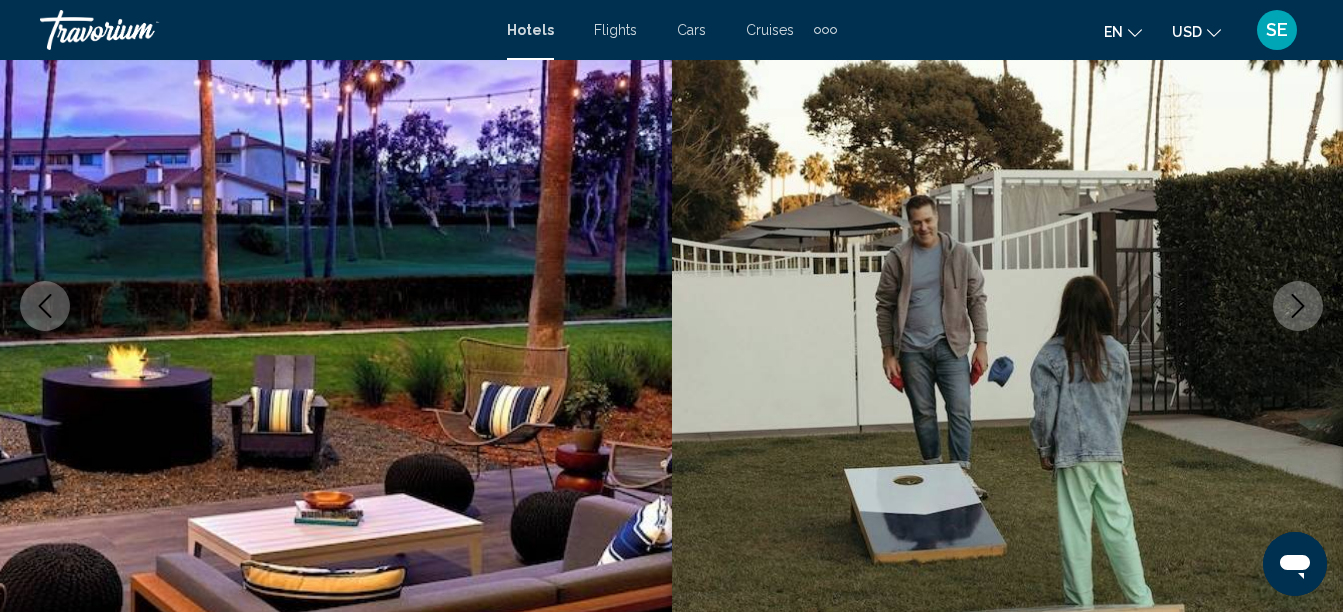 click 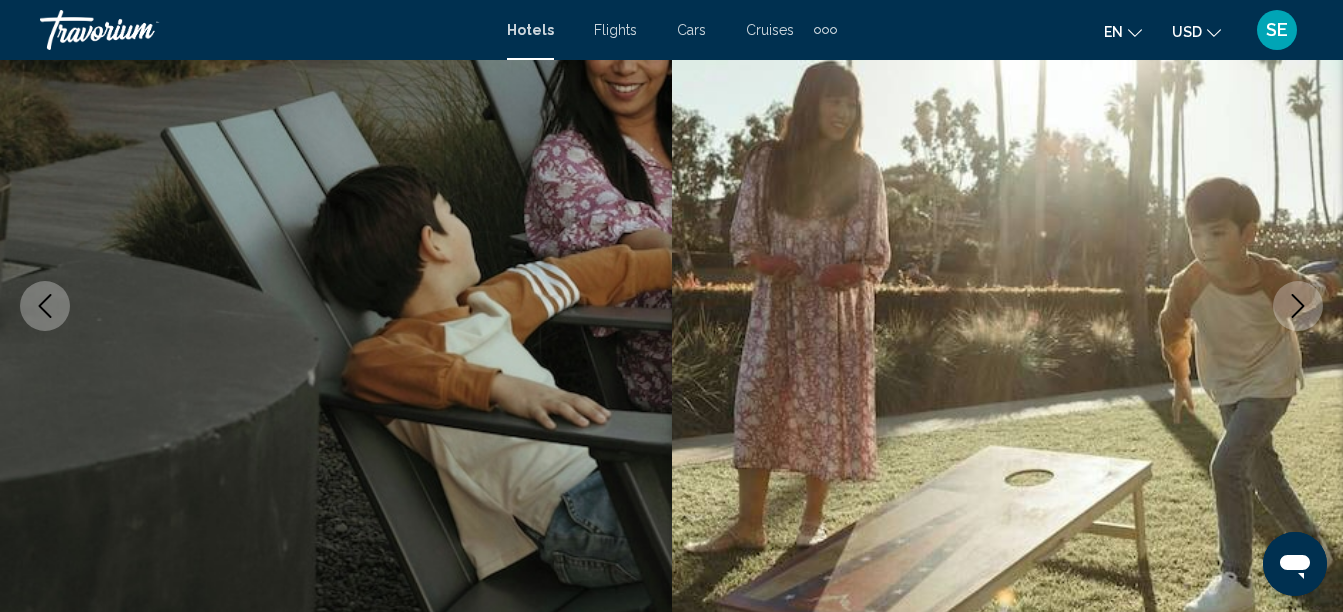 click 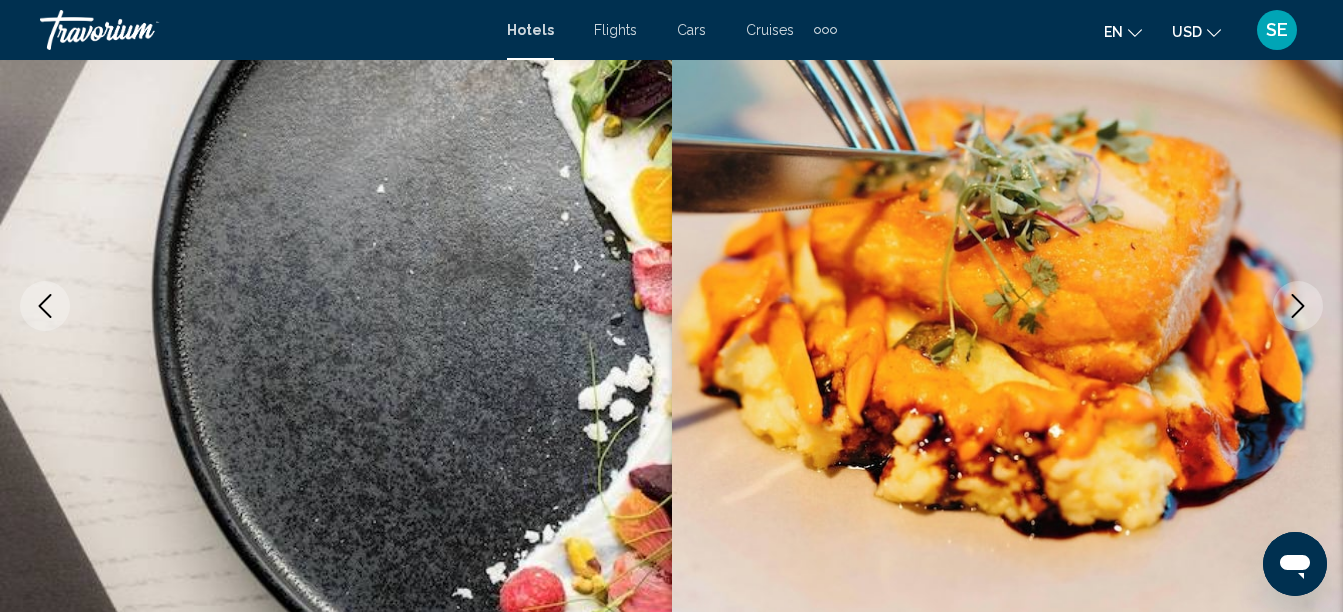 click 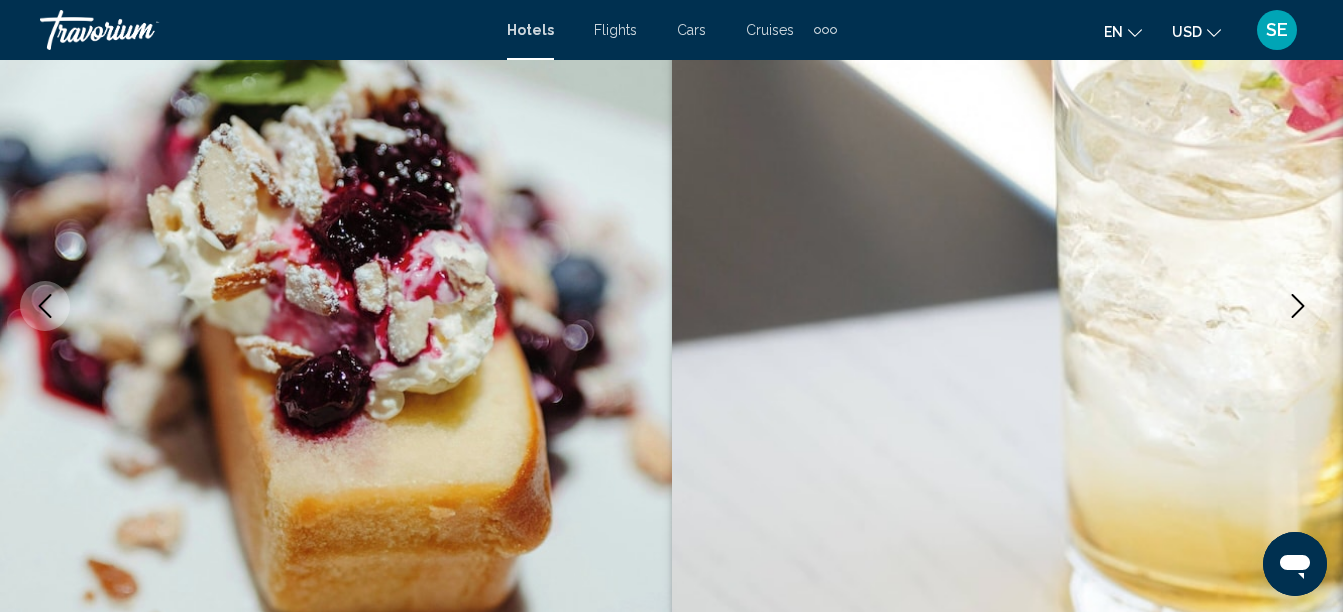 click 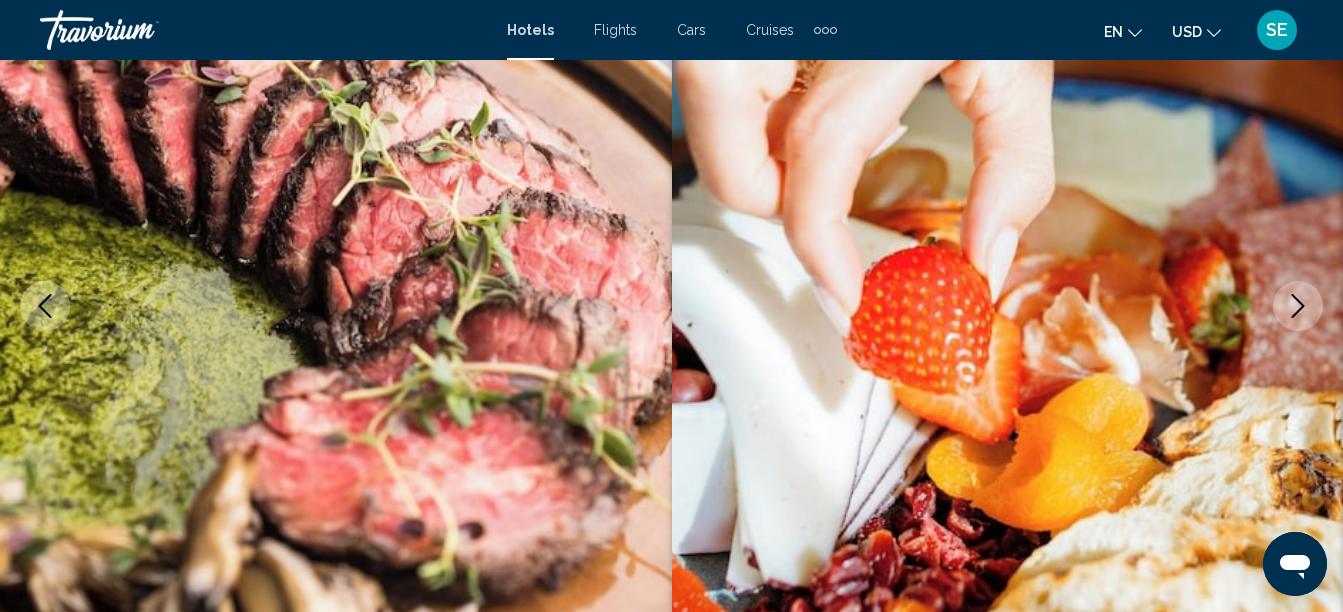 click 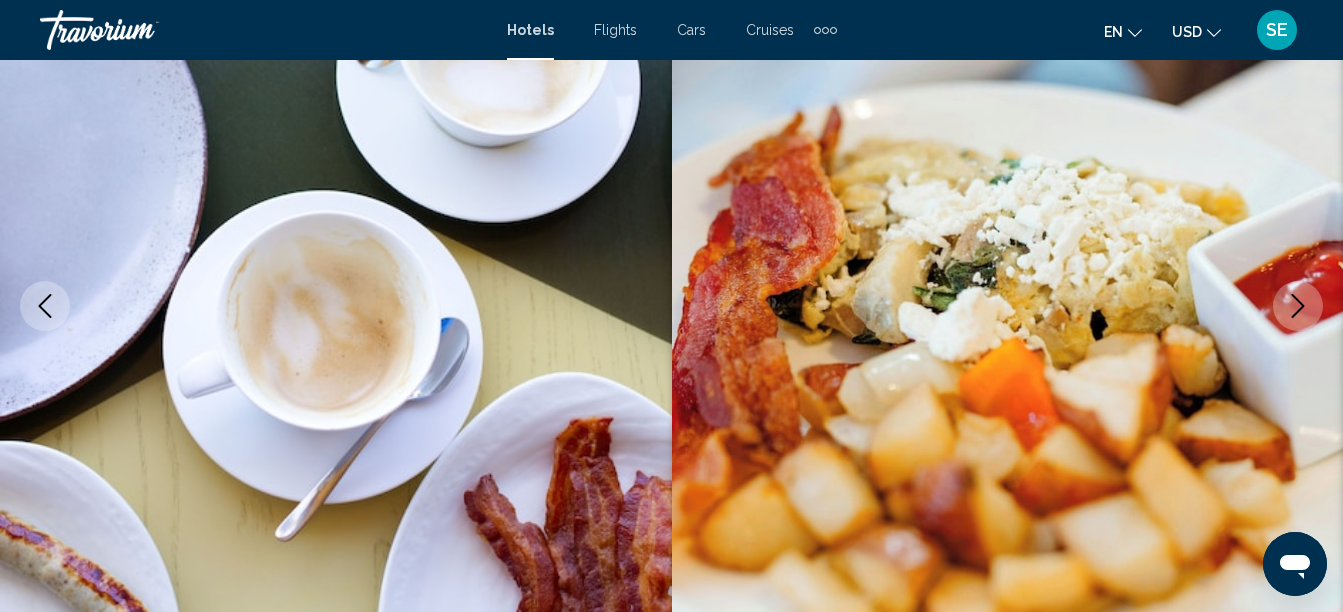 click 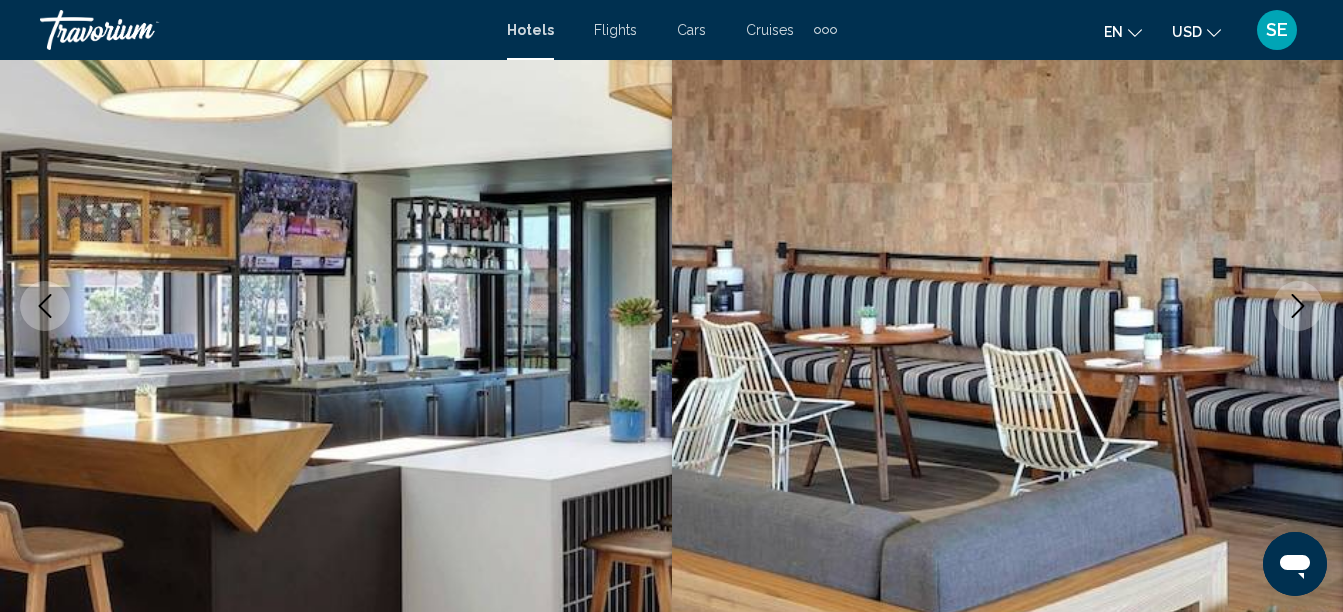 click 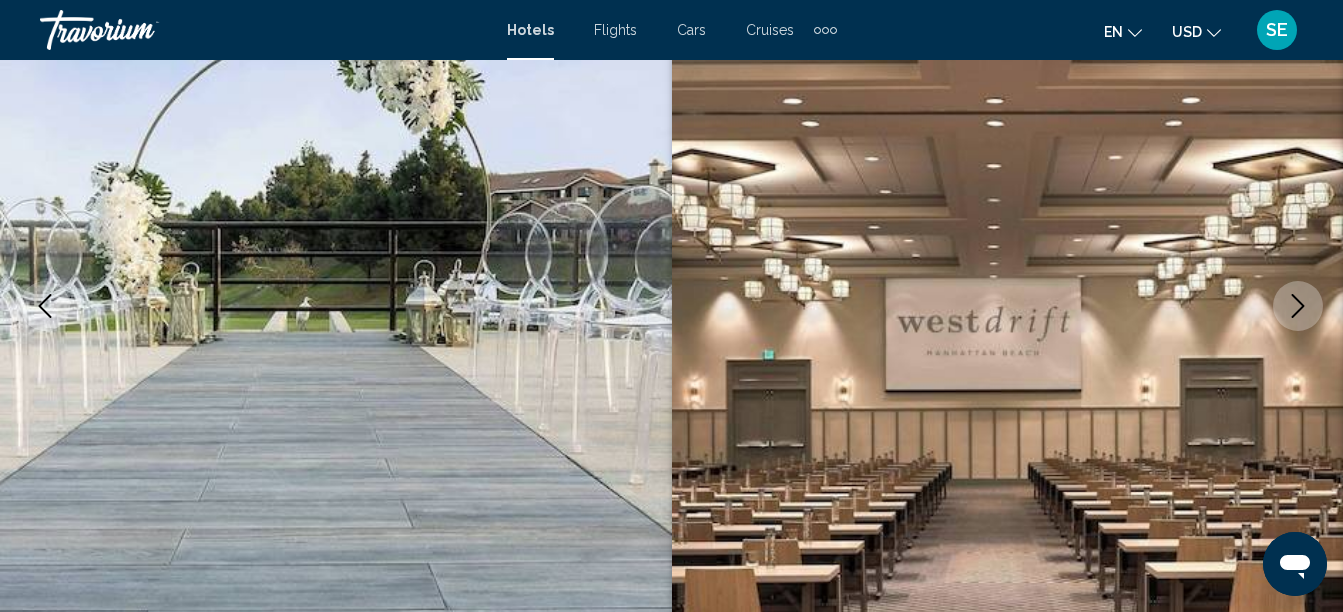 click 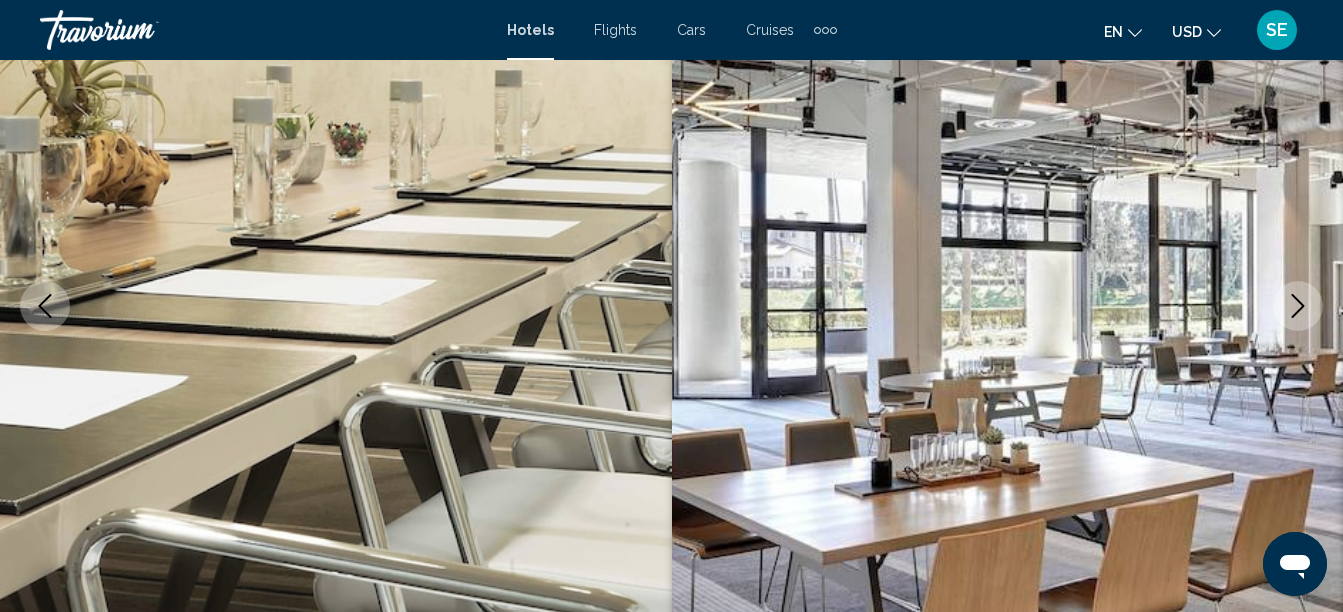 click 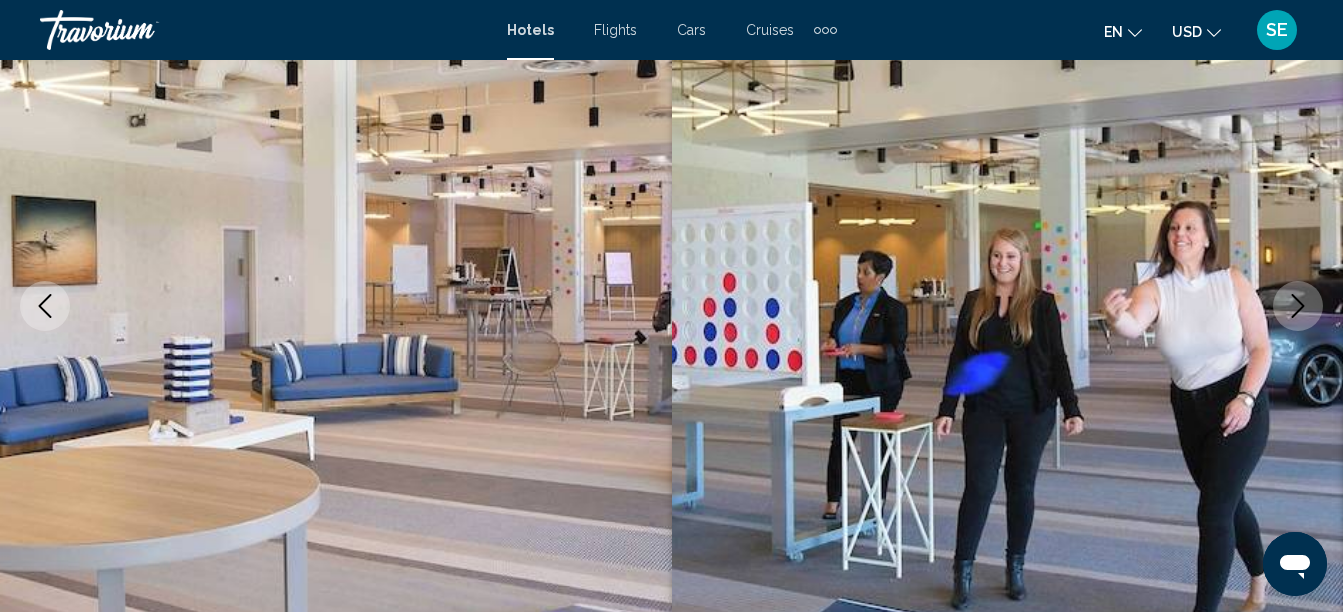 click 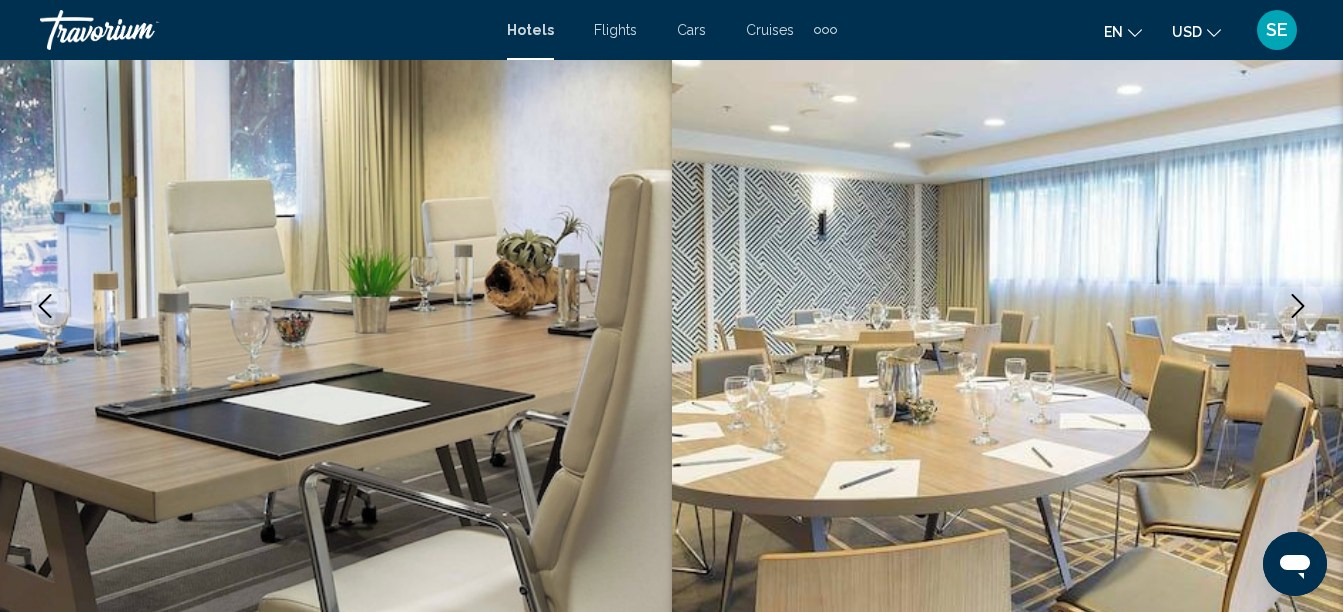 click 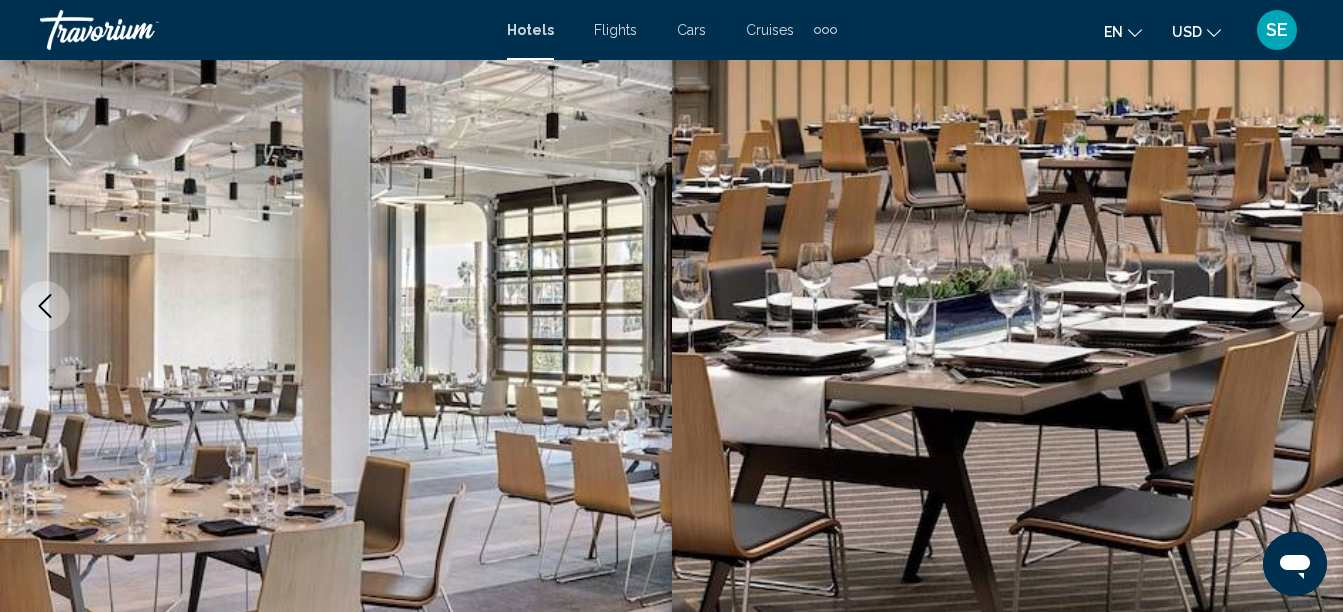 click 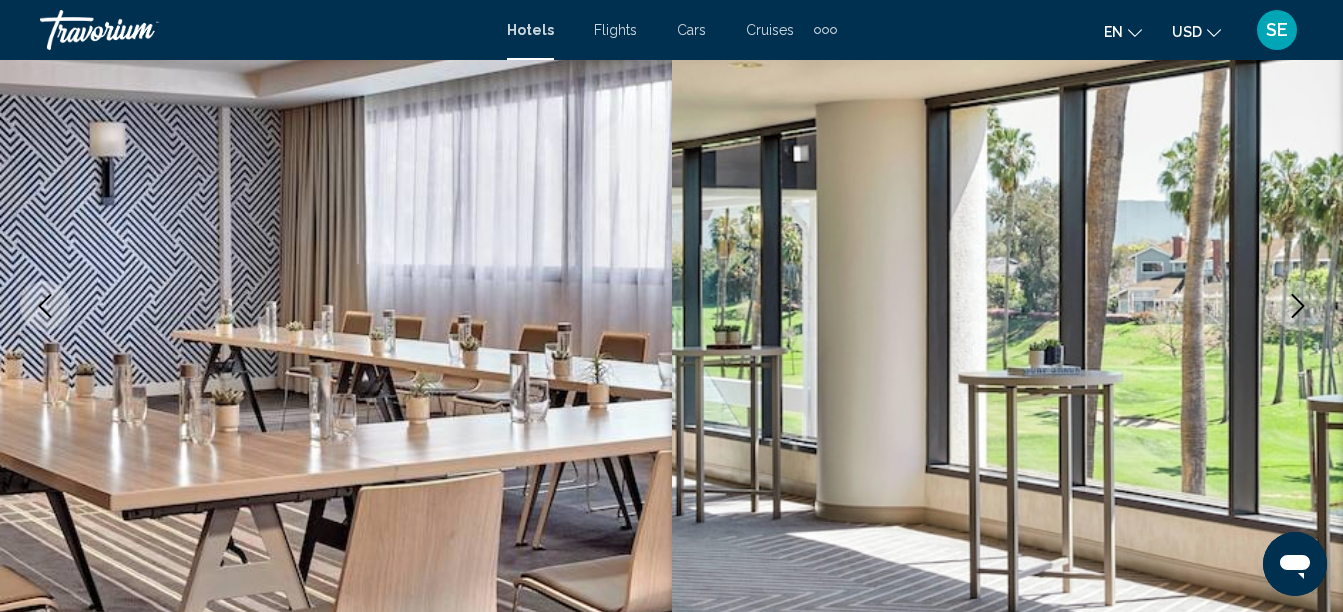 click 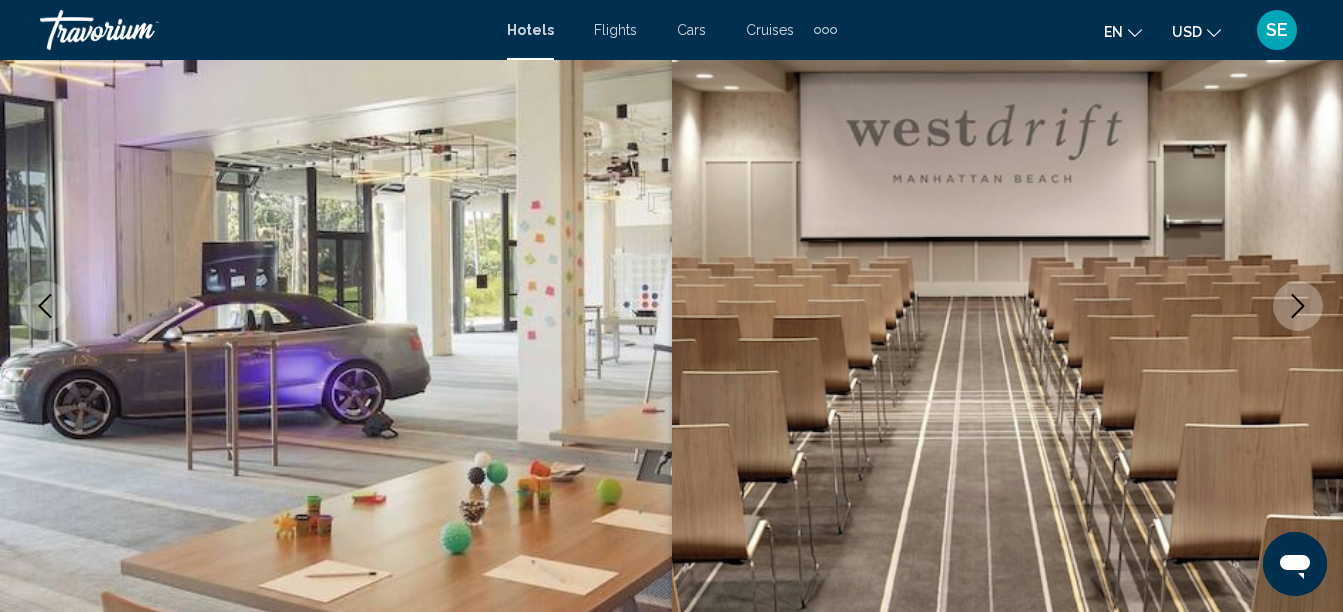 click 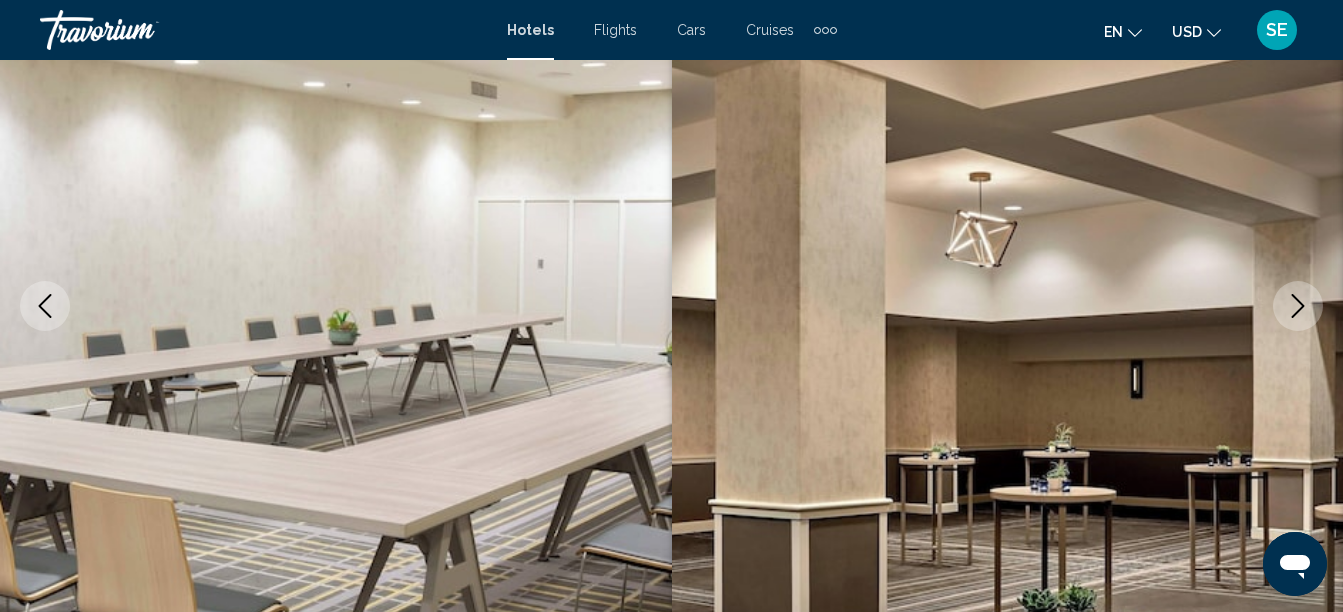 click 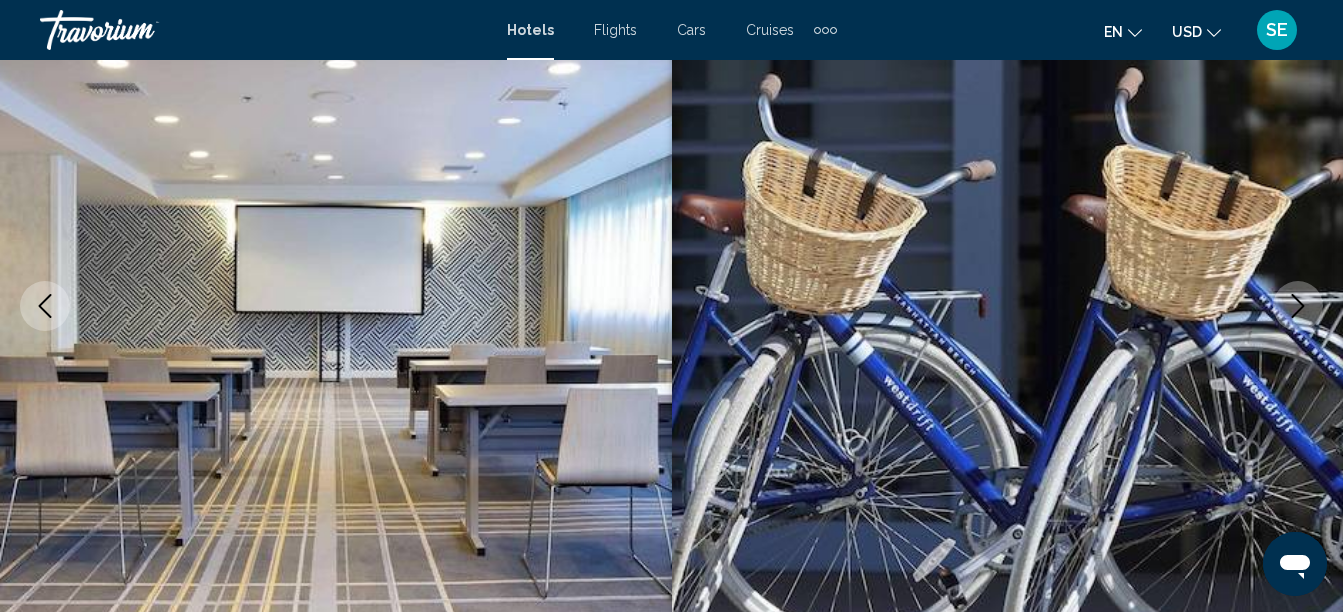 click 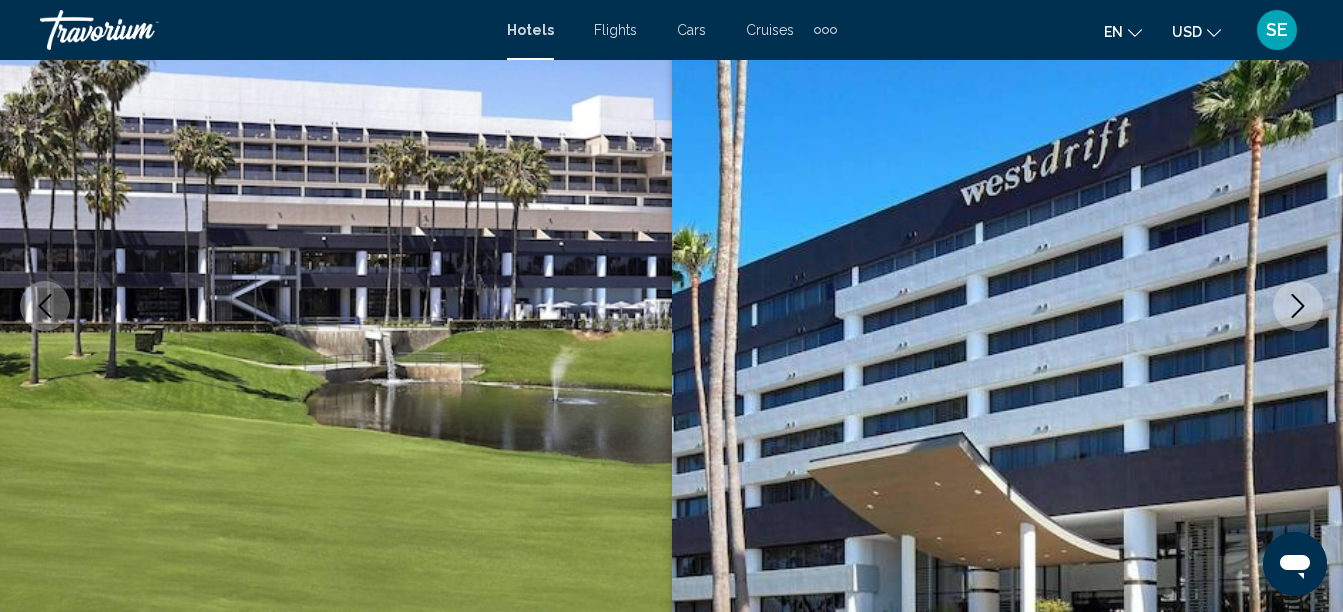 click 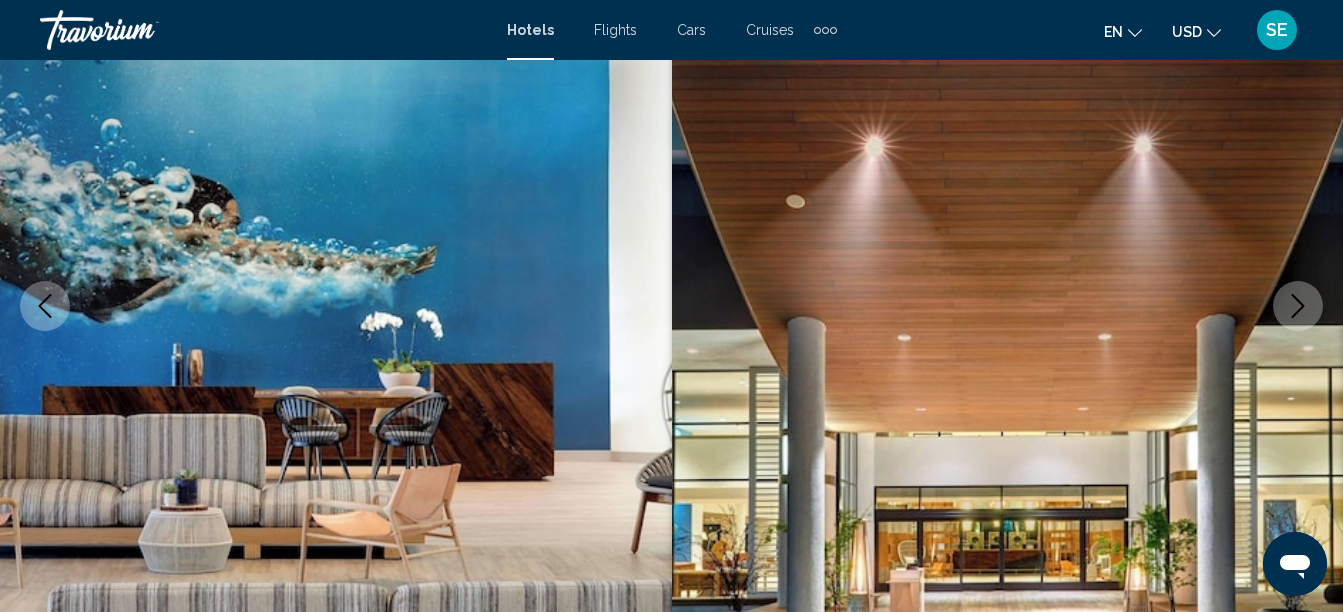 click 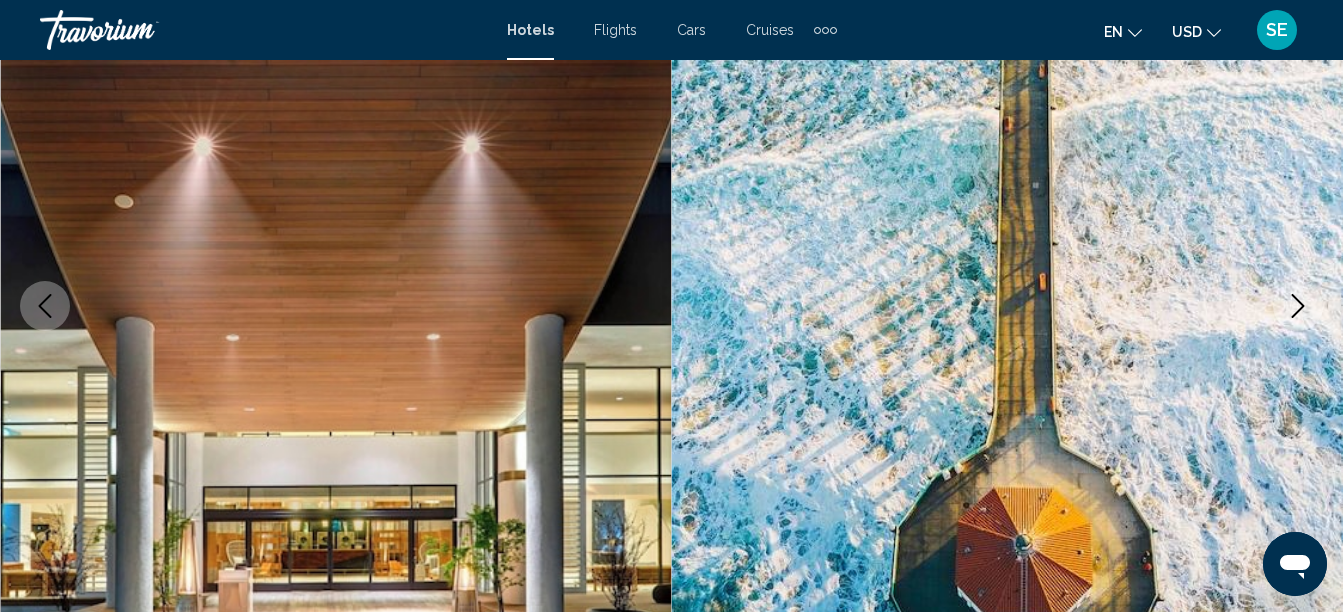 click 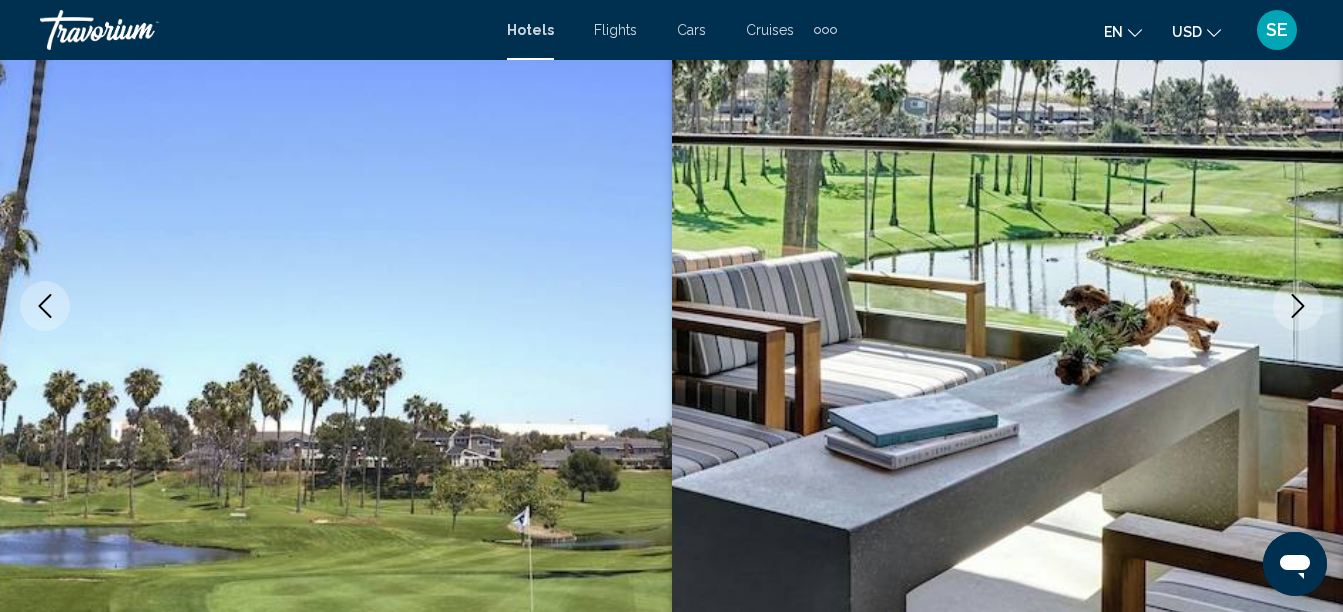 click 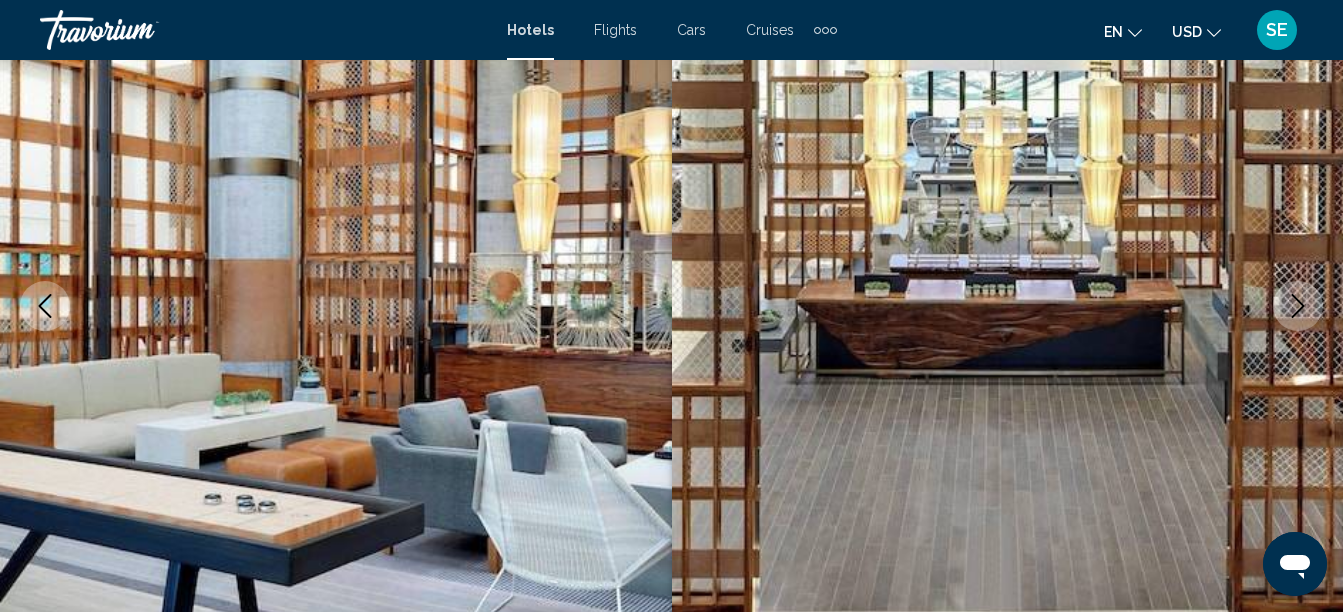 click 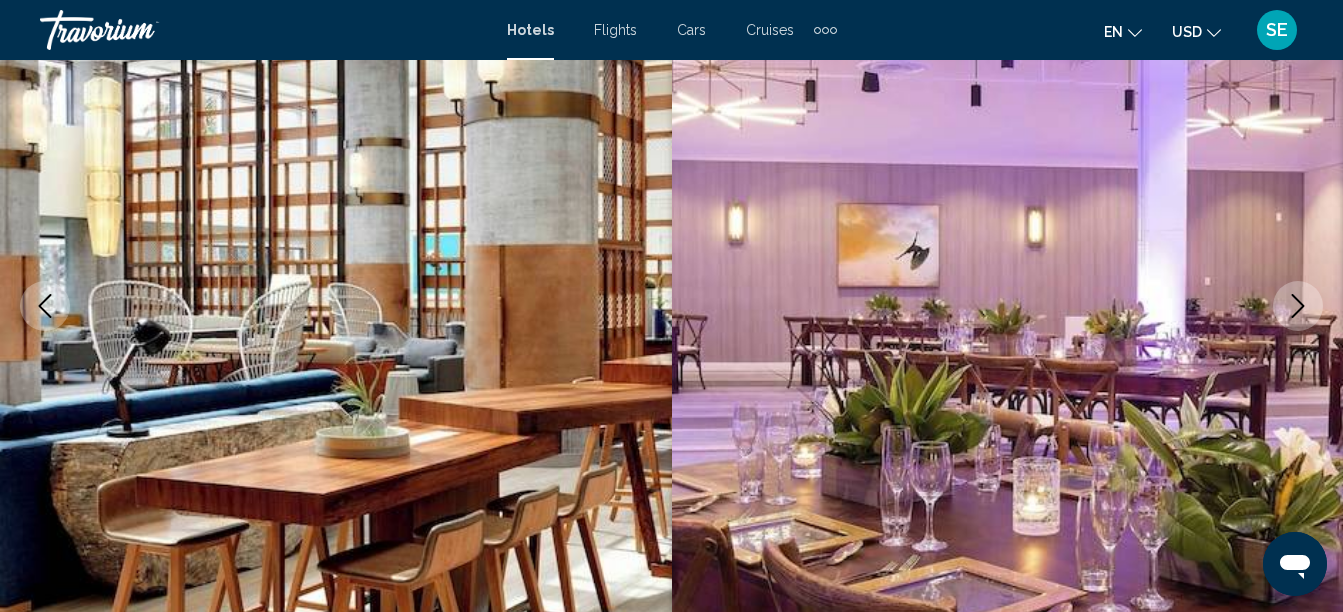 click 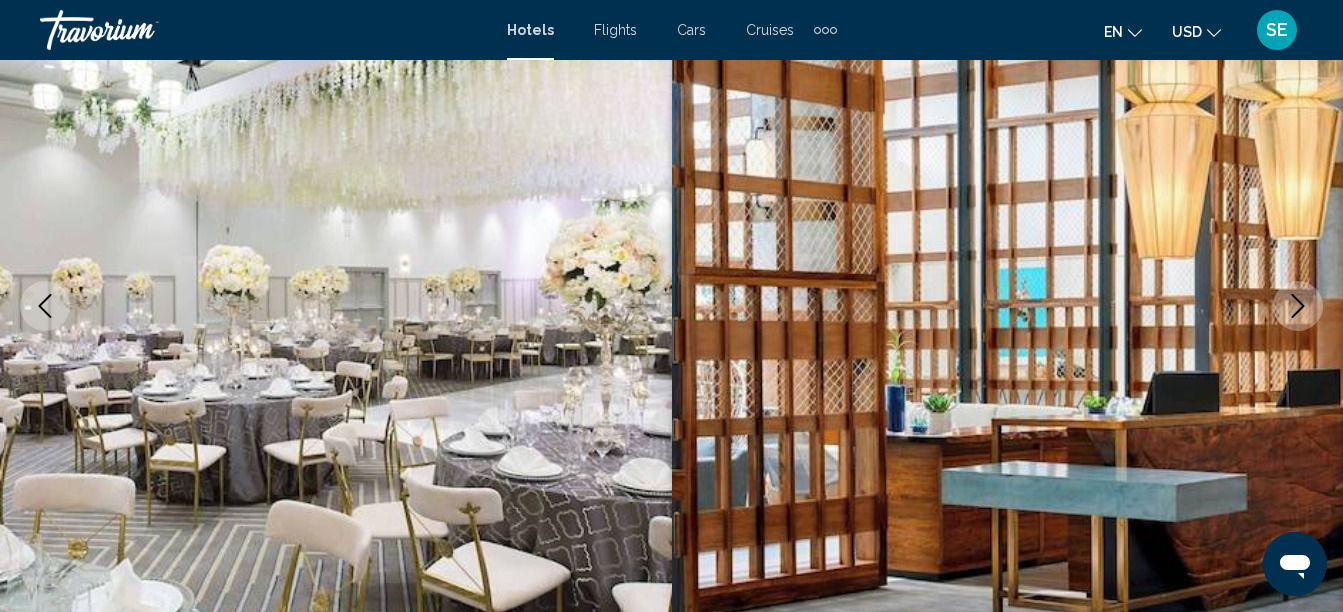 click 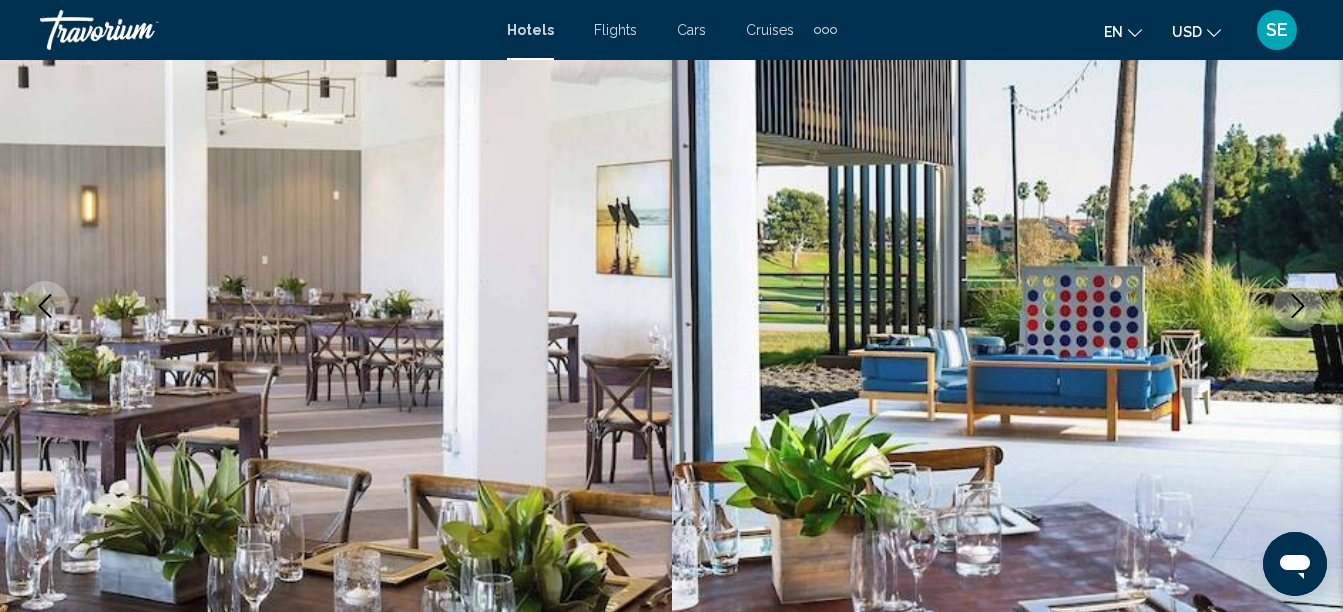 click 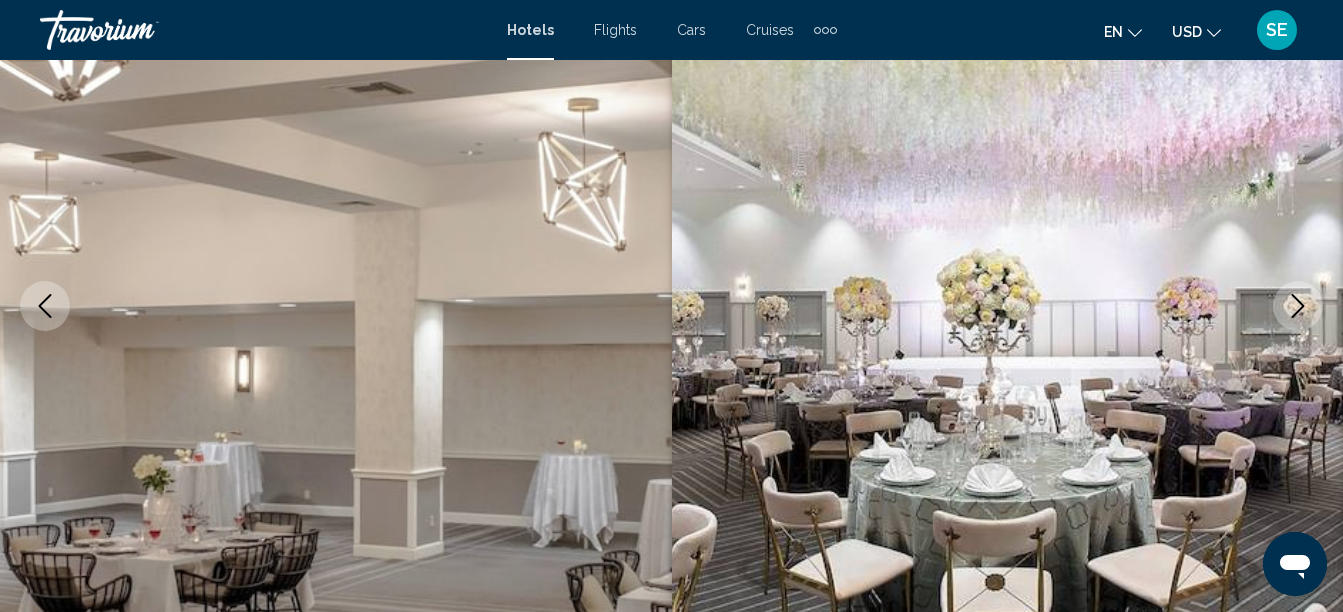 click 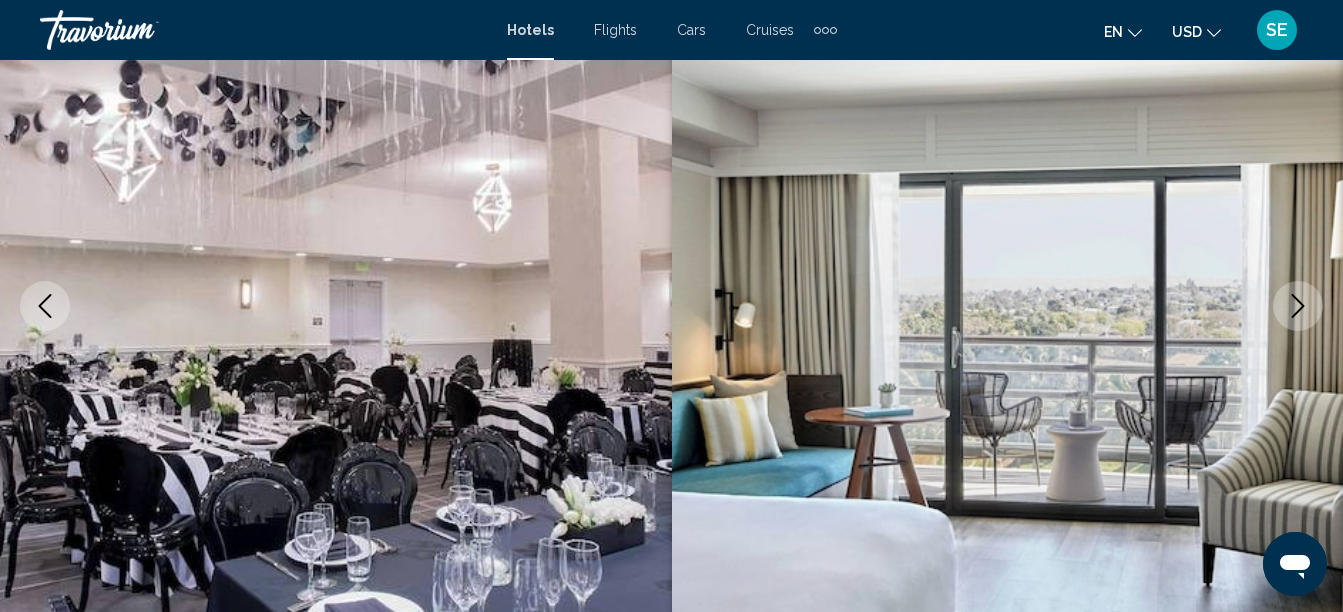 click 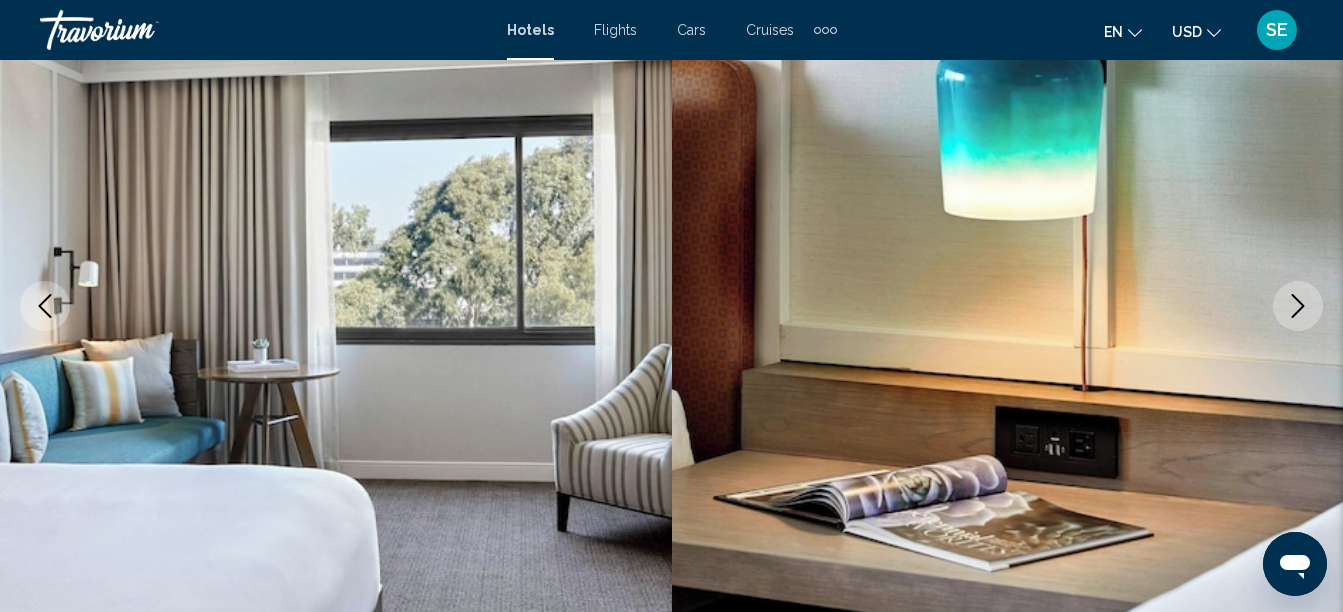 click 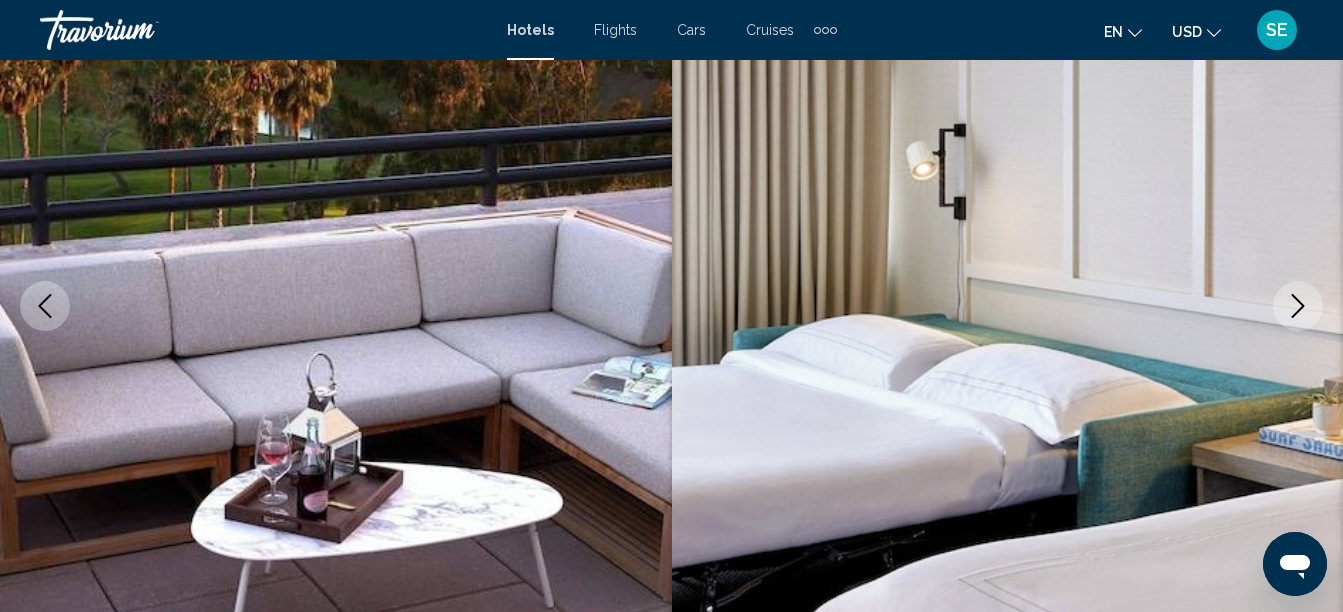 click 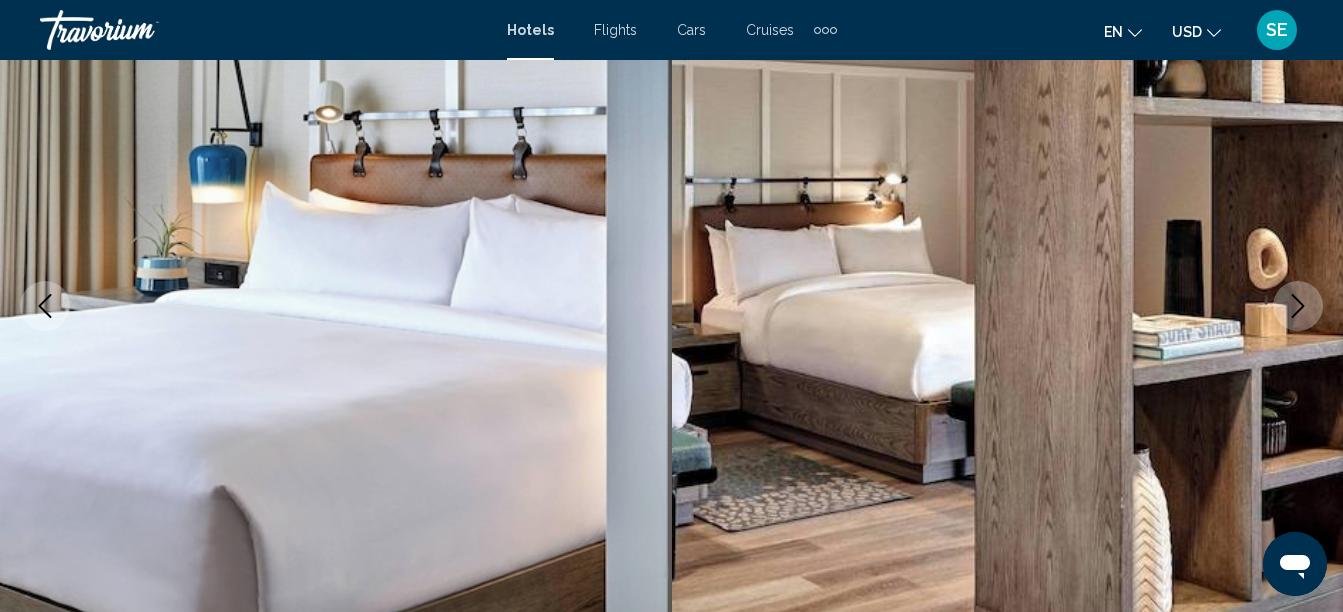 click 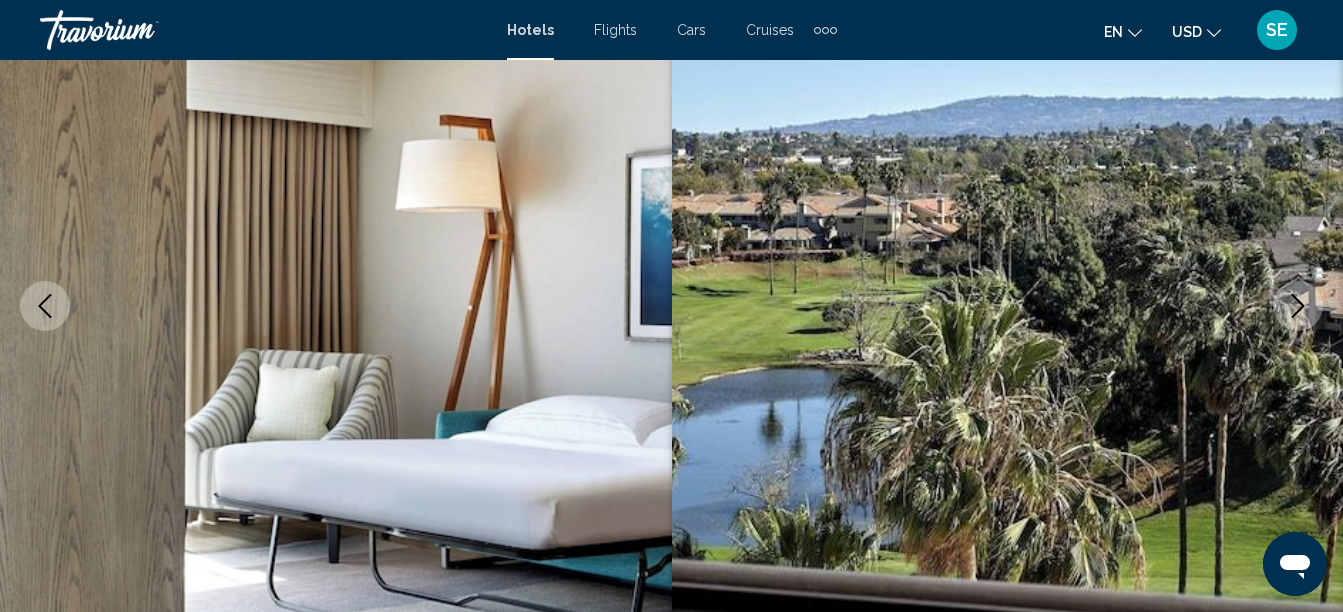 click 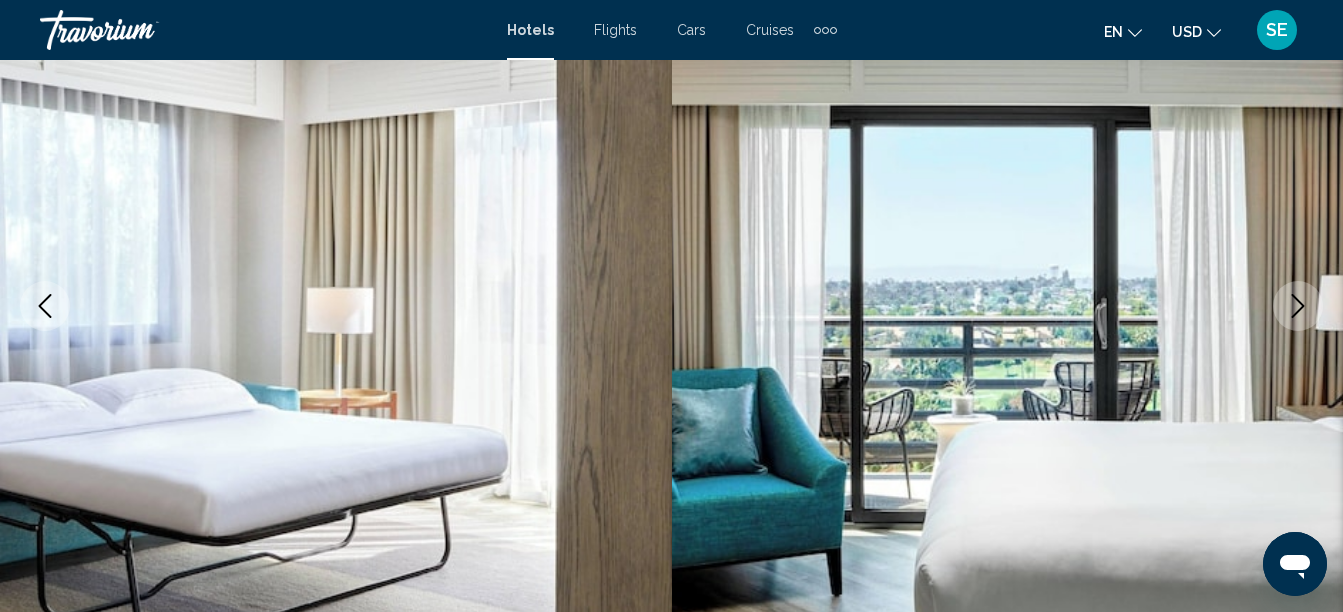 click 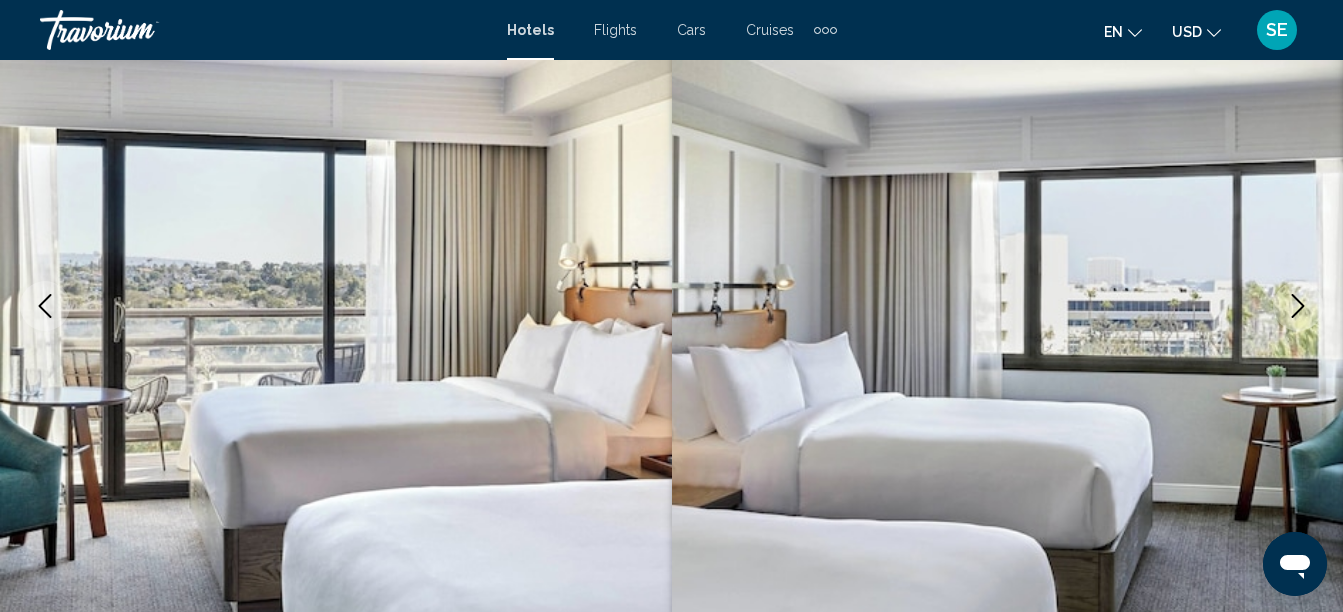 click 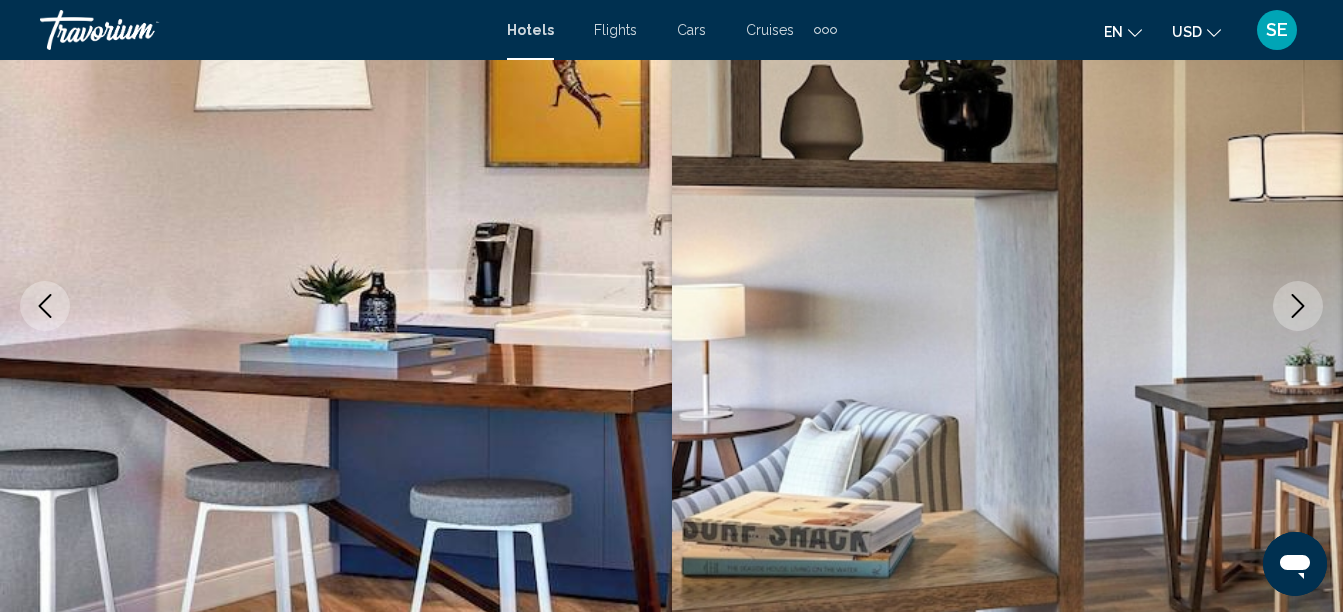 click 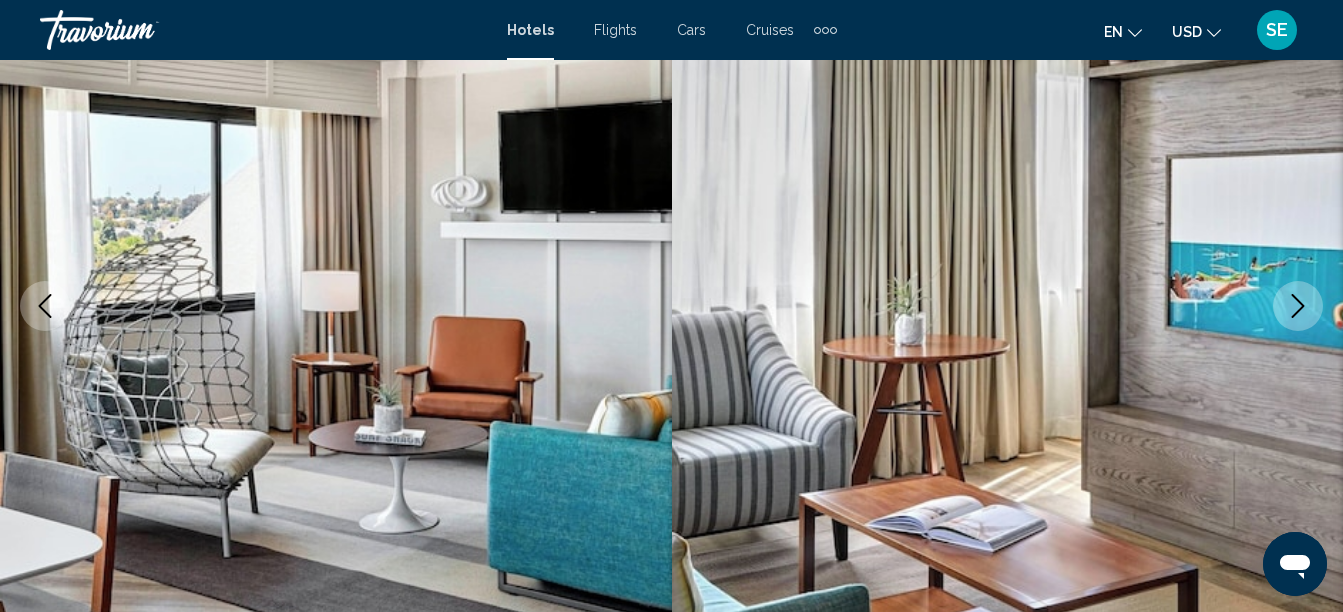 click 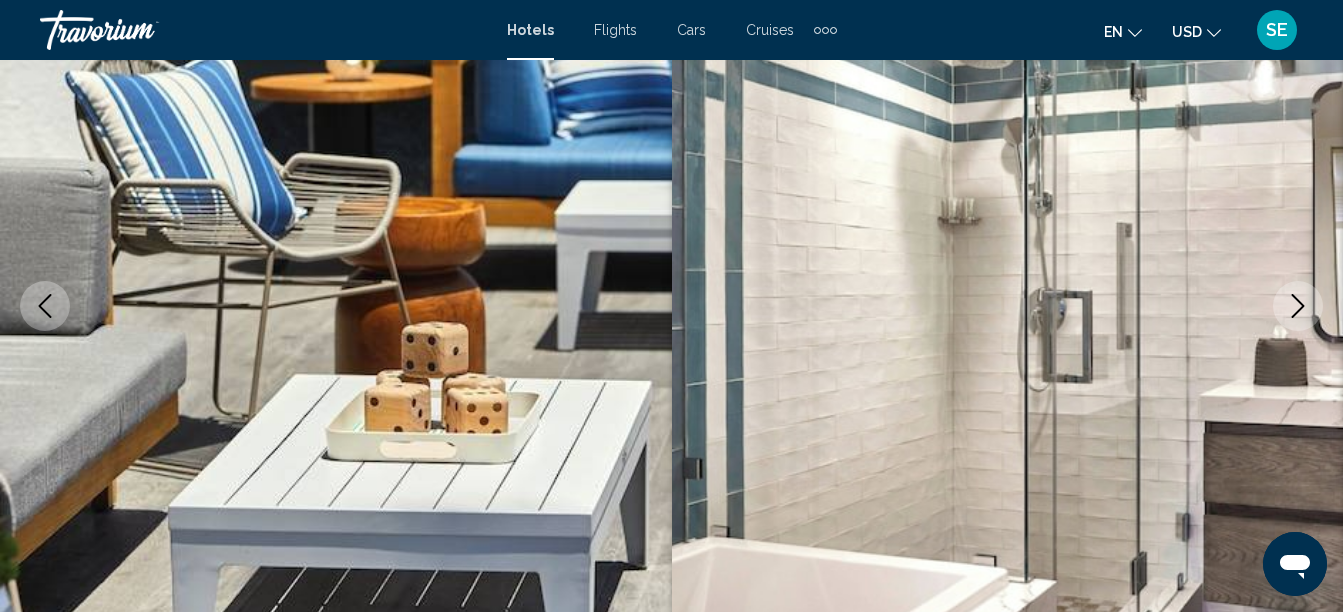 click 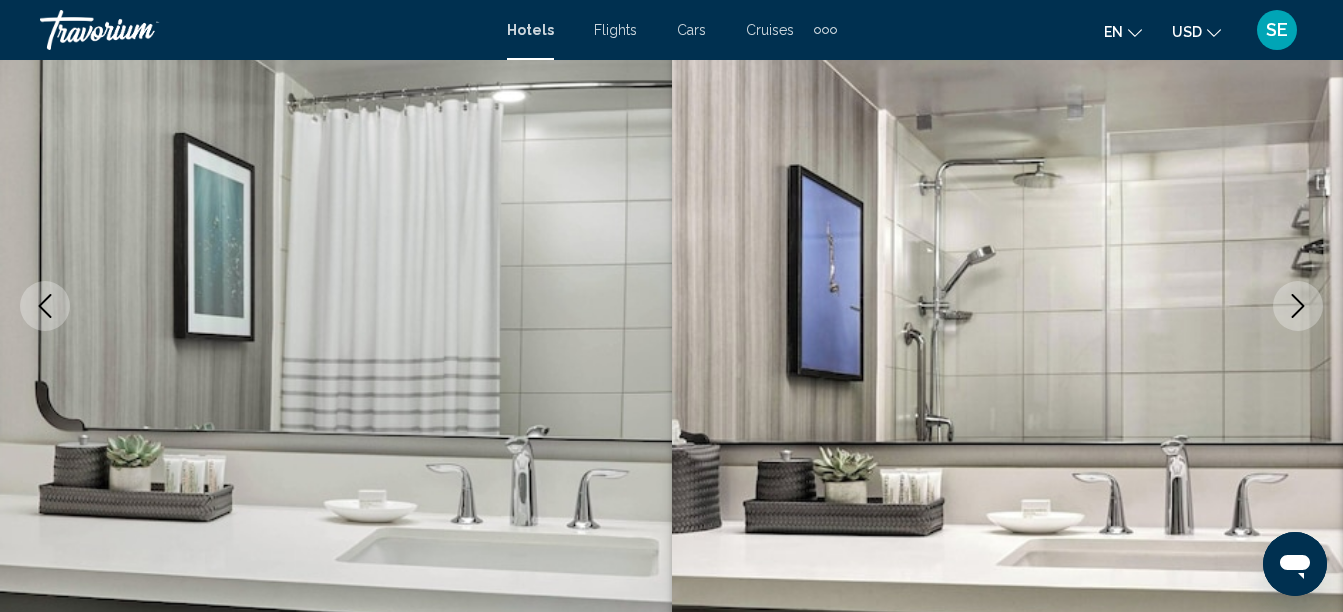 click 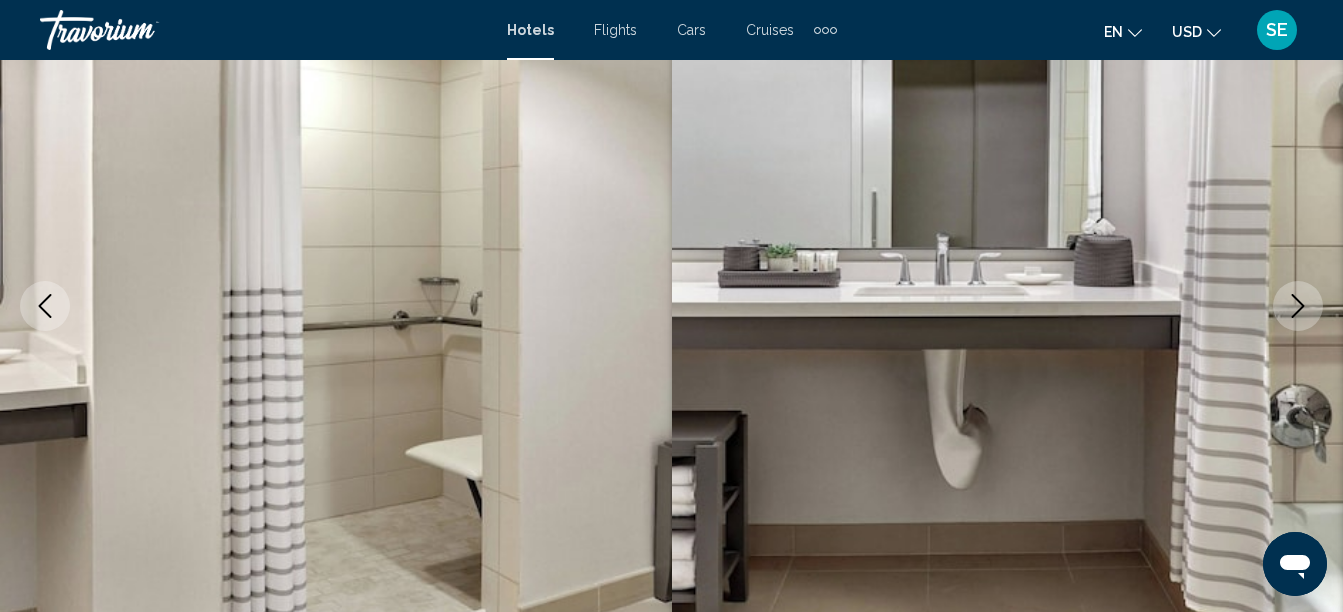 click 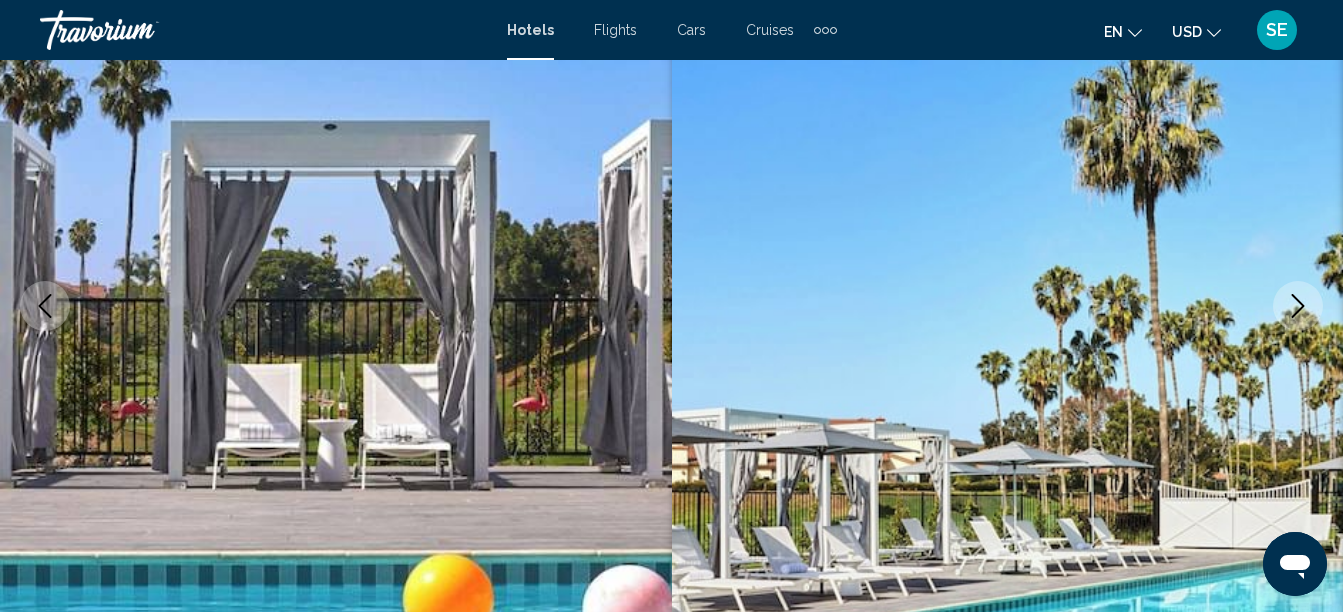 click 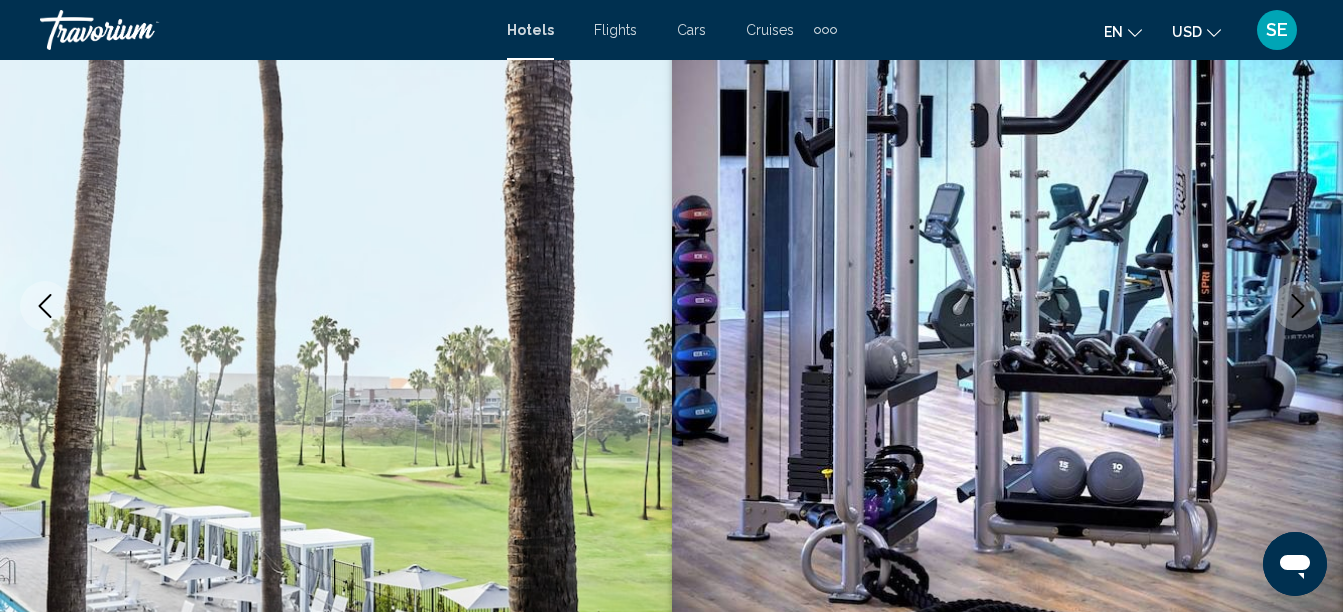 click 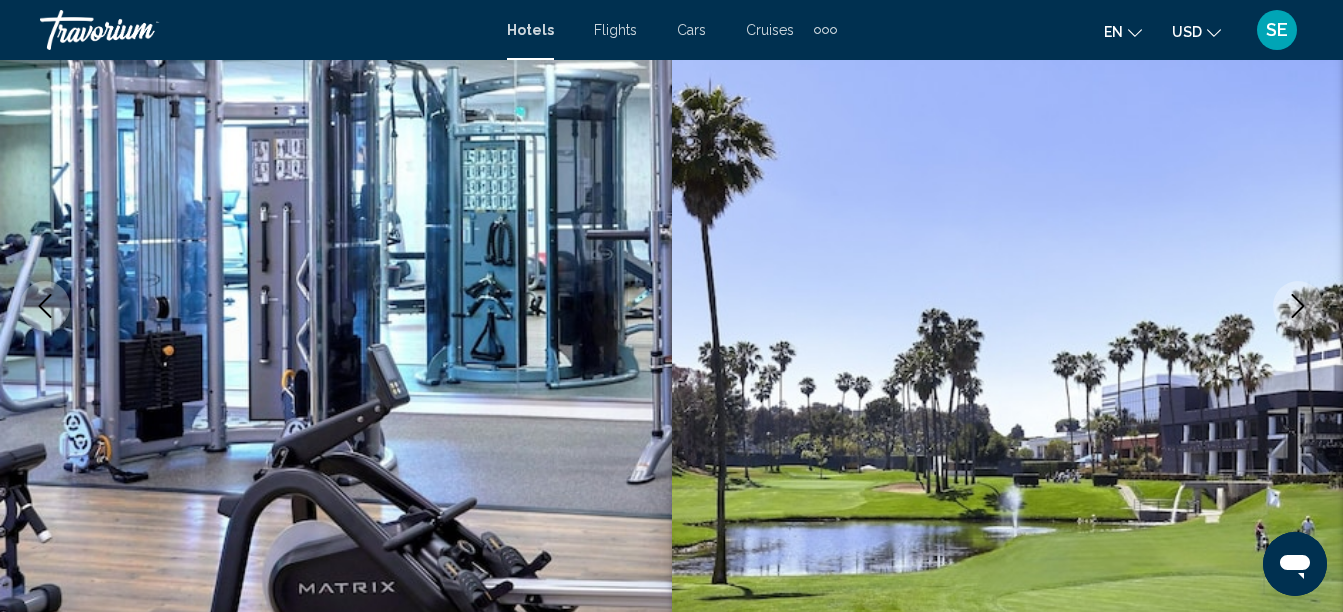click 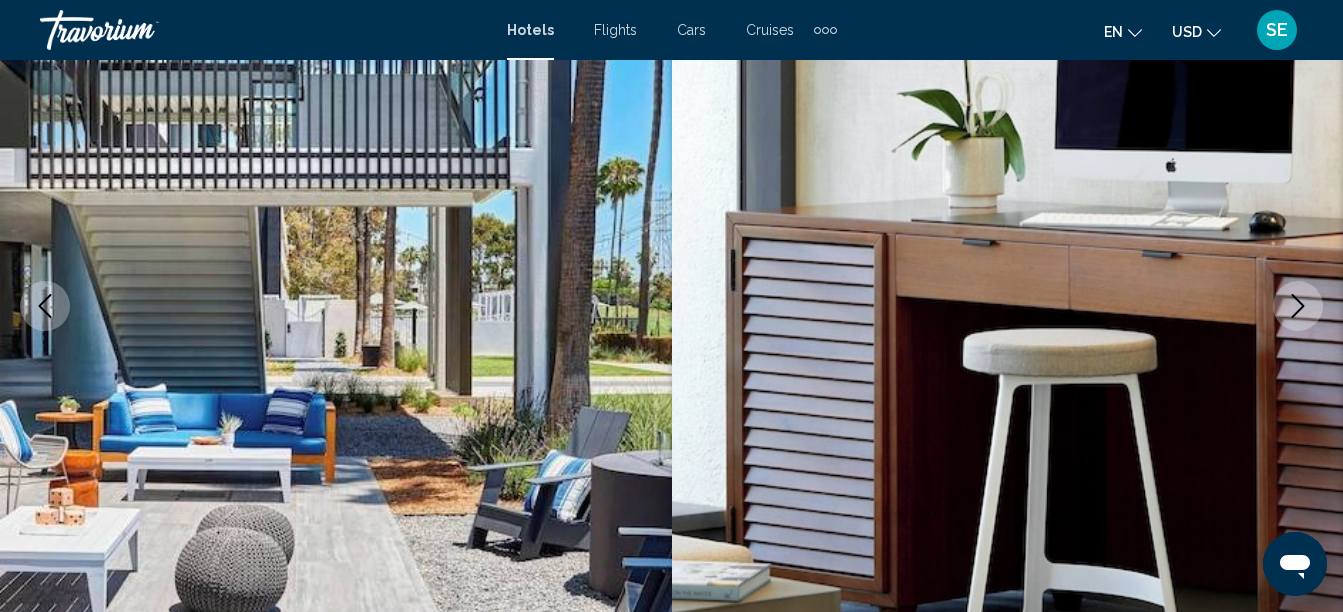 click 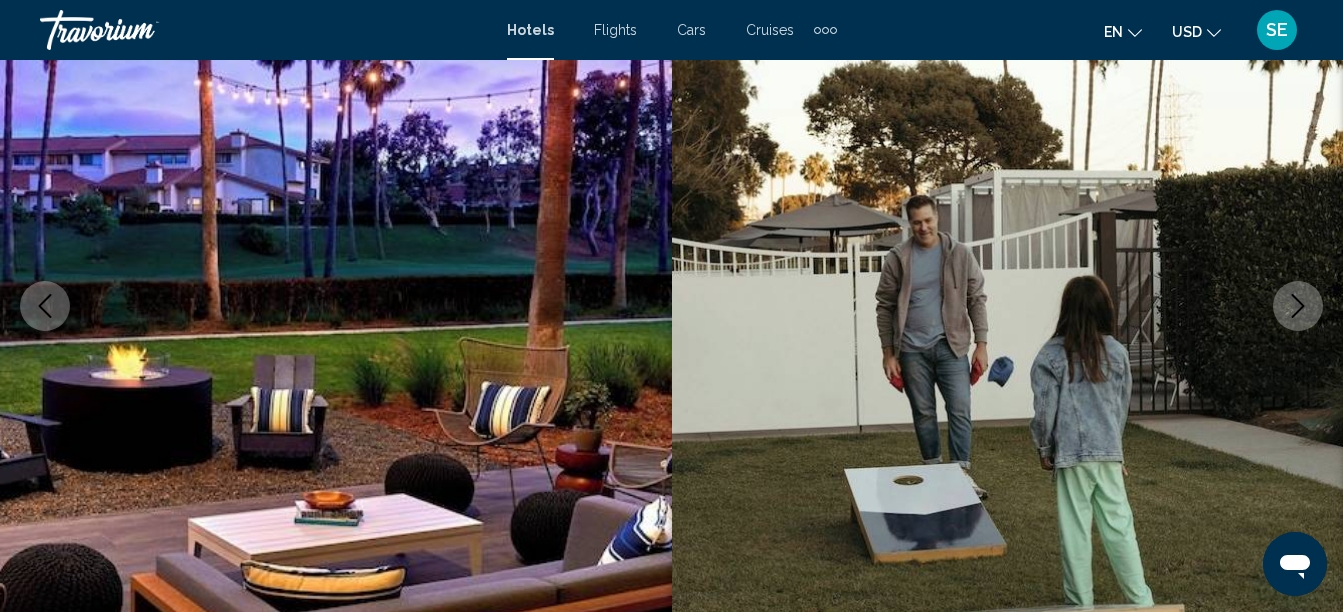 click 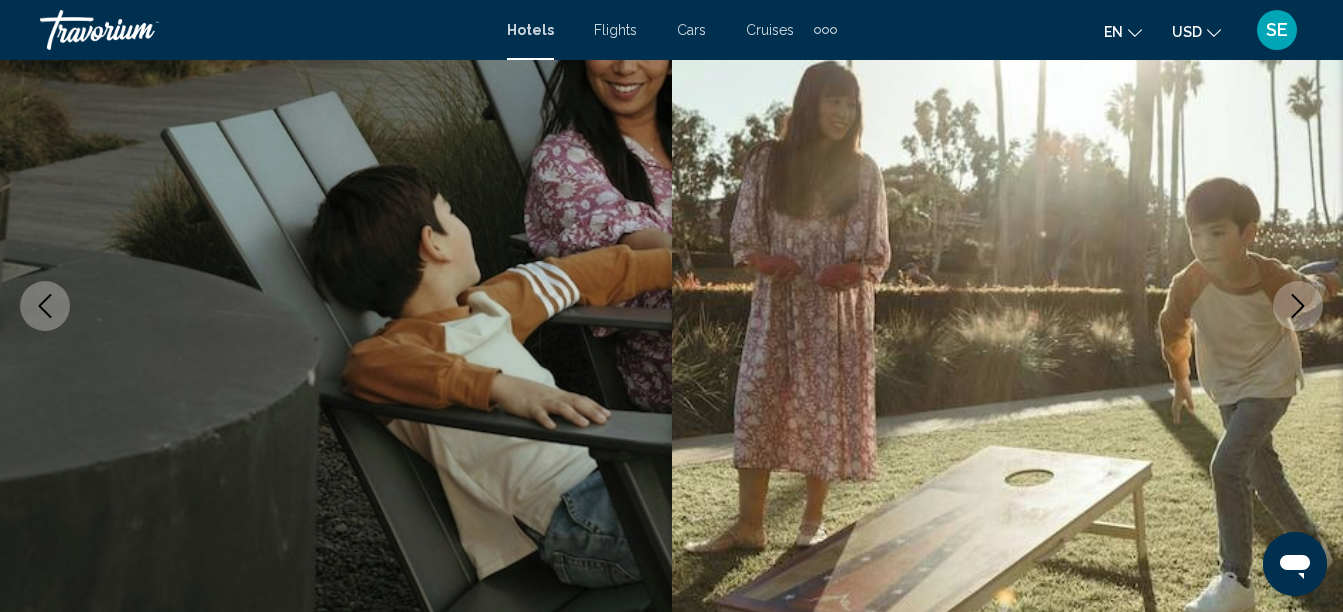 click 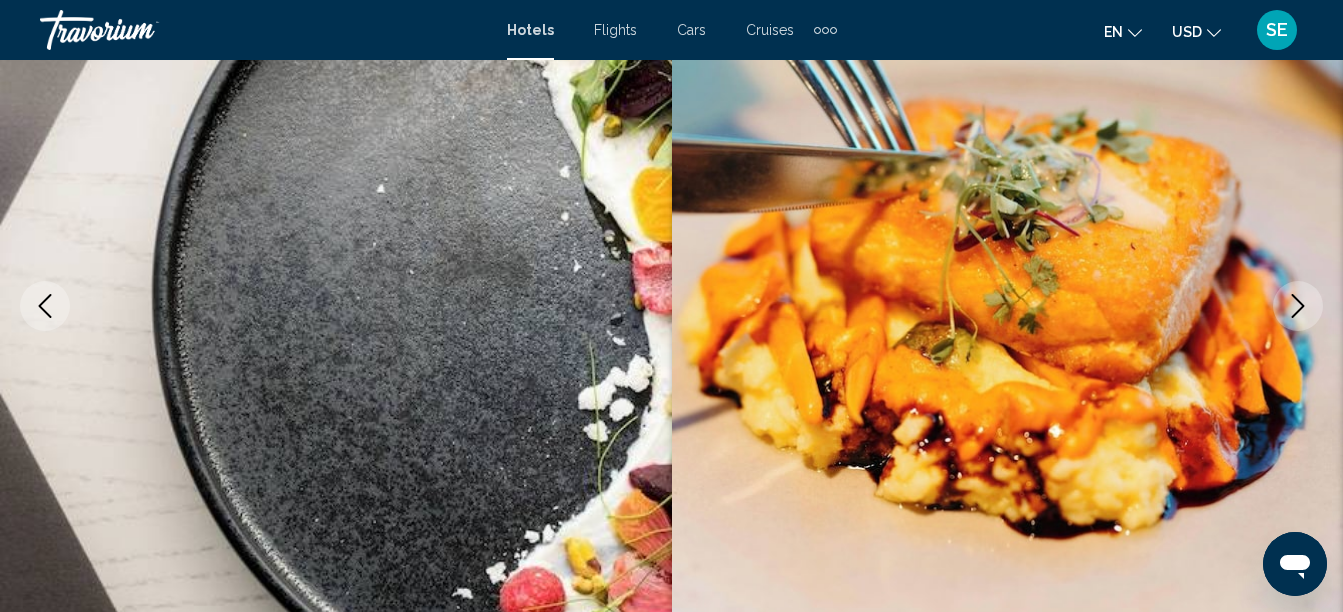 click 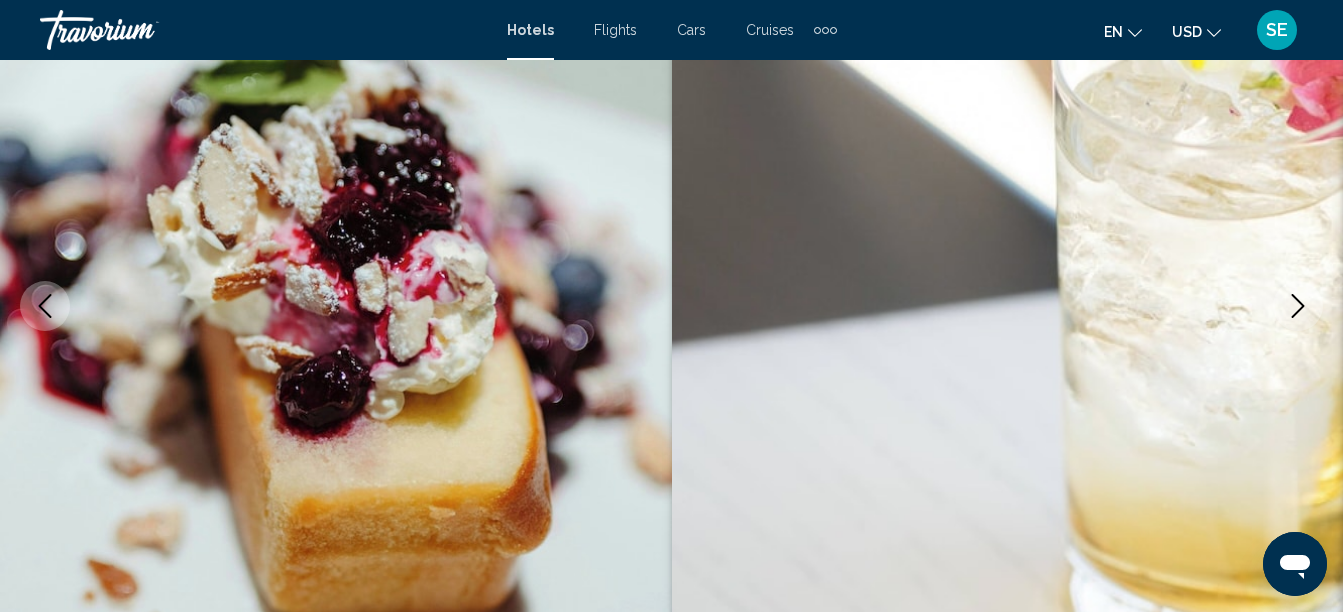 click 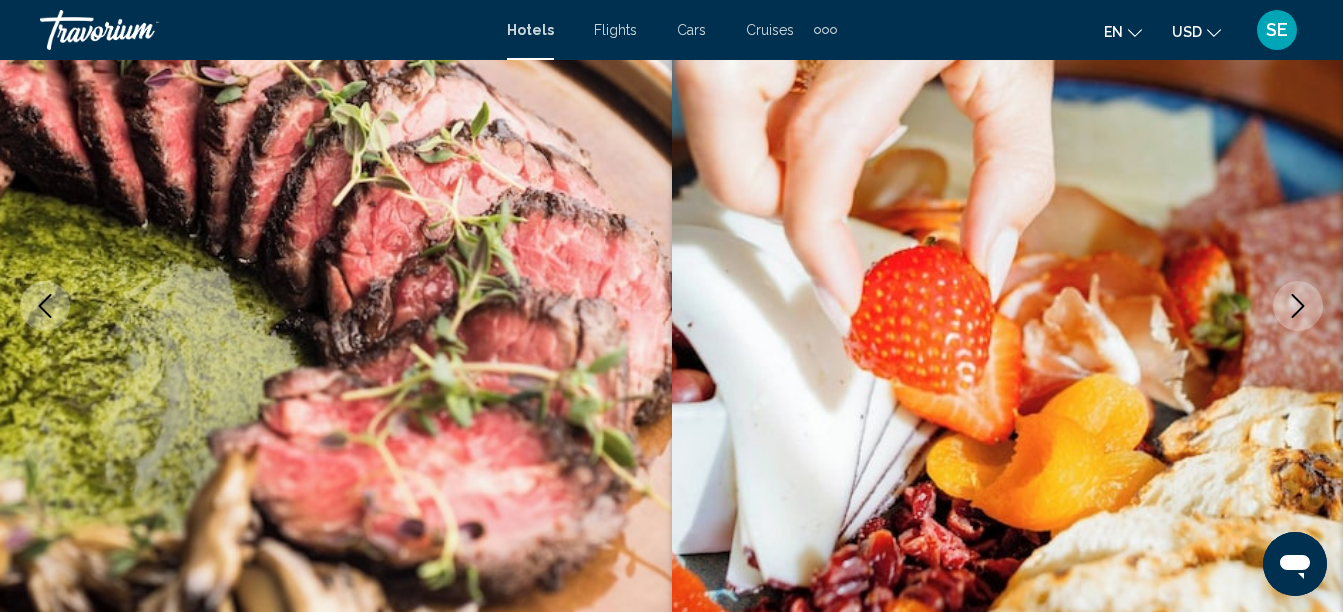 click 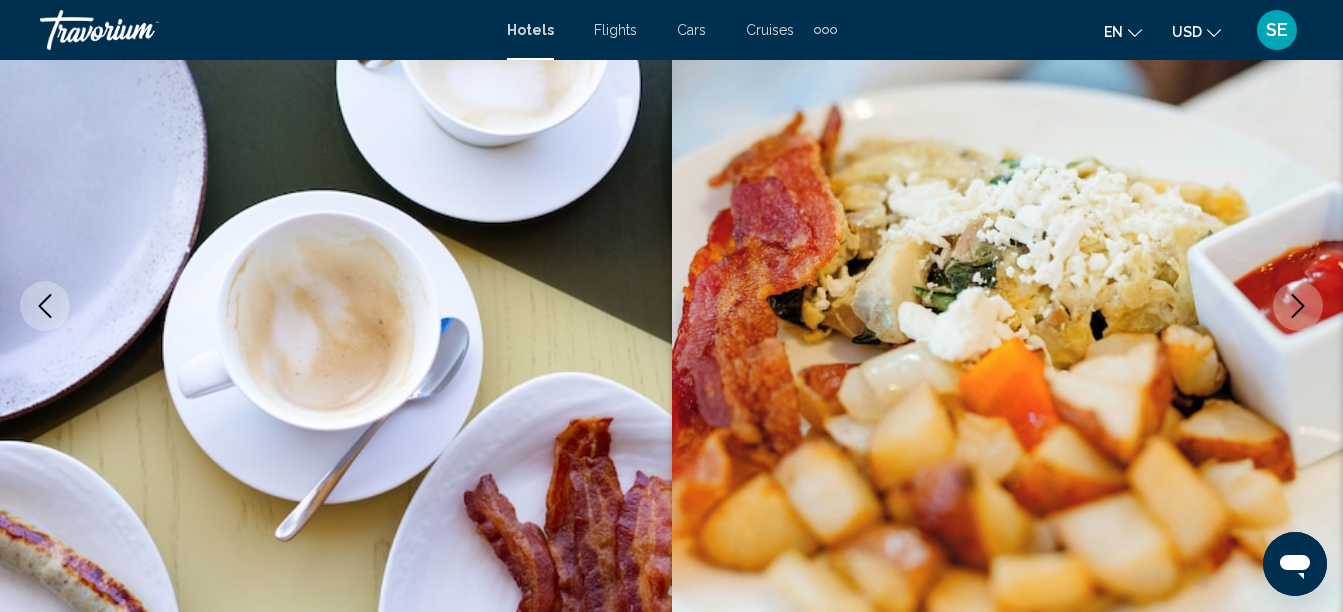 click 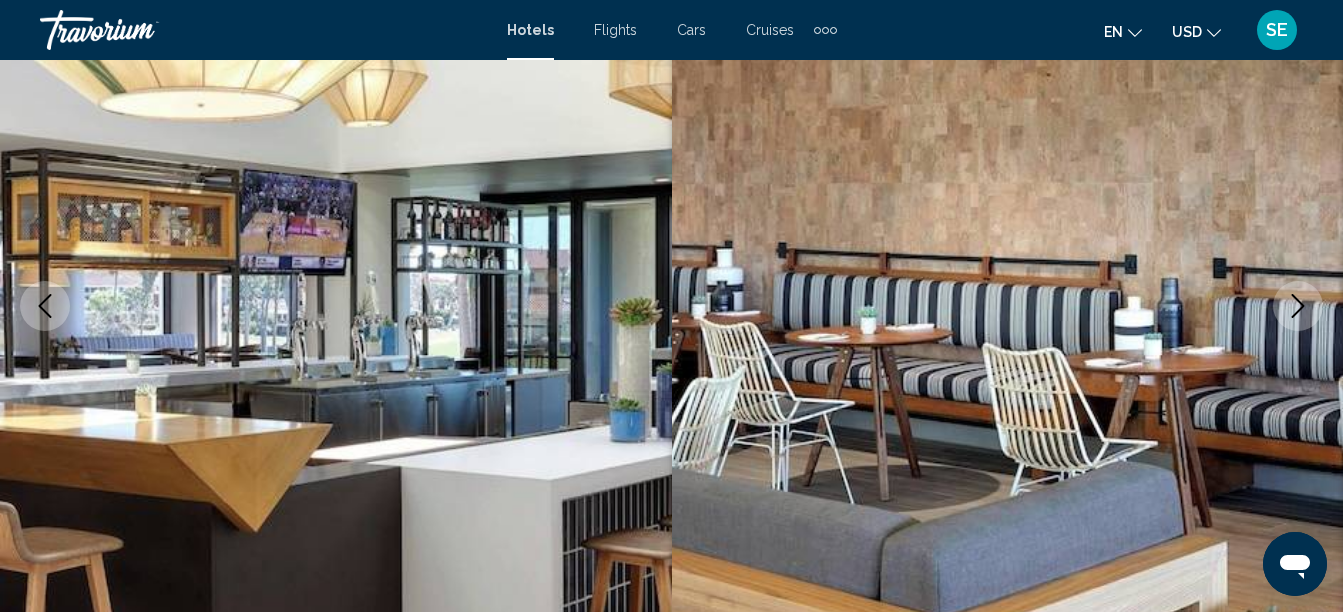 click 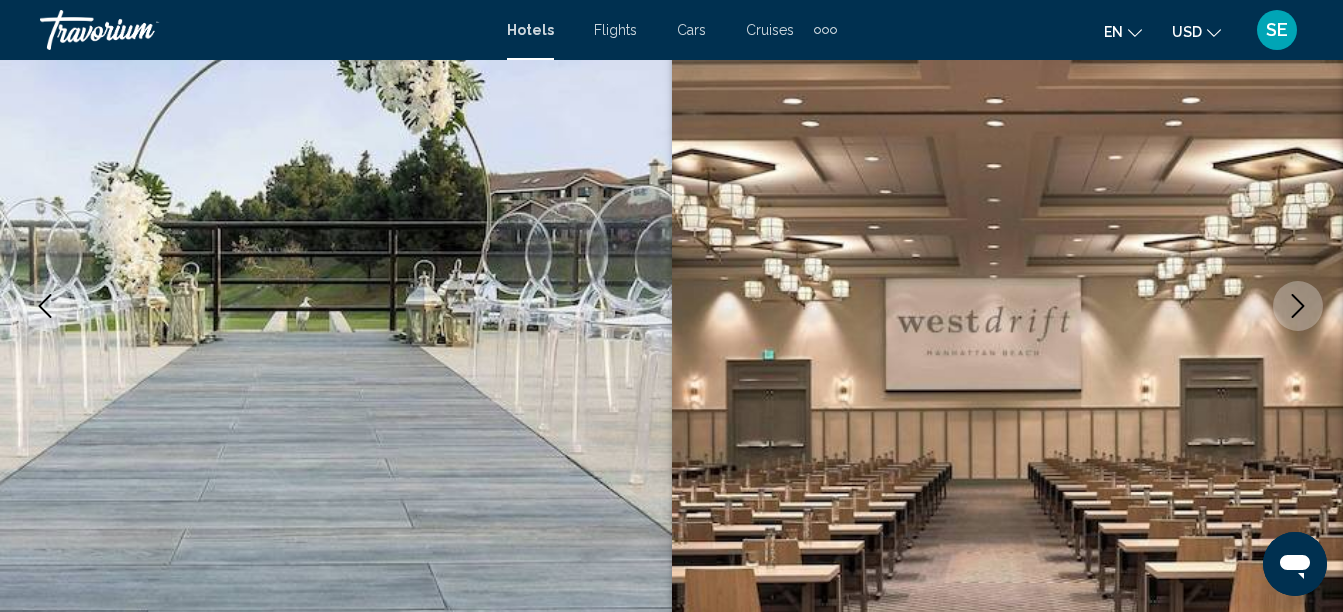 click 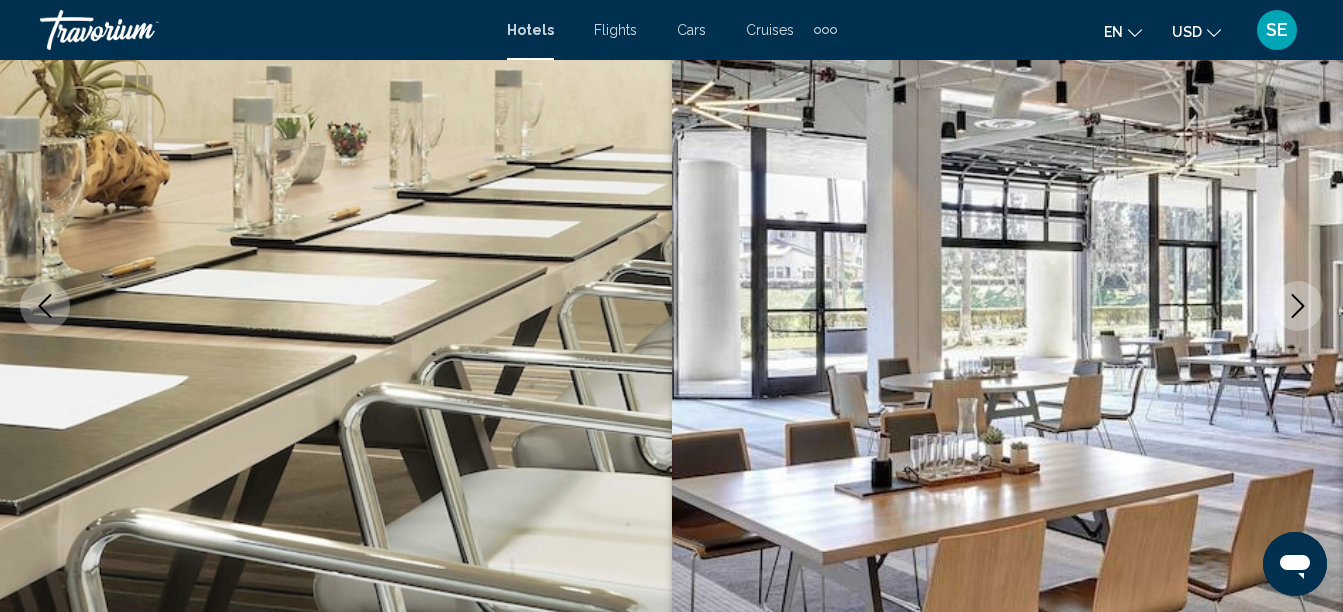 click 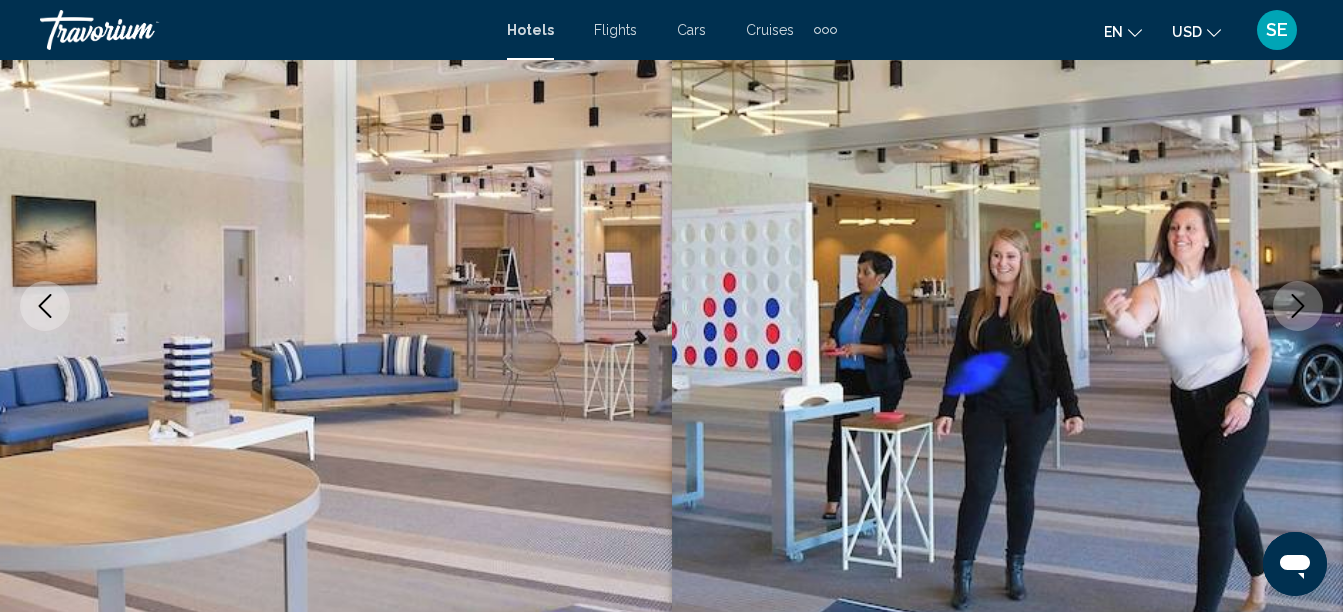 click 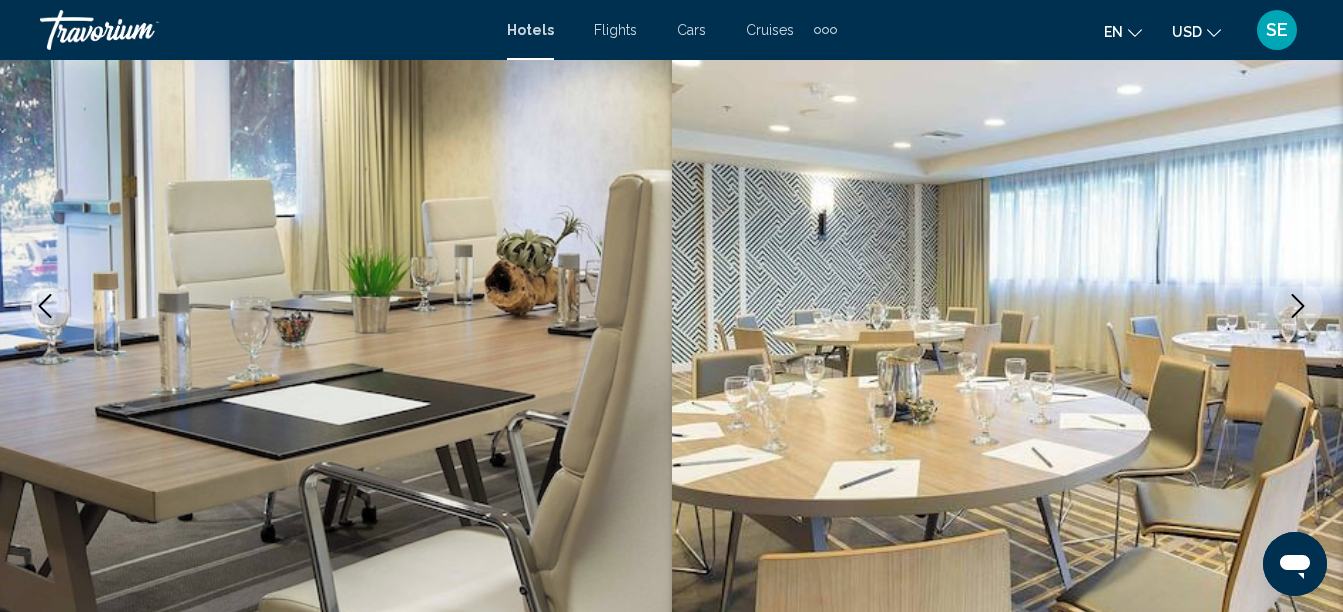 click 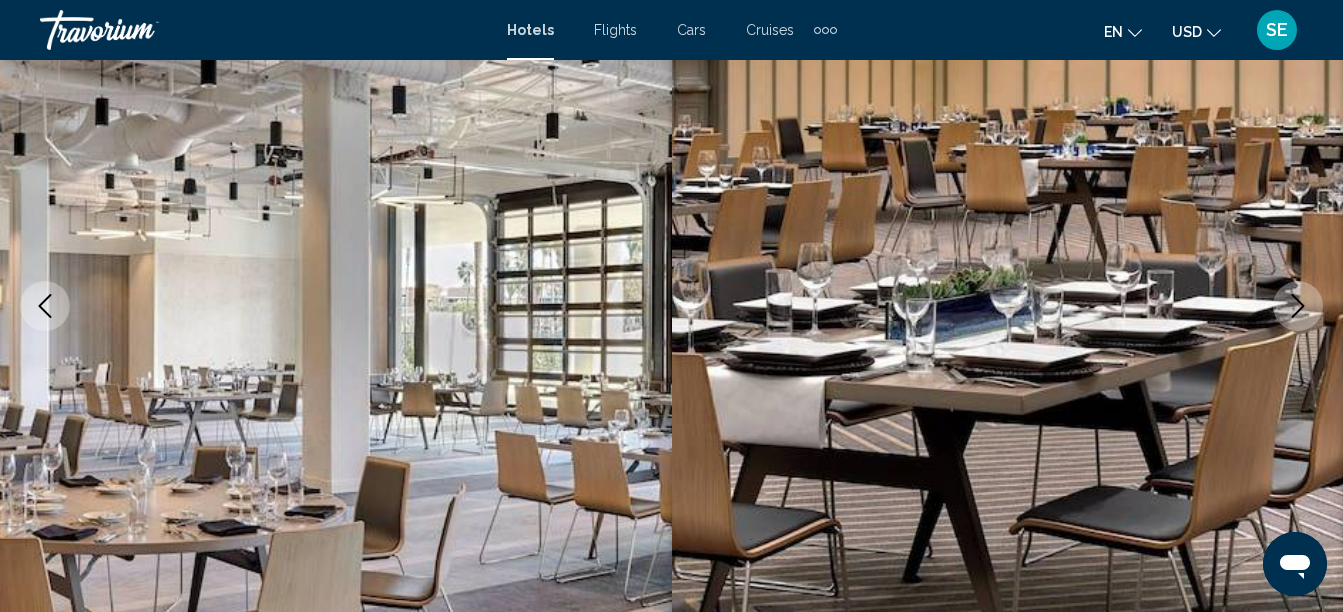 click 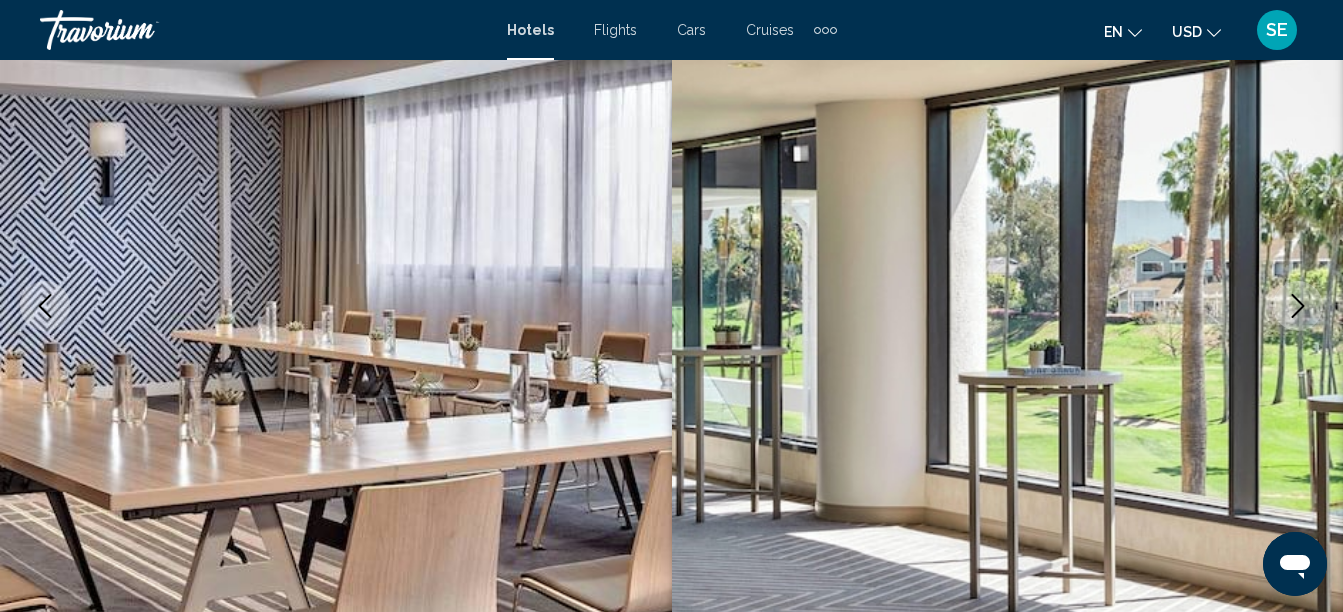 click 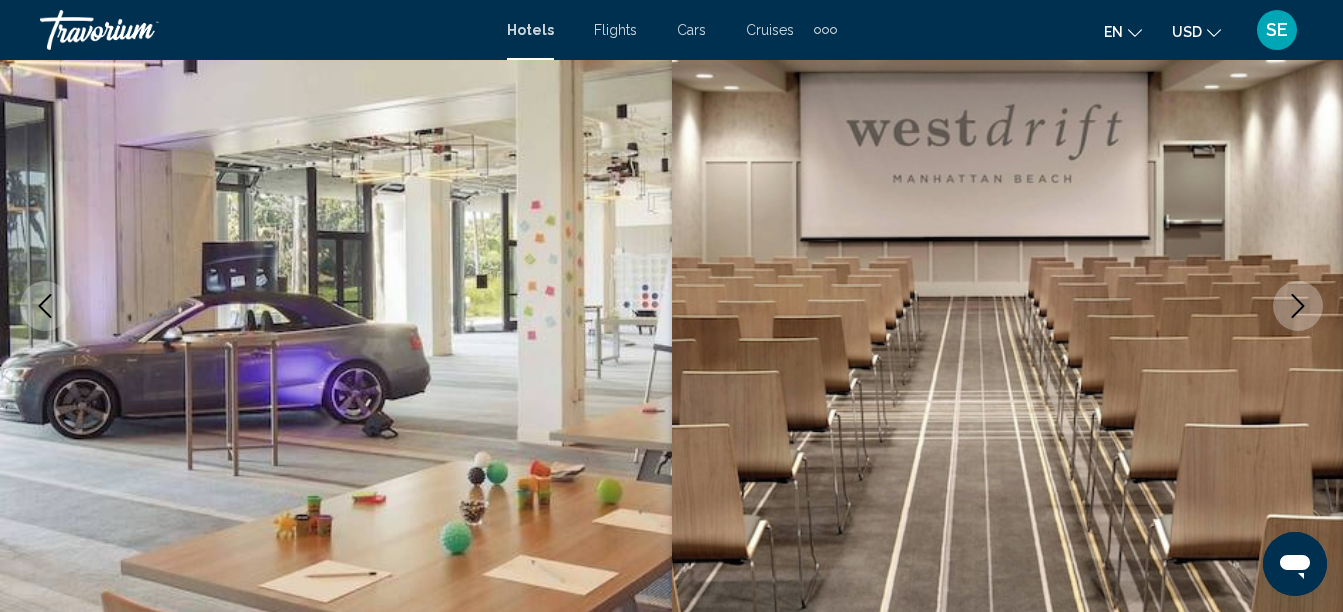 click 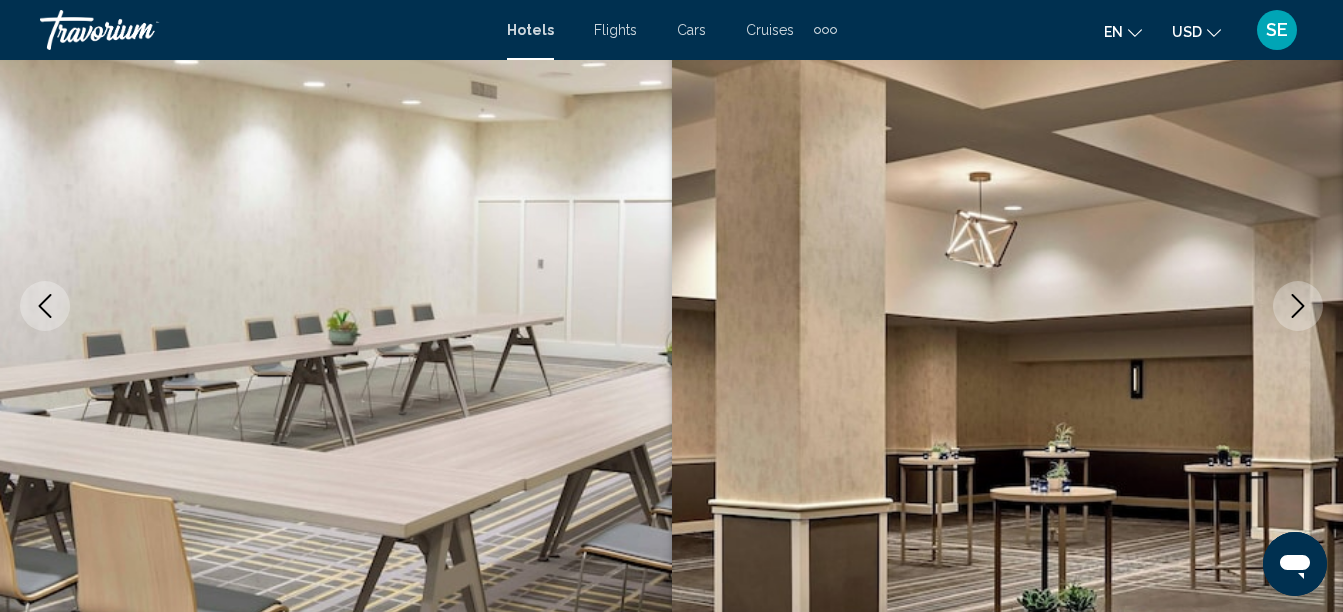 click 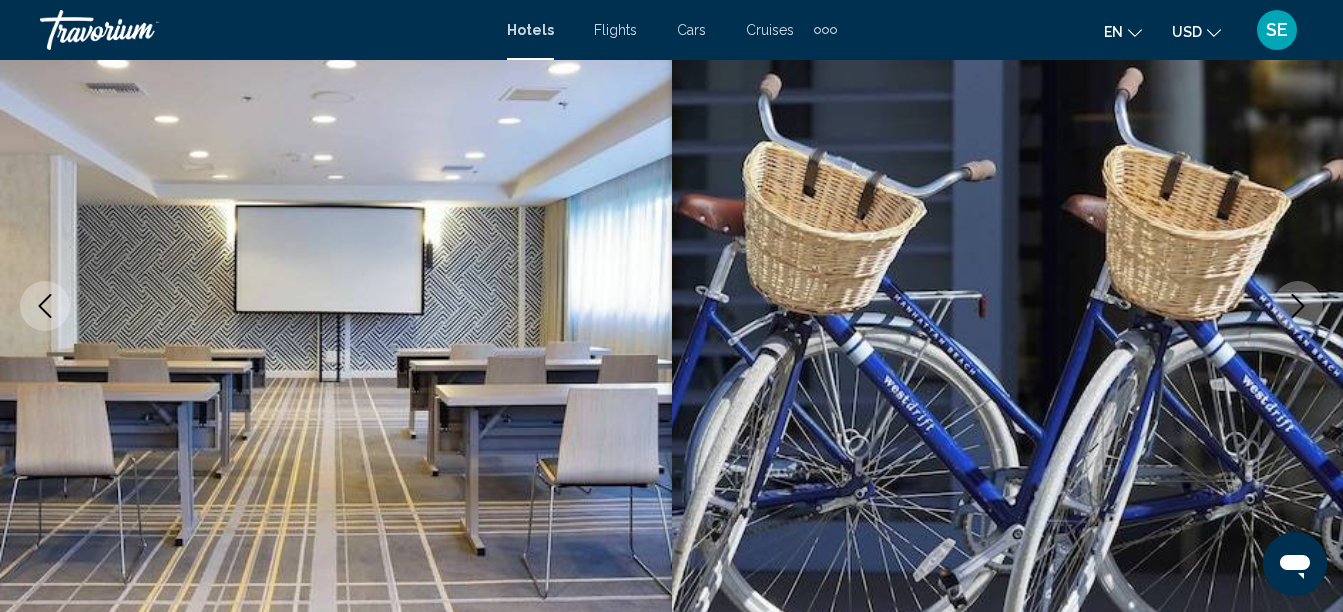 click 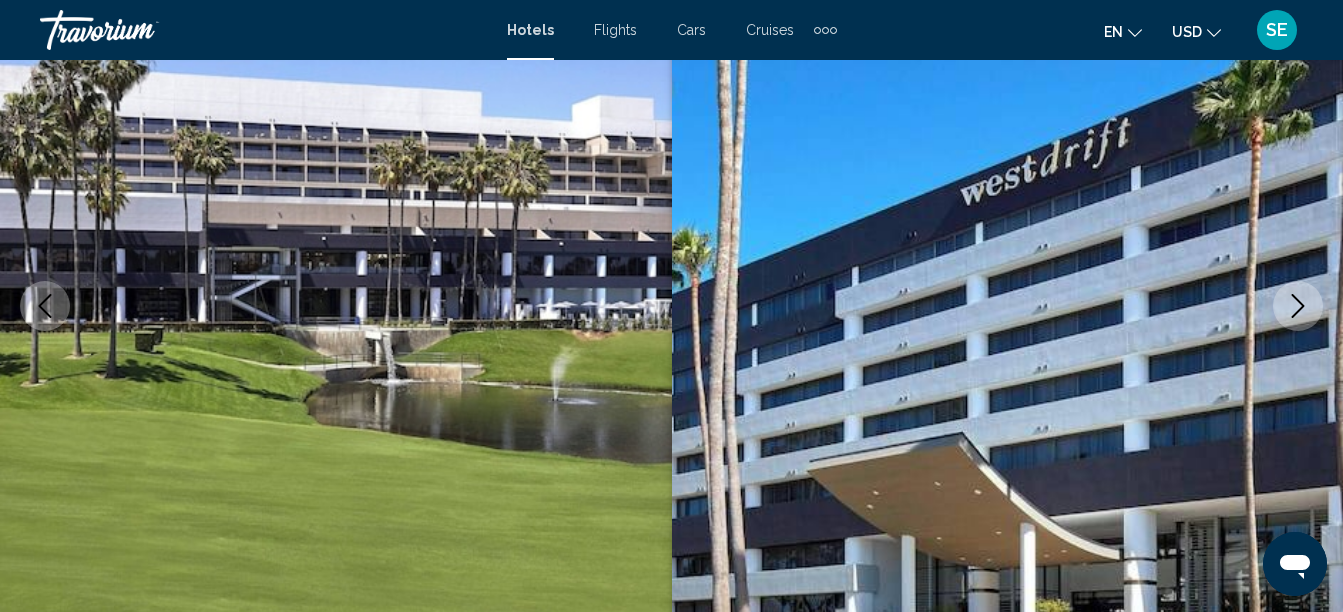 click 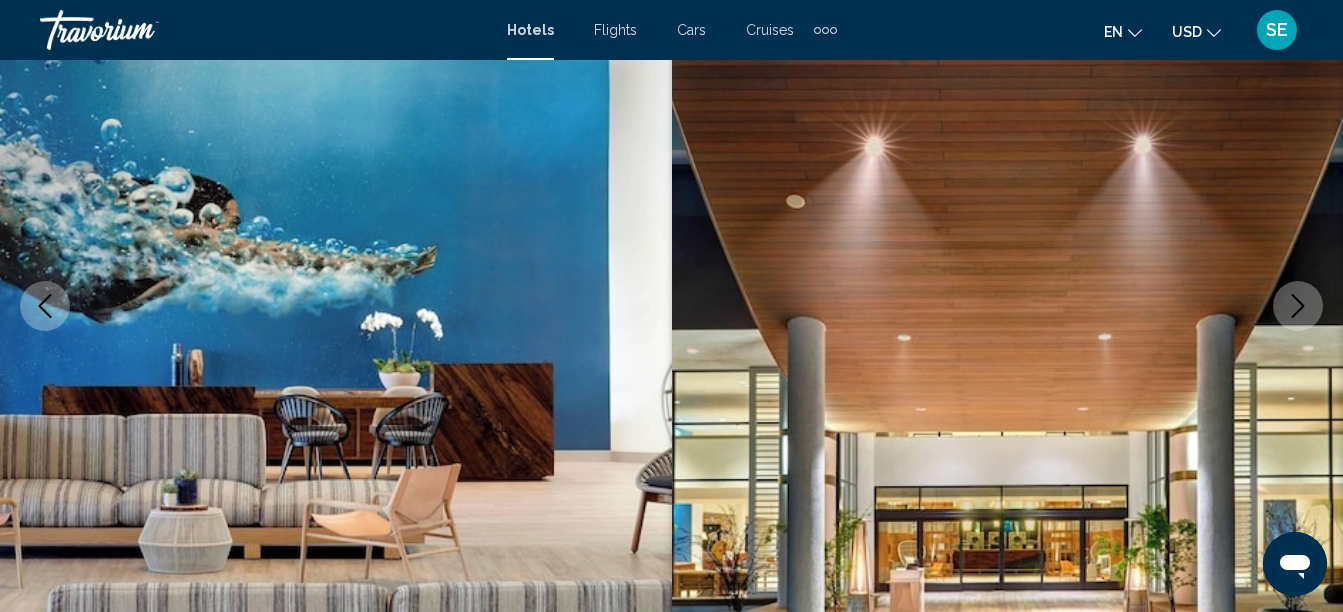 click 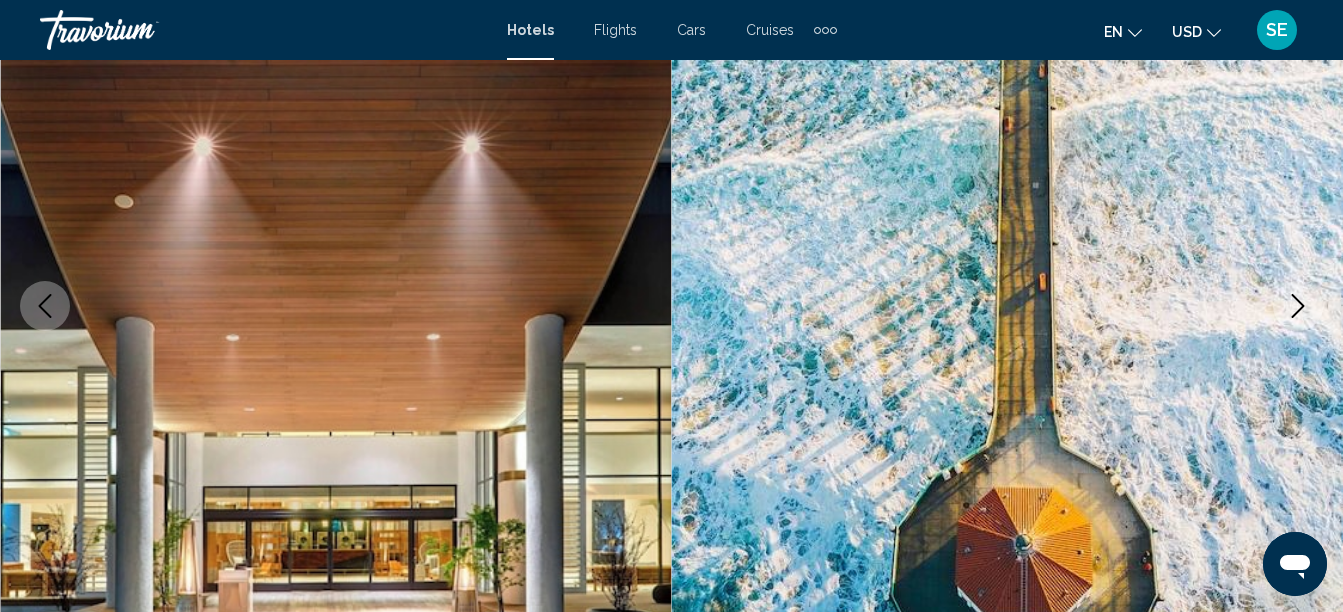 click 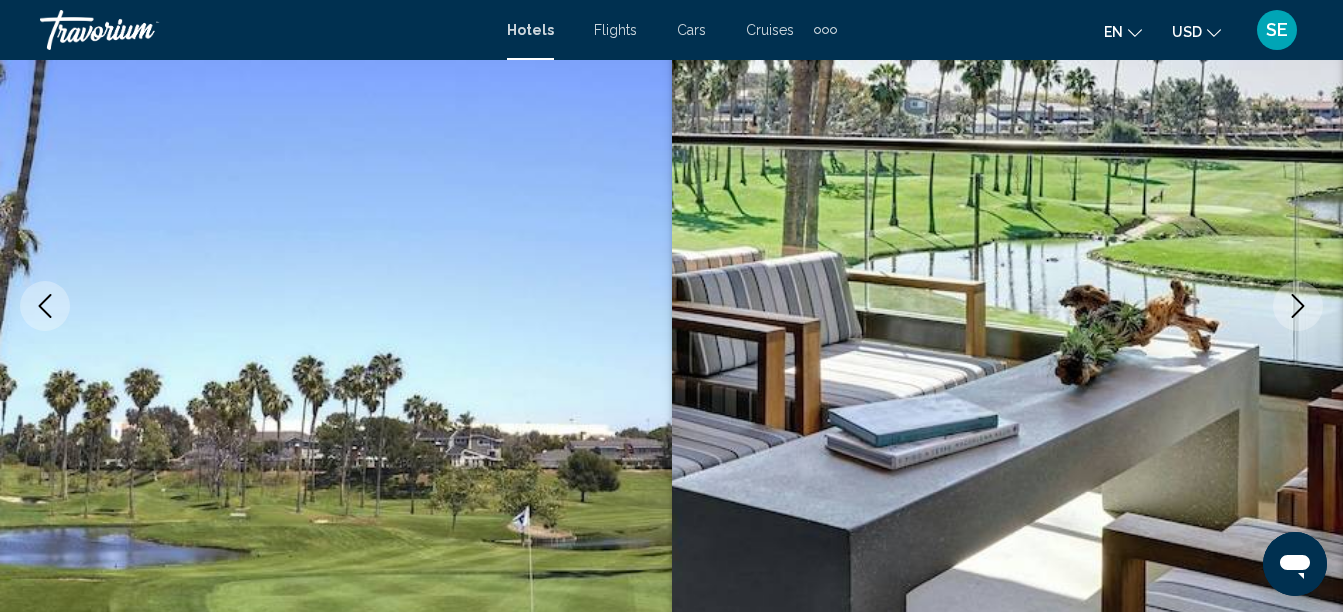 click 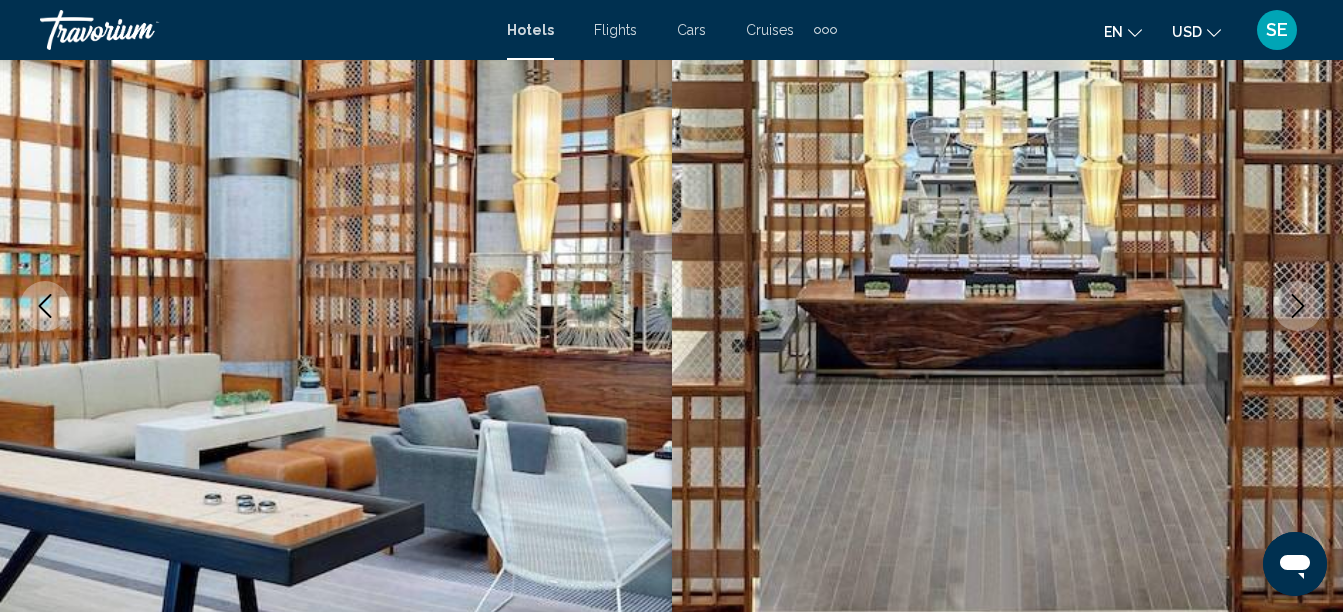 click 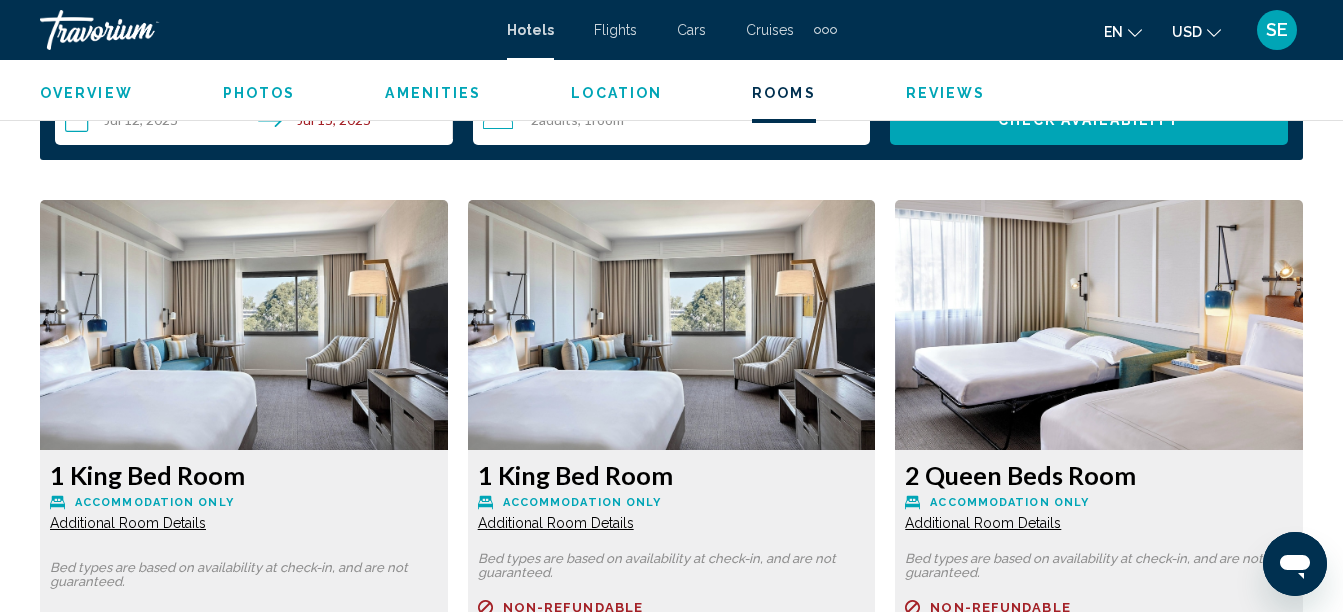 scroll, scrollTop: 2980, scrollLeft: 0, axis: vertical 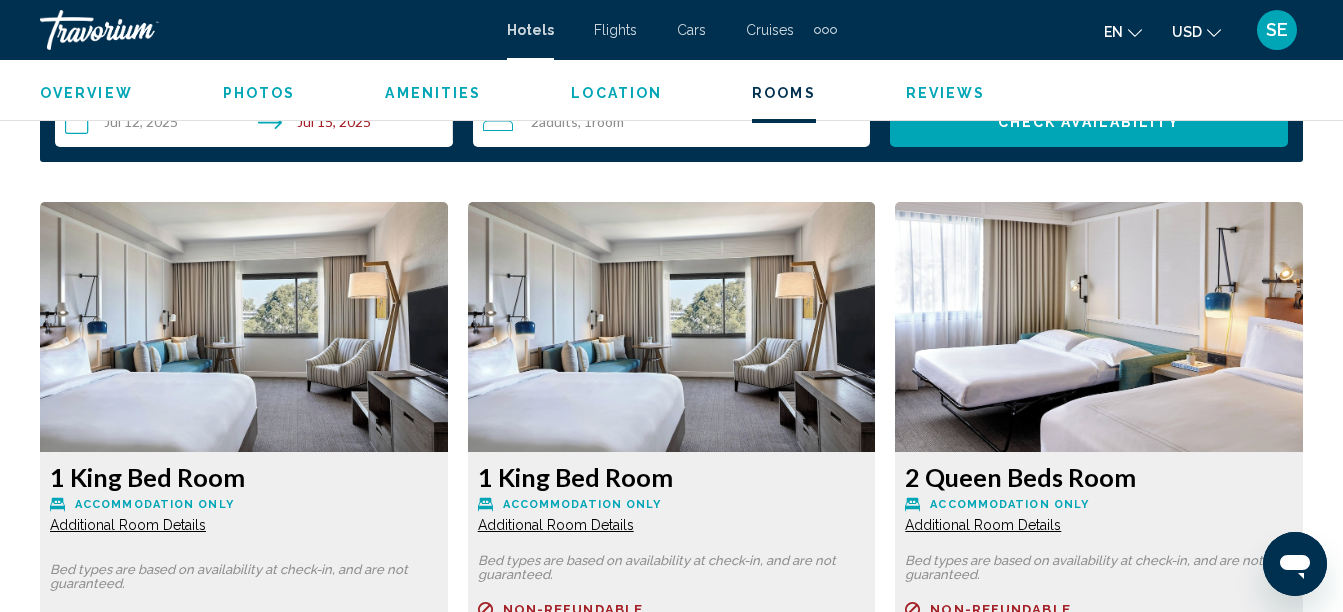 click at bounding box center [244, 327] 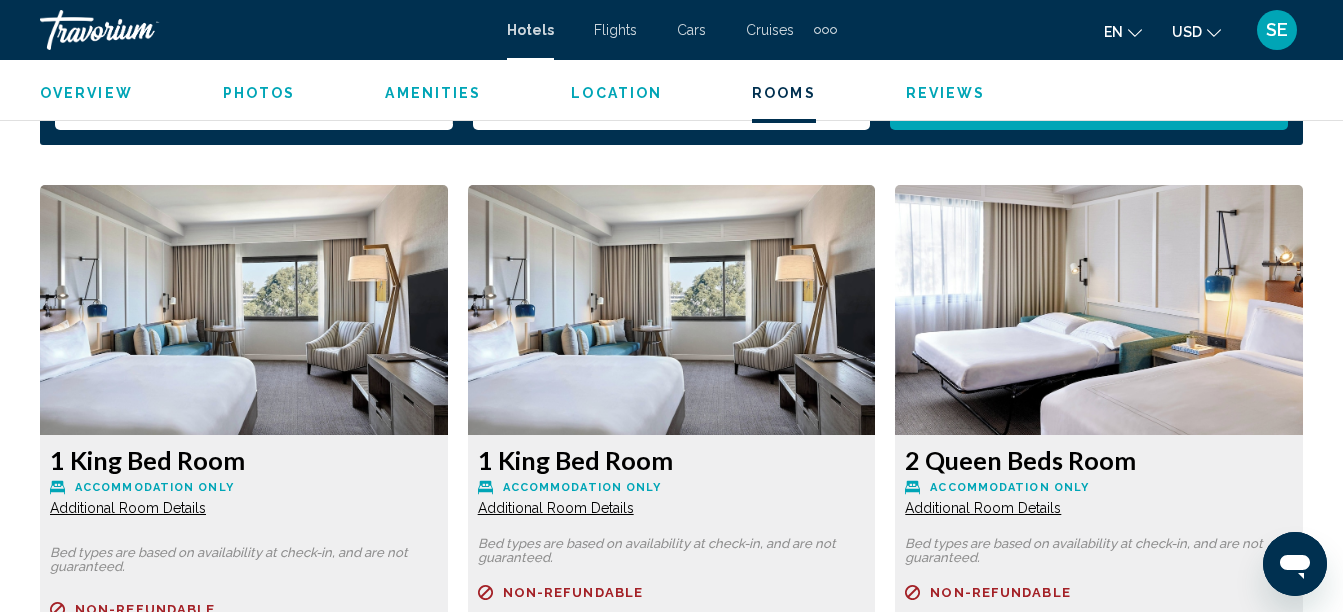 scroll, scrollTop: 2996, scrollLeft: 0, axis: vertical 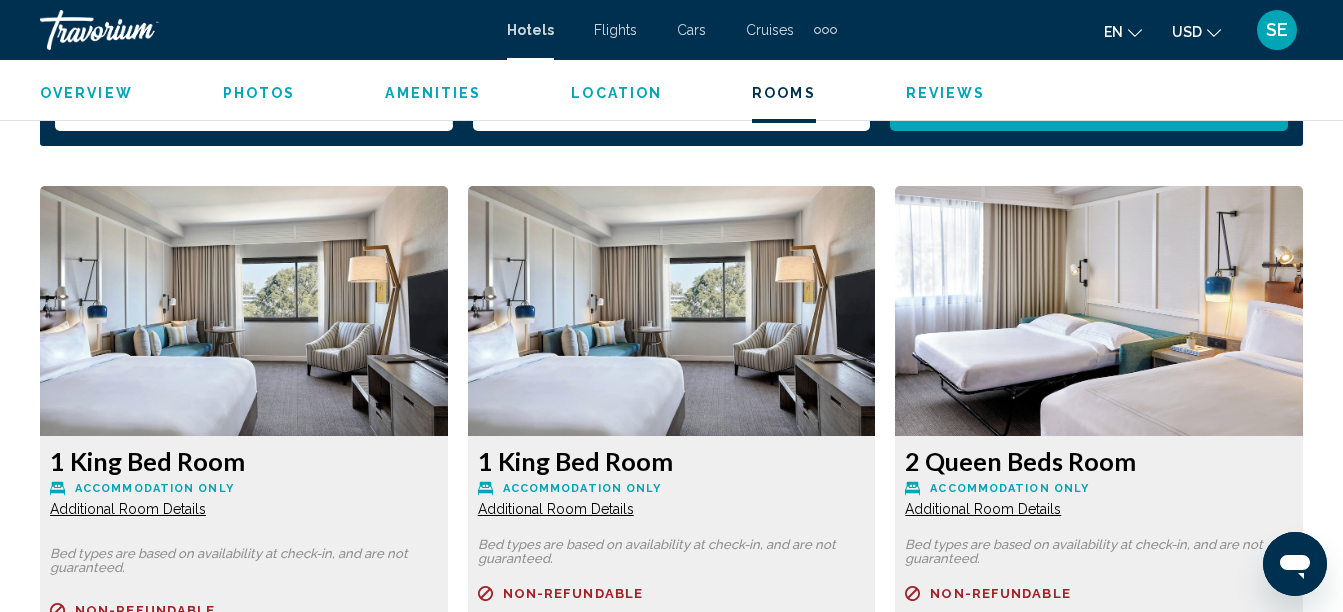 click at bounding box center [244, 311] 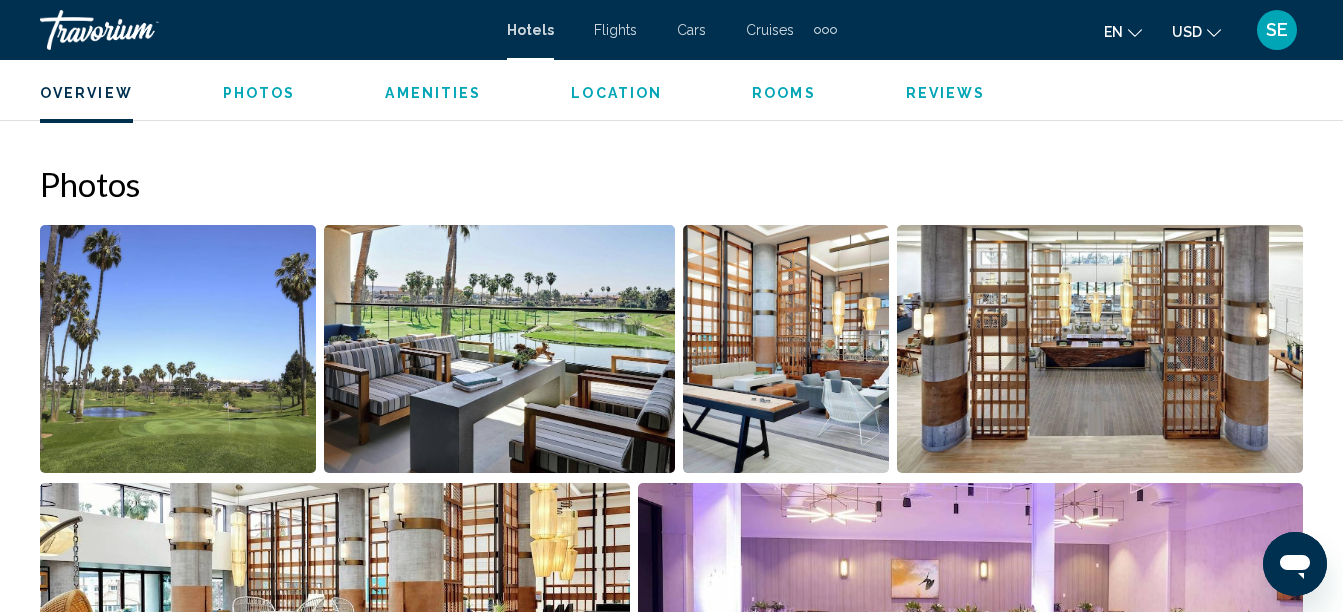scroll, scrollTop: 1283, scrollLeft: 0, axis: vertical 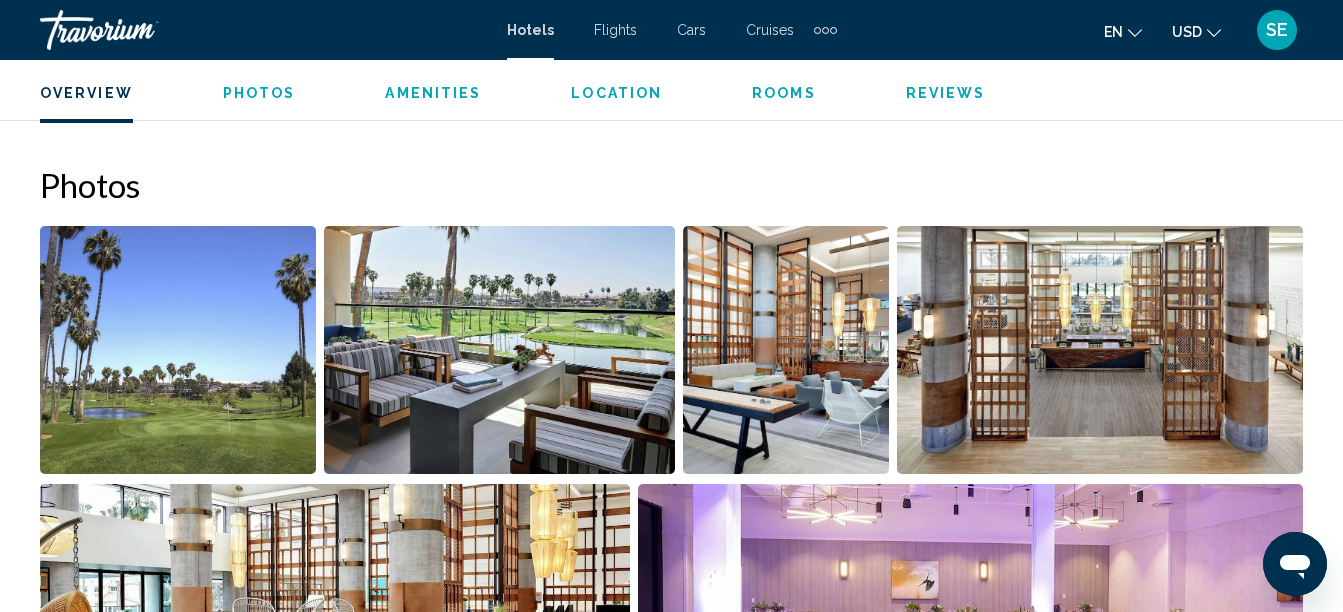click at bounding box center (178, 350) 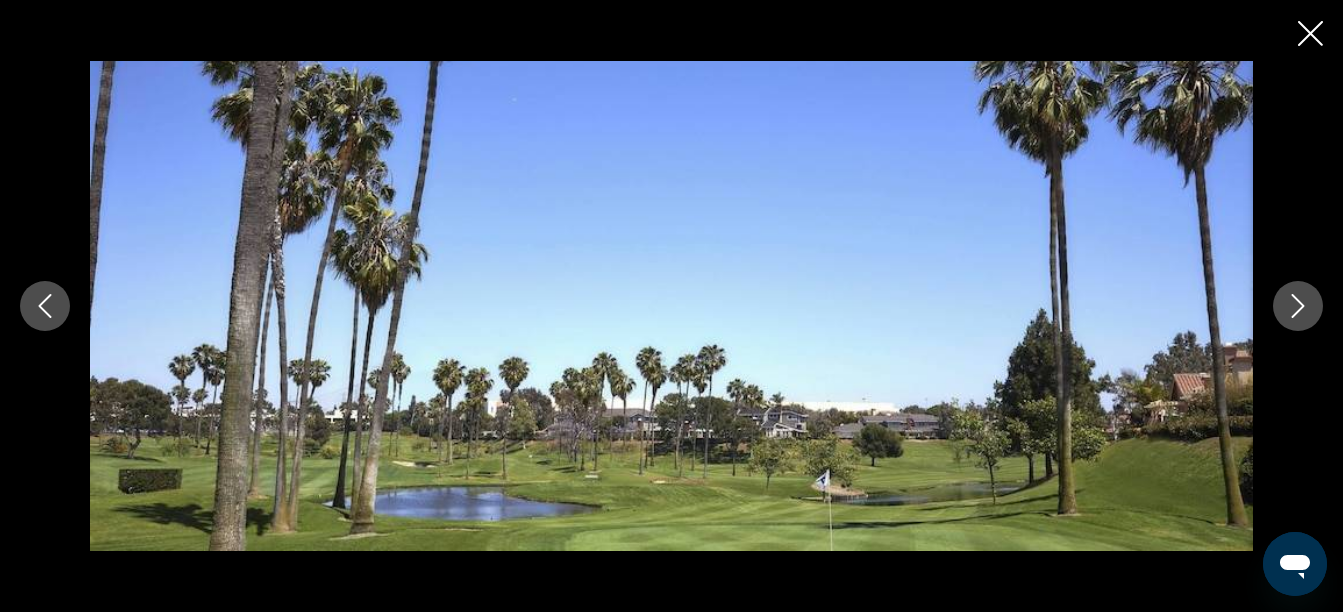 click 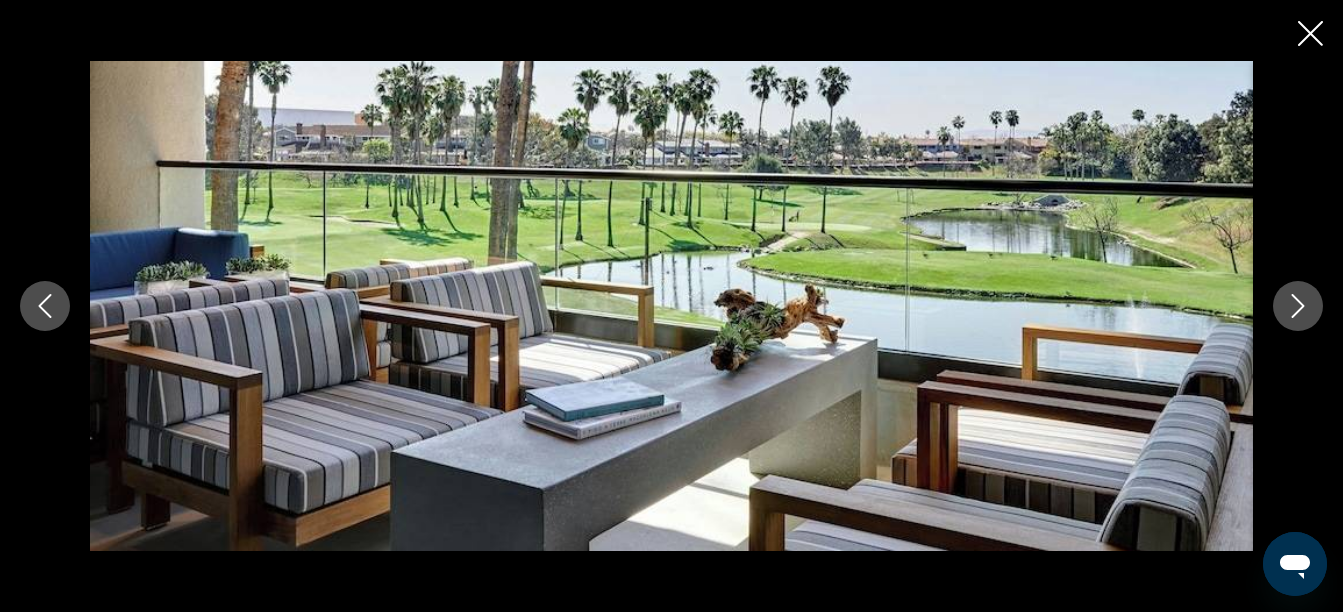 click 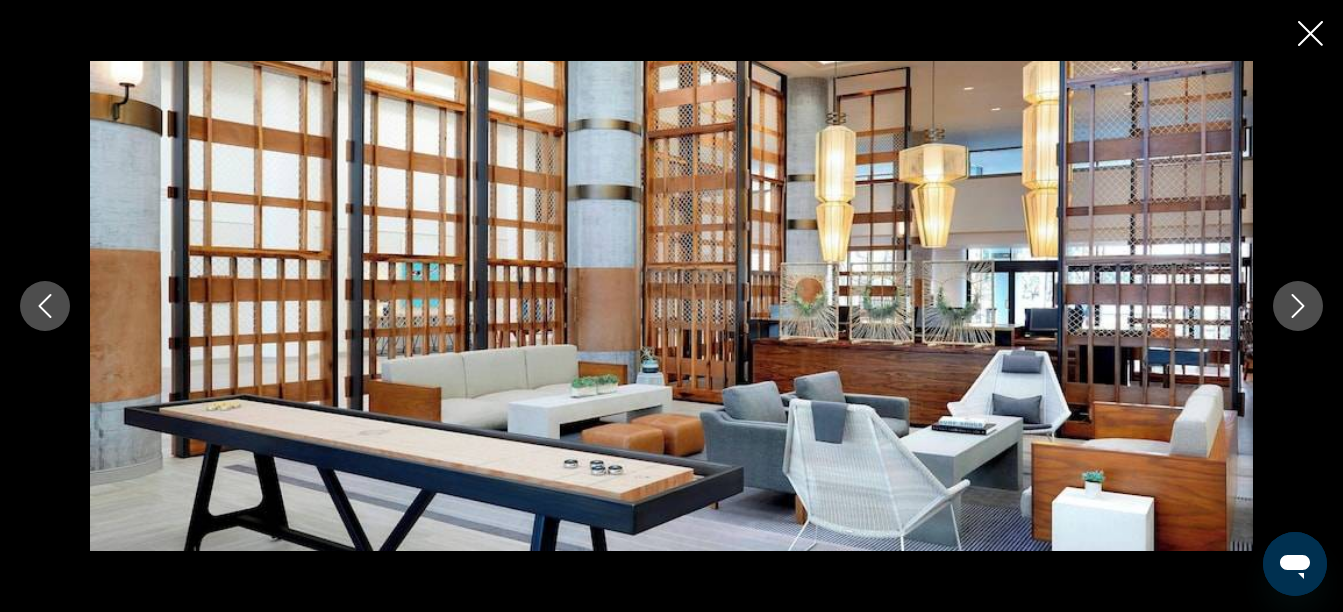 click 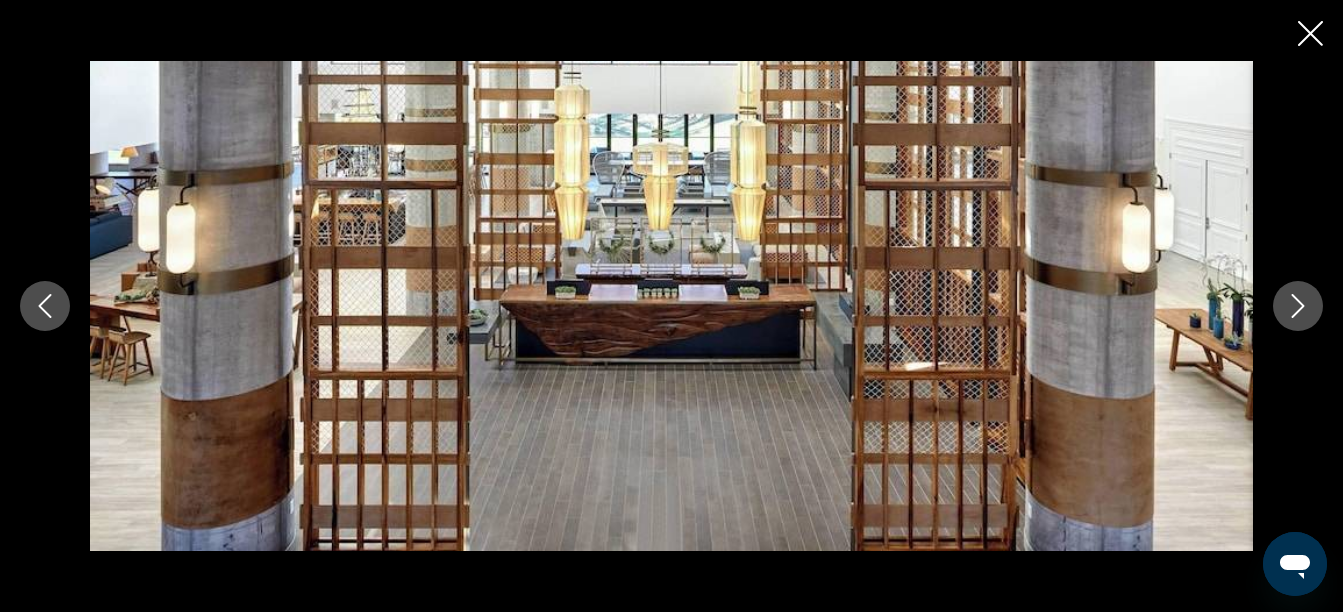 click 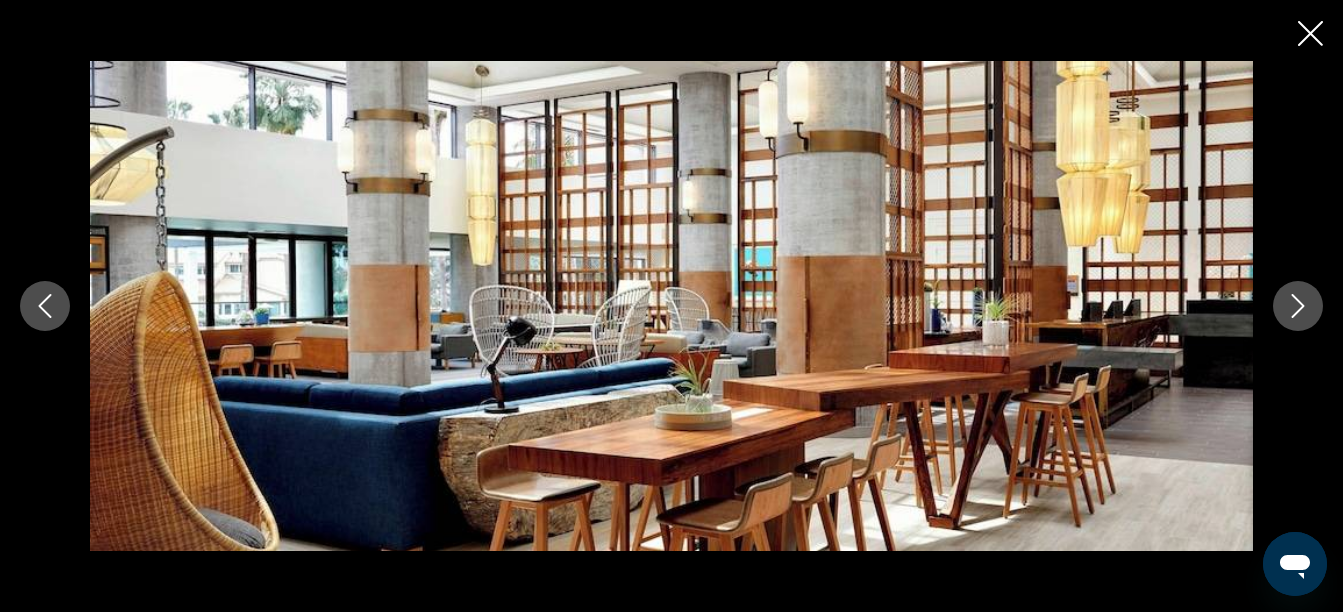 click 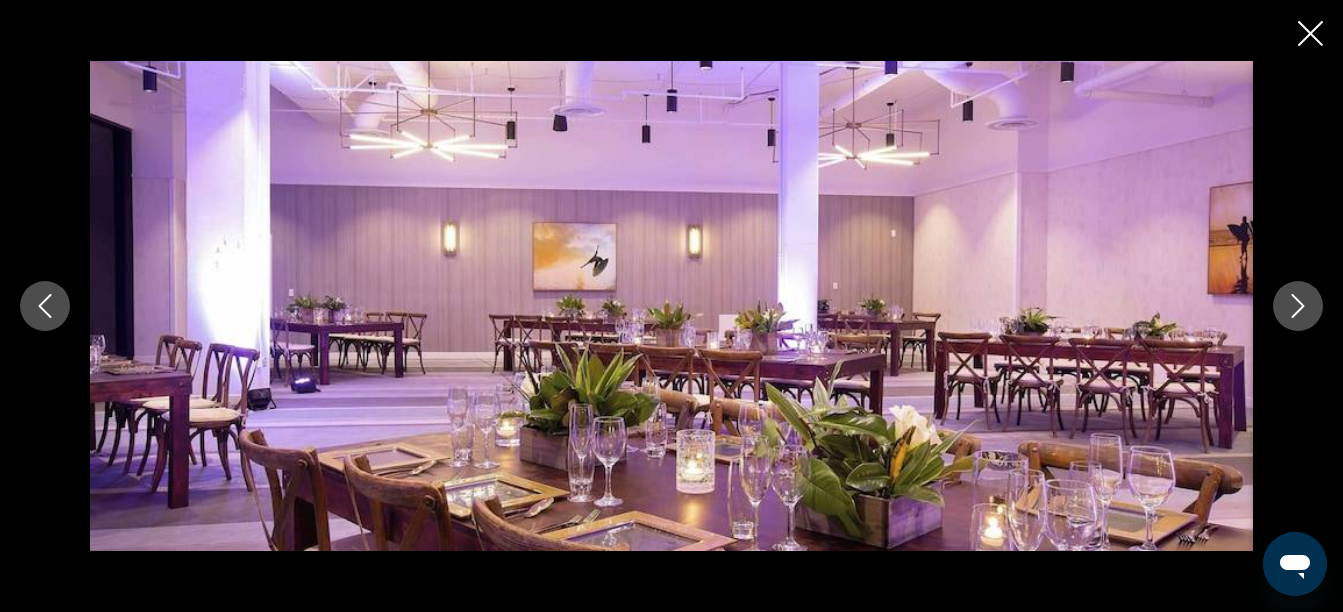 click 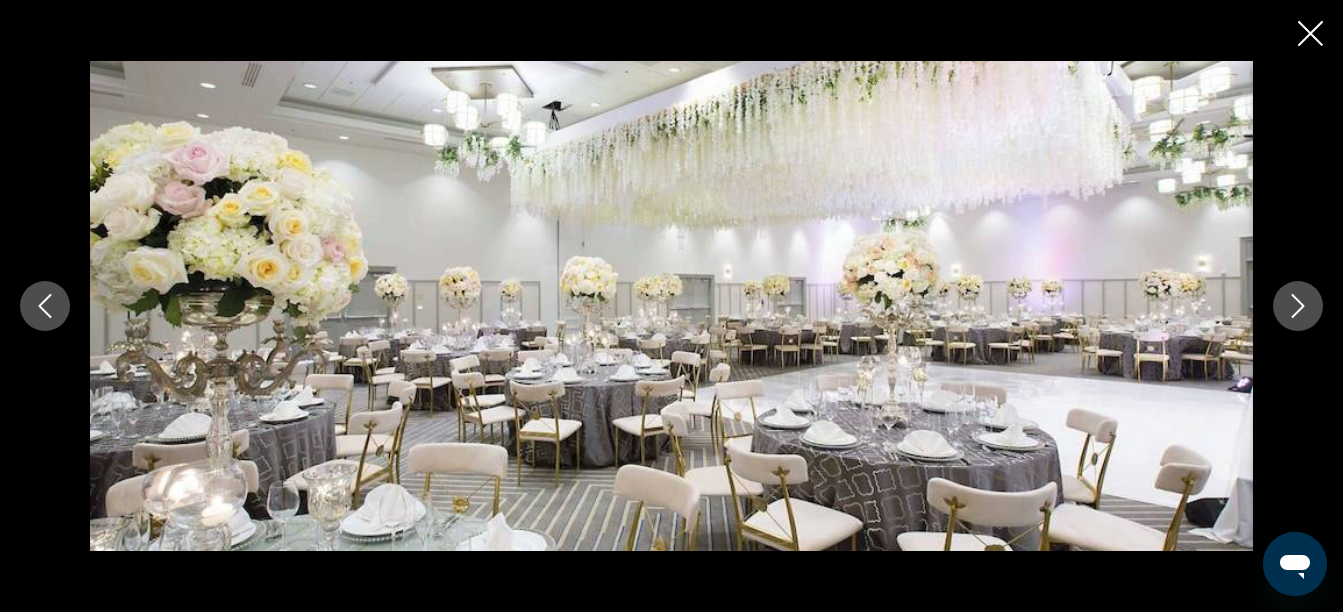 click 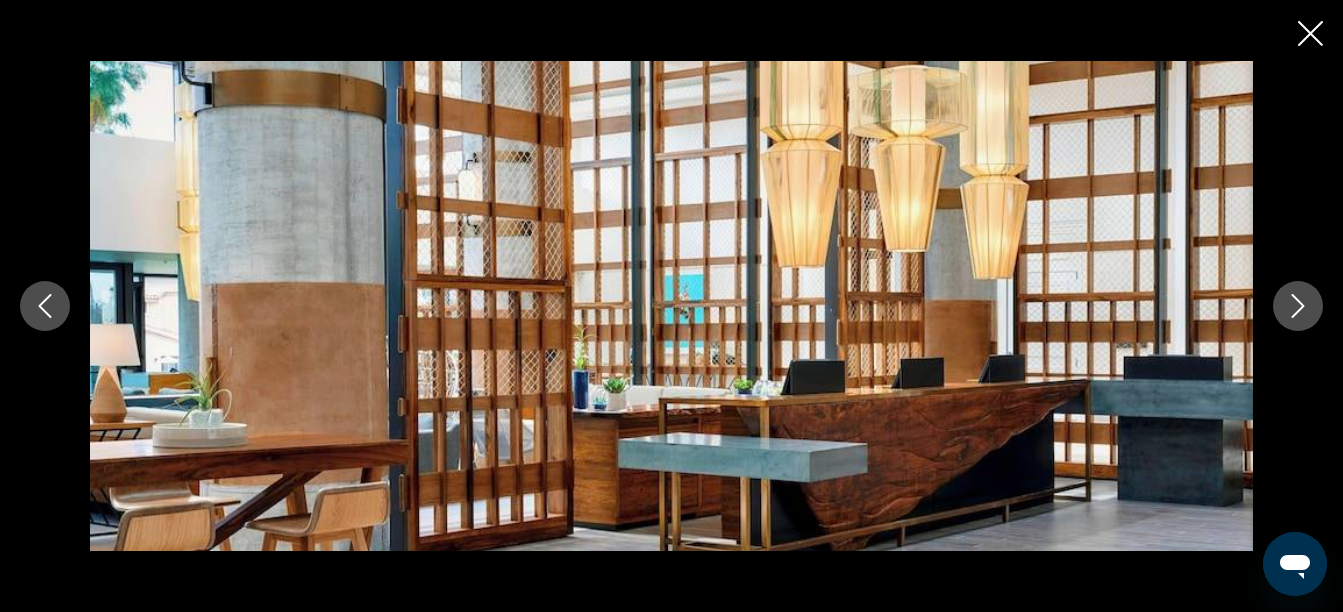 click 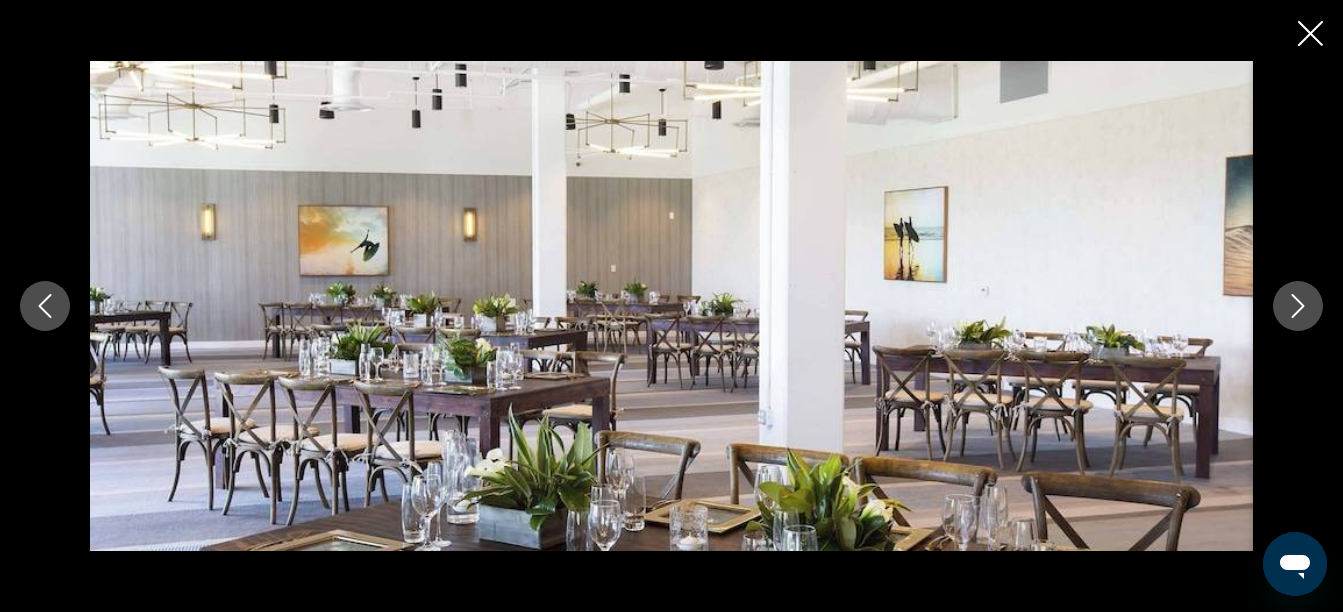 click 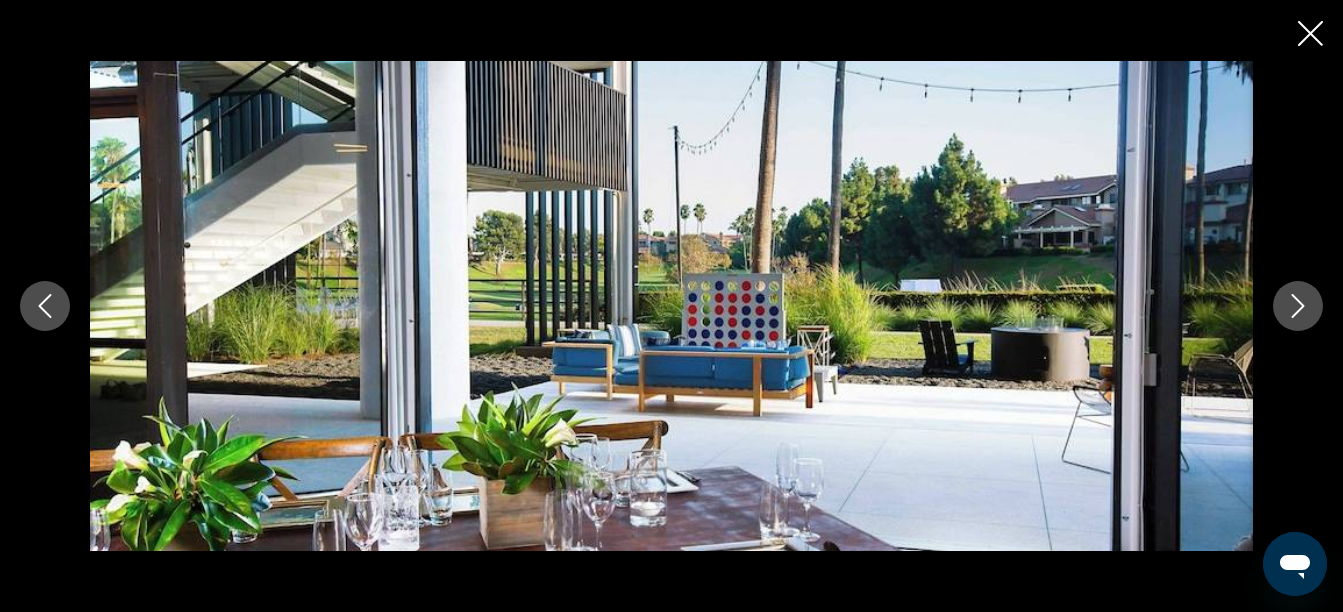 click 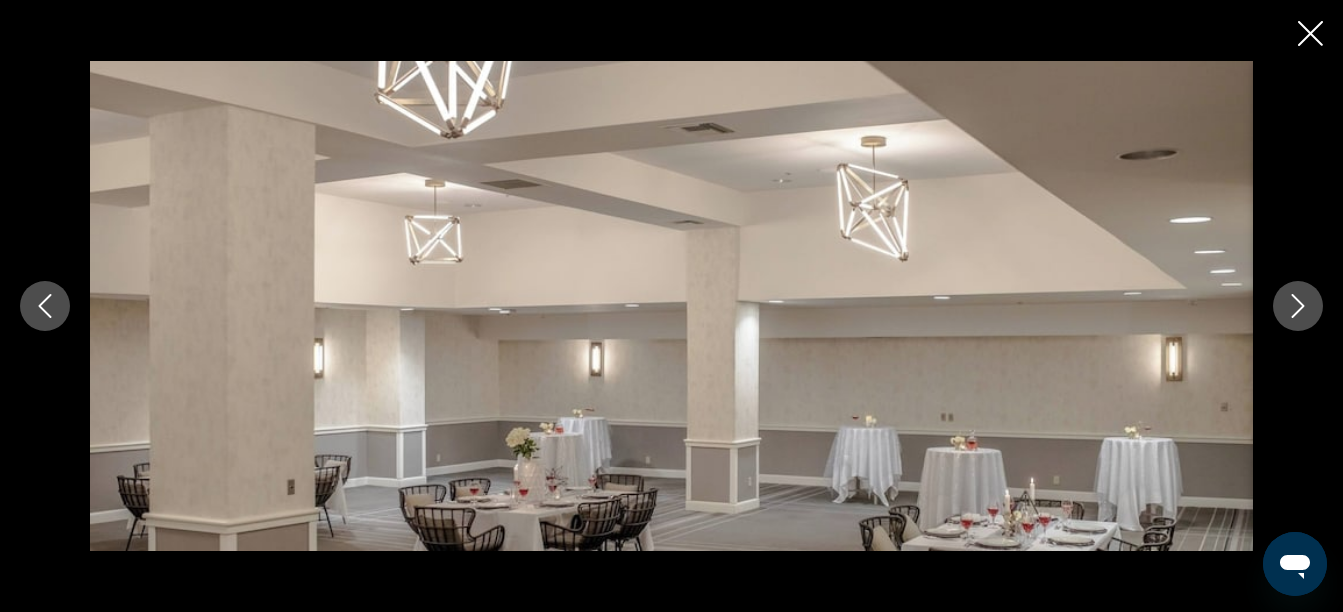click 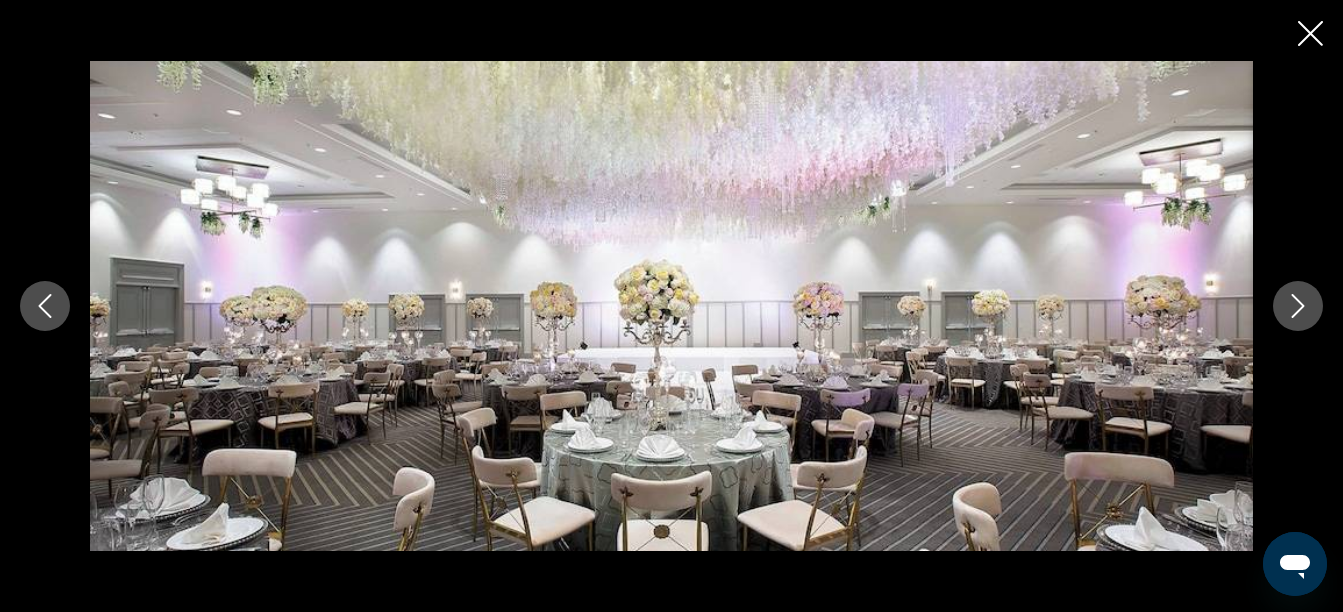 click 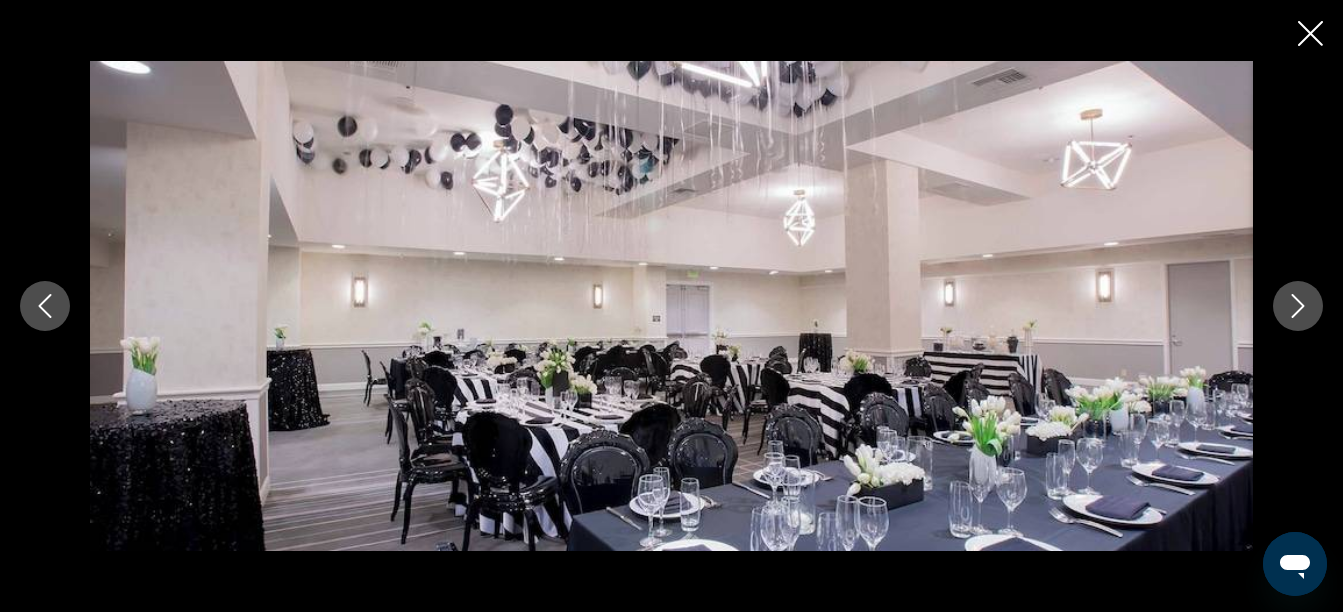 click 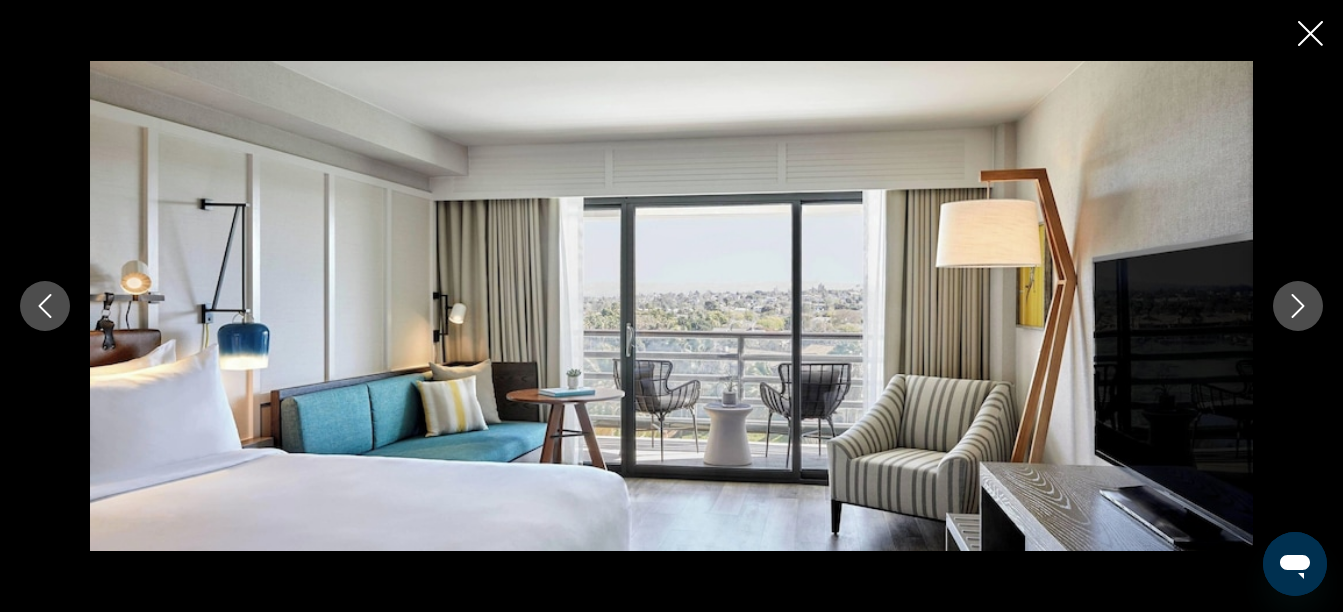 click 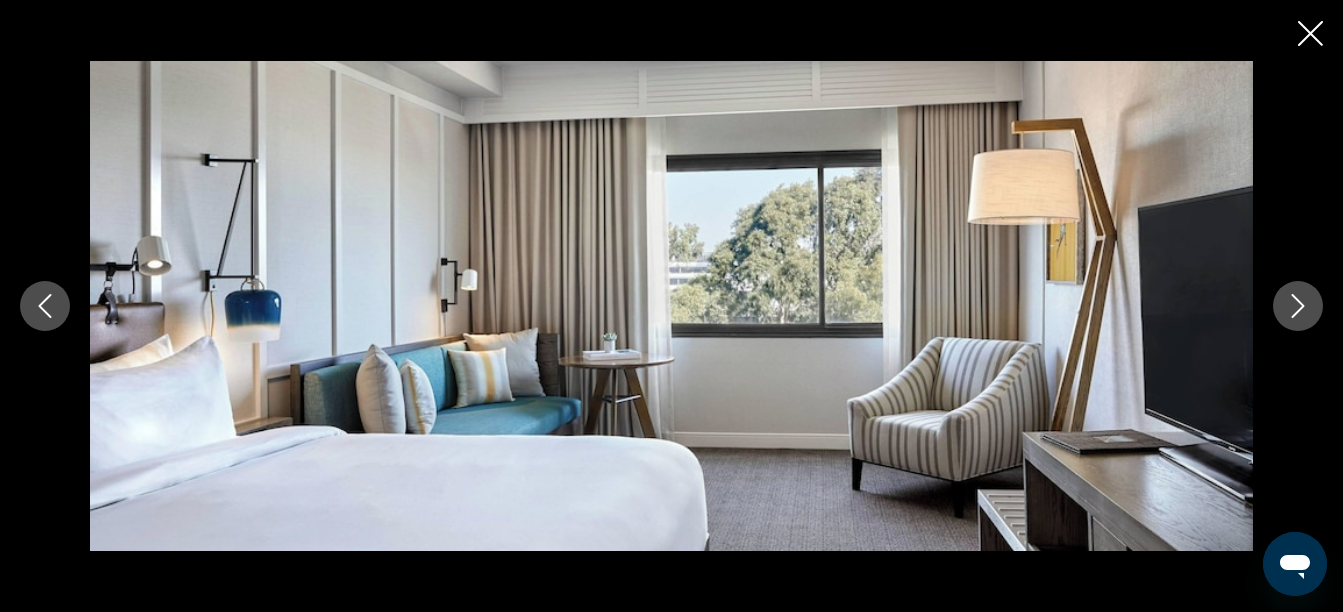 click 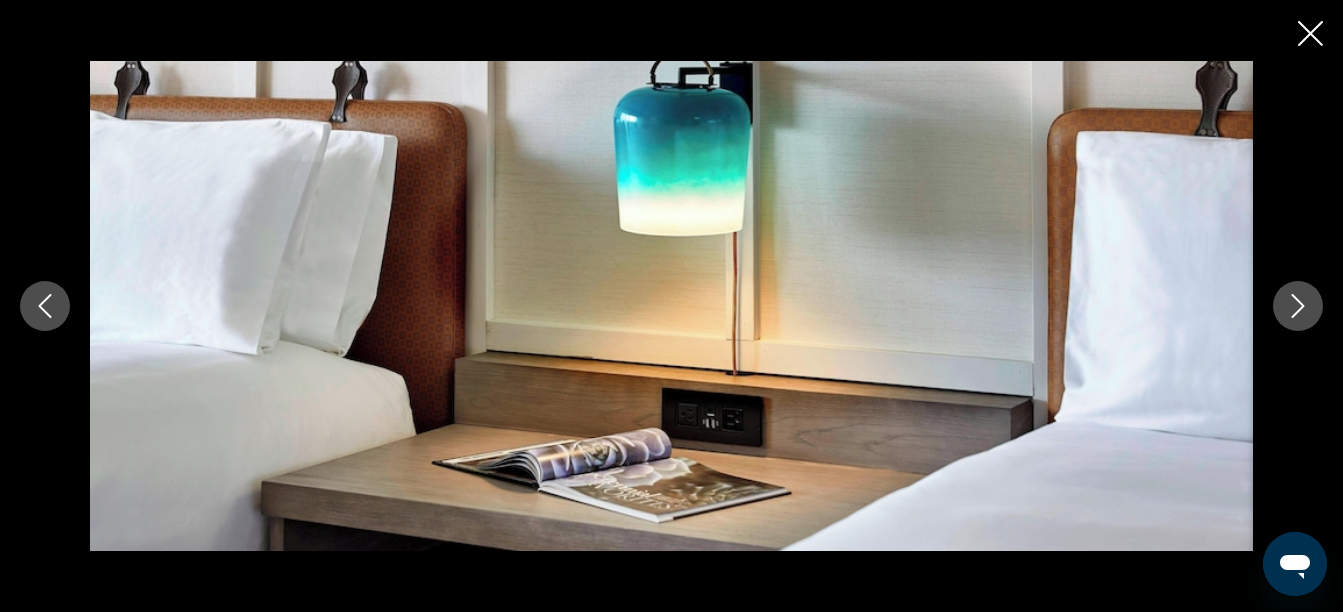 click 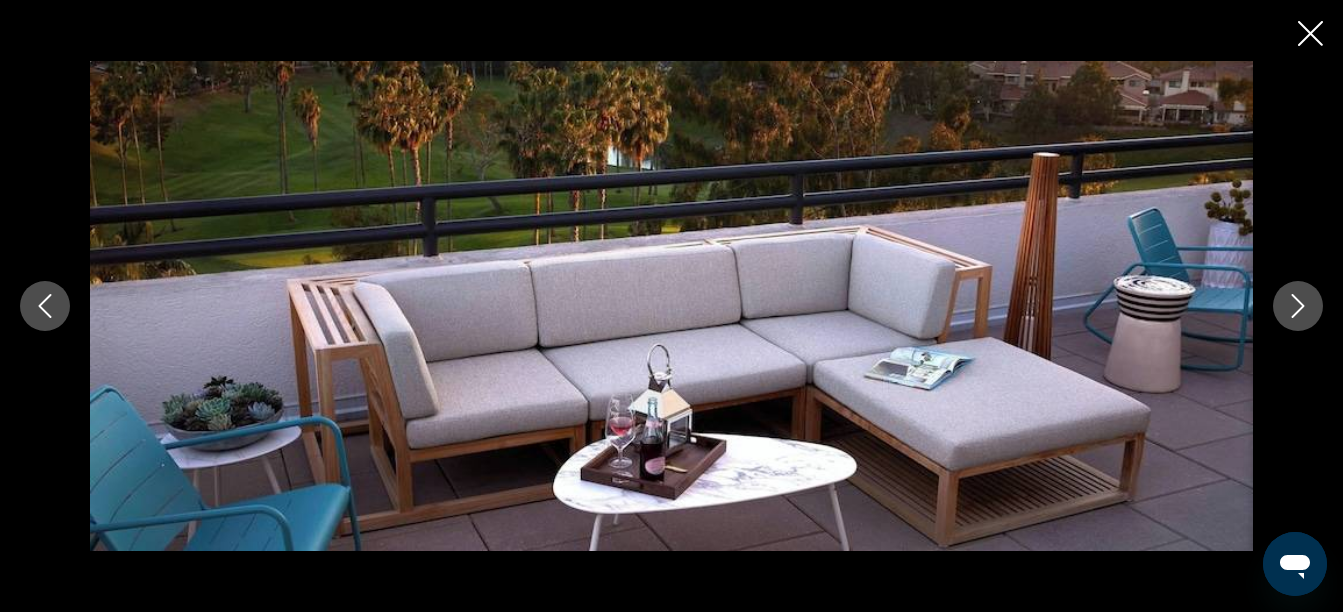 click 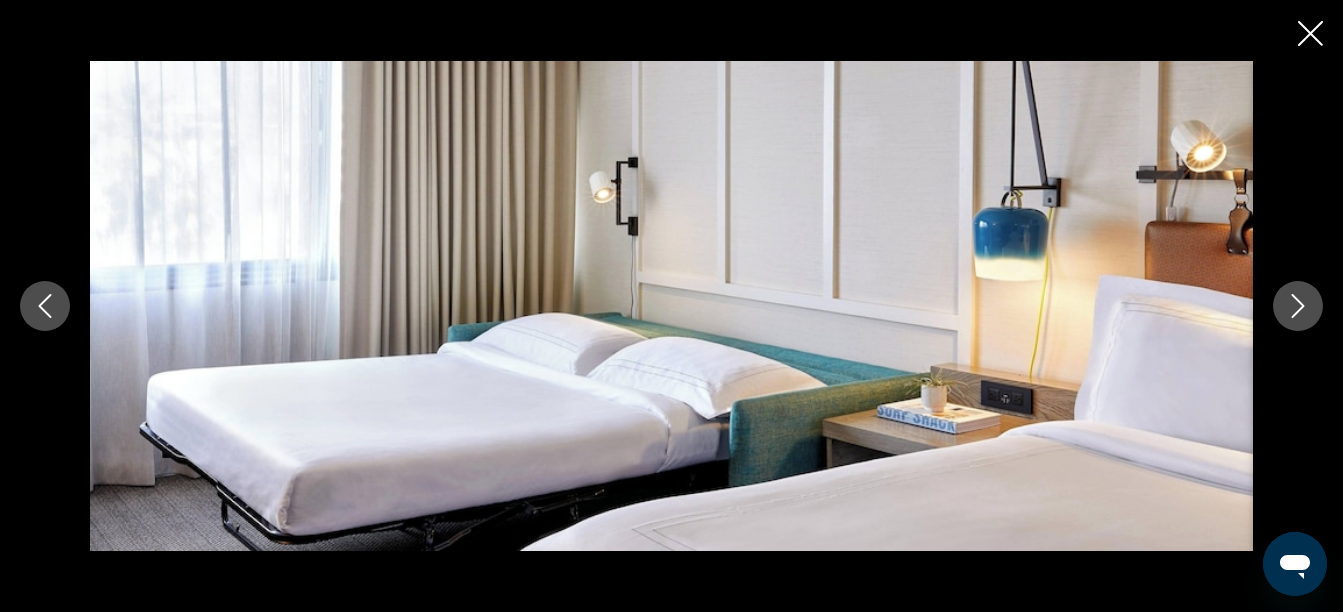 click 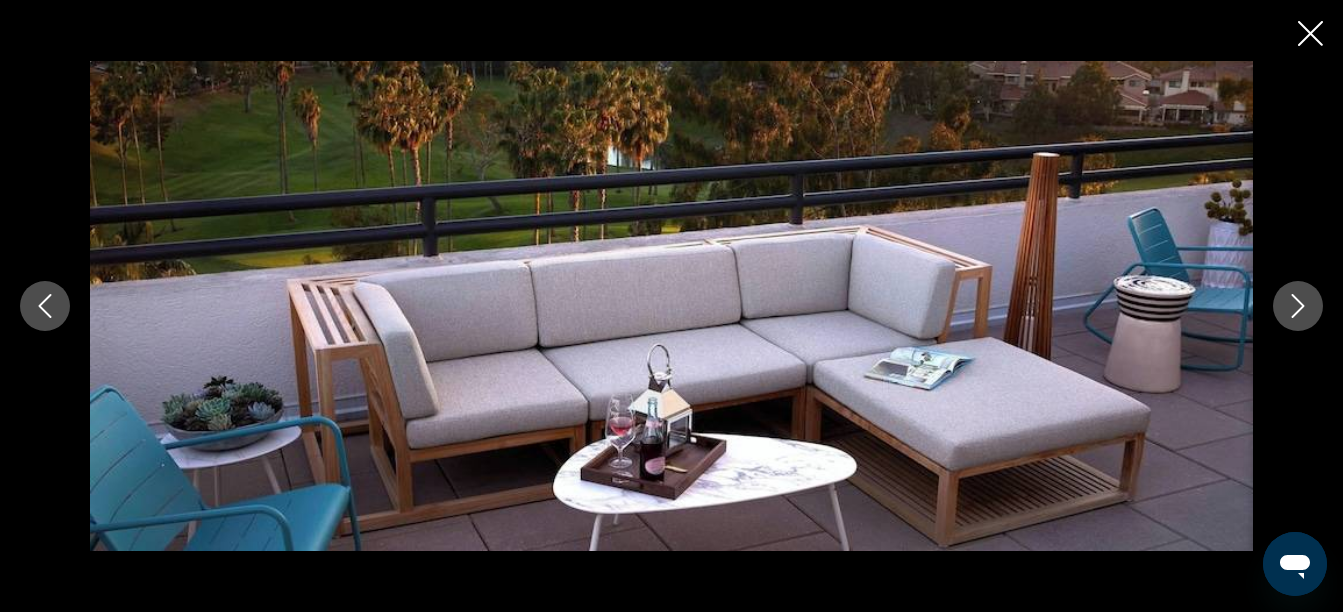 click 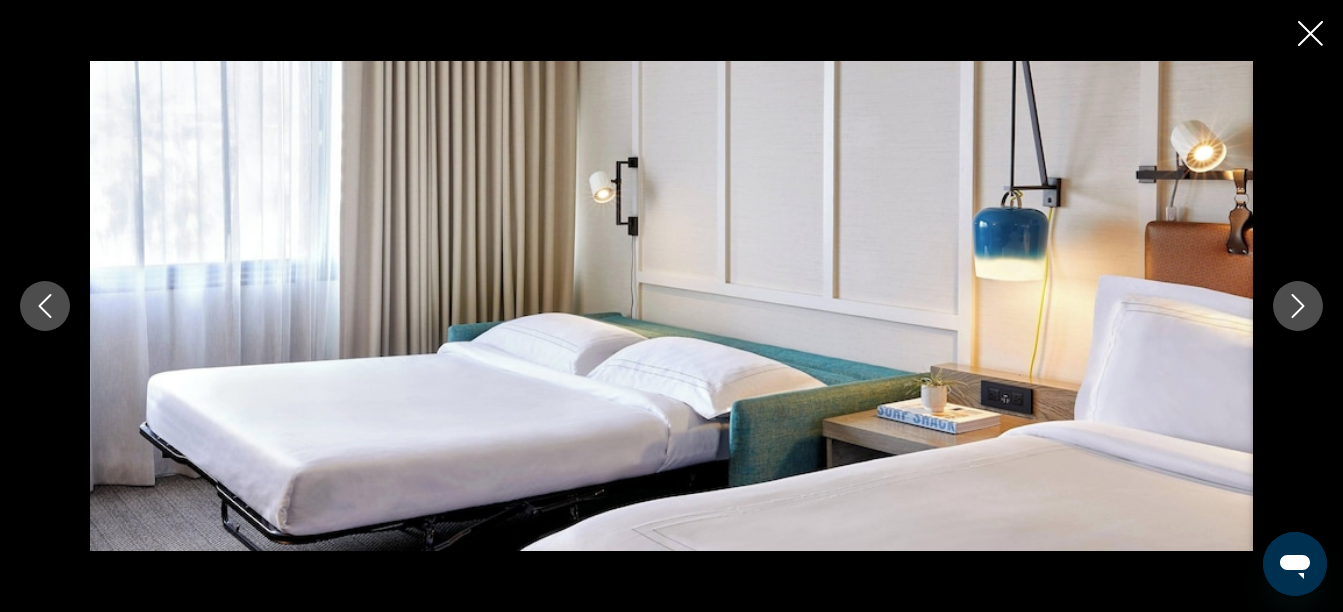 click 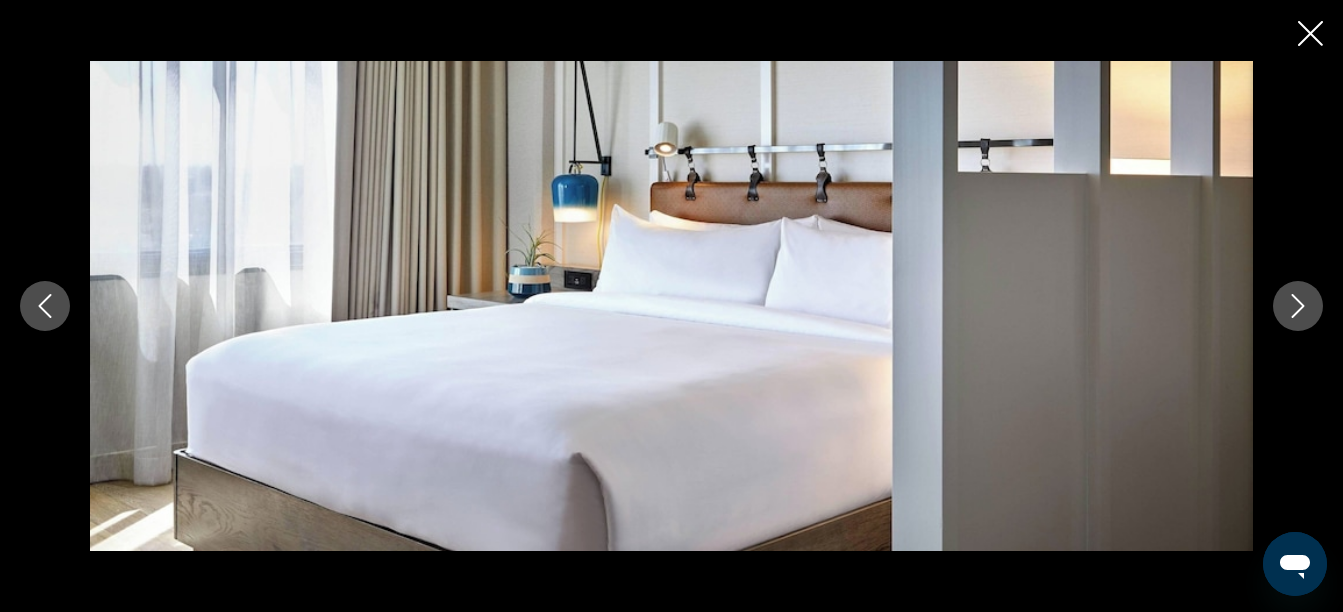 click 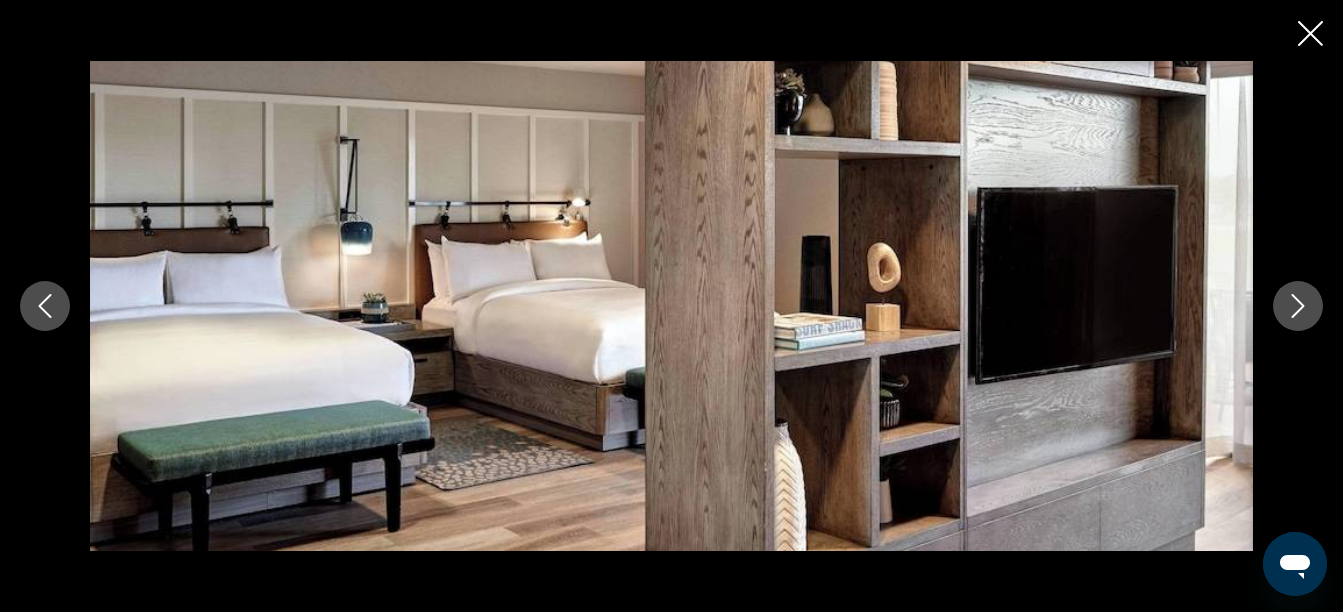 click 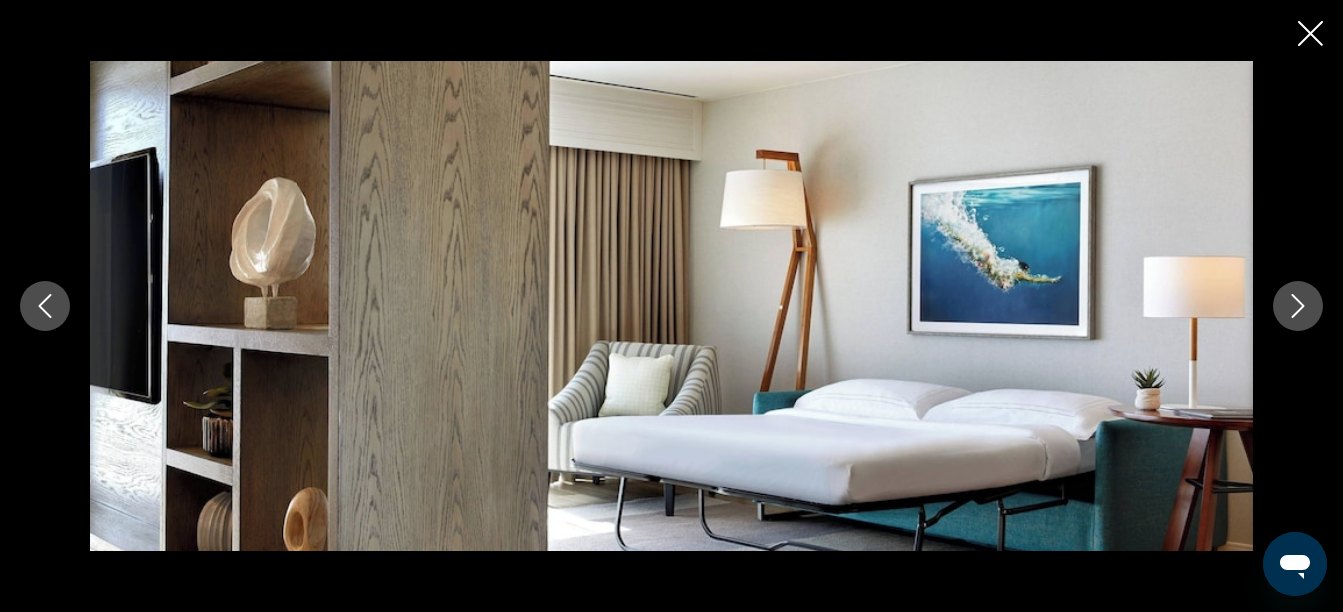 click 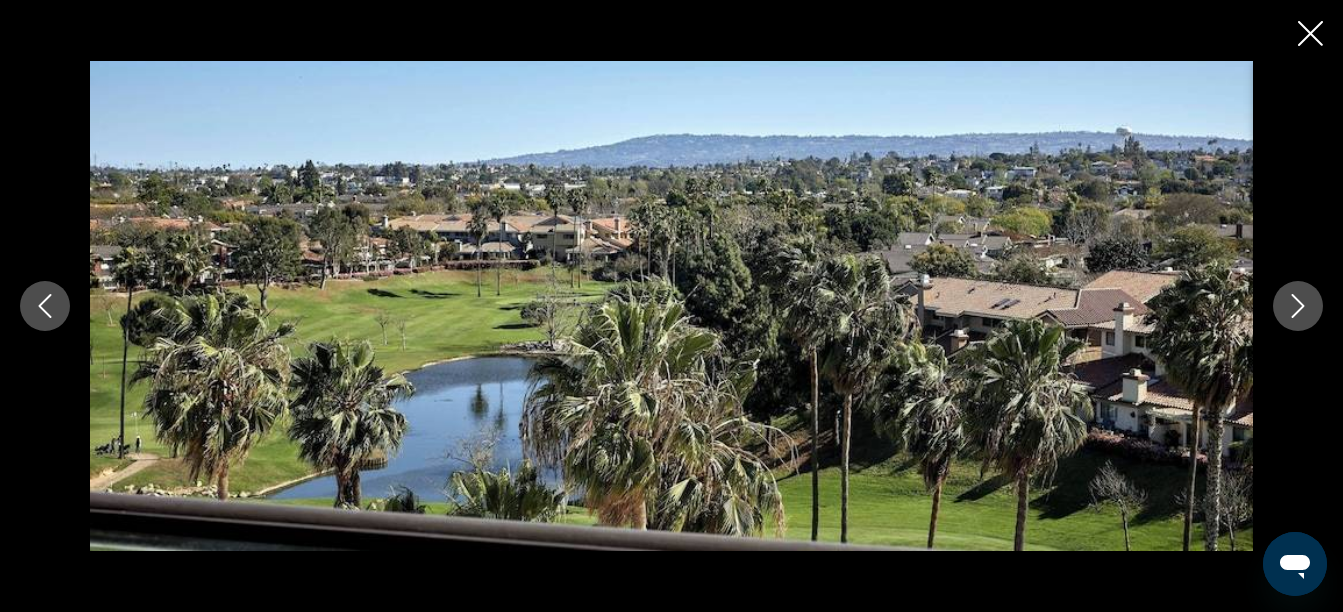 click 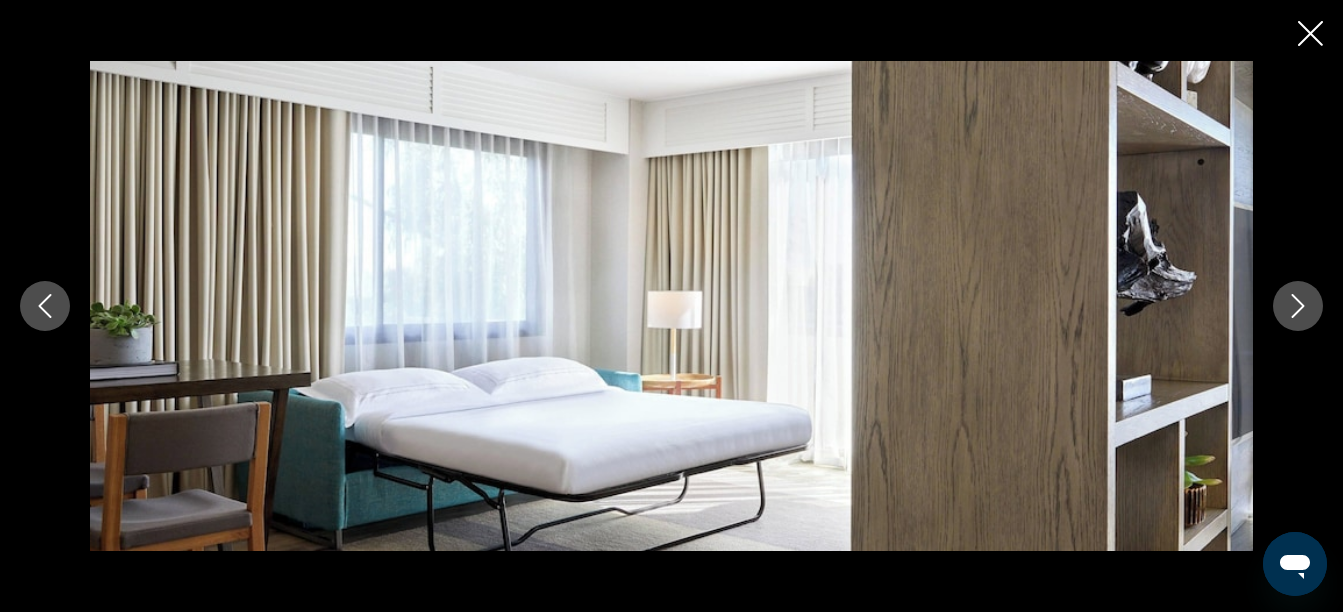 click 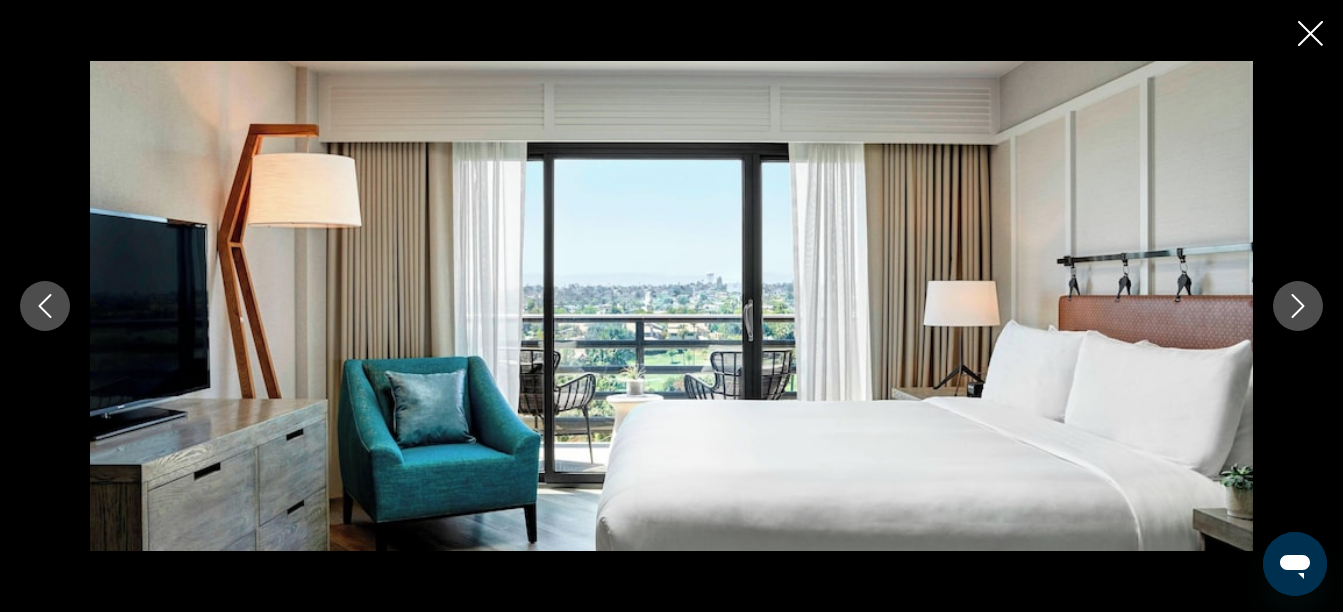 scroll, scrollTop: 828, scrollLeft: 0, axis: vertical 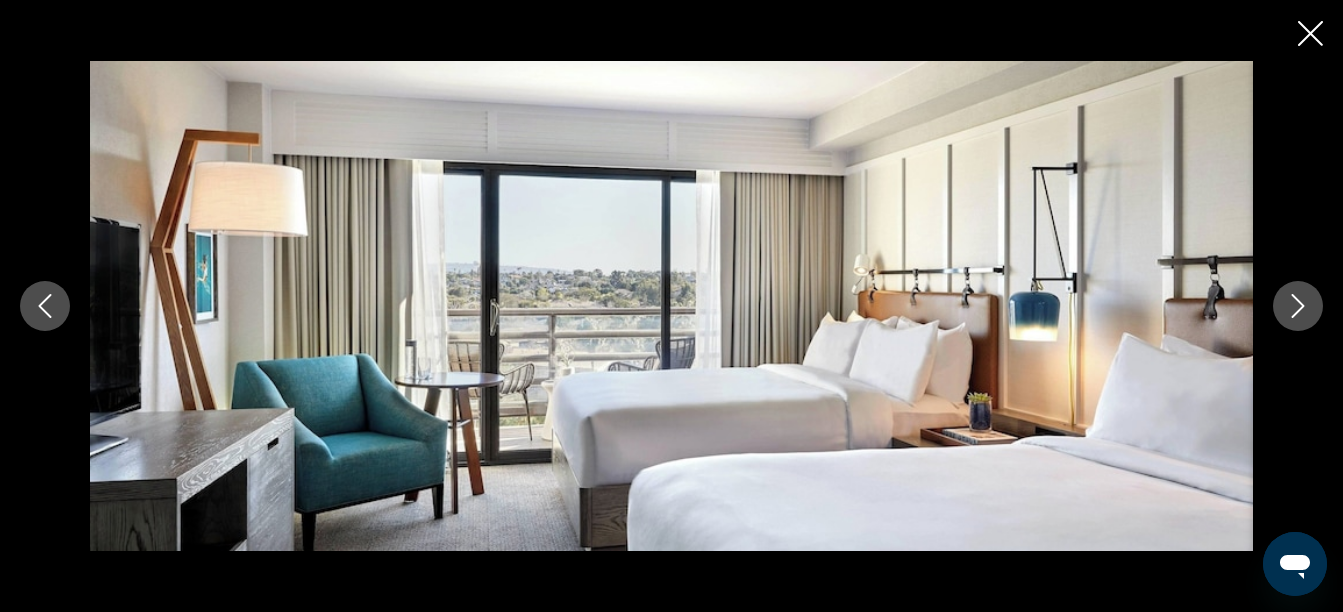click 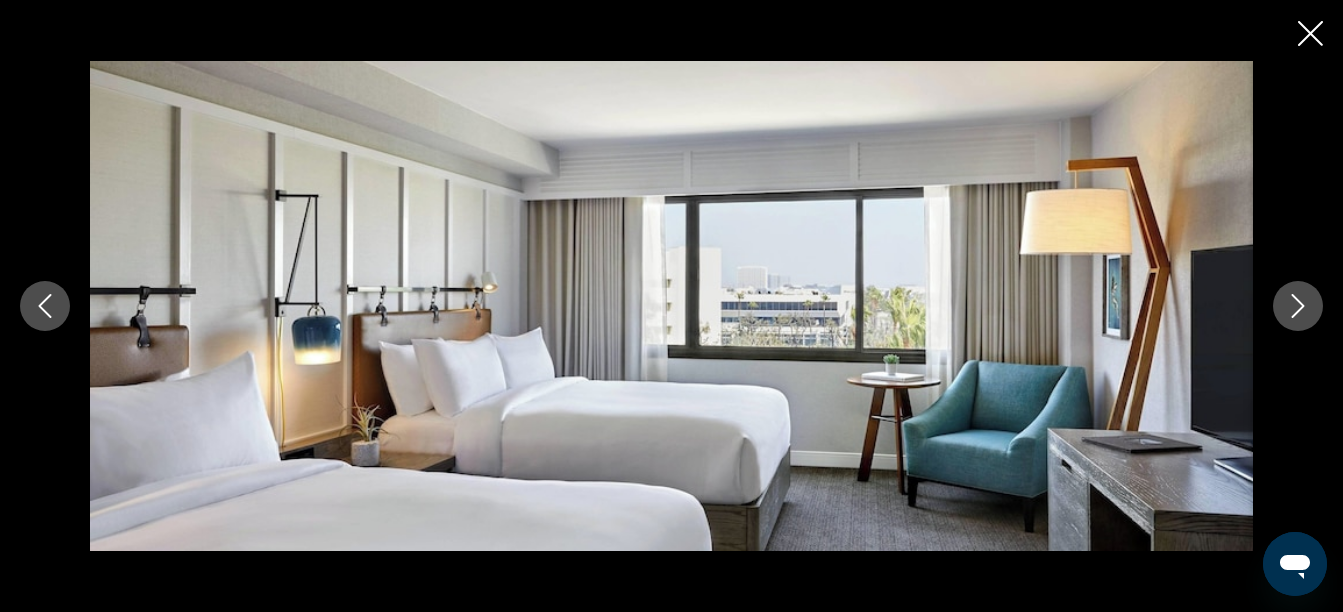click 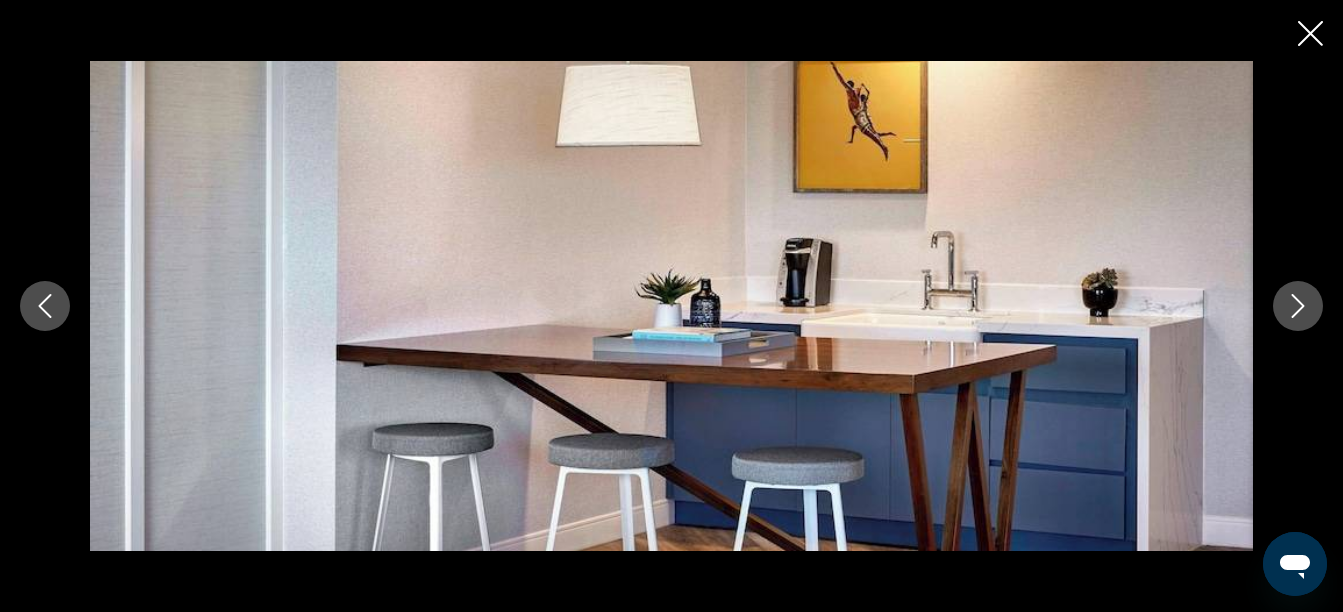 click 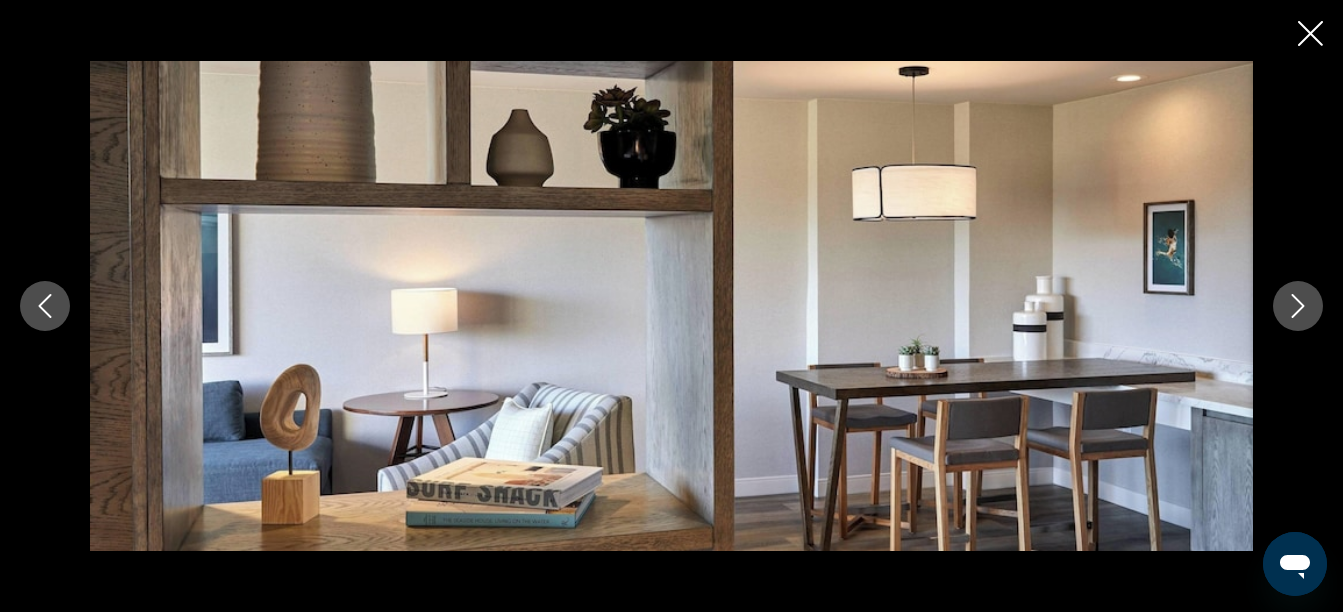 click 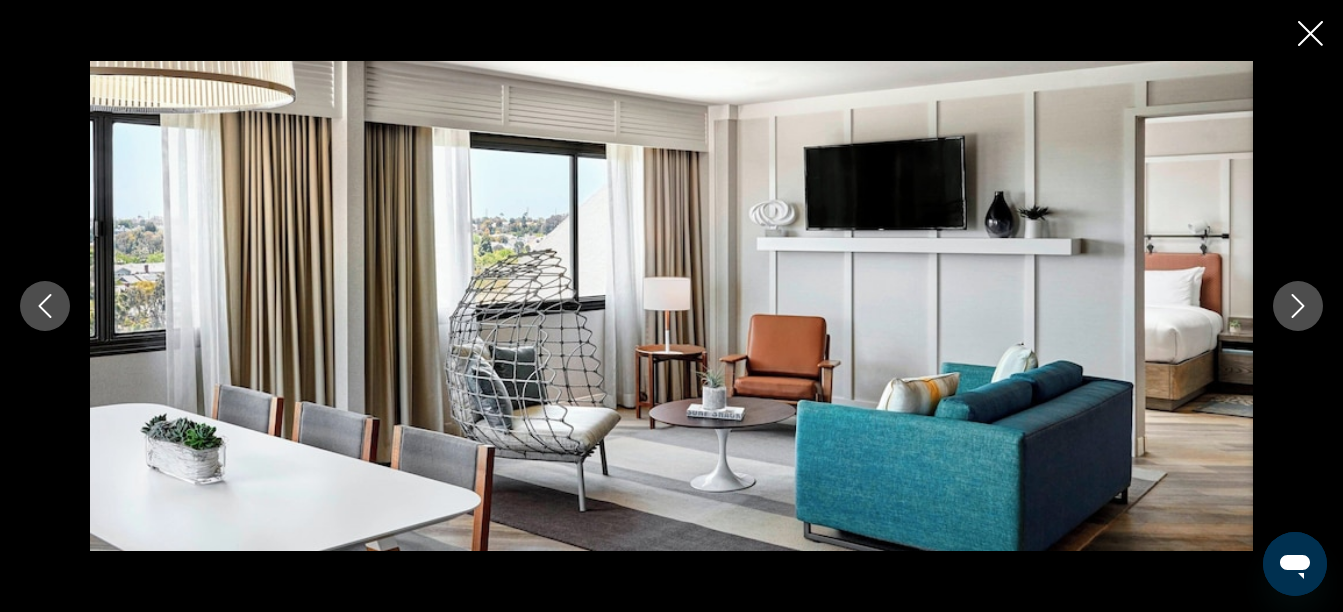 click 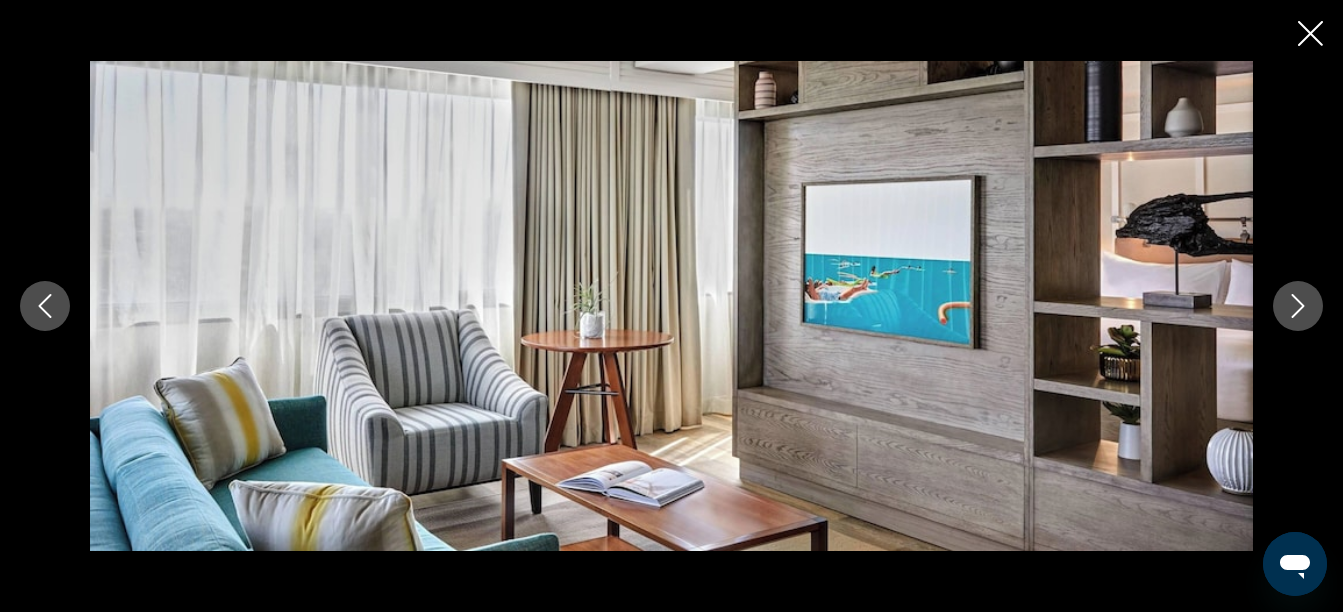 click 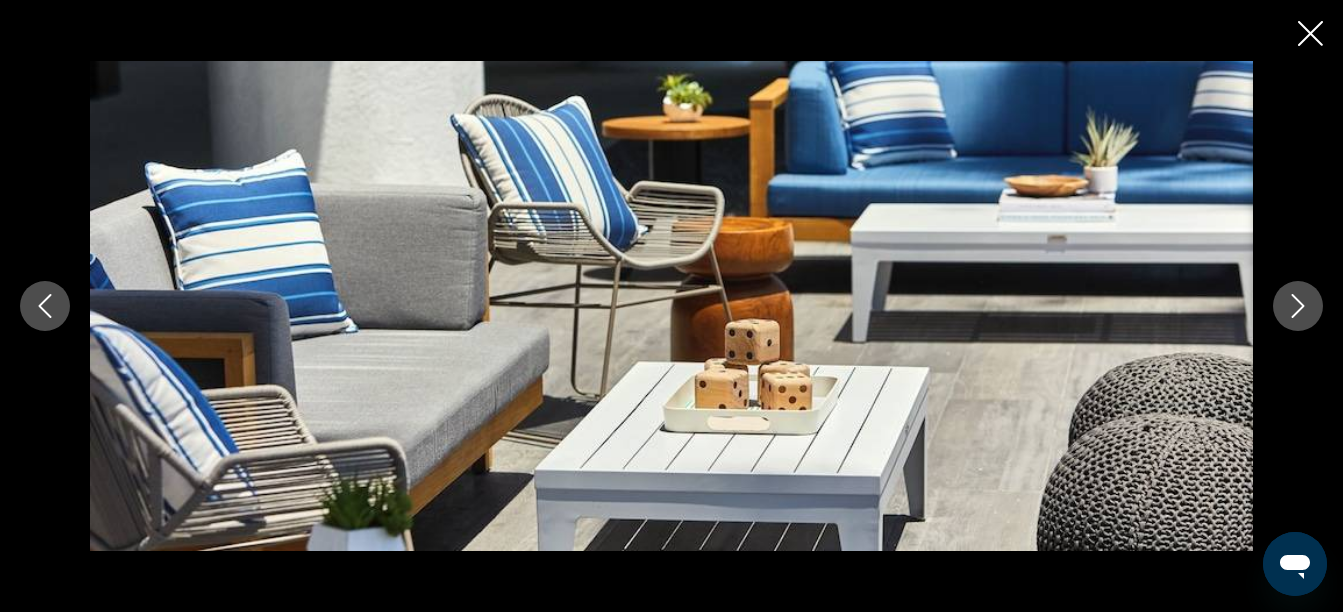 click 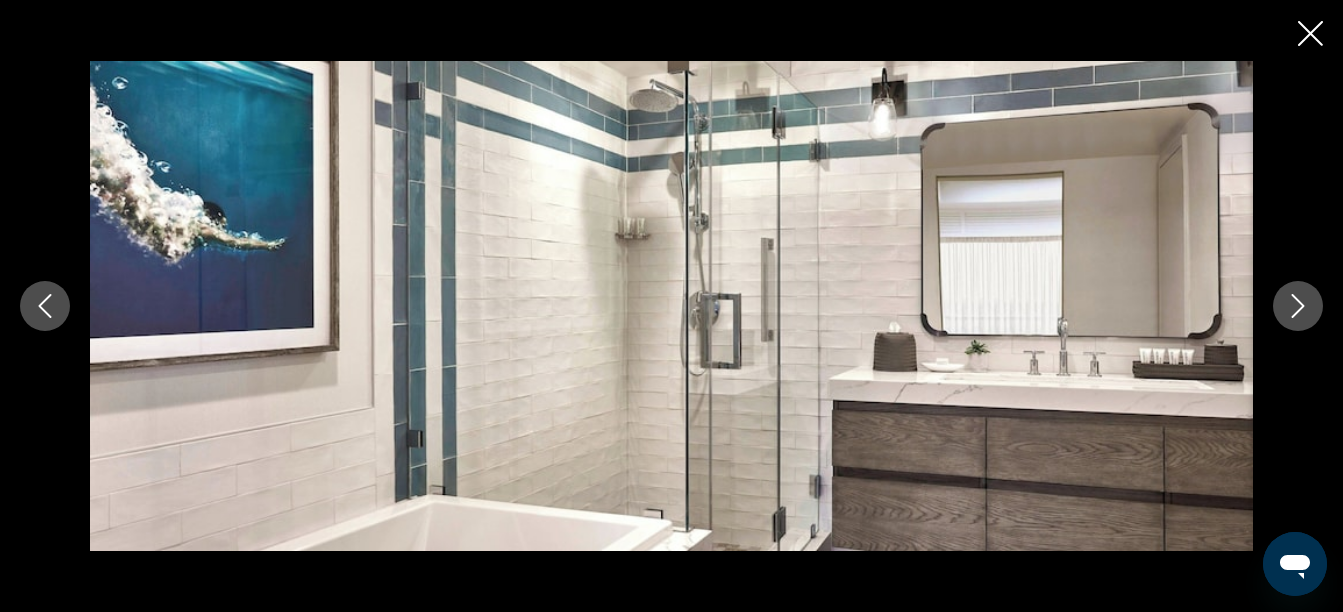click 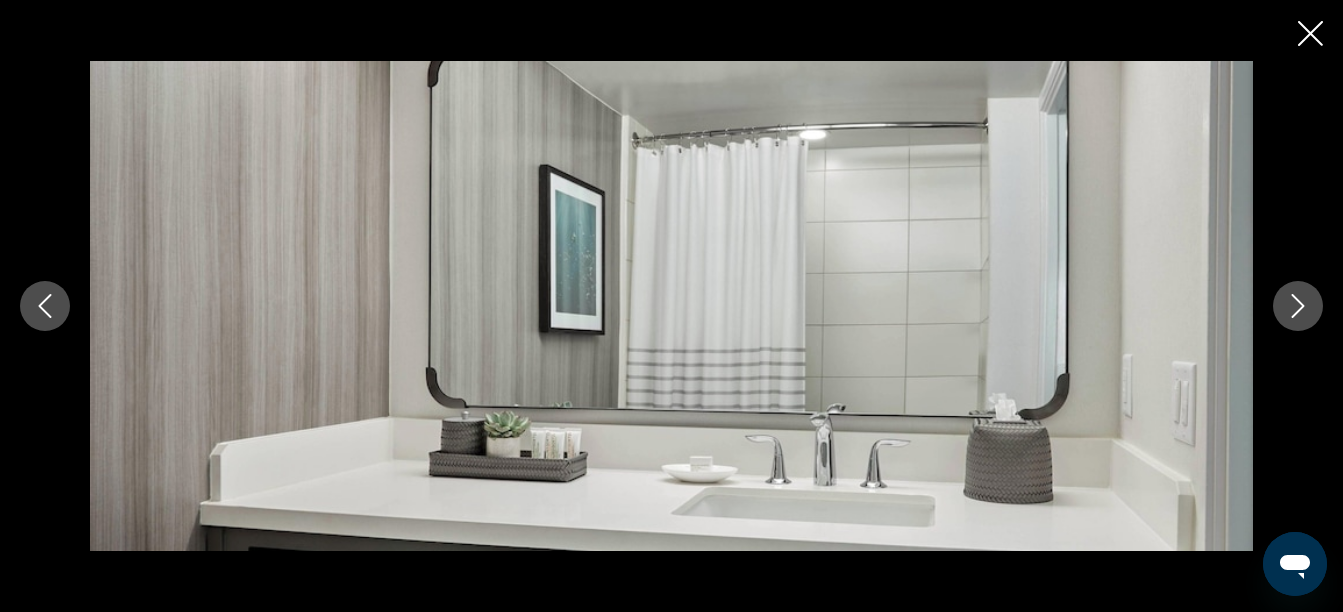 click 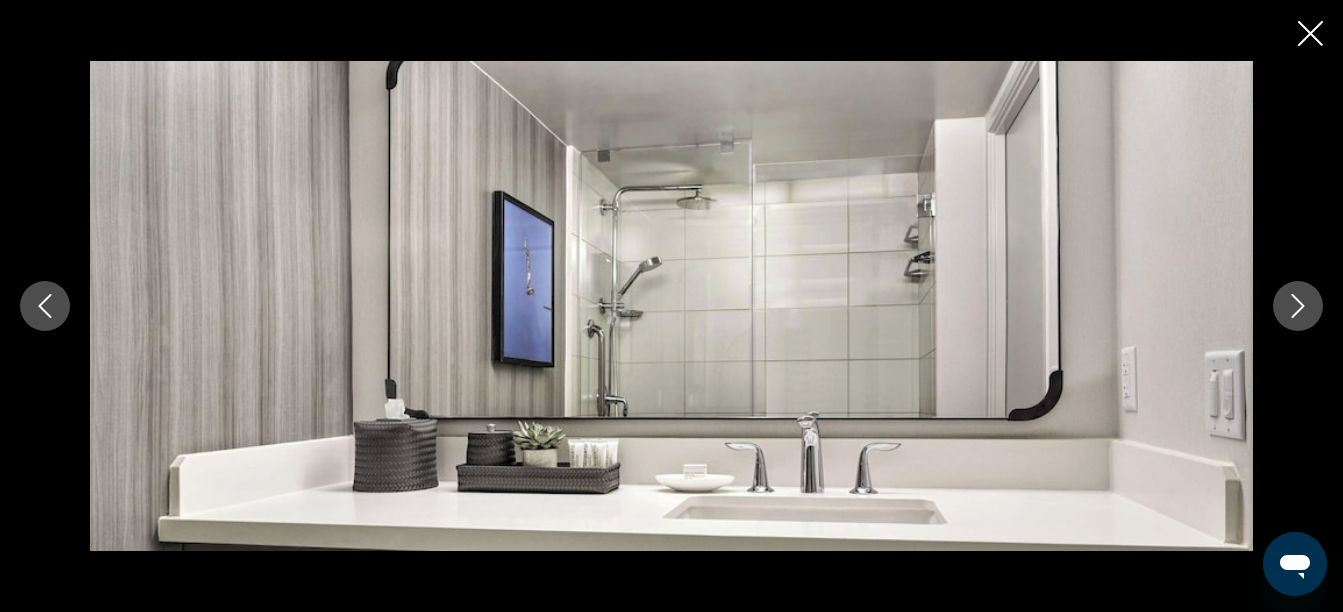 click 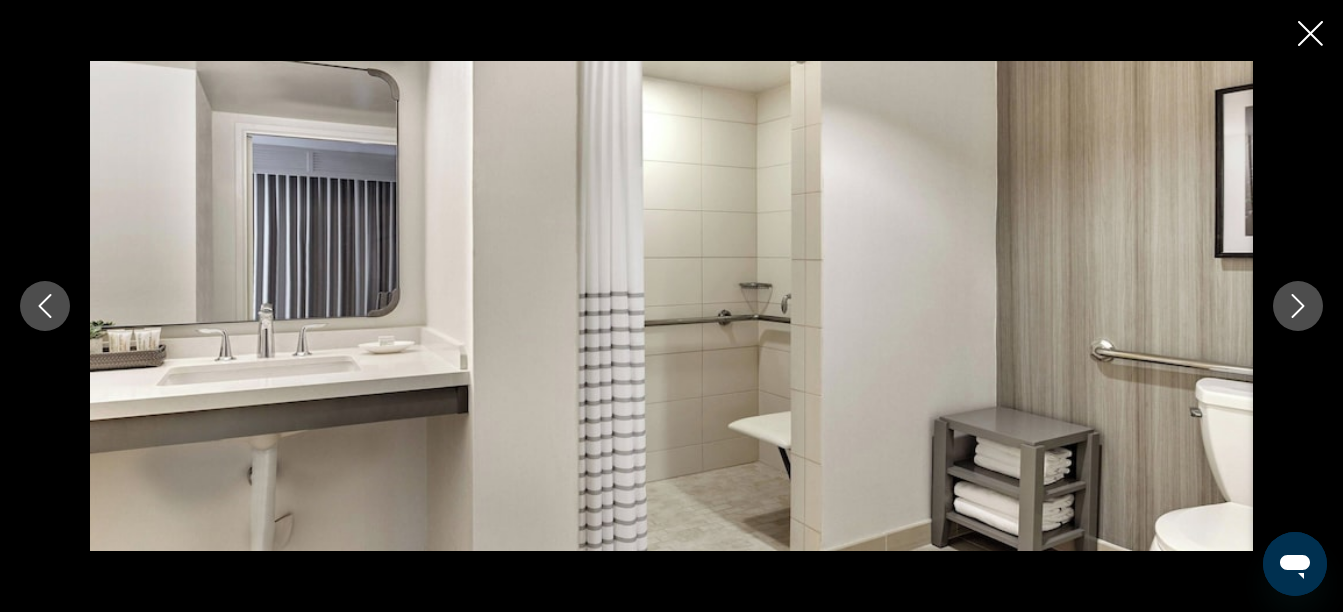 click 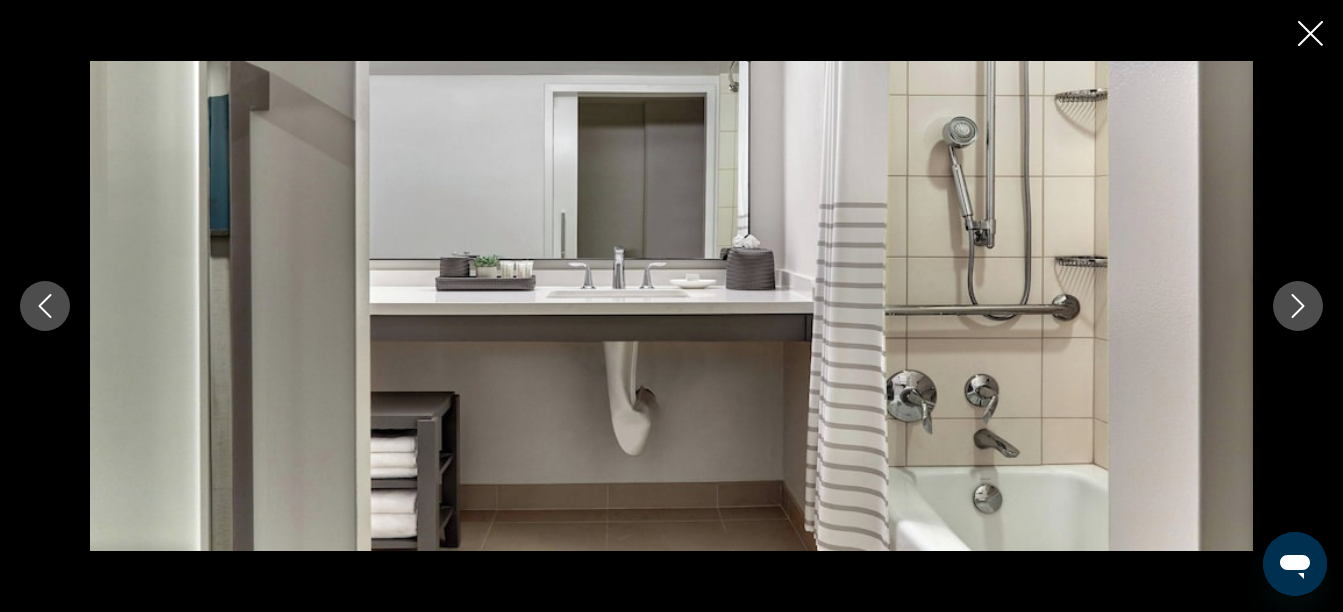 click 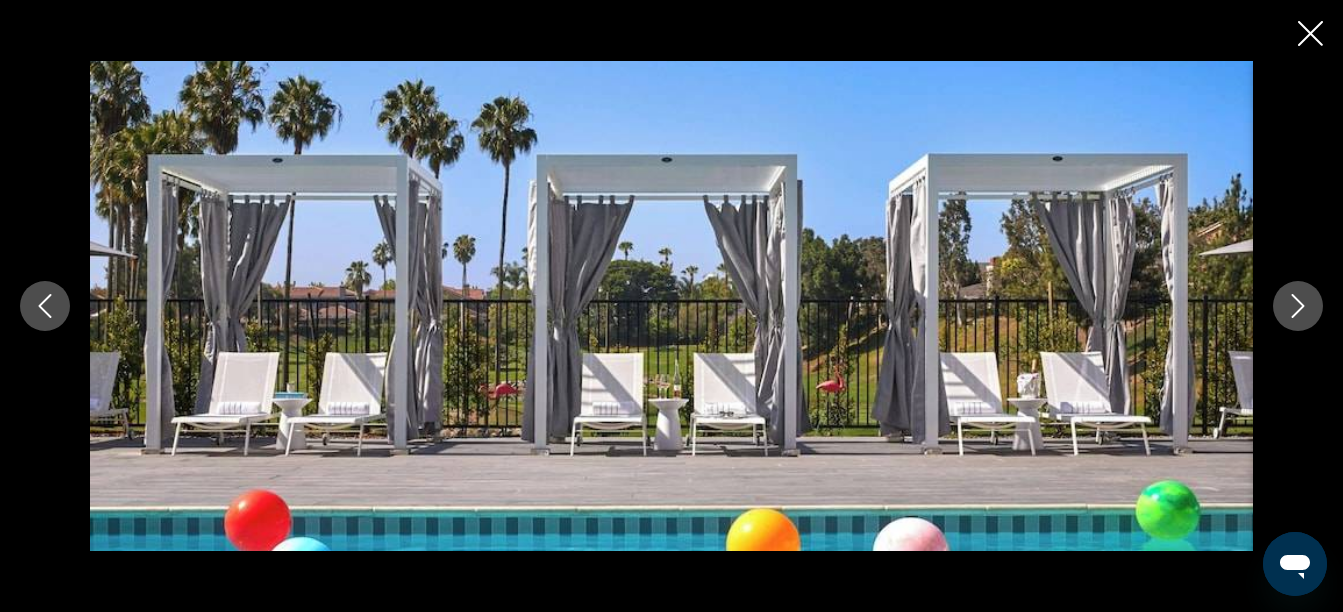 click 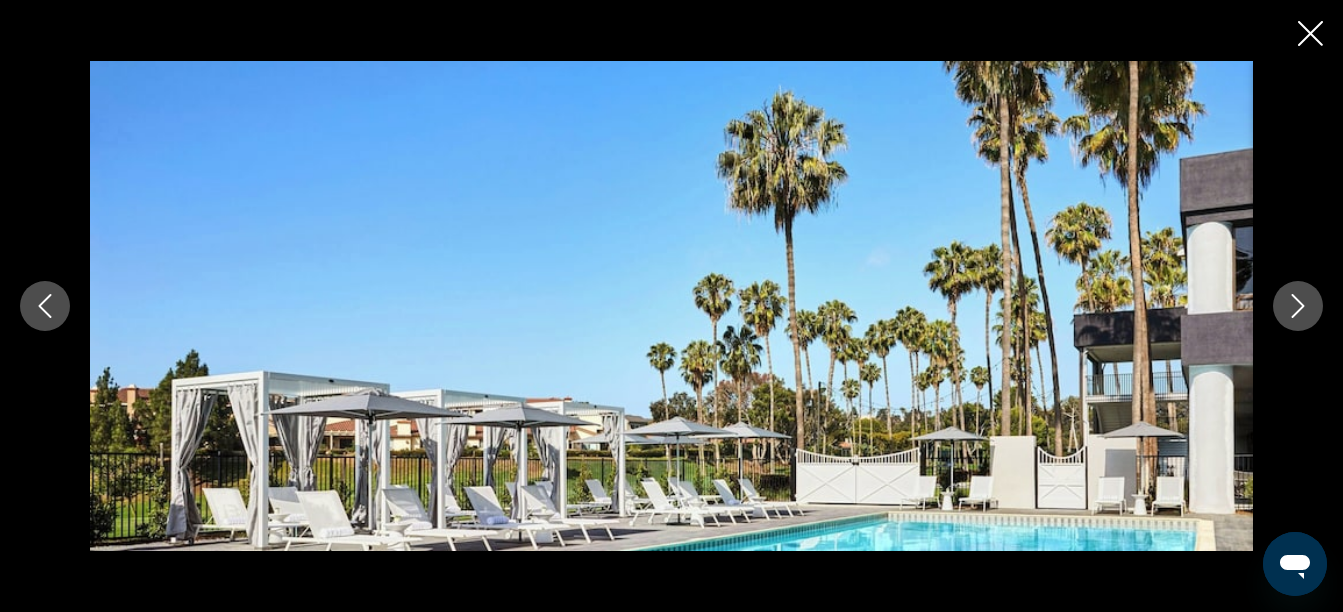 click 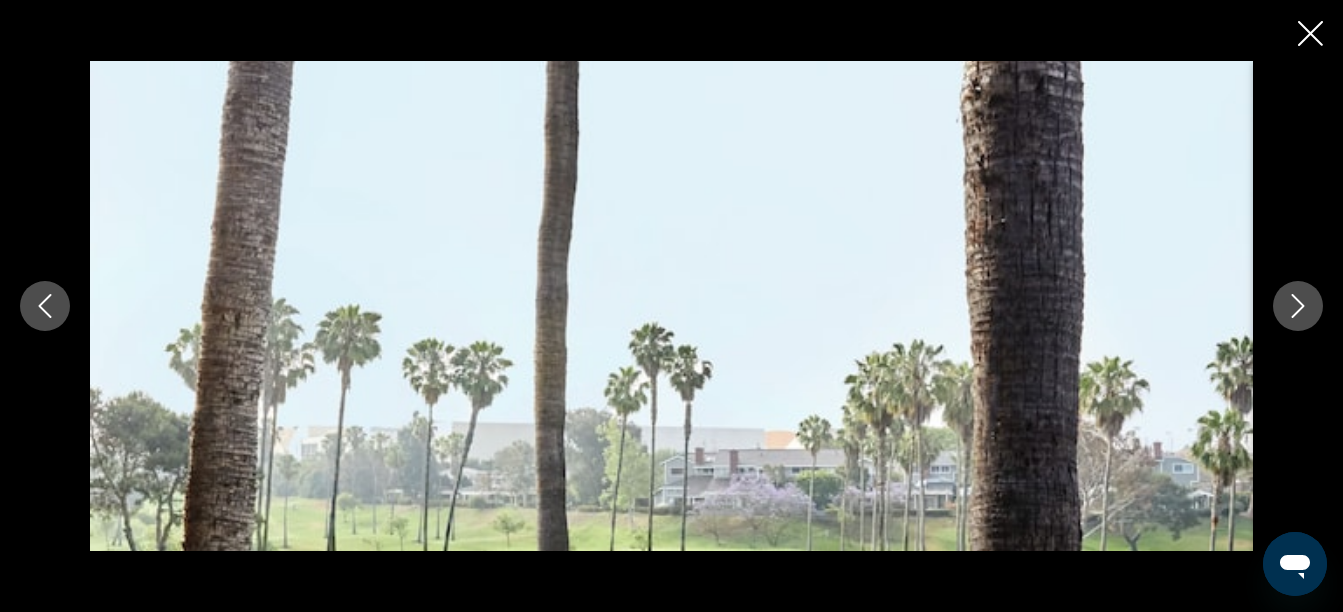 click 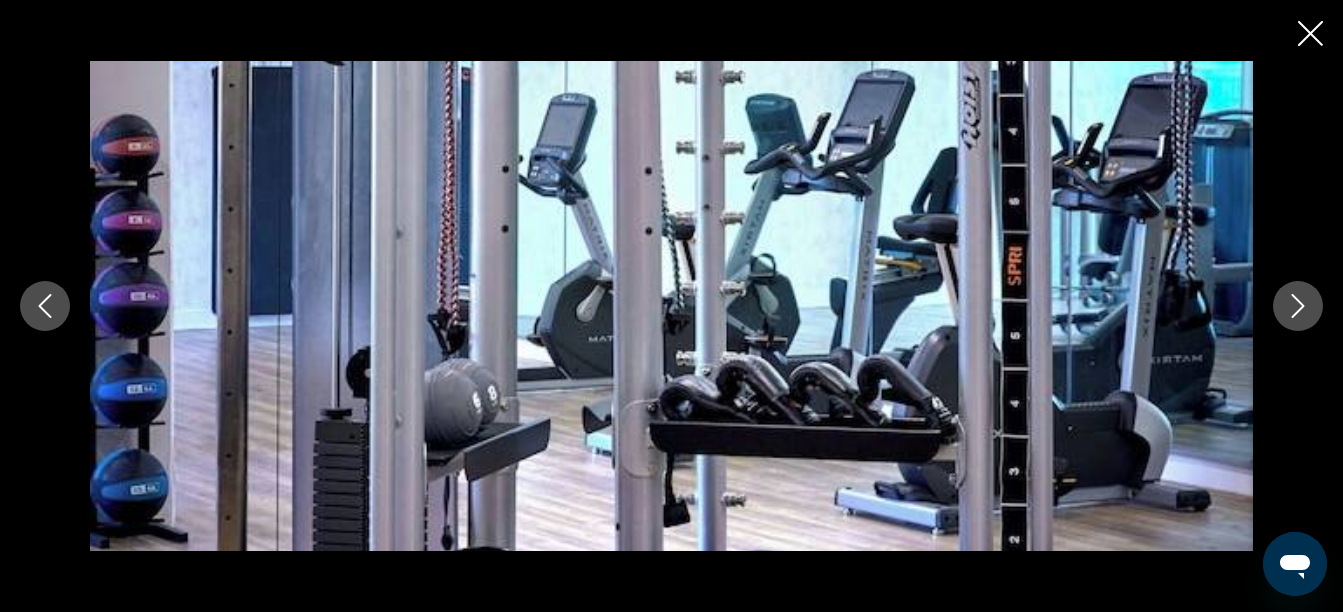 click 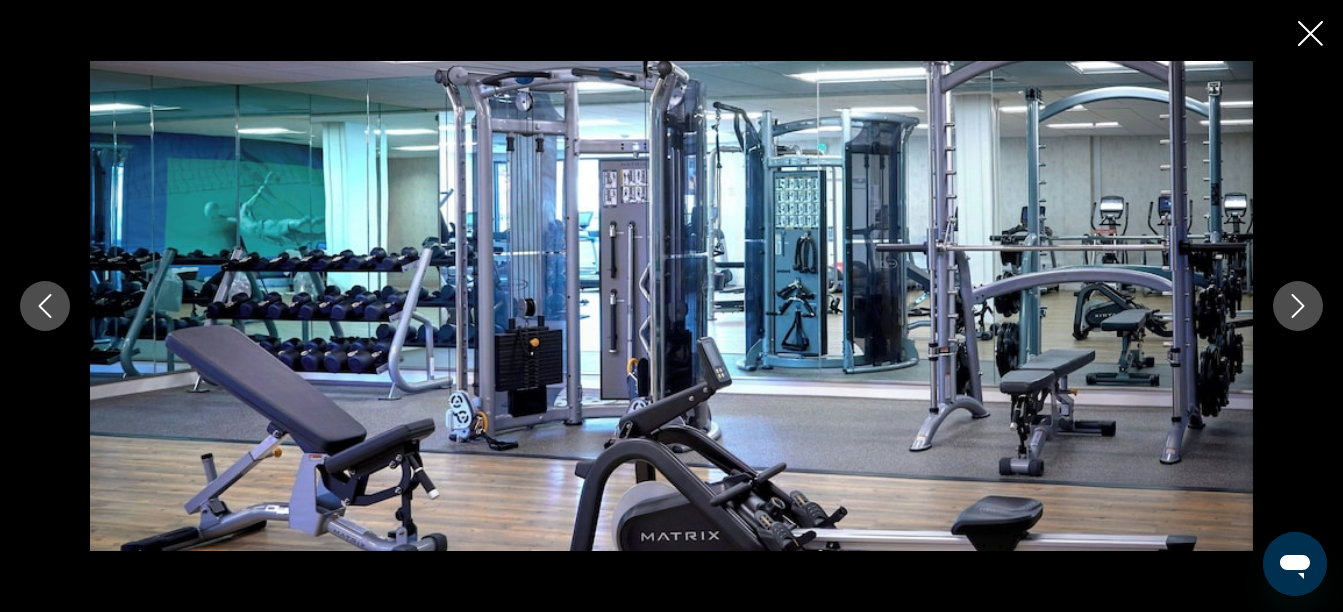 click 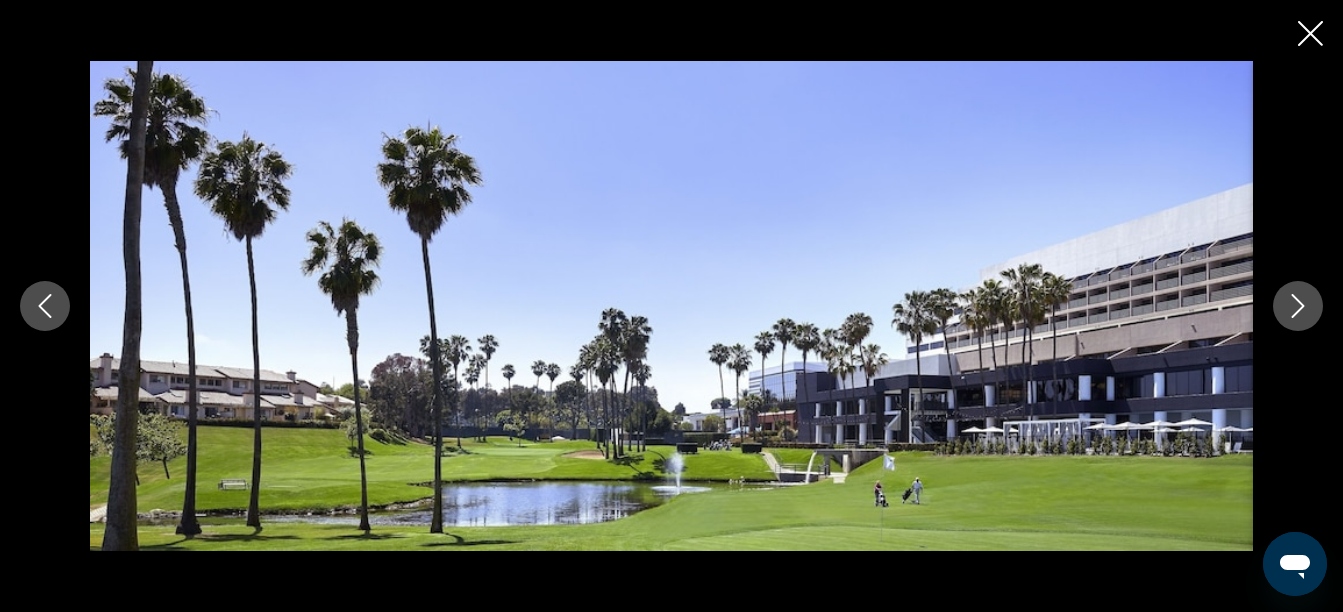click 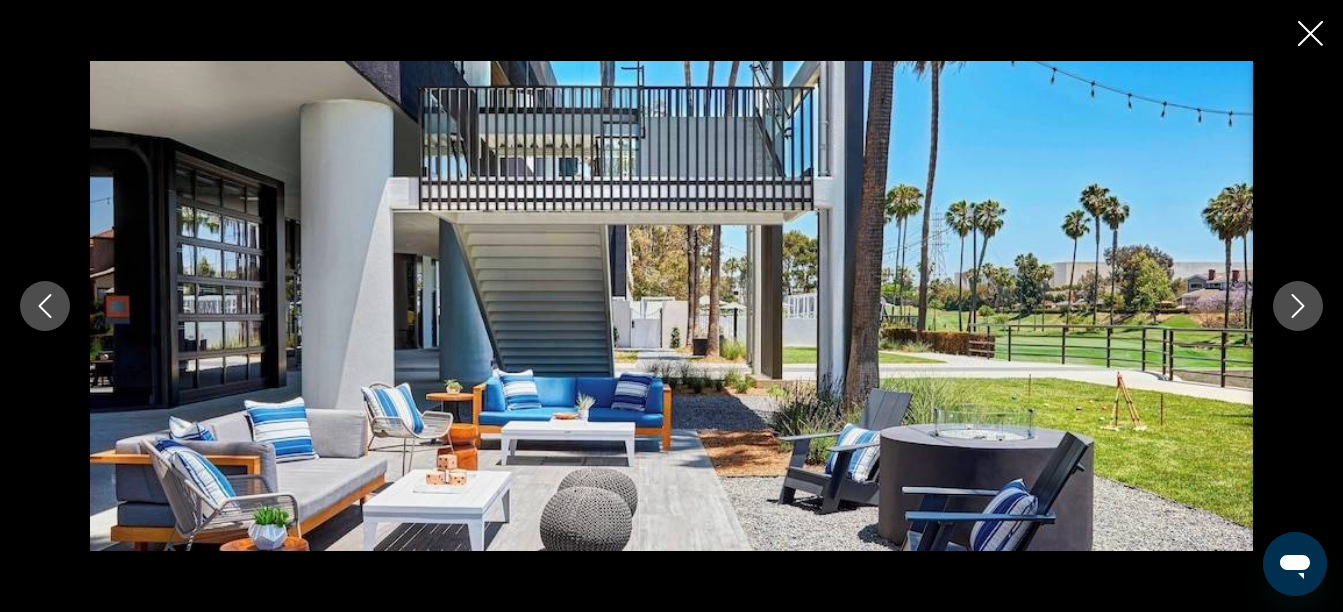 click 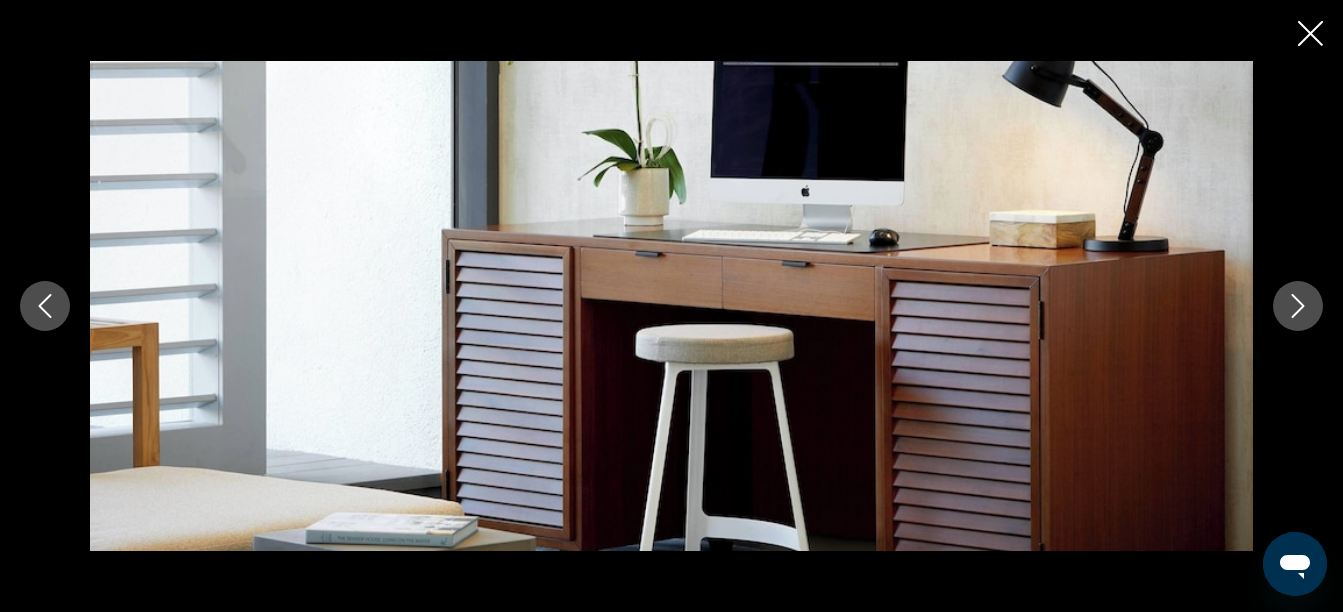 click 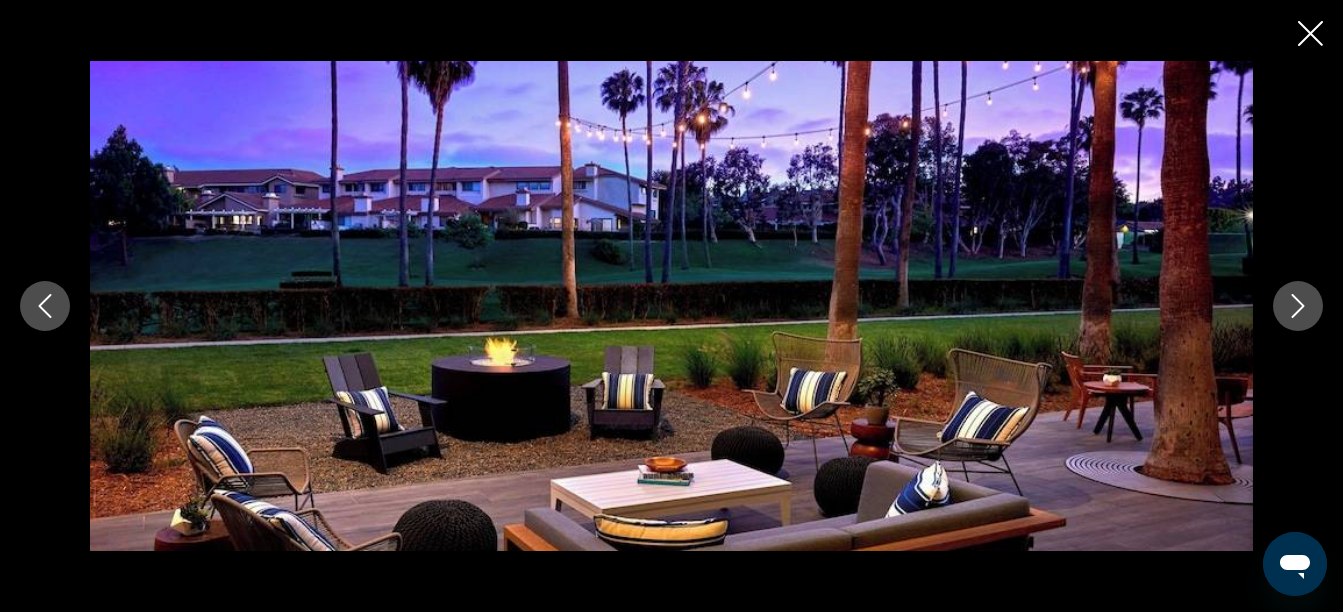 click 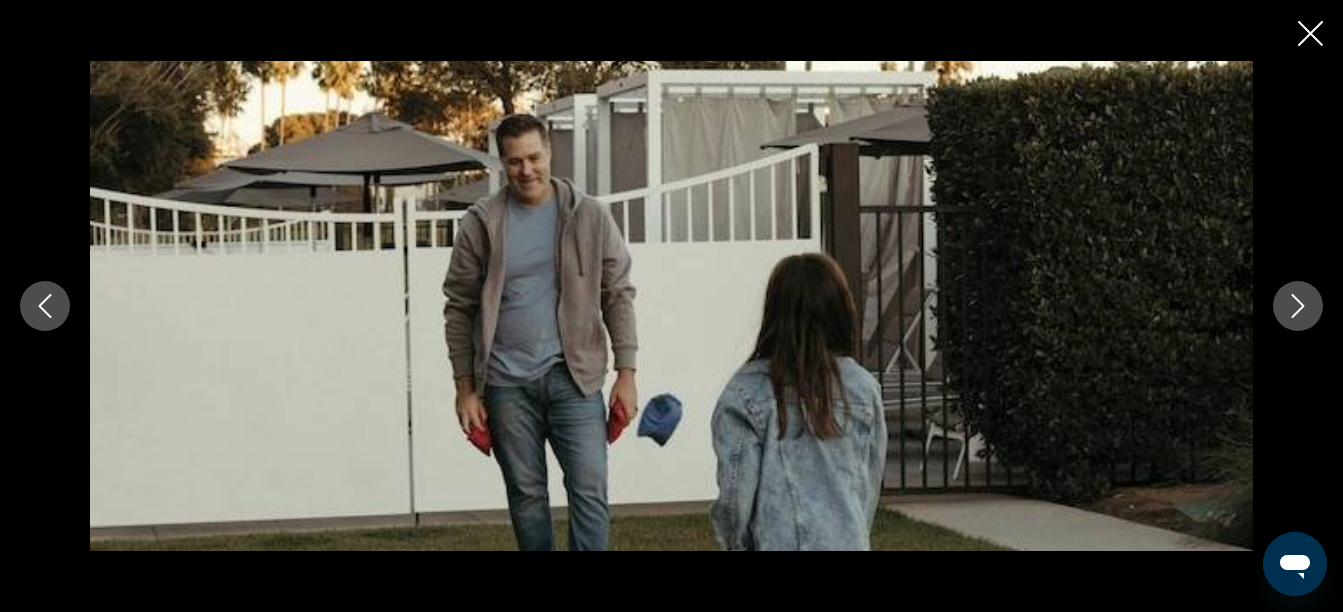 click 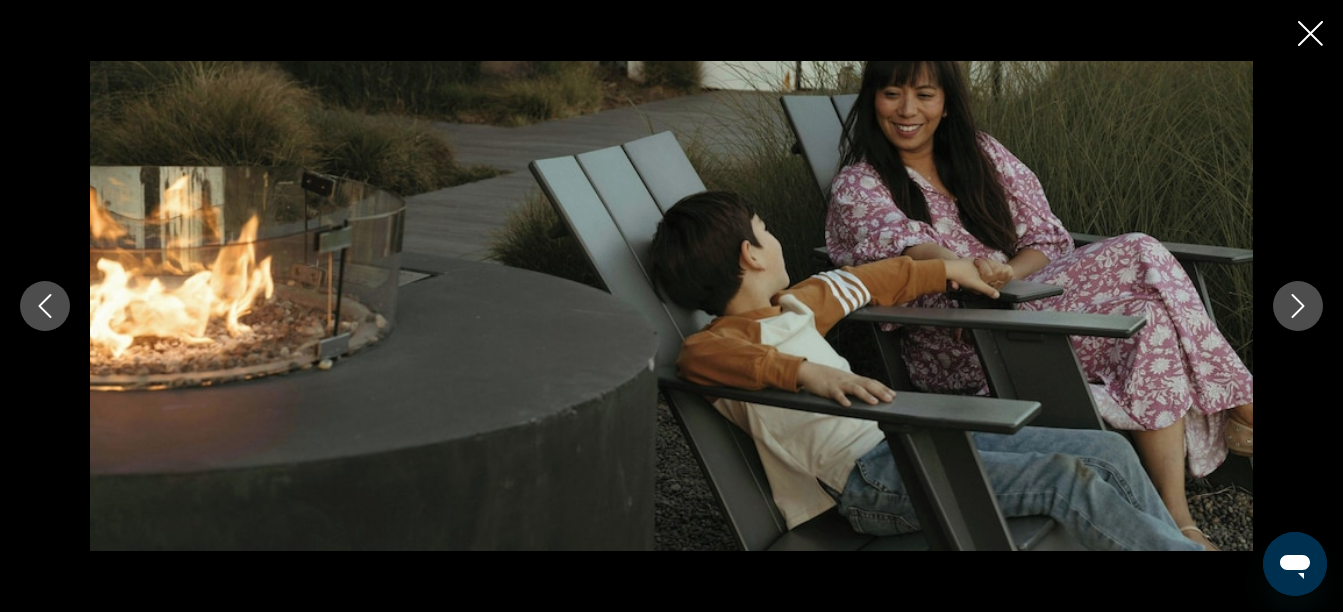 click 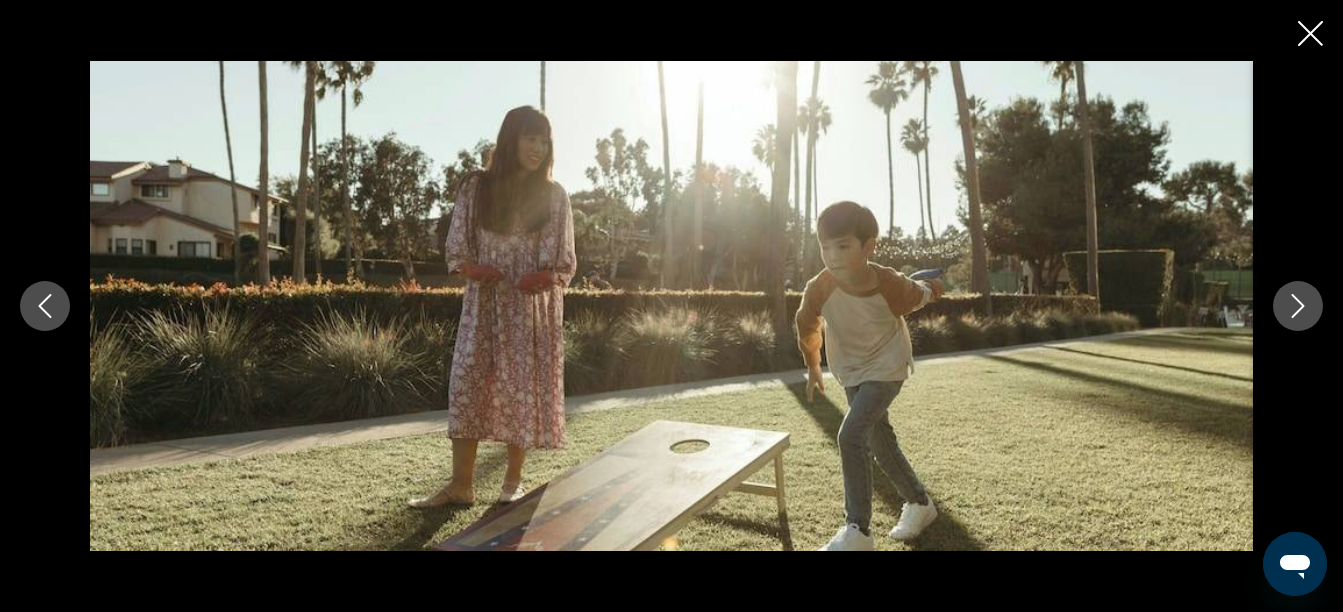 click 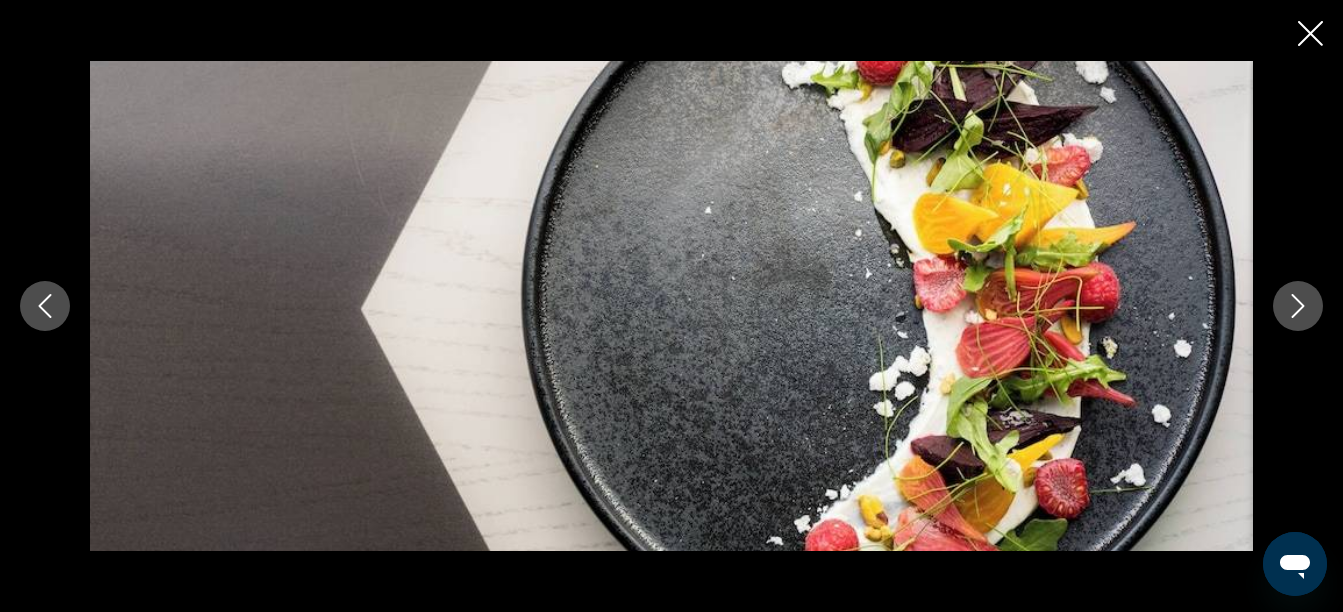 scroll, scrollTop: 592, scrollLeft: 0, axis: vertical 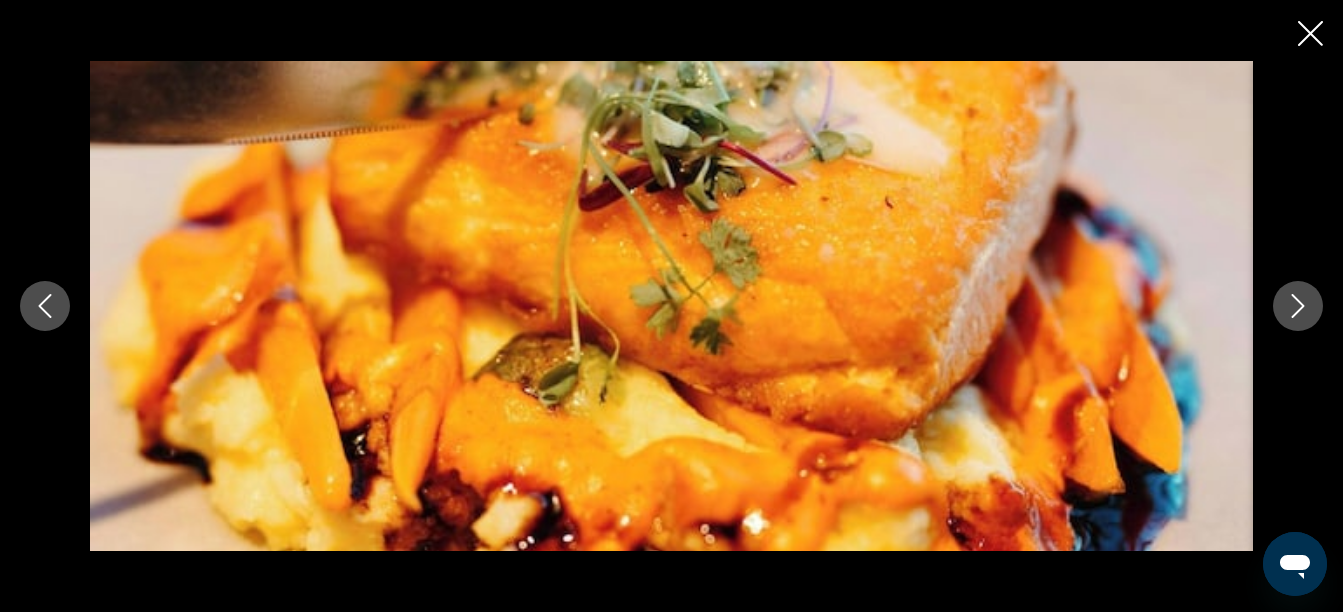 click 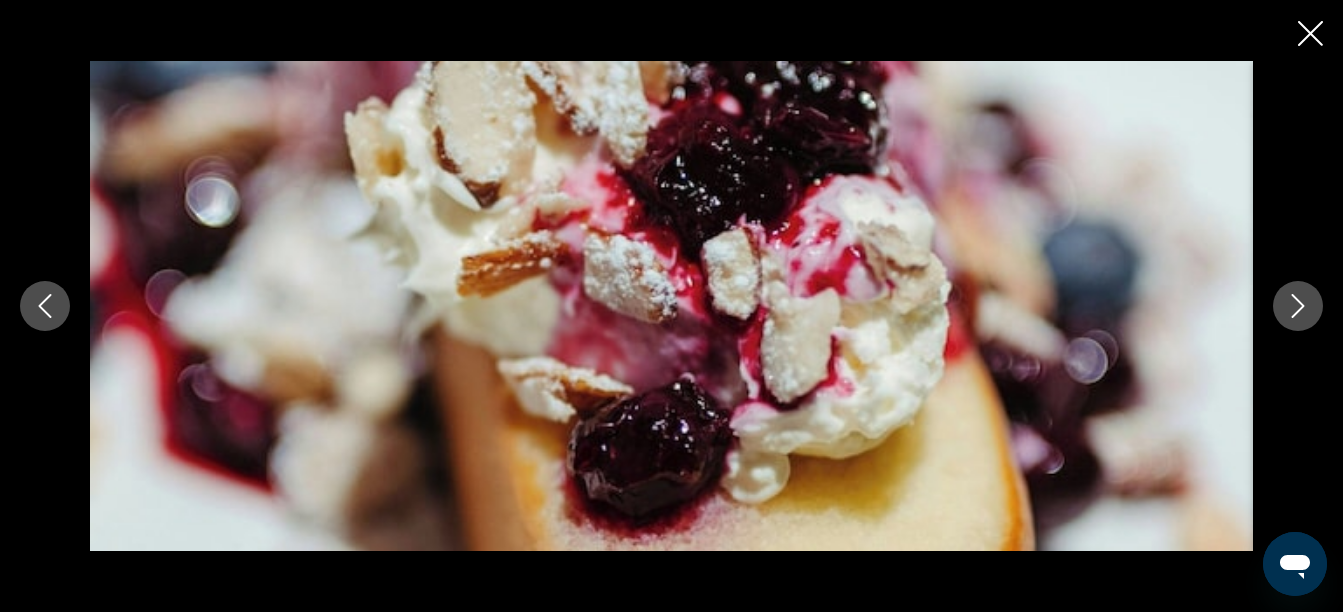 click 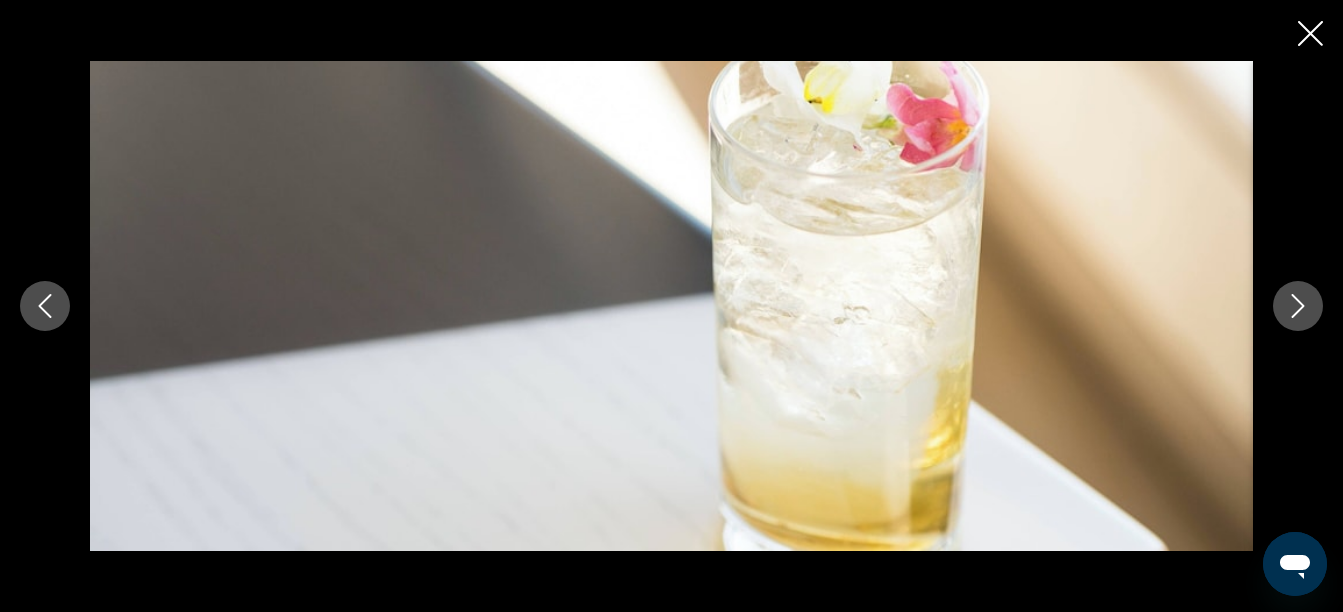 click 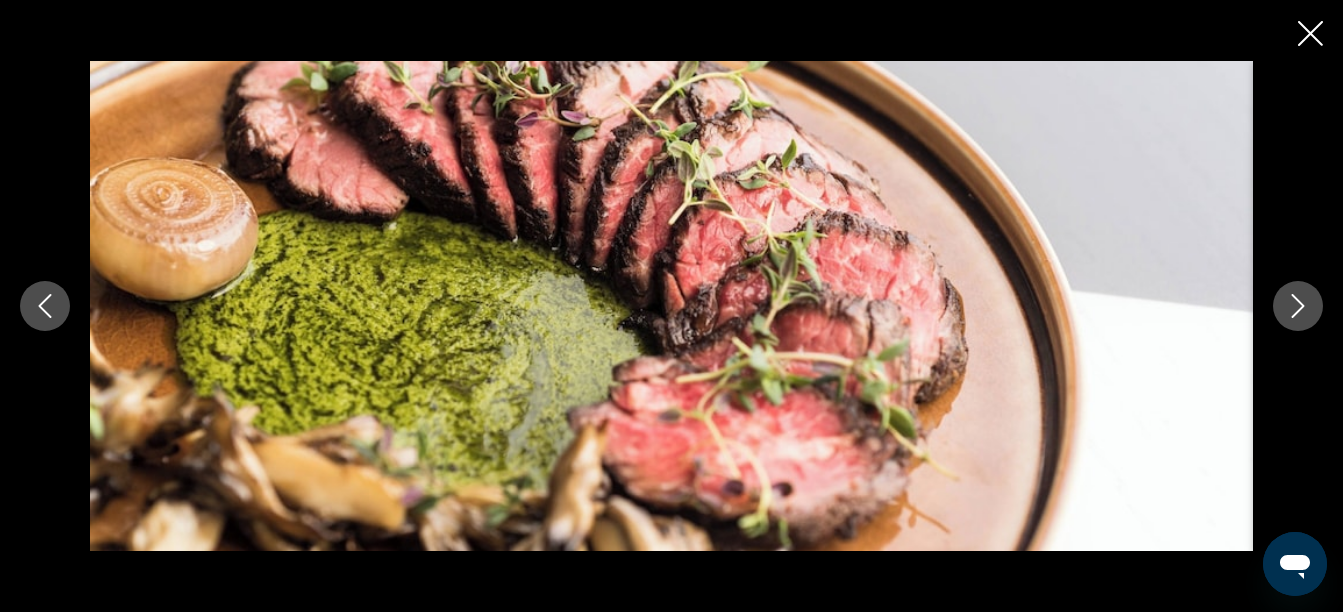 click 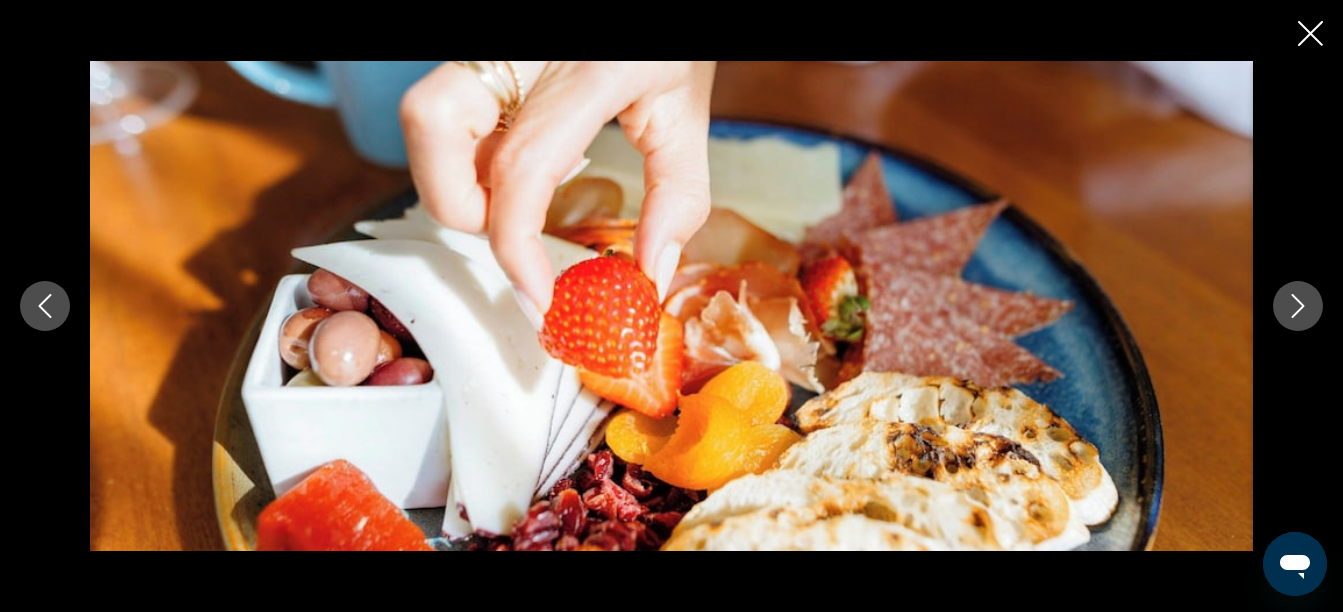 click 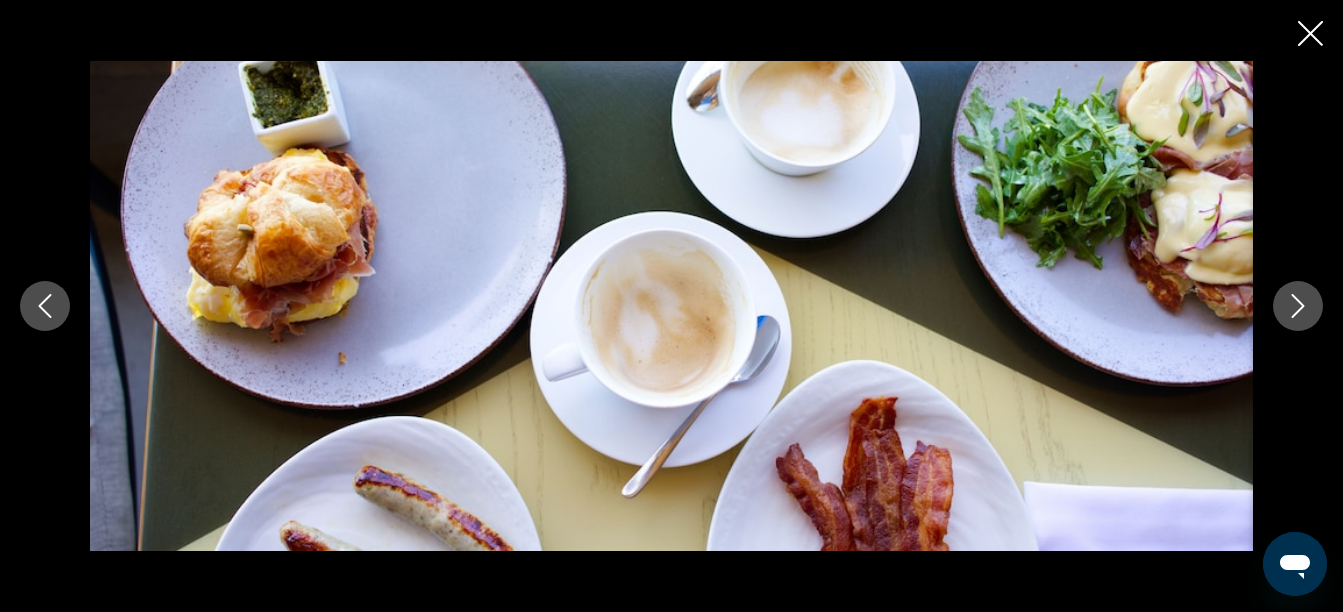 click 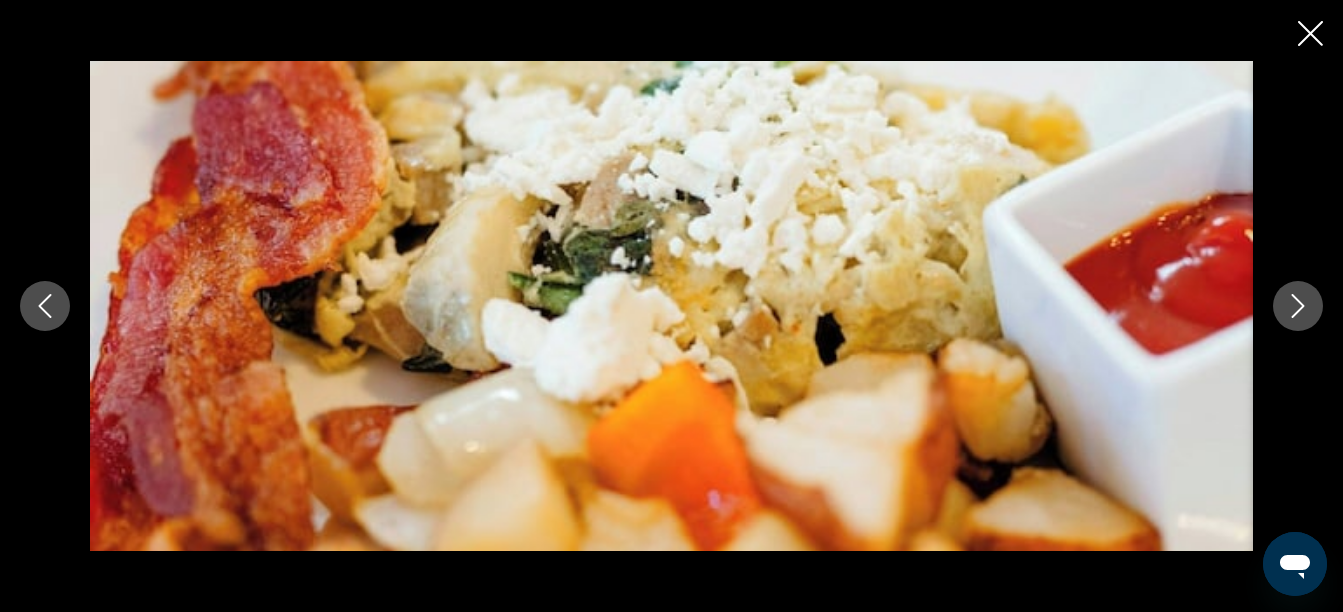 click 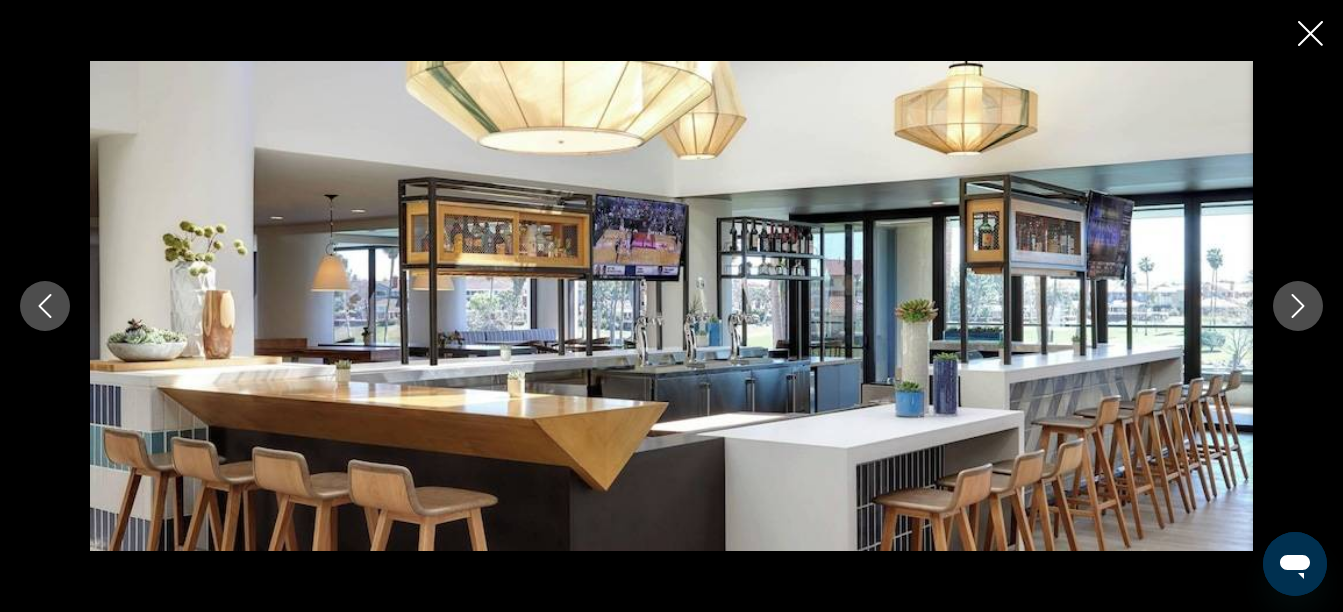click 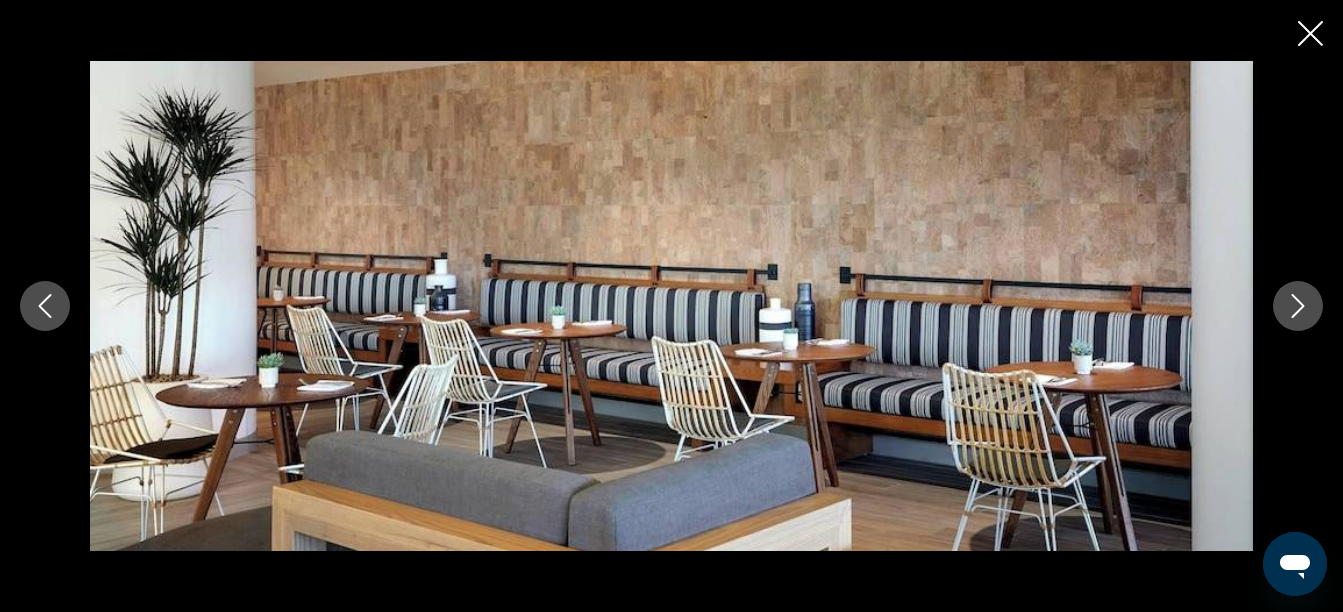 click 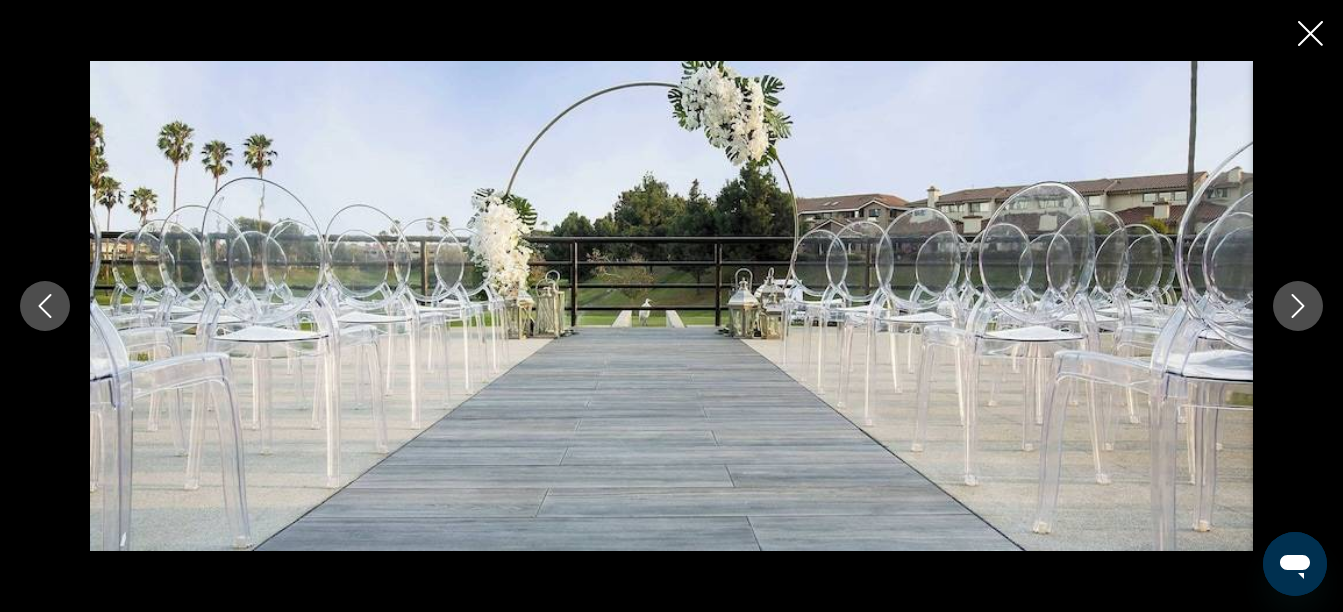 click 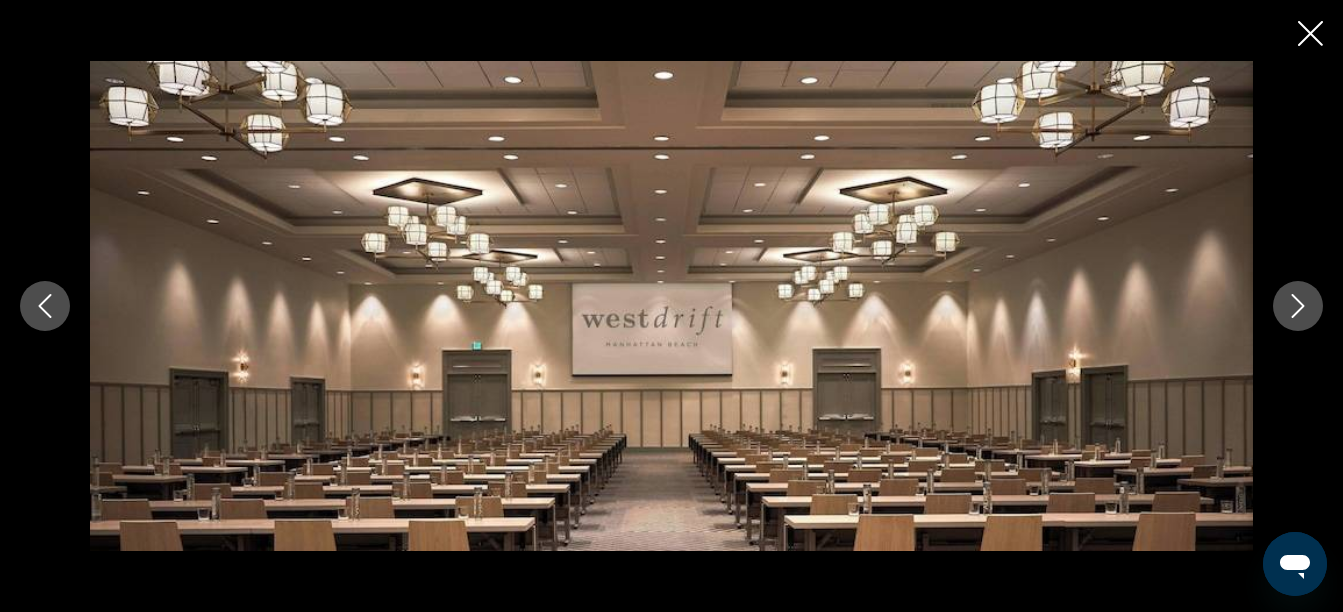 click 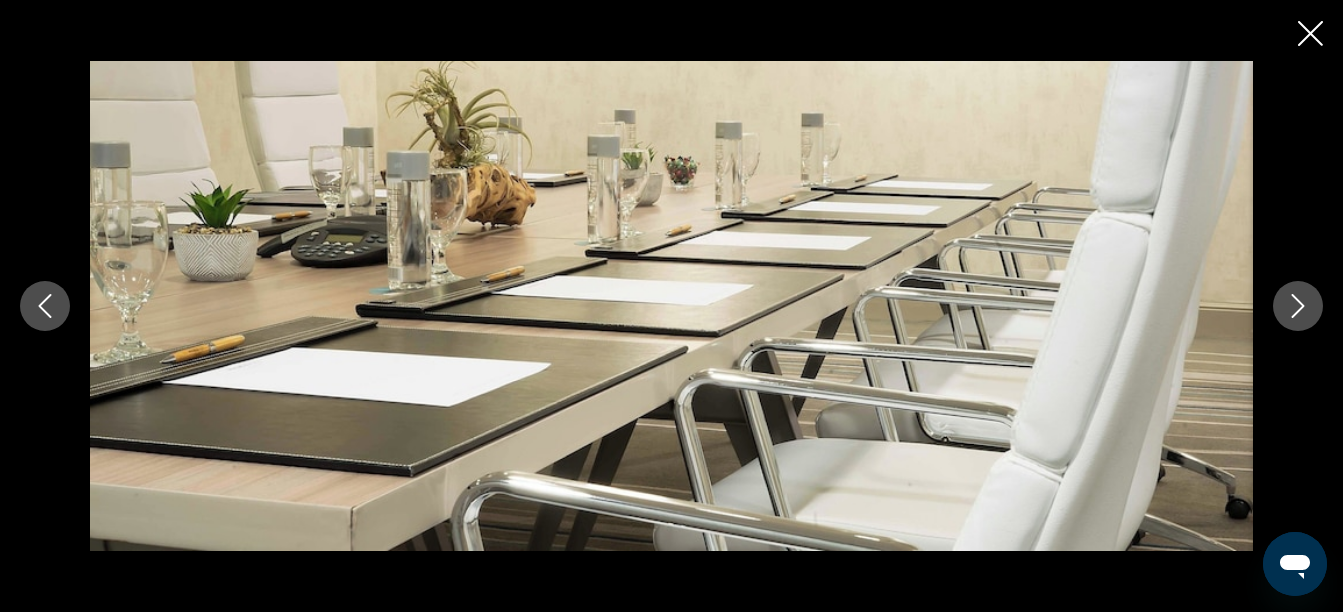 click 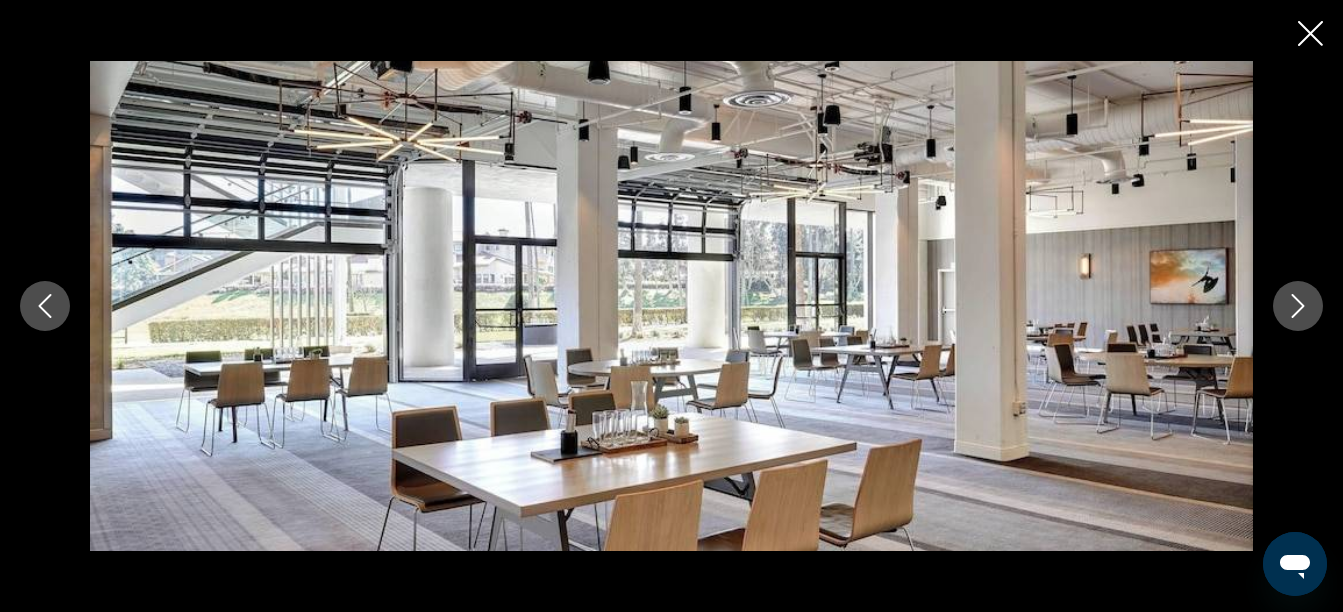 click 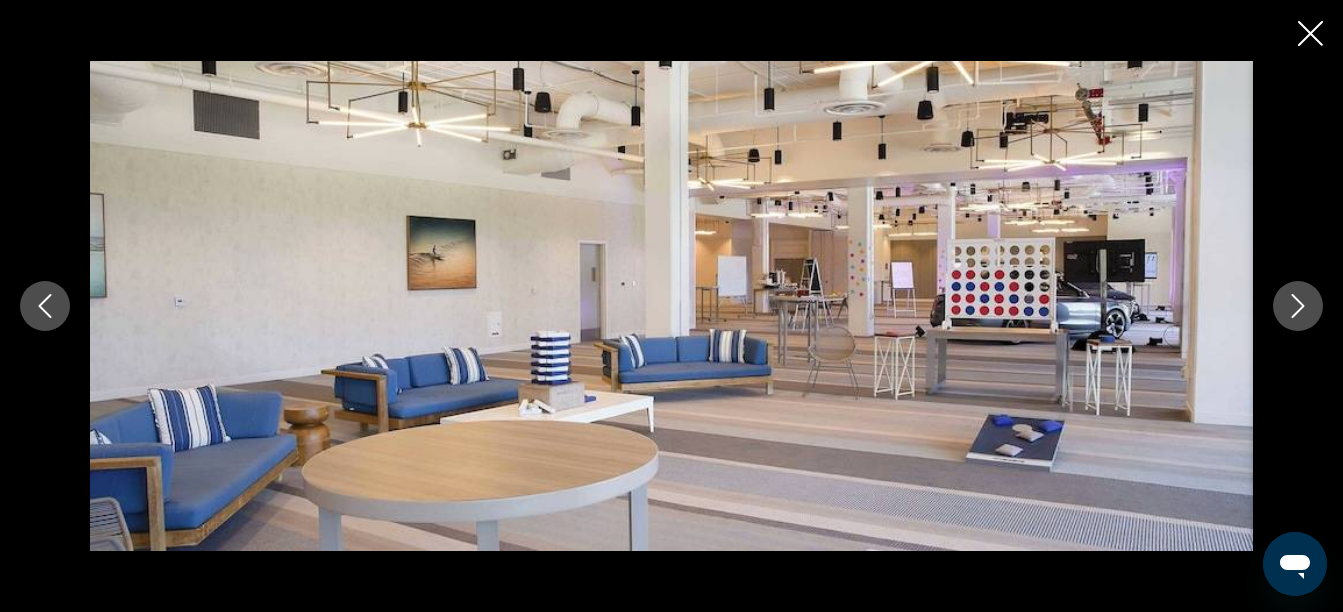 click 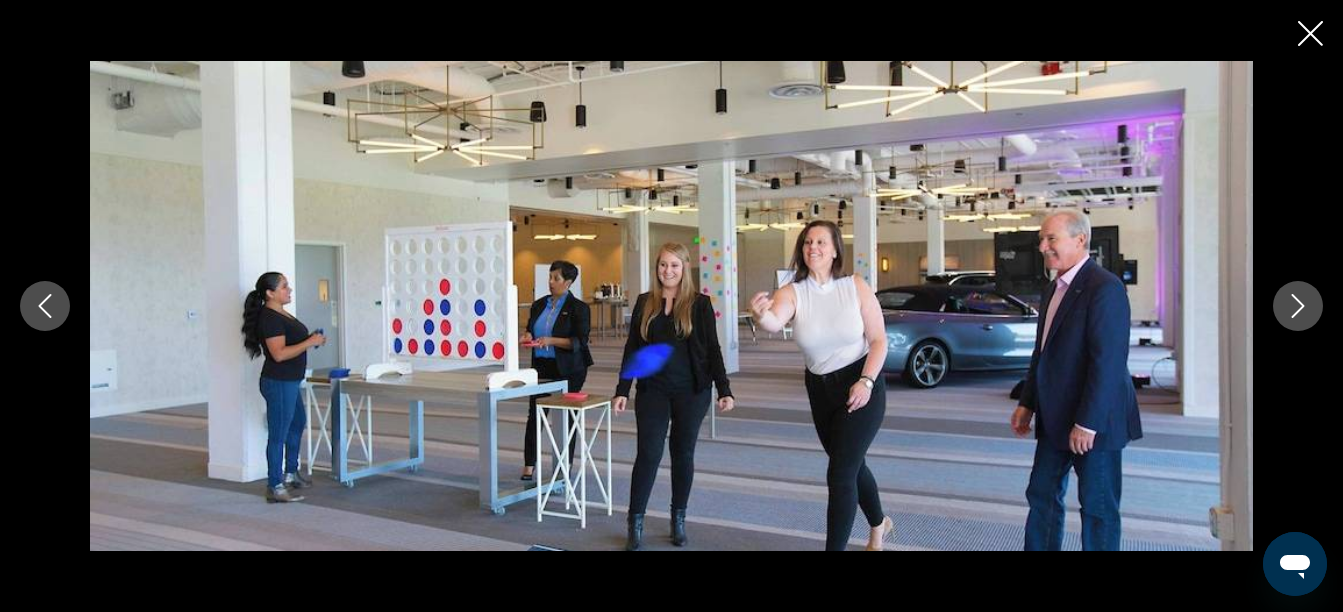 click 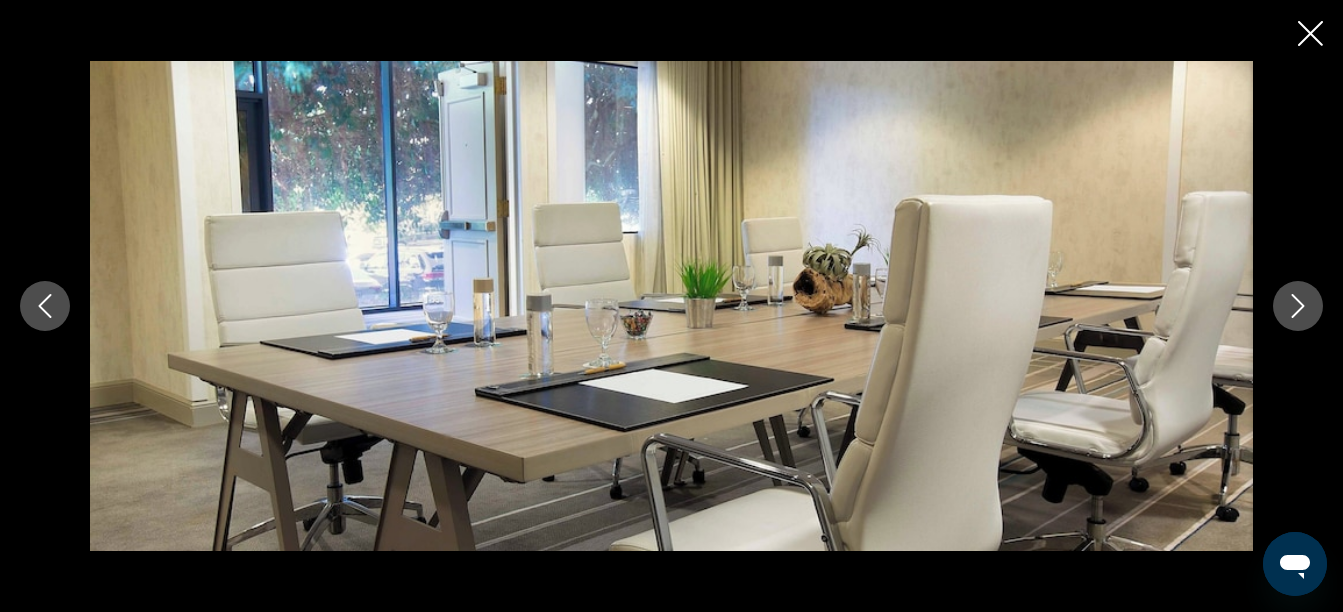 click 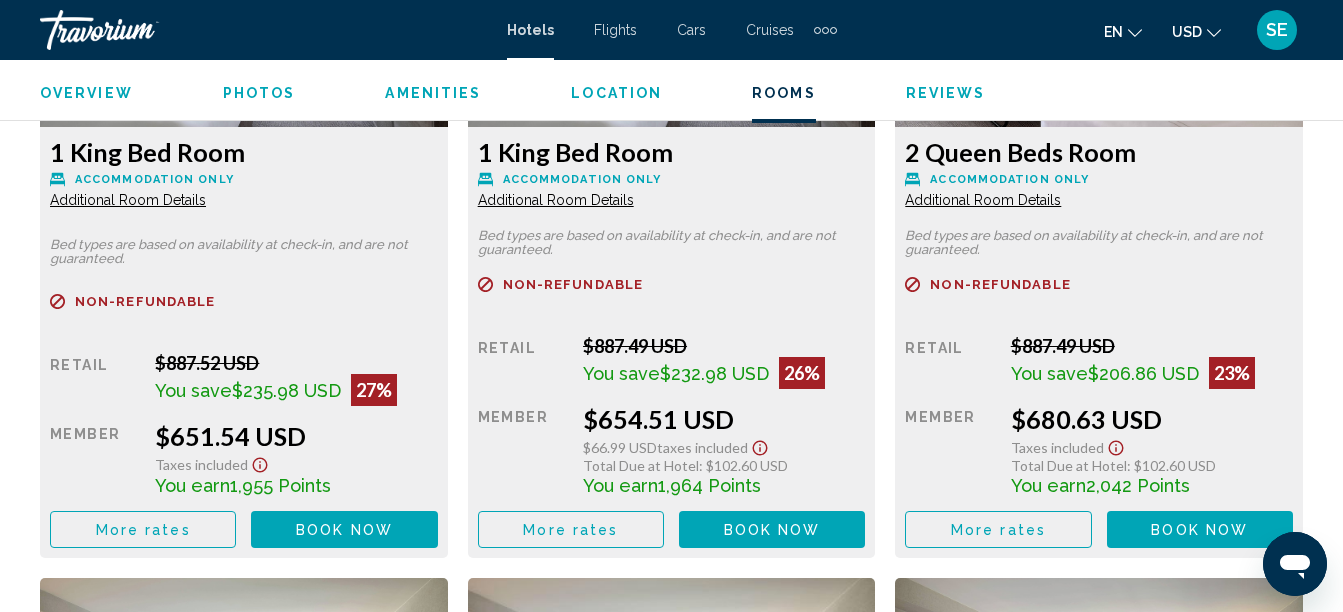 scroll, scrollTop: 3304, scrollLeft: 0, axis: vertical 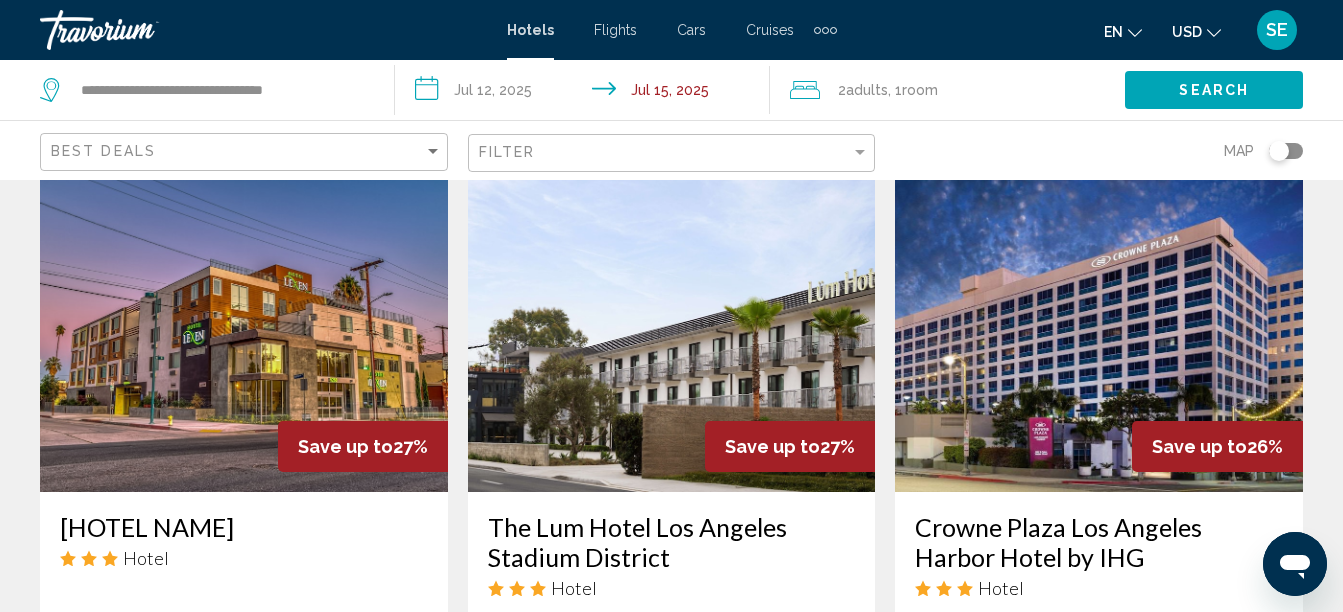 click at bounding box center (1099, 332) 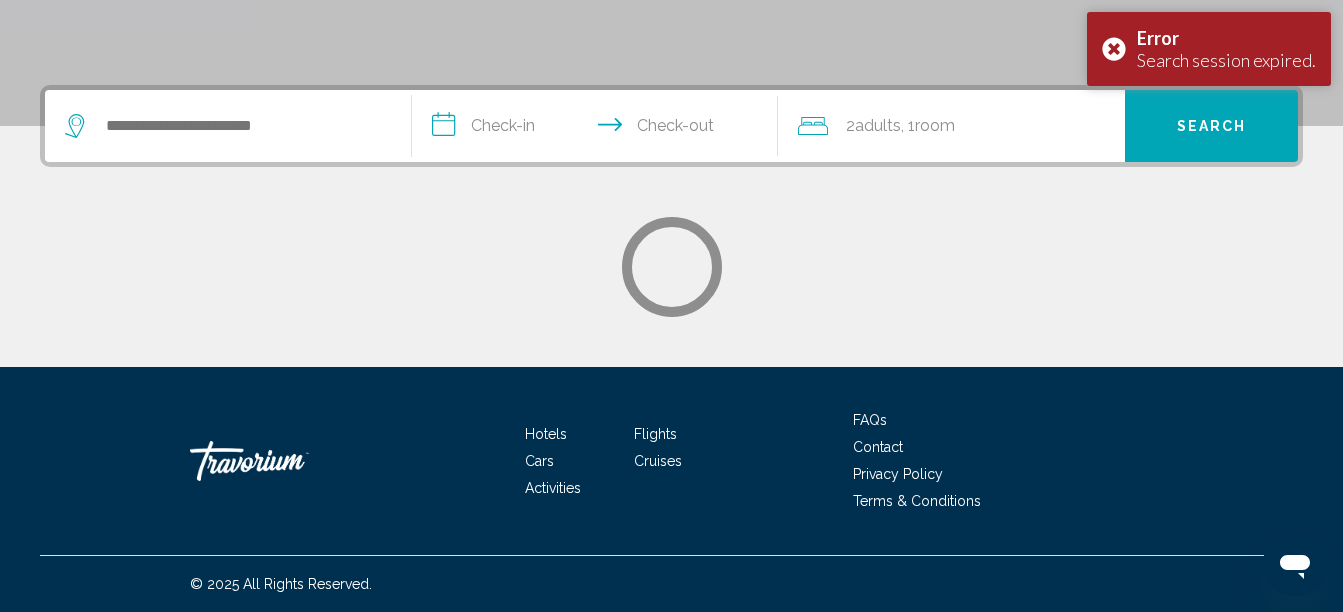 scroll, scrollTop: 0, scrollLeft: 0, axis: both 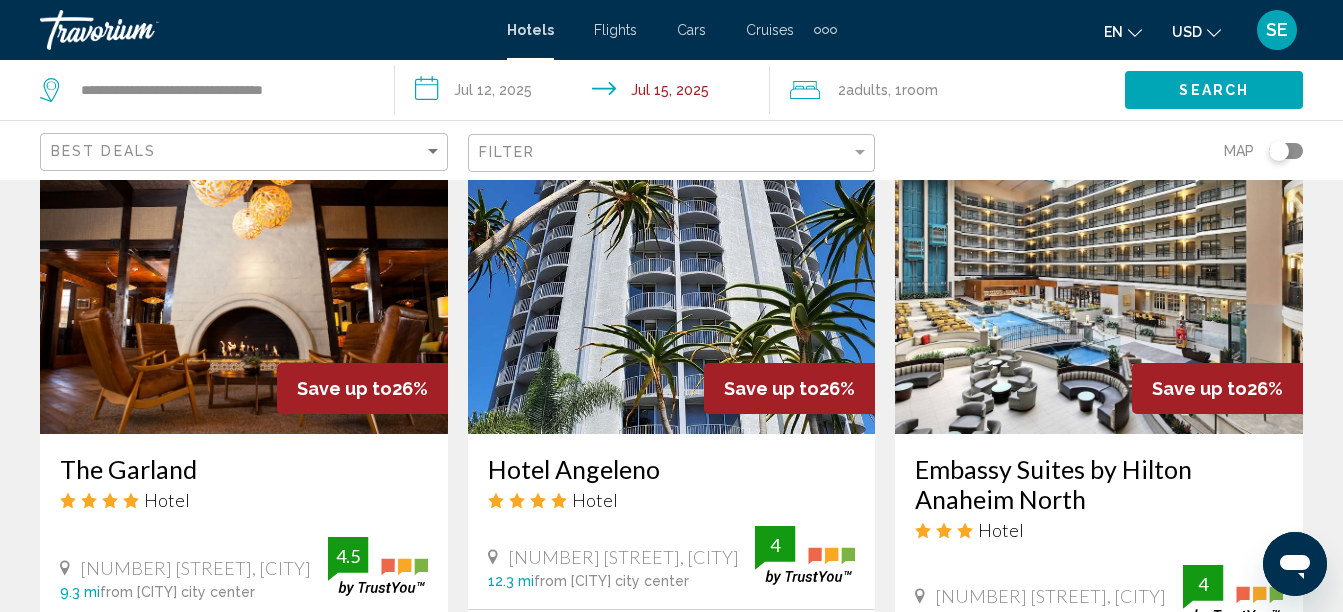 click at bounding box center [672, 274] 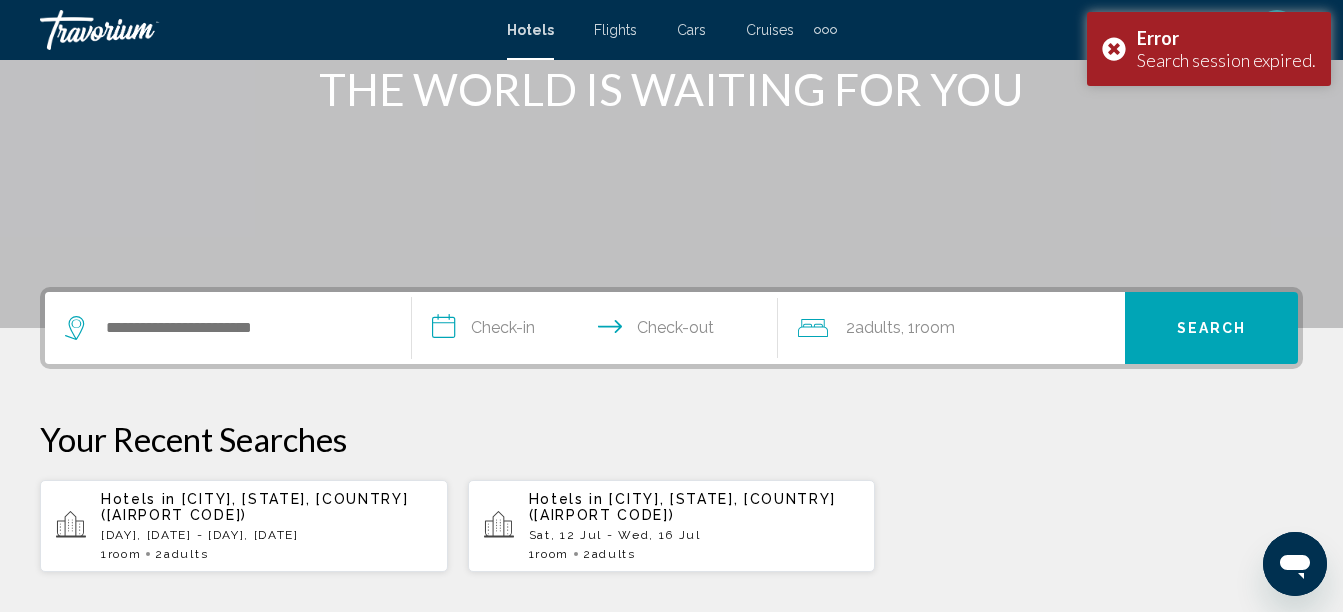 scroll, scrollTop: 275, scrollLeft: 0, axis: vertical 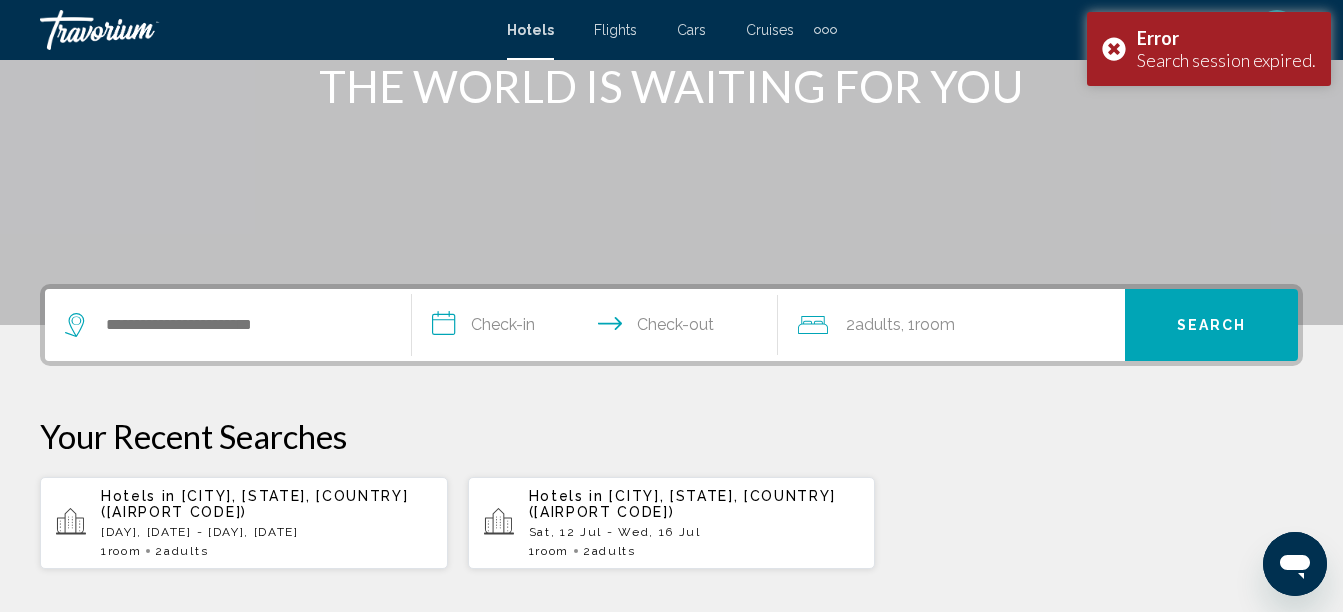 click on "Adults" at bounding box center (614, 551) 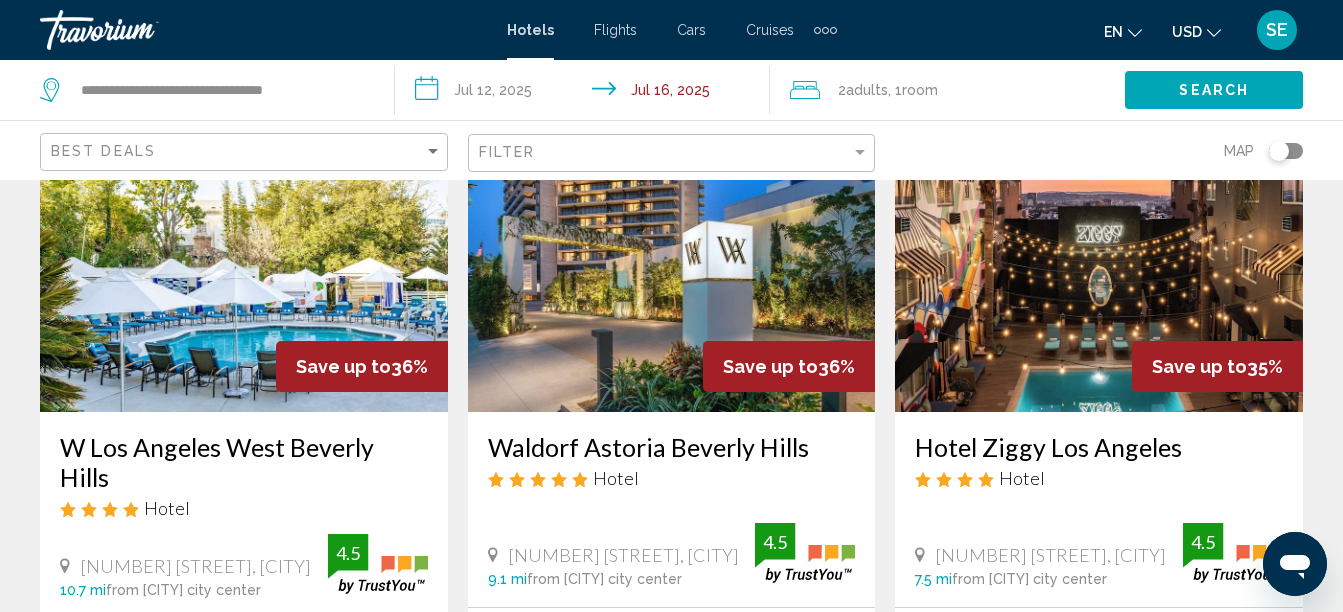 scroll, scrollTop: 2445, scrollLeft: 0, axis: vertical 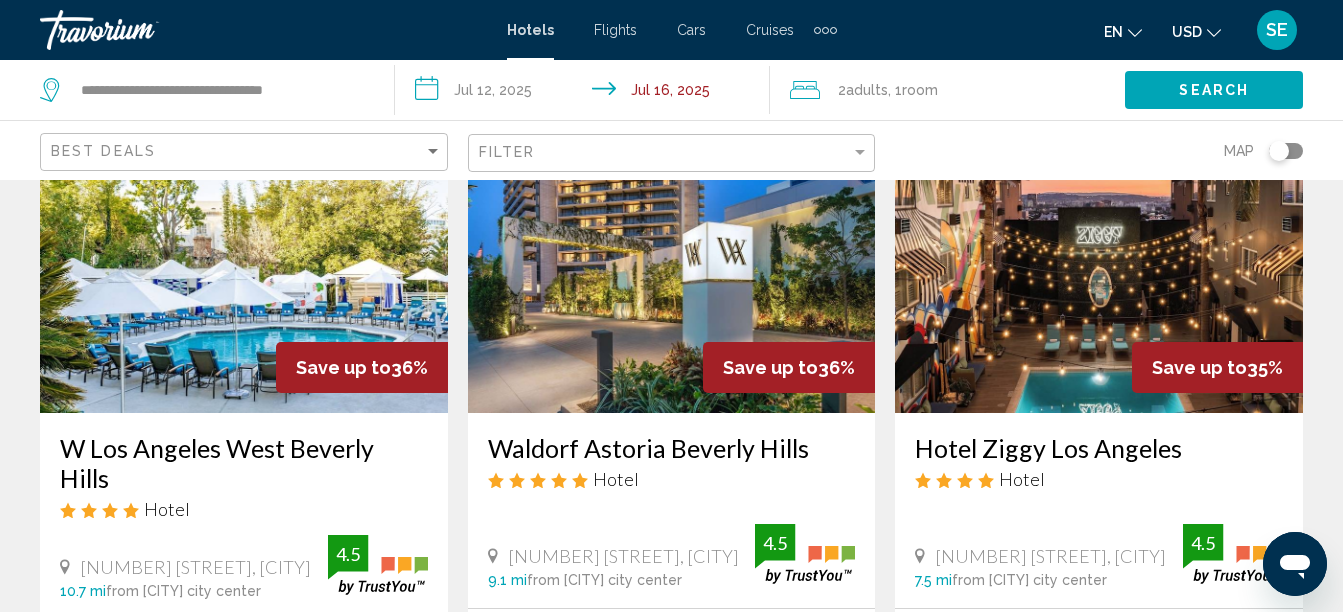 click at bounding box center [1099, 253] 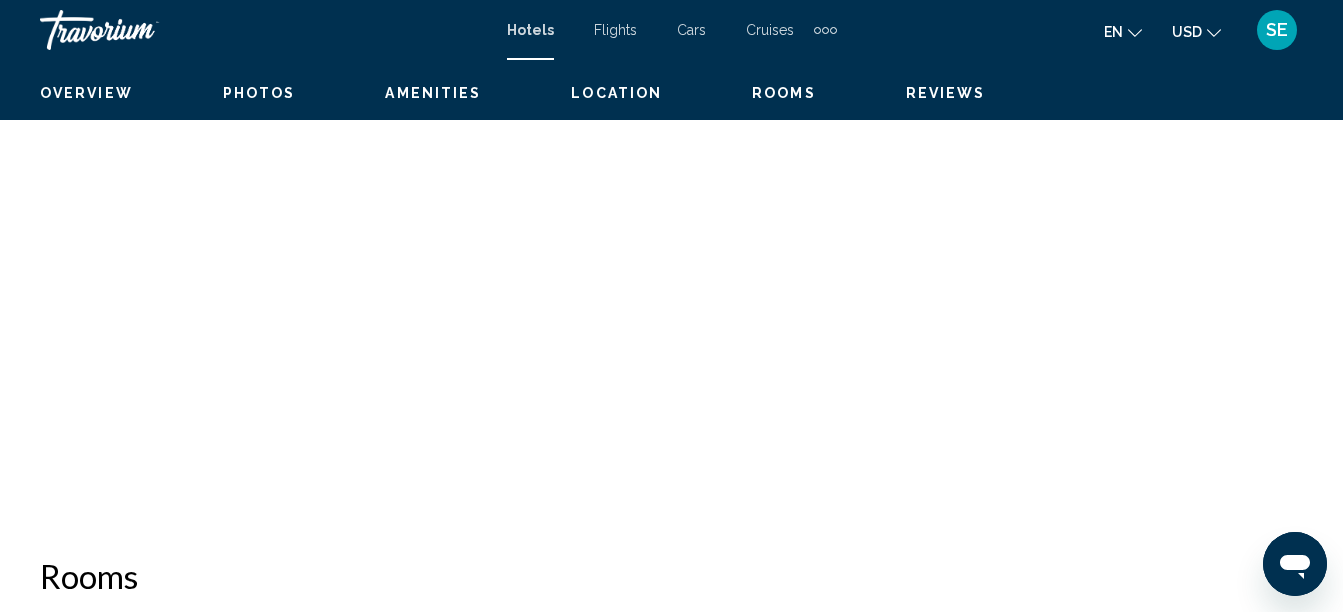 scroll, scrollTop: 229, scrollLeft: 0, axis: vertical 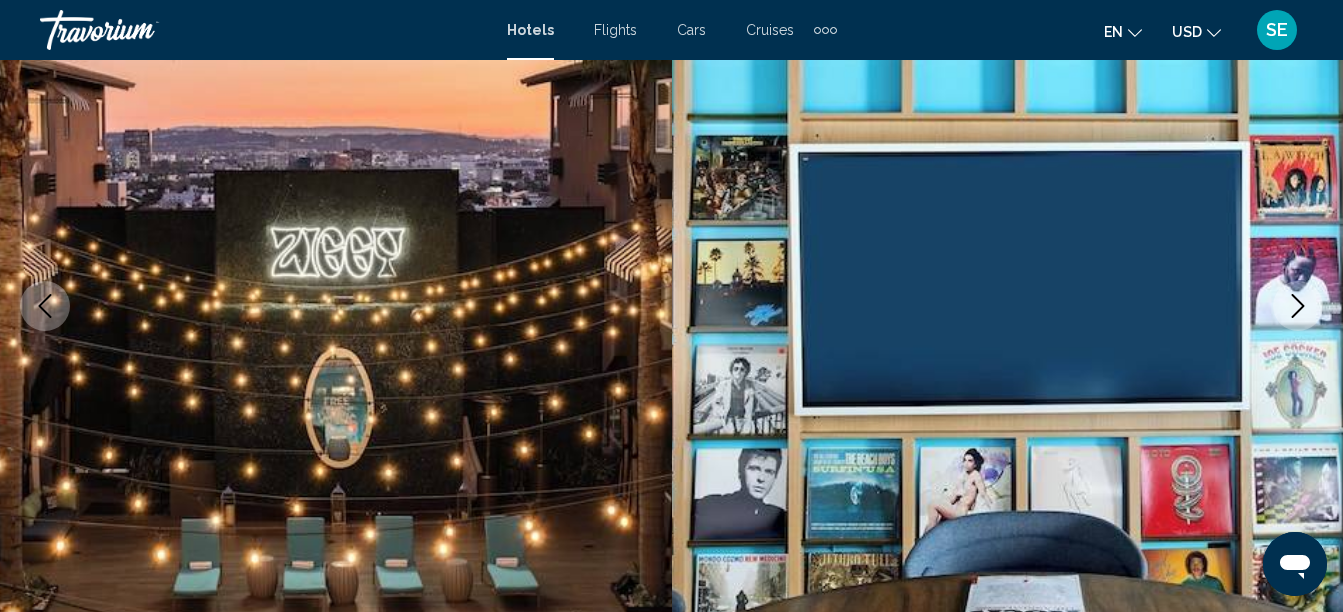 click 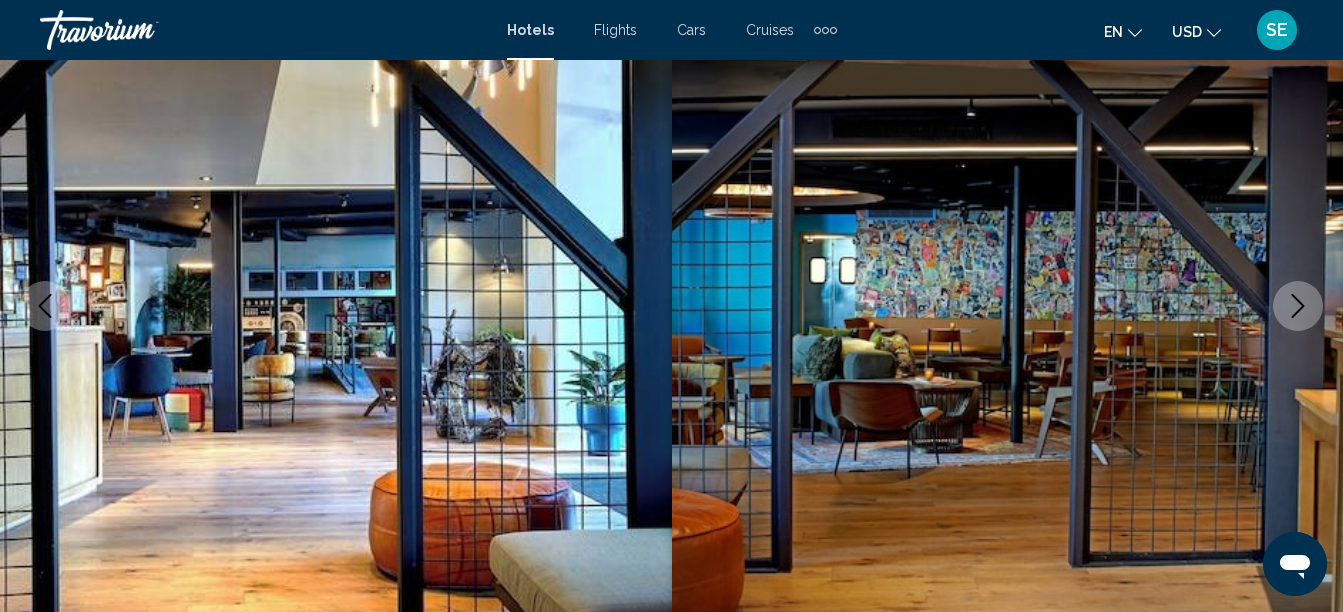 click 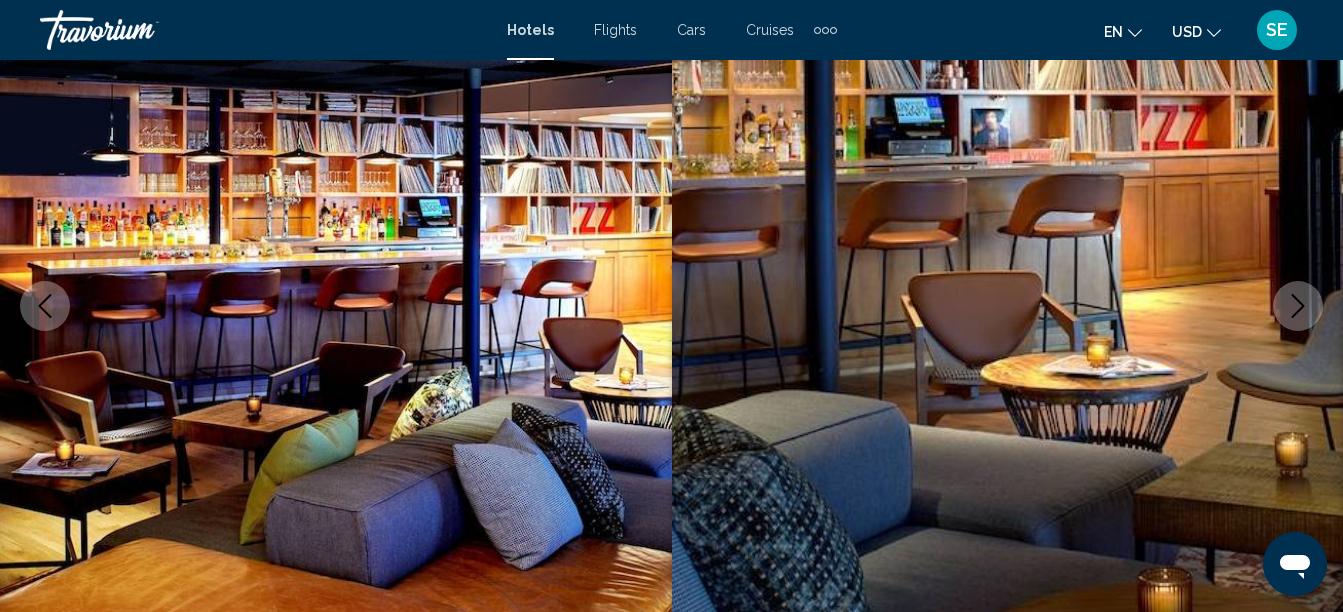 click 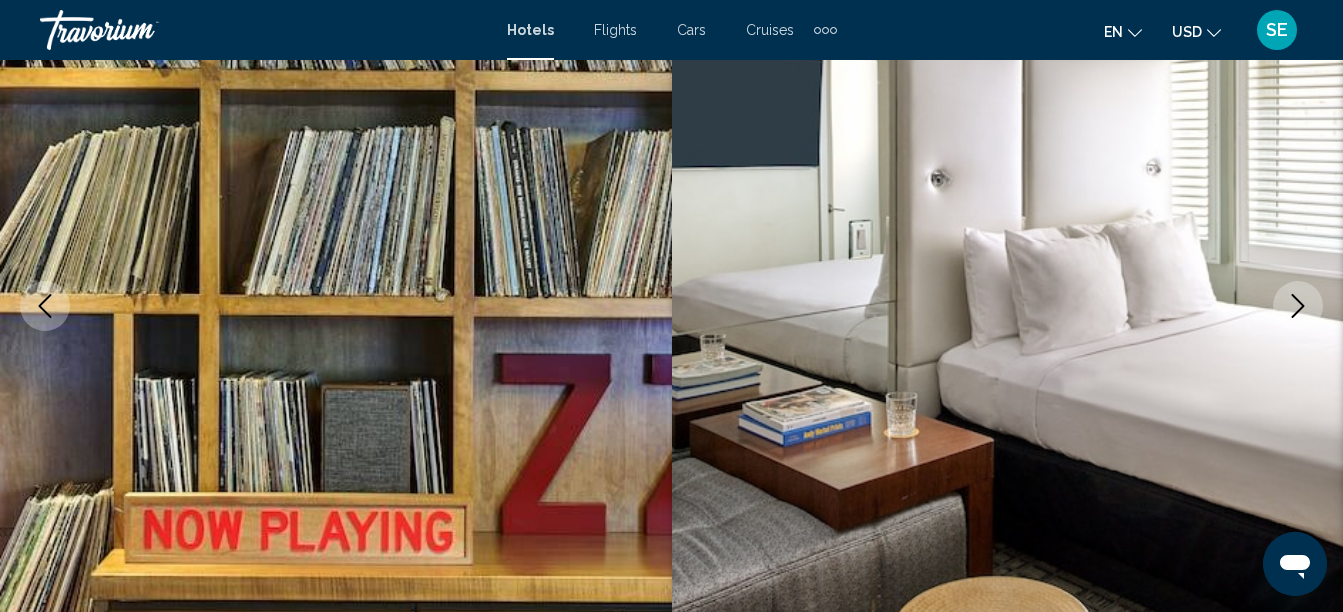 click 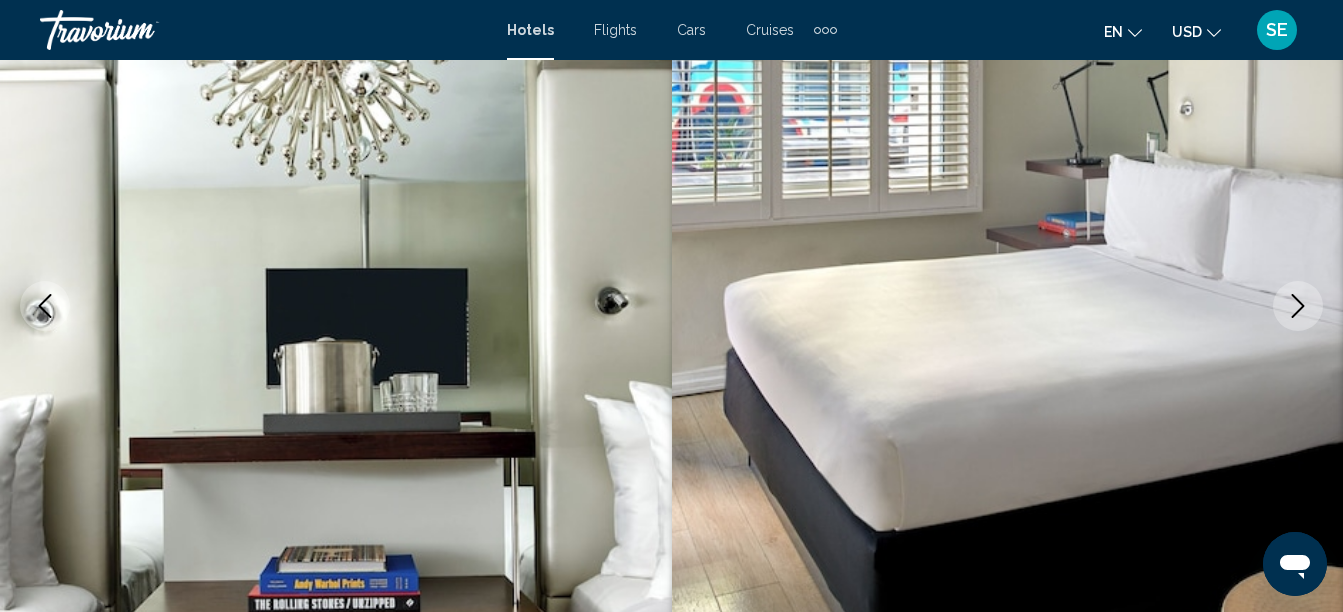 click 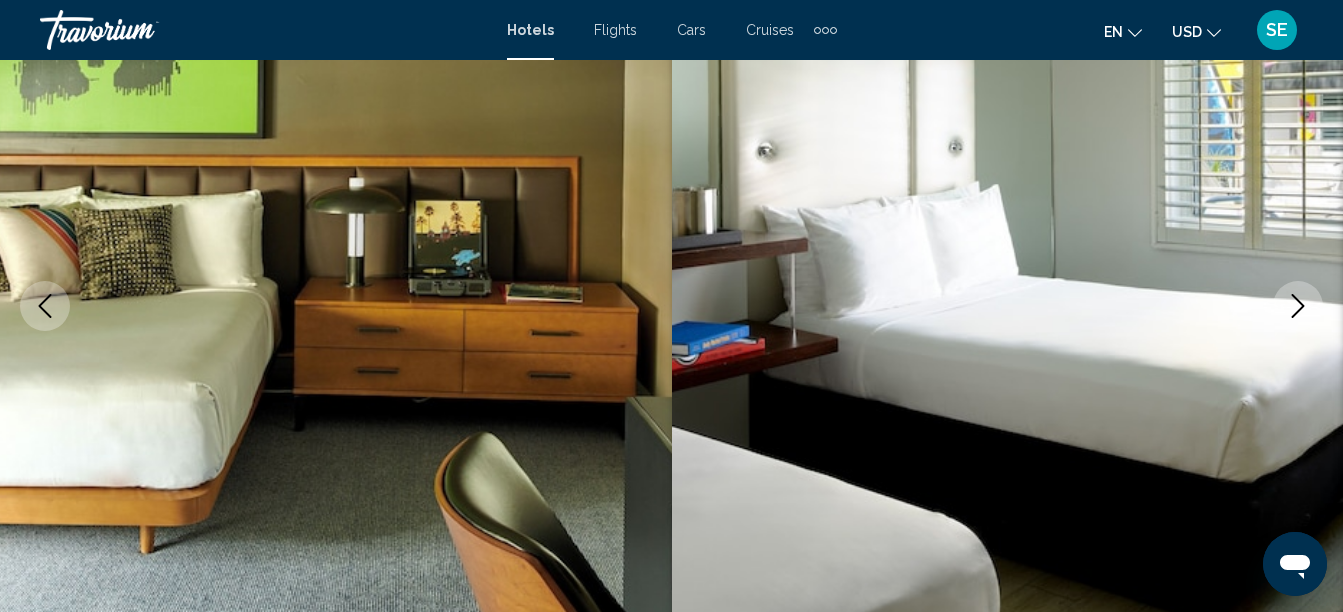 click 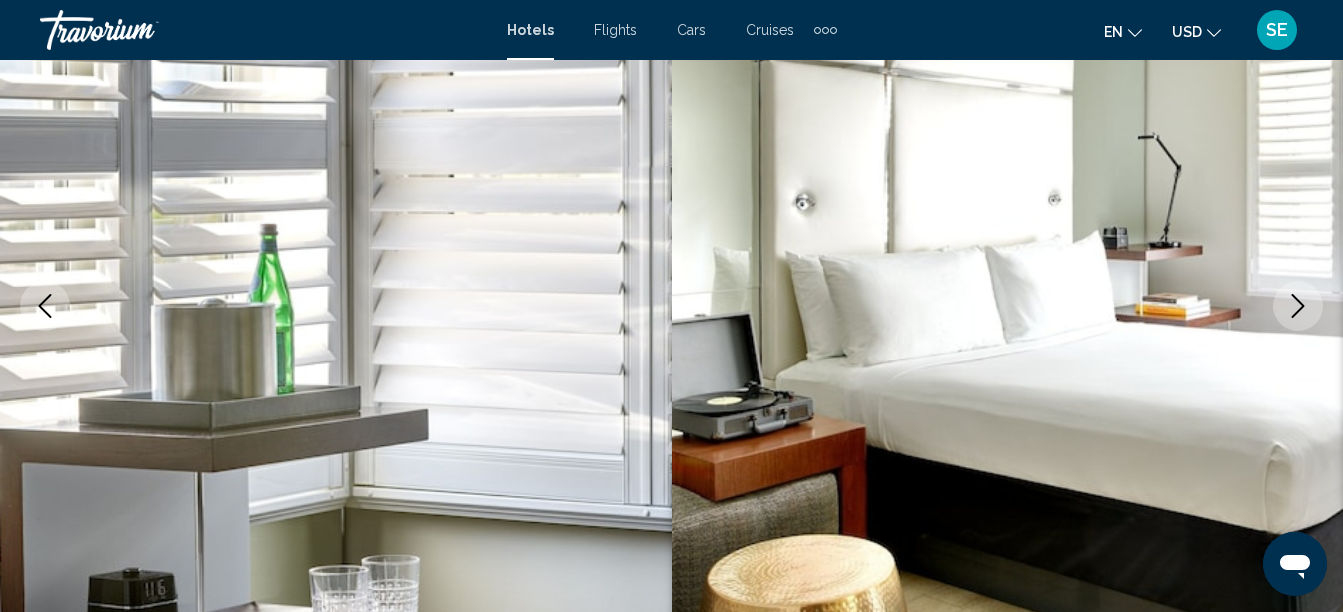 click 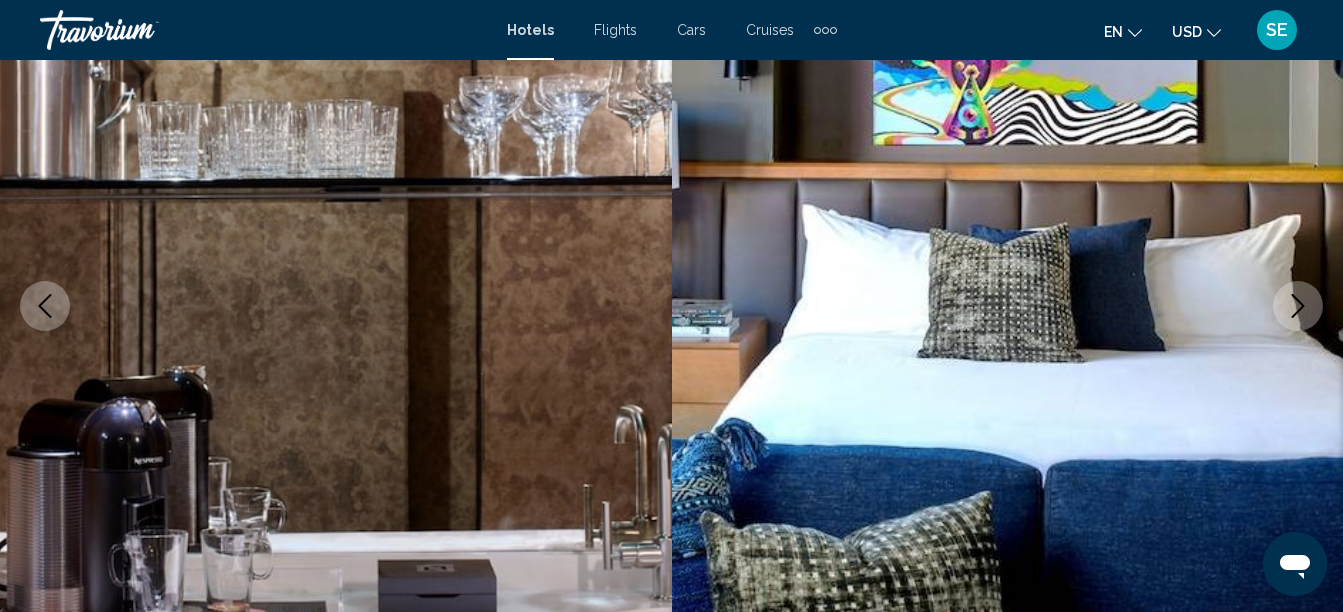 click 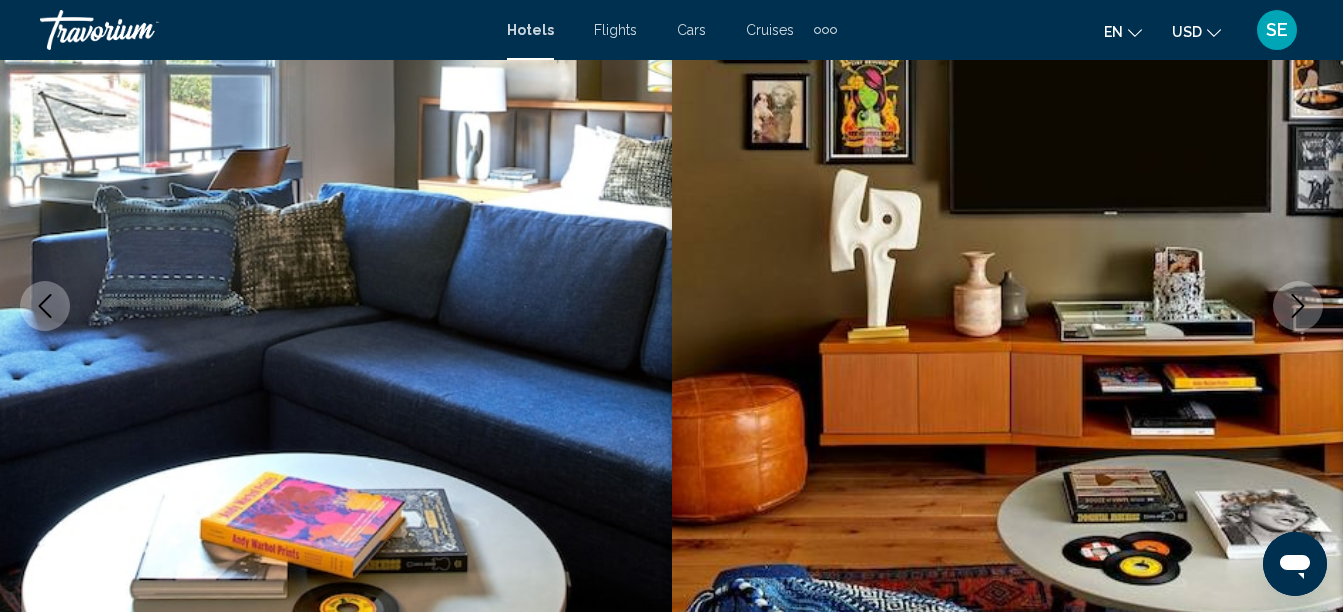 click 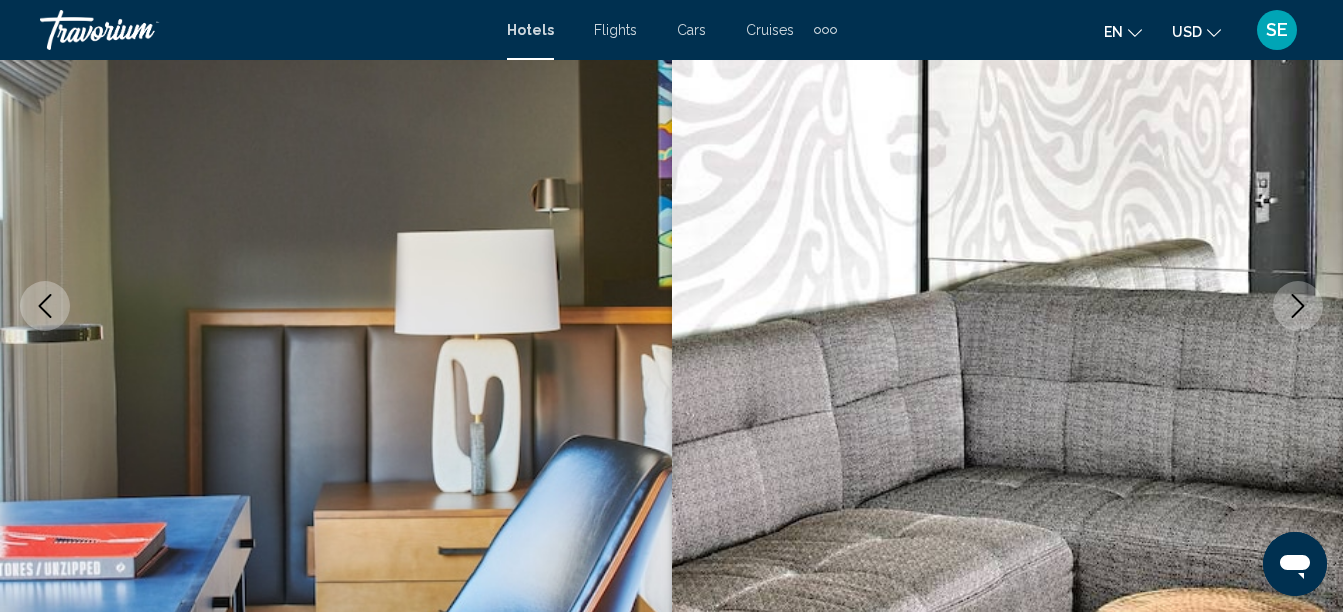 click 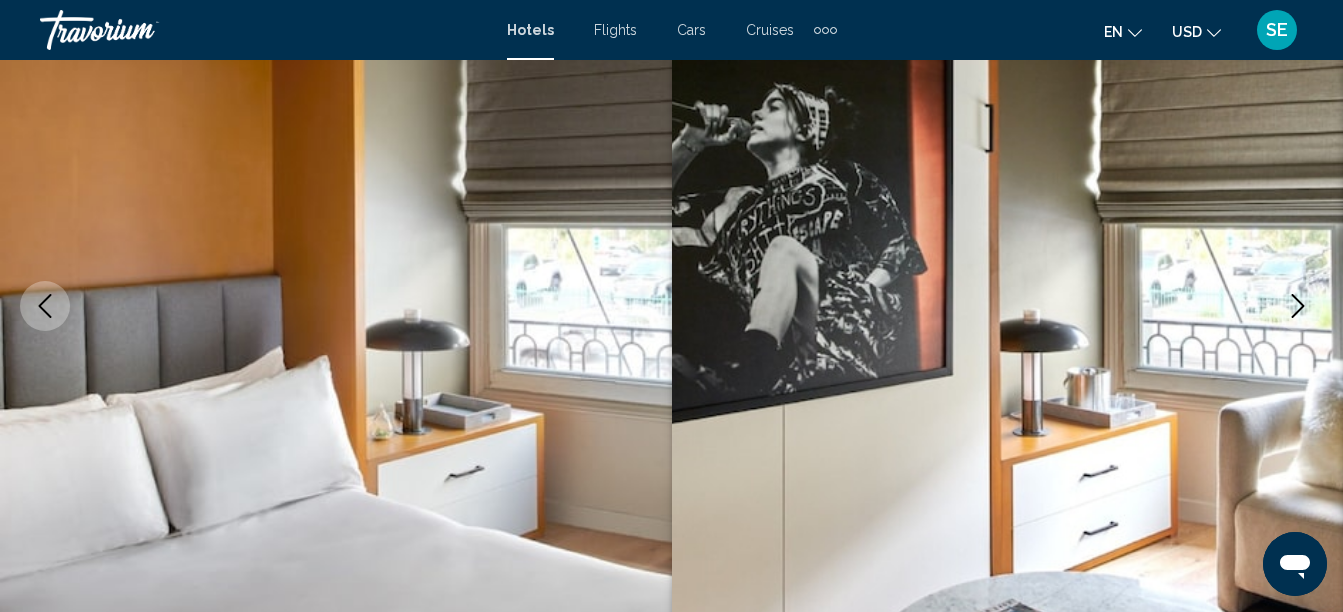click 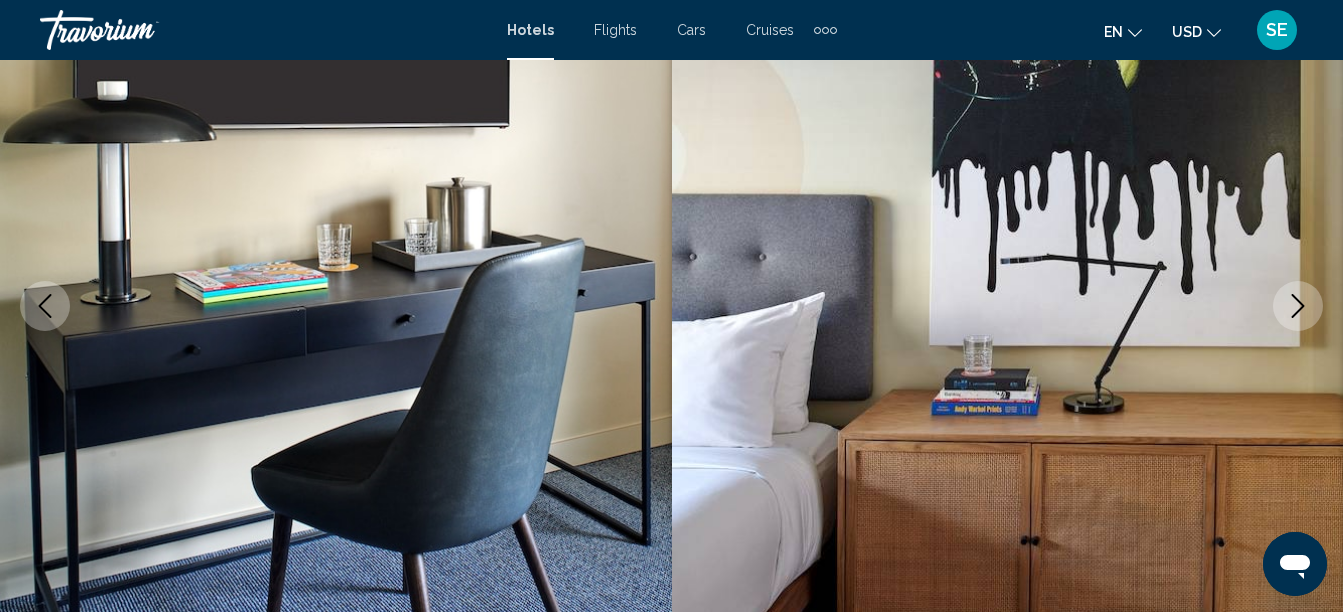 click 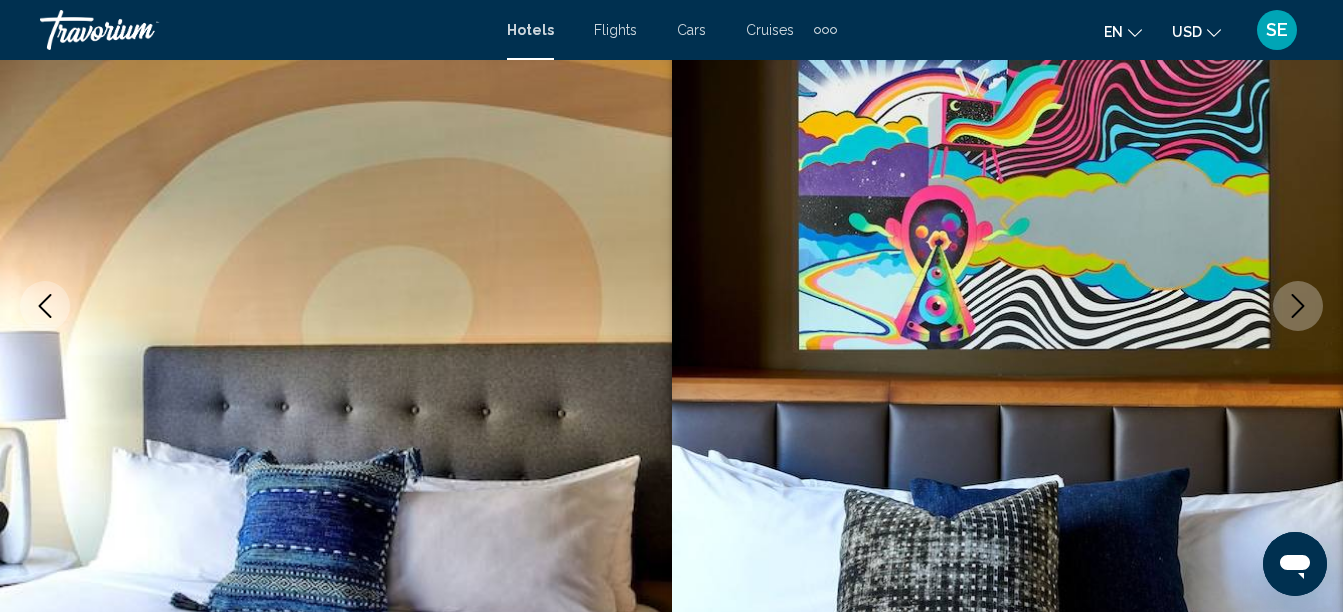 click 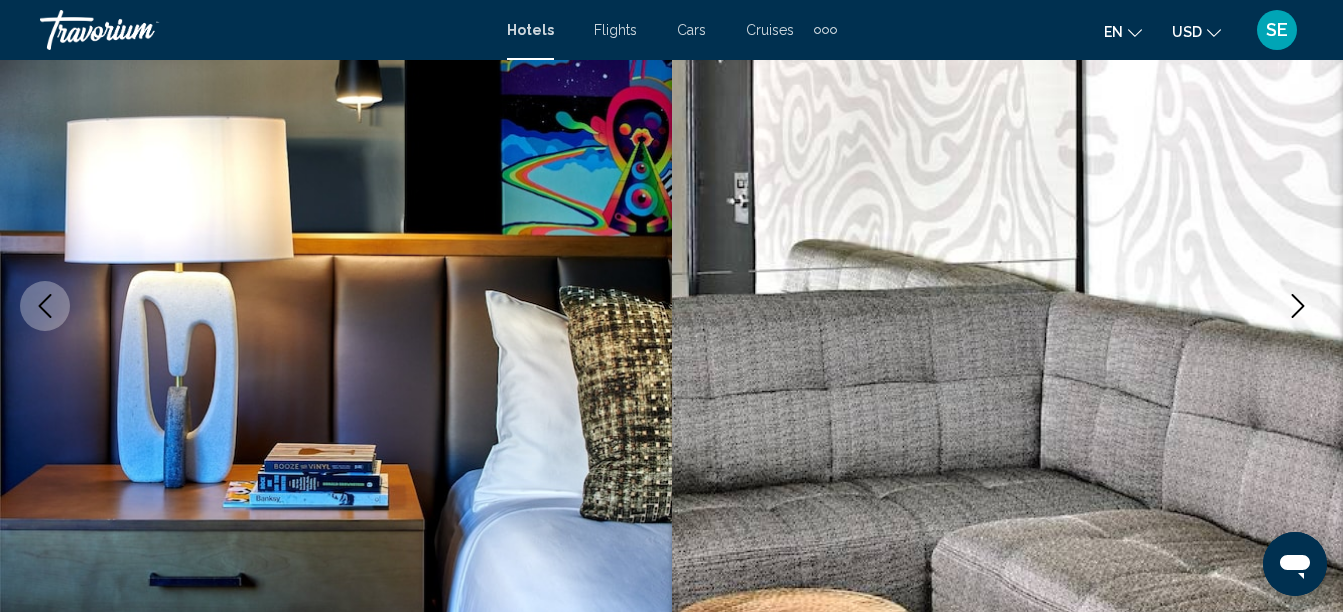 click 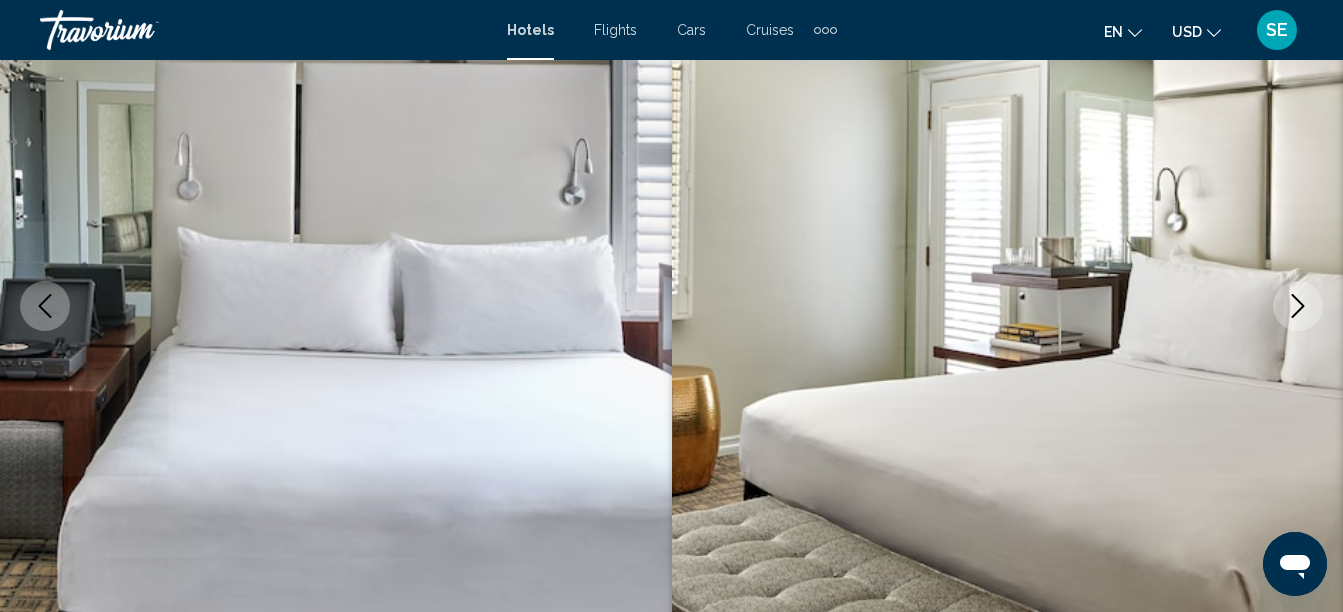click 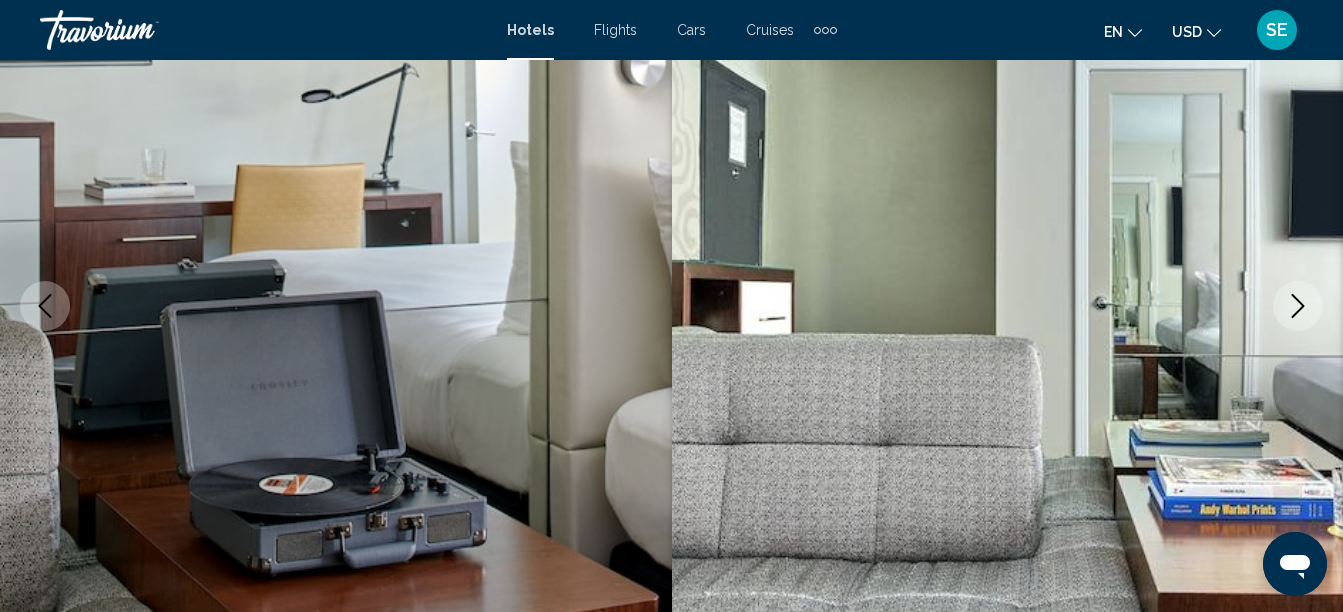 click 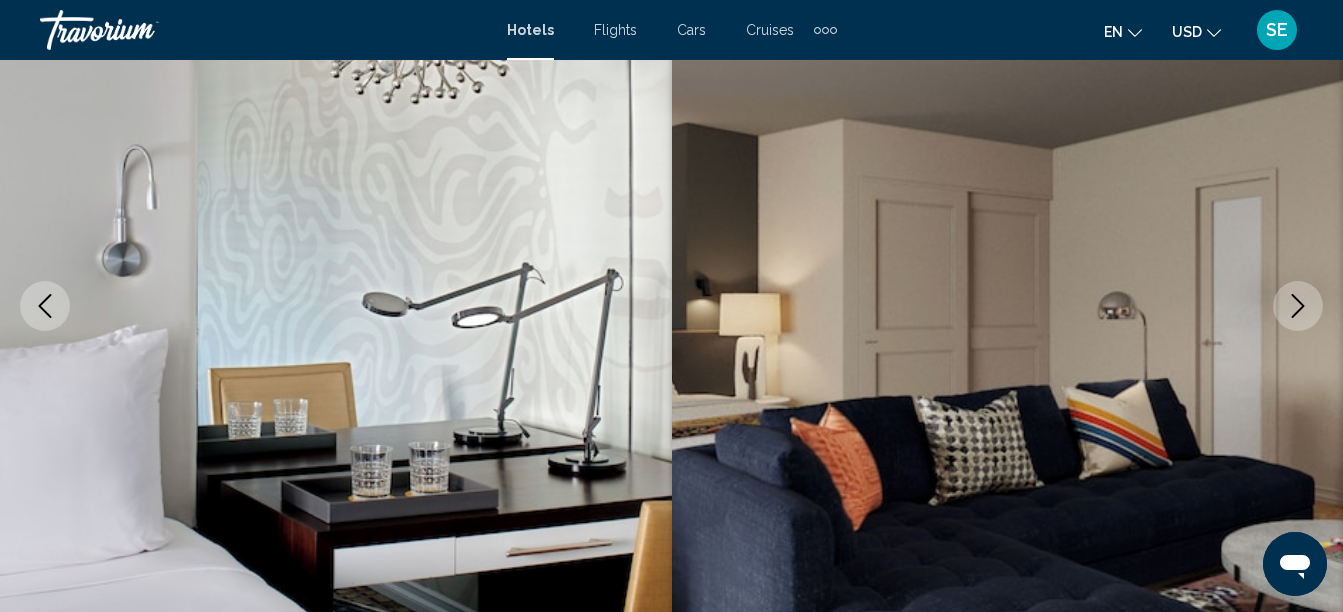 click 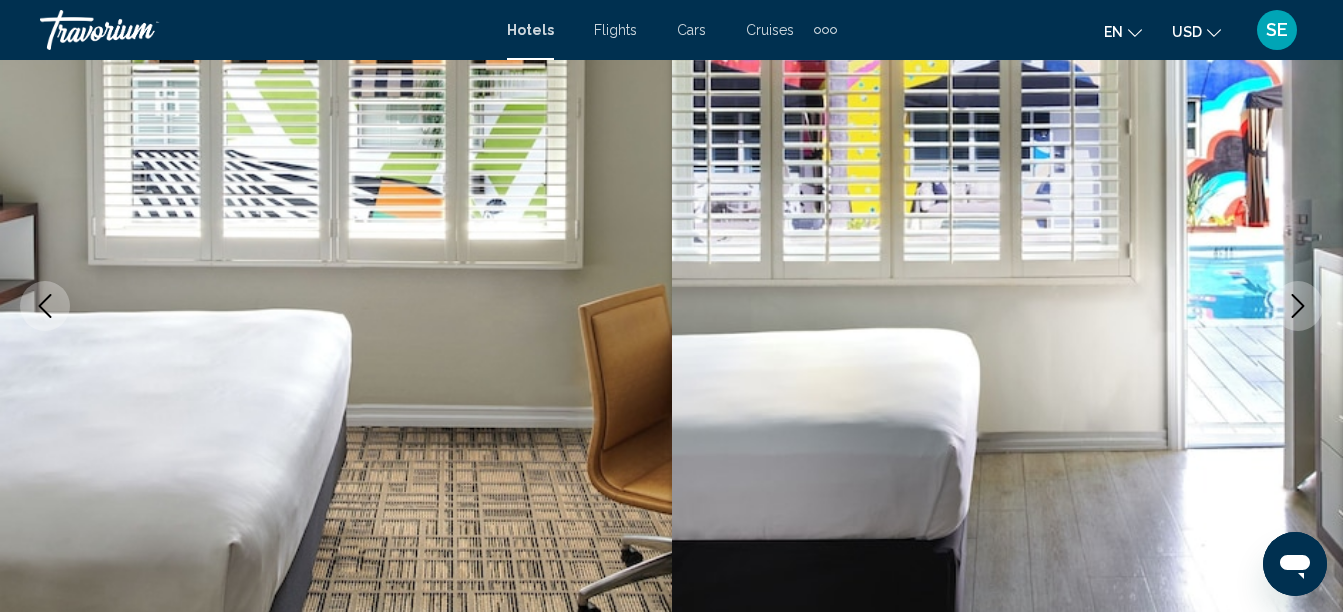 click 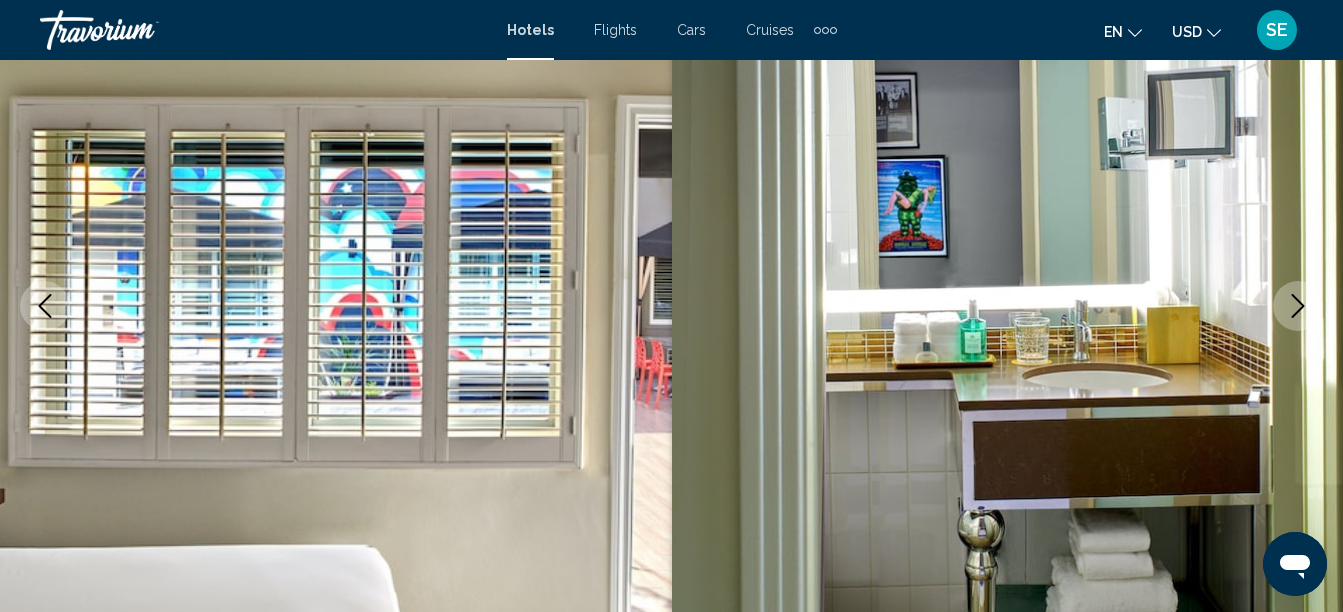 click 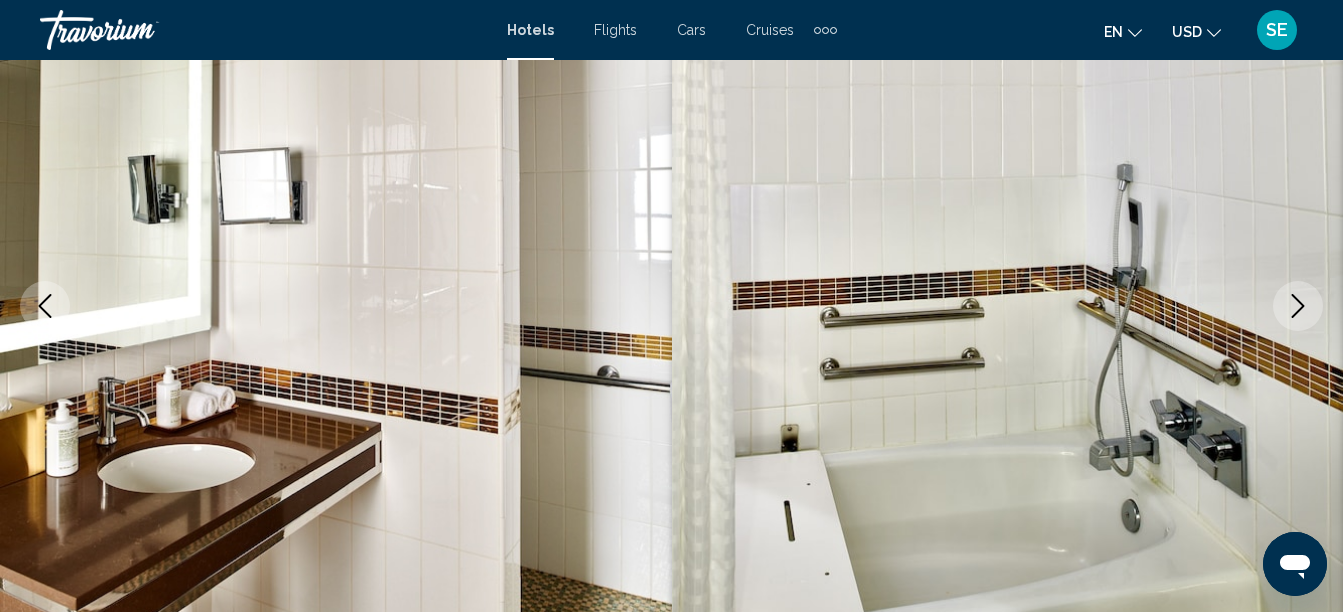 click 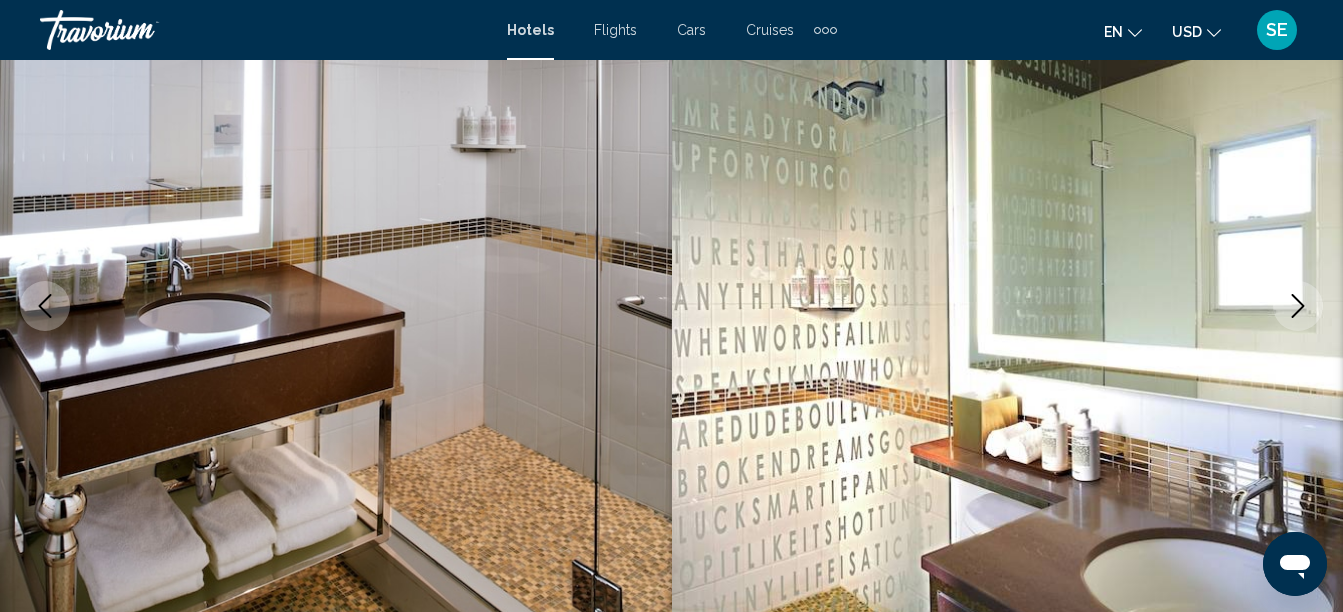 click 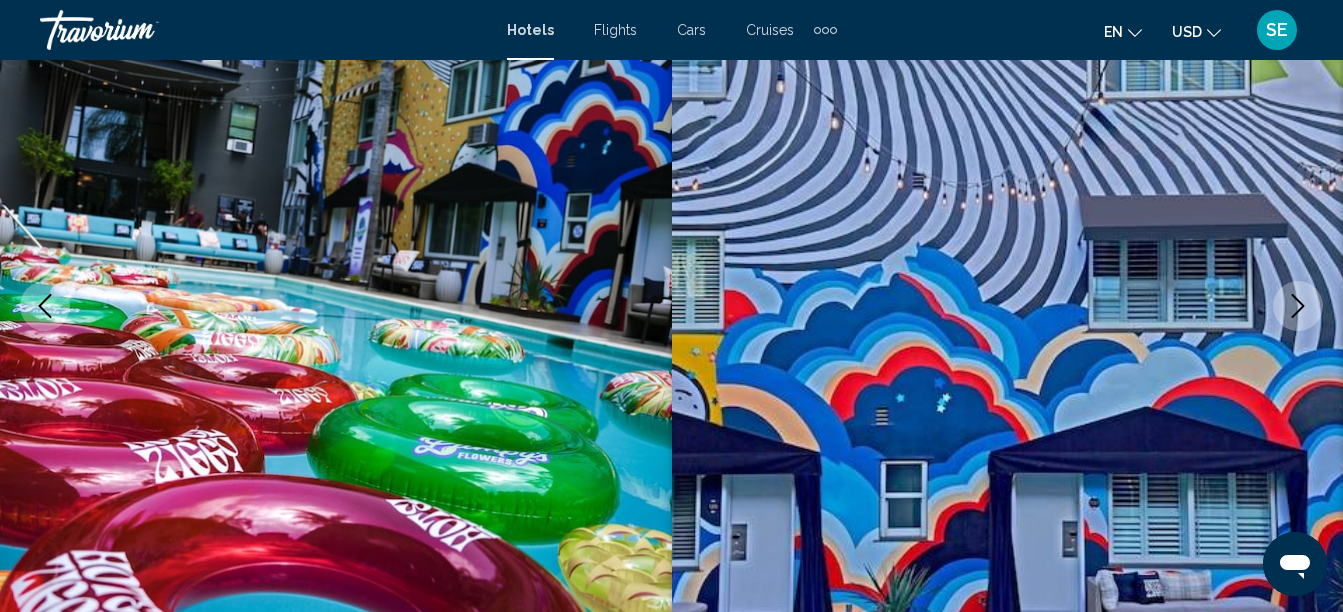 click 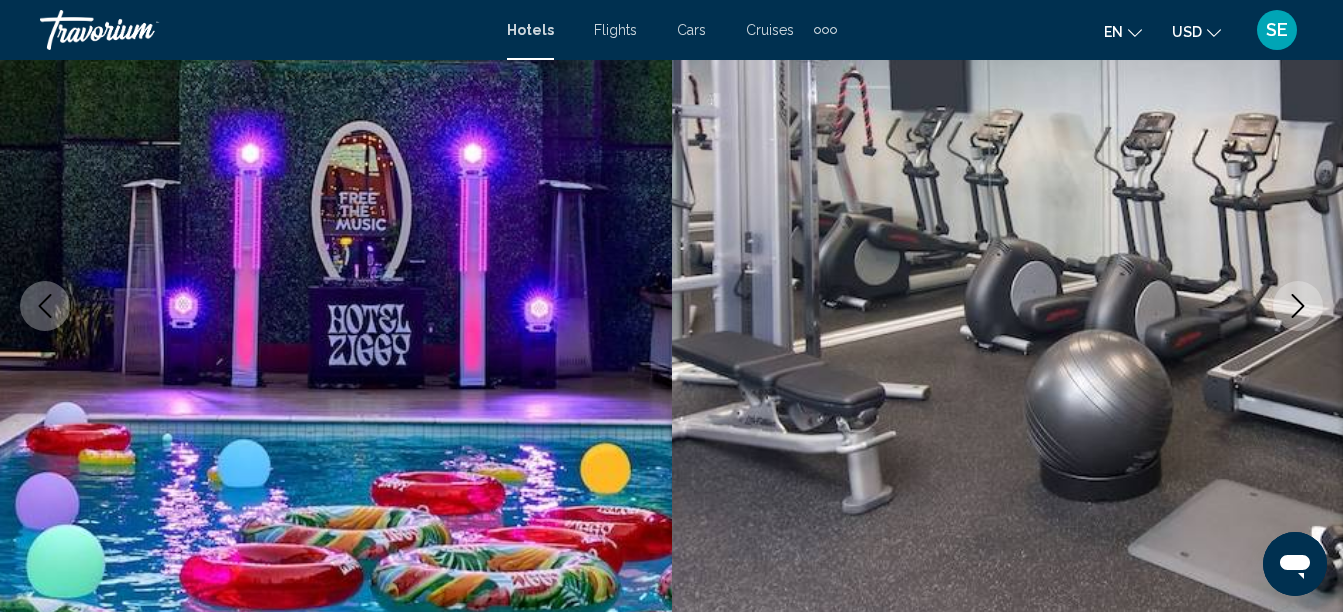 click 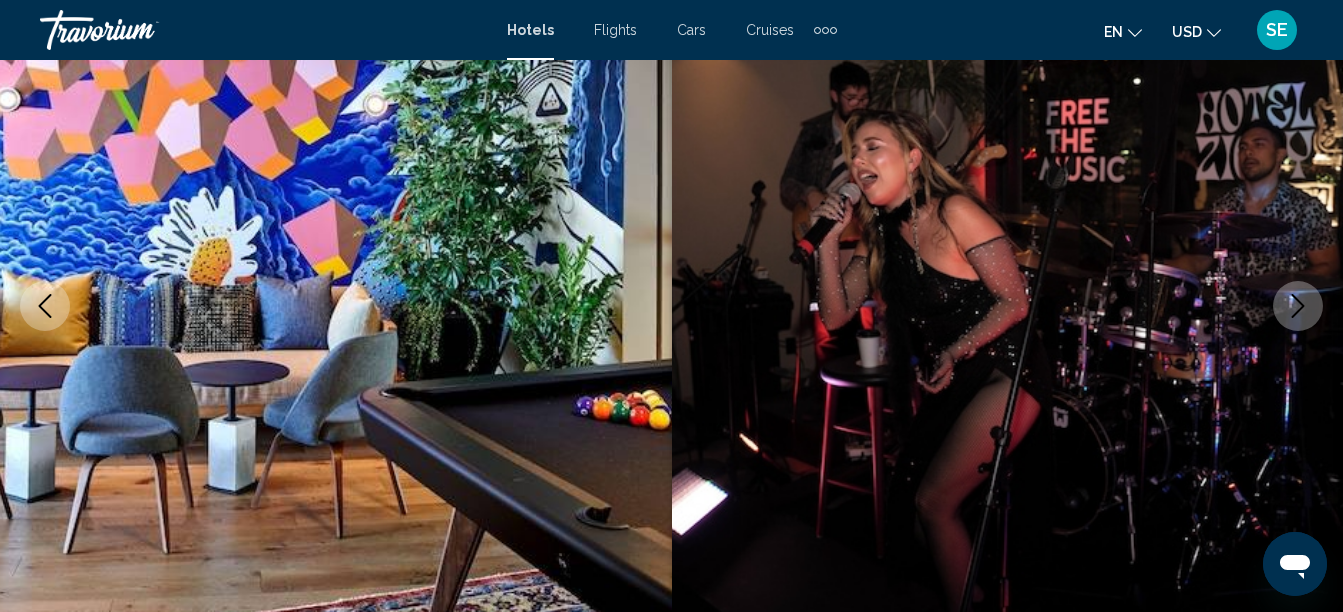 click 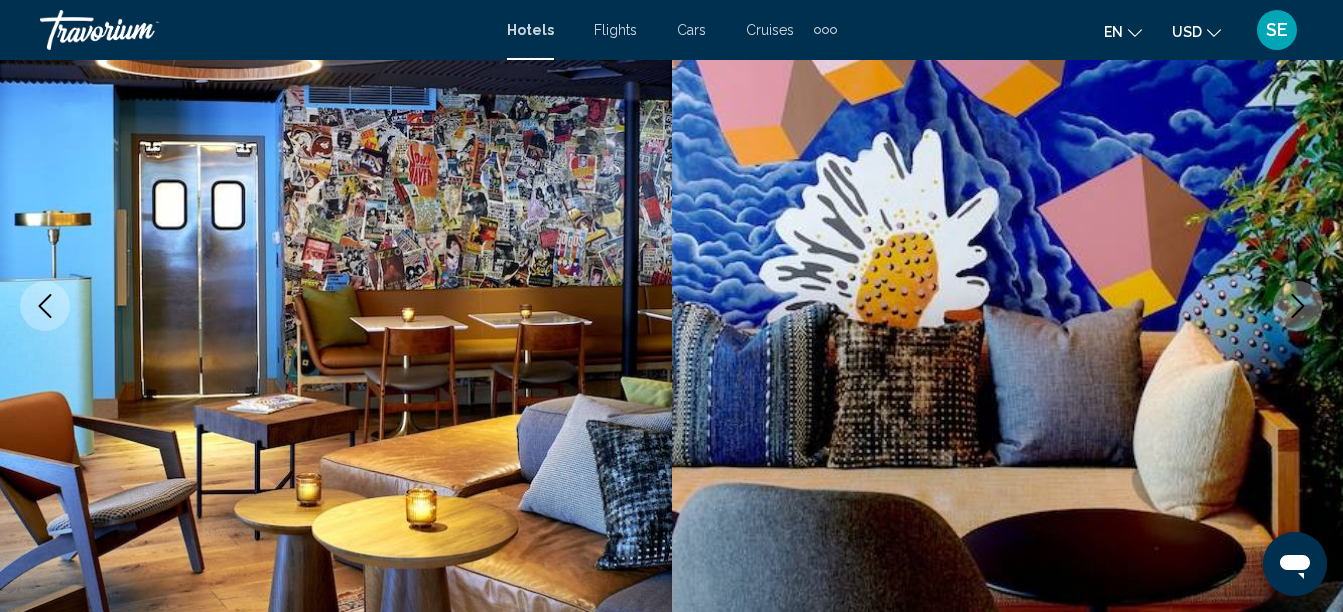 click 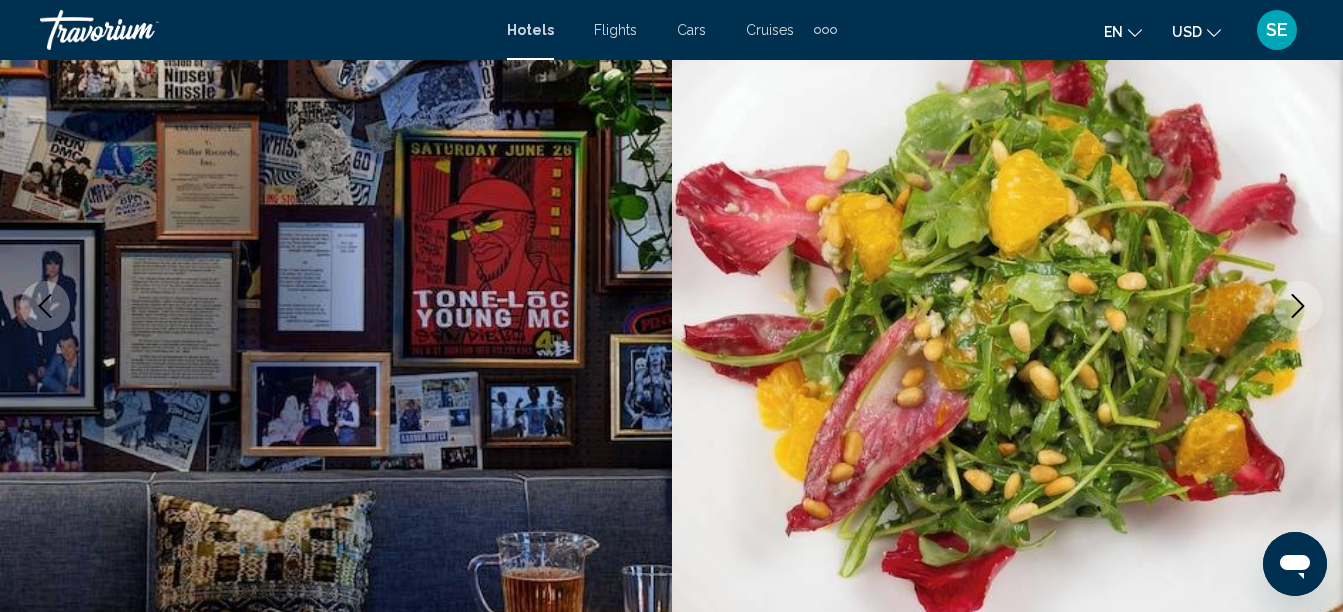 click 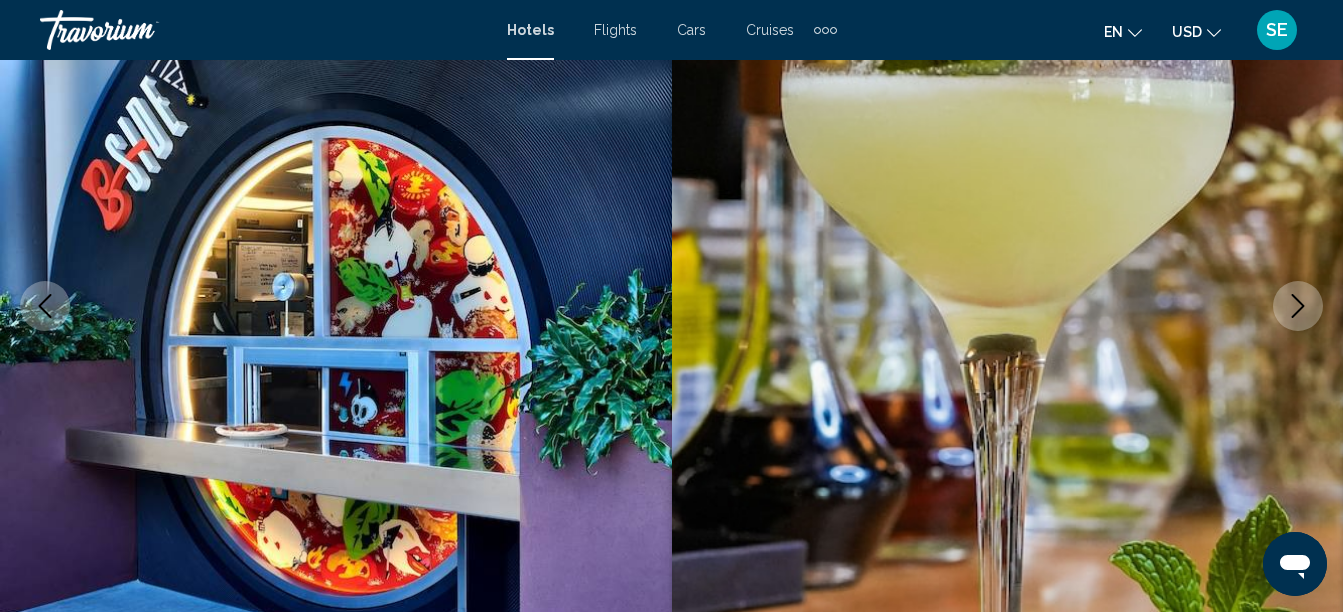 click 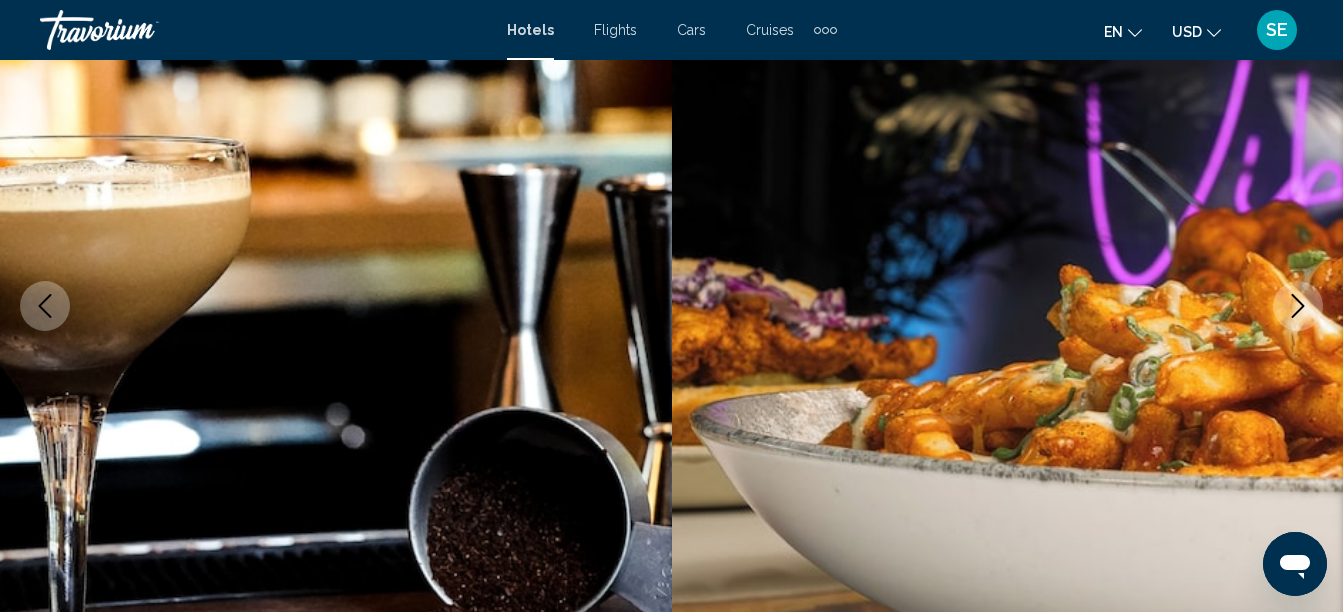 click 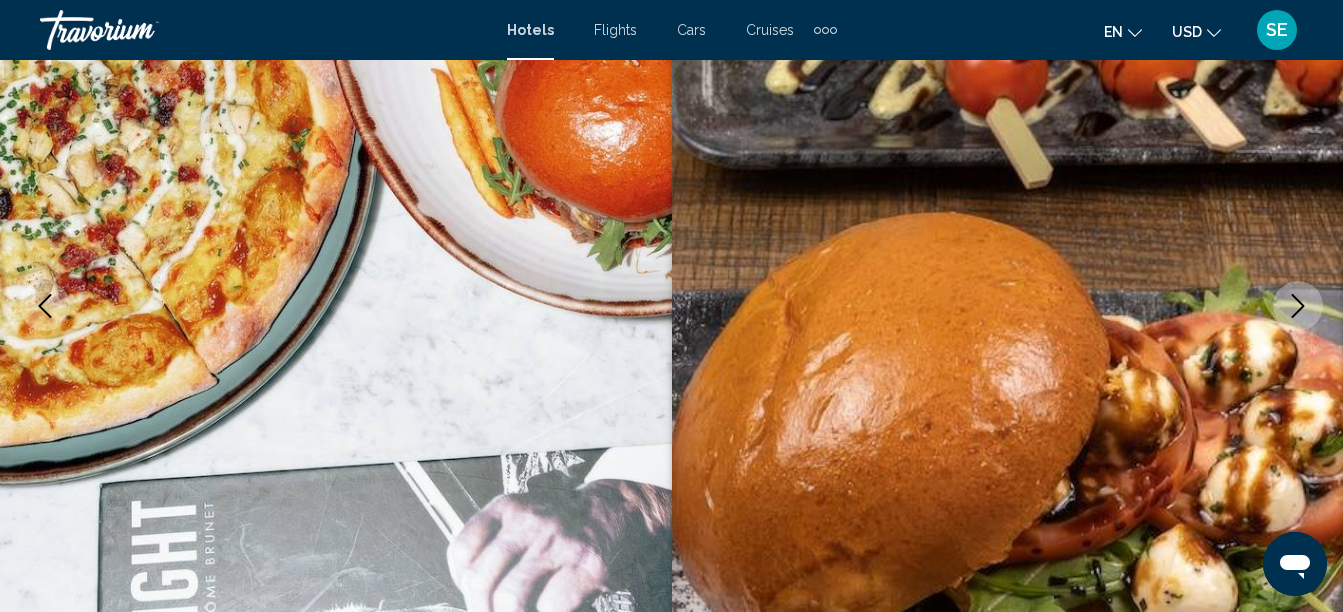 click 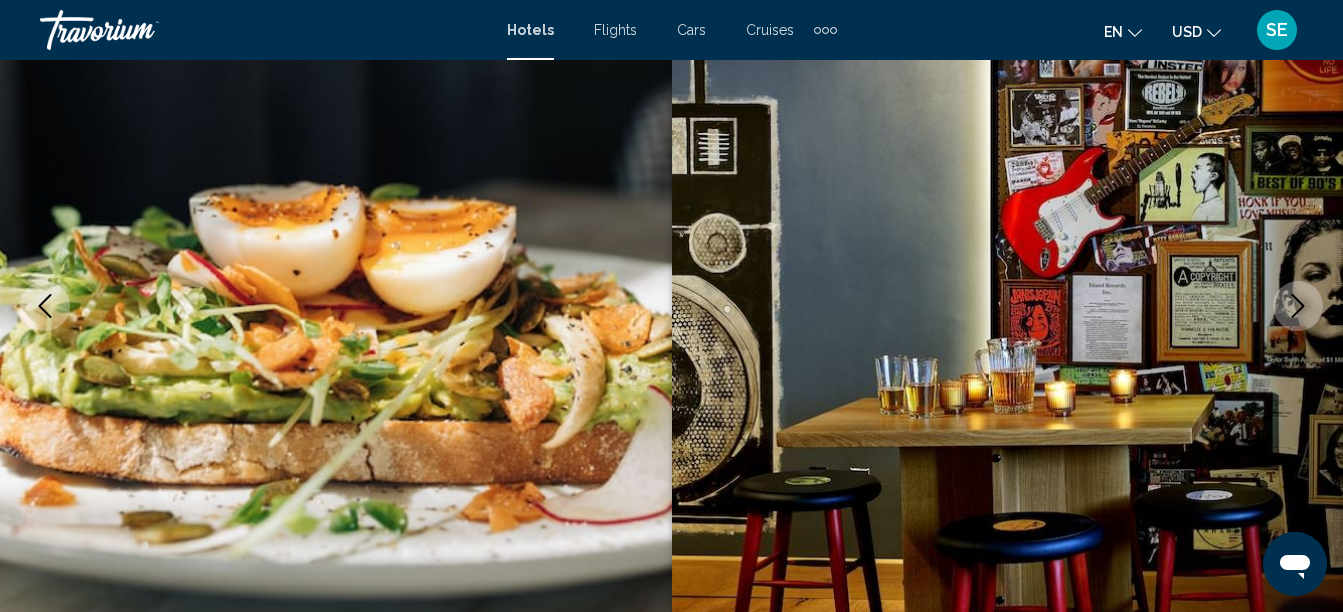 click 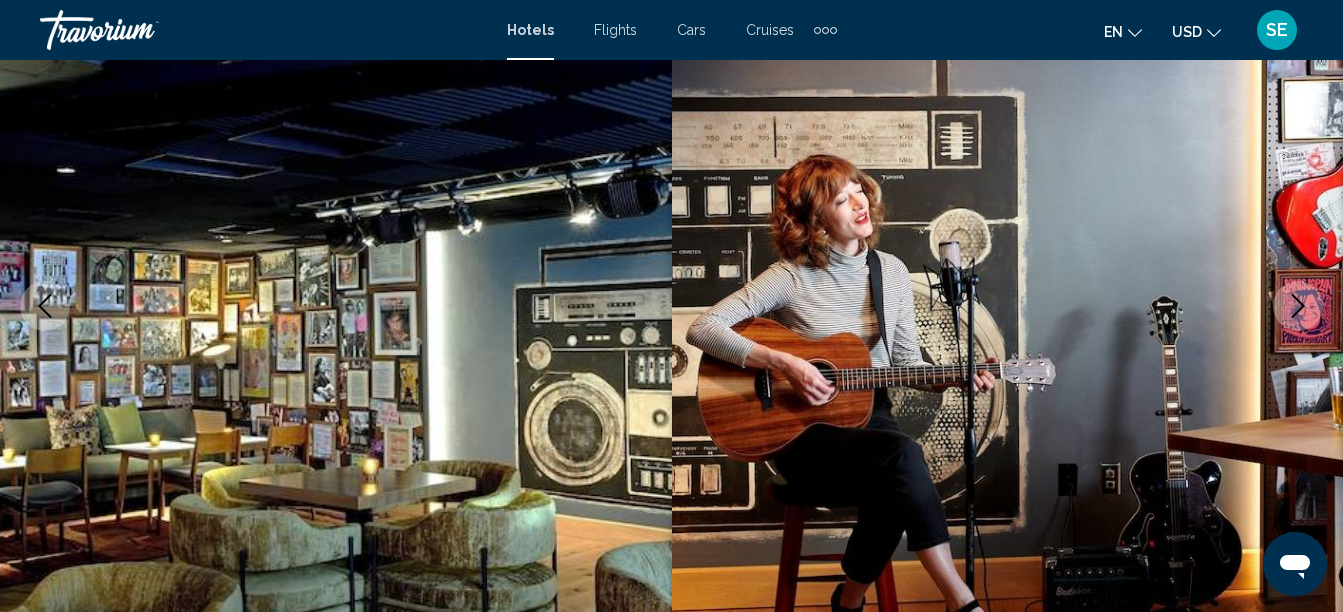 click 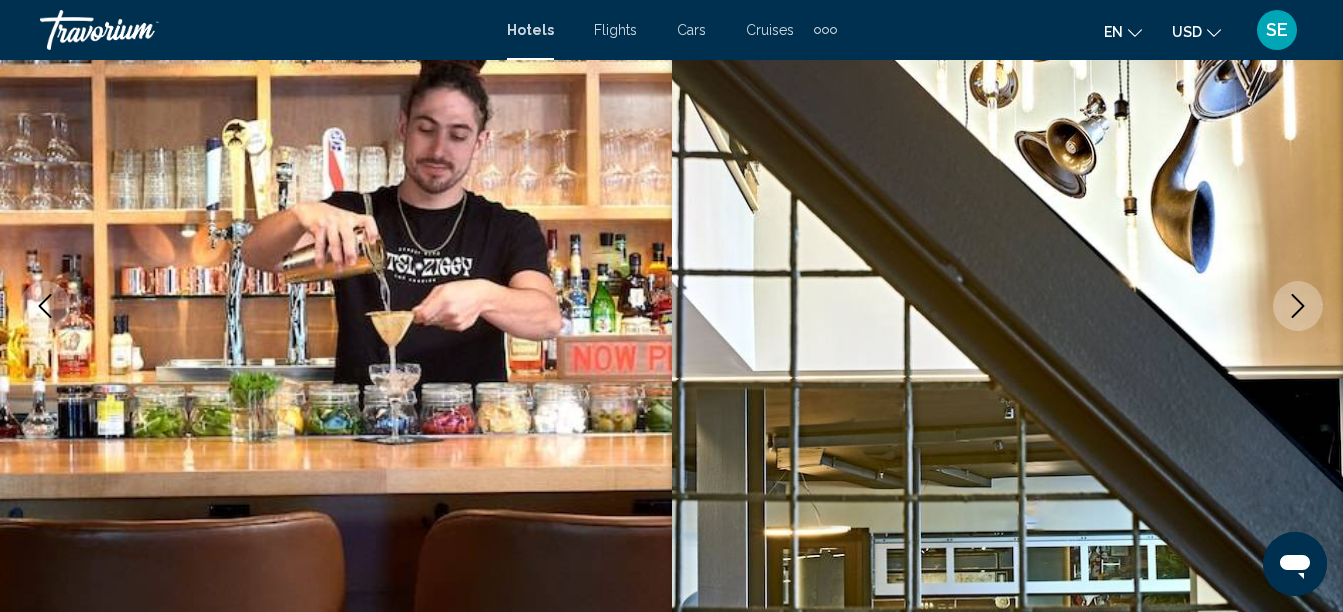 click 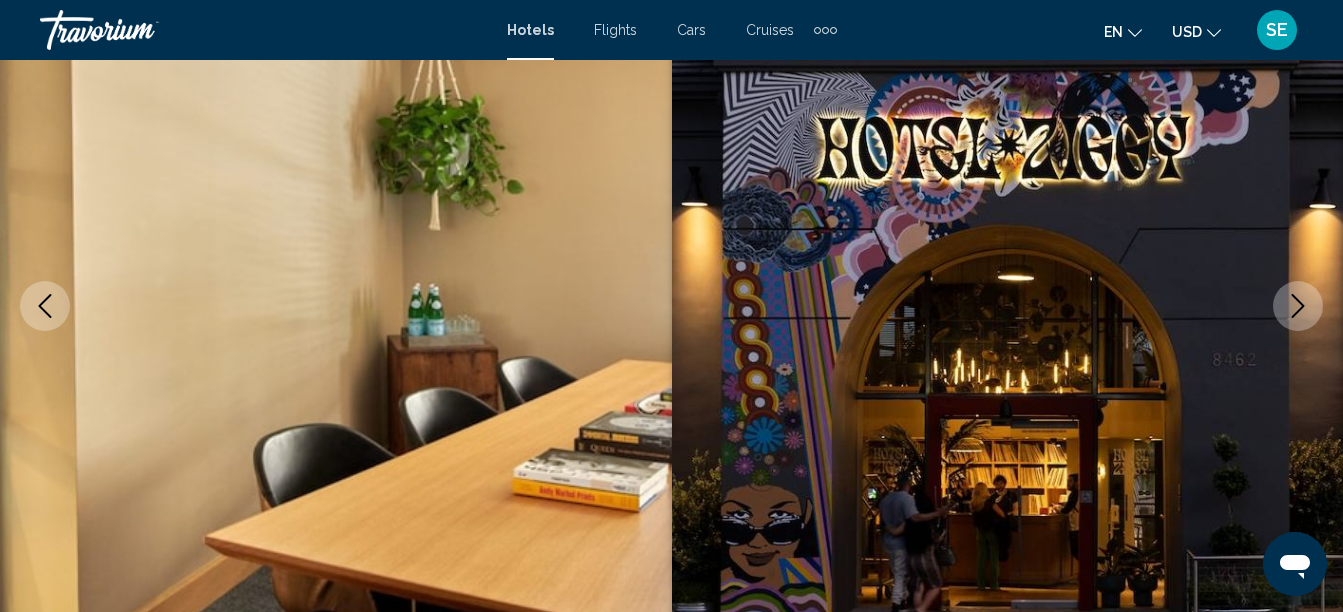 click 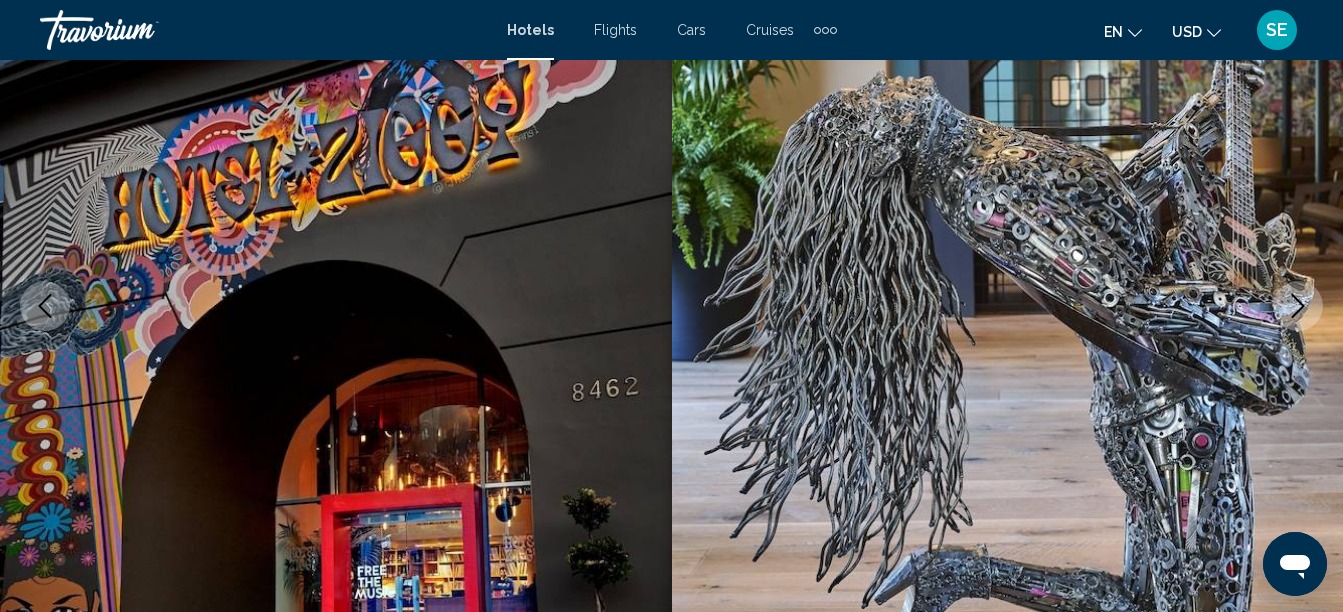 click 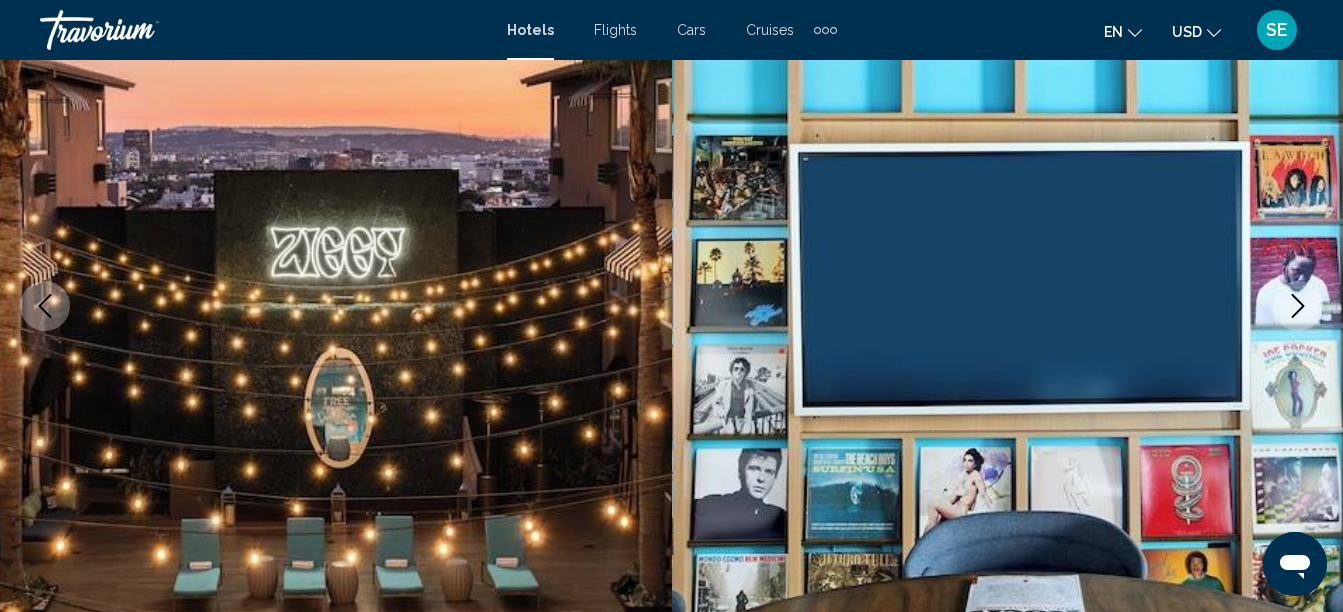 click 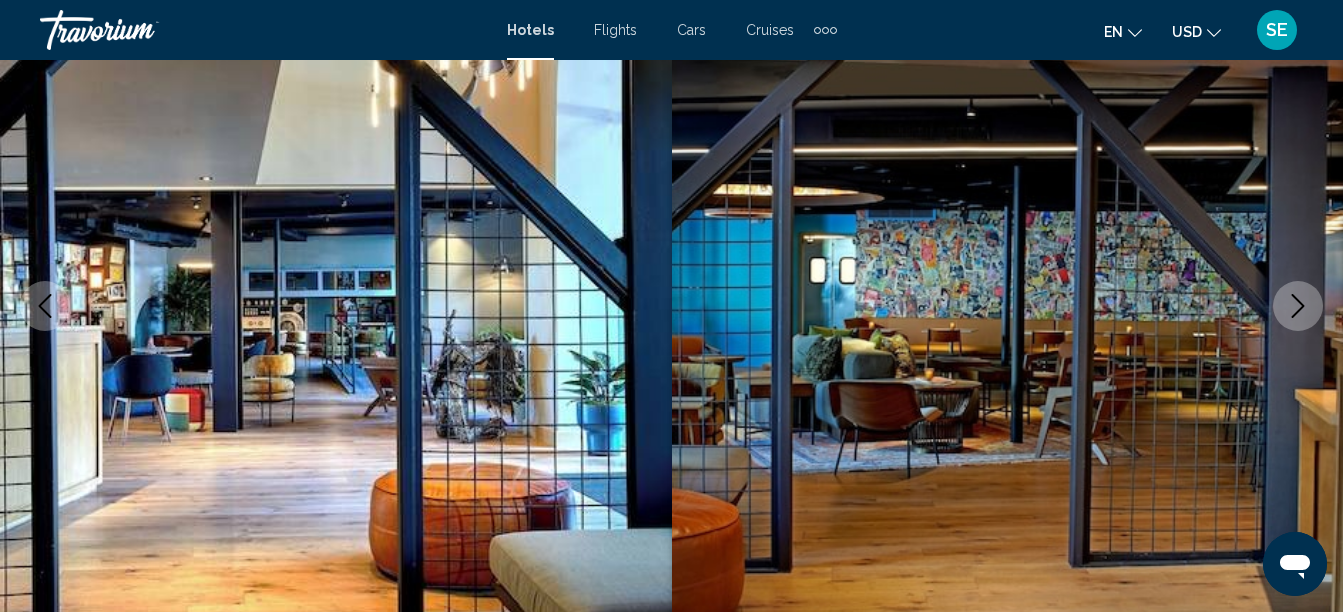 click 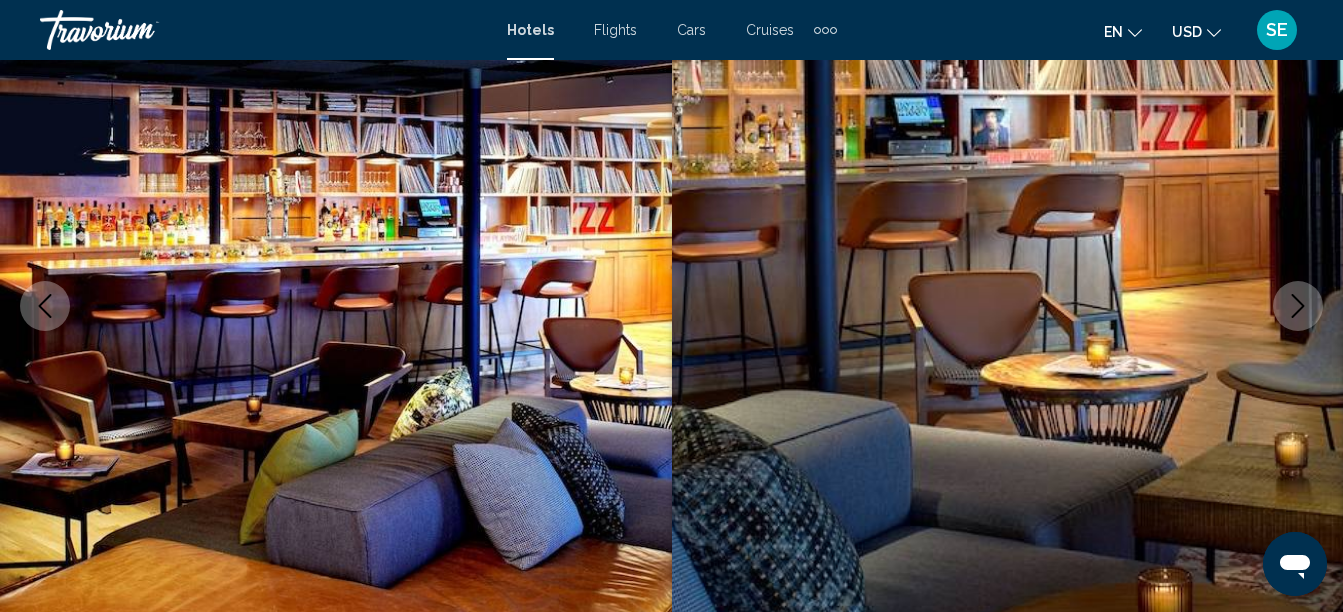 click 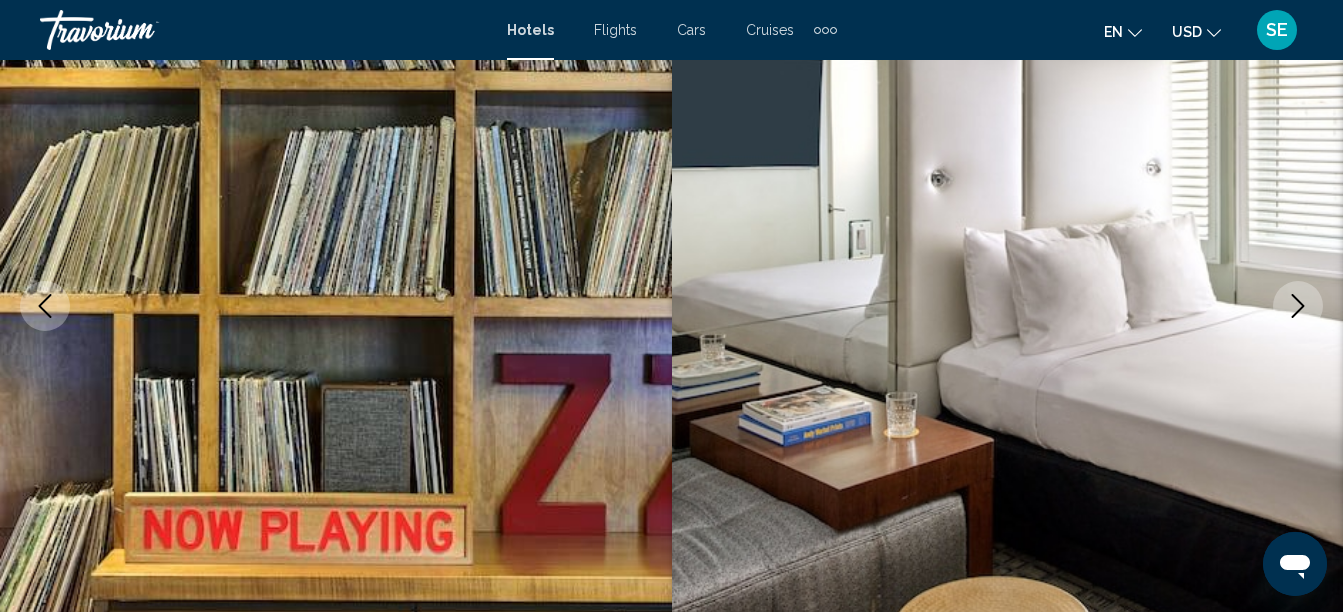 click 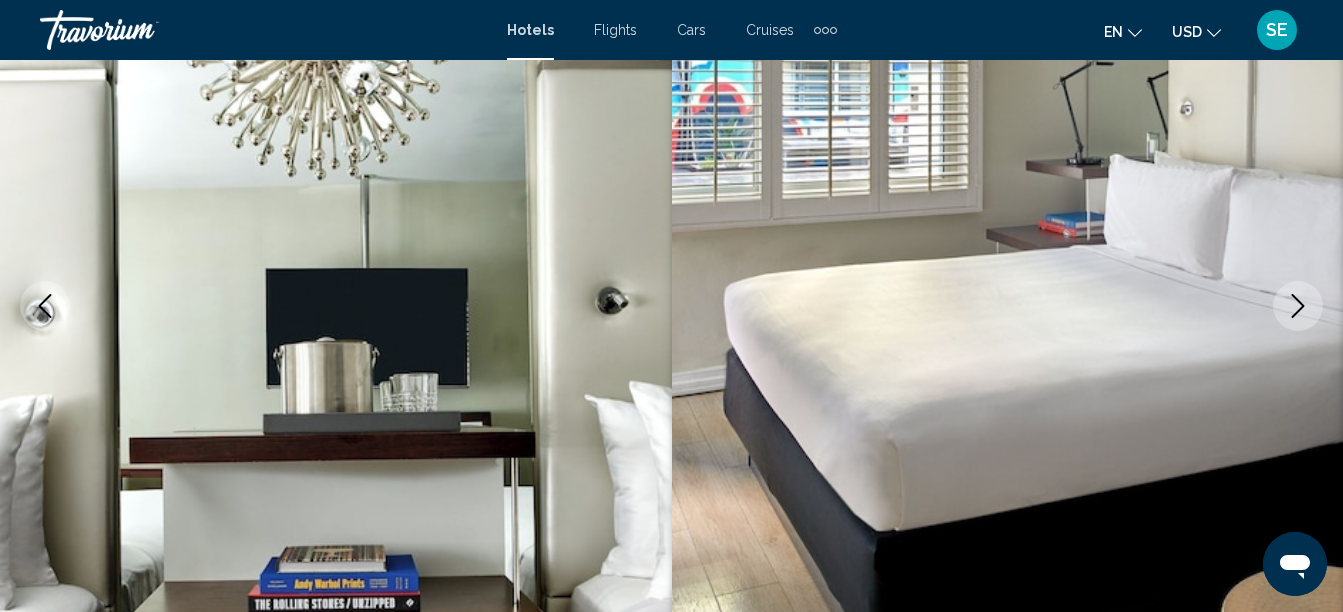 click 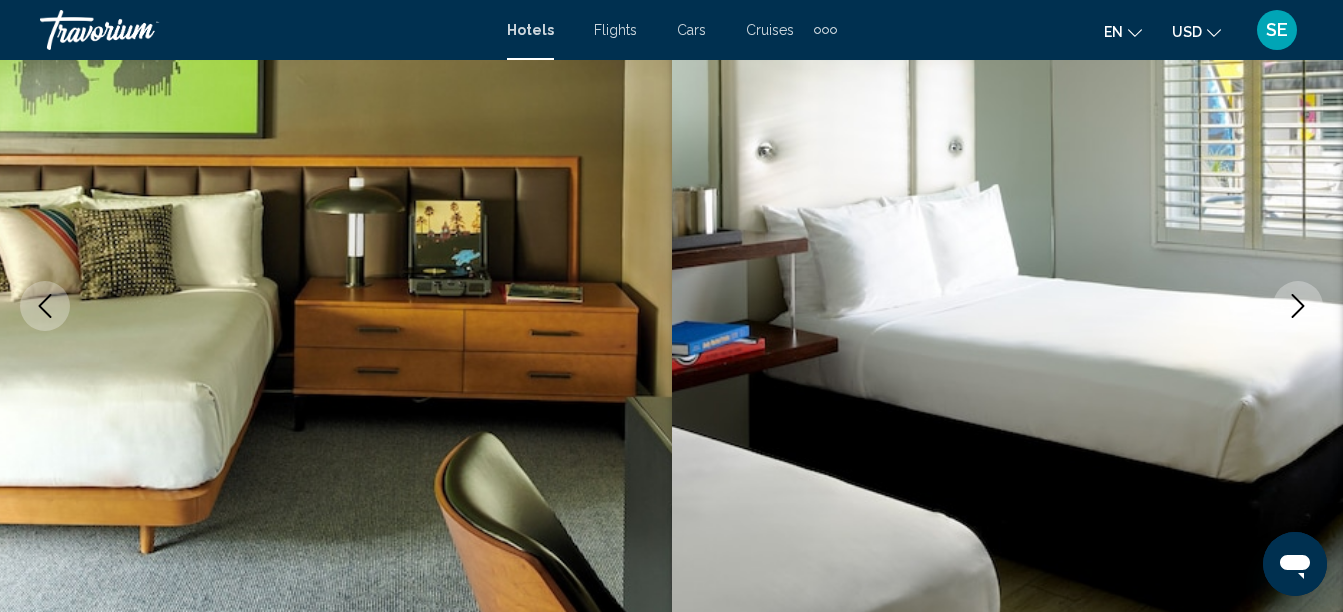 click 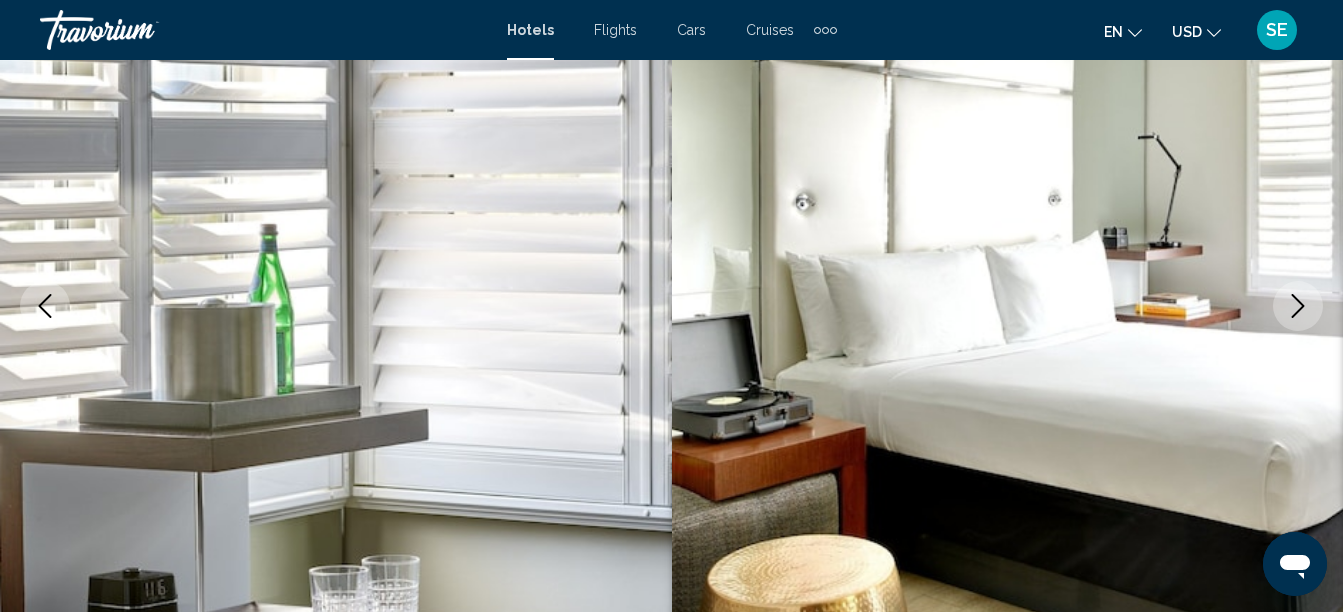click 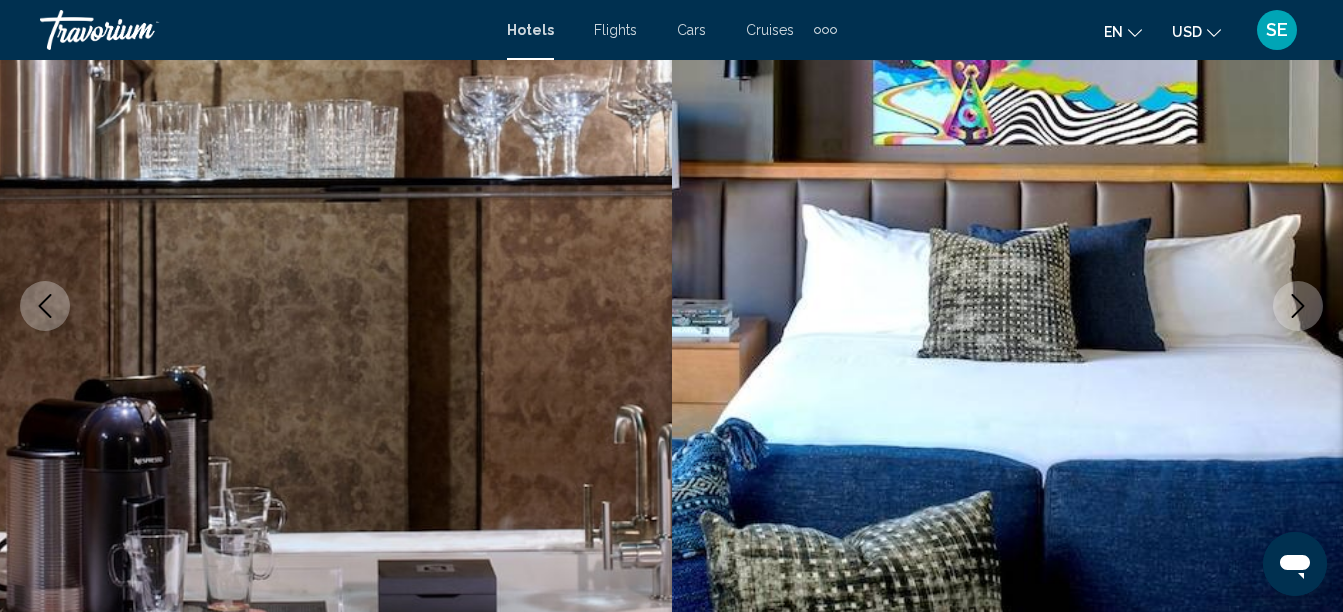 click 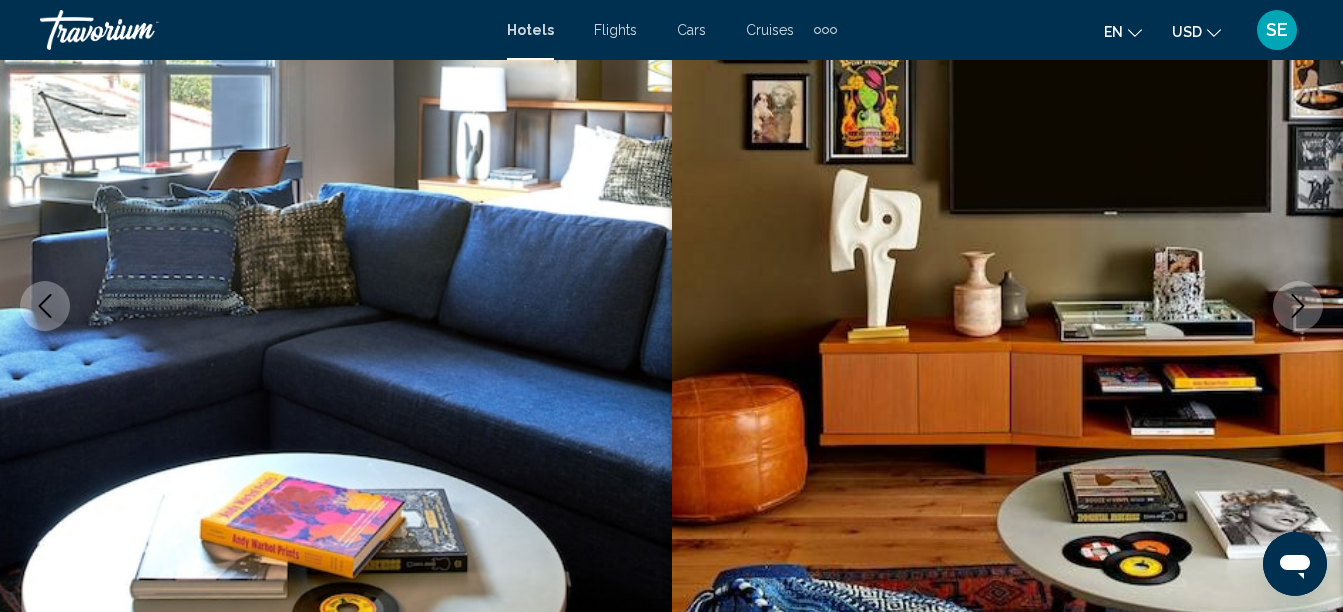 click 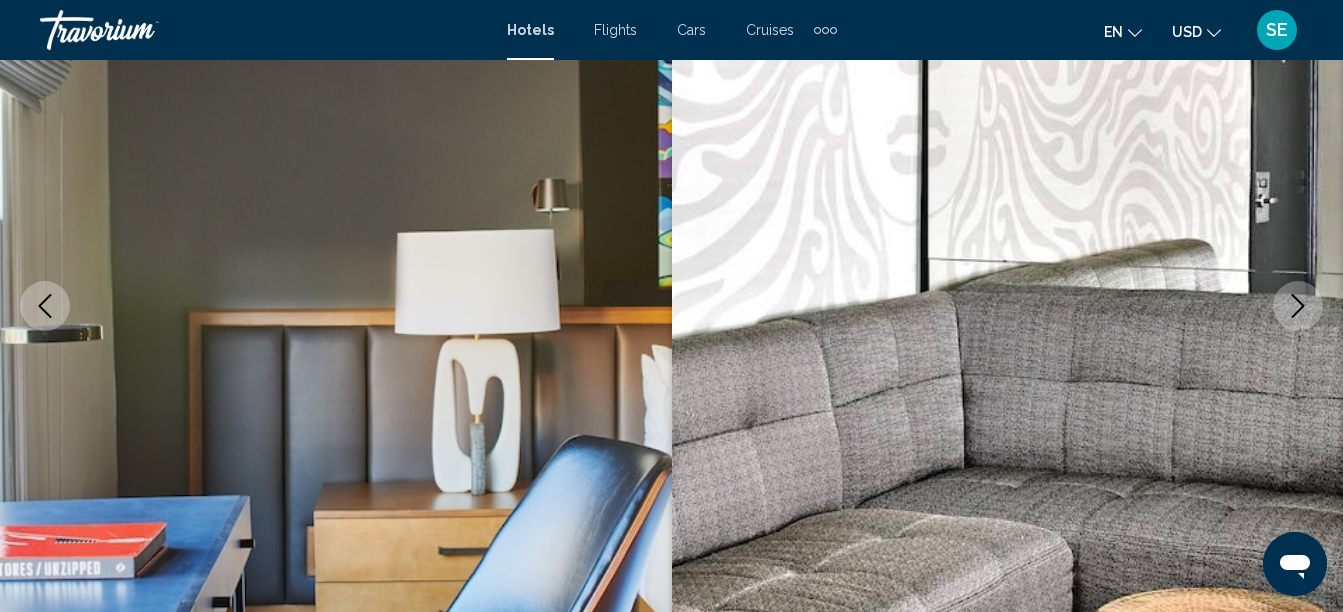 click 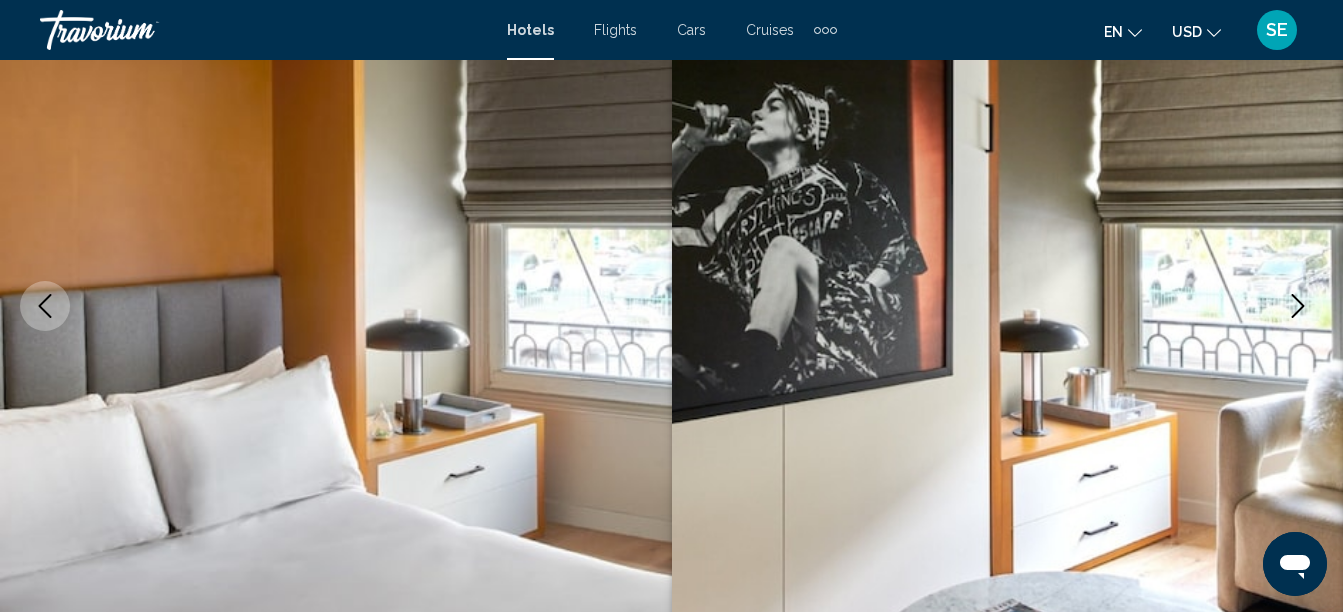 click 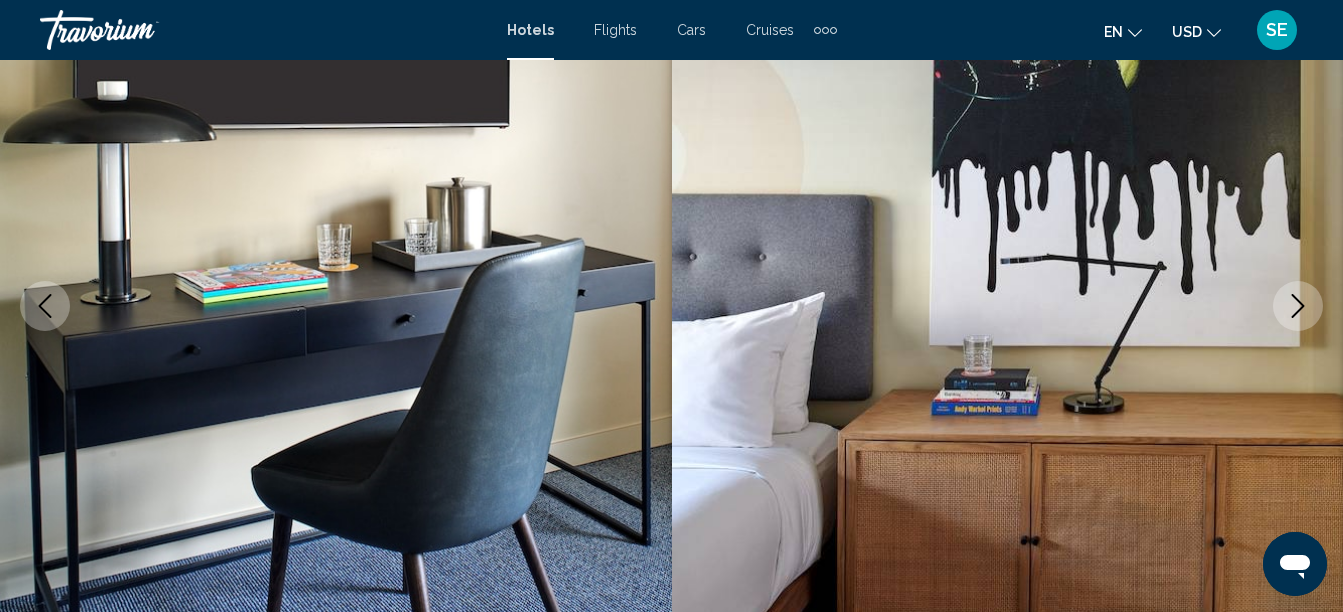 click 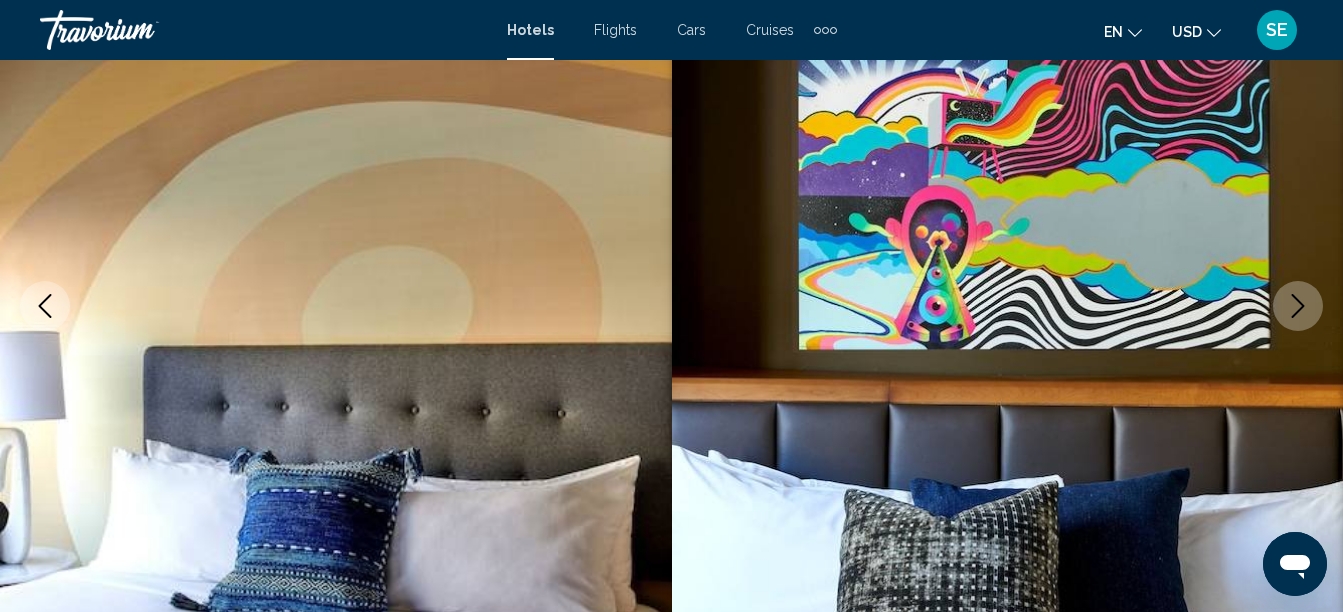click 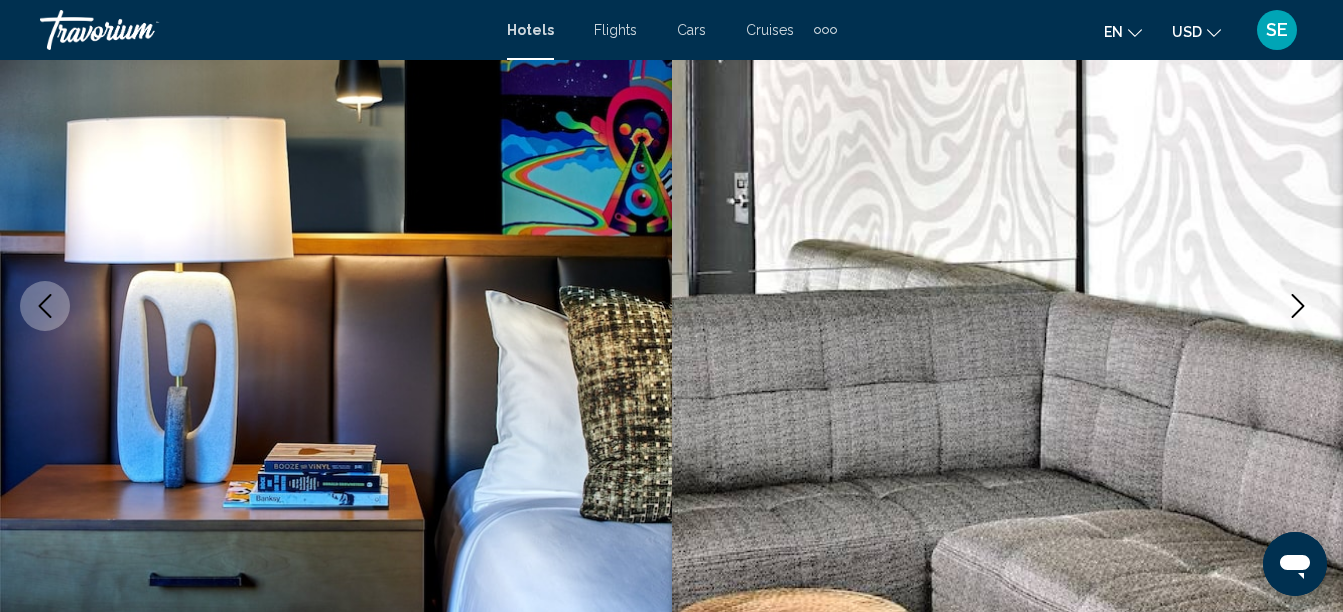 click 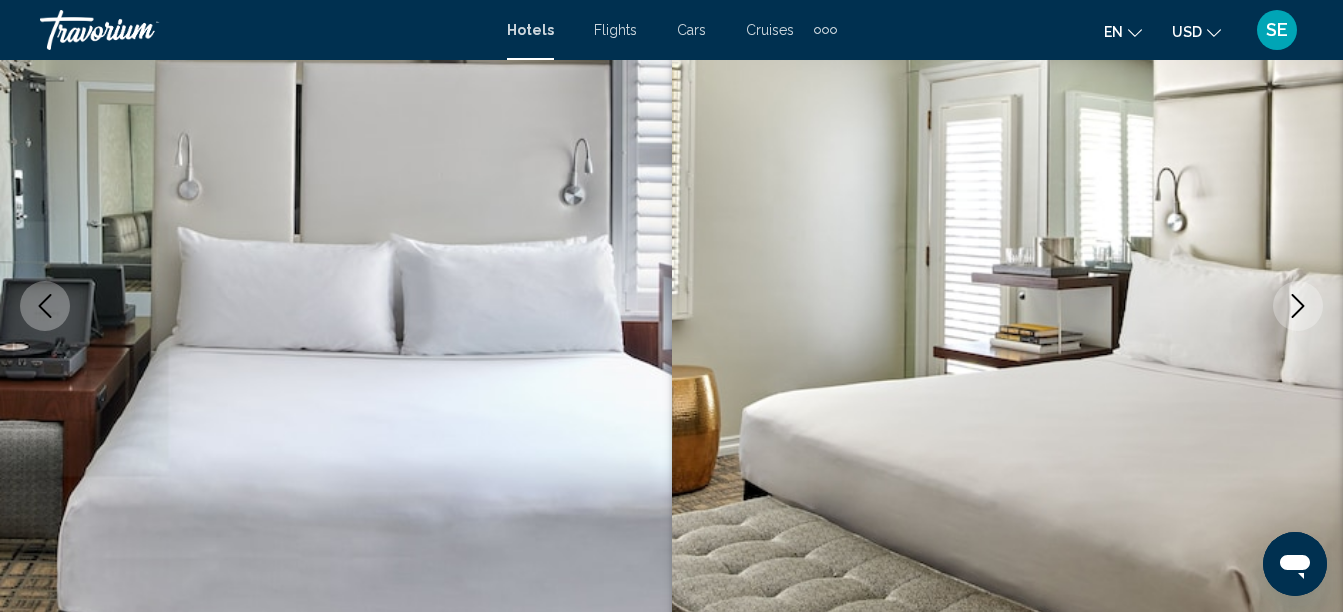 click 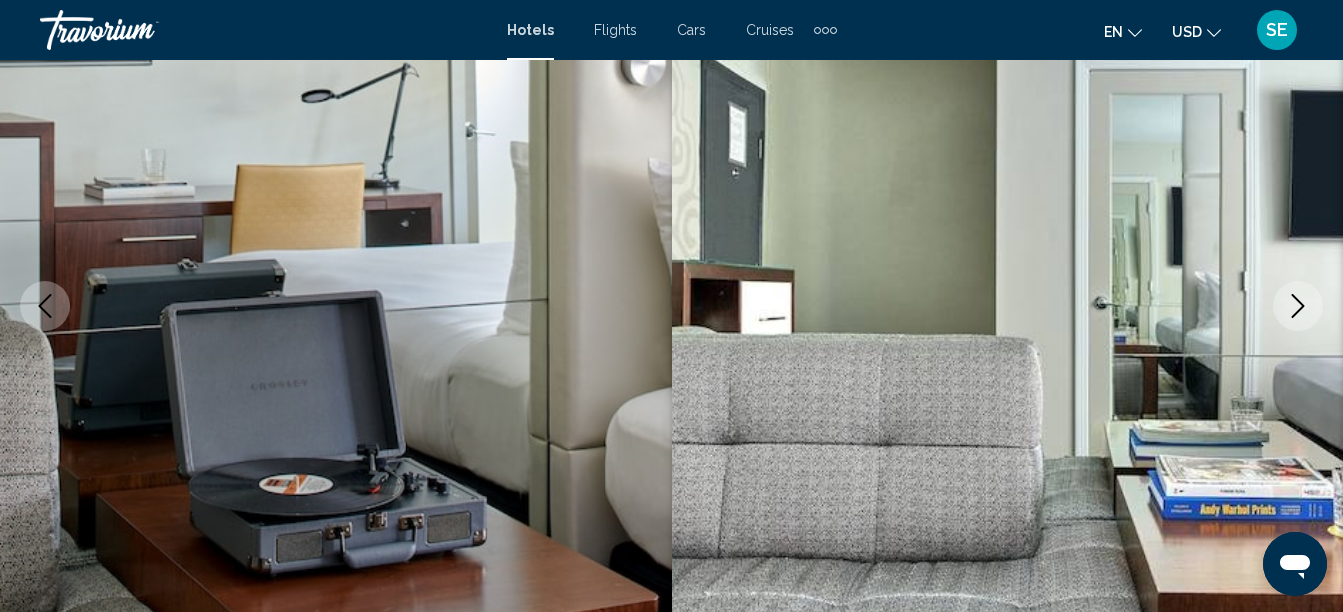 click 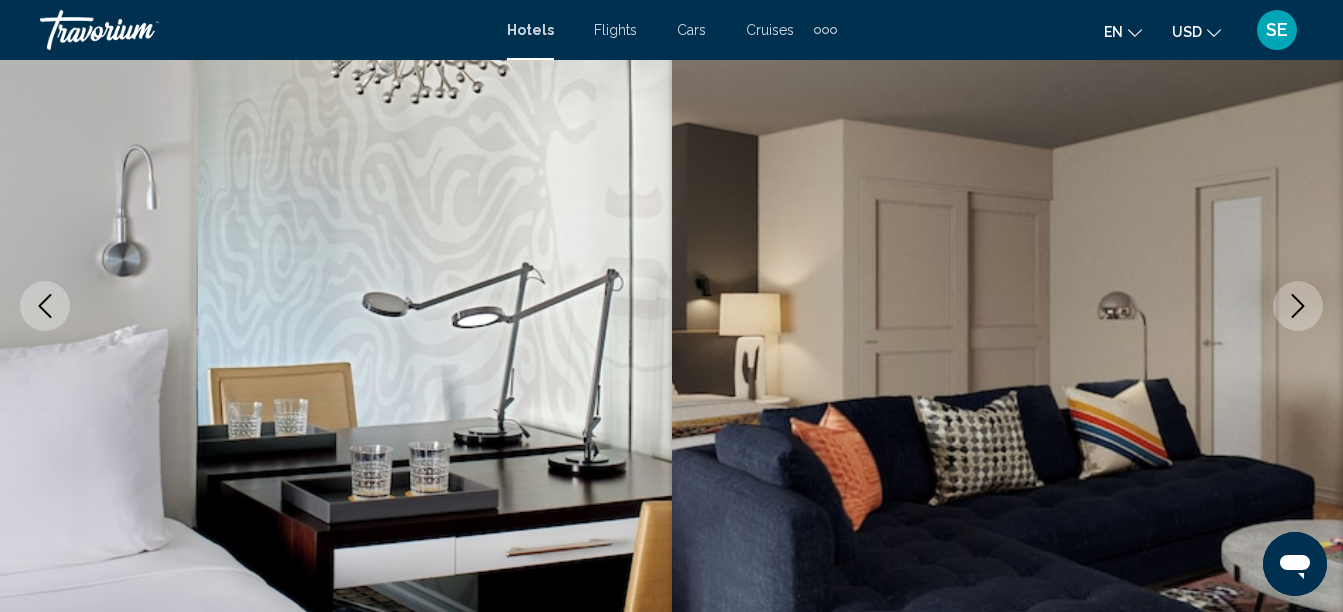 click 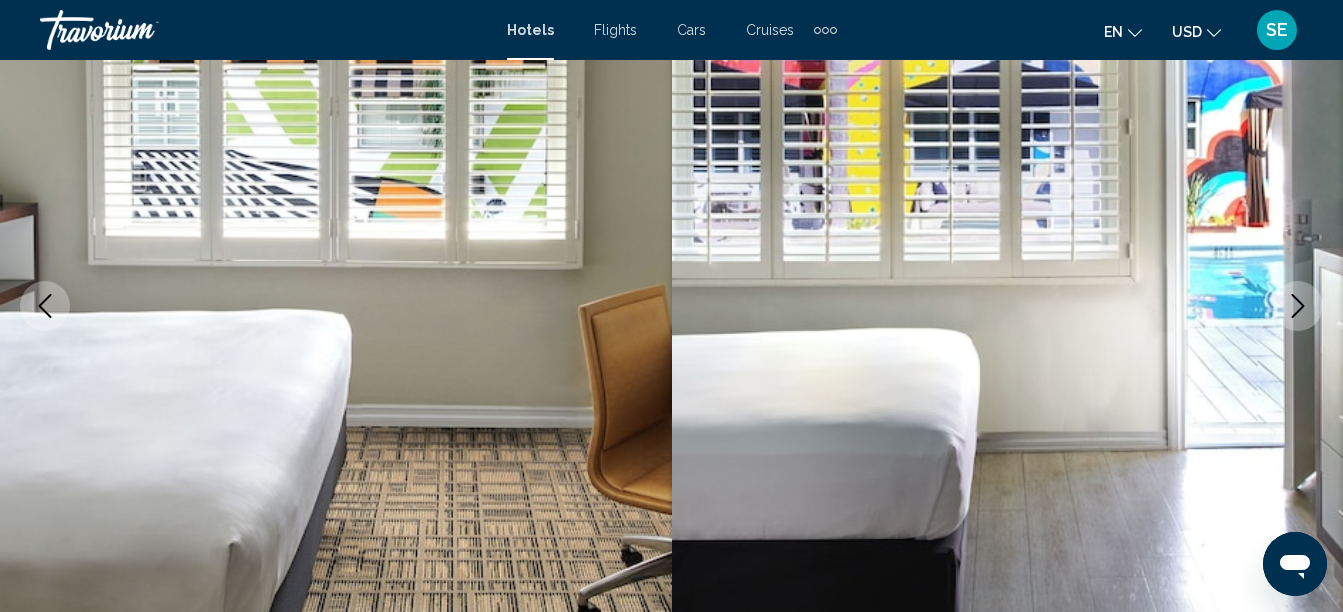 click 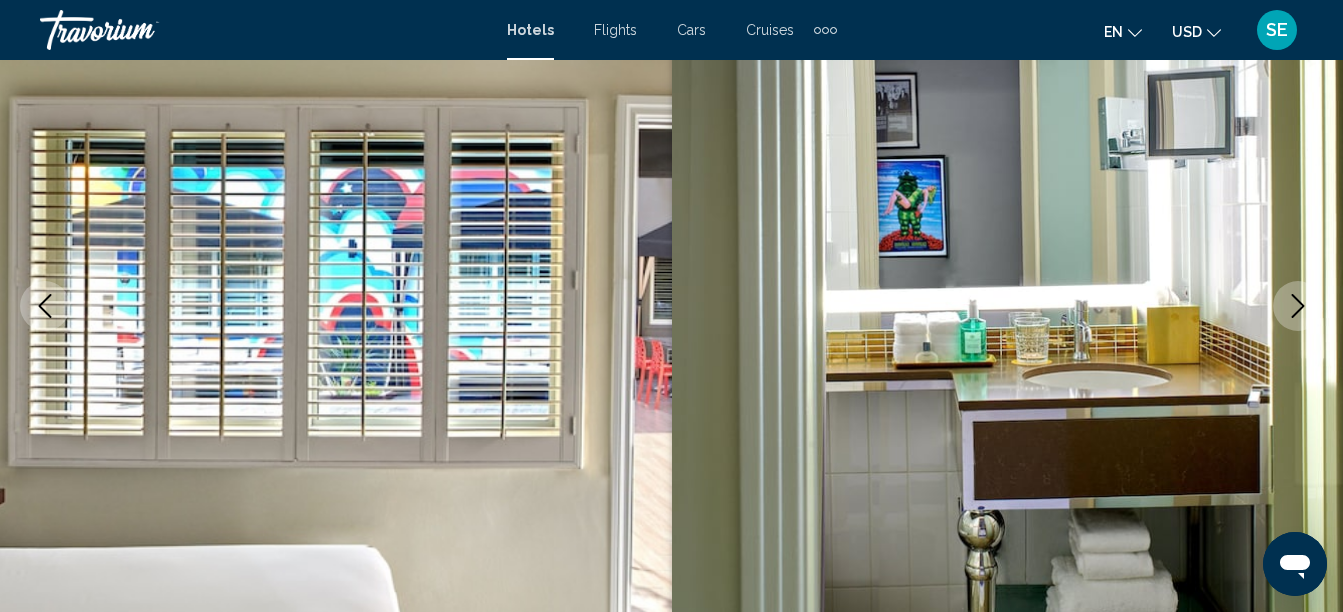 click at bounding box center (45, 306) 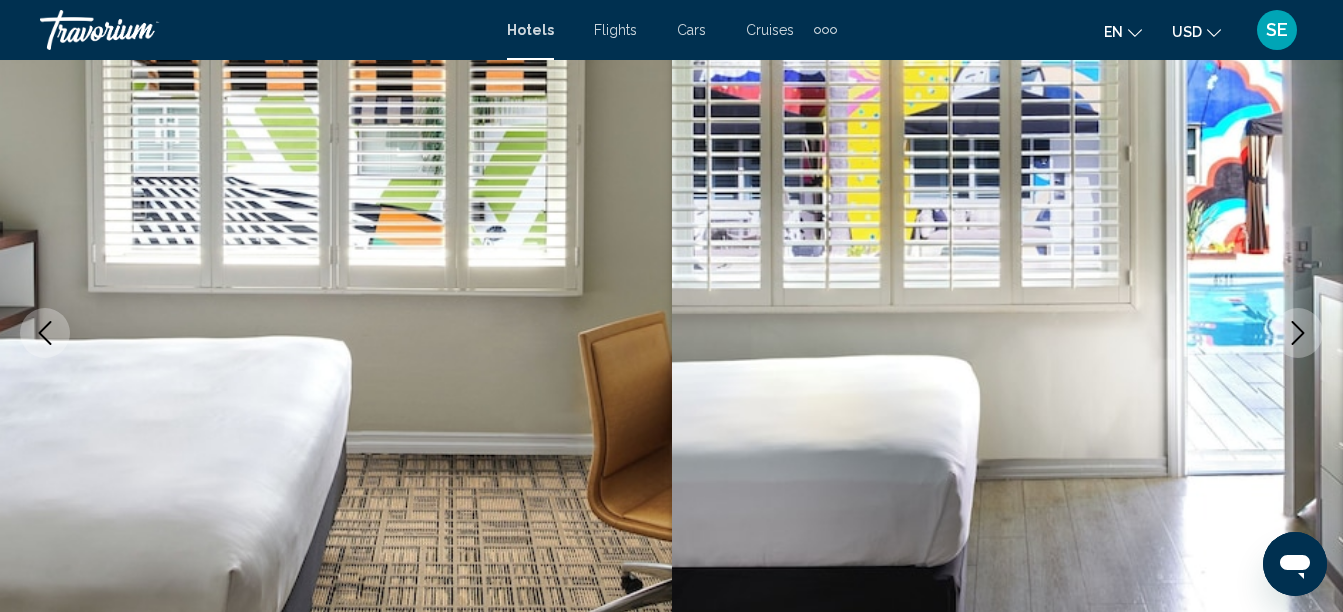 scroll, scrollTop: 201, scrollLeft: 0, axis: vertical 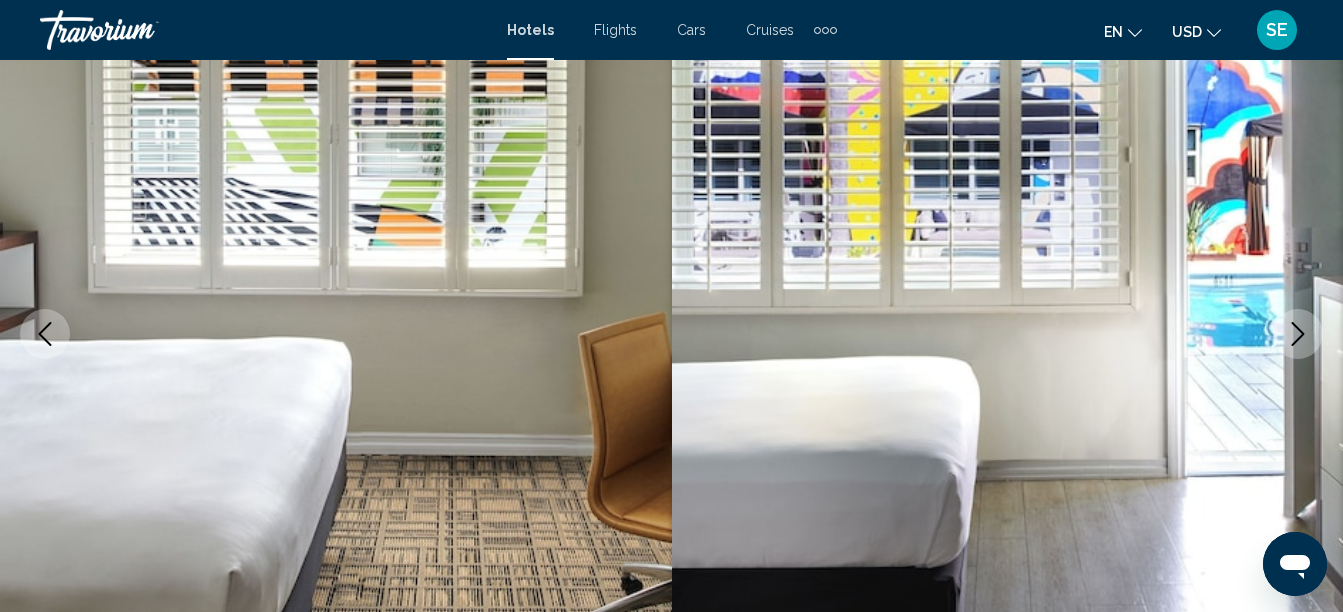 click 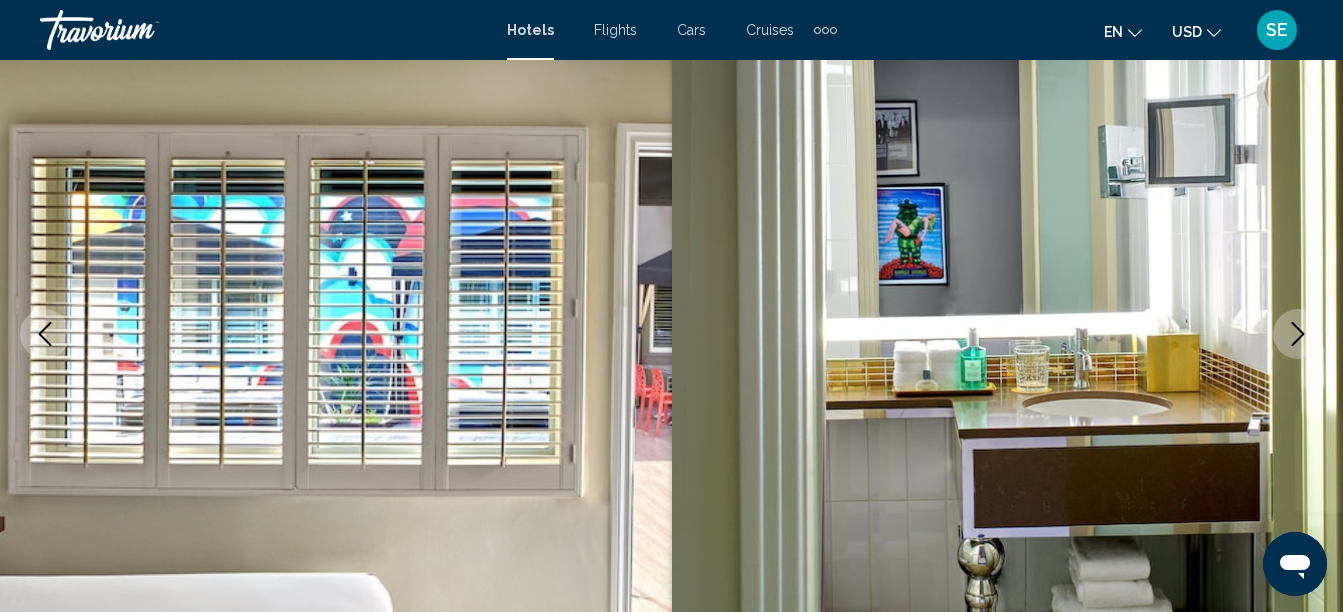 click 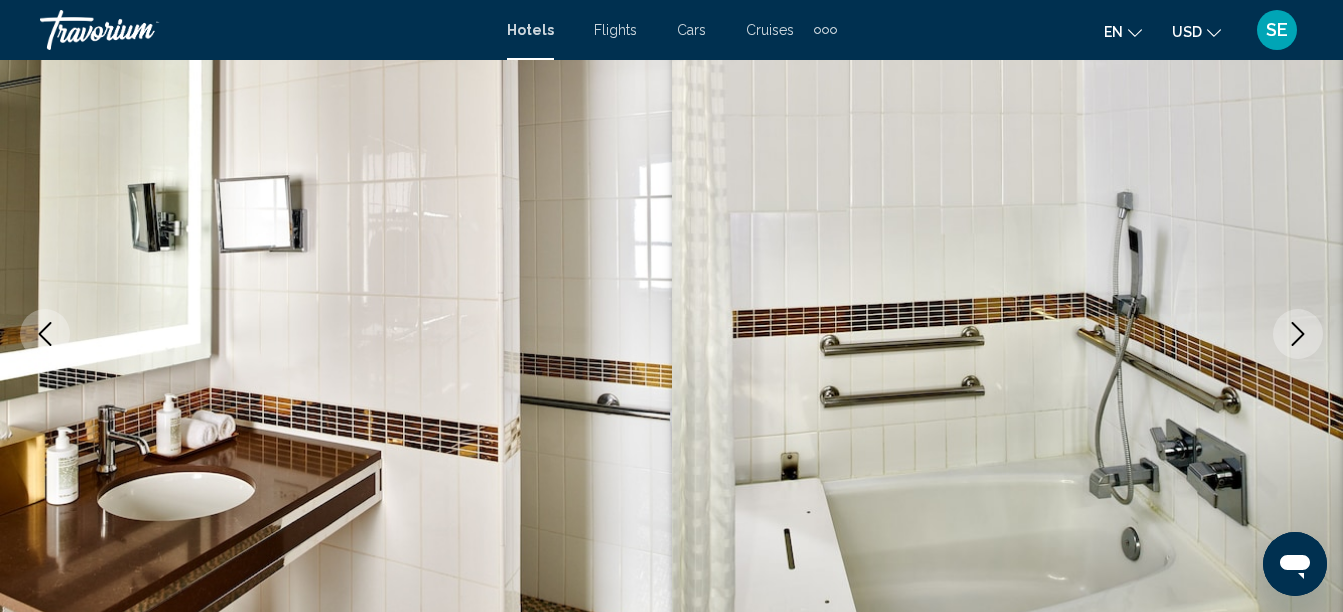 click 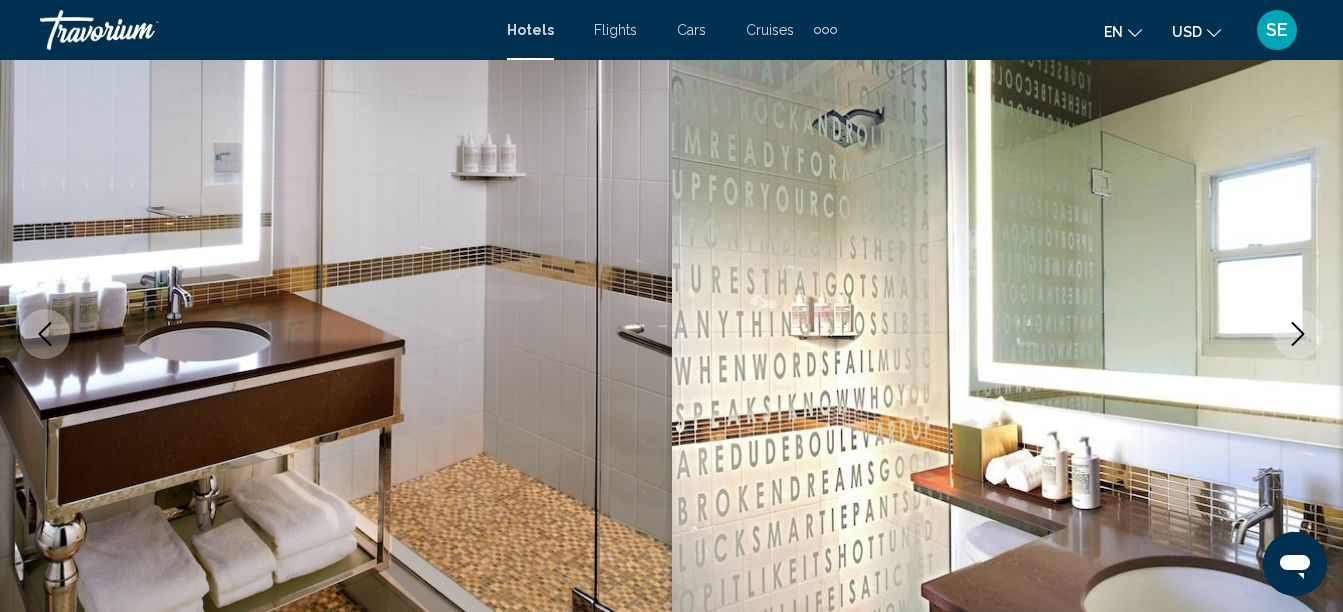 click 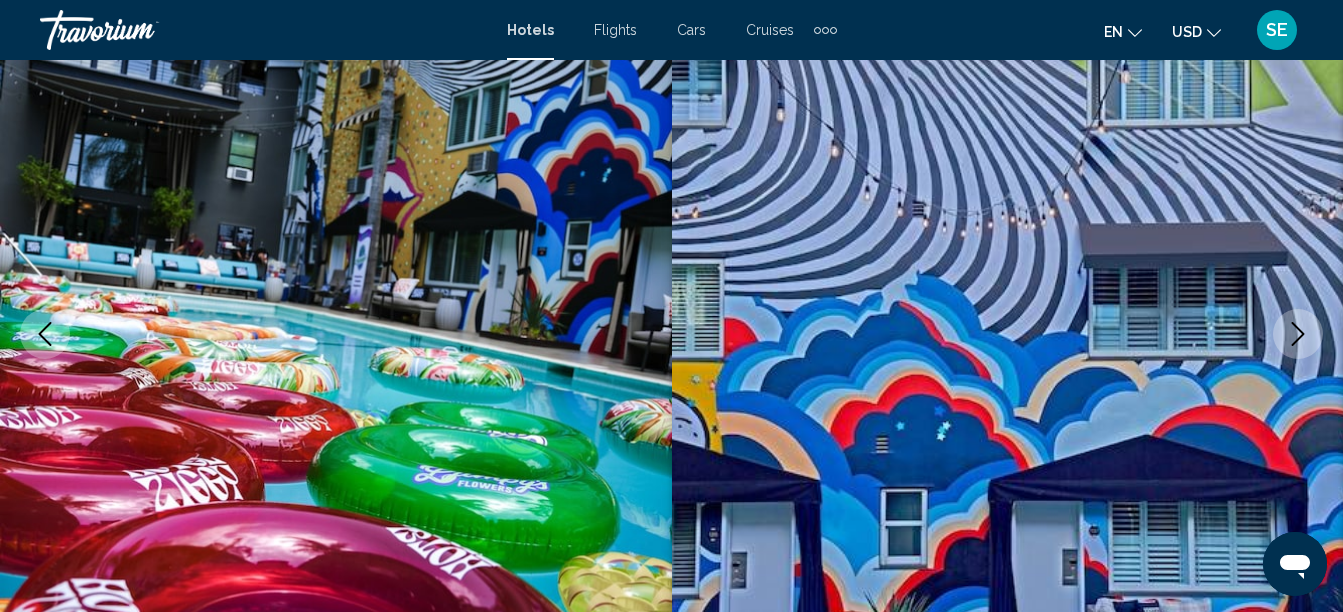 click 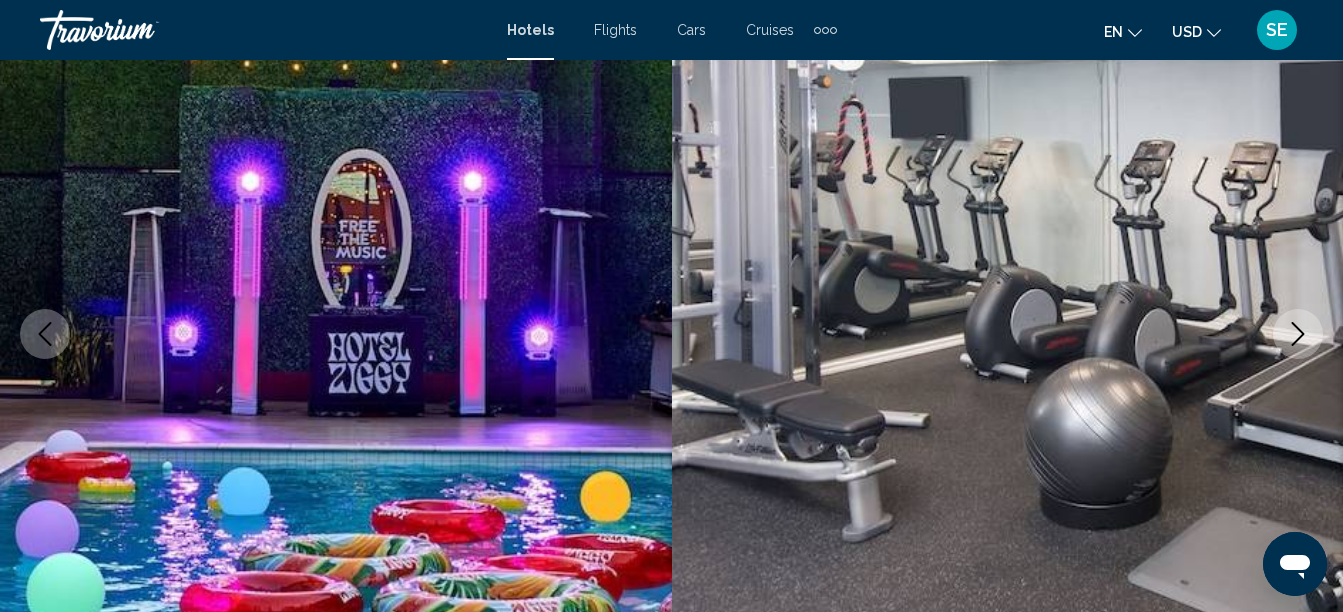 click 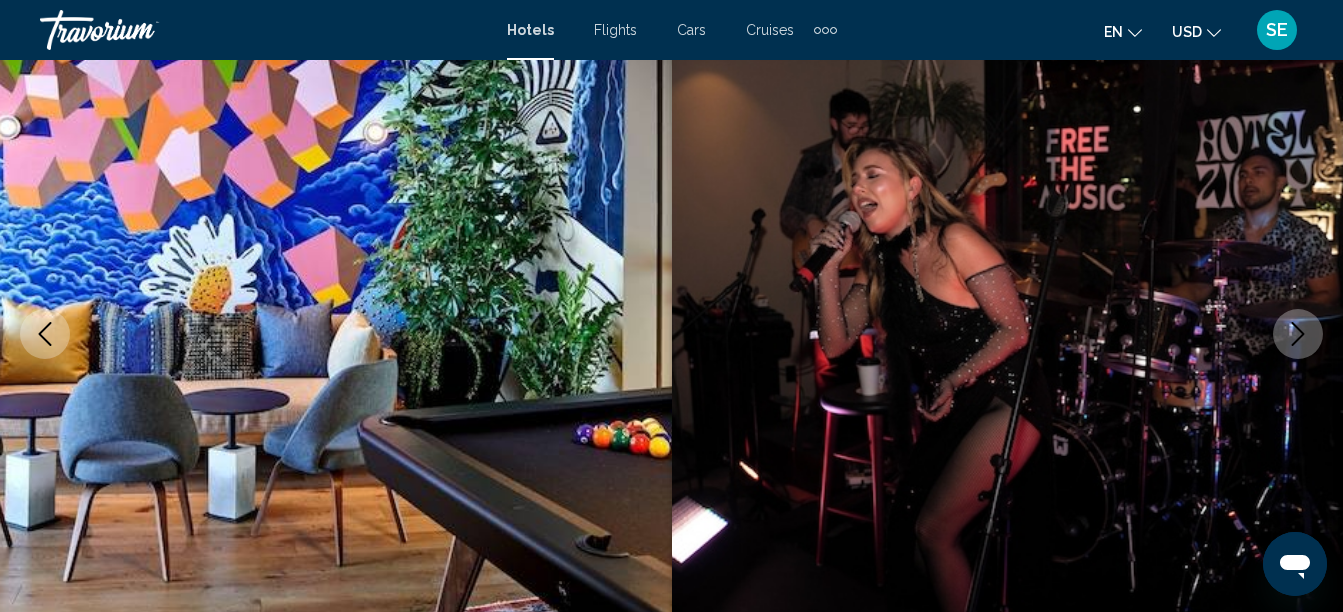 click 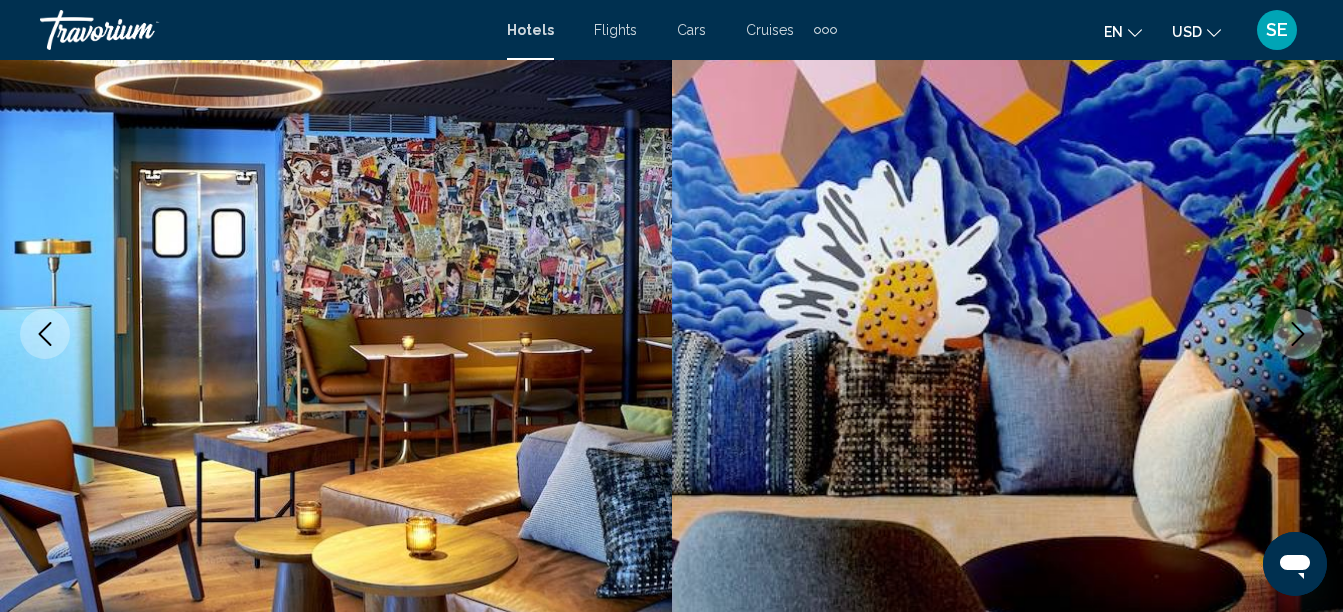 click 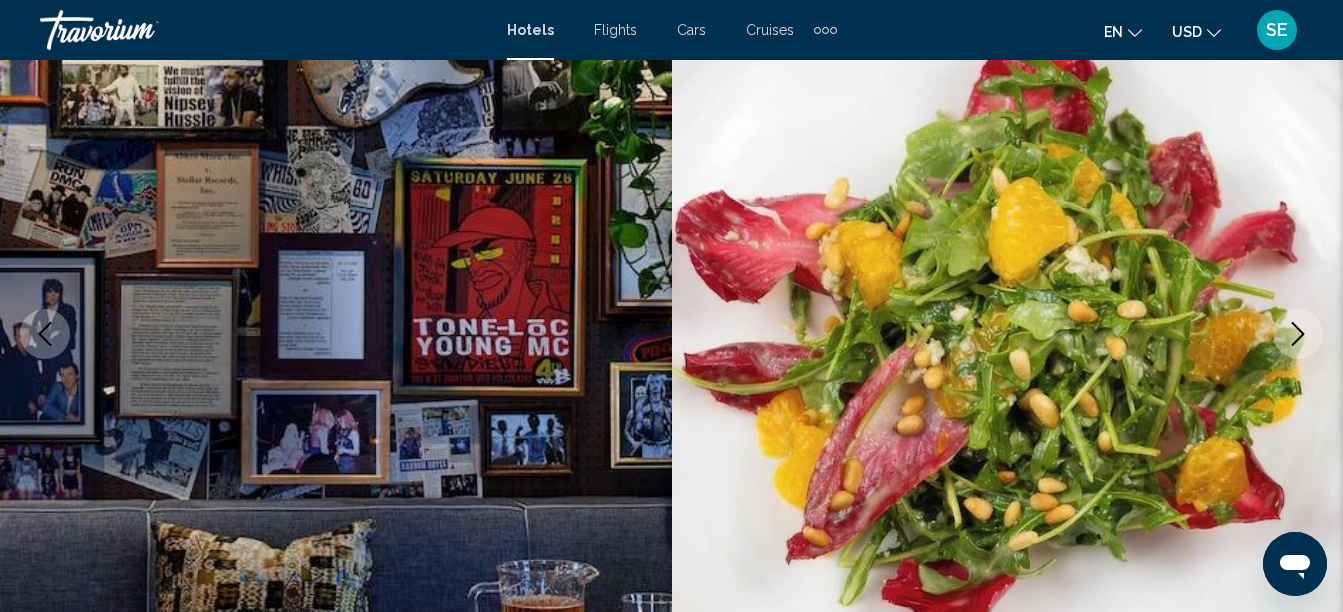 click 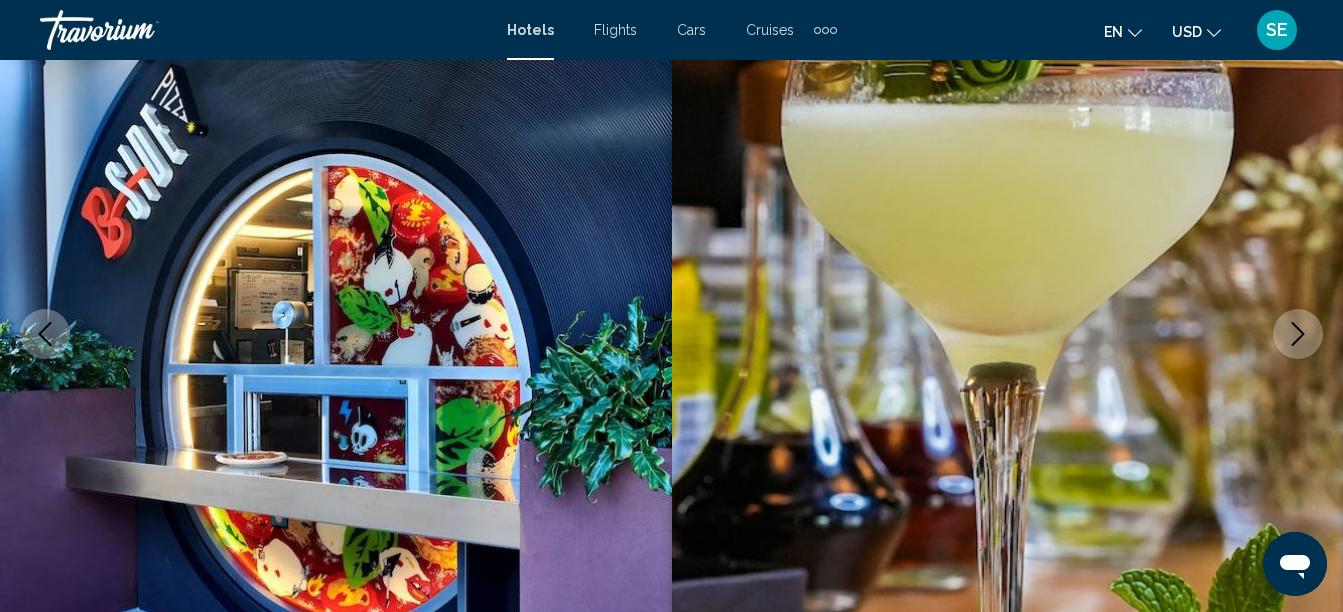click 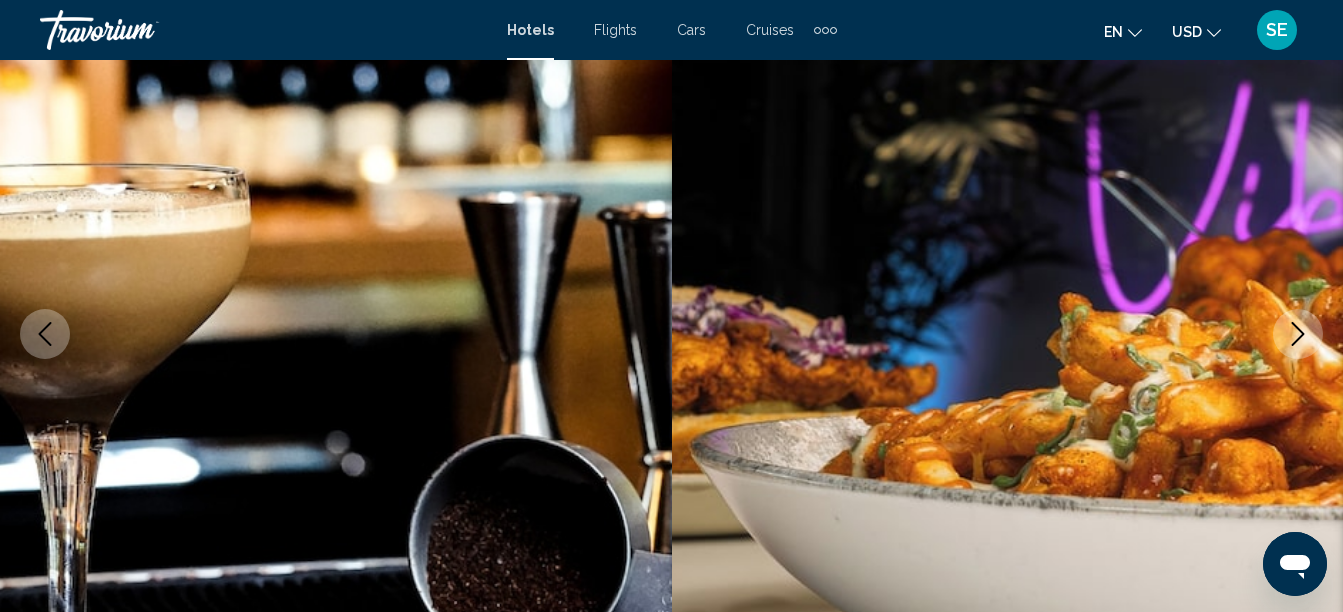 click 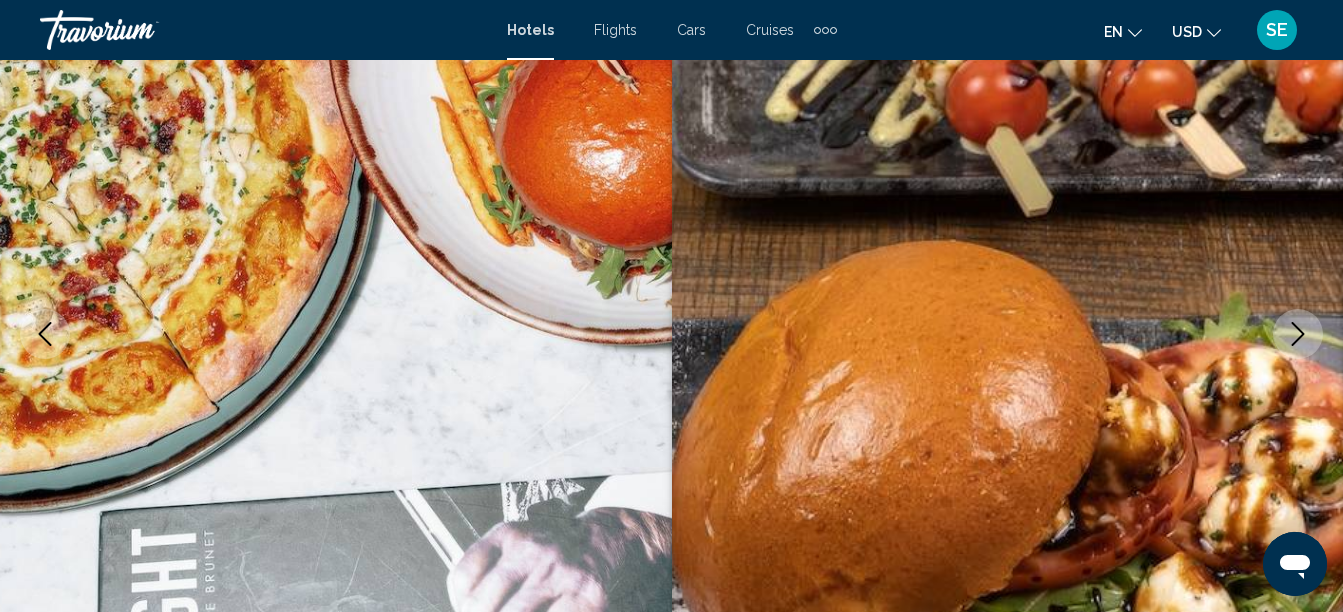 click 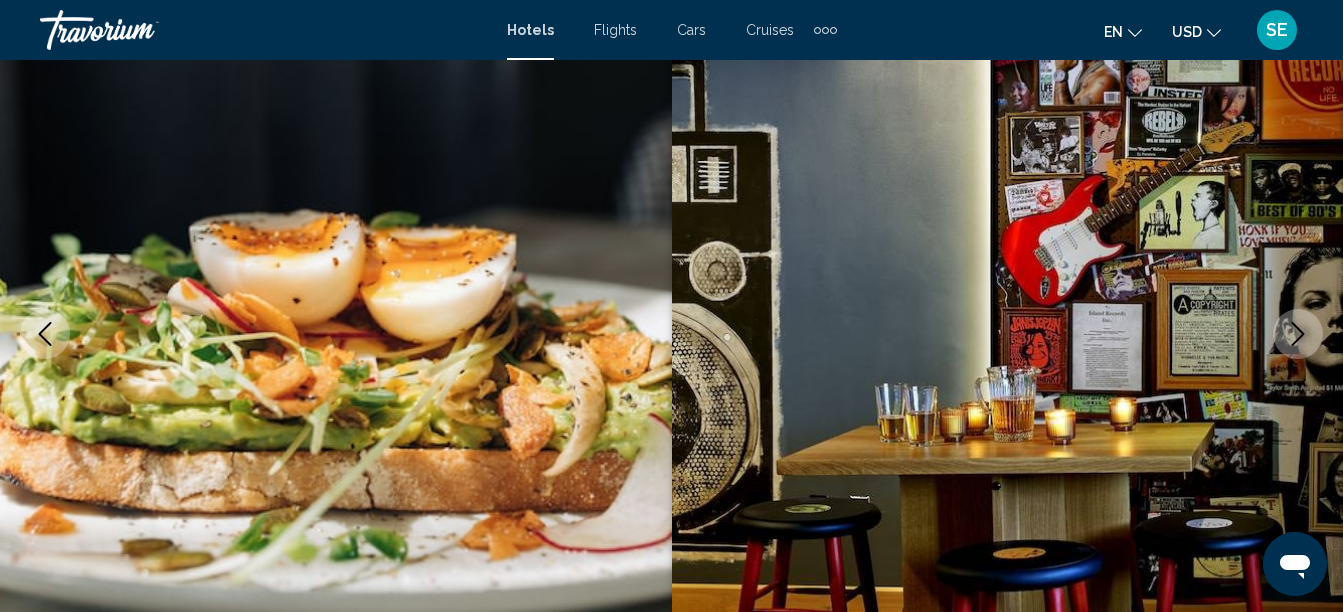 click 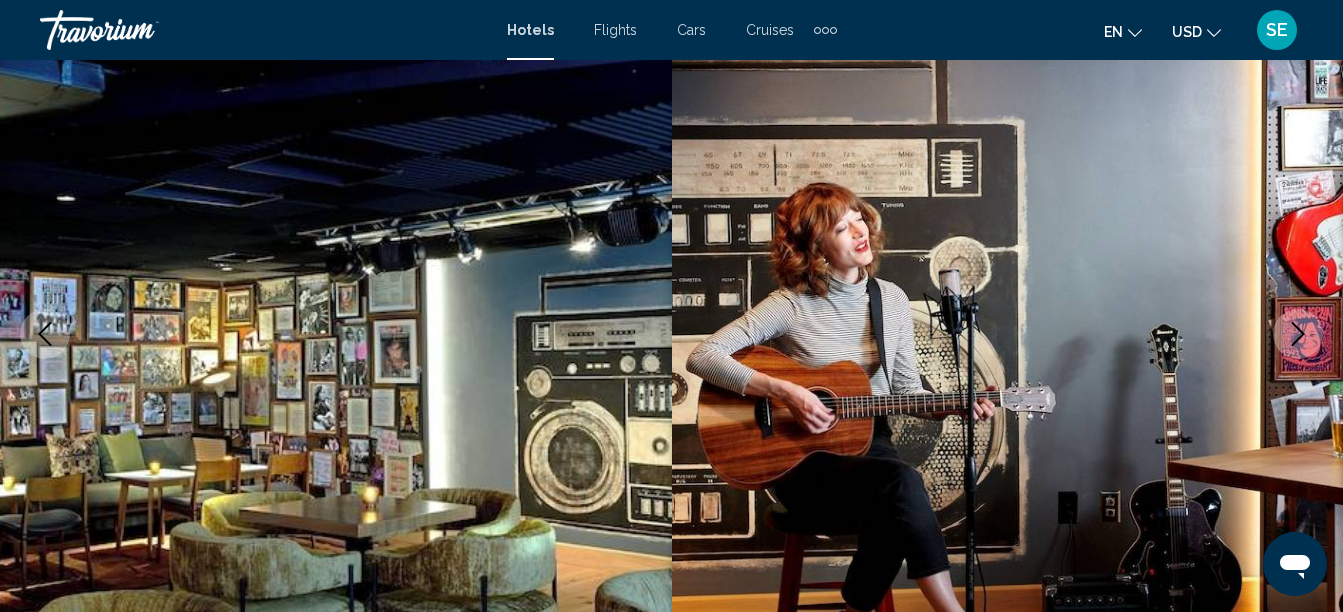 click 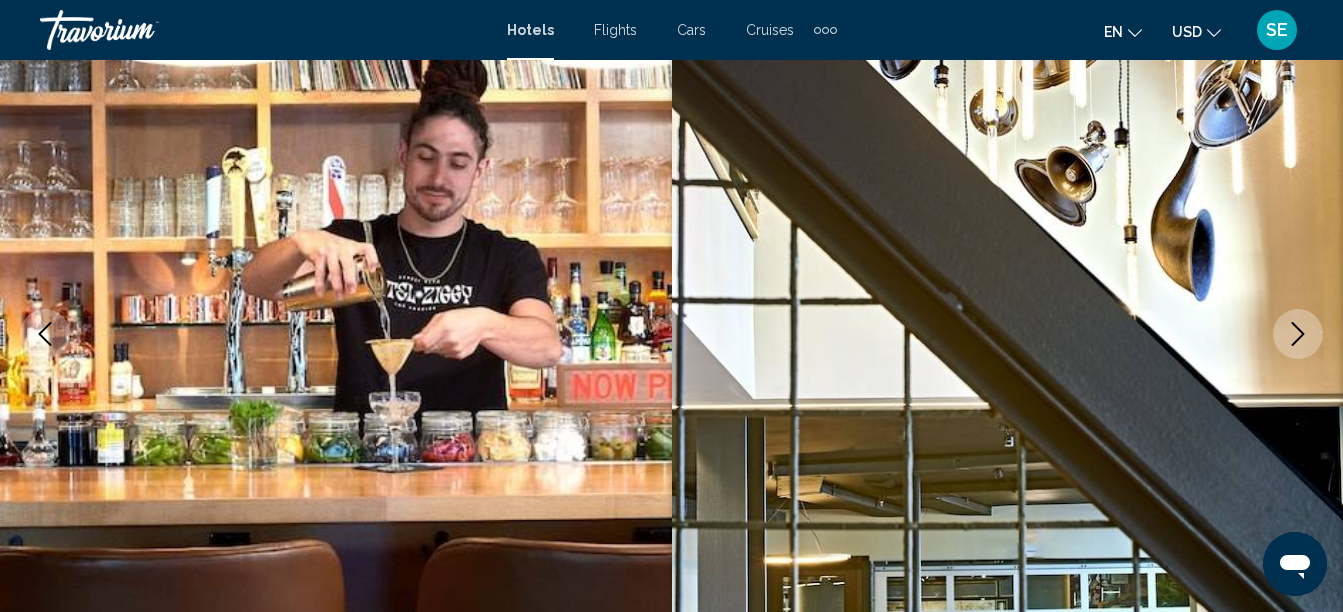 click 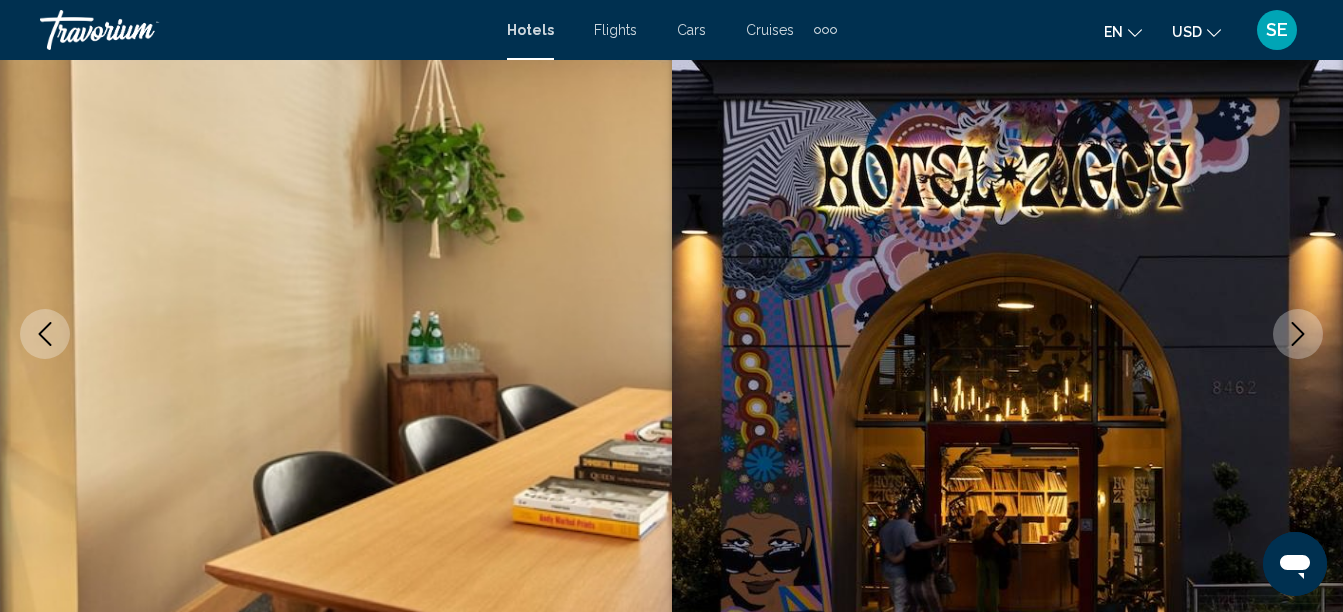 click 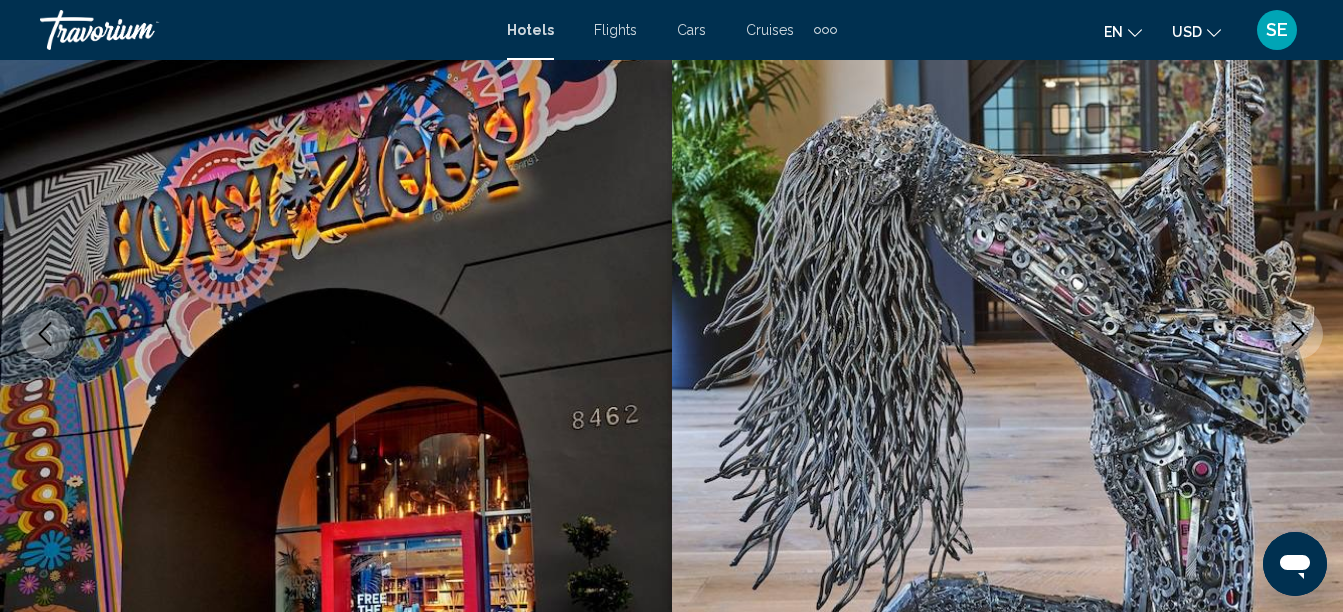 click 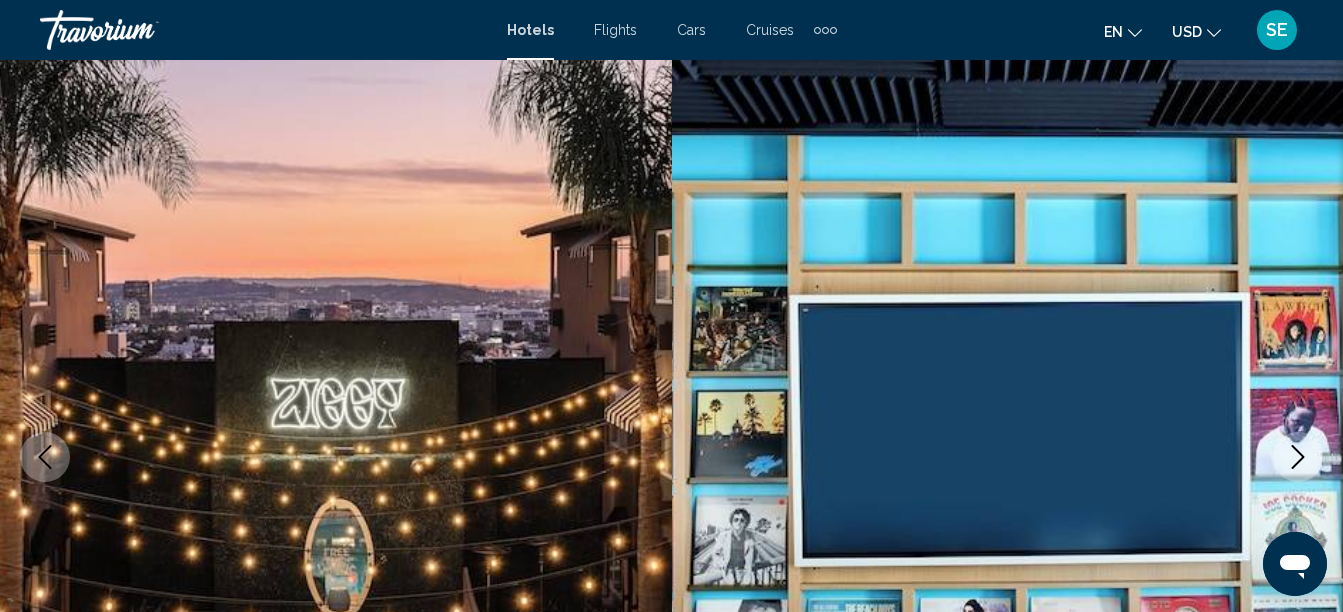 scroll, scrollTop: 65, scrollLeft: 0, axis: vertical 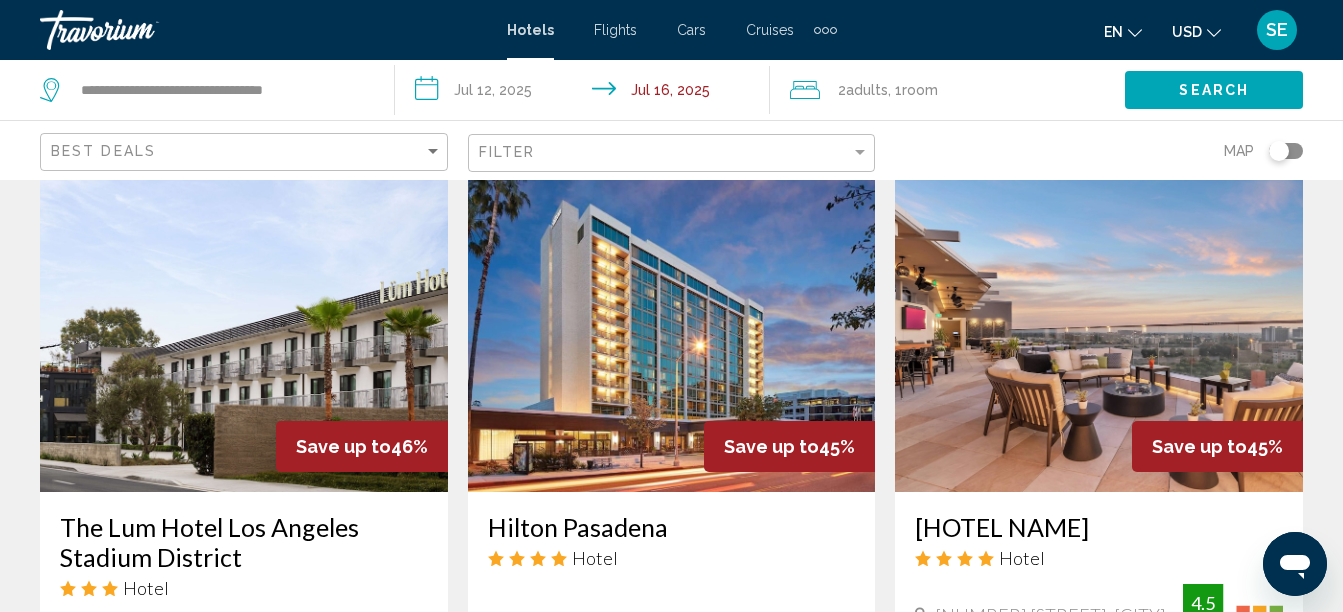 click at bounding box center [672, 332] 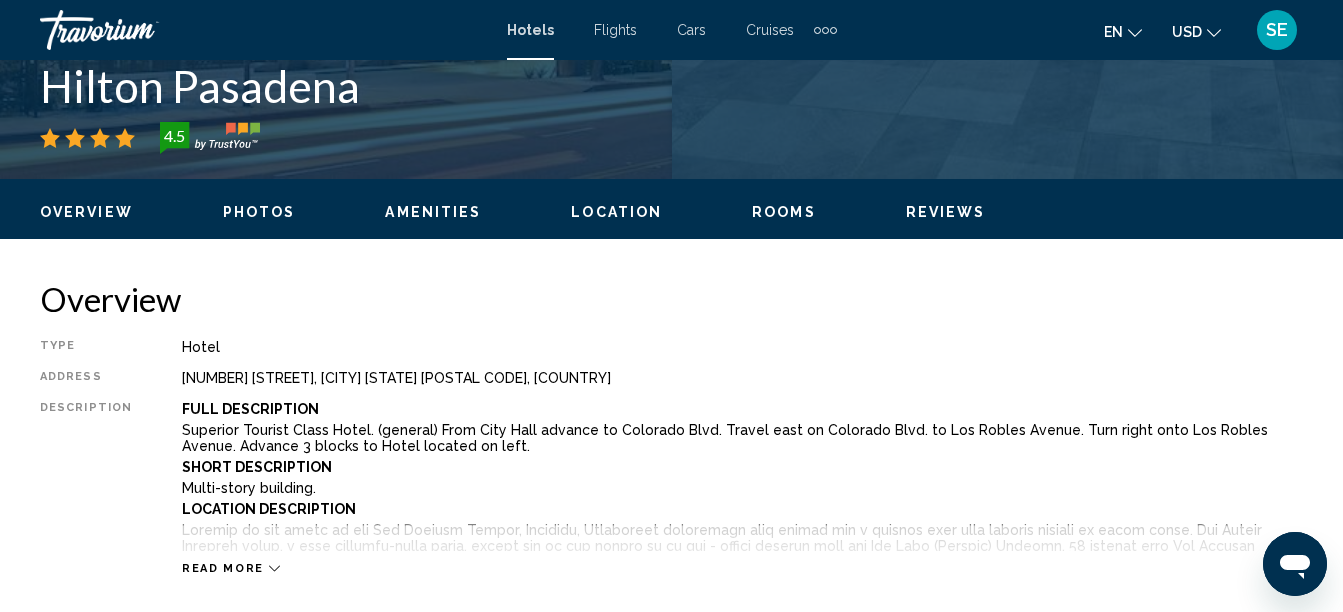 scroll, scrollTop: 229, scrollLeft: 0, axis: vertical 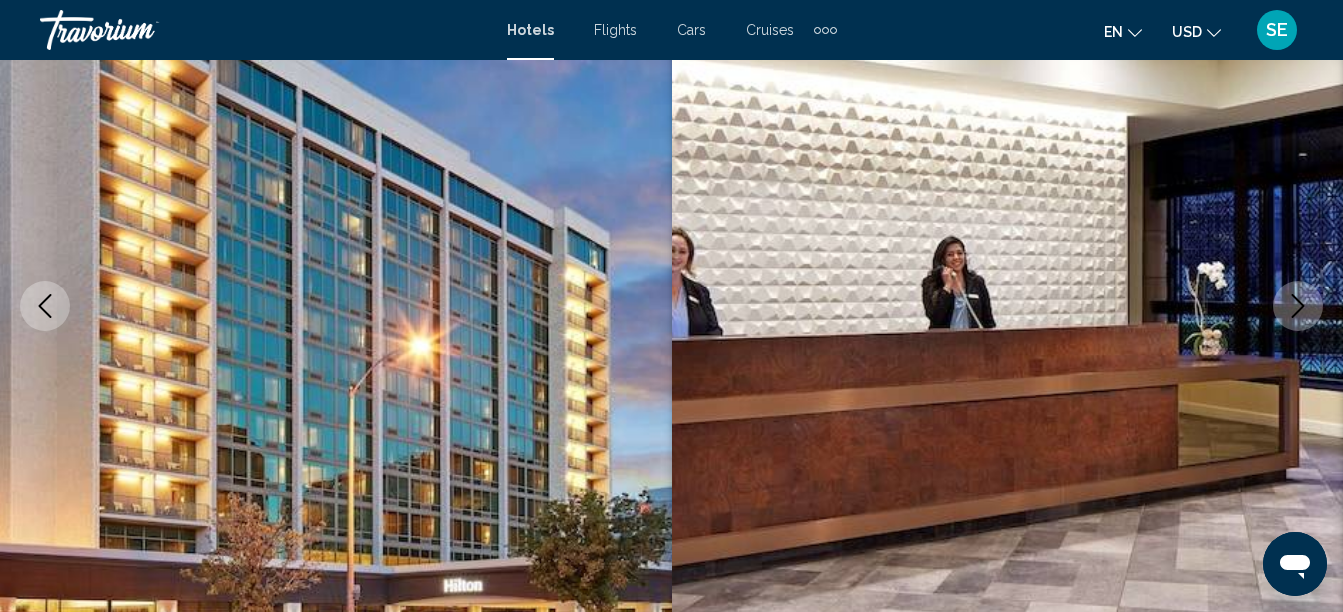 click 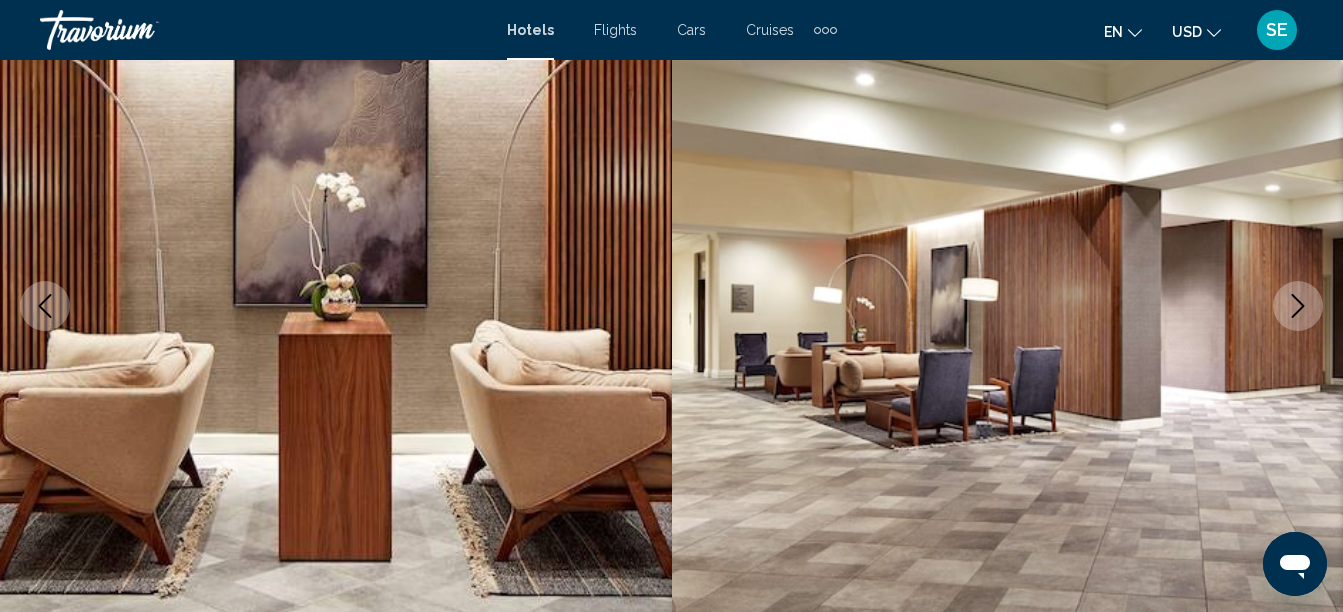 click 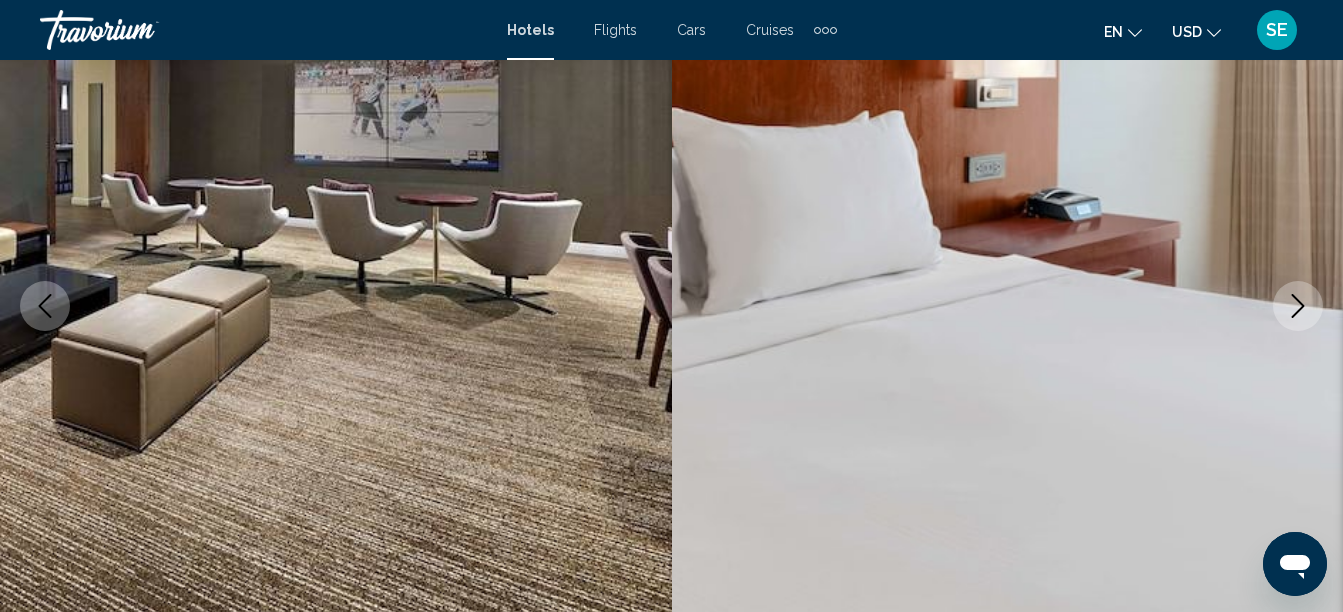 click 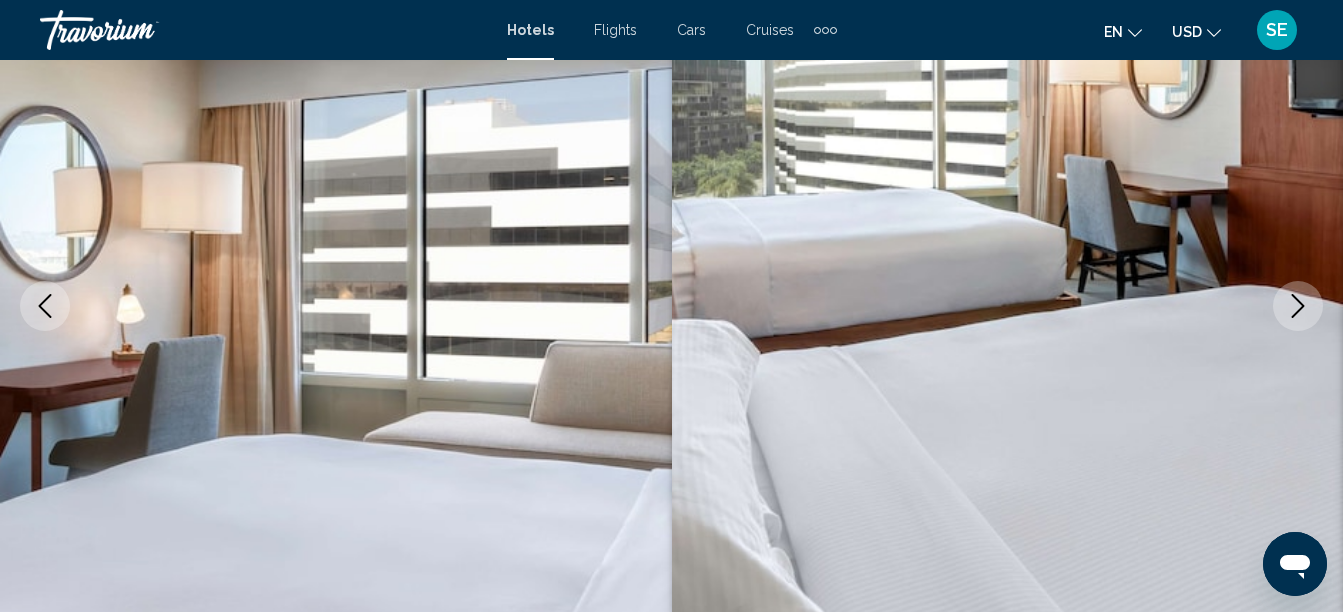 click 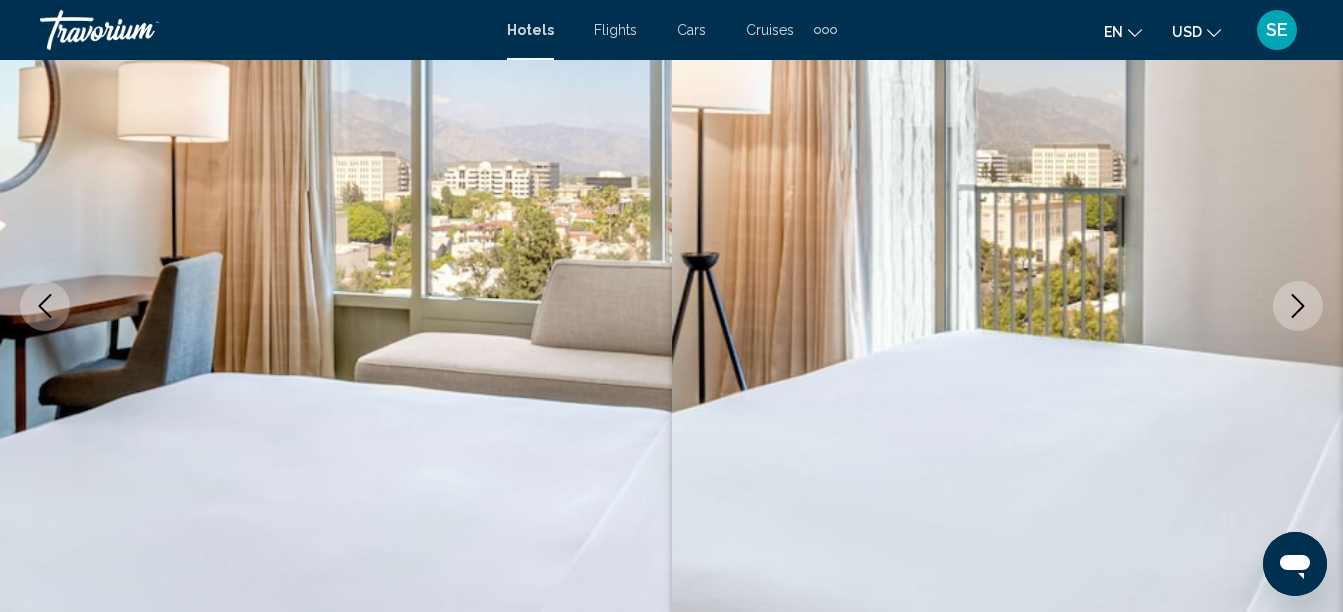 click 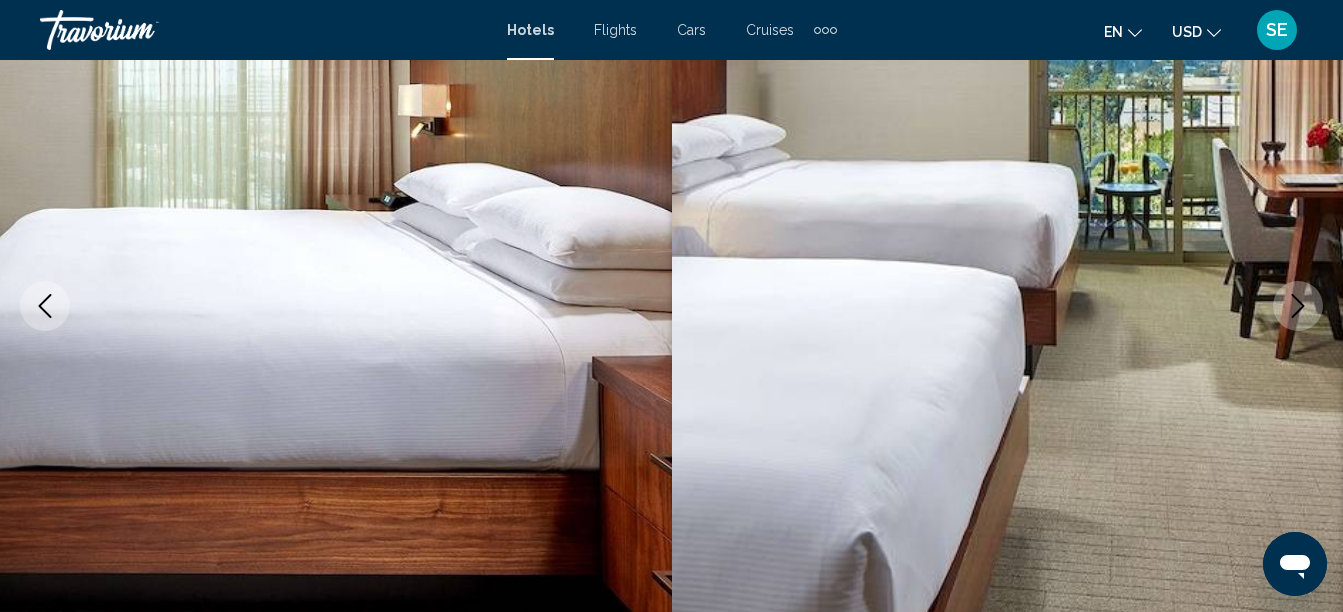 click 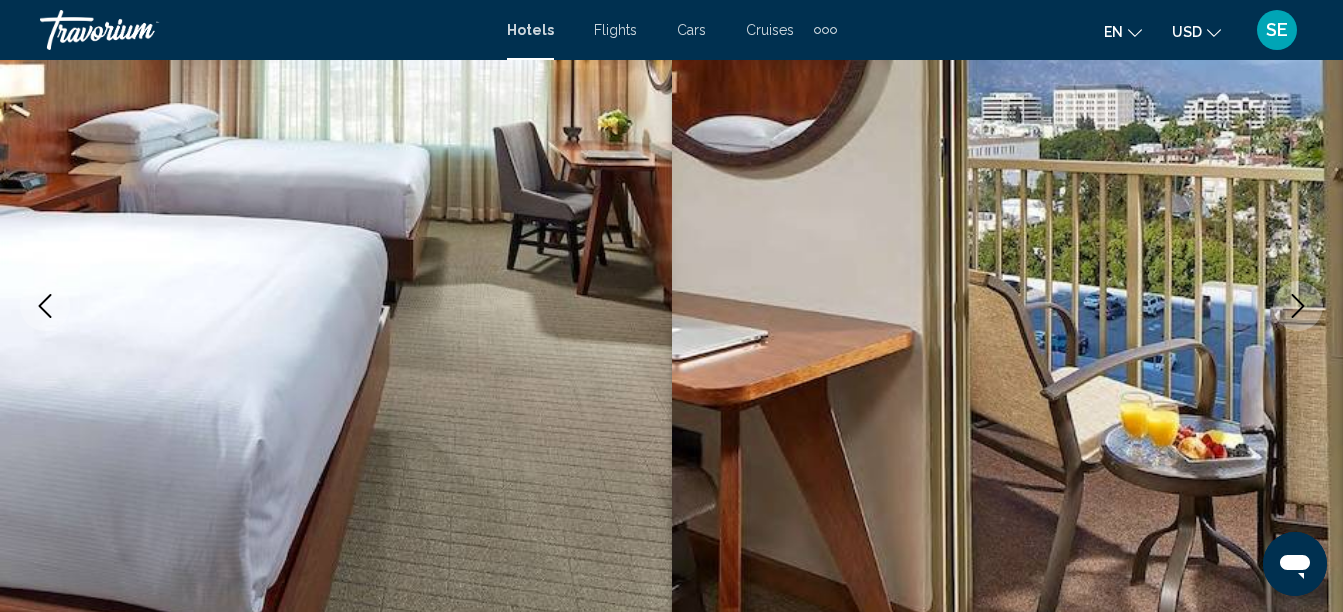 click 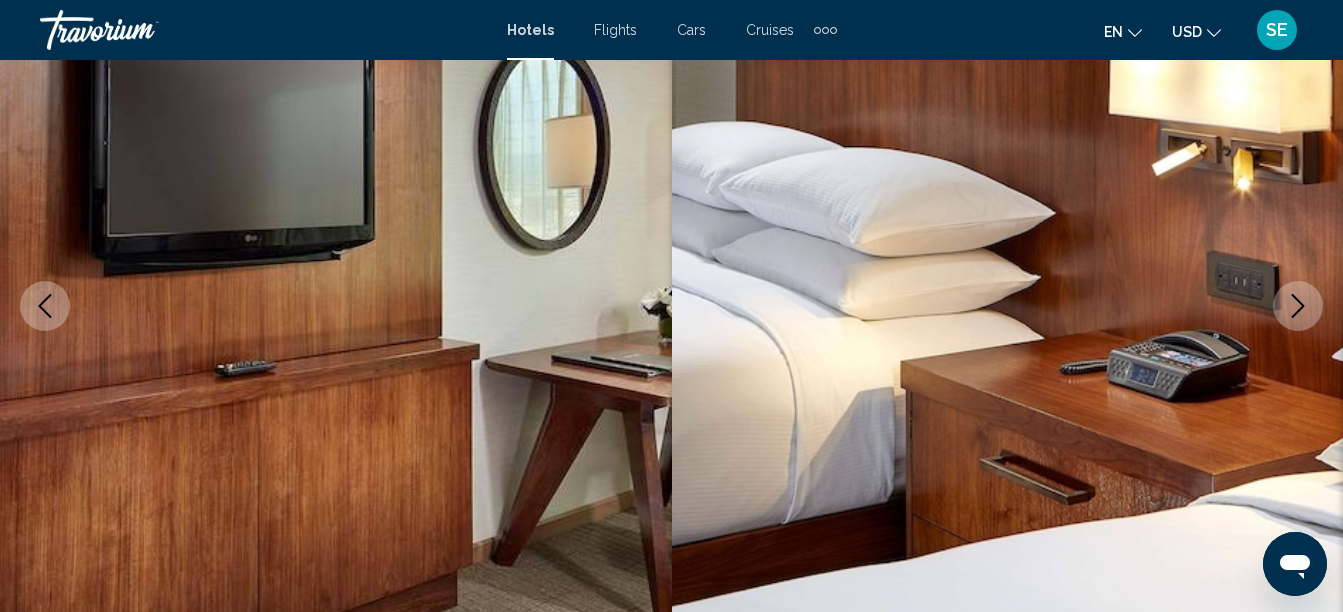 click 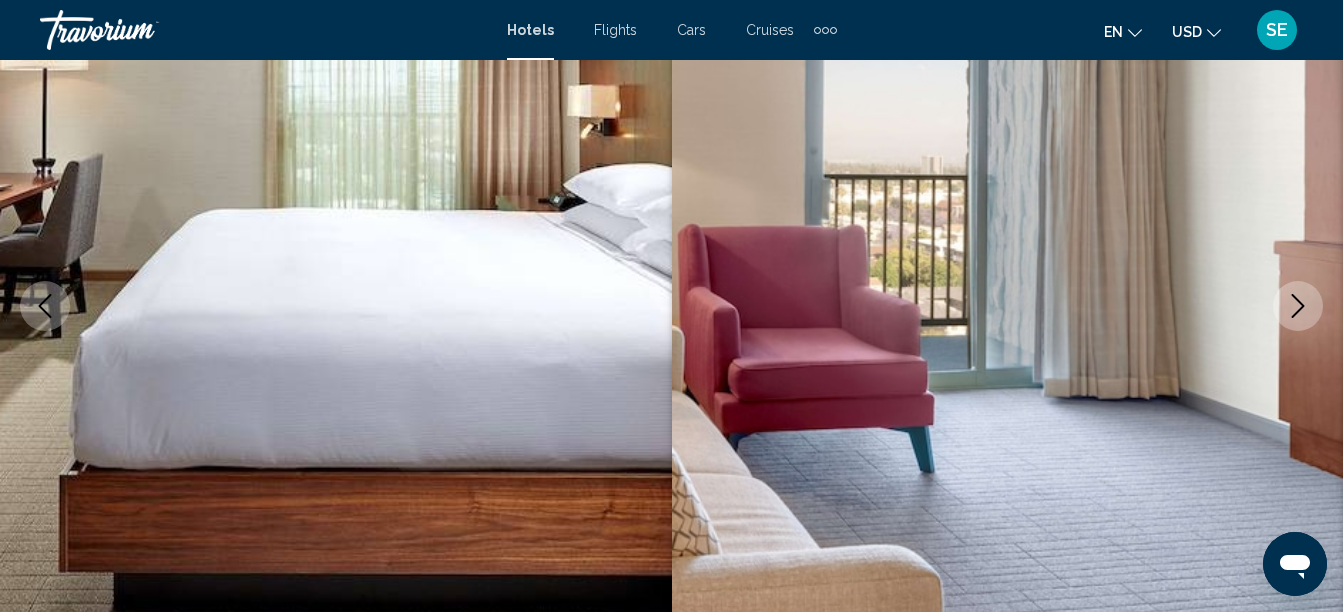 click 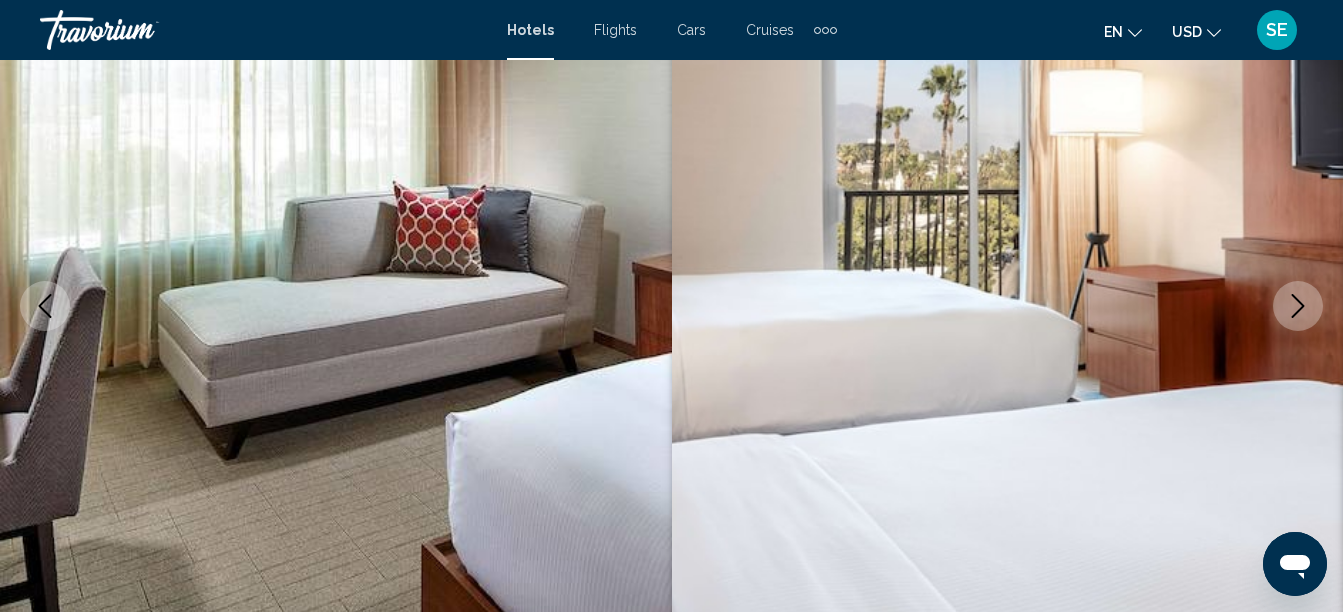 click 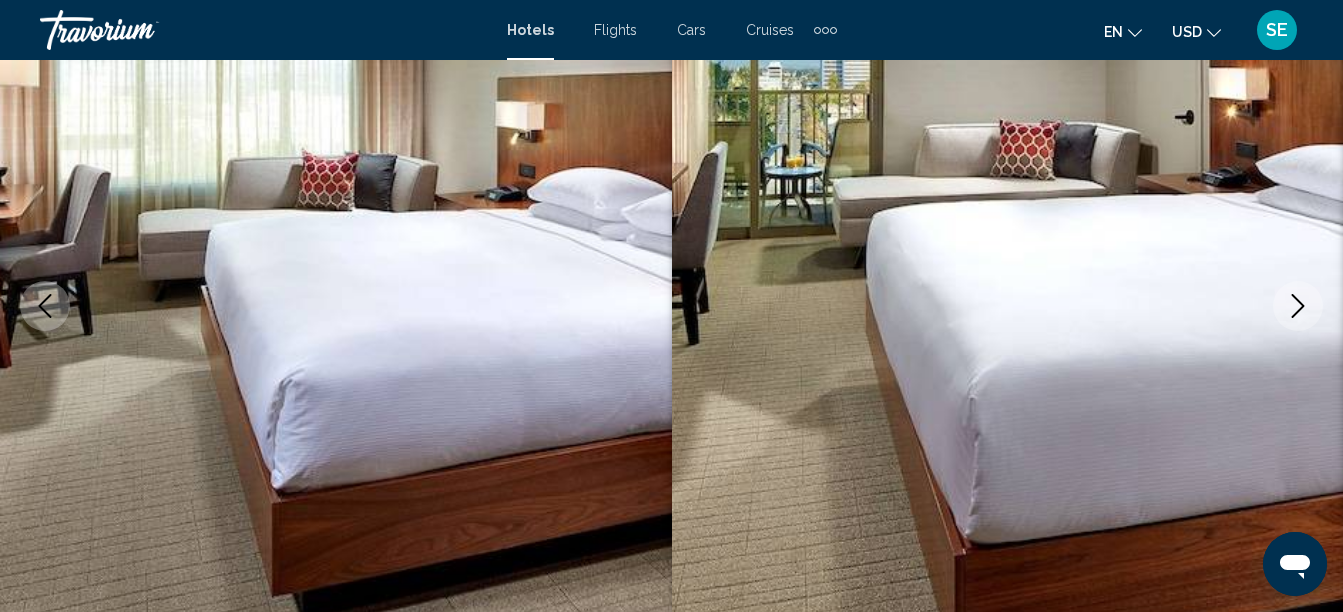 click 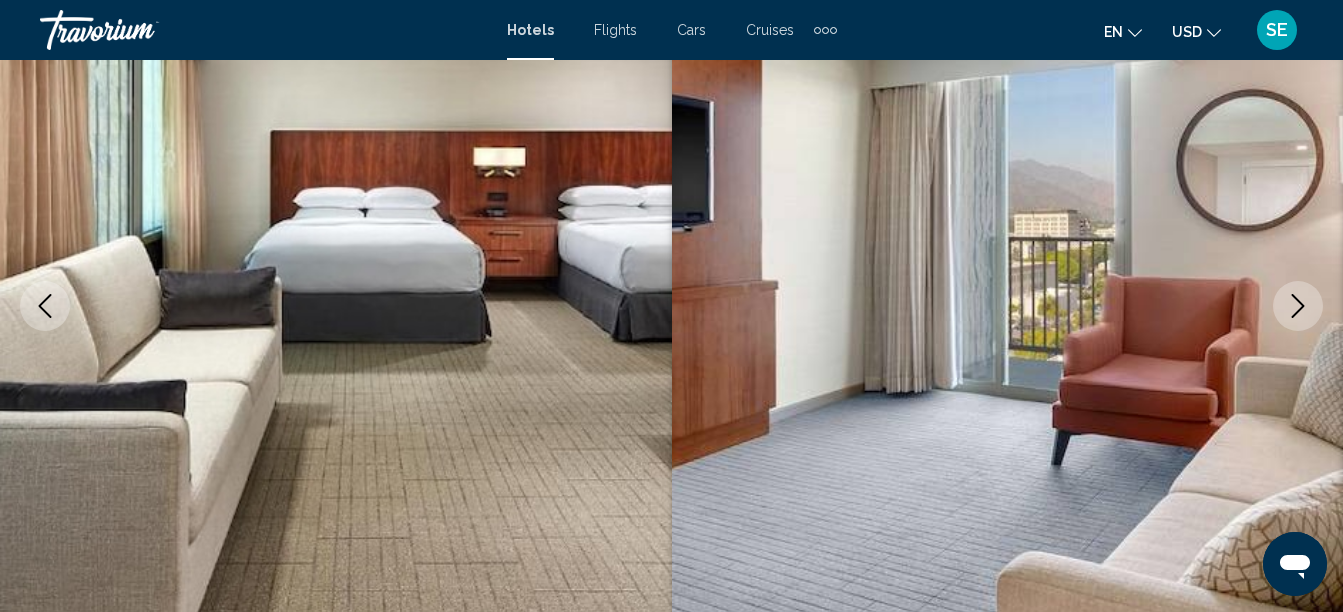 click 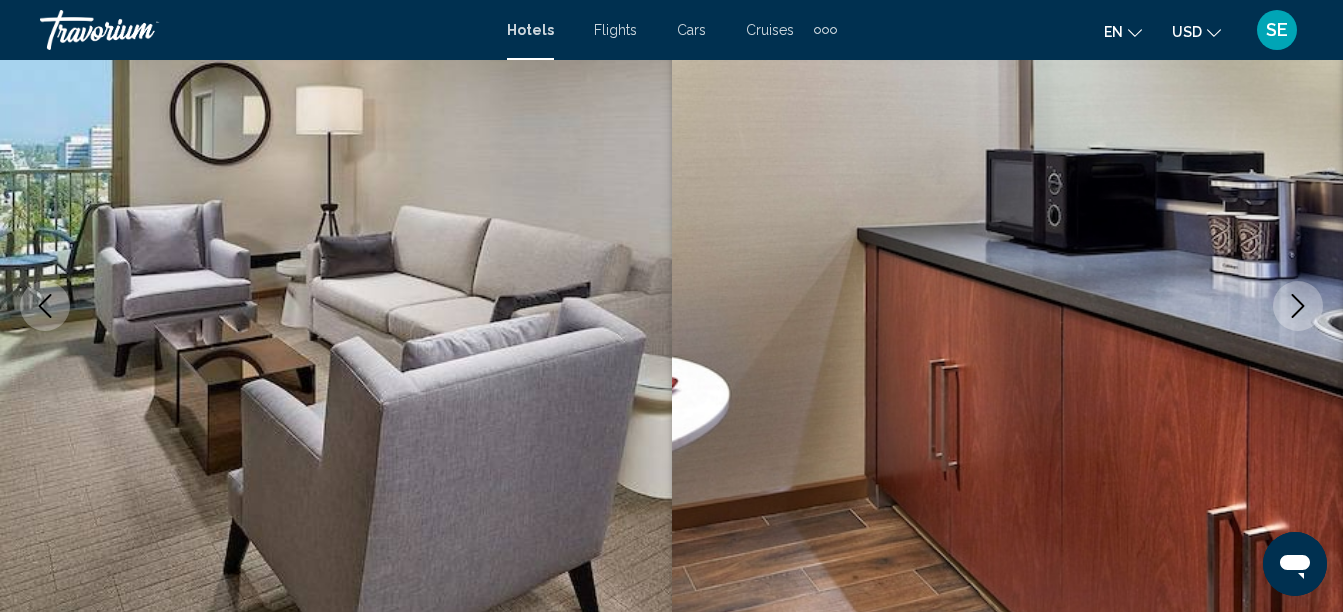 click 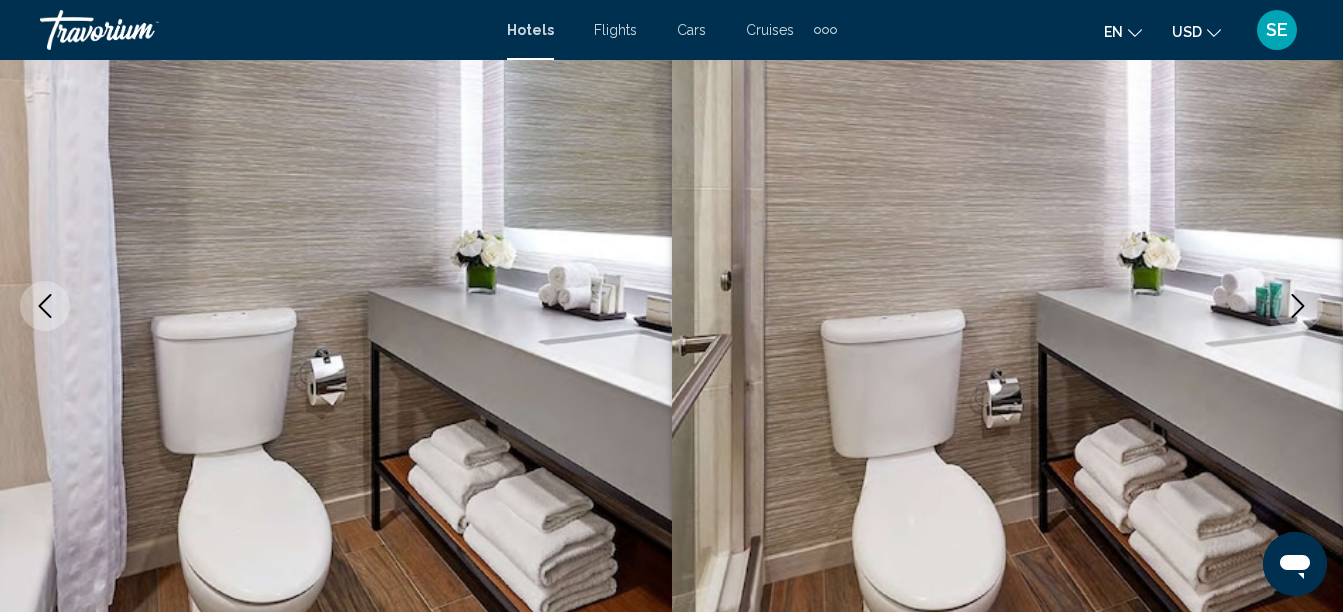 click 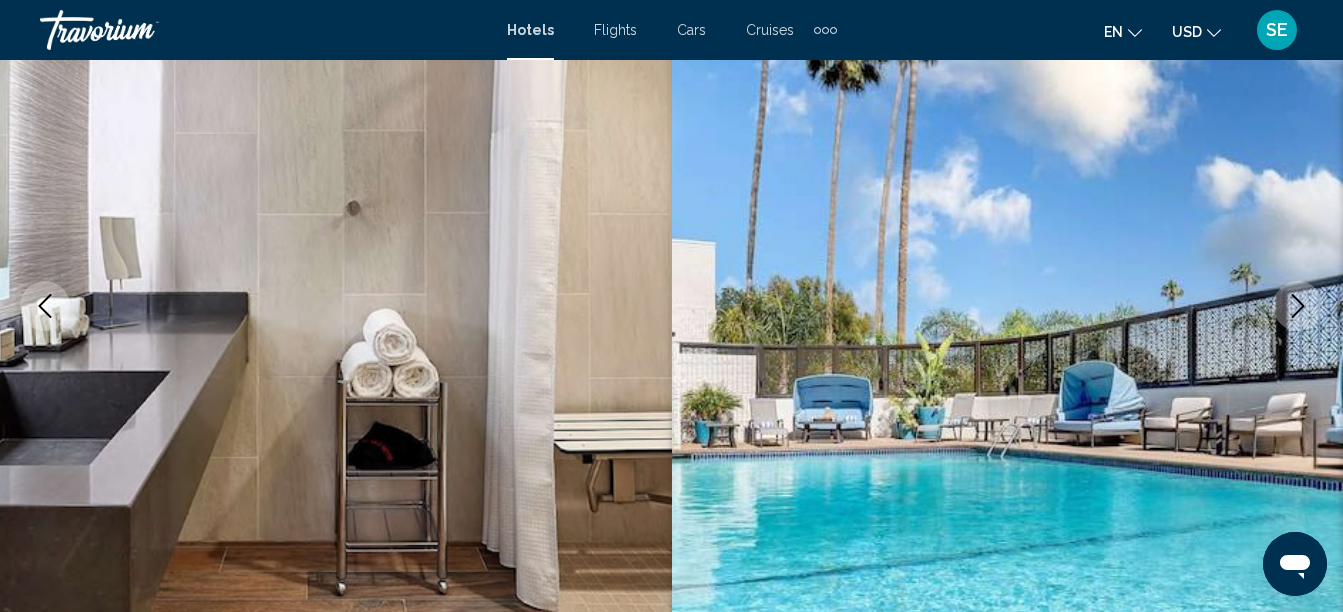 click 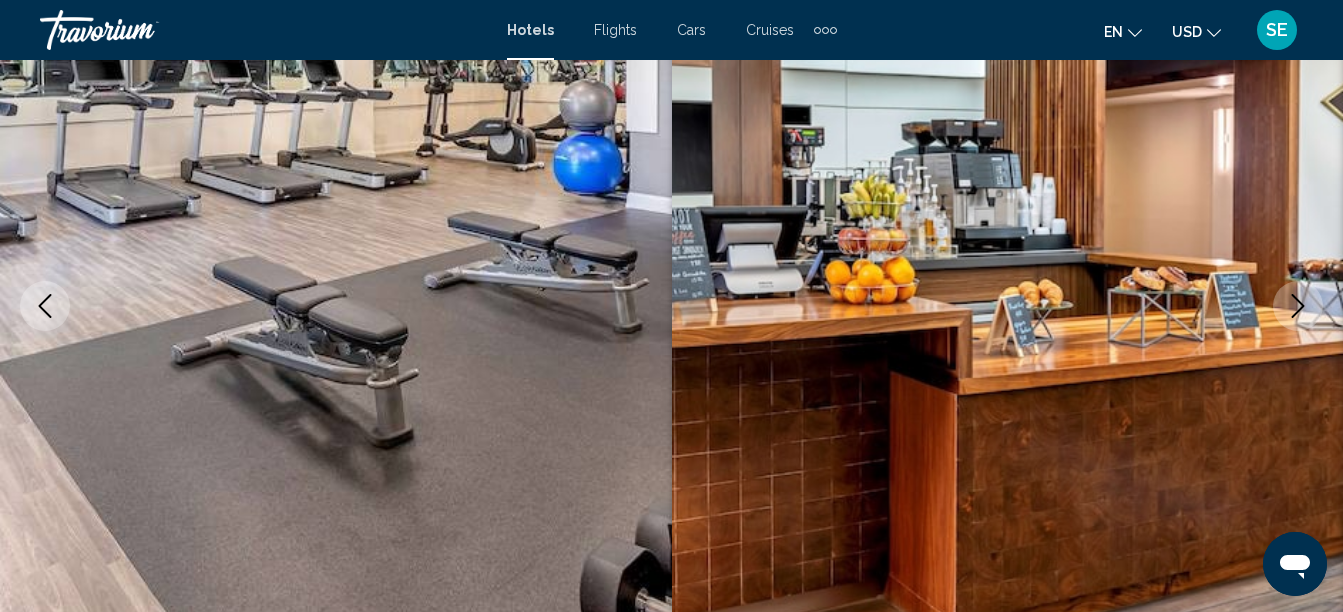 click 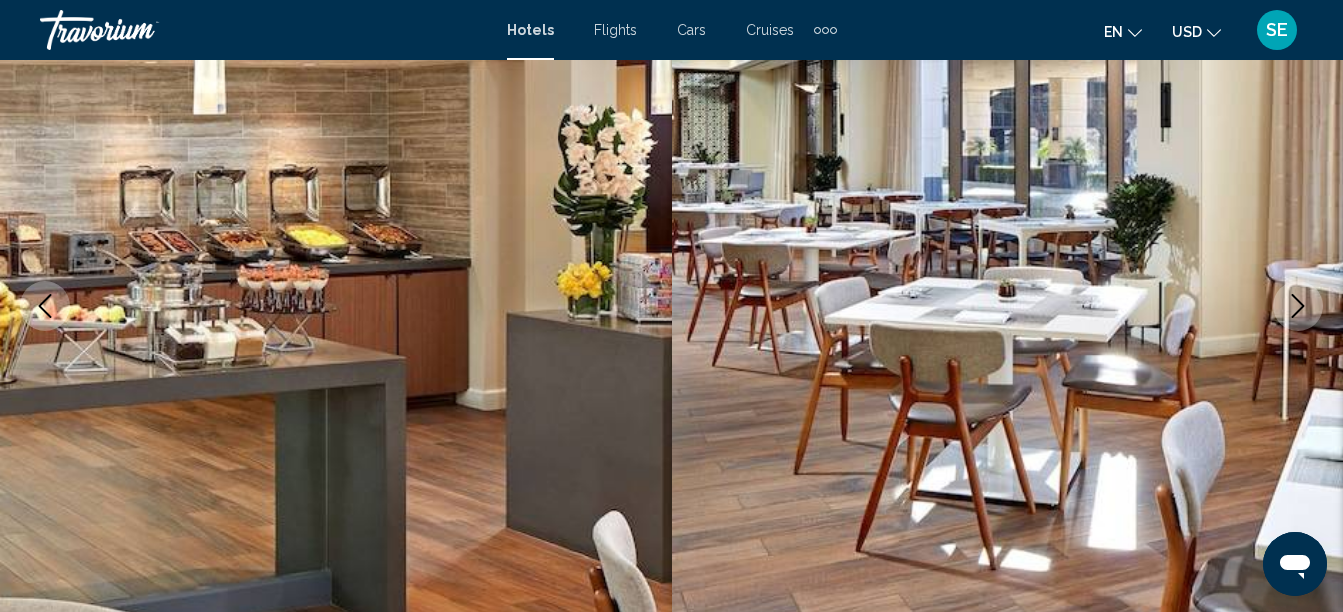 click 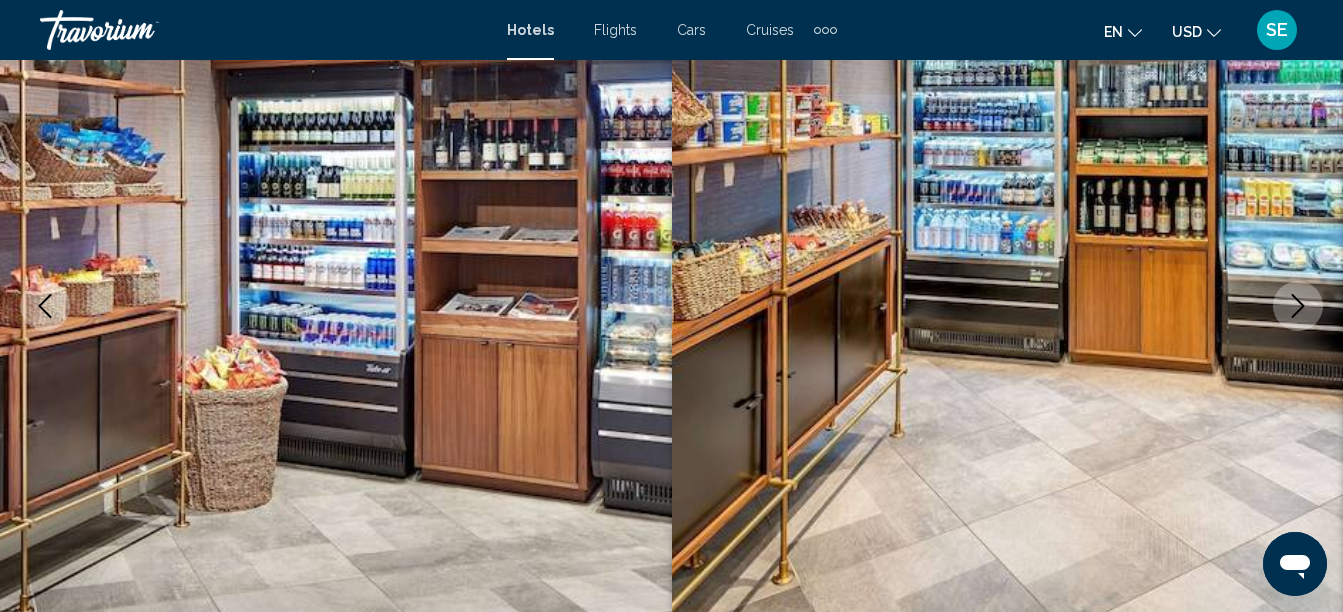 click 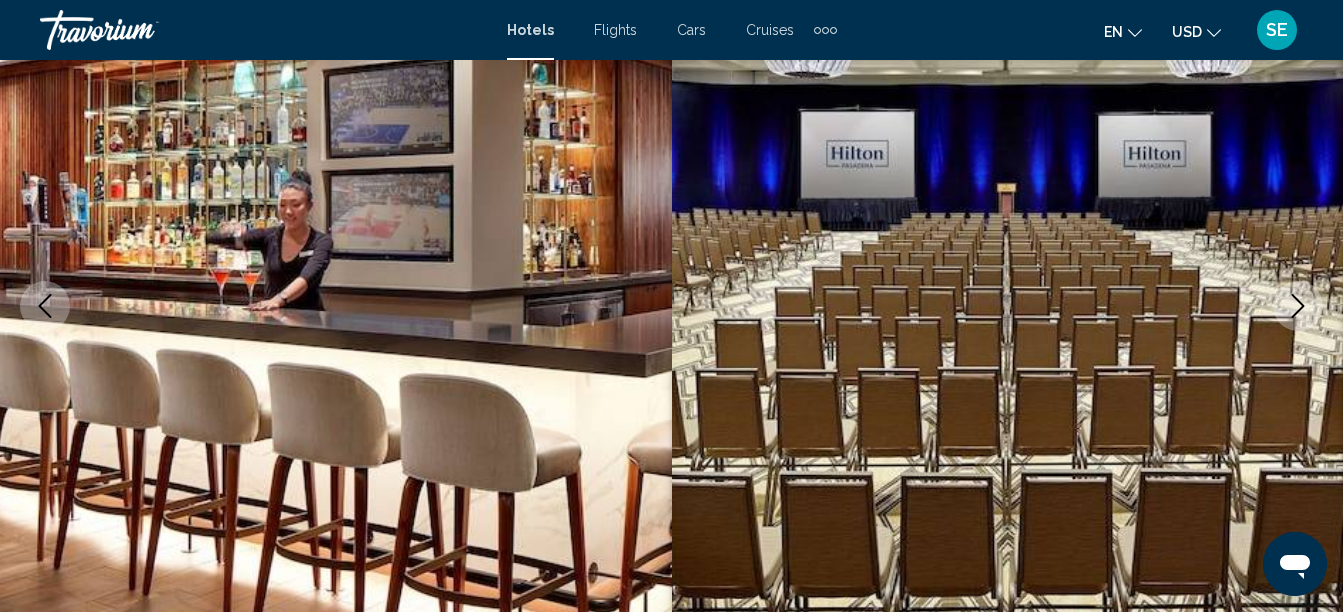 click 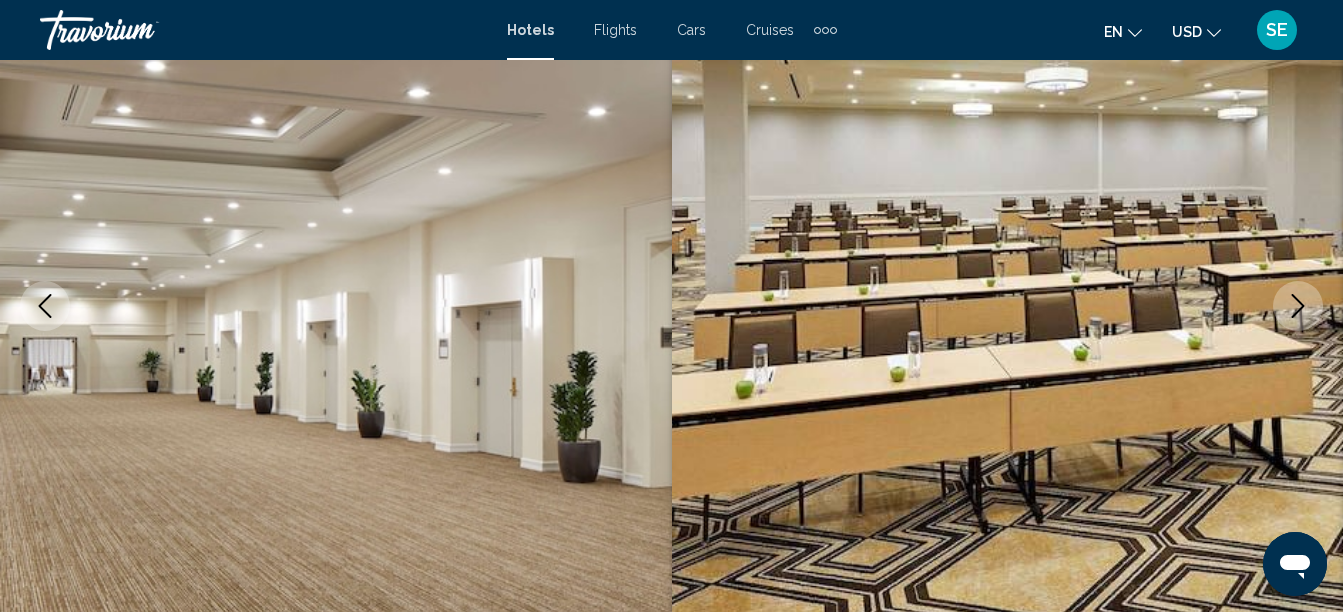 click 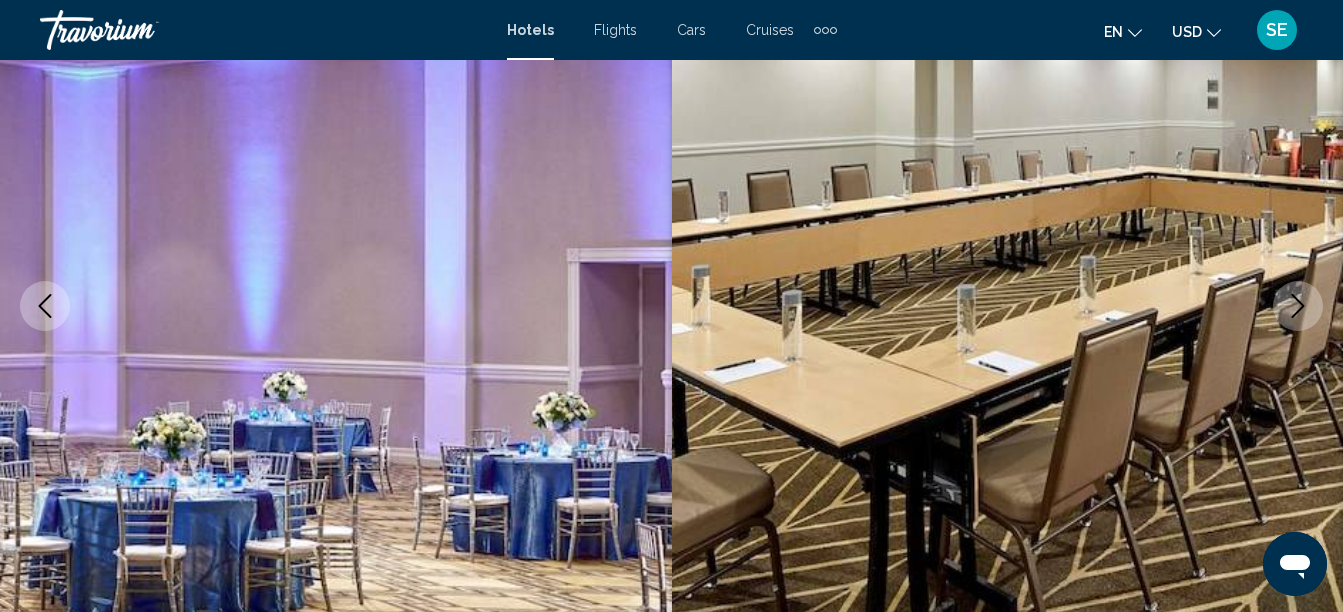 click 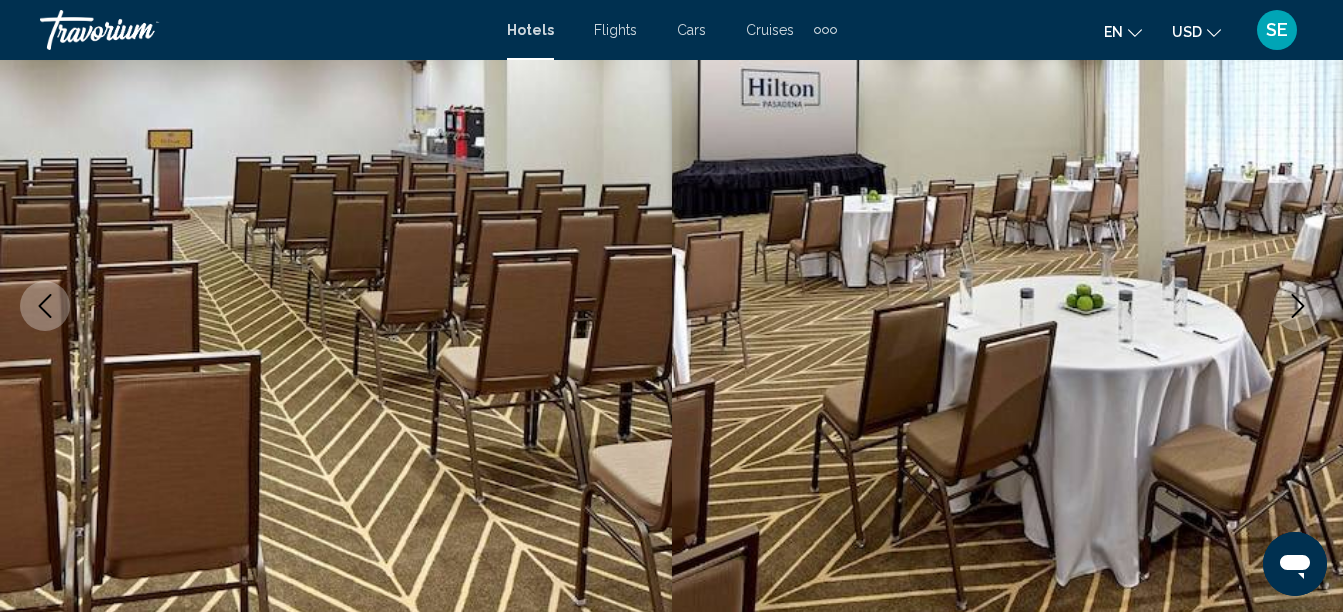 click 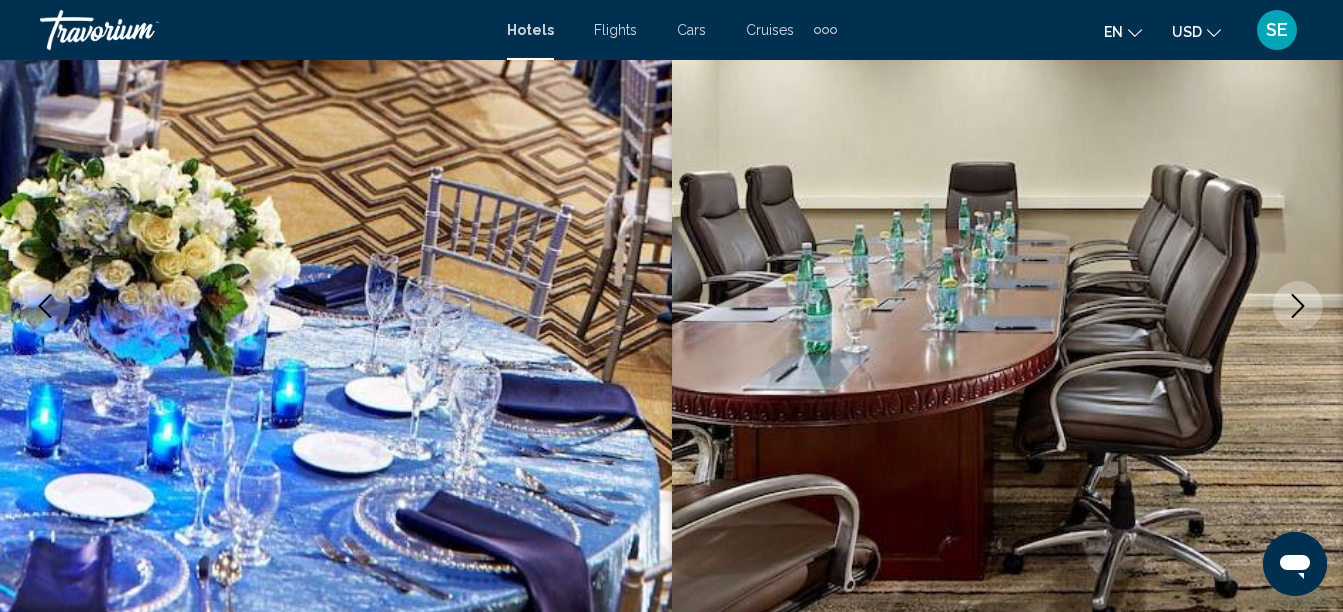 click 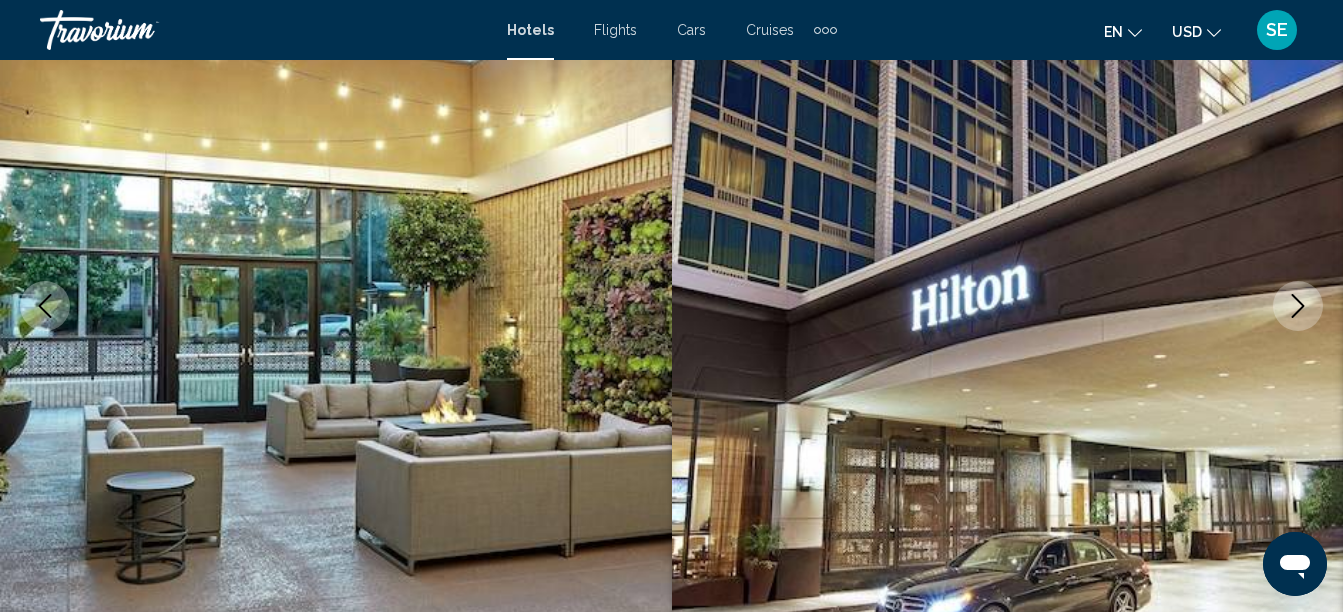 click 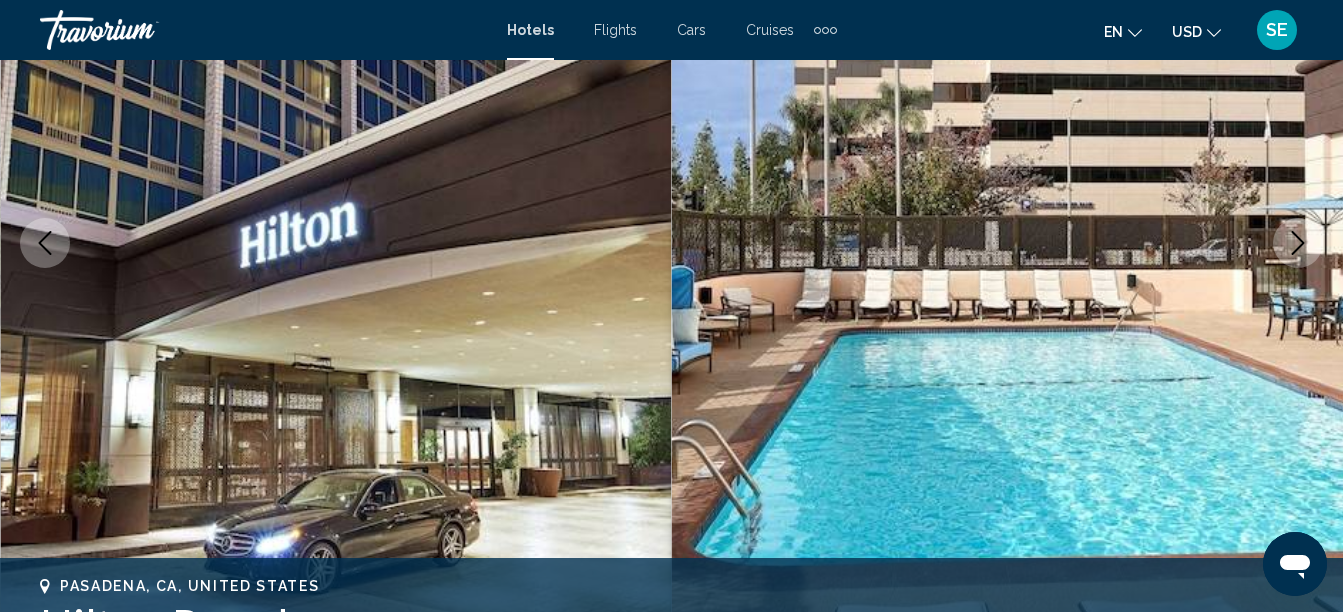 scroll, scrollTop: 297, scrollLeft: 0, axis: vertical 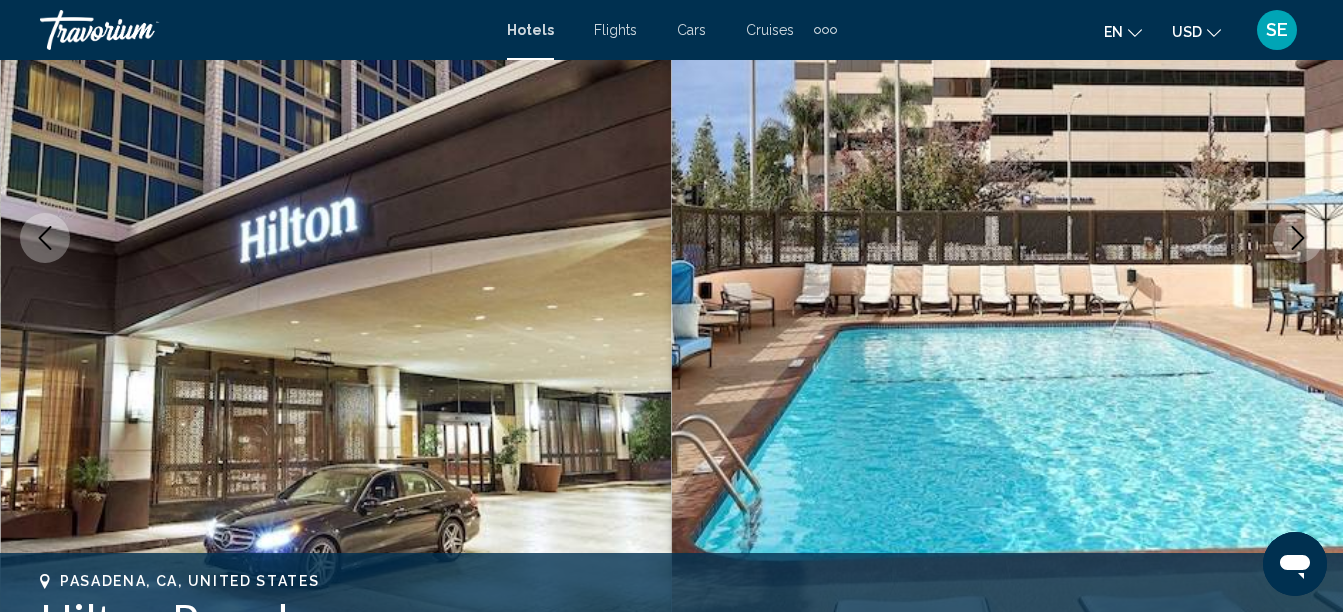click at bounding box center (1008, 238) 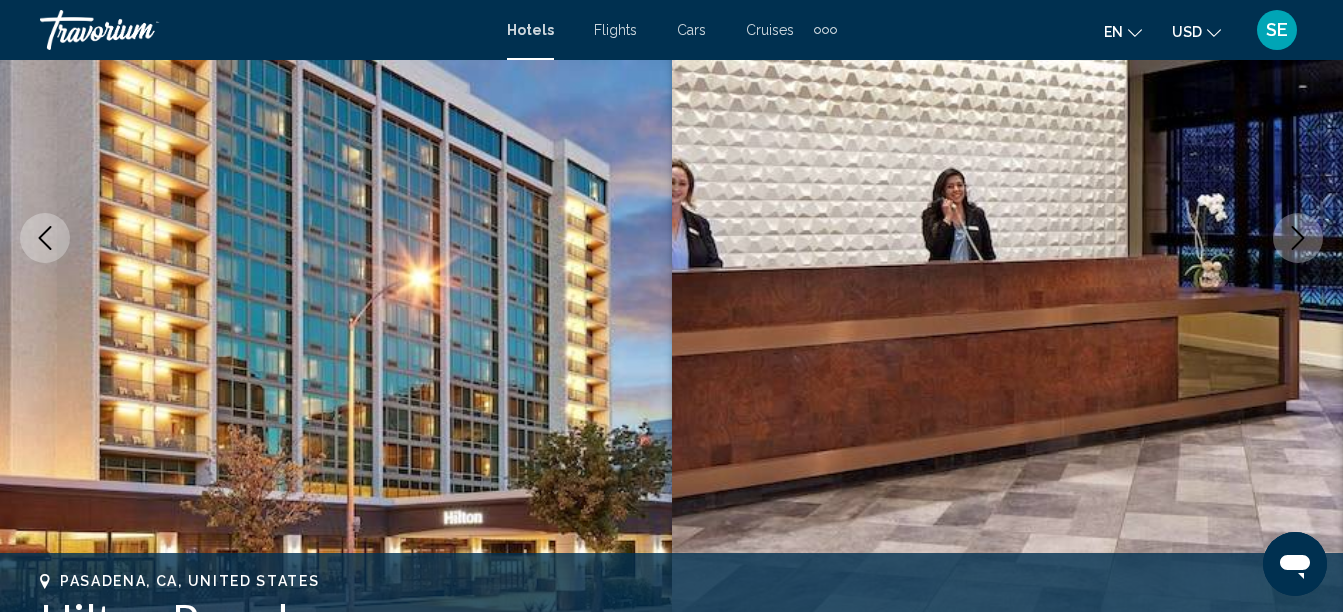 click 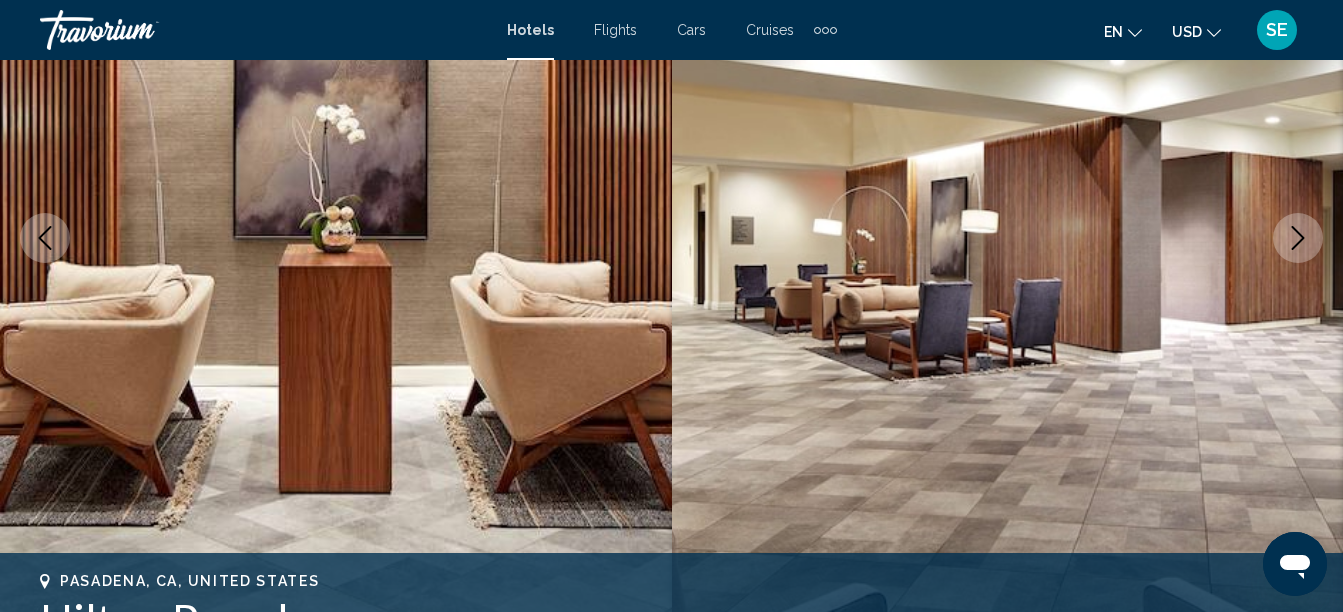 click 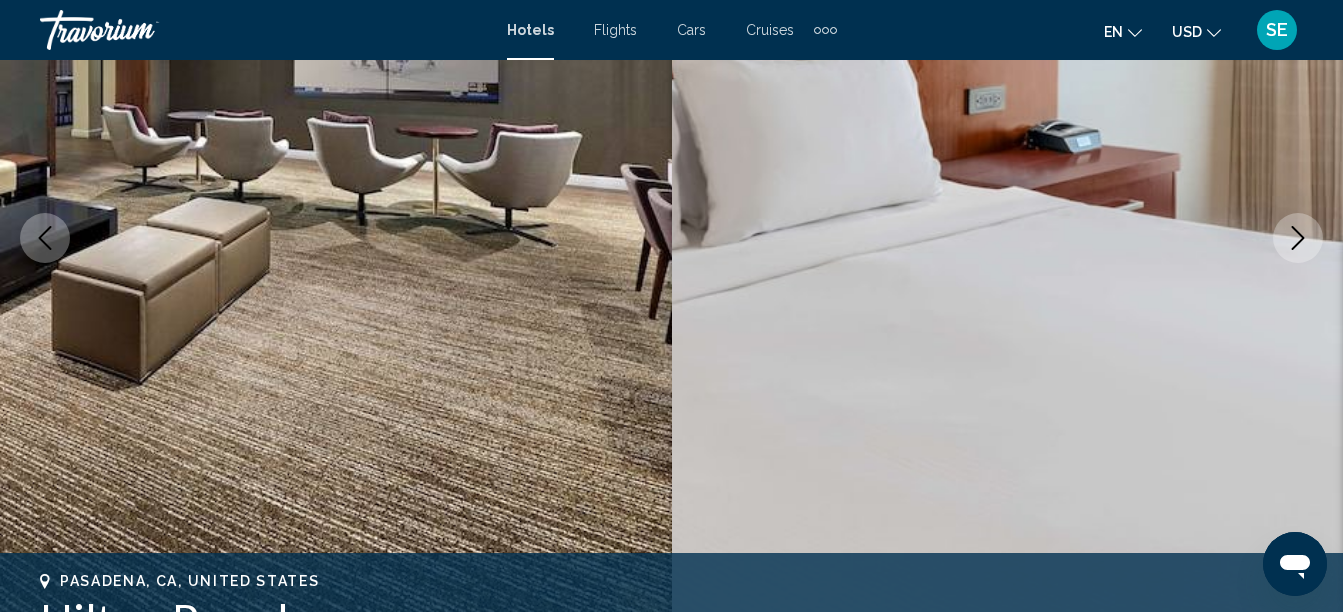 click 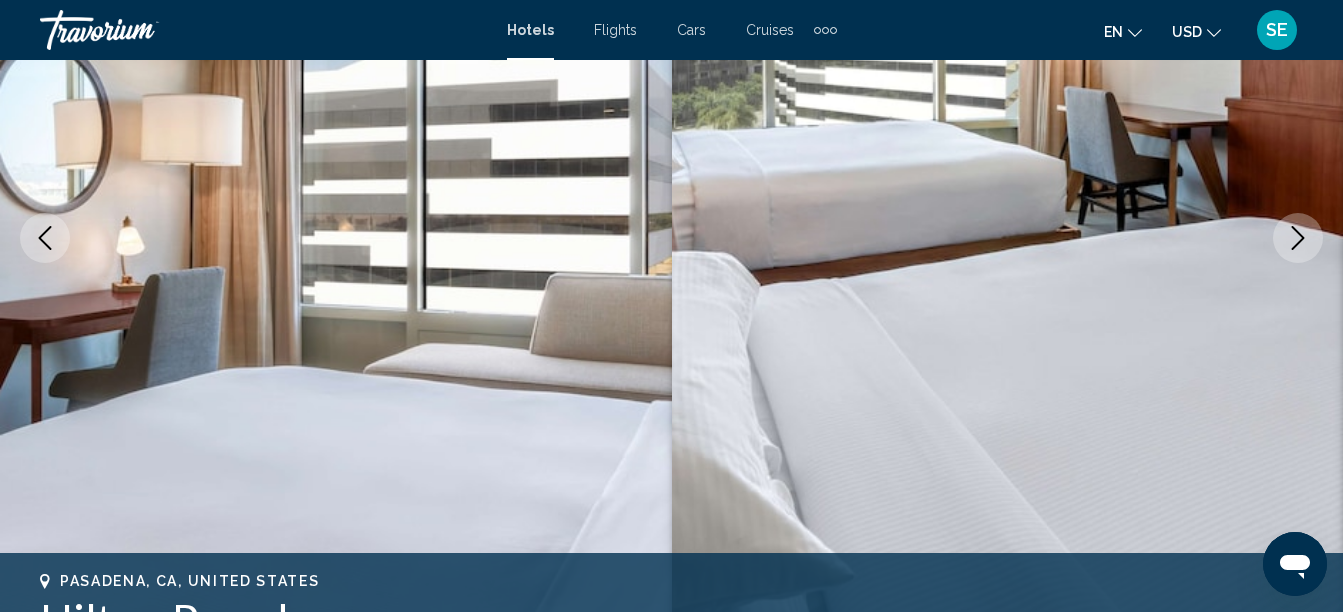 click 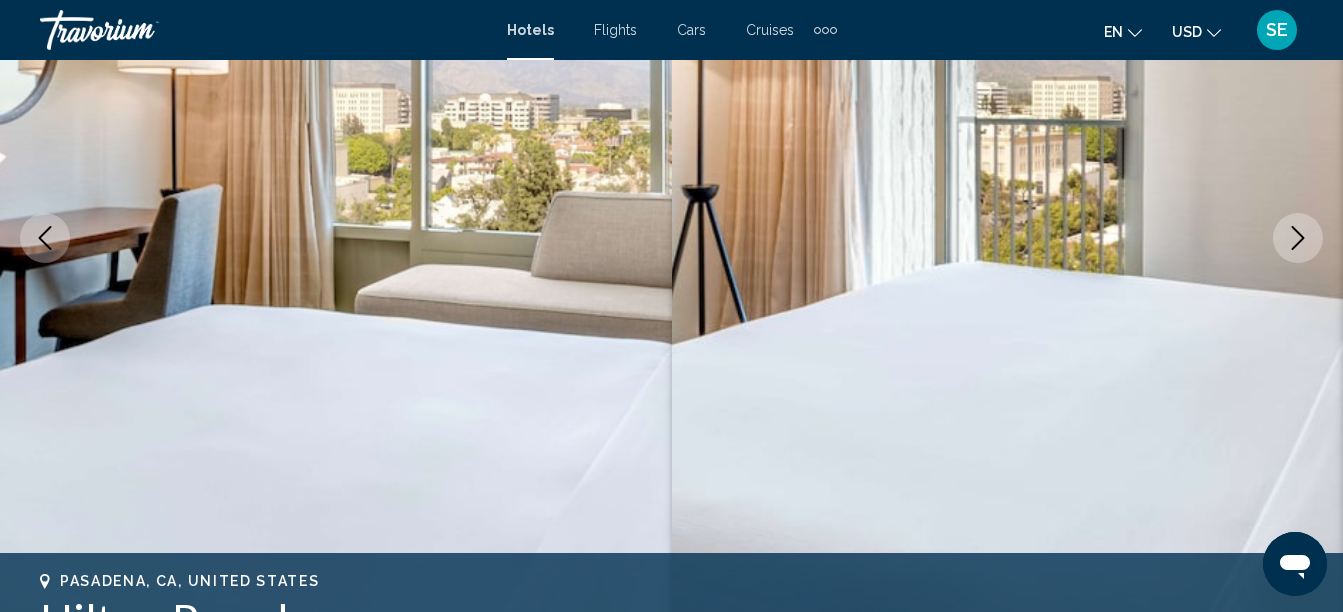 click 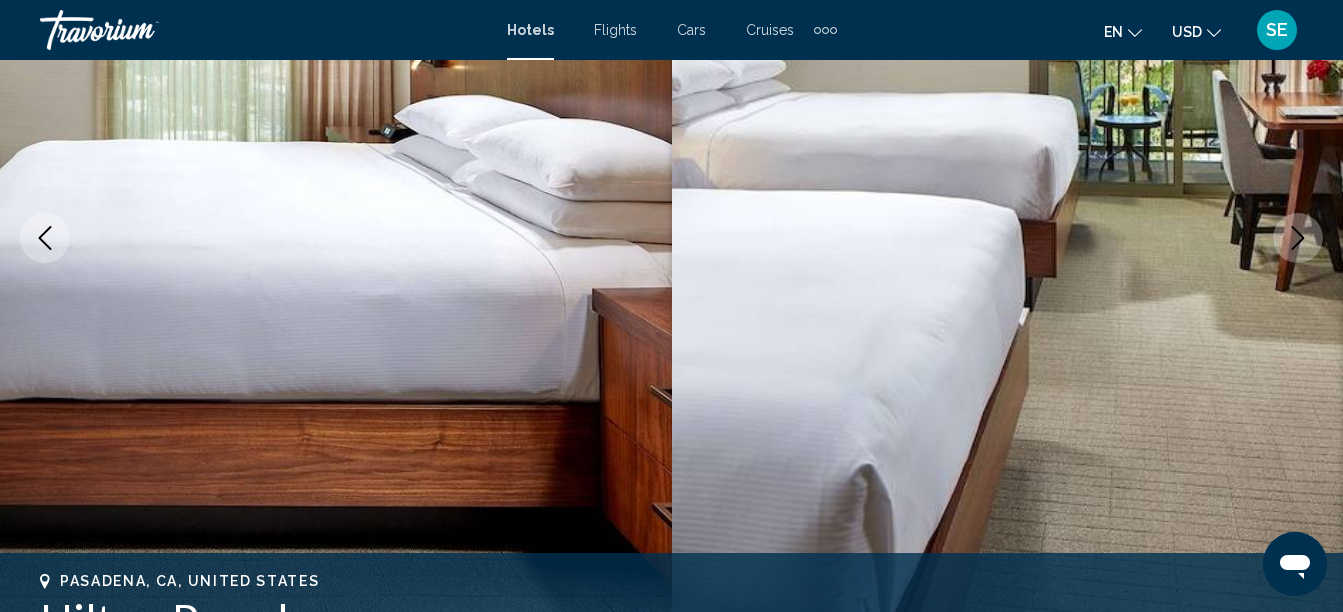 click 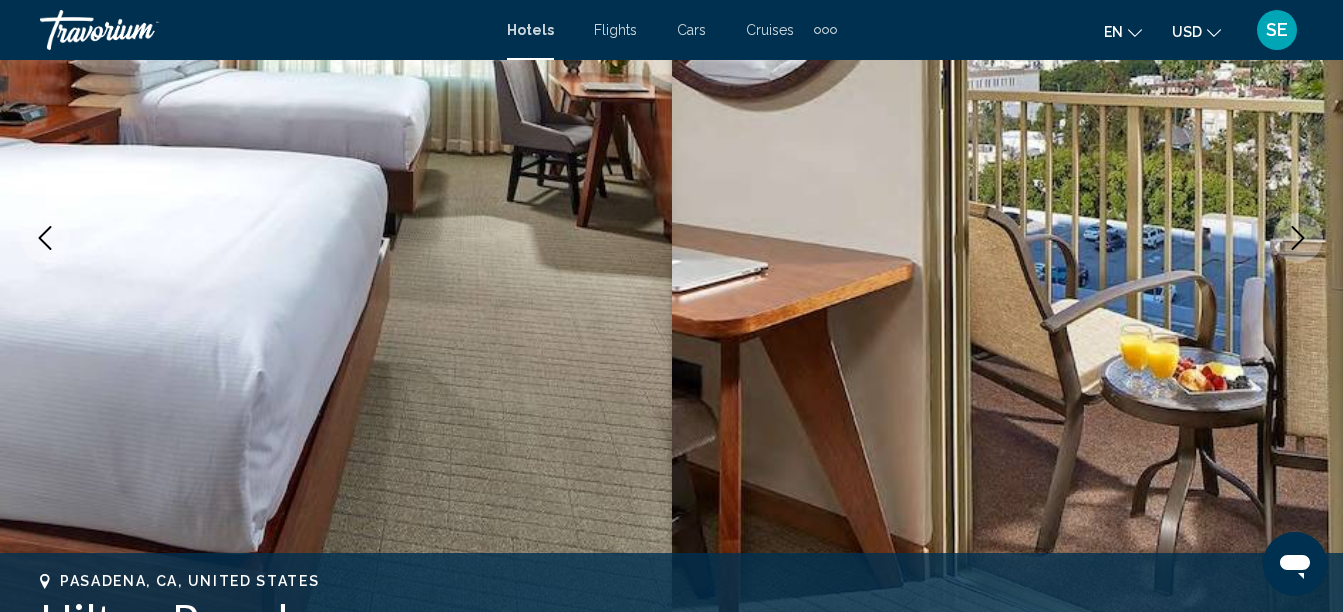 click 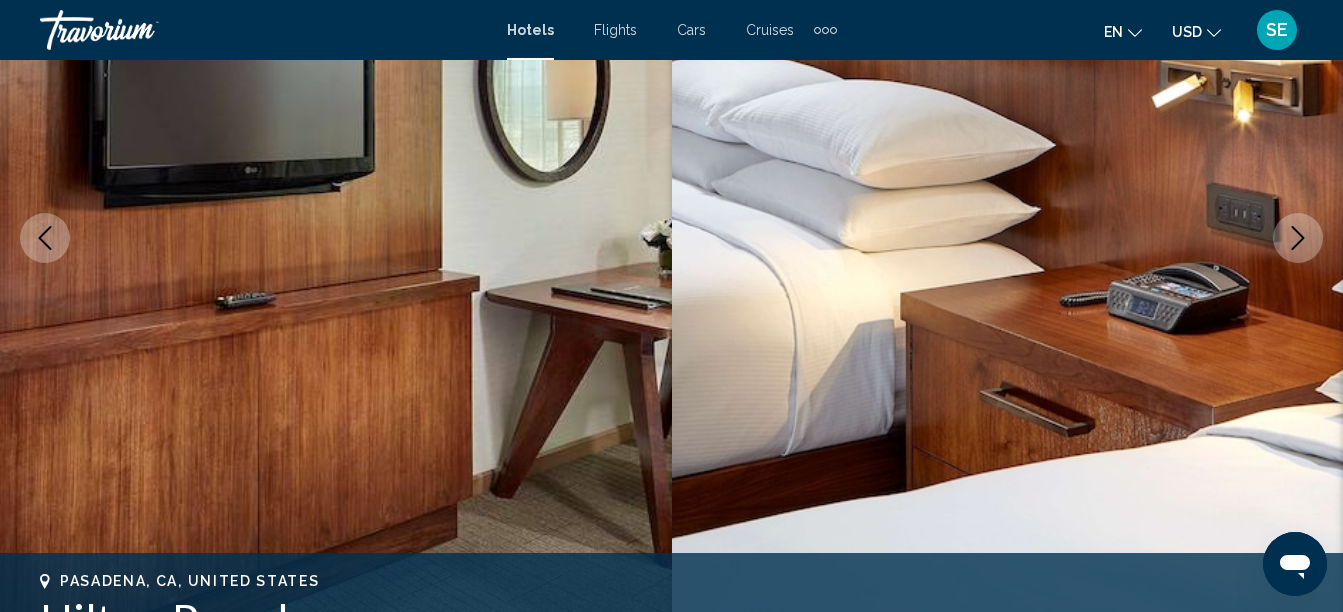 click 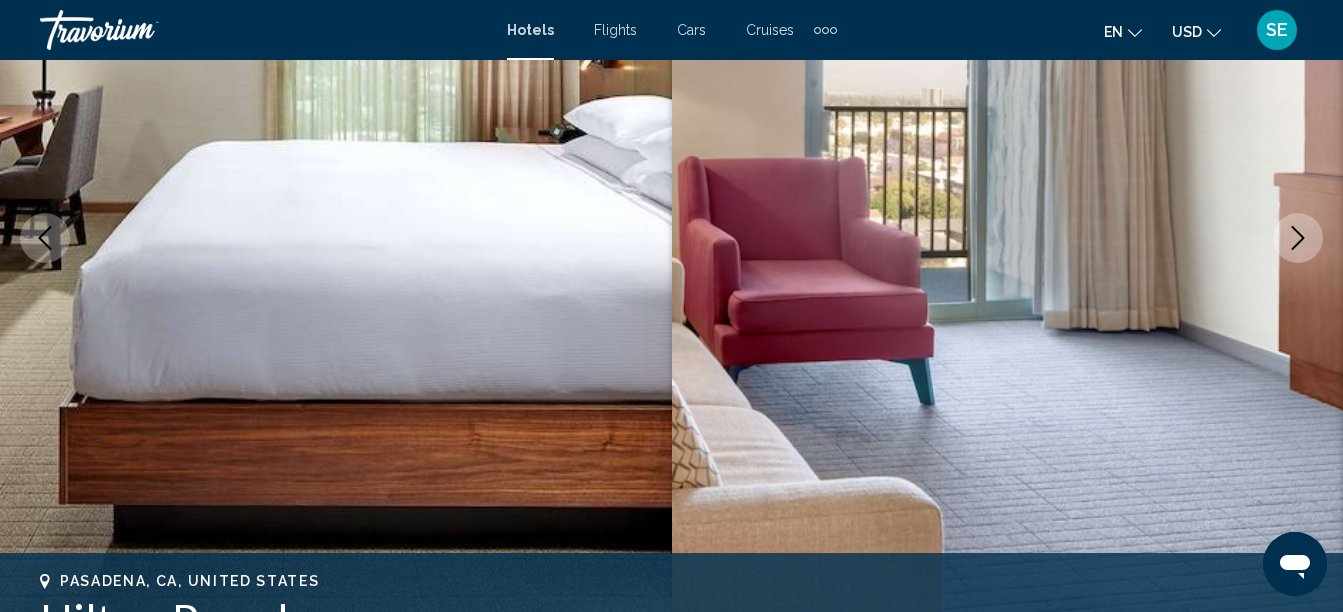 click 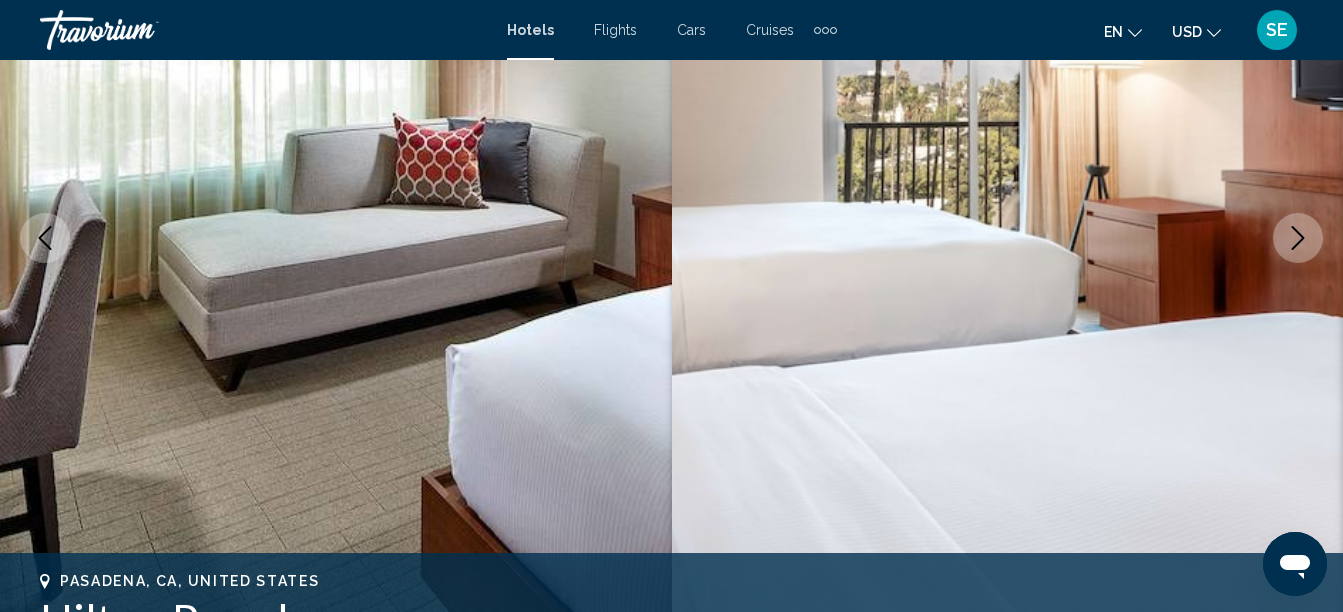 click 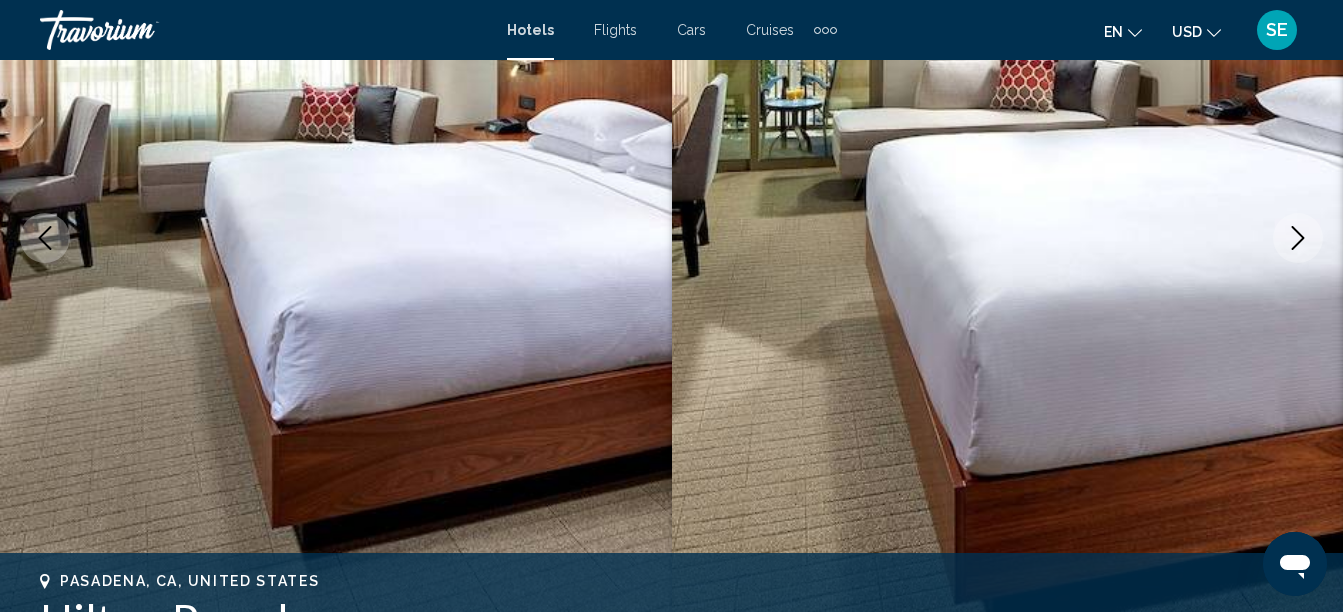 click 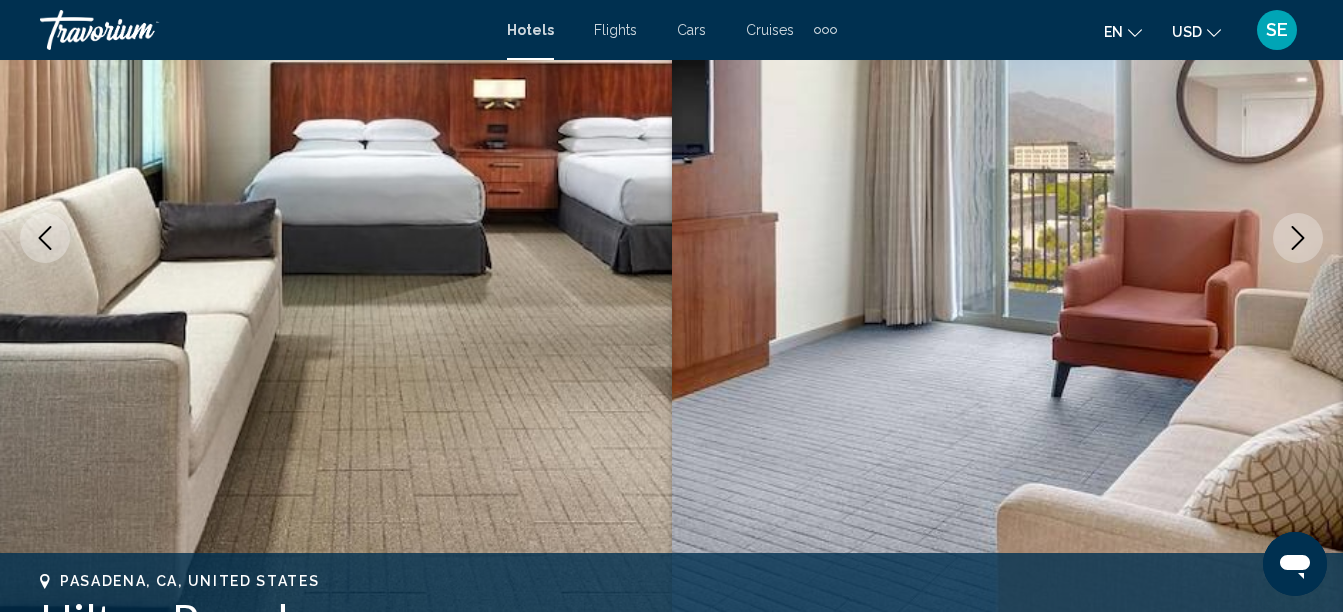 click 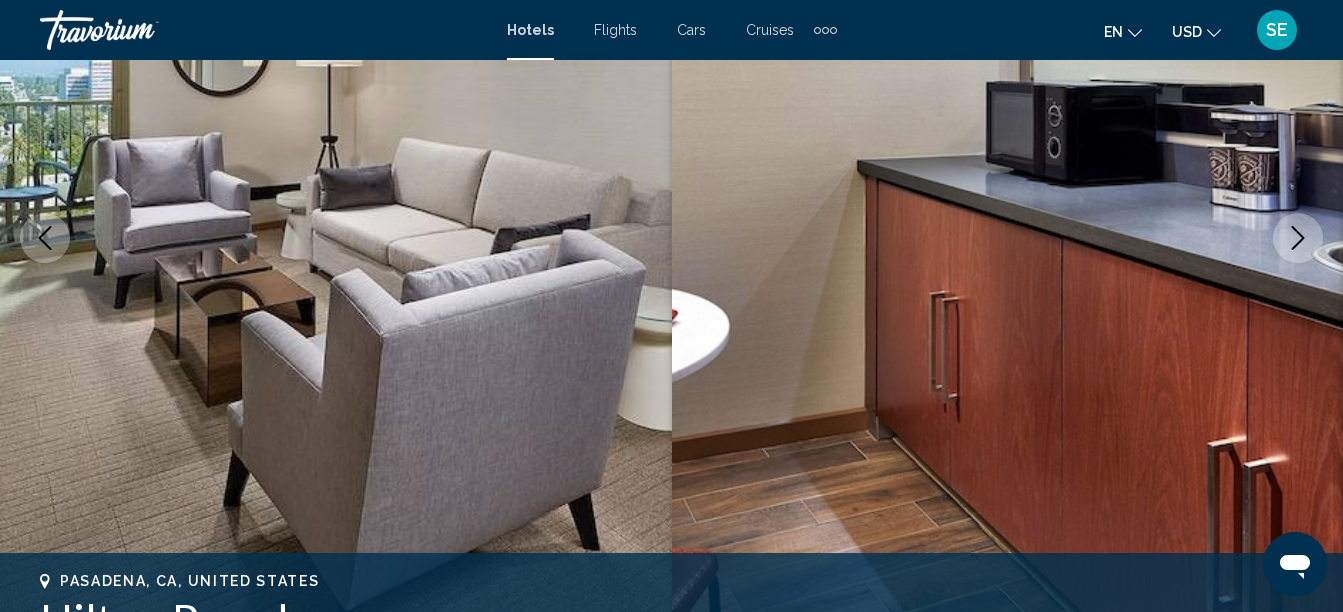 click 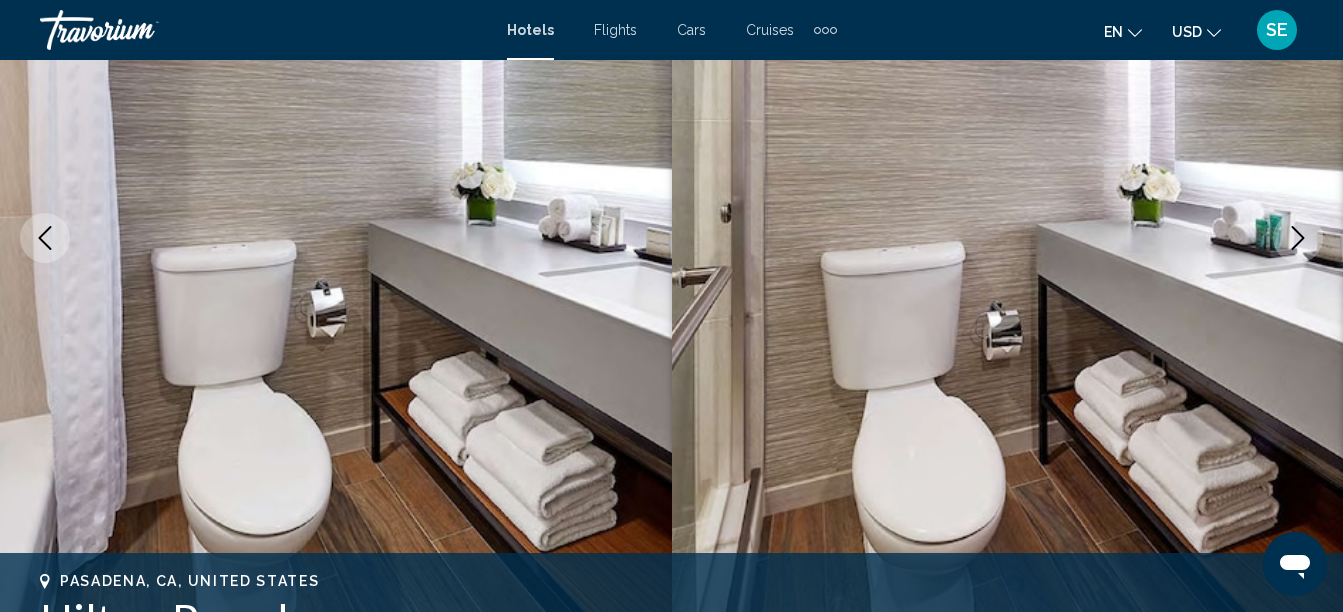 click 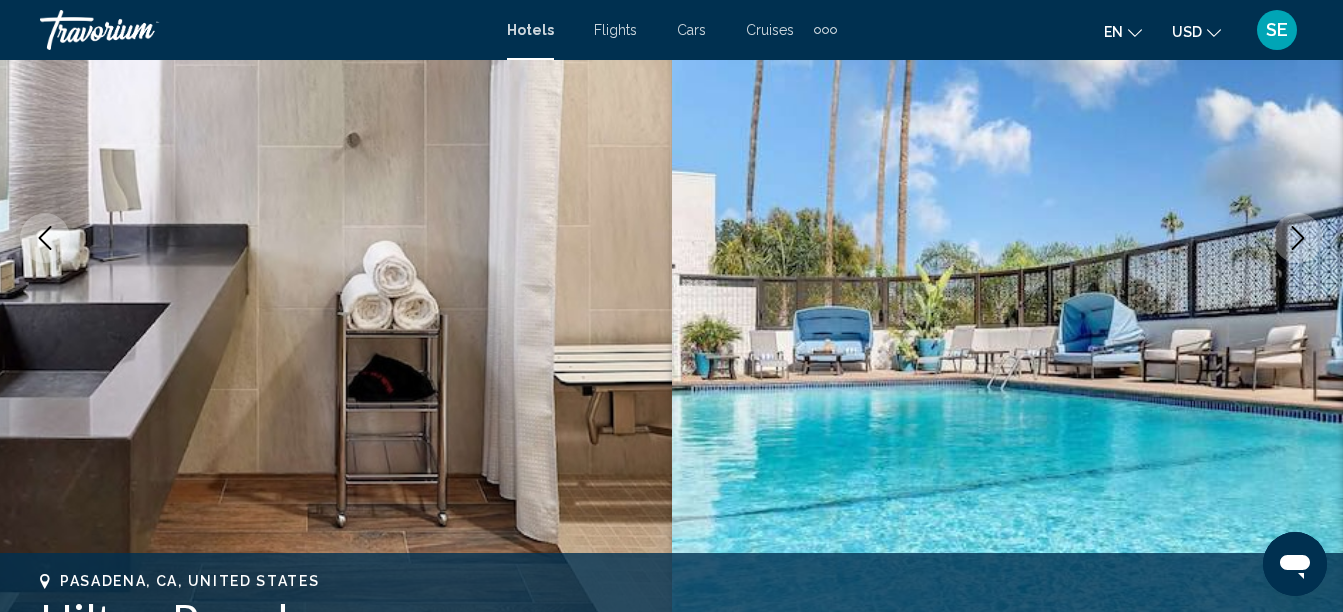 click 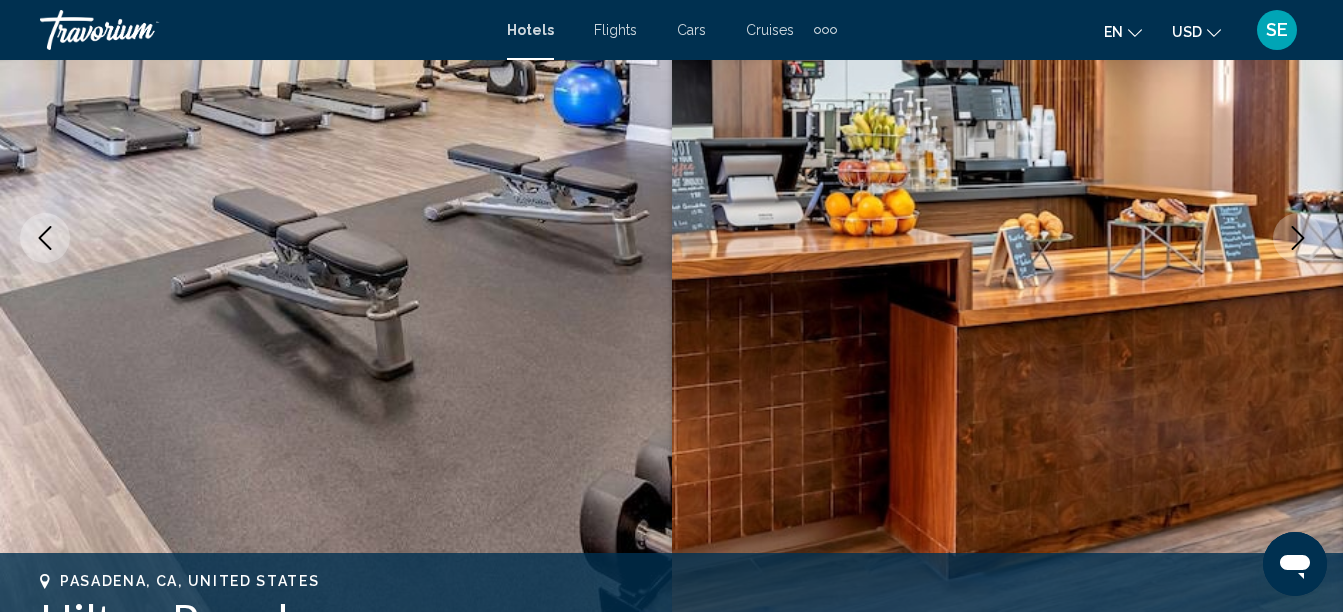 click 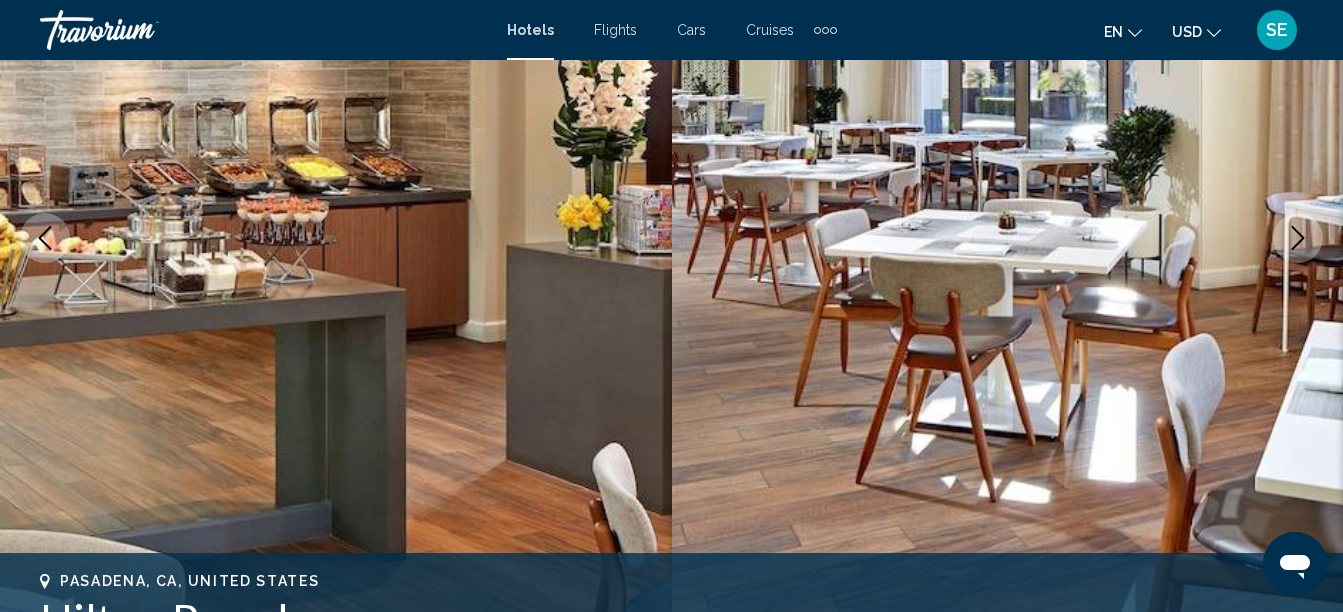 click 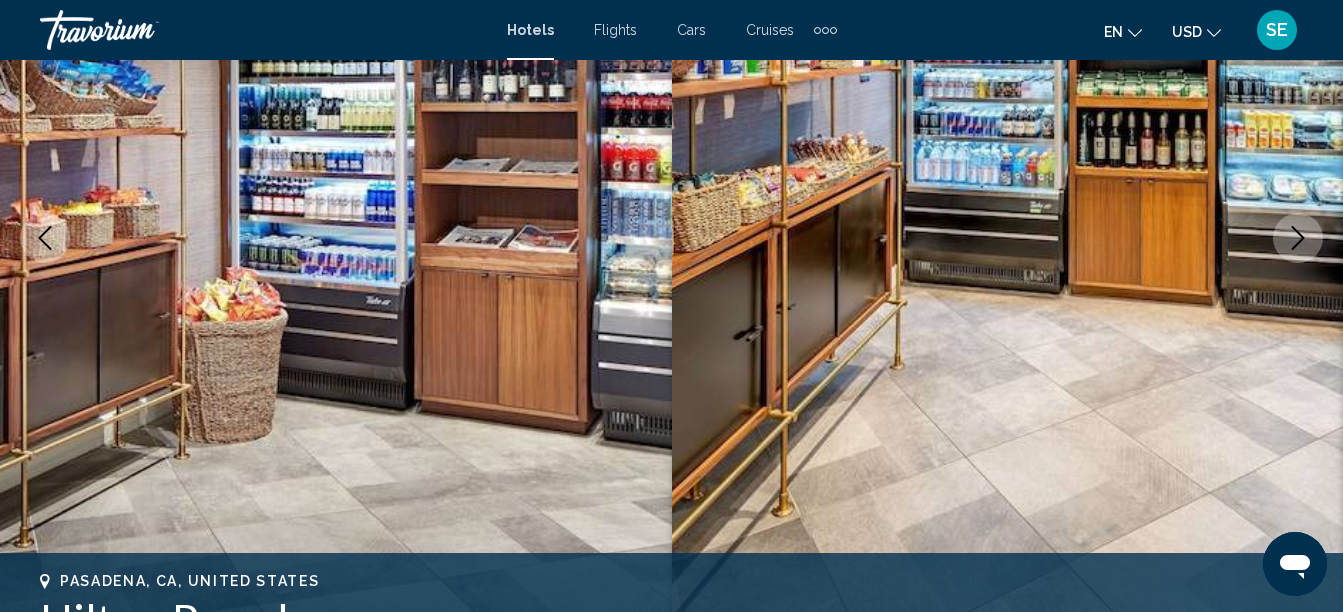 click 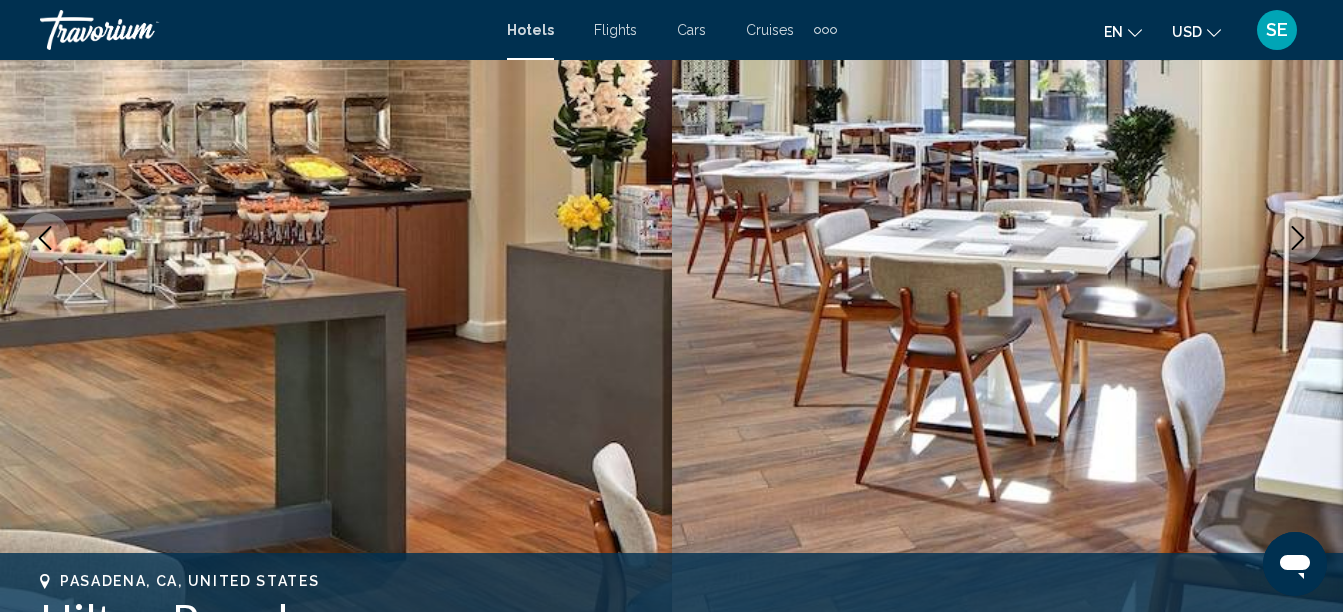 click 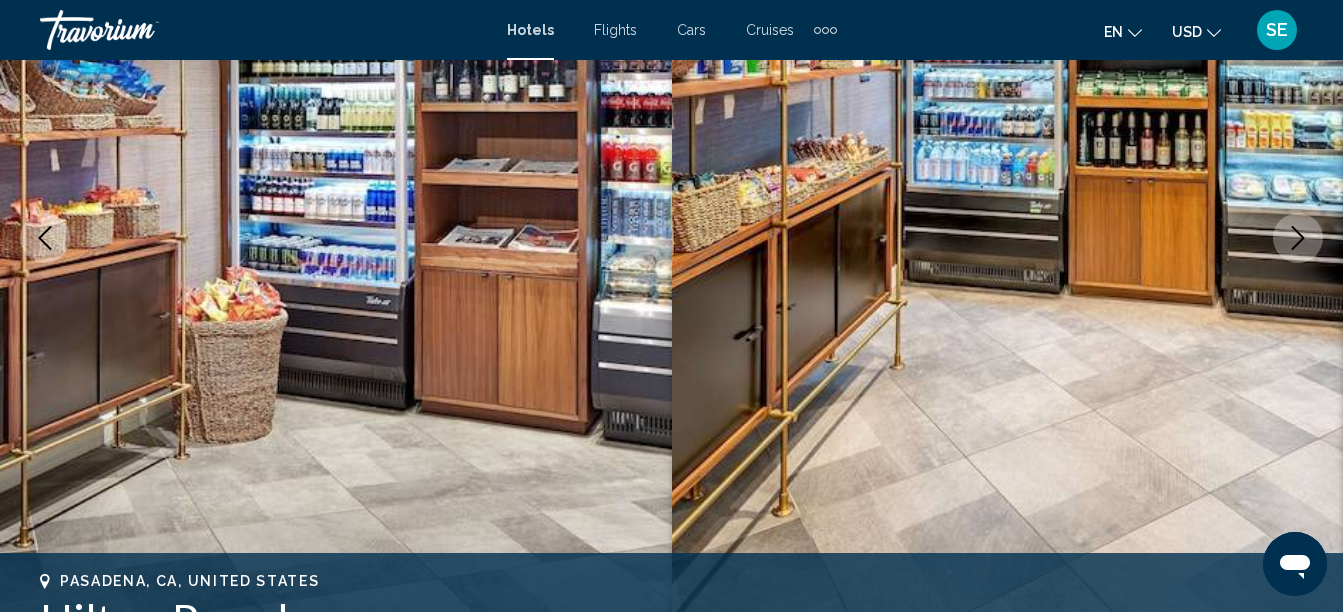 click 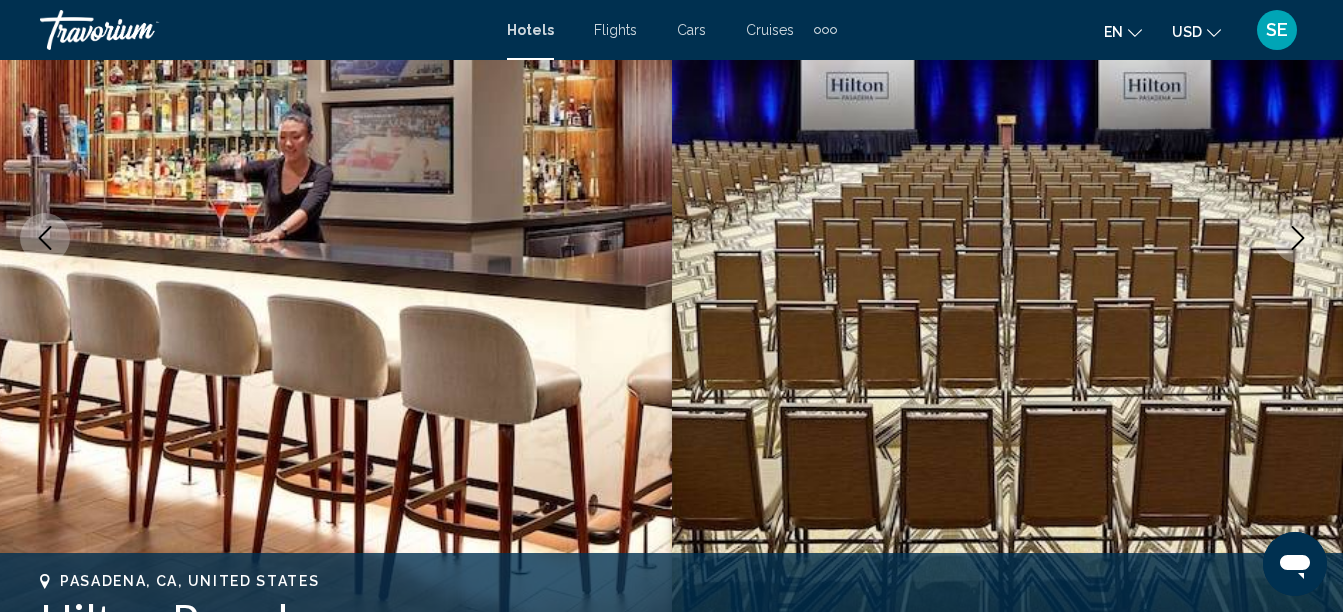 click 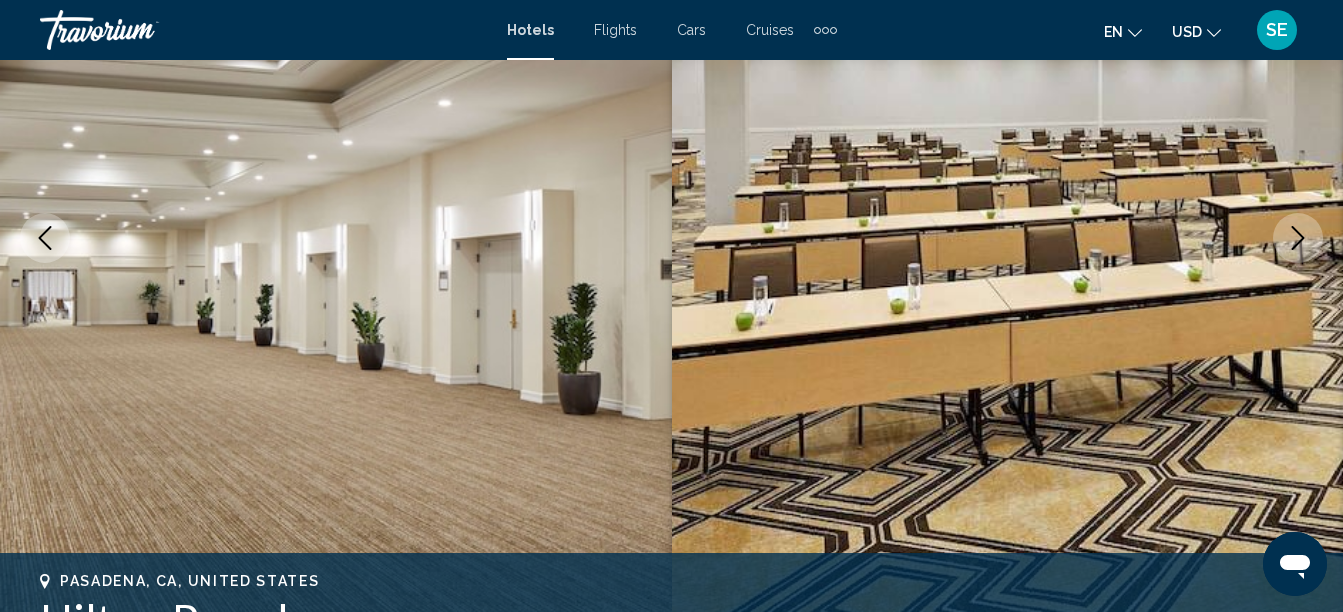 click 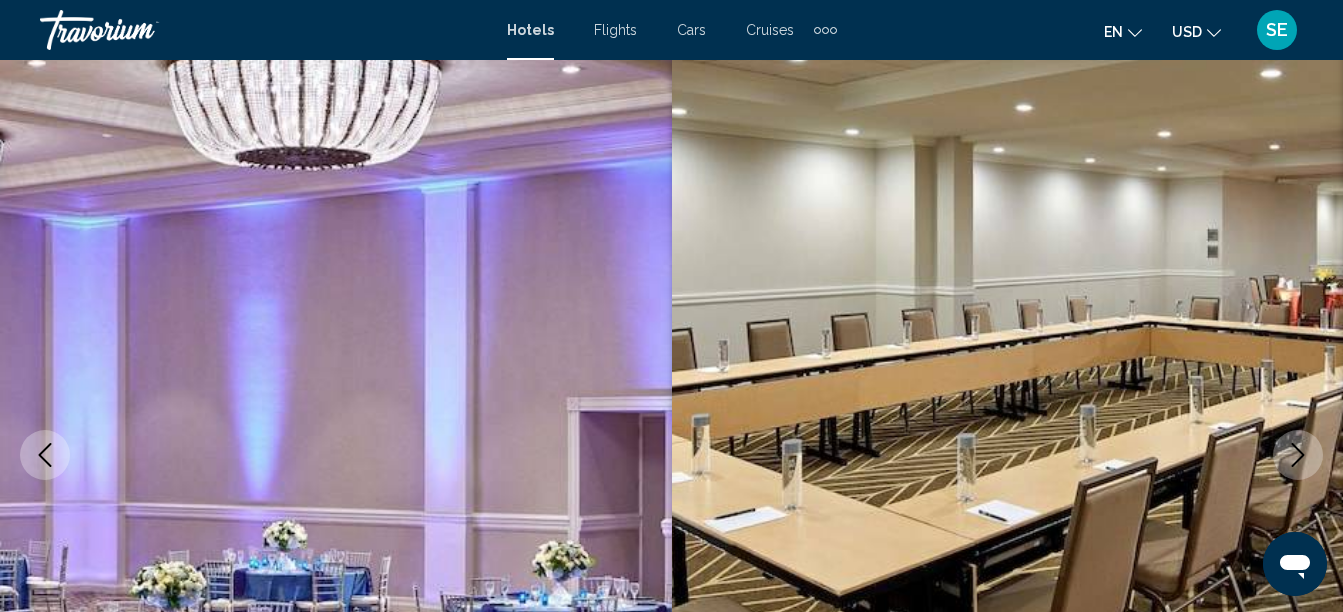 scroll, scrollTop: 0, scrollLeft: 0, axis: both 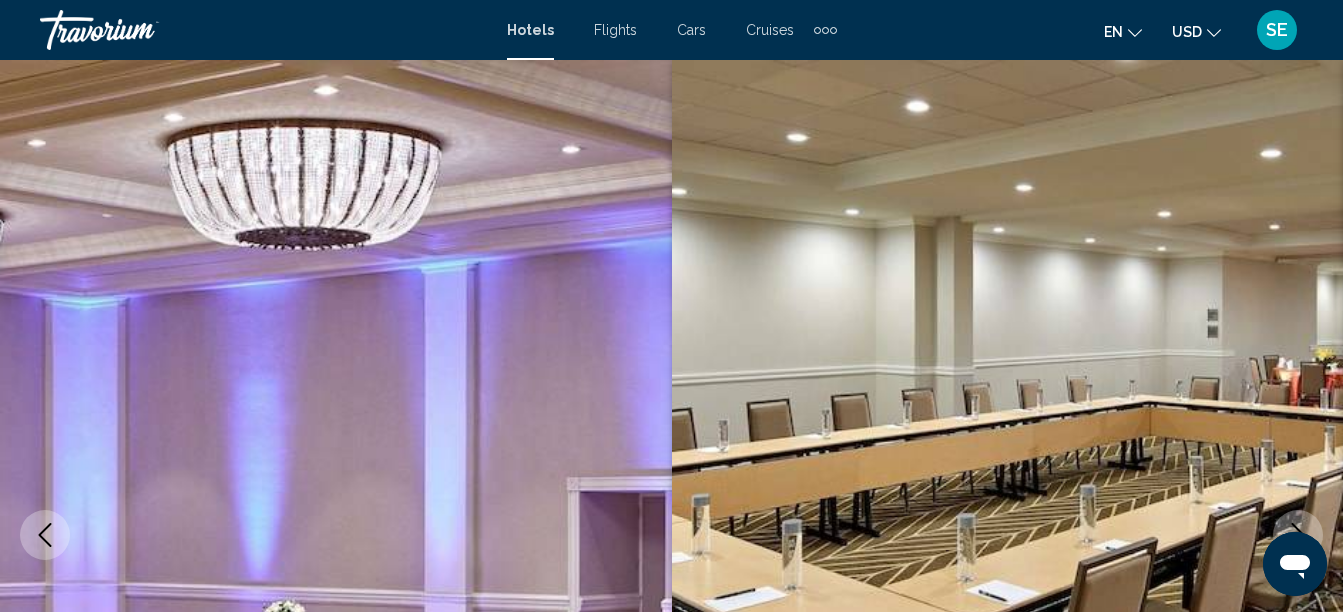 click 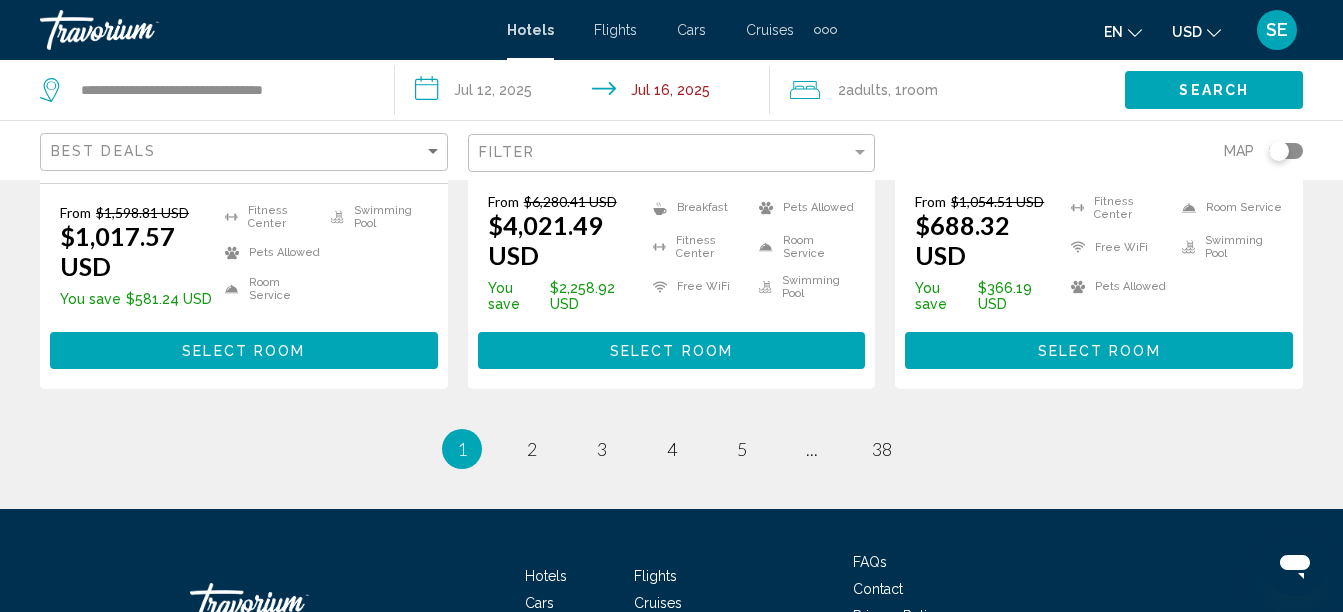 scroll, scrollTop: 2882, scrollLeft: 0, axis: vertical 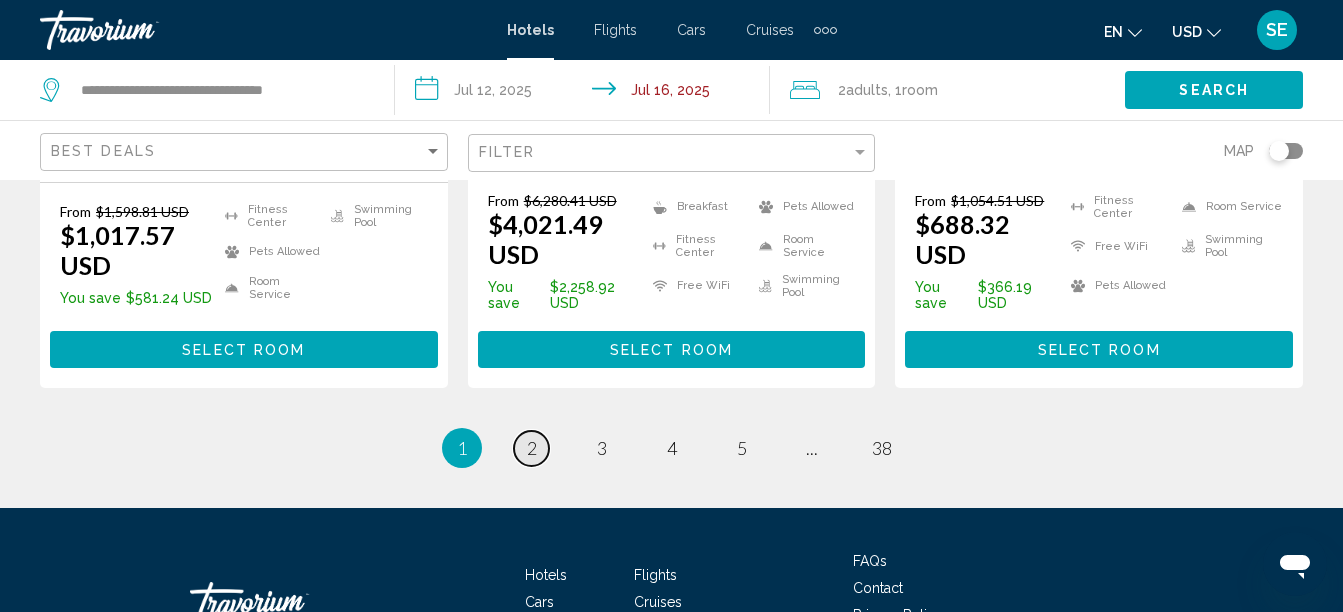 click on "2" at bounding box center [532, 448] 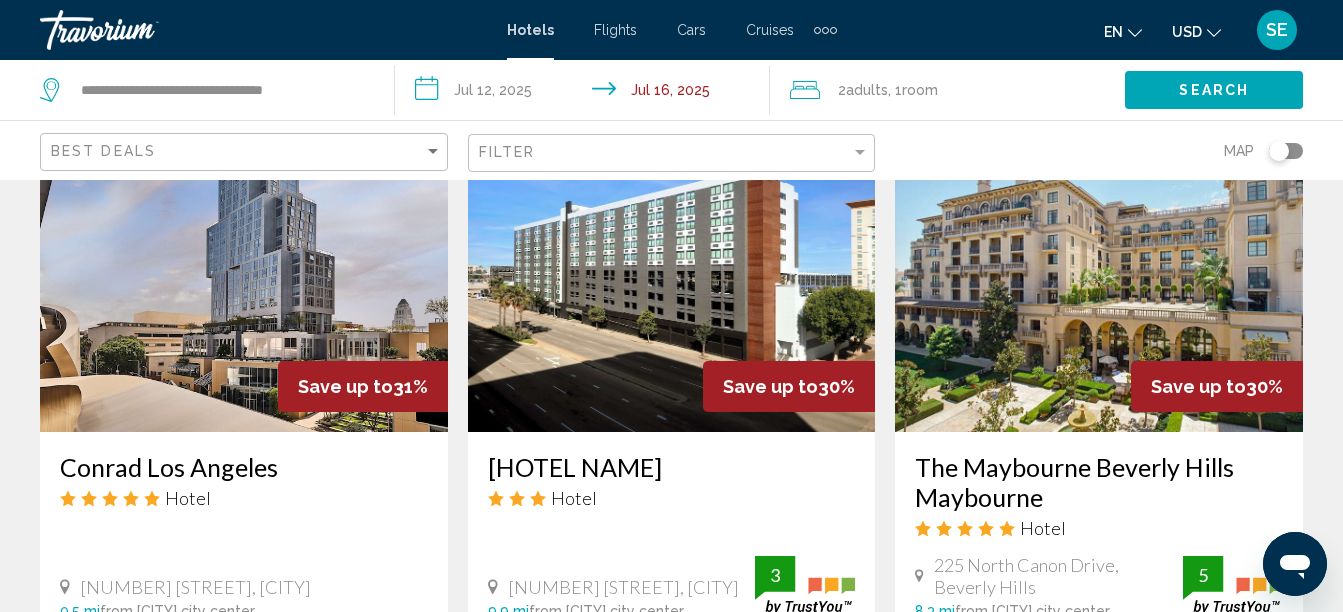 scroll, scrollTop: 2388, scrollLeft: 0, axis: vertical 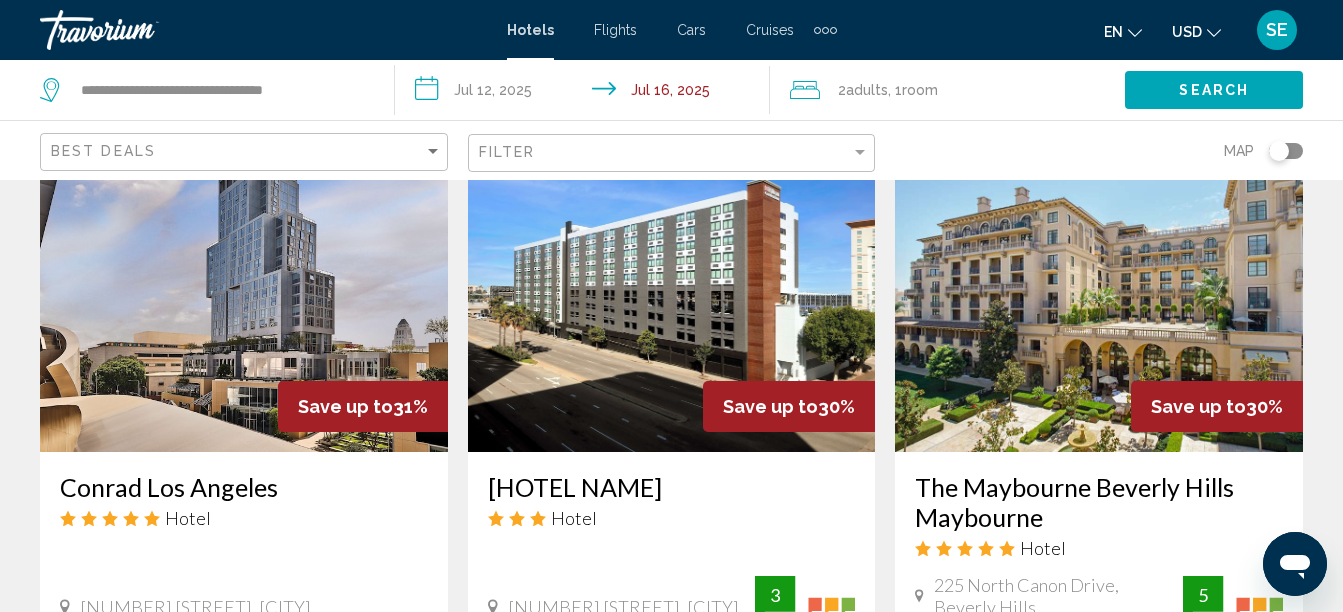 click on "[HOTEL NAME]" at bounding box center (672, 487) 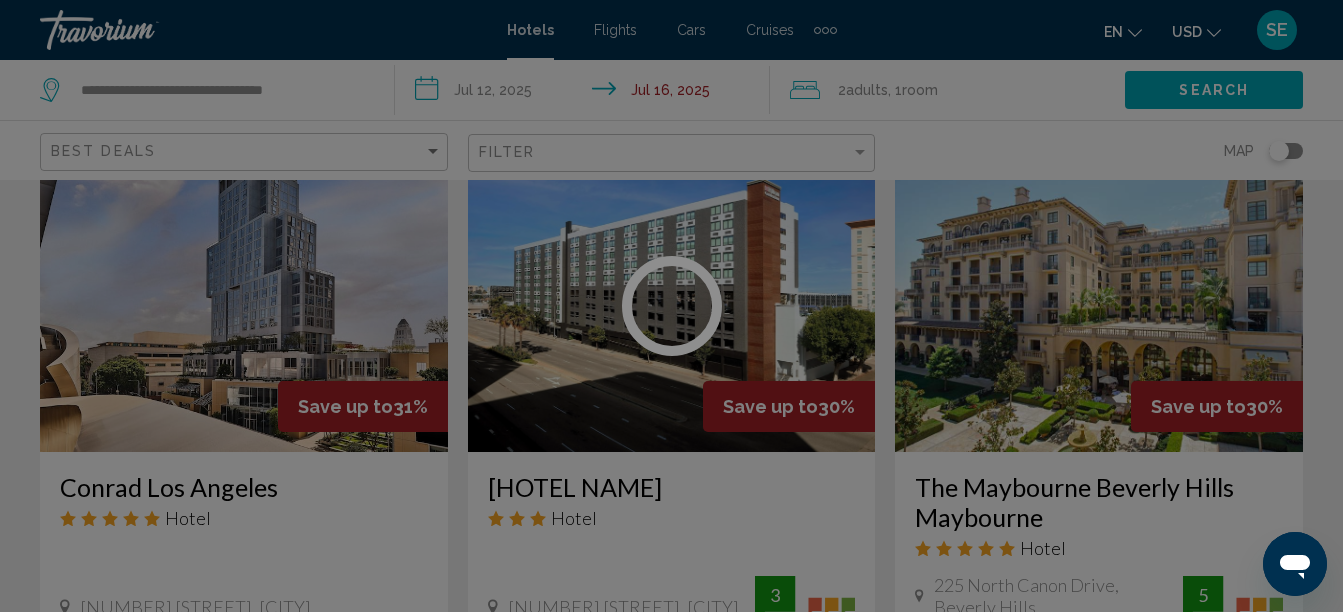 click at bounding box center [671, 306] 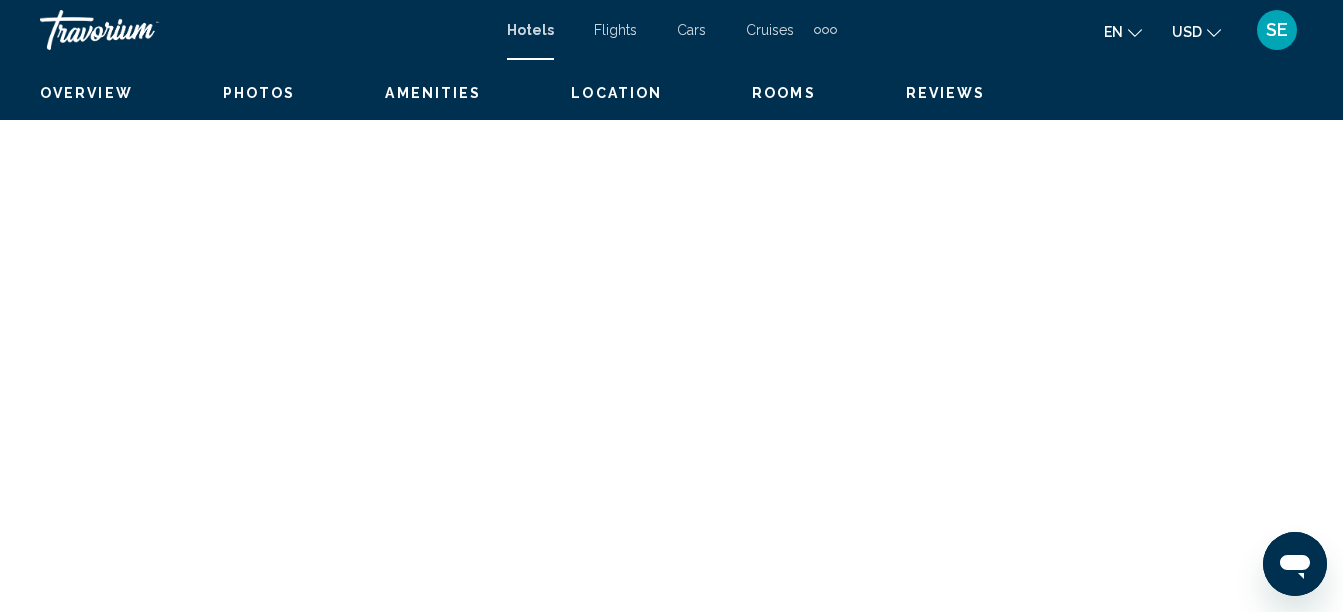 scroll, scrollTop: 229, scrollLeft: 0, axis: vertical 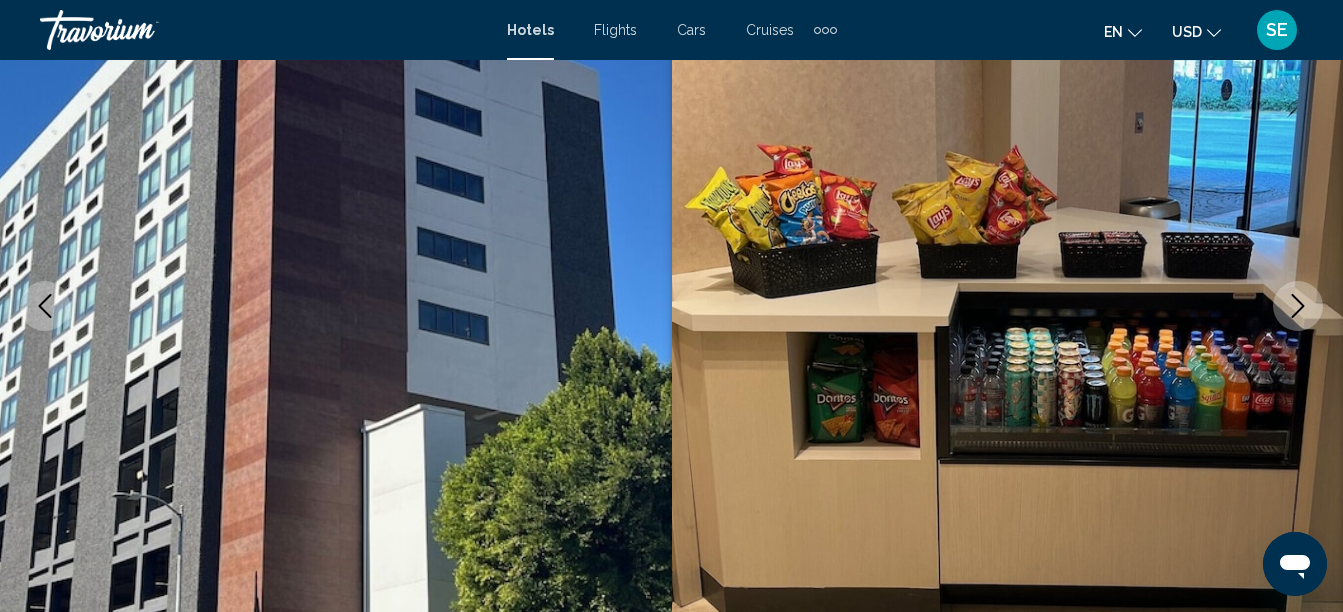 click at bounding box center (1008, 306) 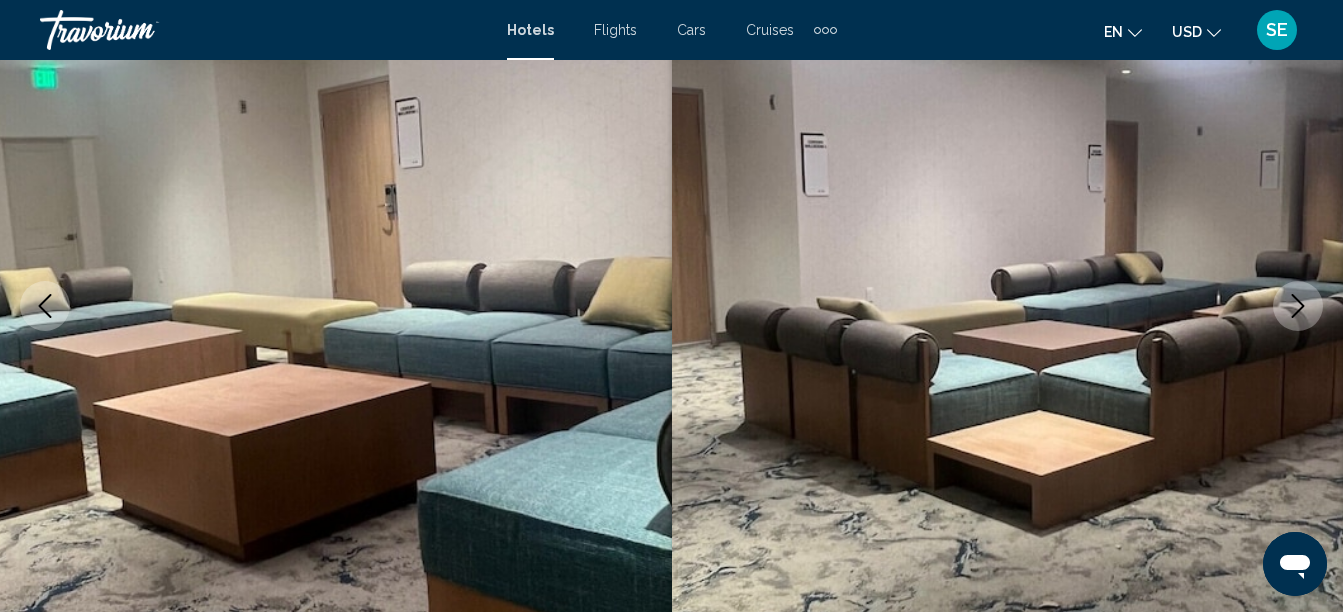 click 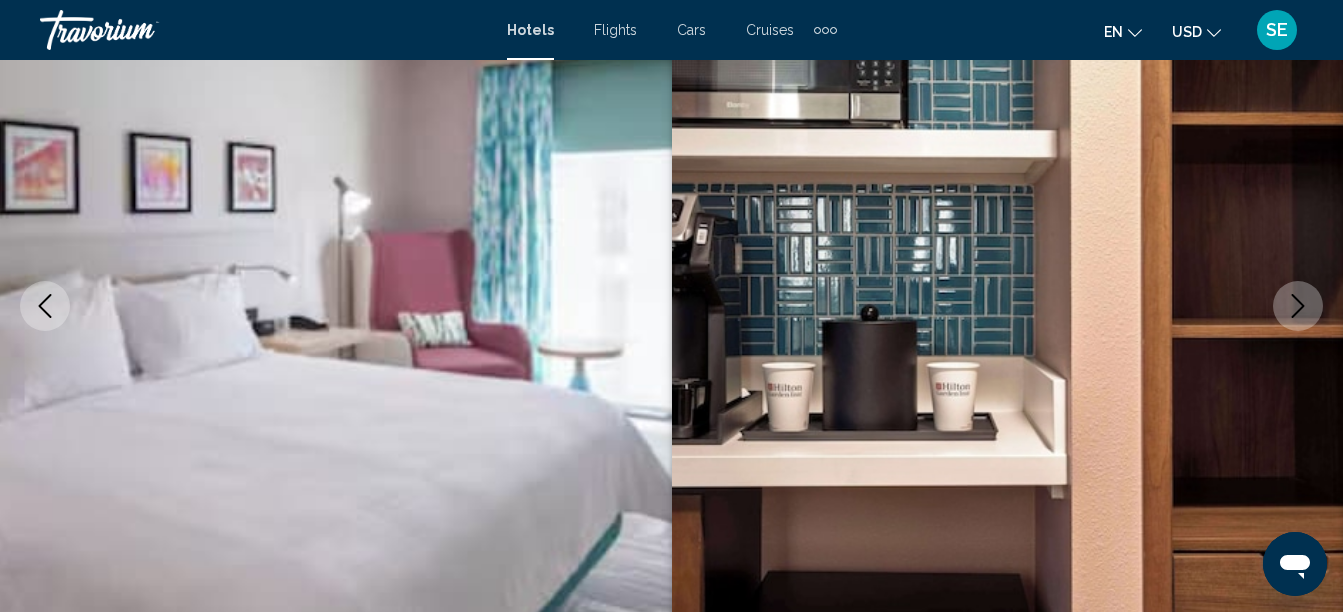 click 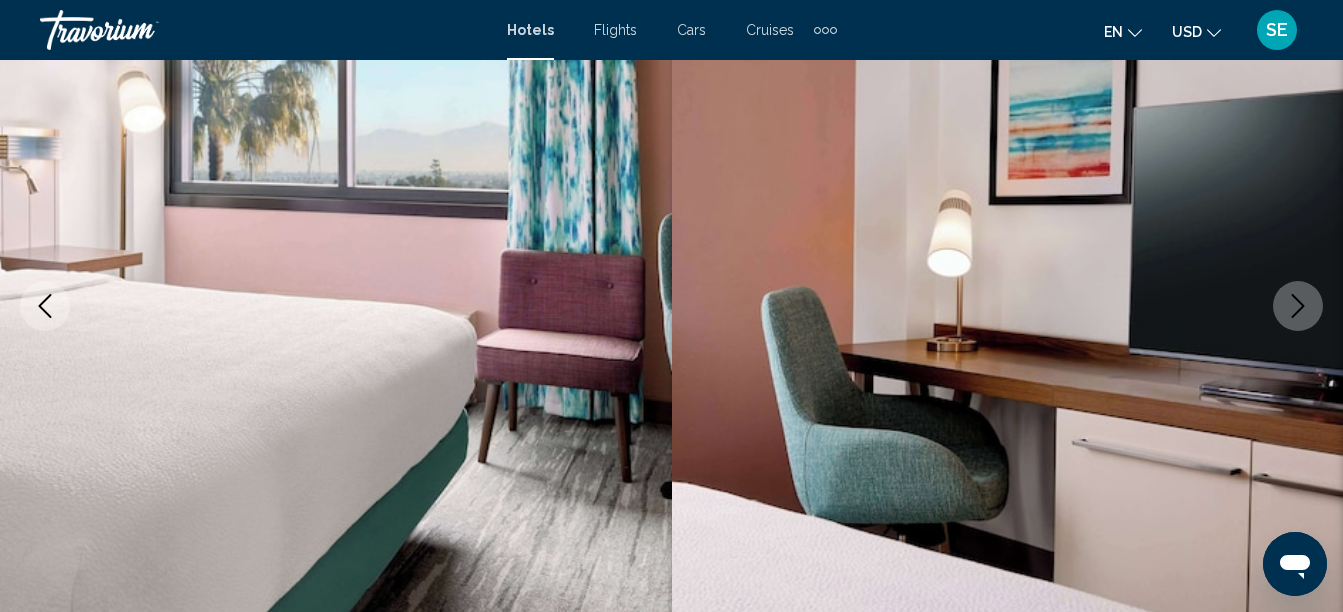 click 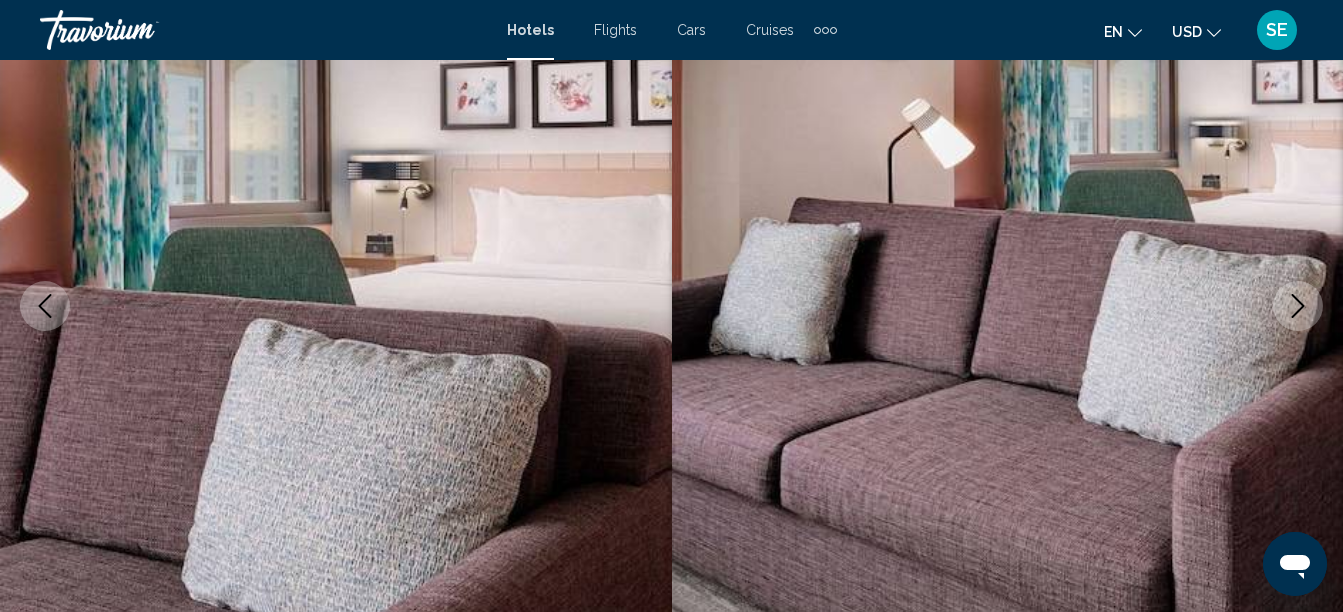 click 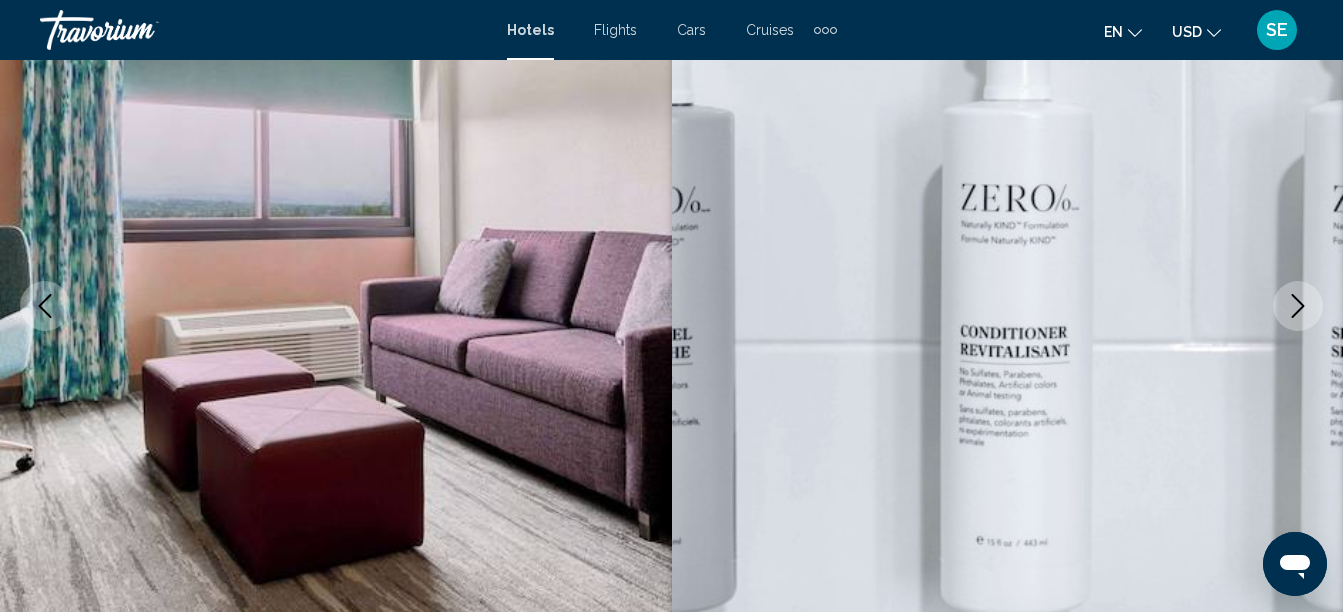 click 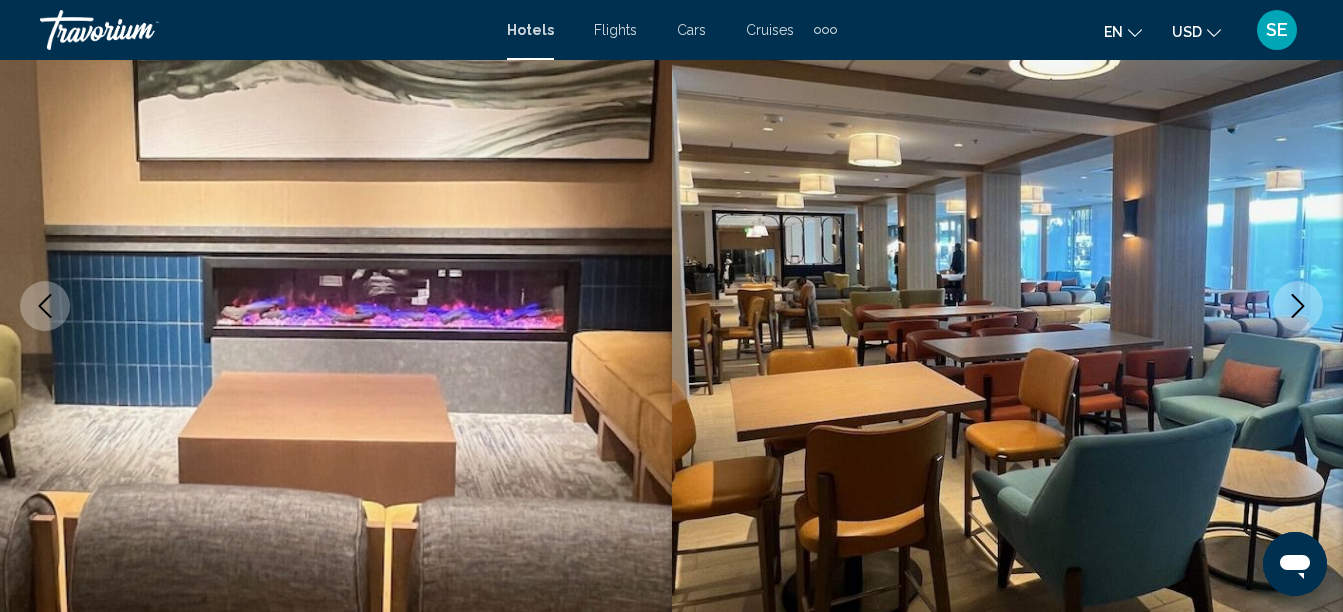 click 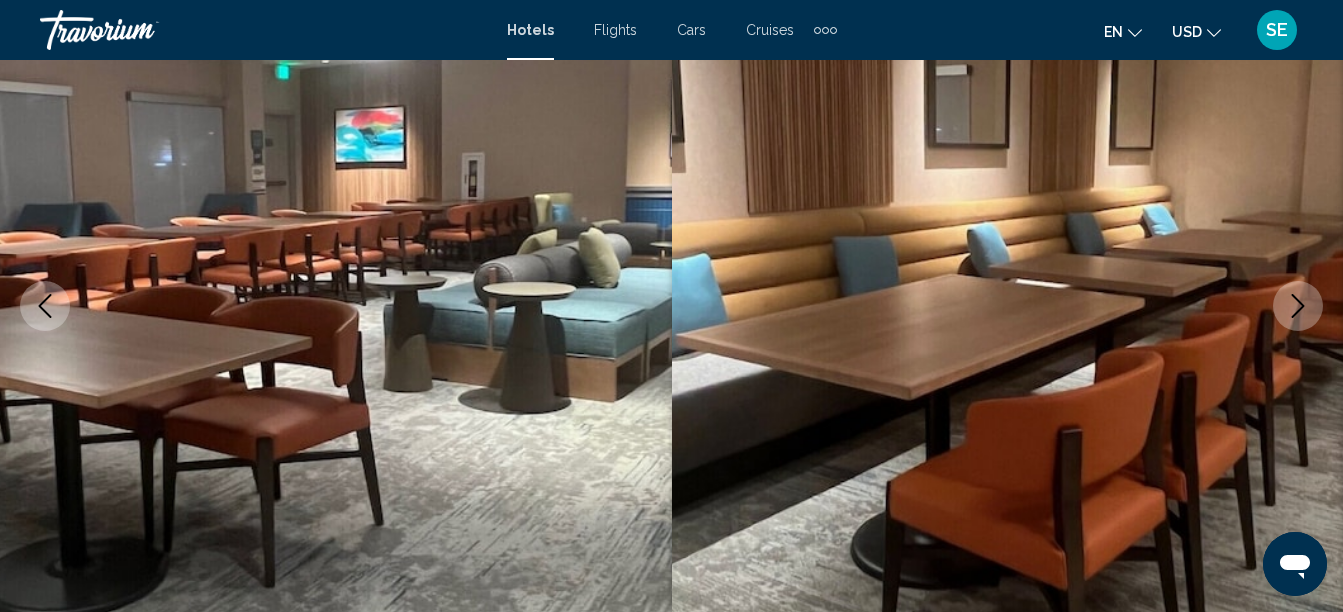 click 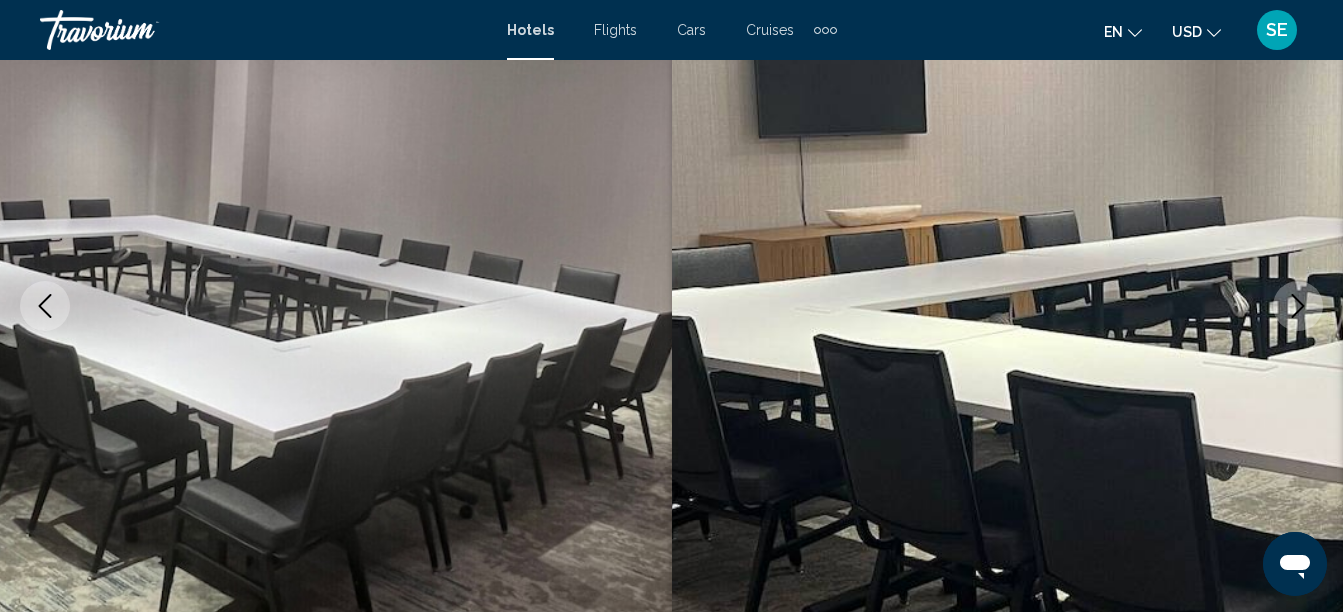 click 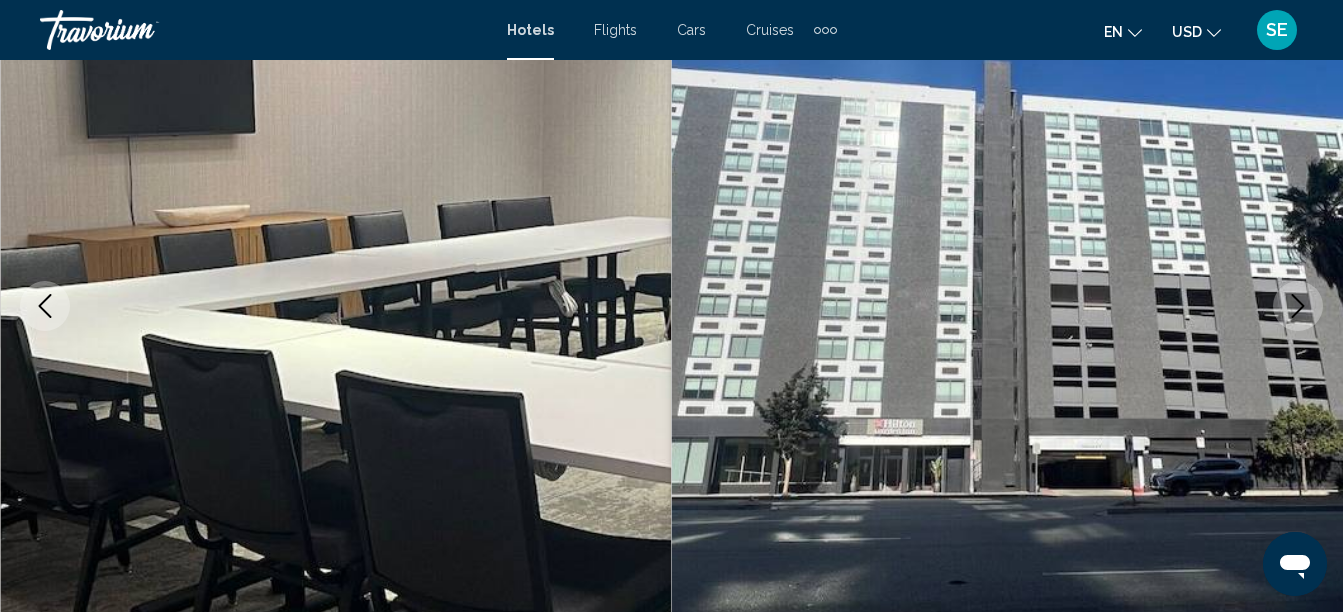 click 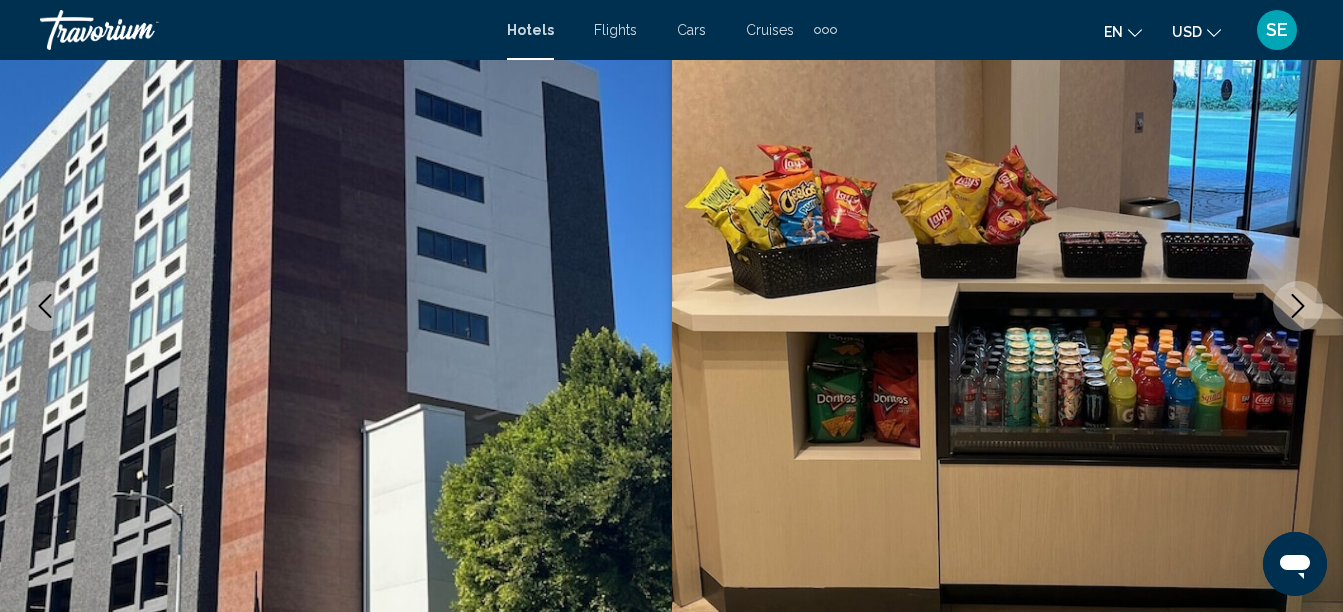 click 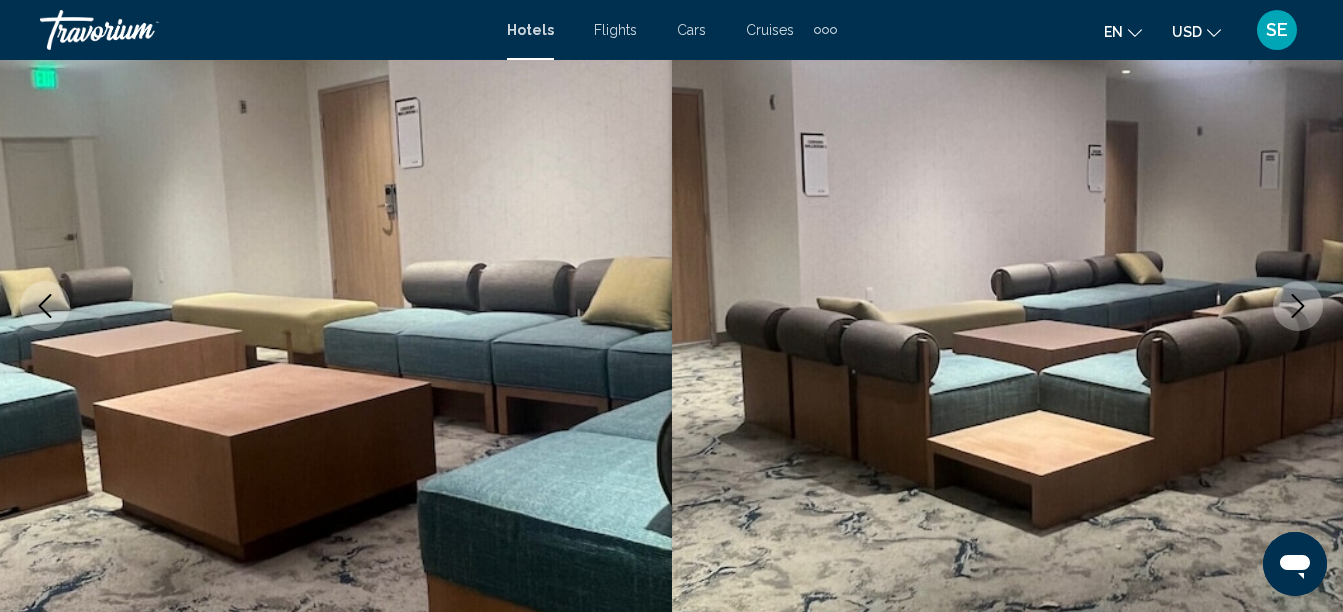 click 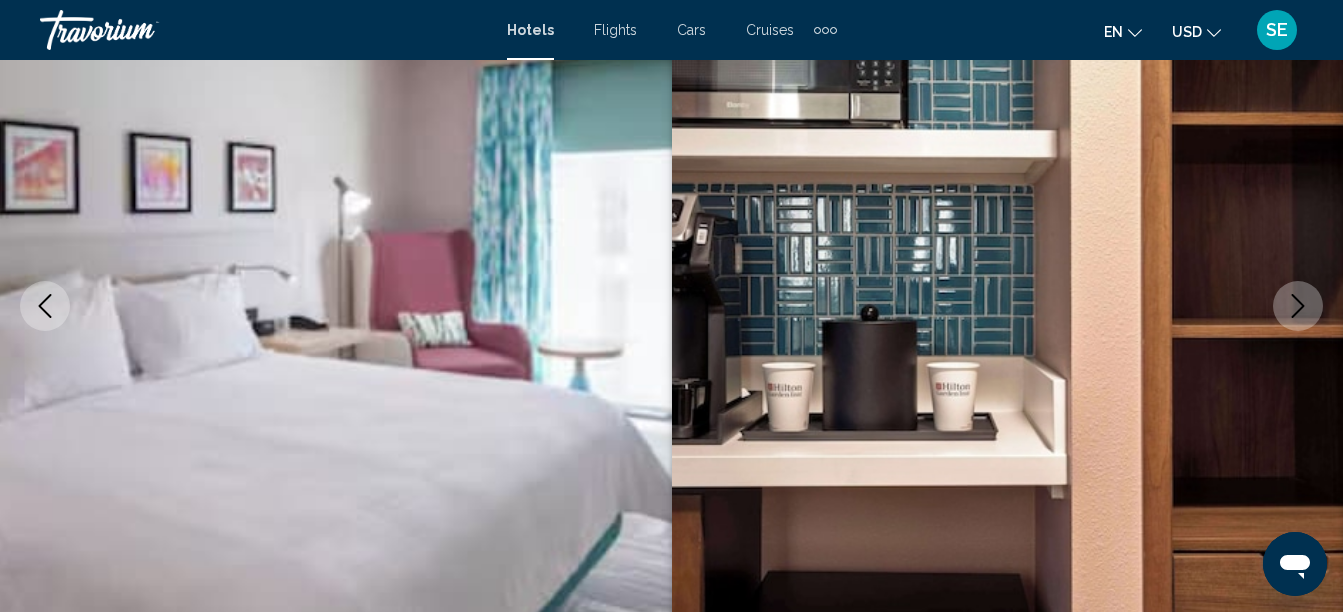 click 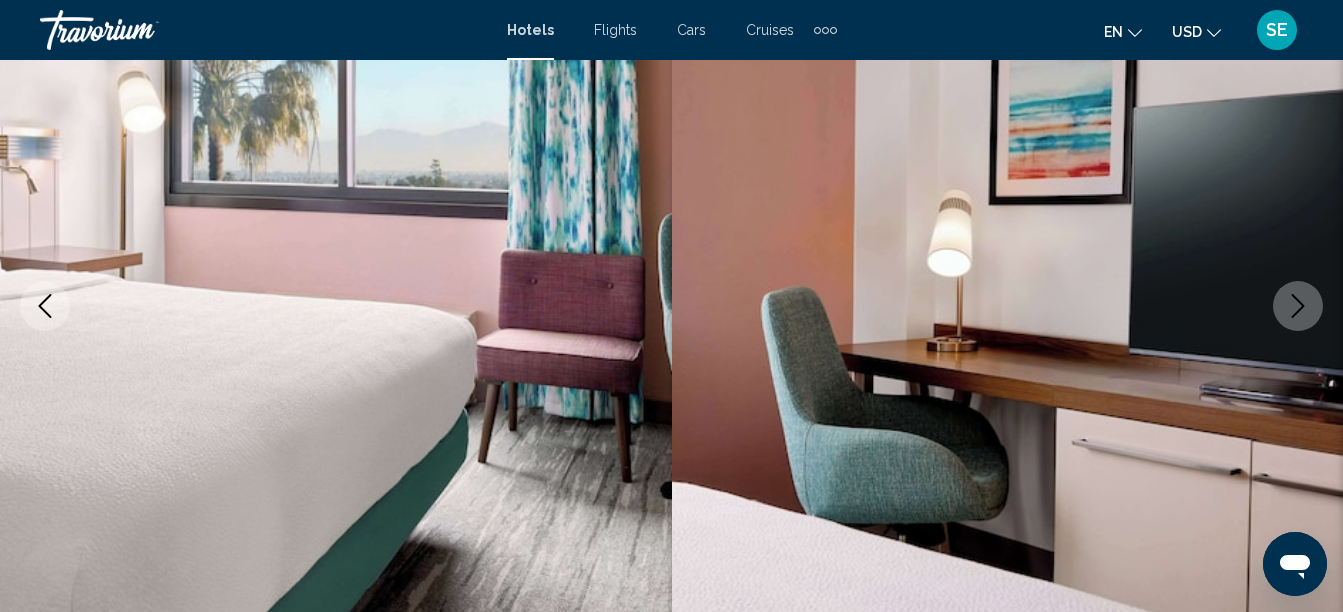click 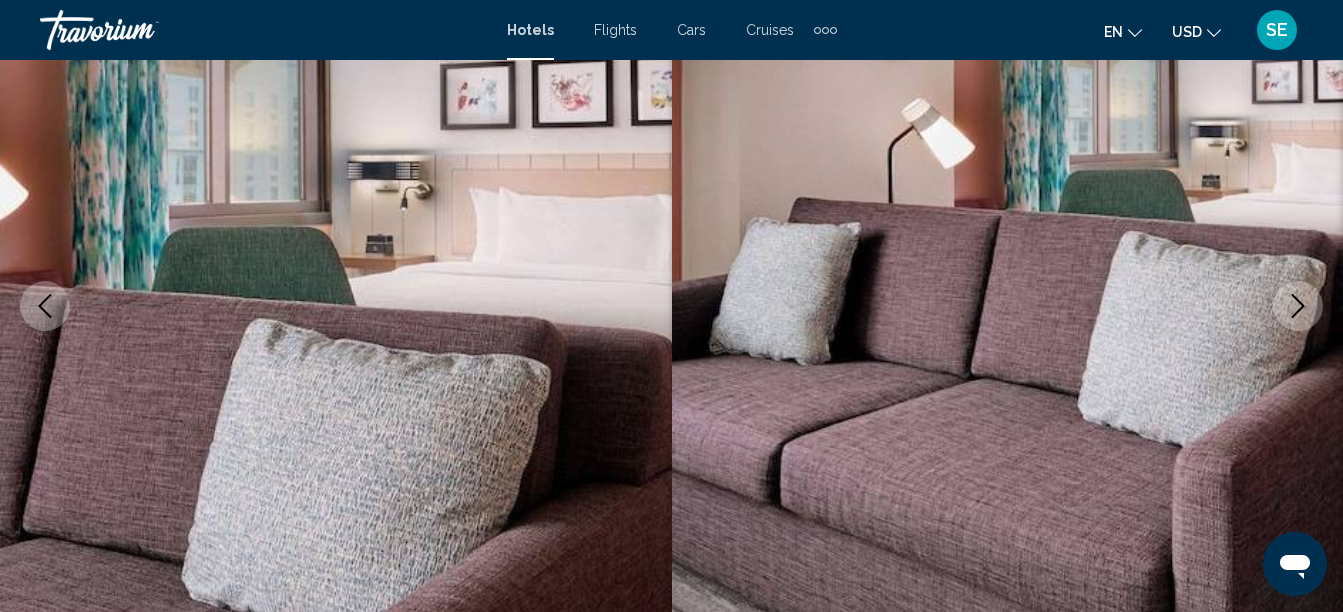 click 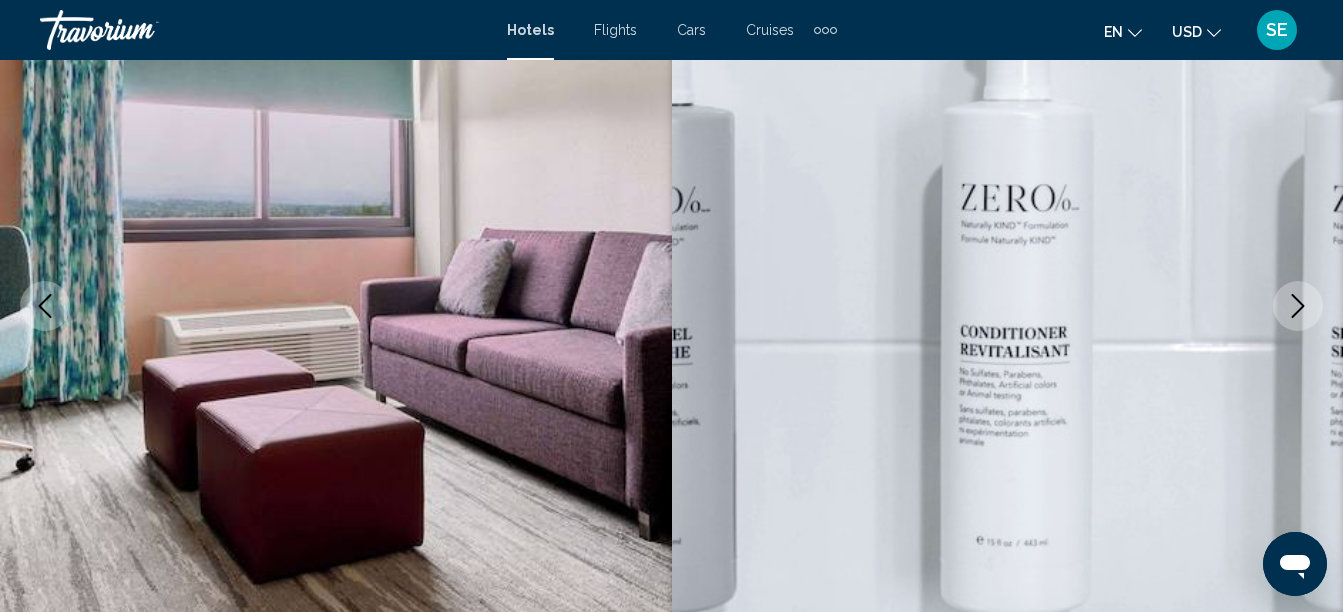click 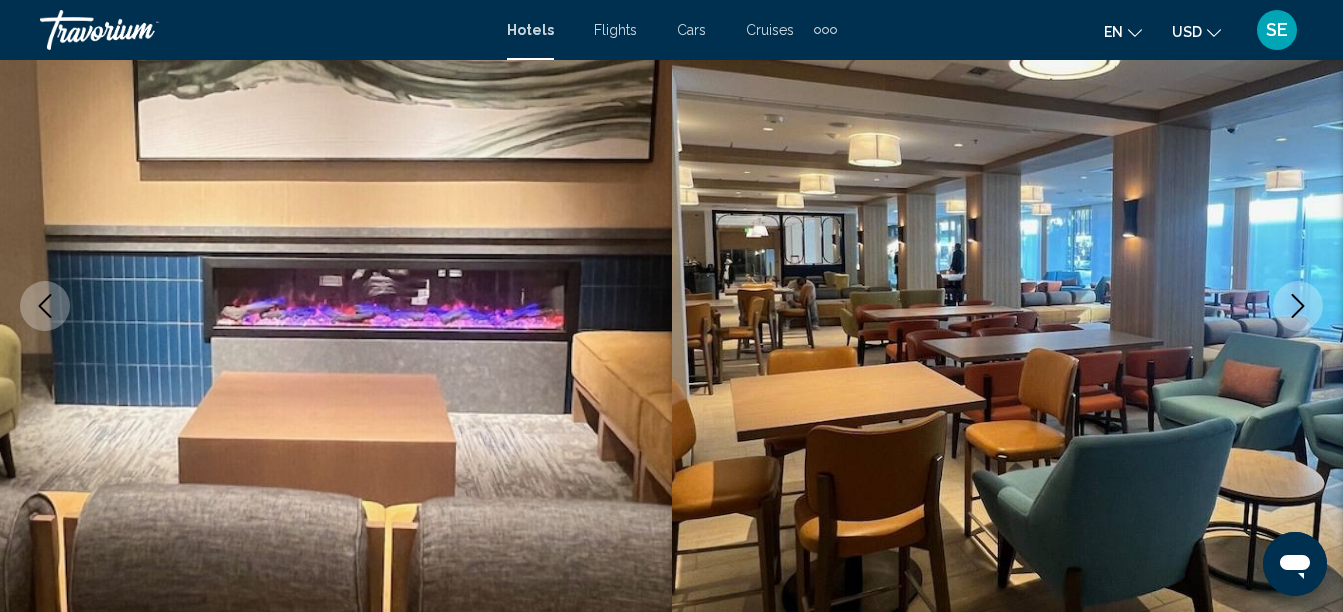 click 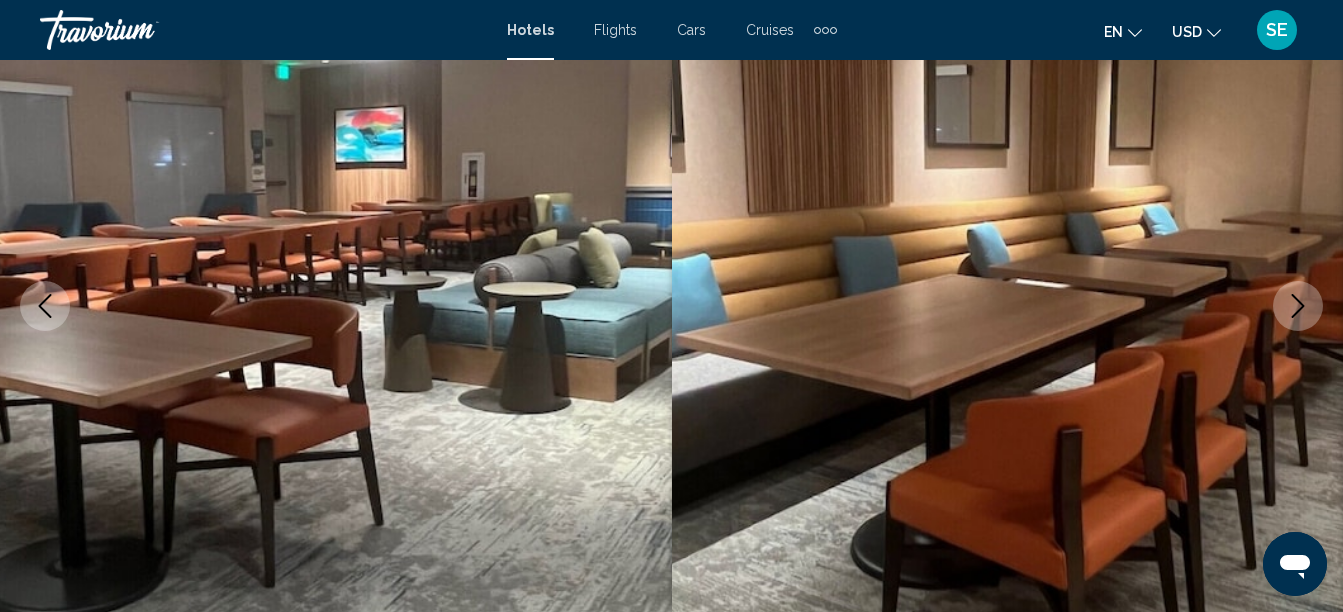 click 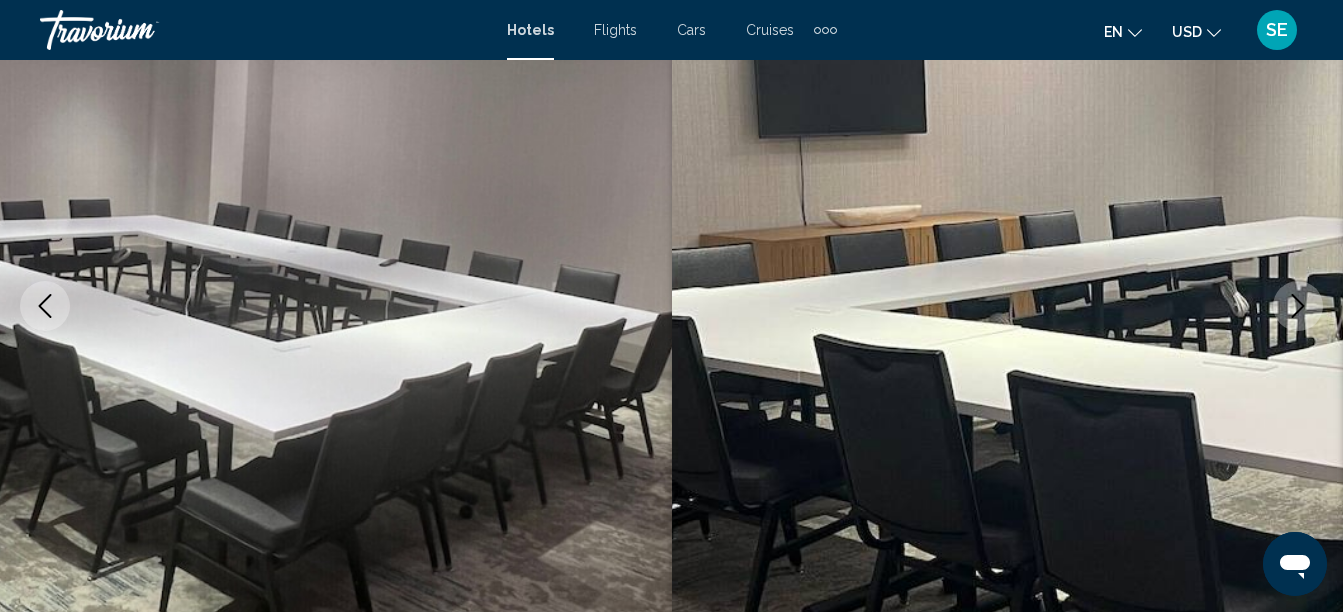 click 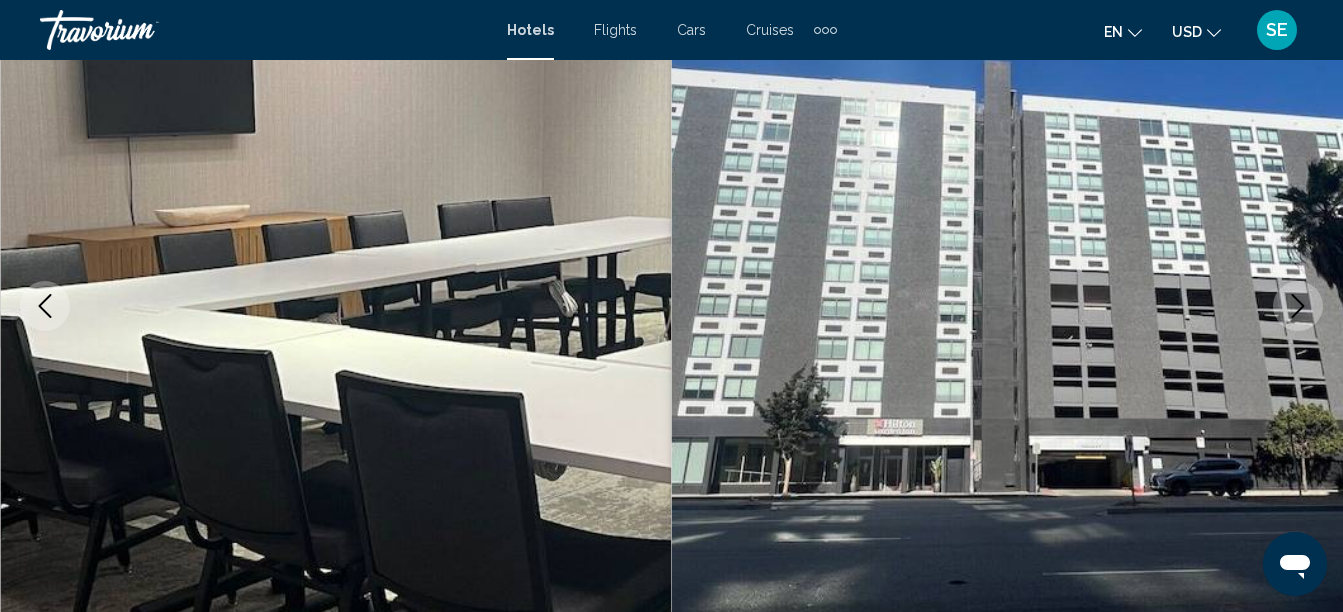 click 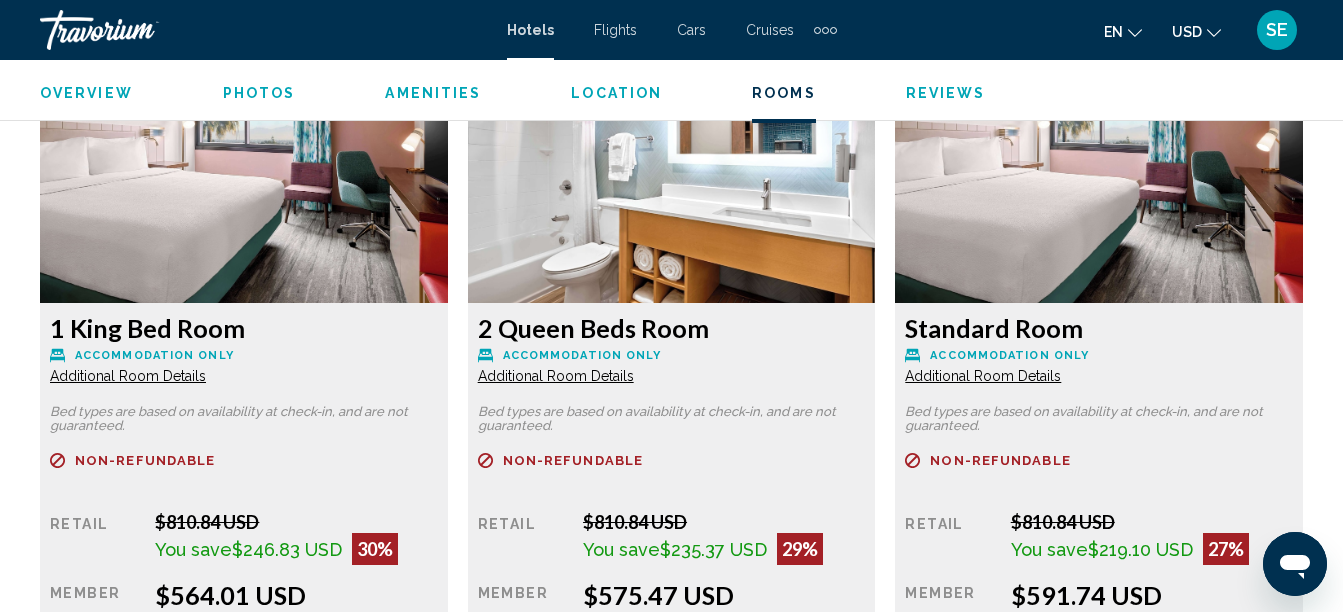 scroll, scrollTop: 3130, scrollLeft: 0, axis: vertical 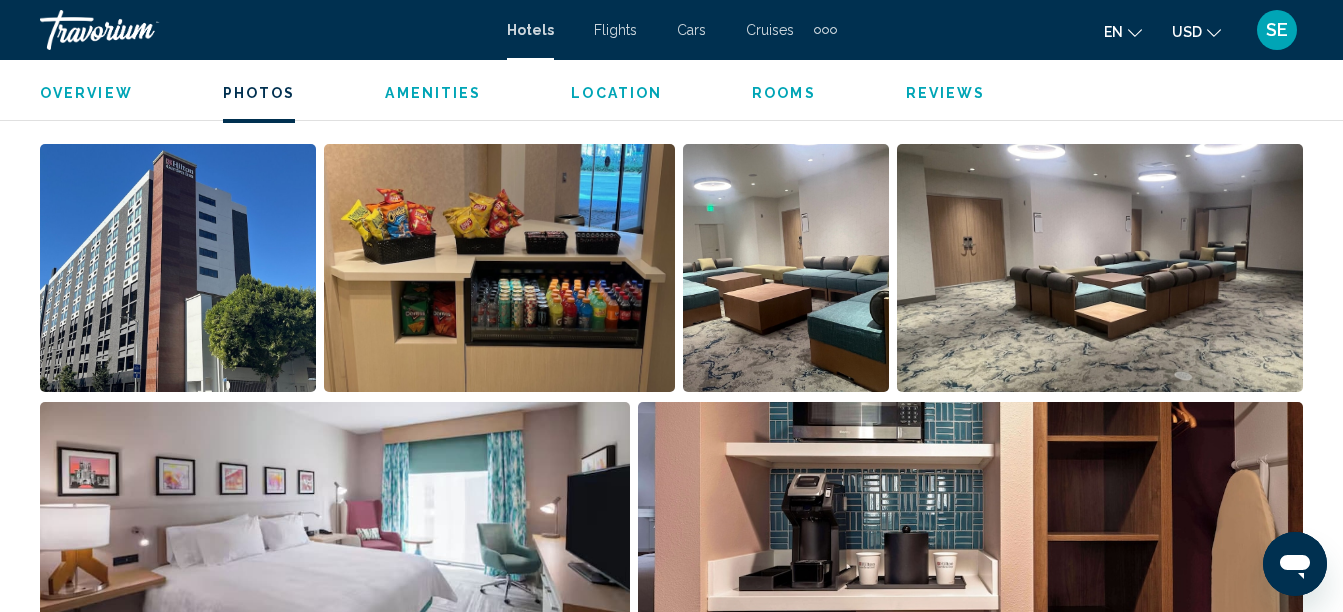 click at bounding box center (178, 268) 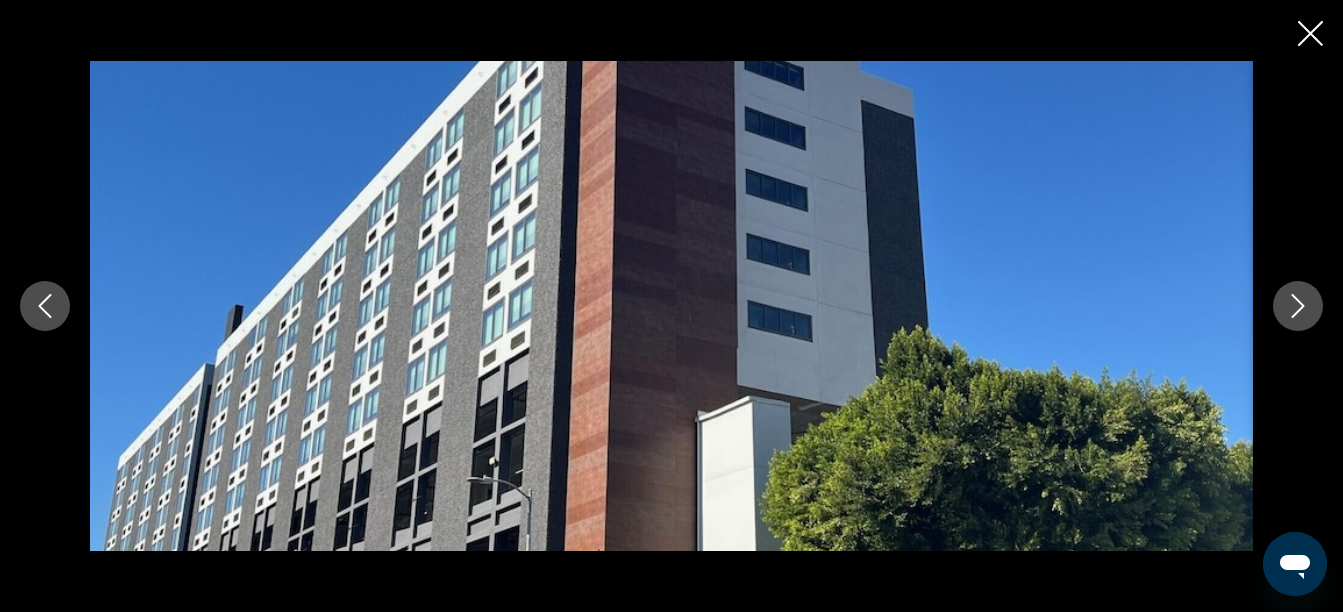 click 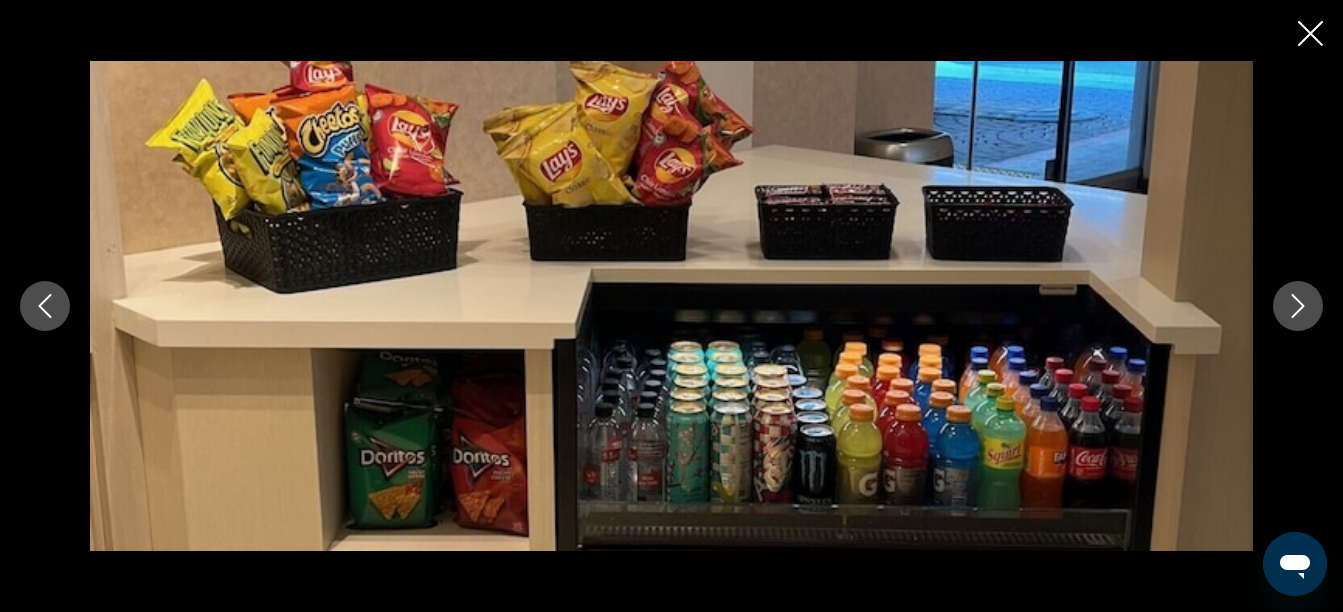 click 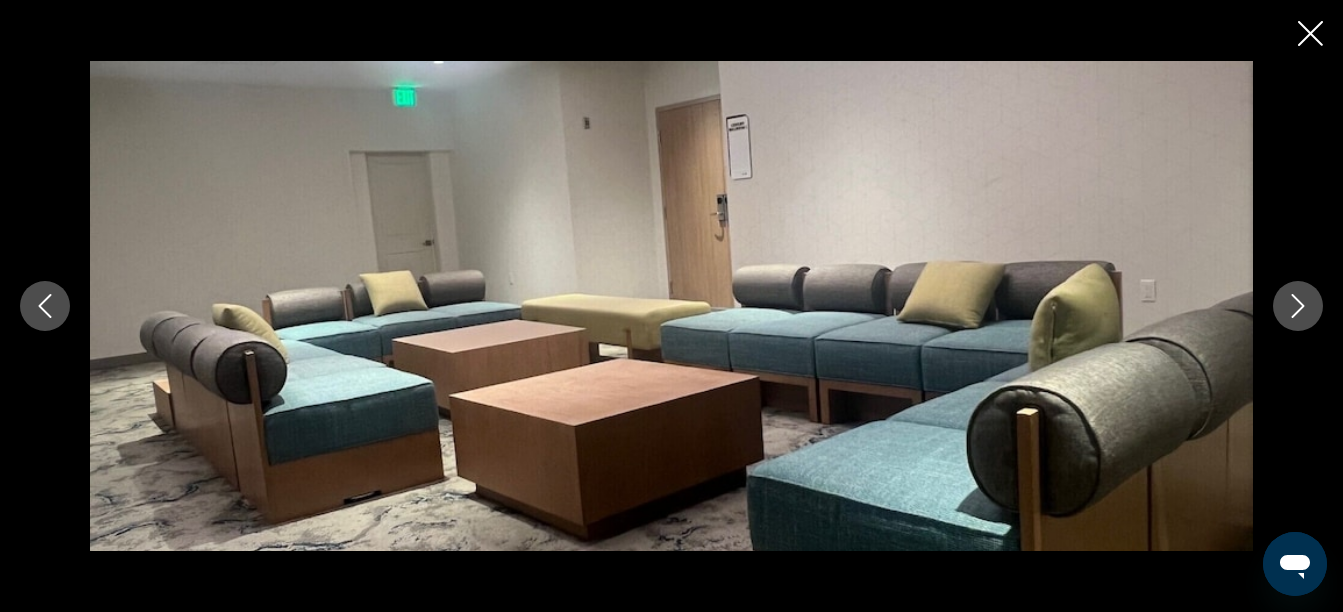click 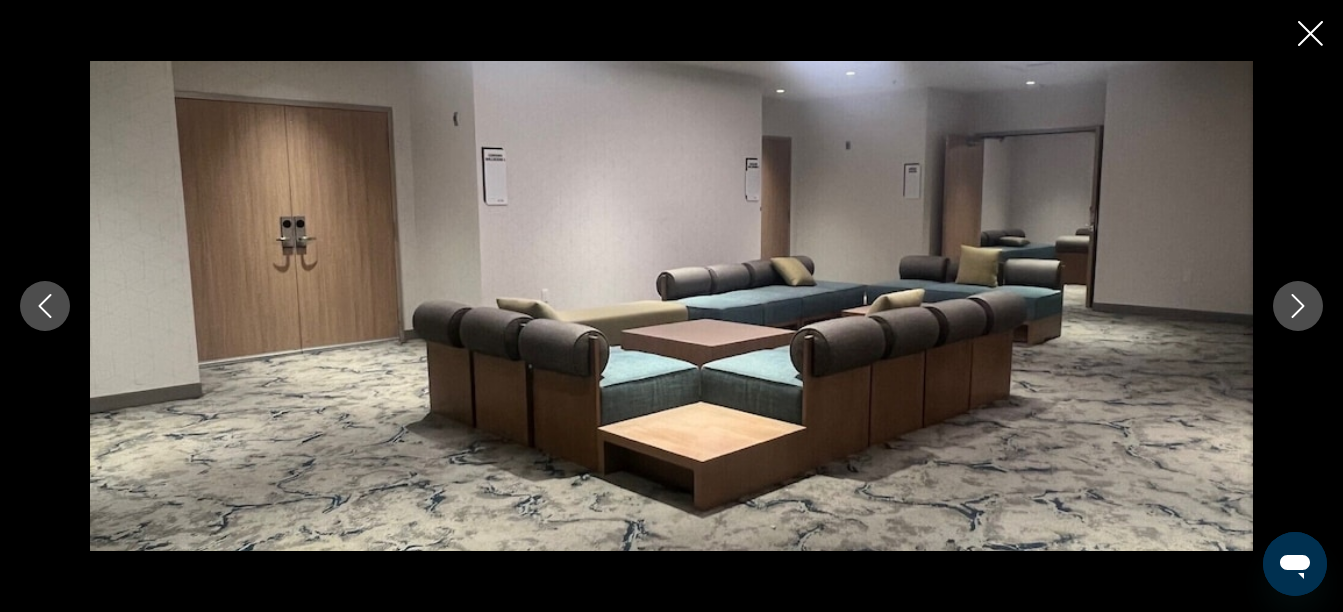 click 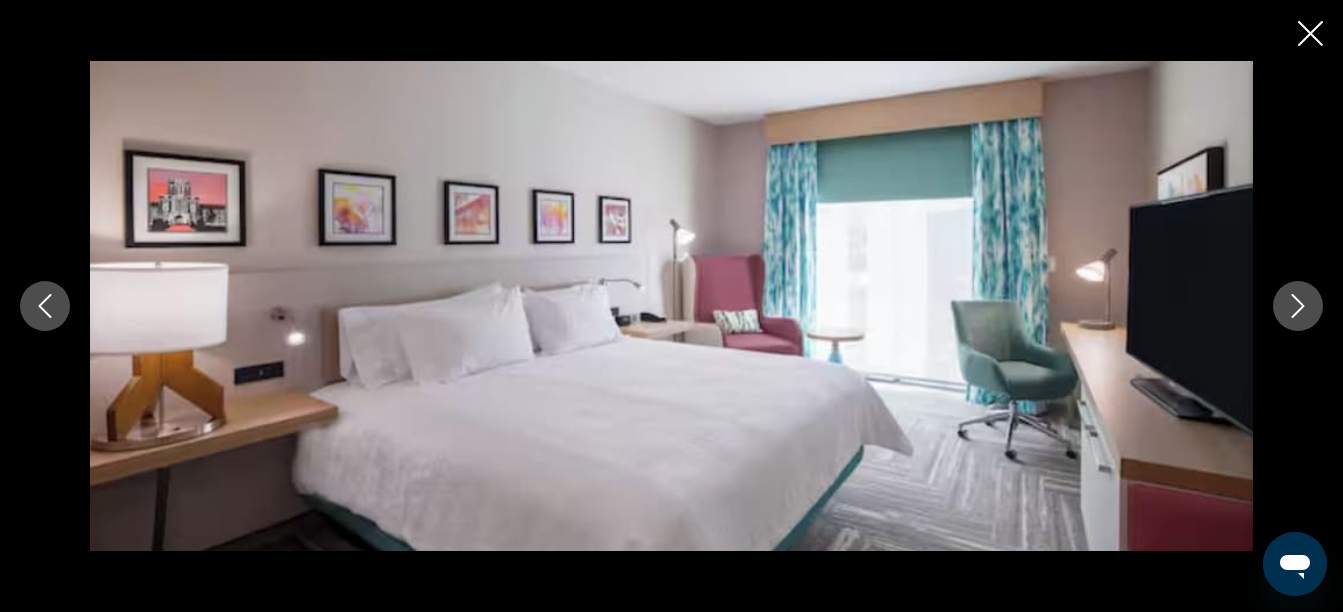 click 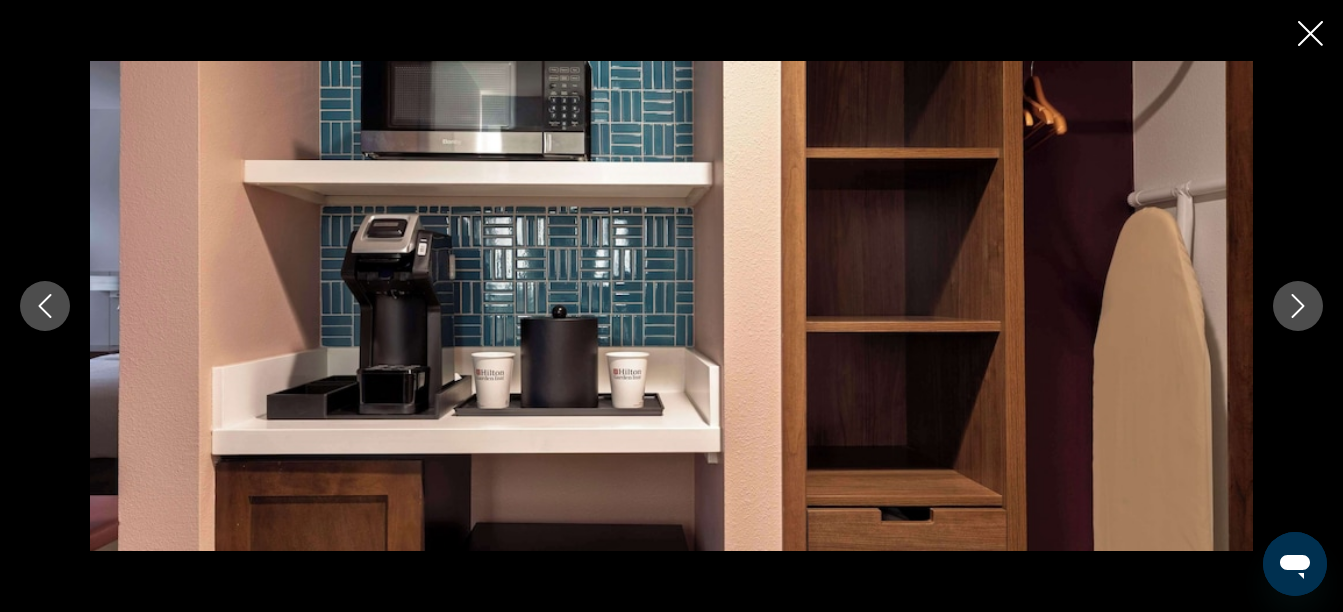 click 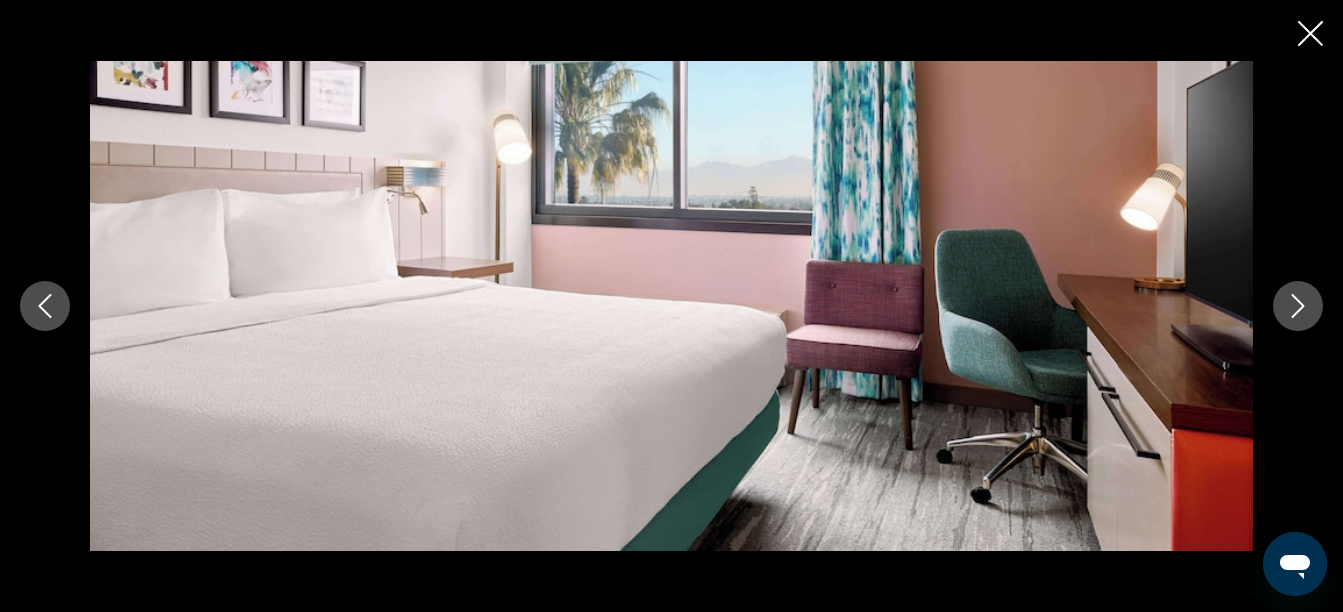 click 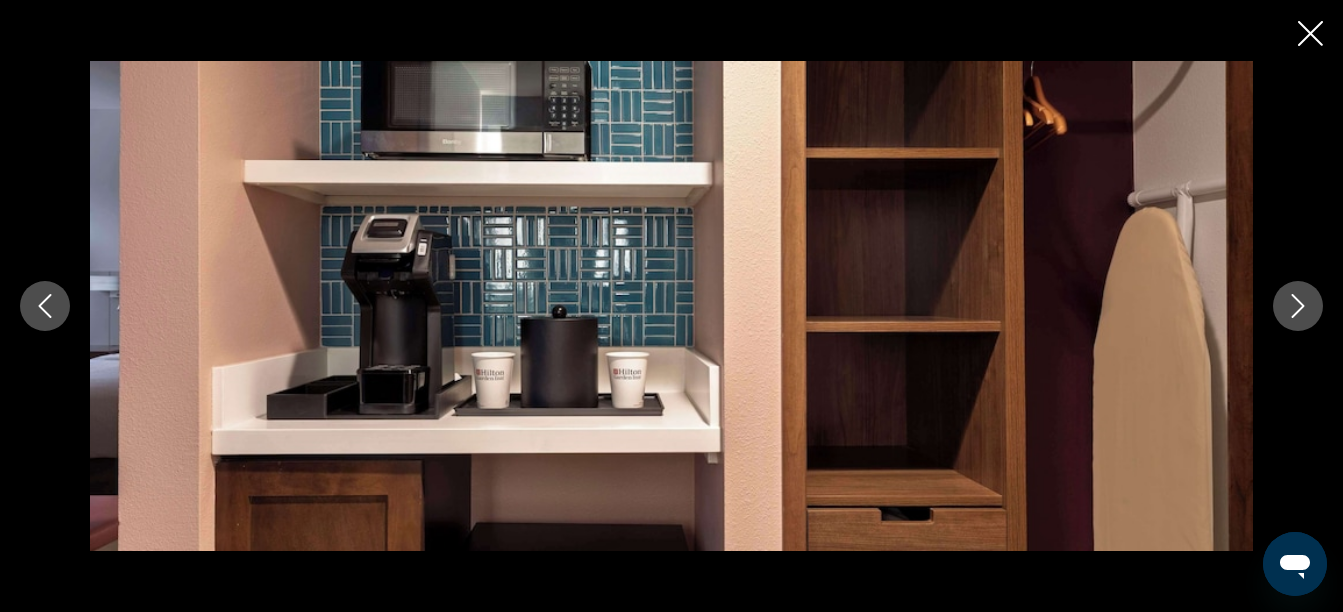 click 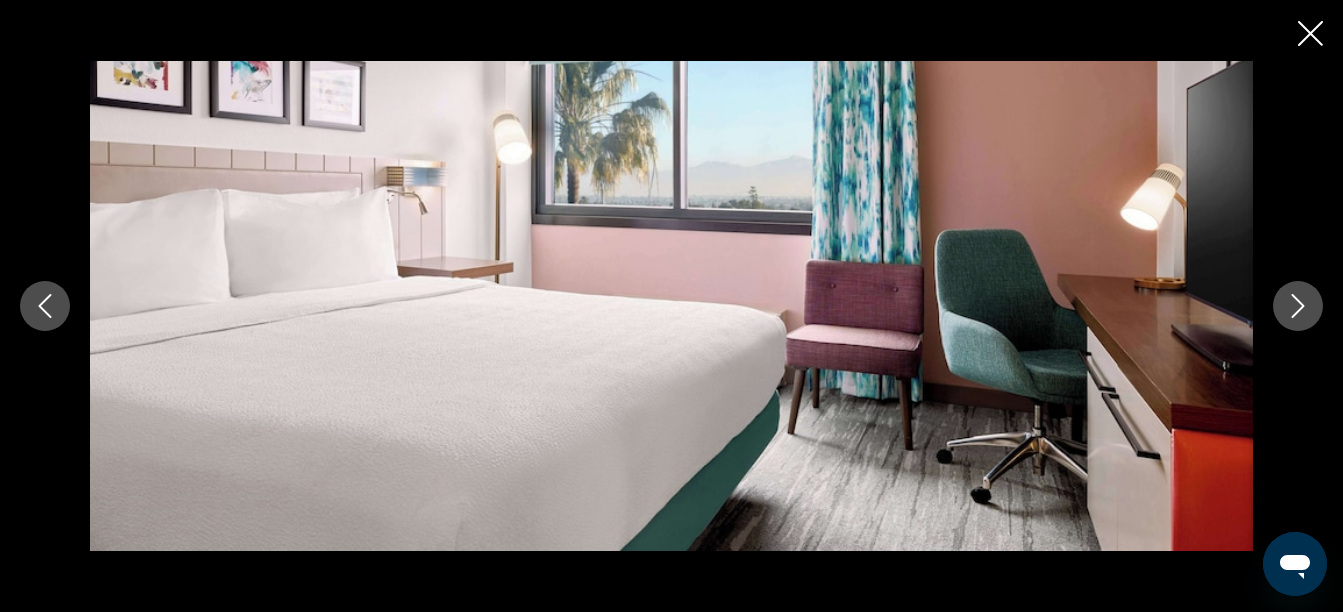click 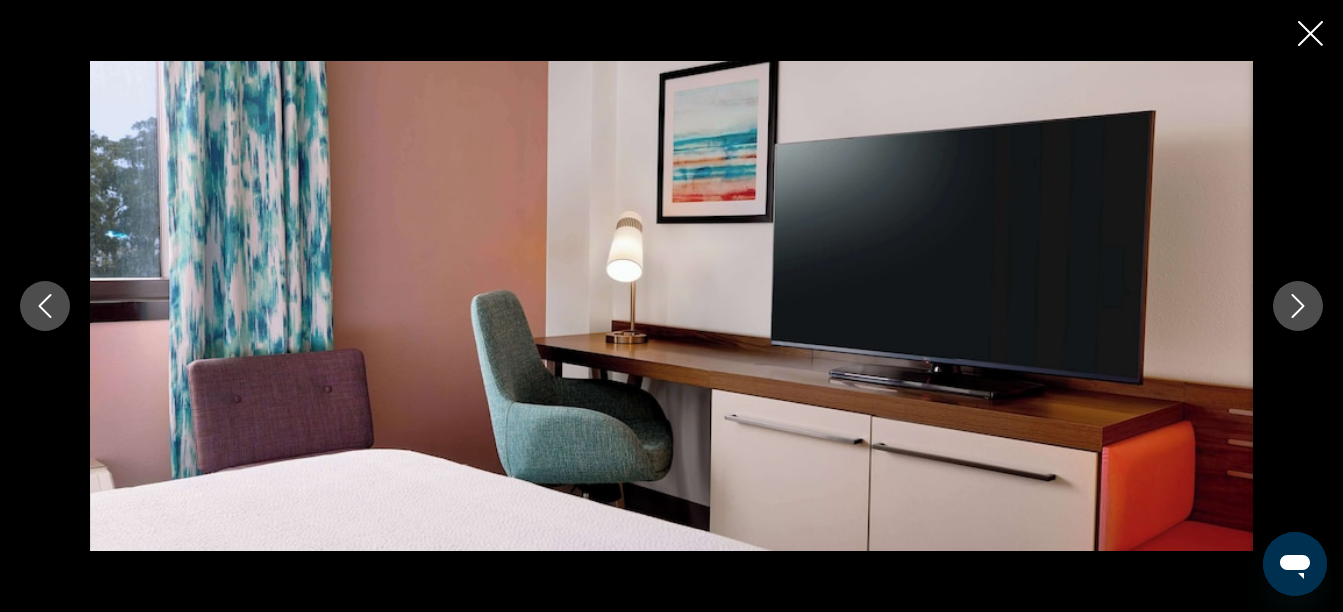 click 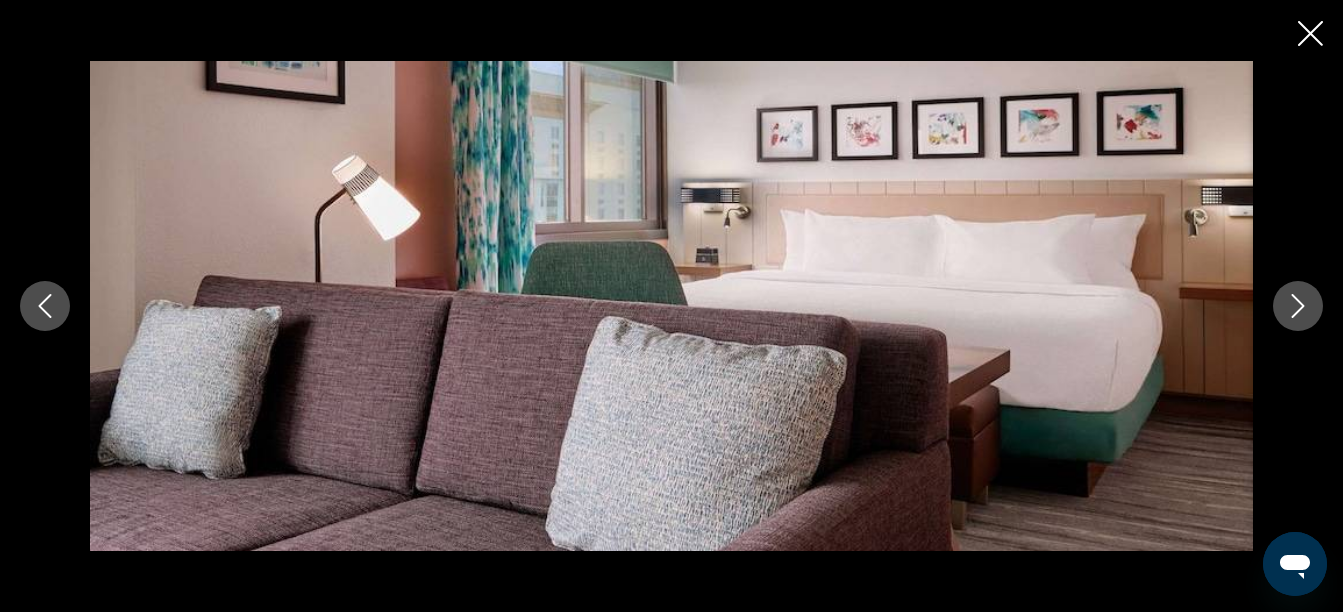 click 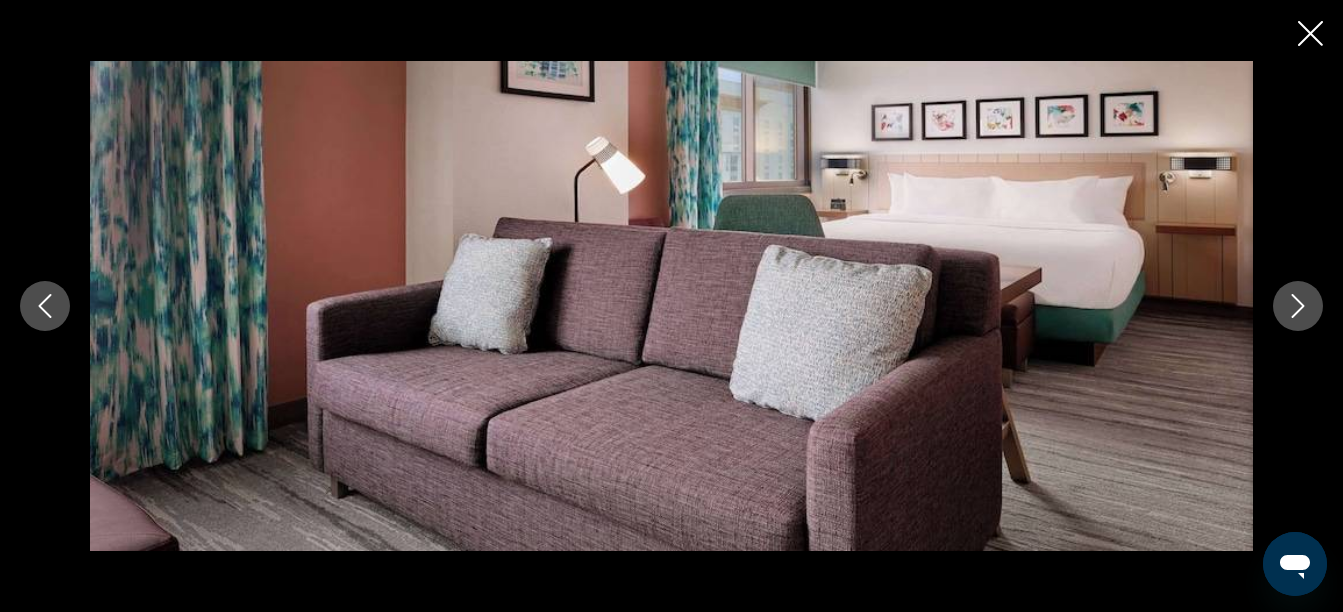 click 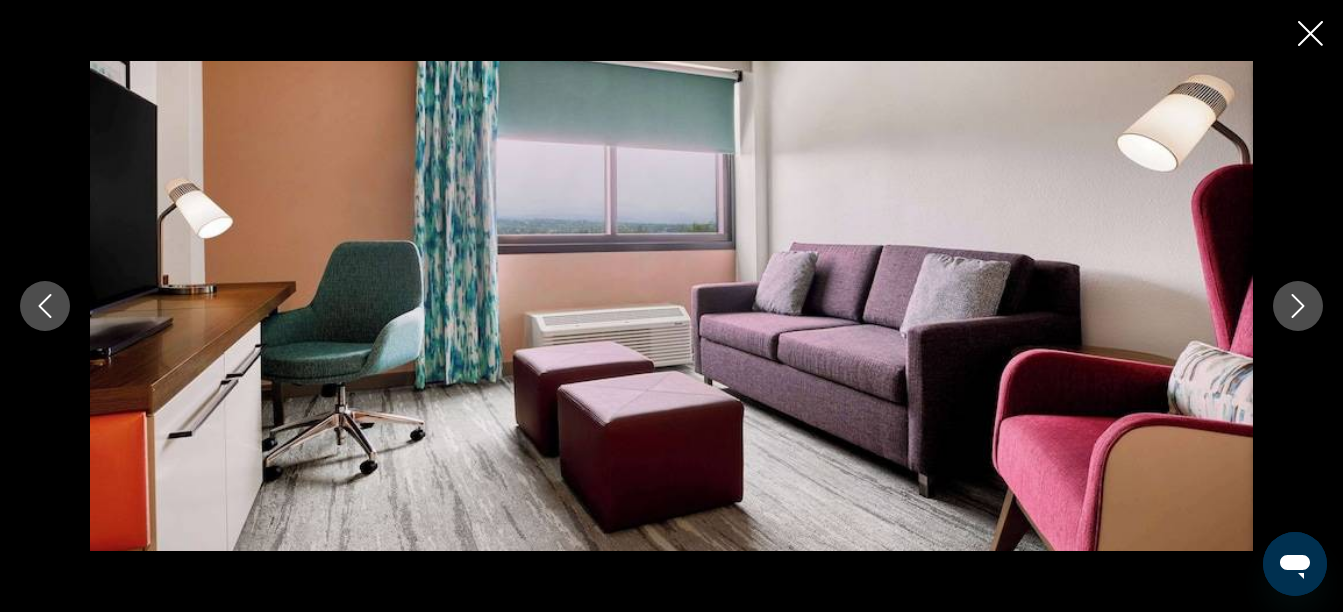 click 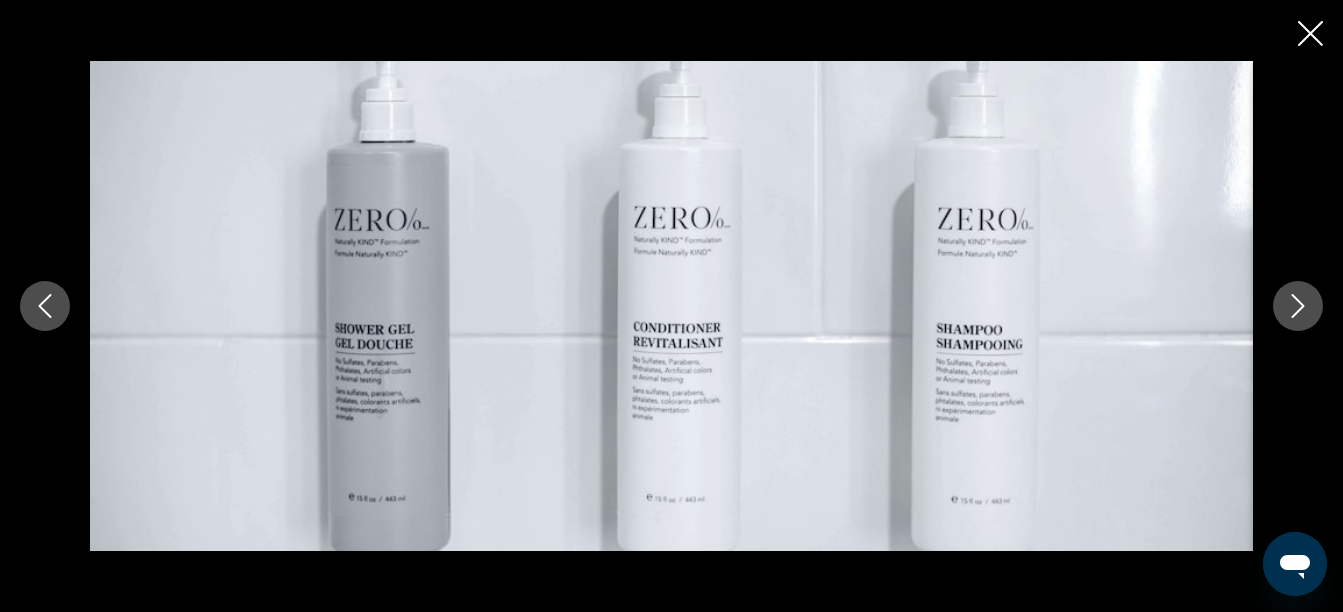 click 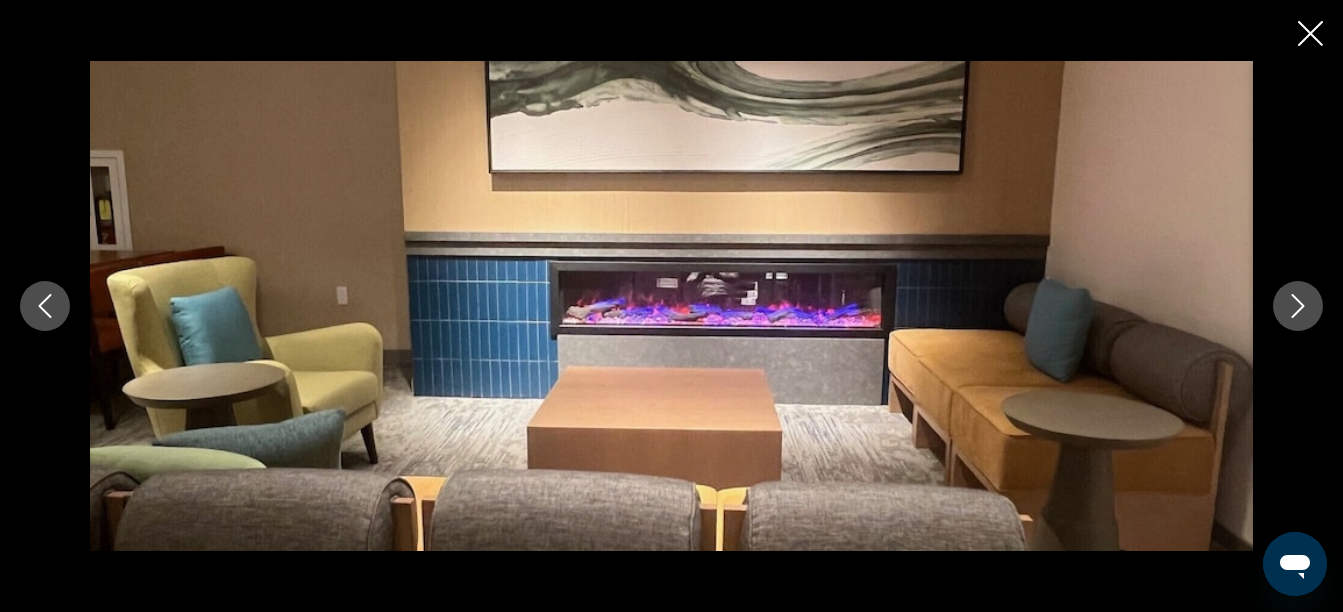 click 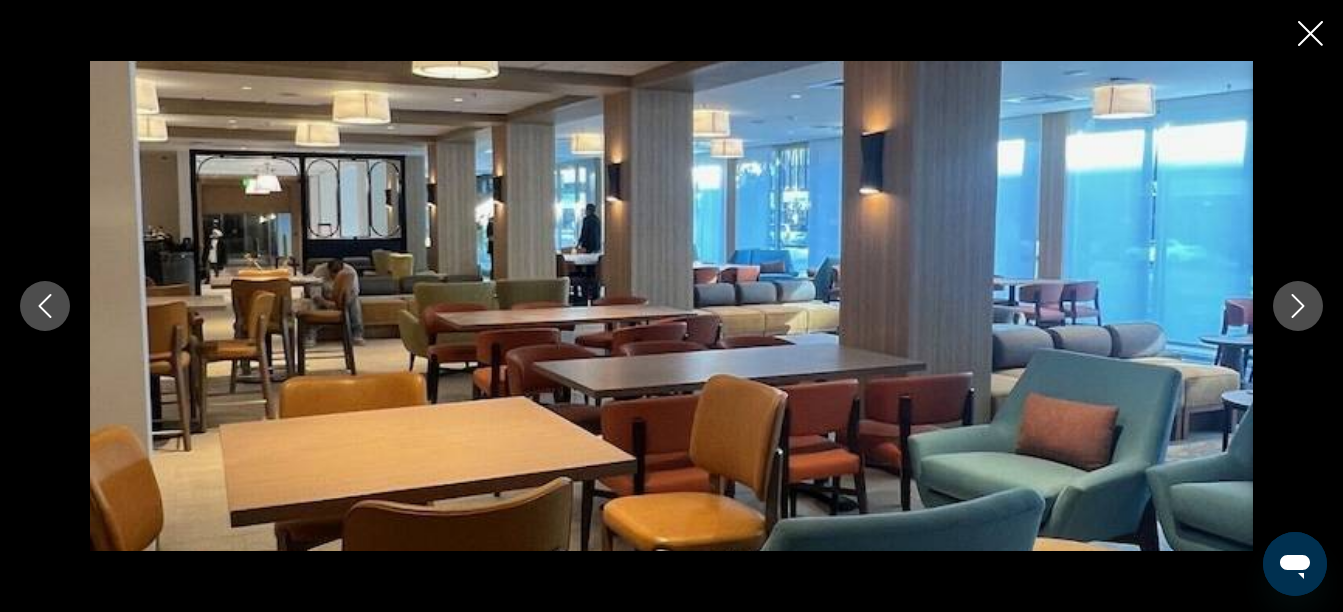click 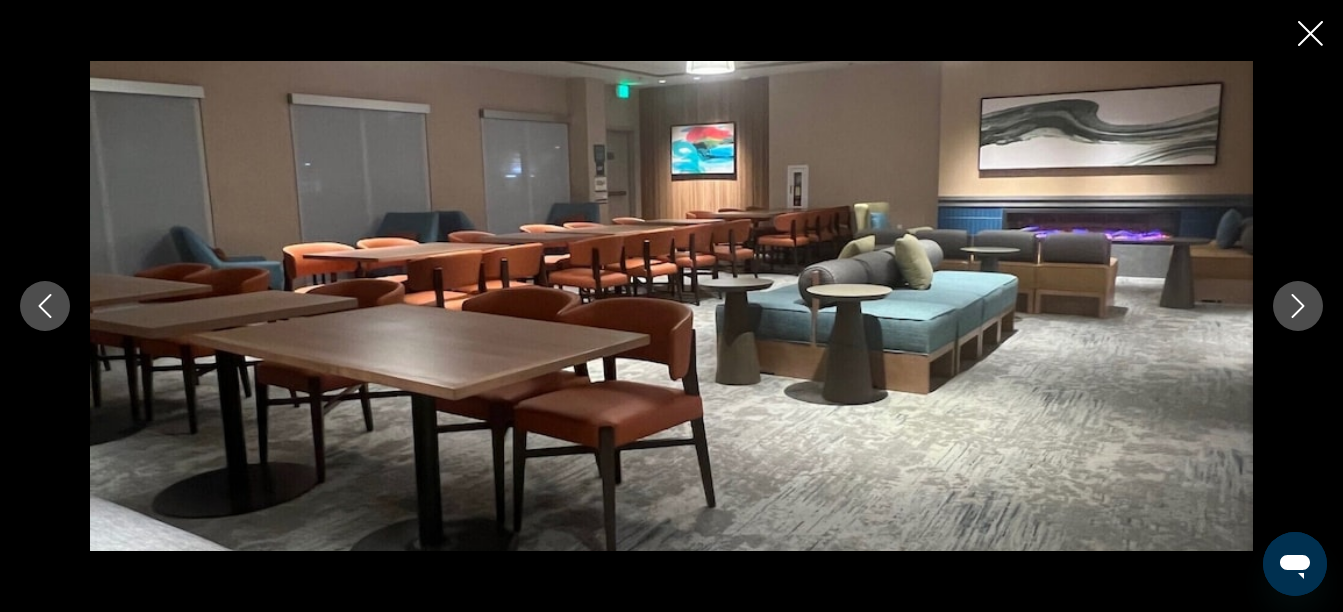 click 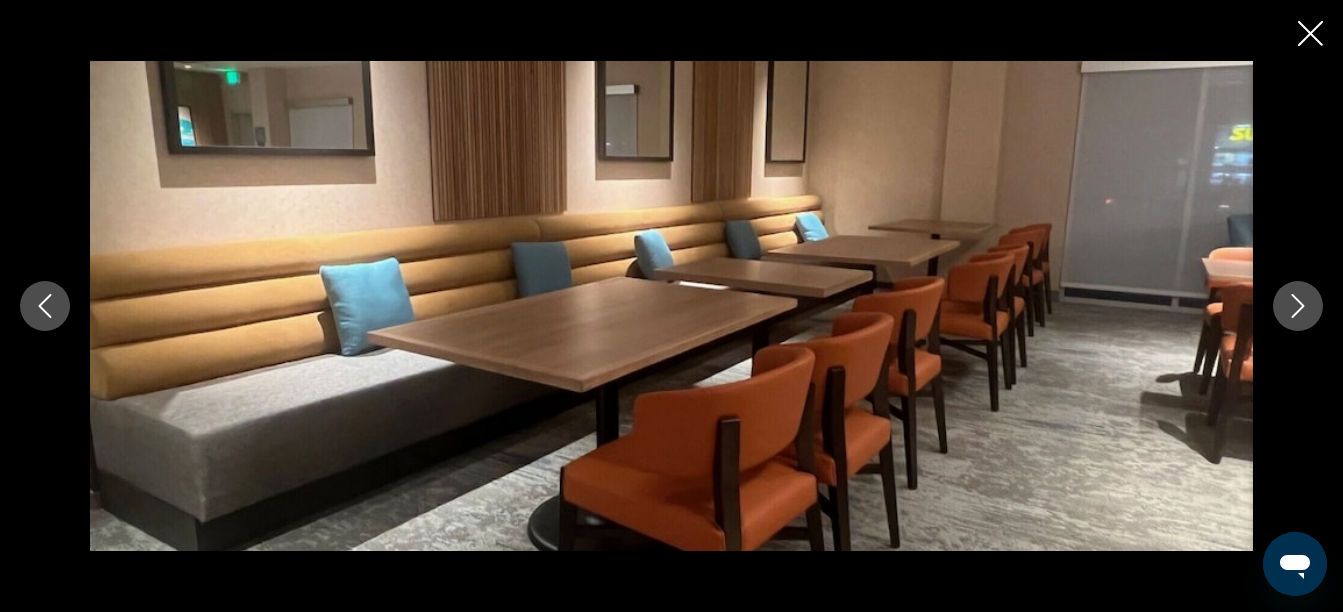 click 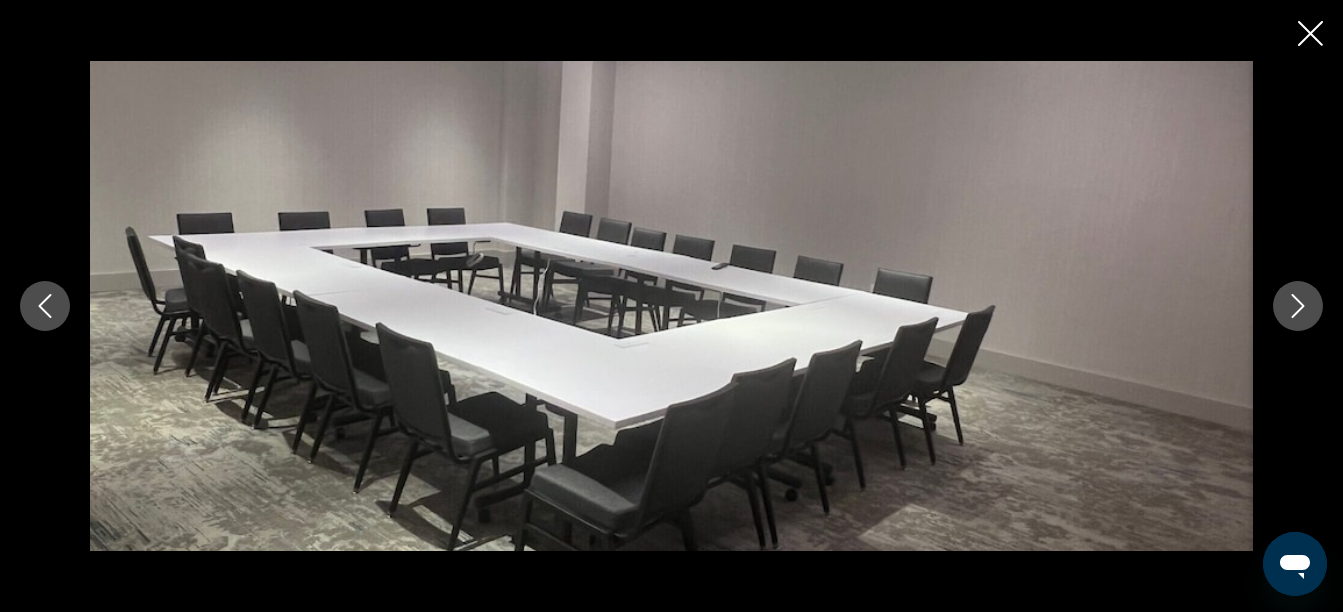 click 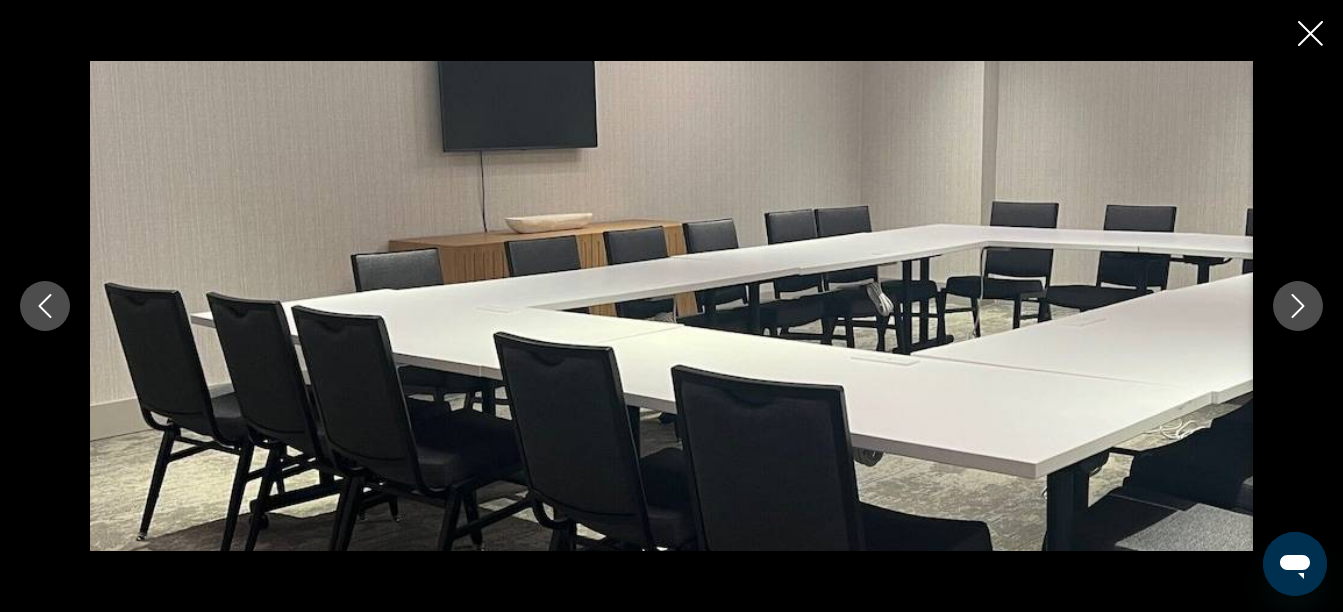 click 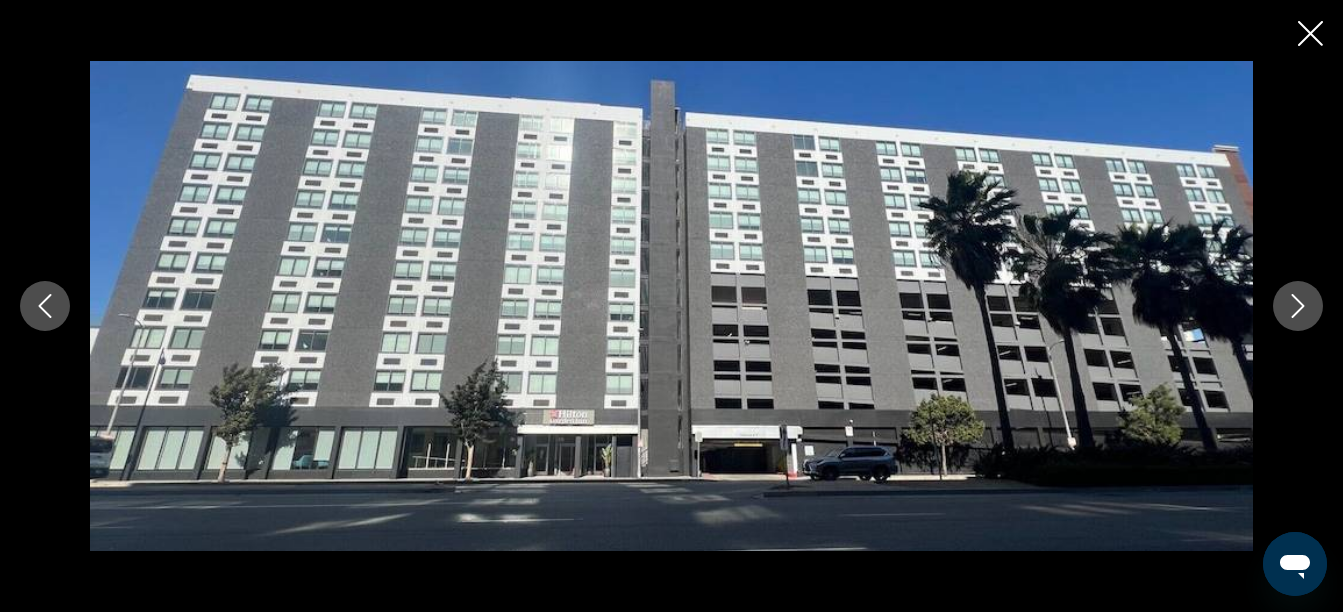 click 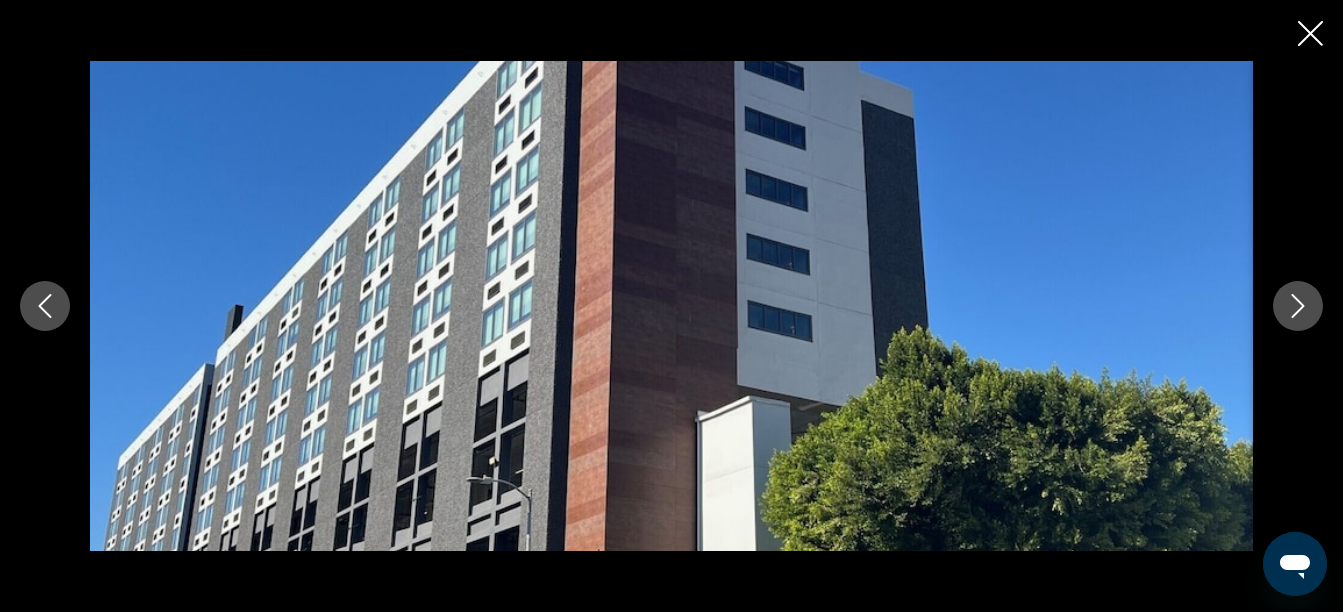 click 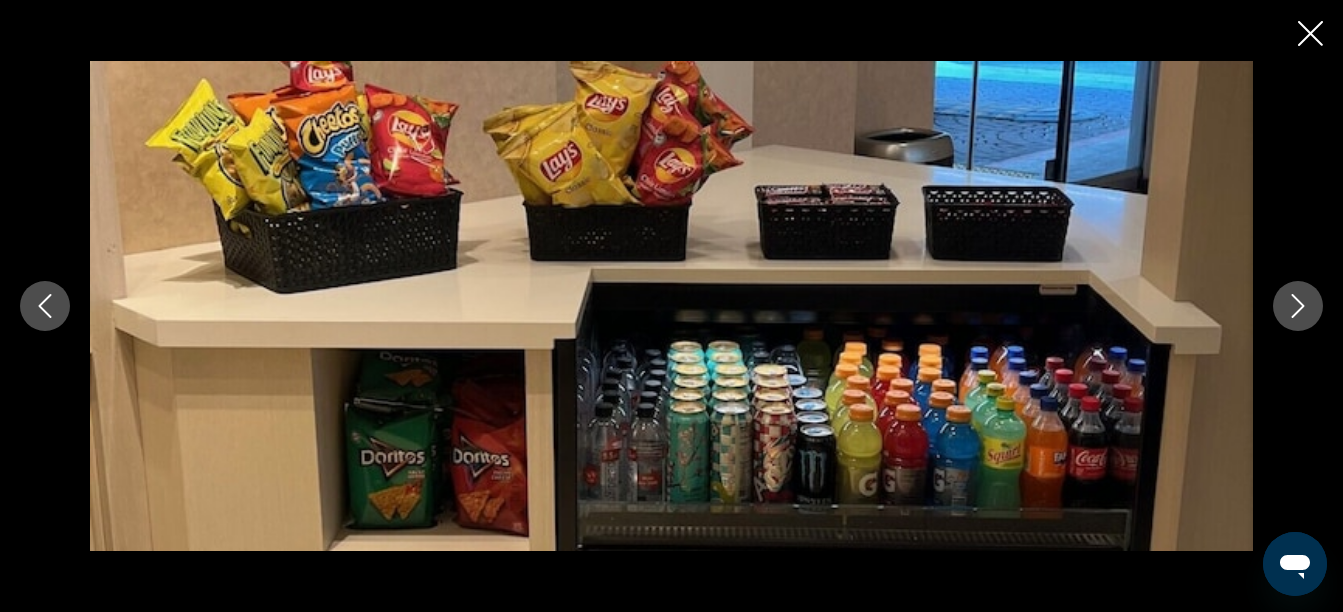 click 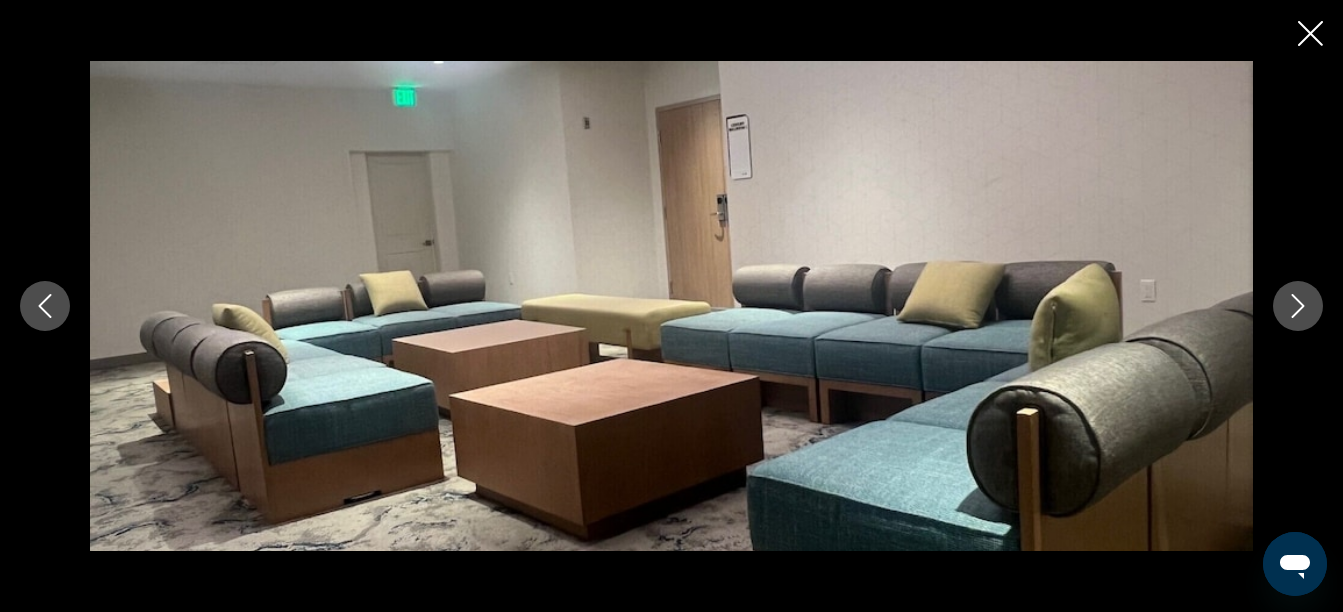 click 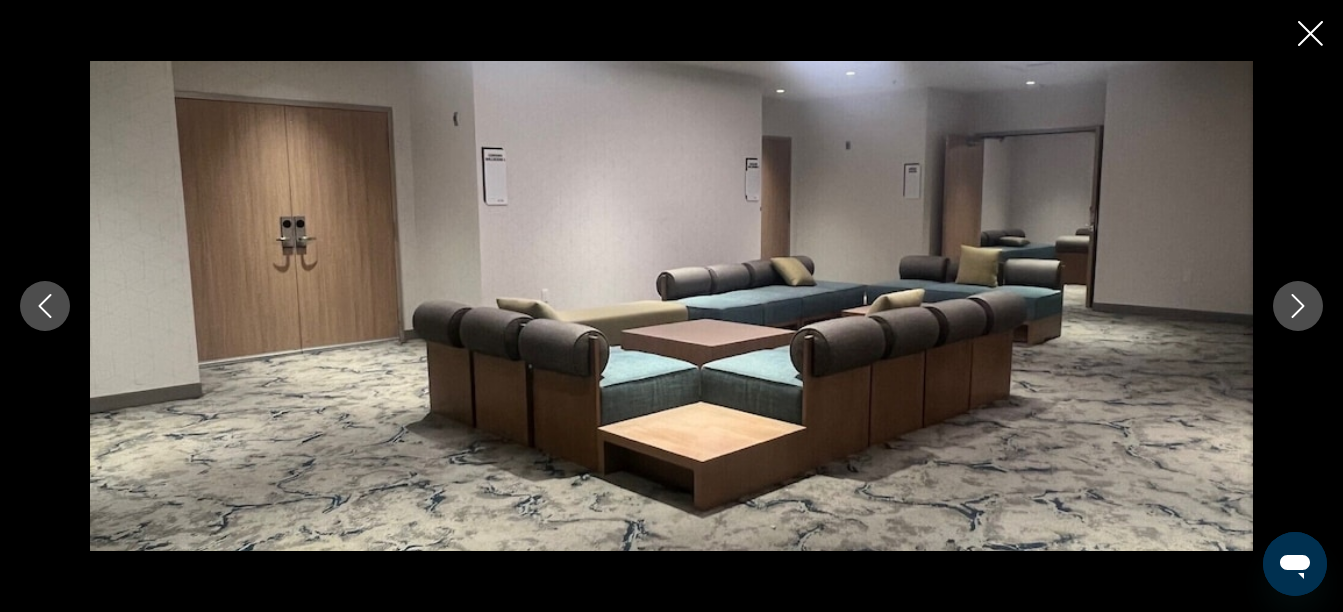 click 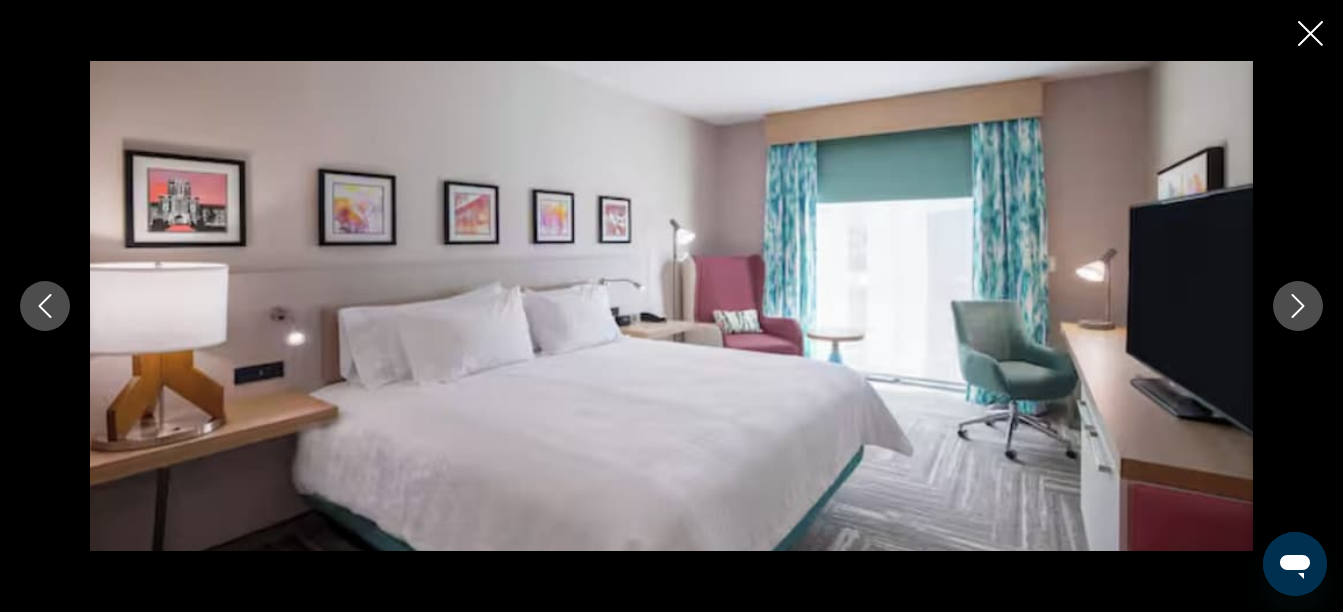 click 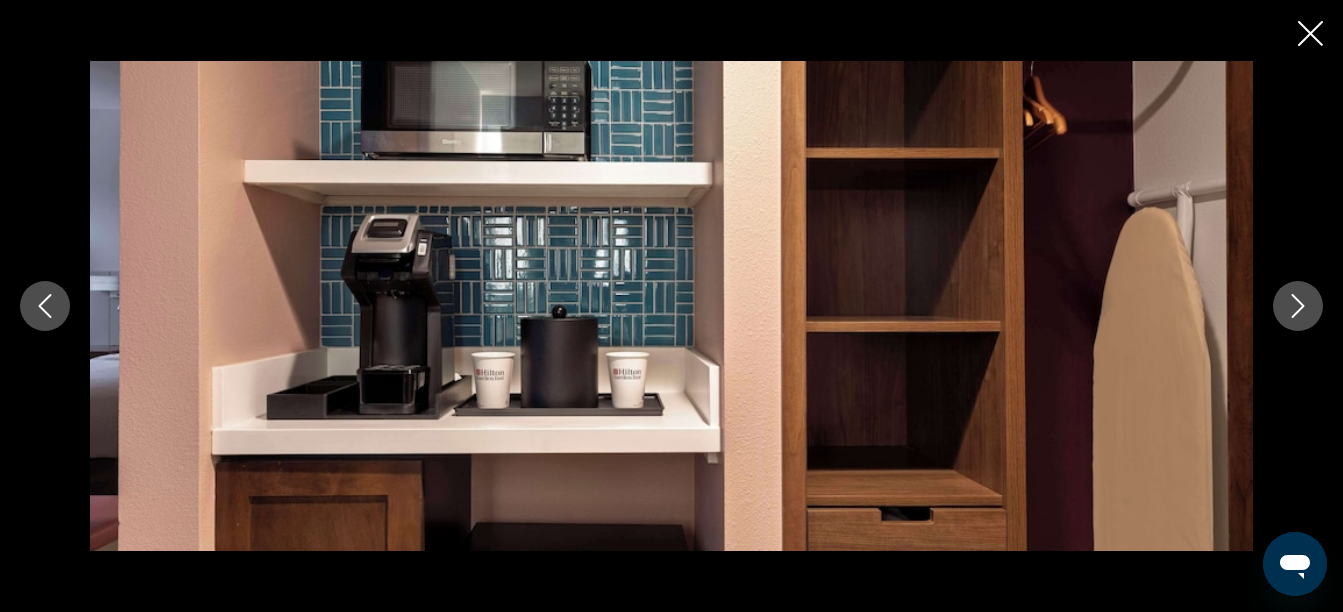 click 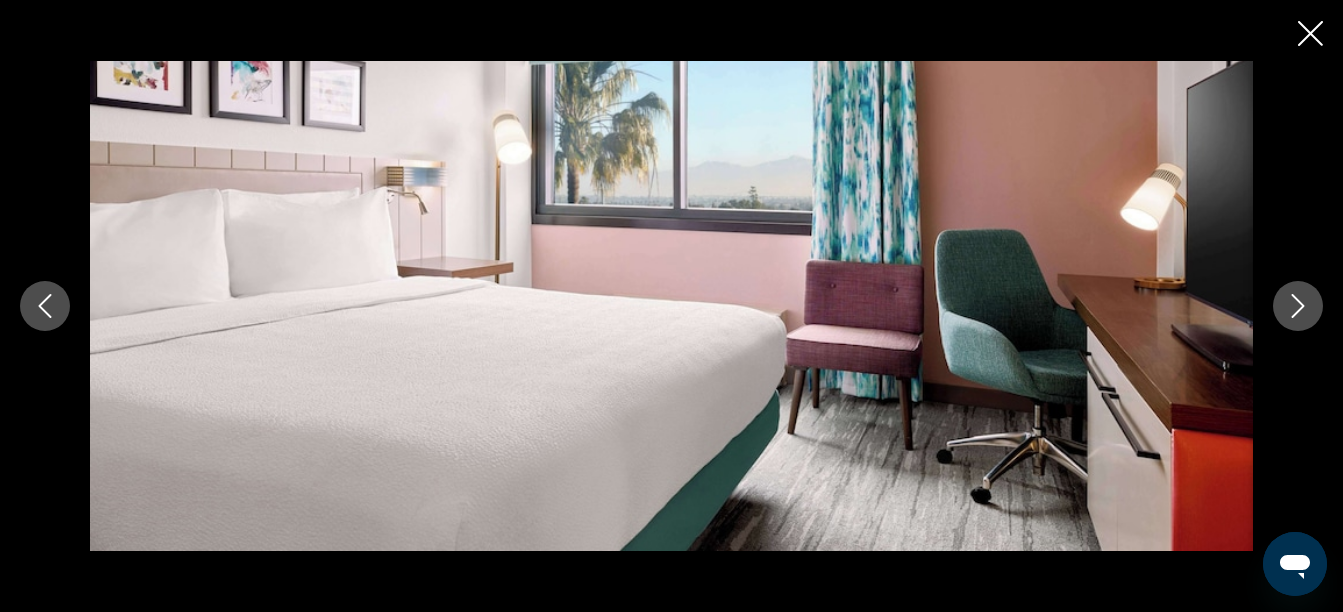 click 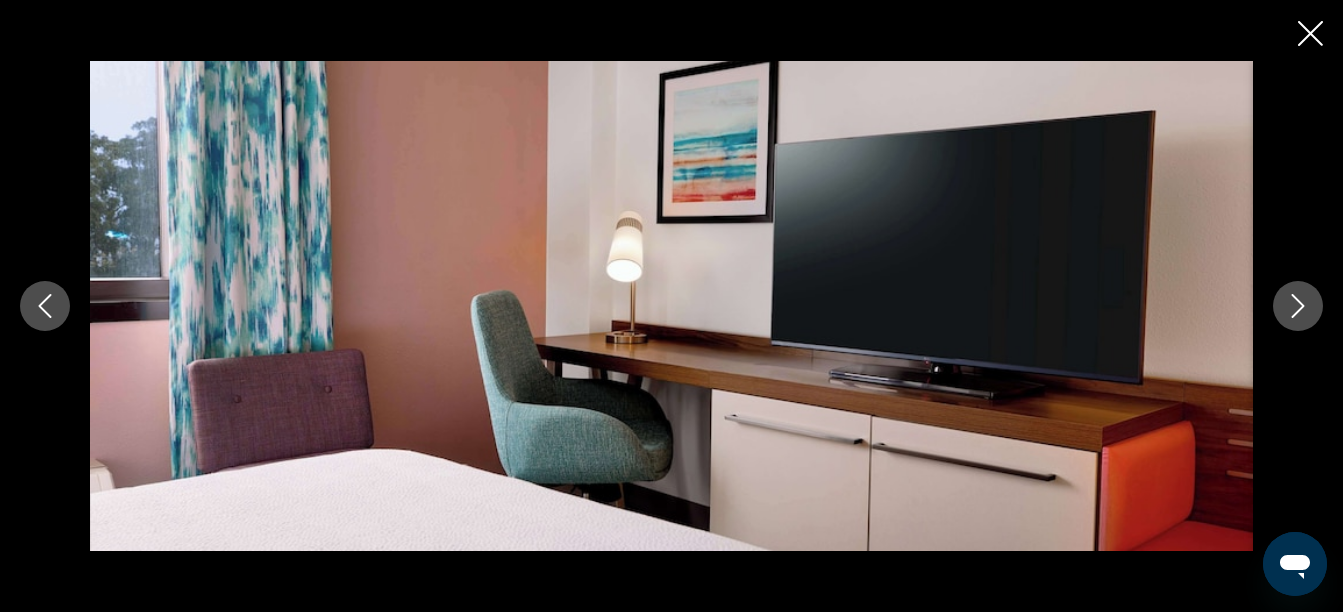 click 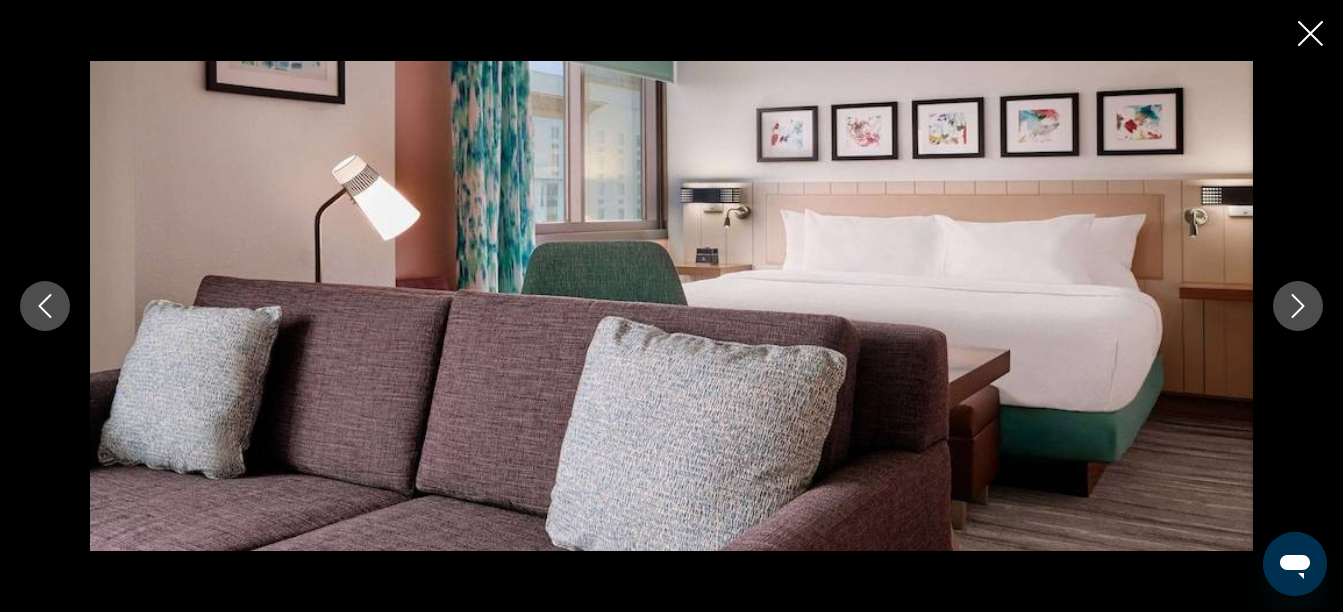 click 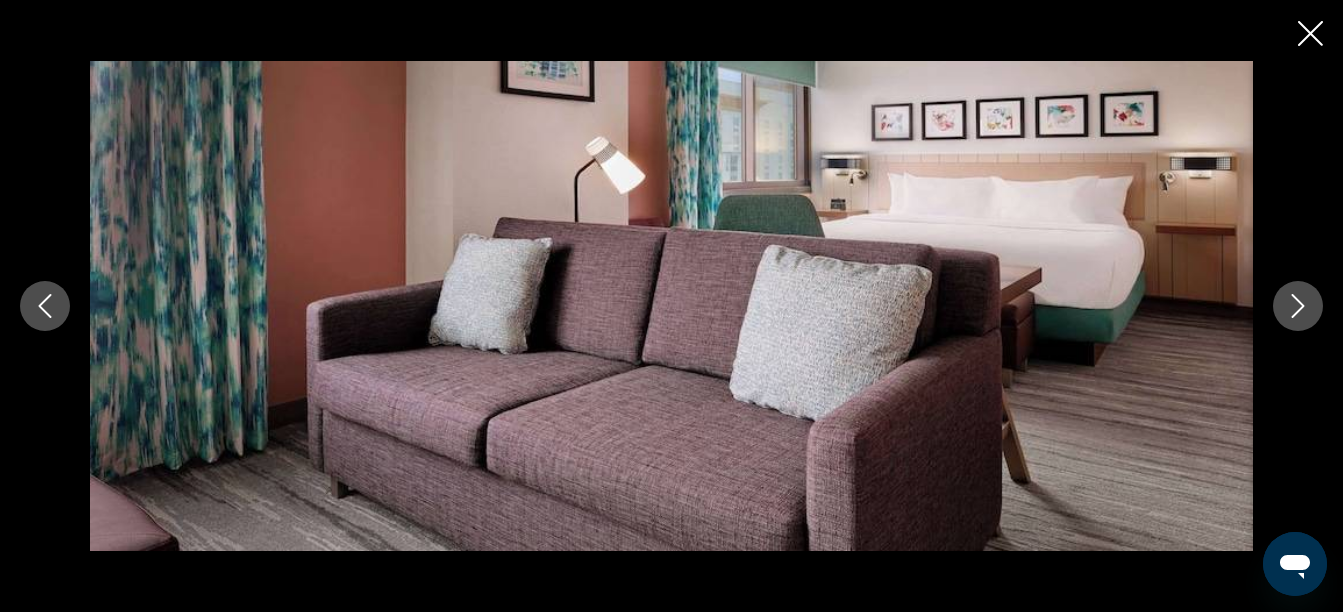 click 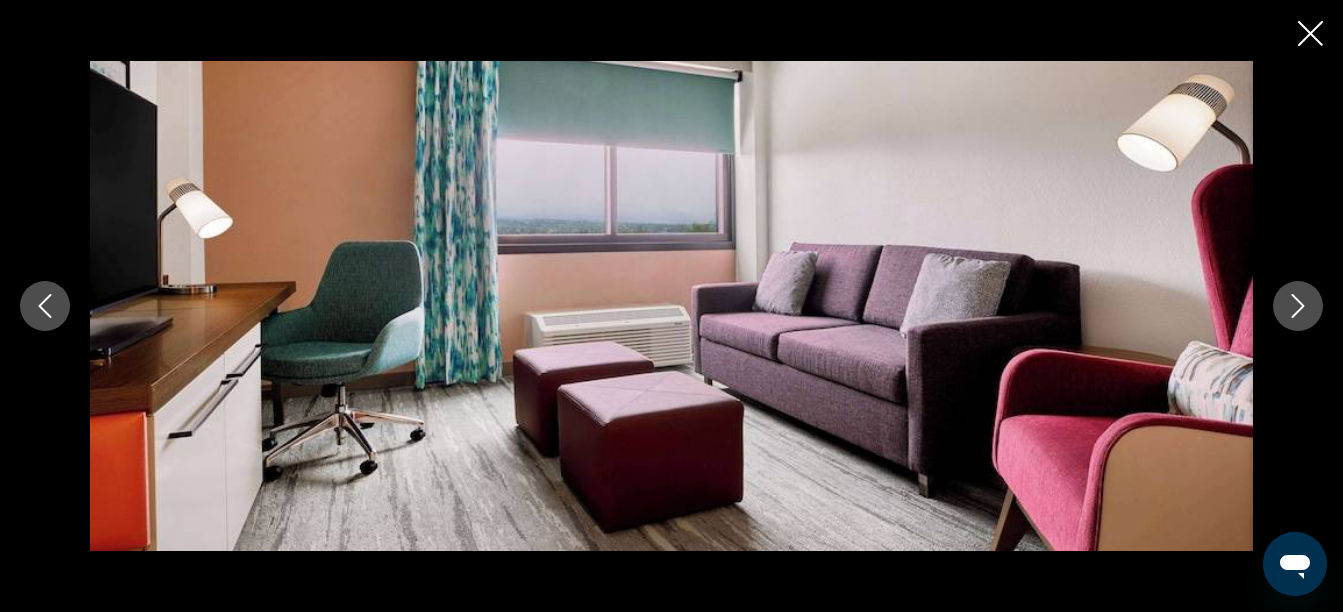 click 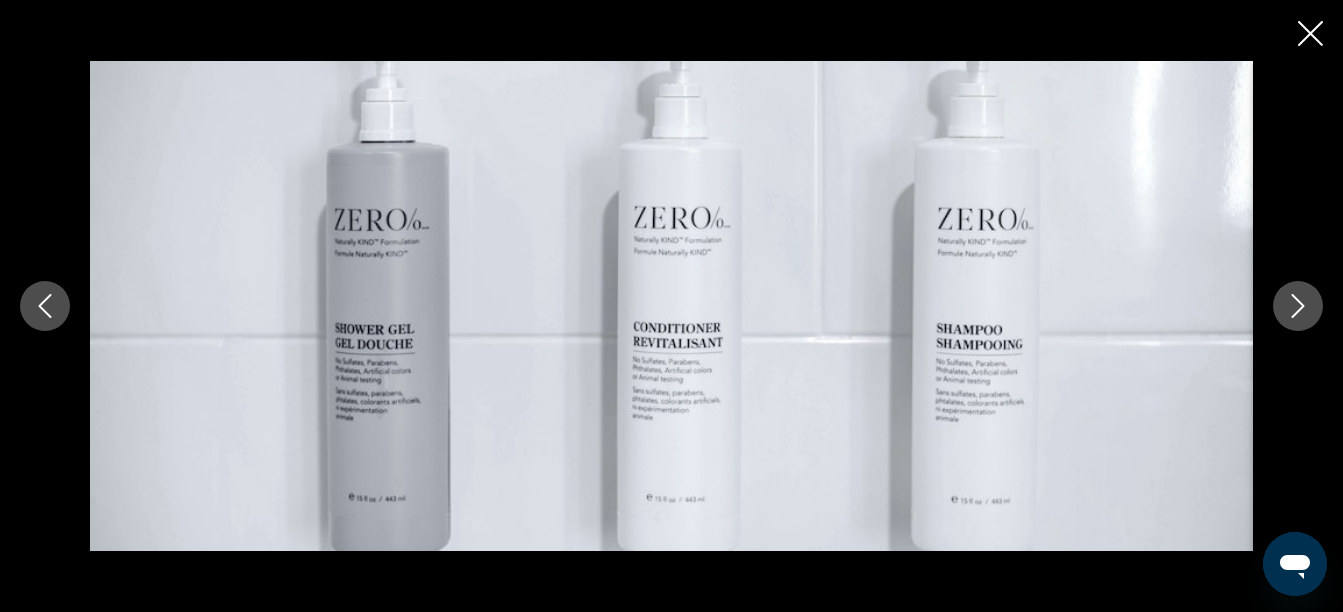 click 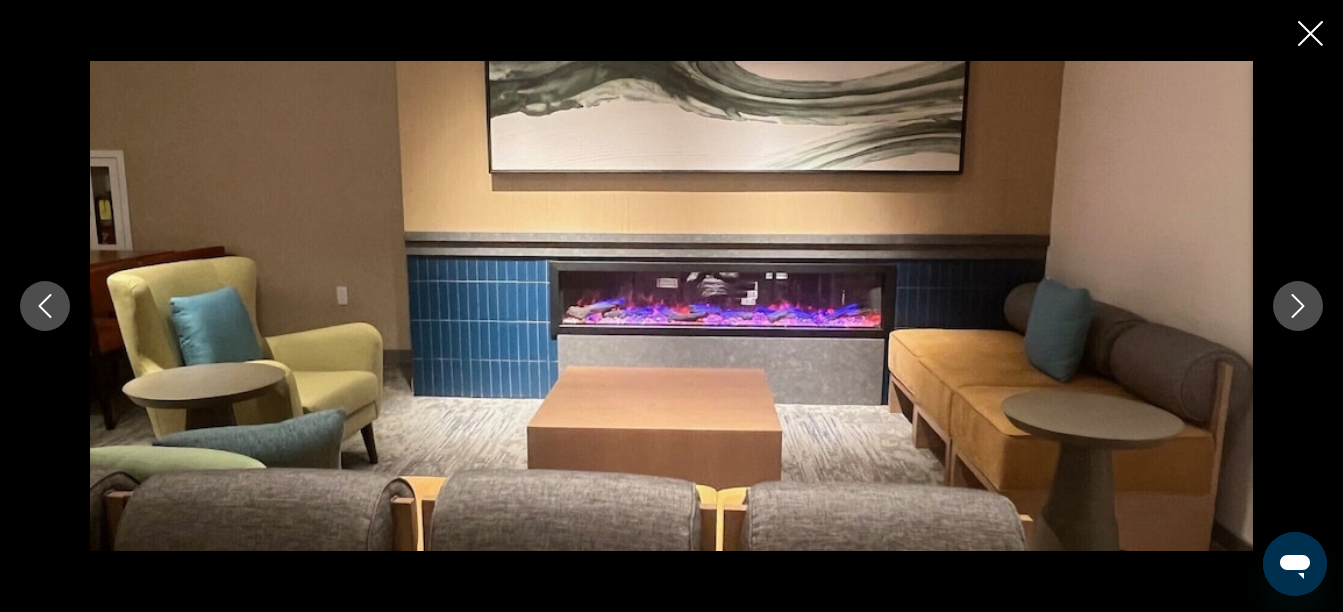 click 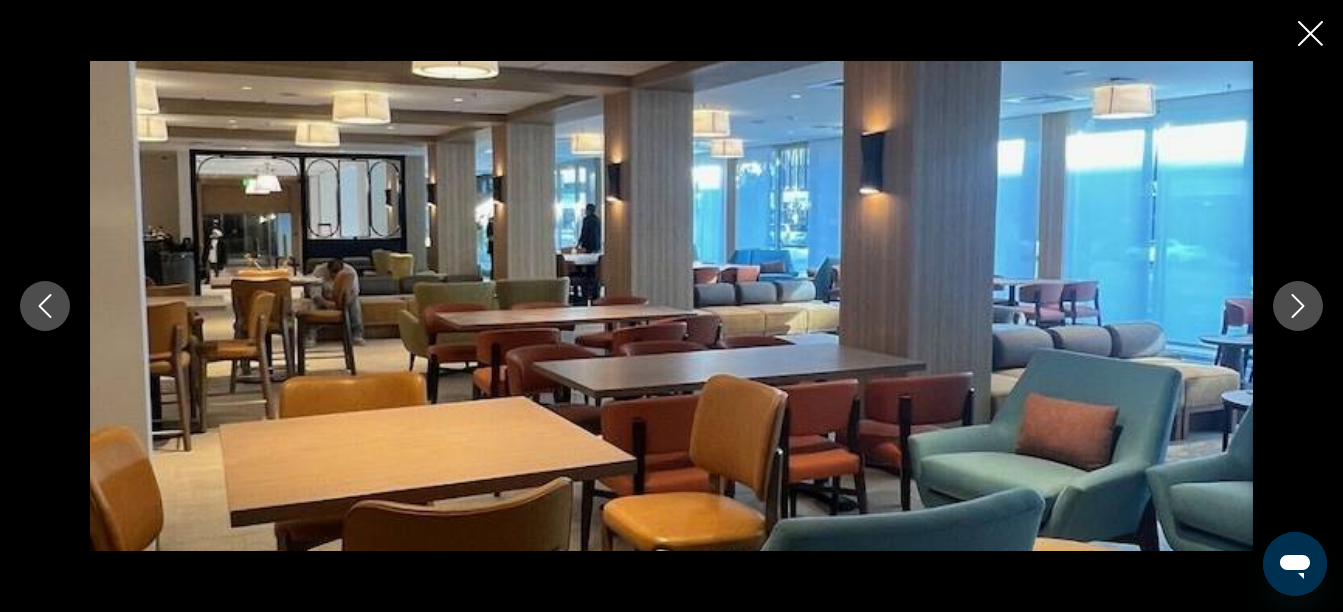 click 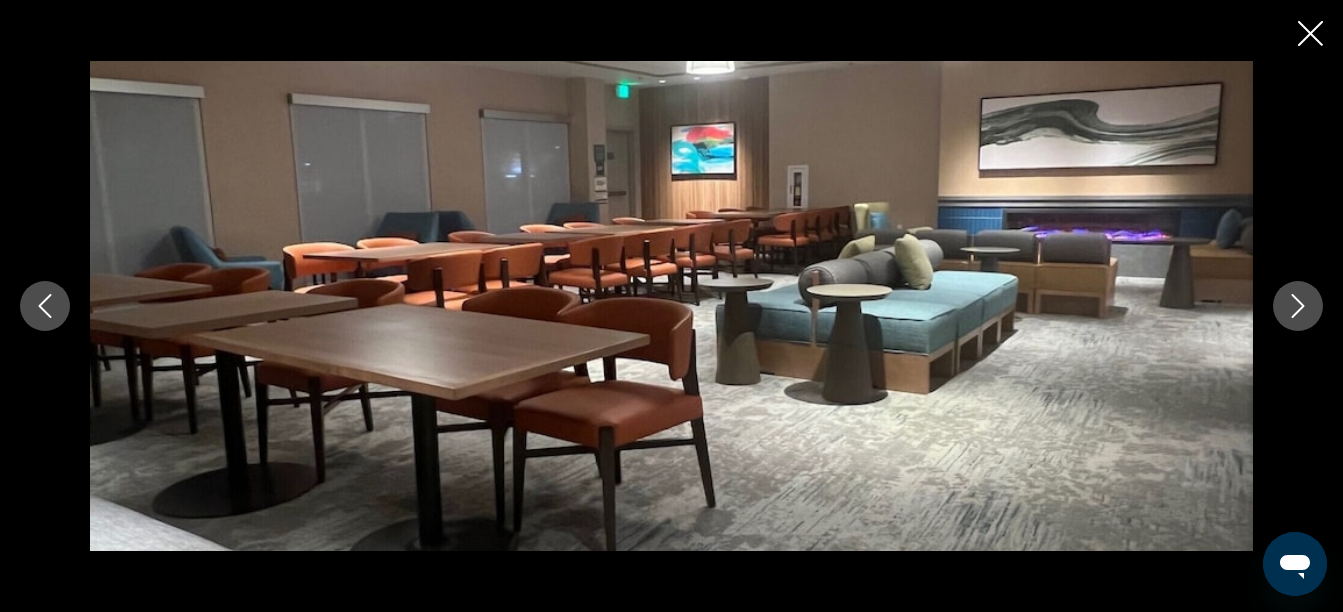click 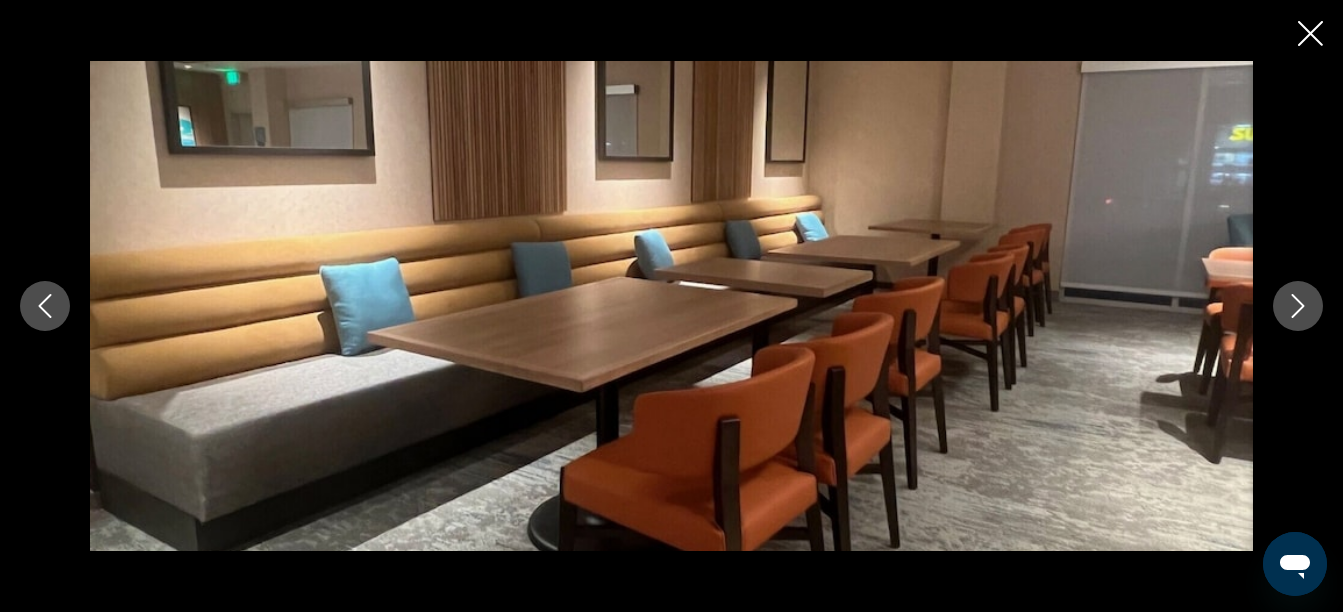 click 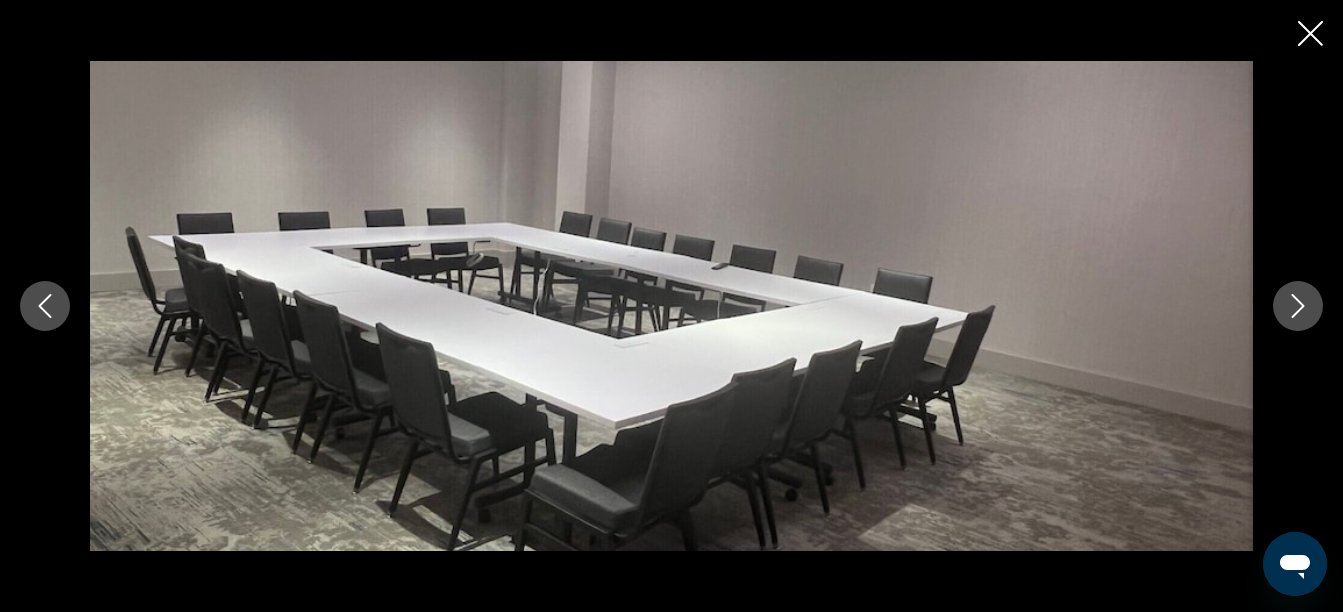 click 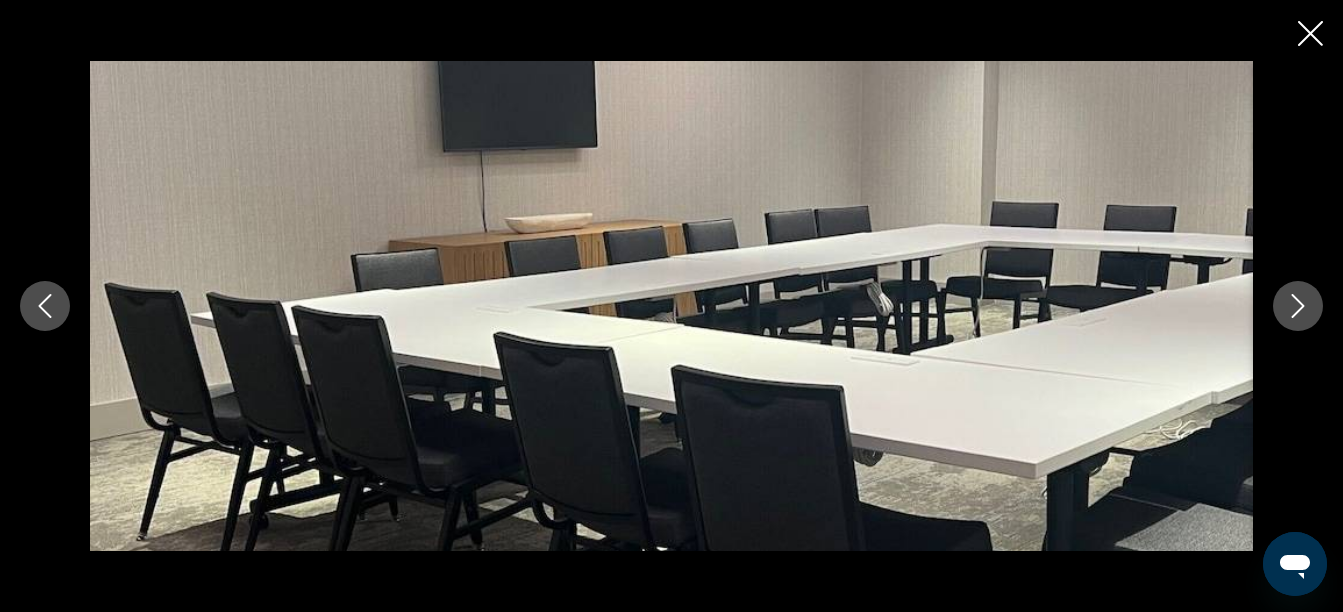 click 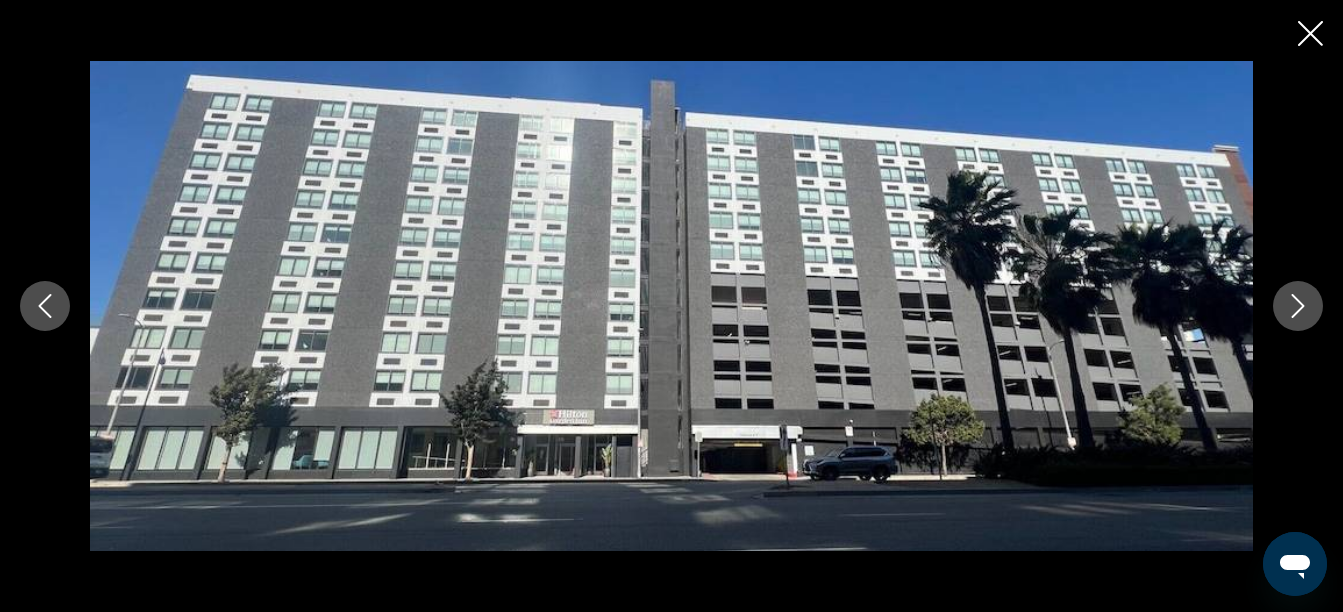 click 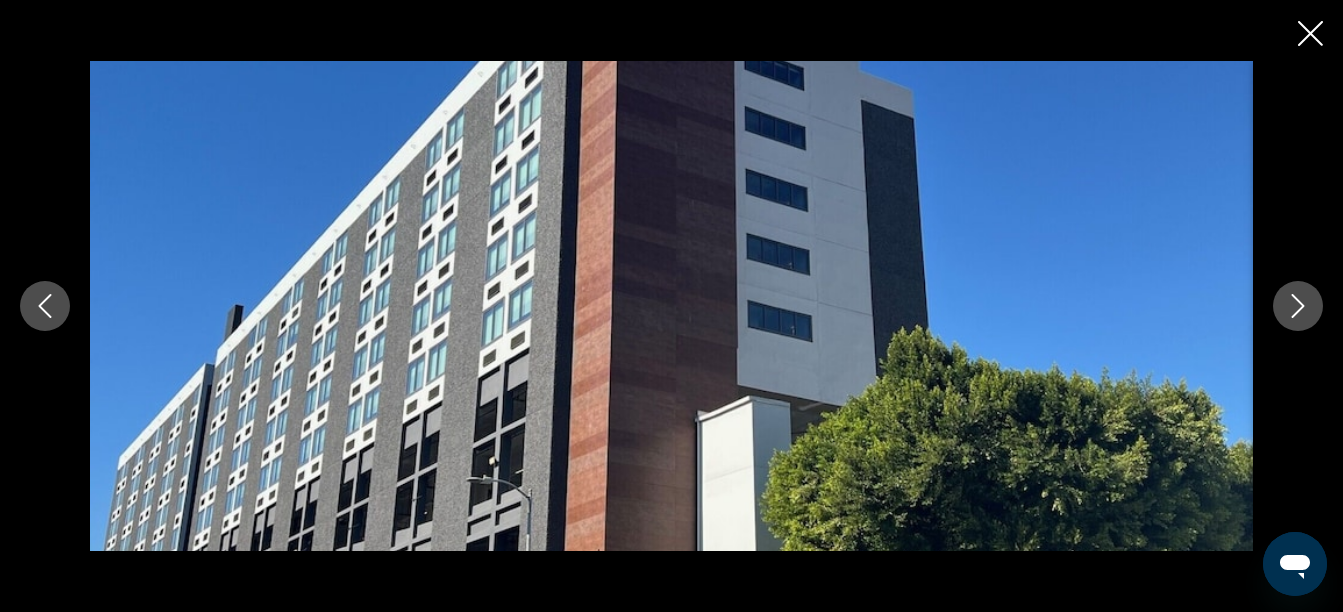 click 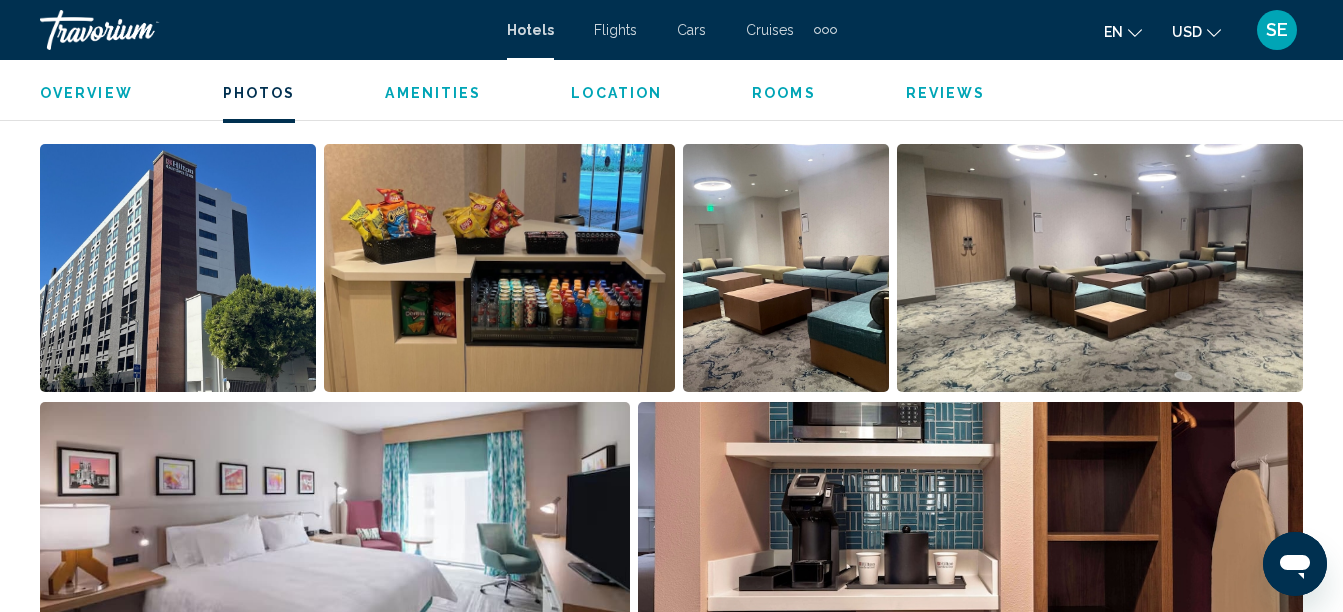 click at bounding box center [1100, 268] 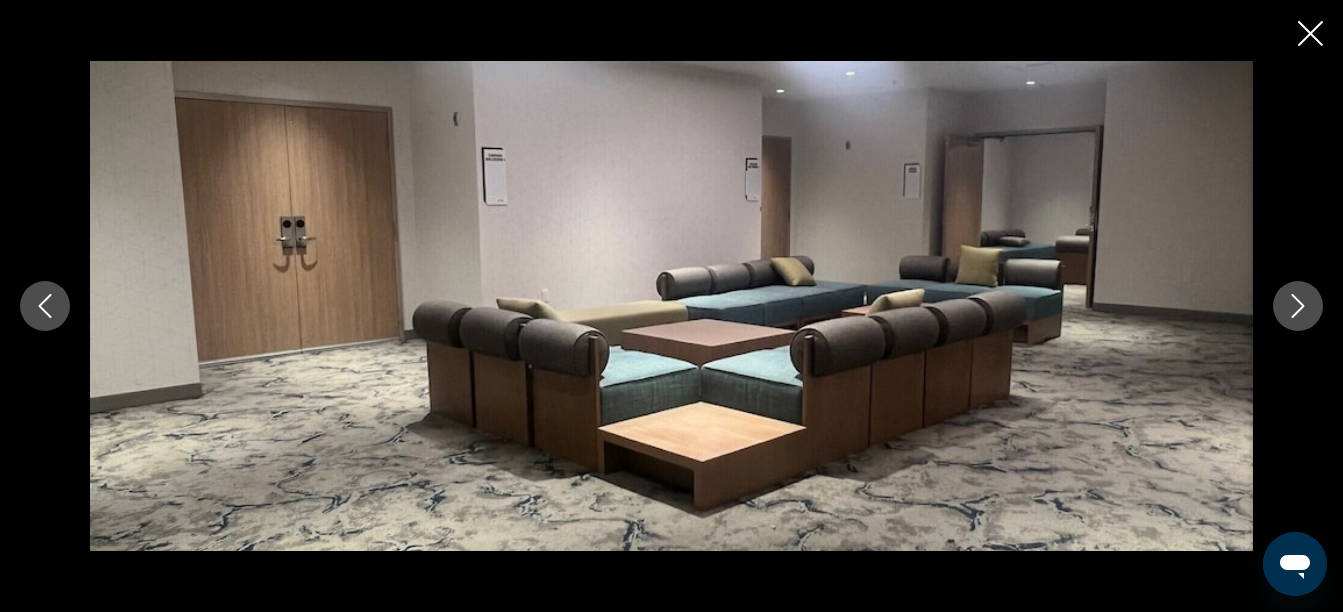 click at bounding box center (671, 306) 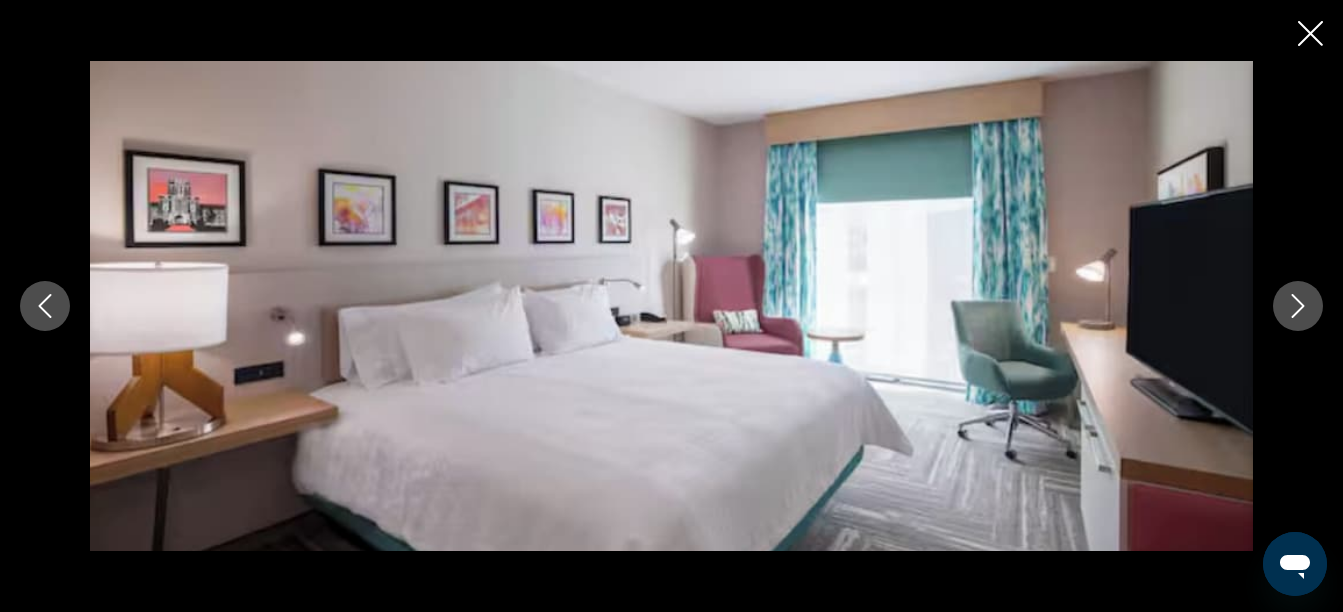 click 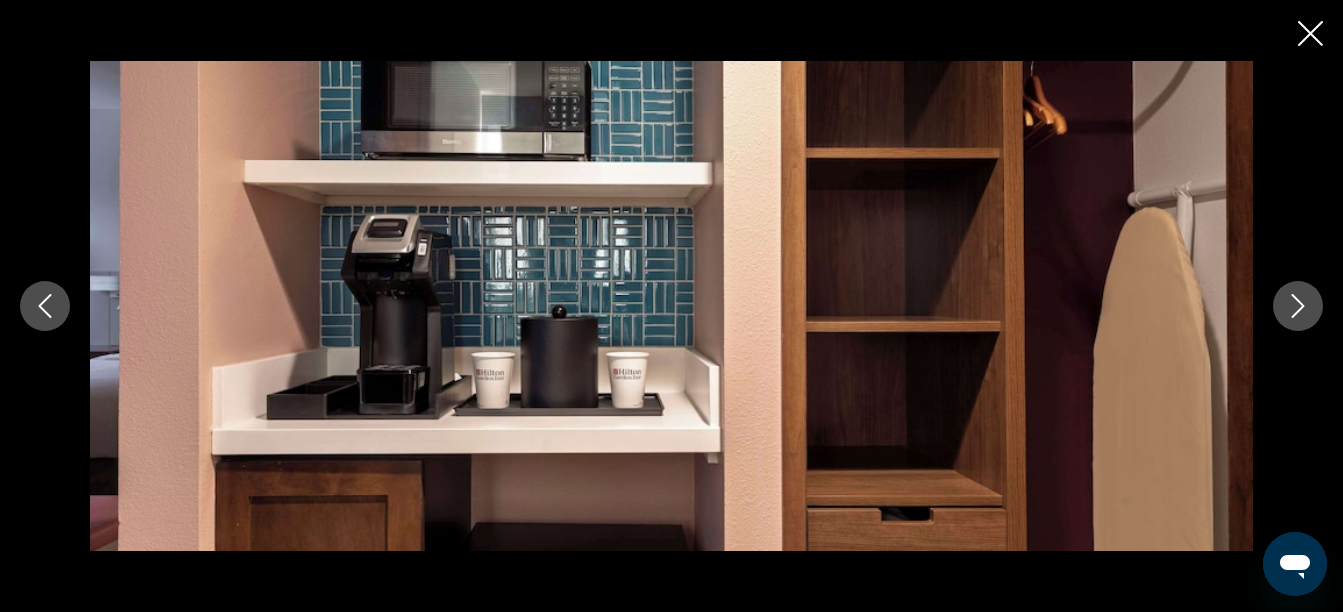 click 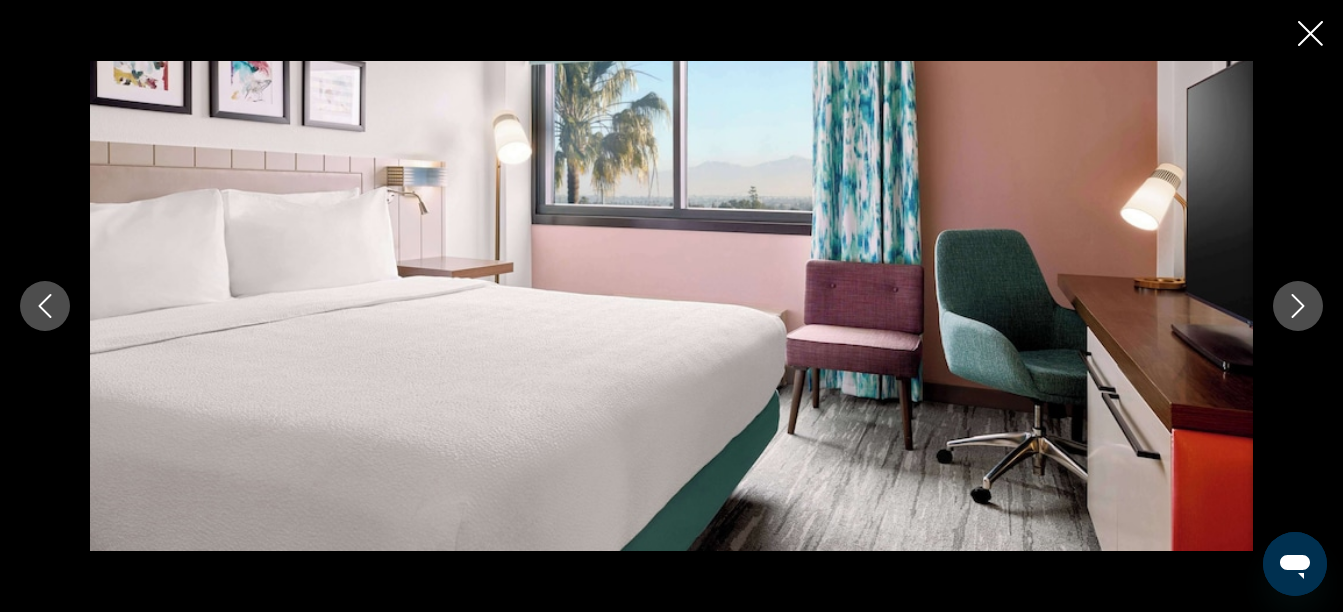 click 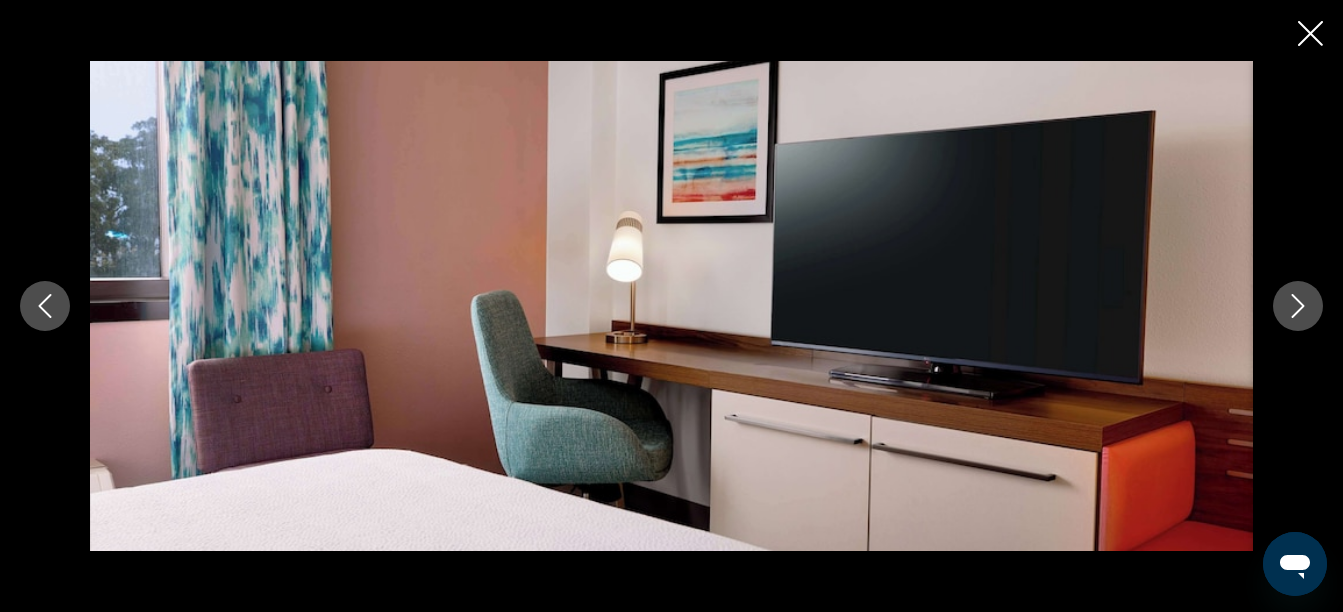 click 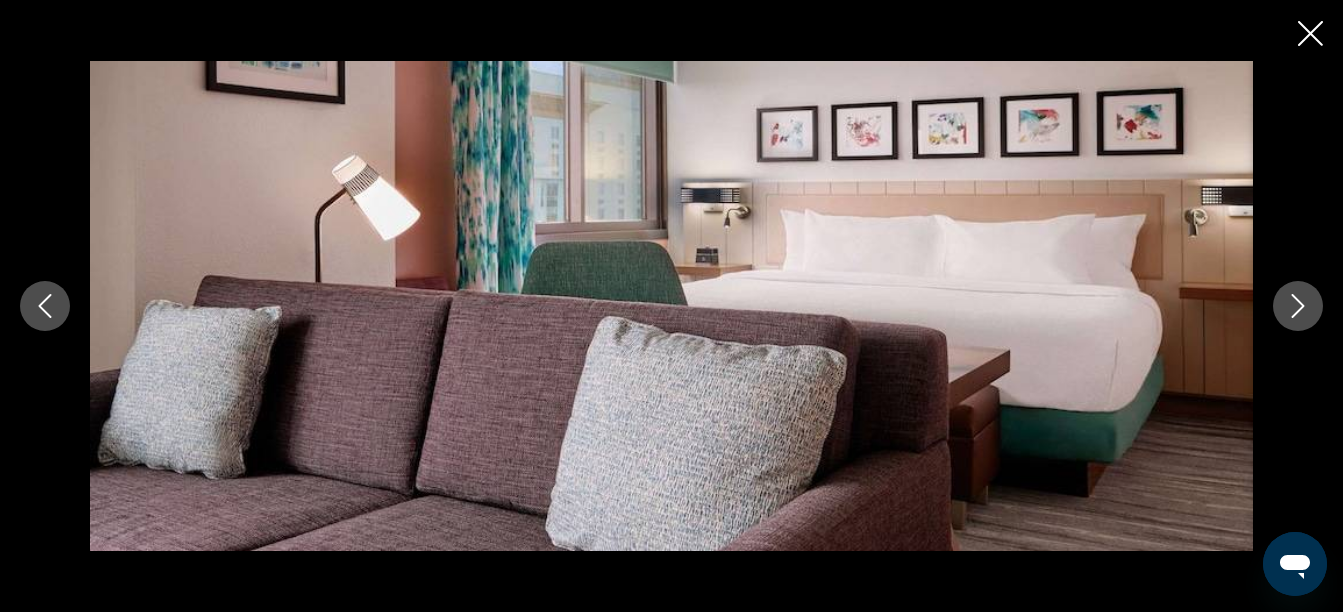 click 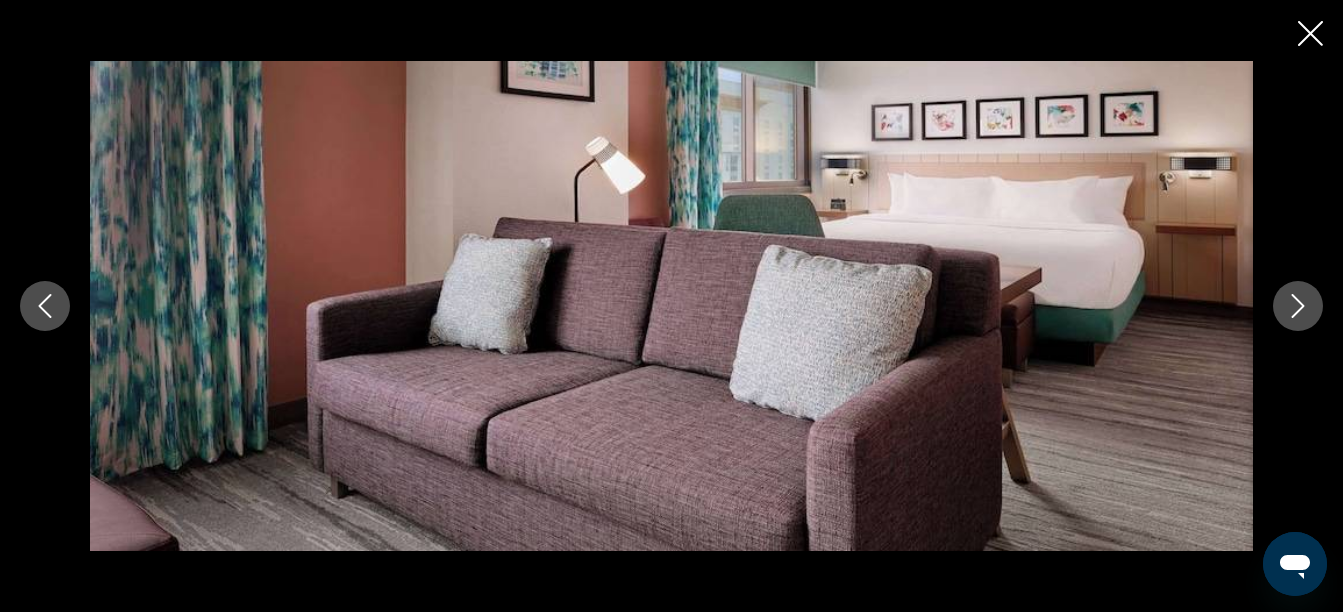click 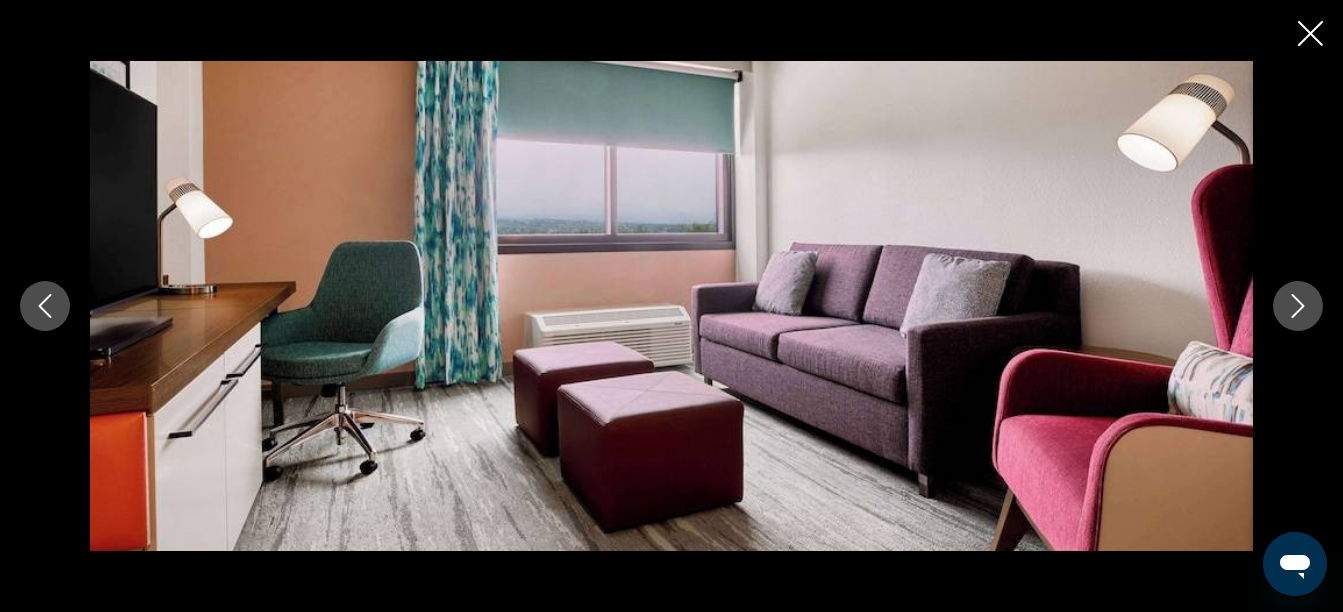 click 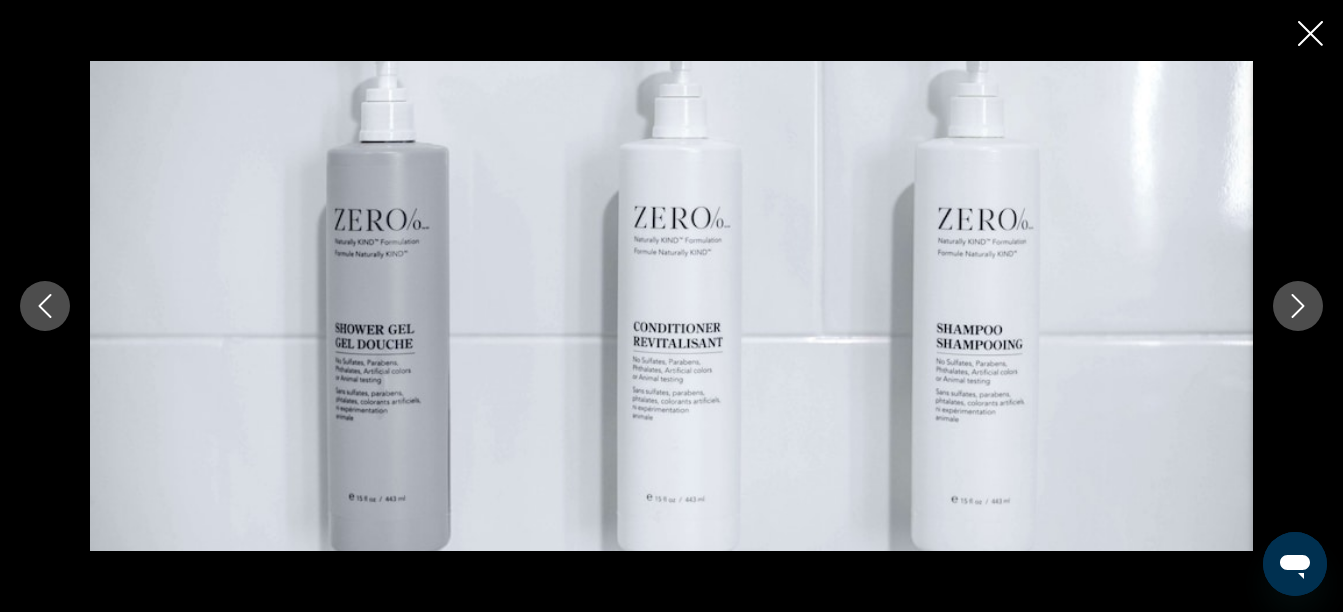 click 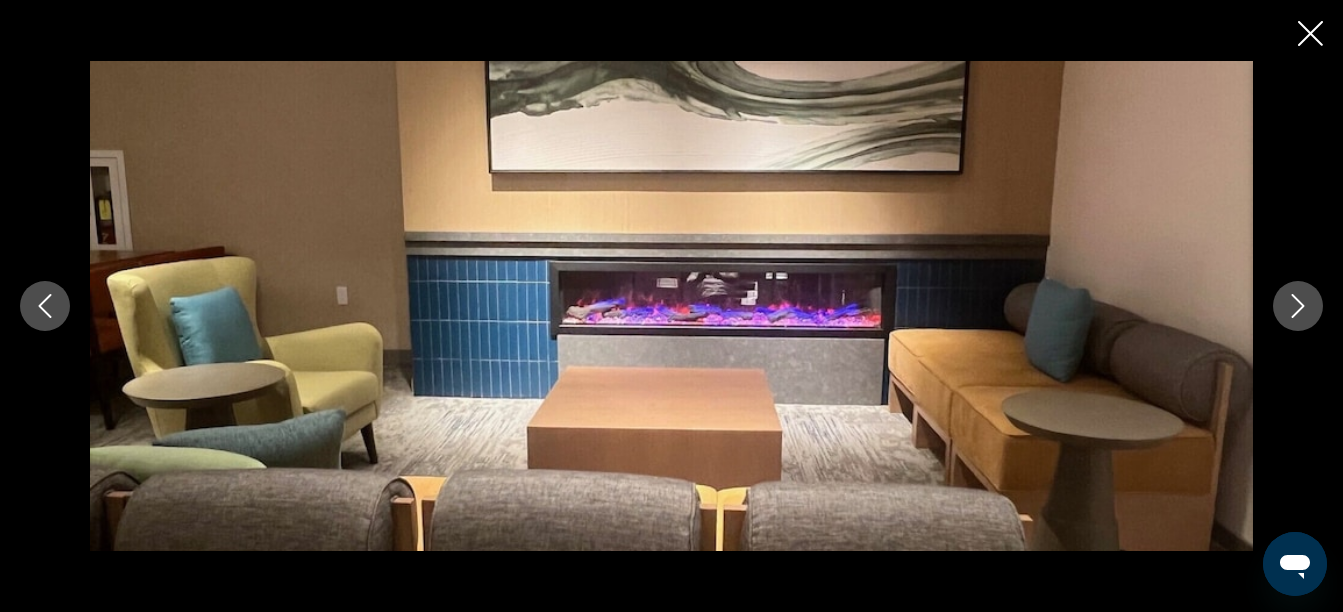 click 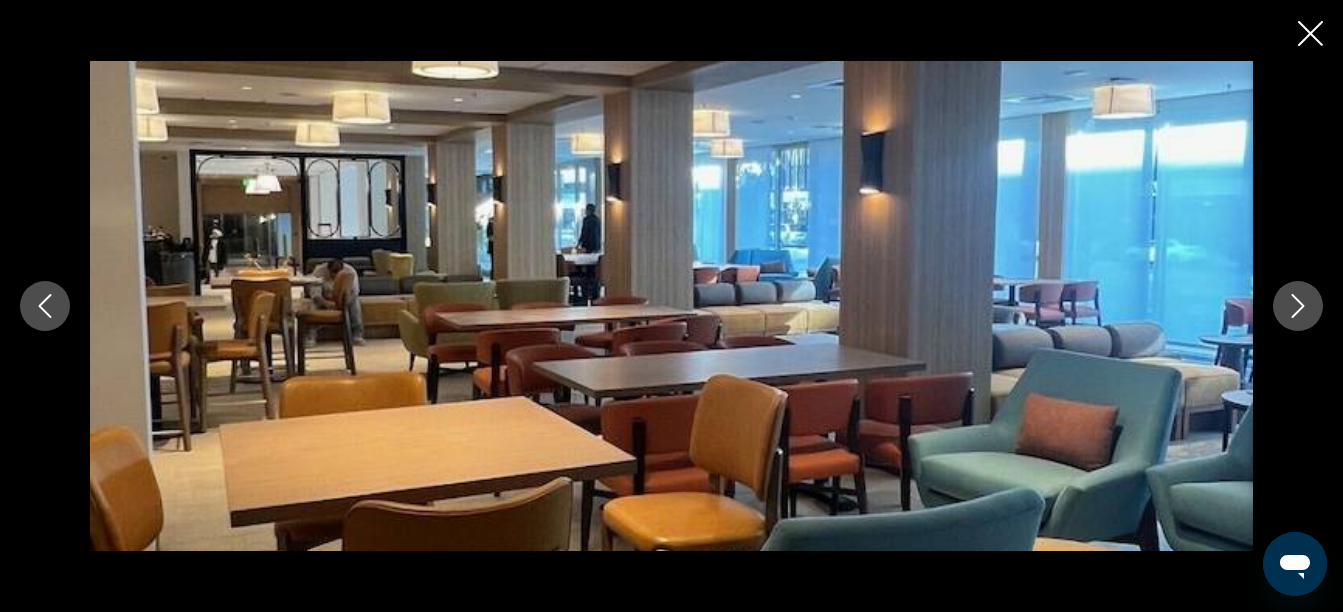 click 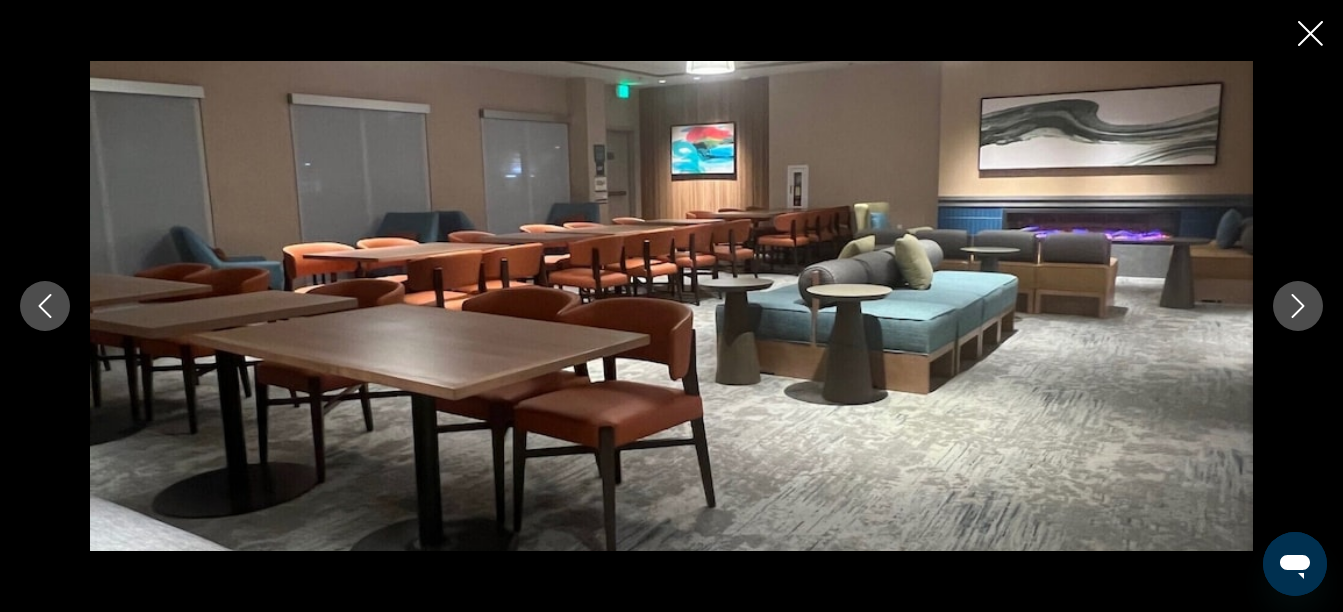 click 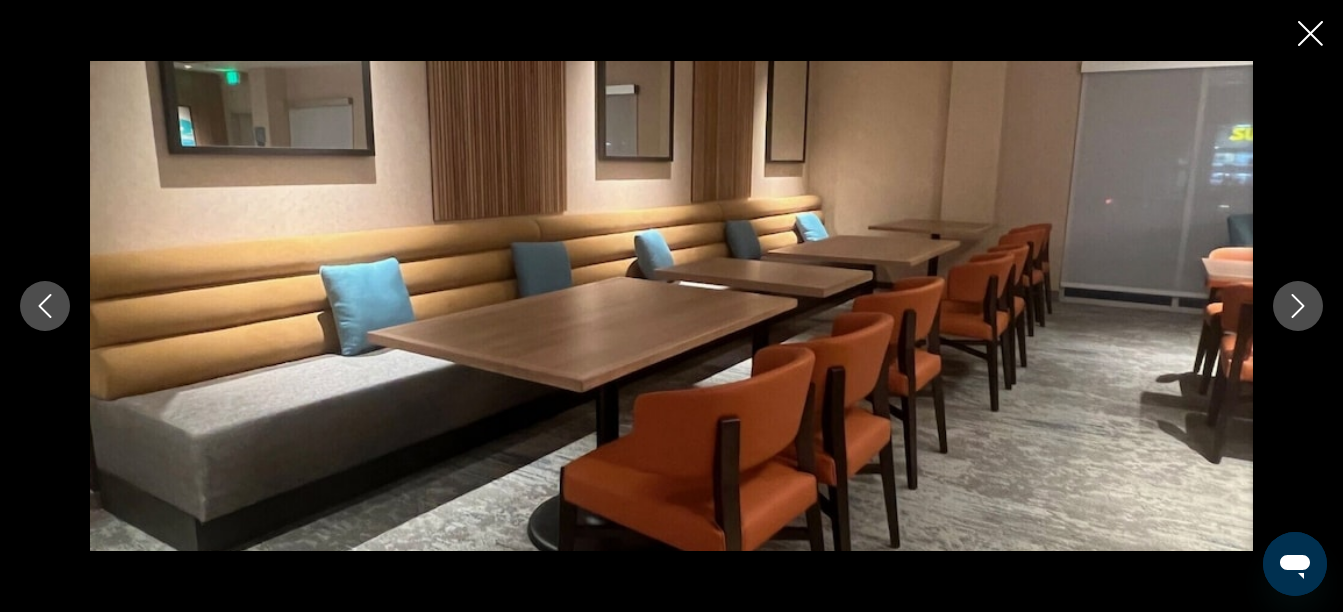 click 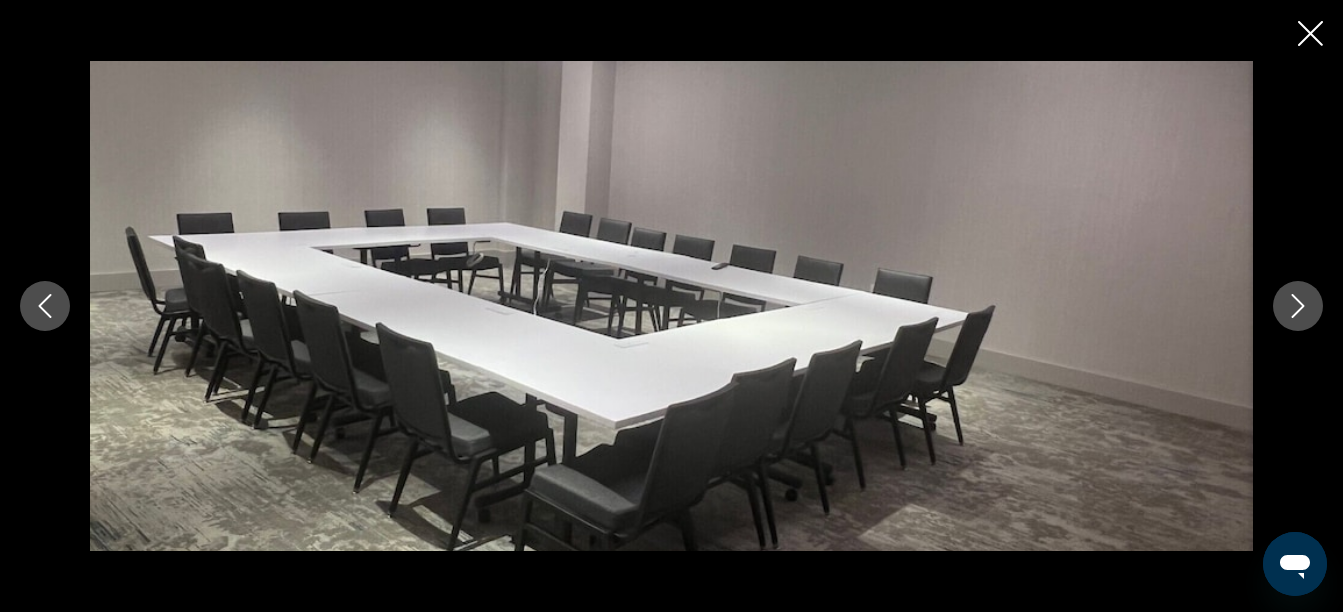 click 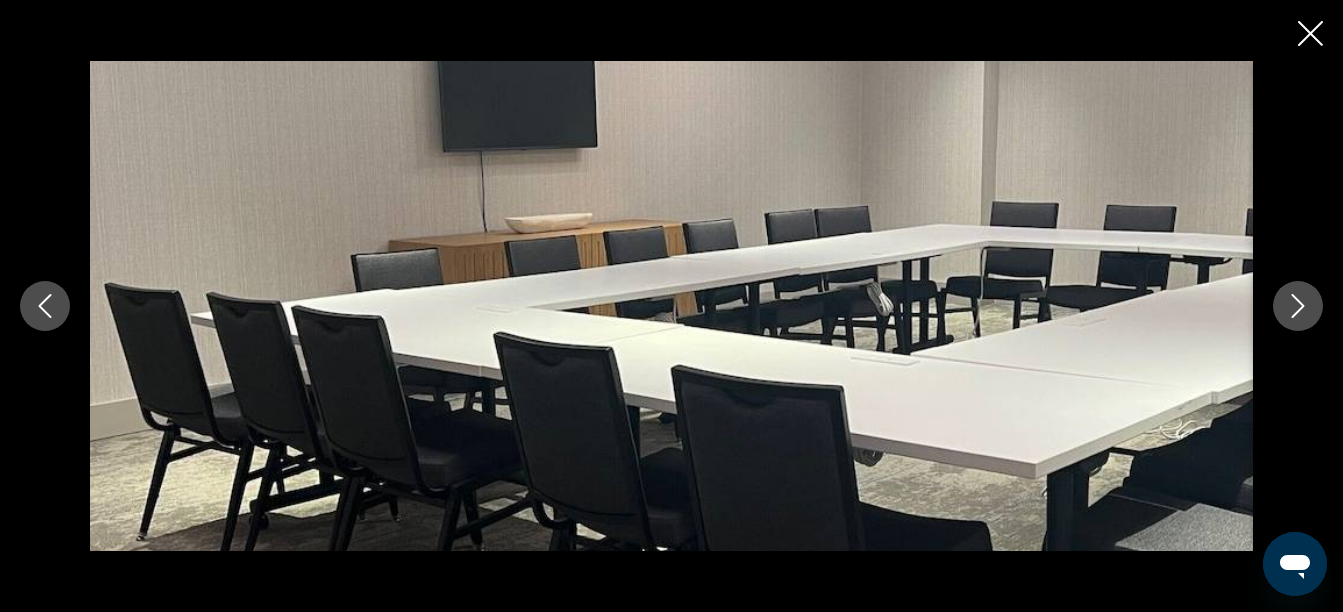 click 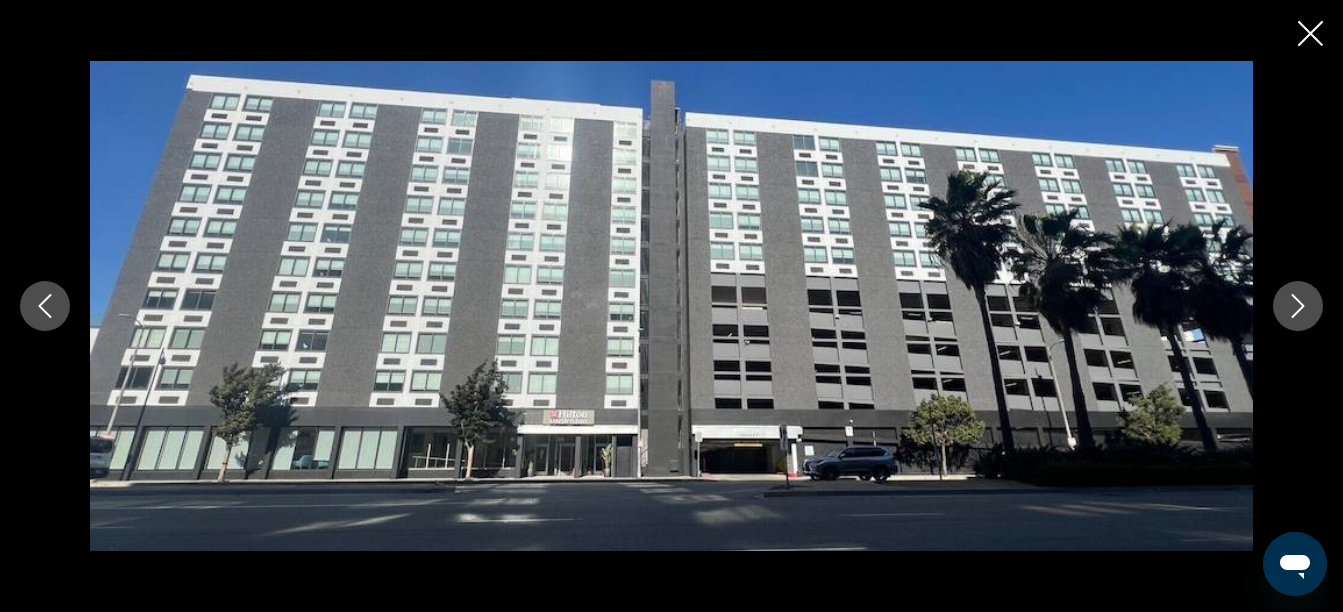 click 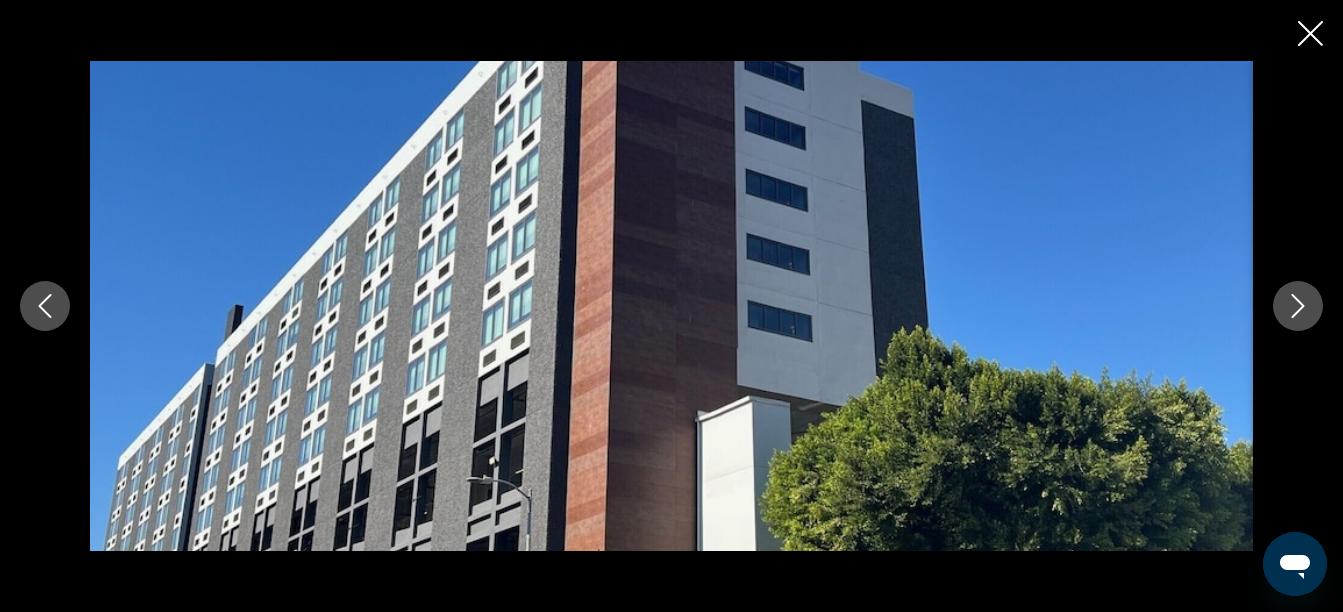click 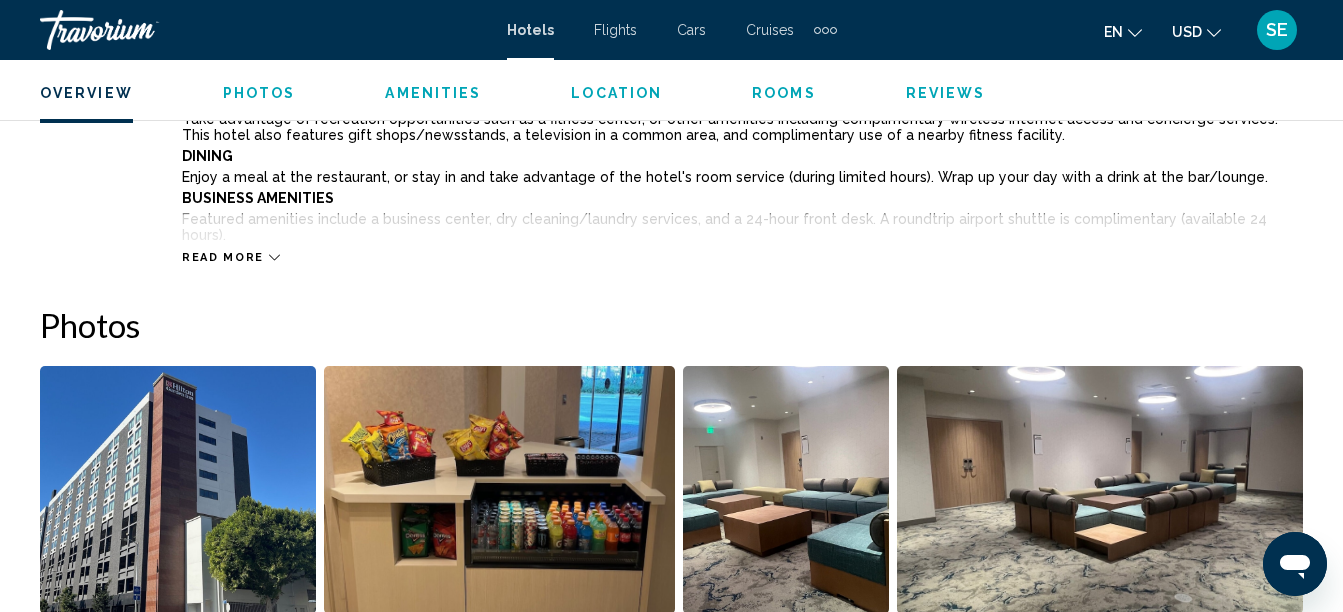 scroll, scrollTop: 1146, scrollLeft: 0, axis: vertical 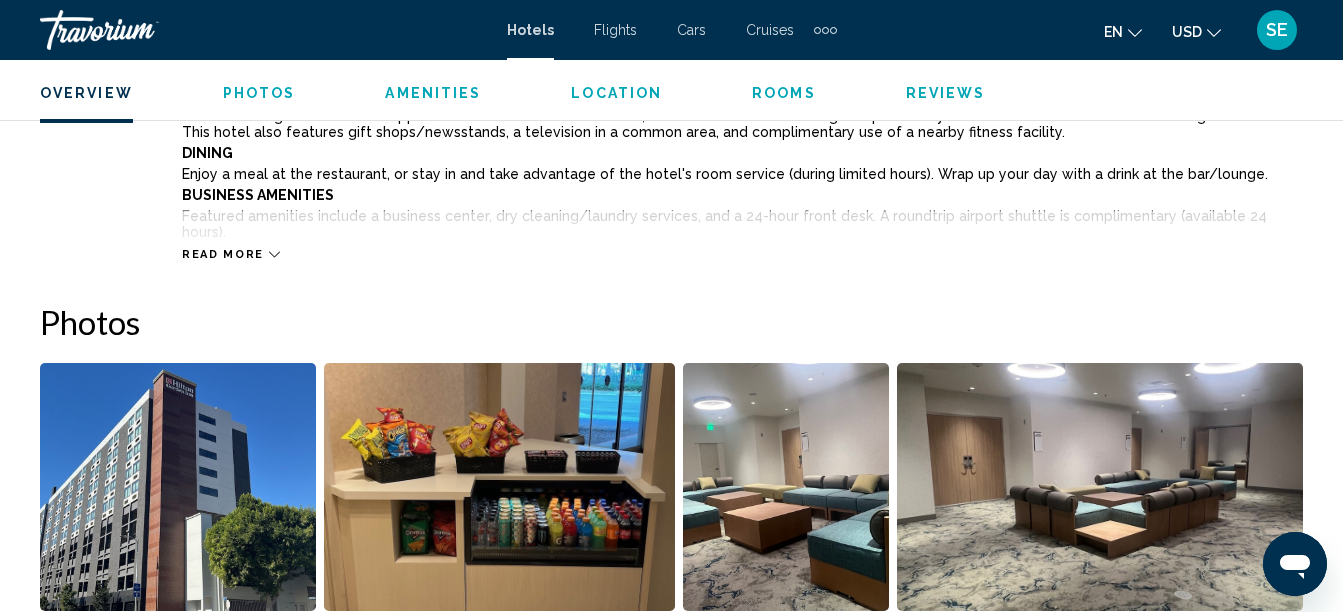 click at bounding box center (178, 487) 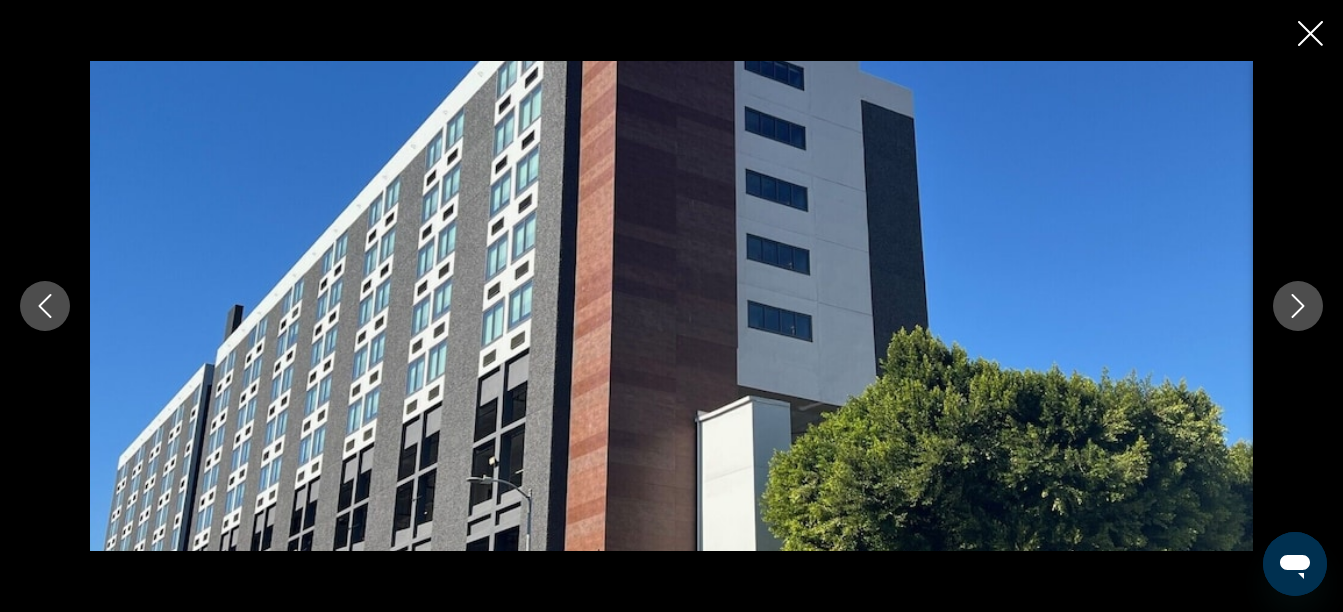 click 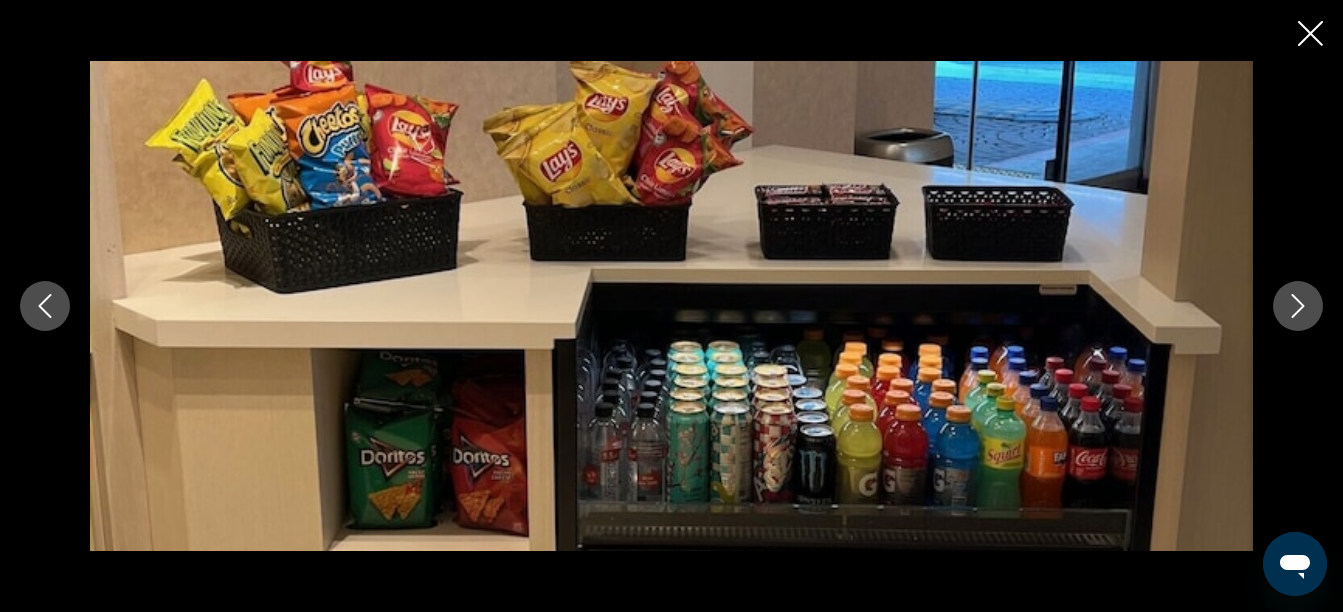 click 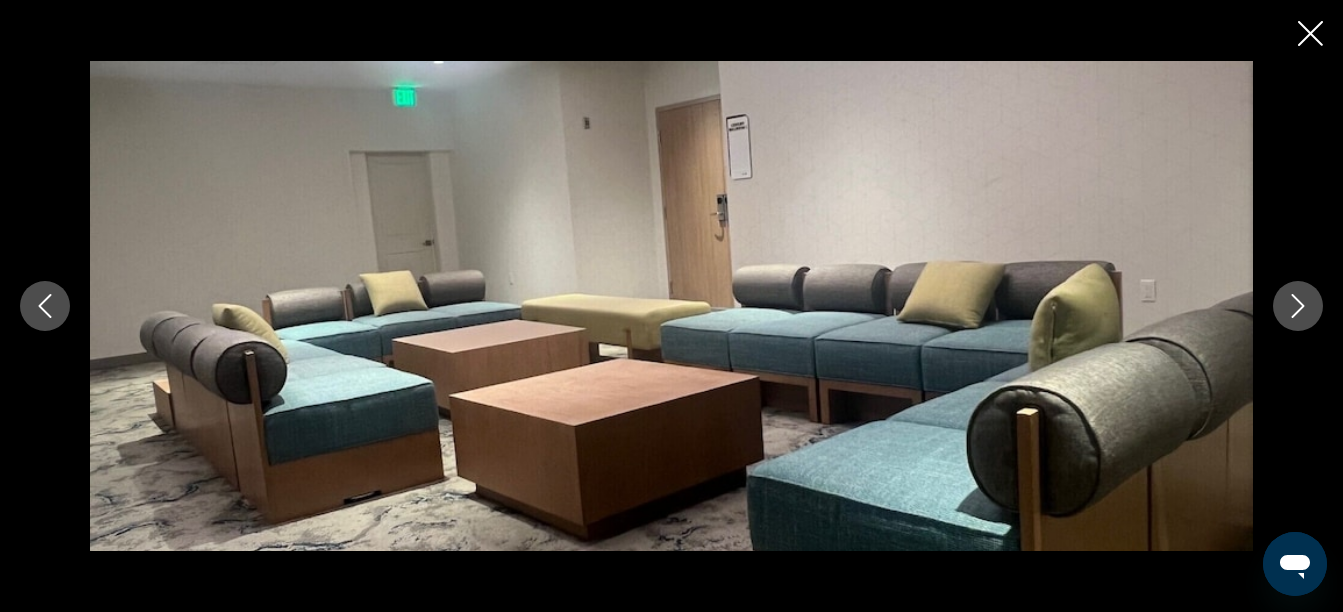 click 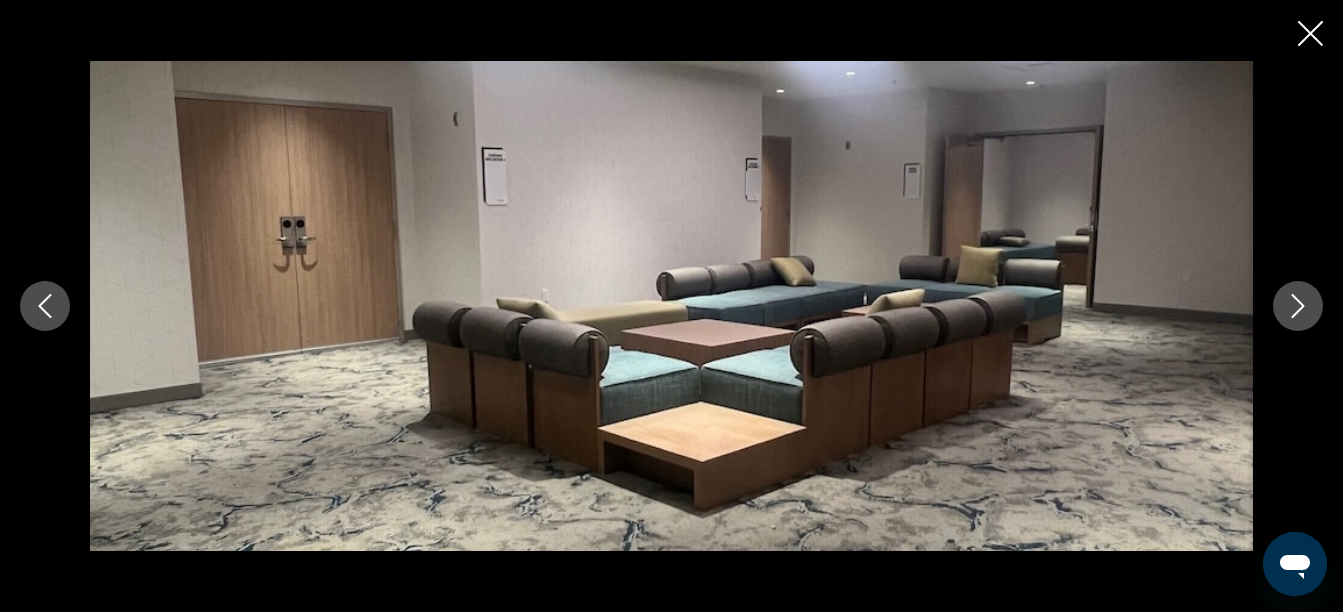 click 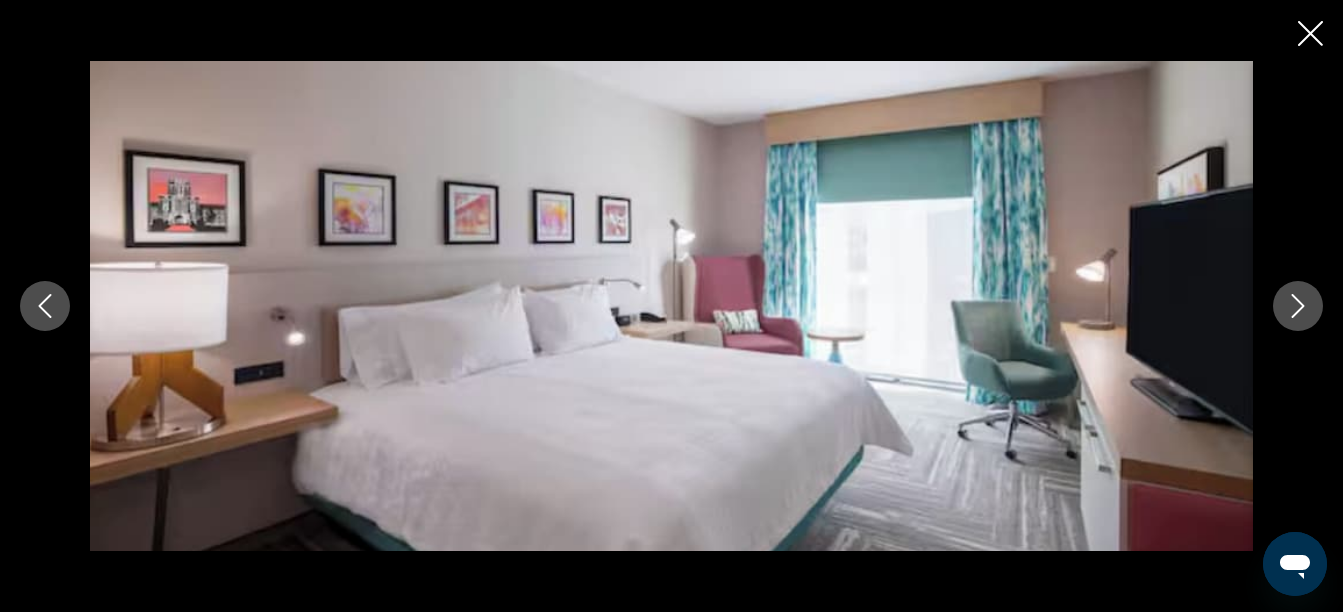 click 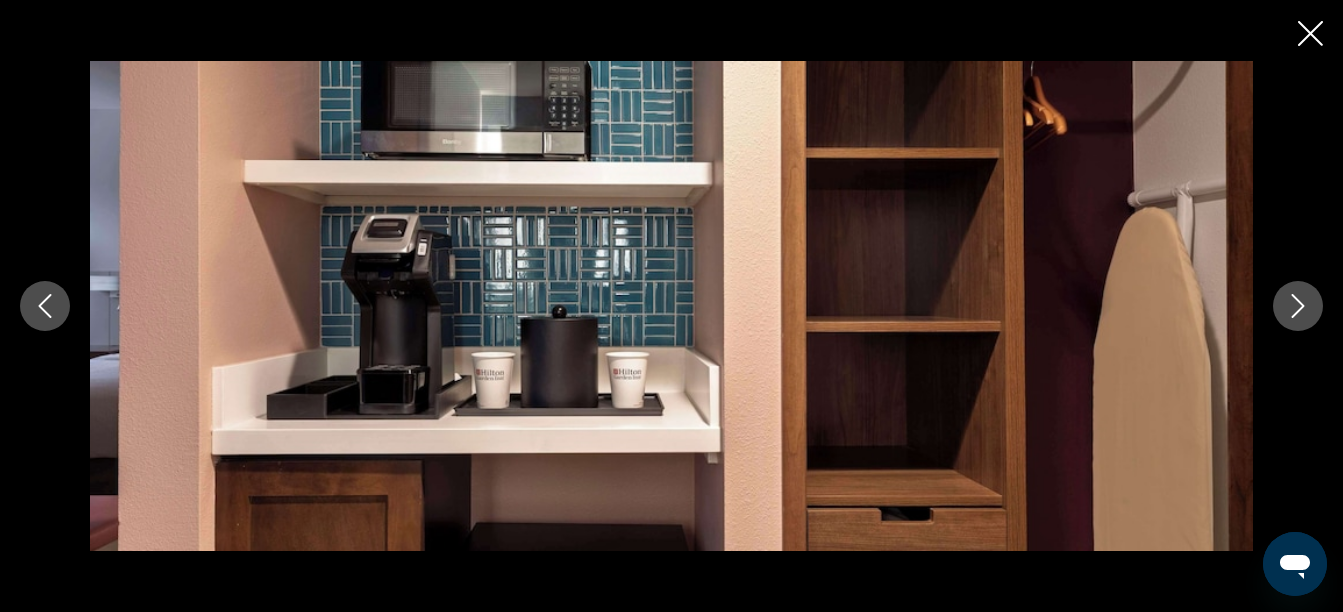 click 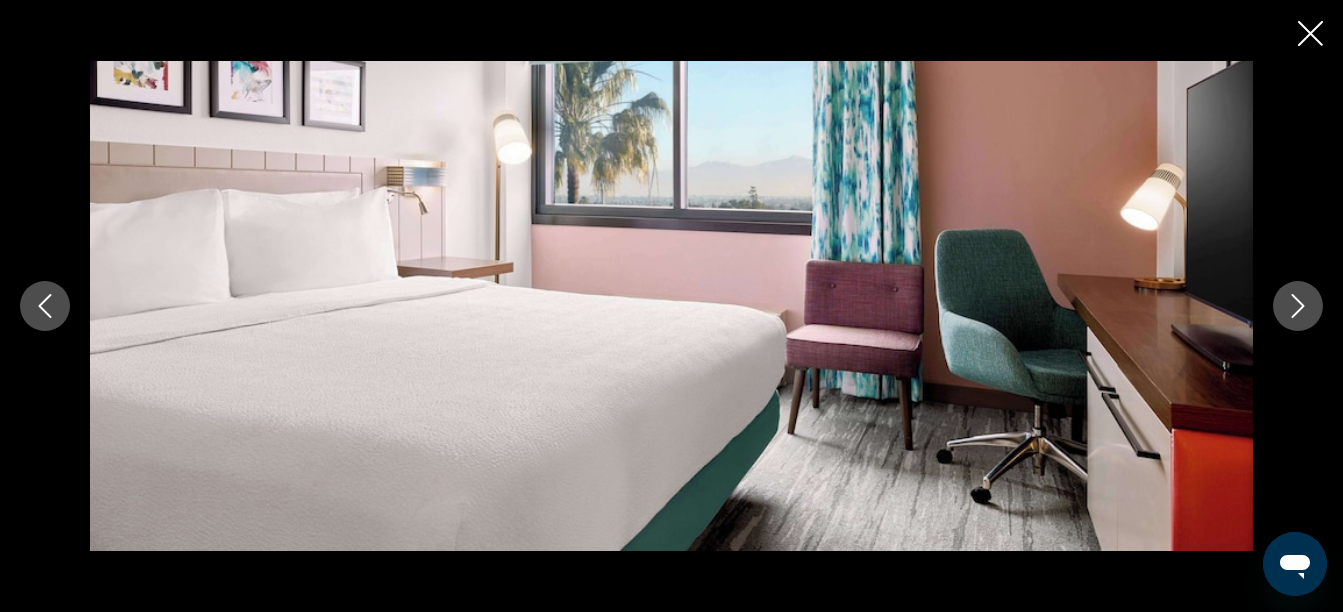 click 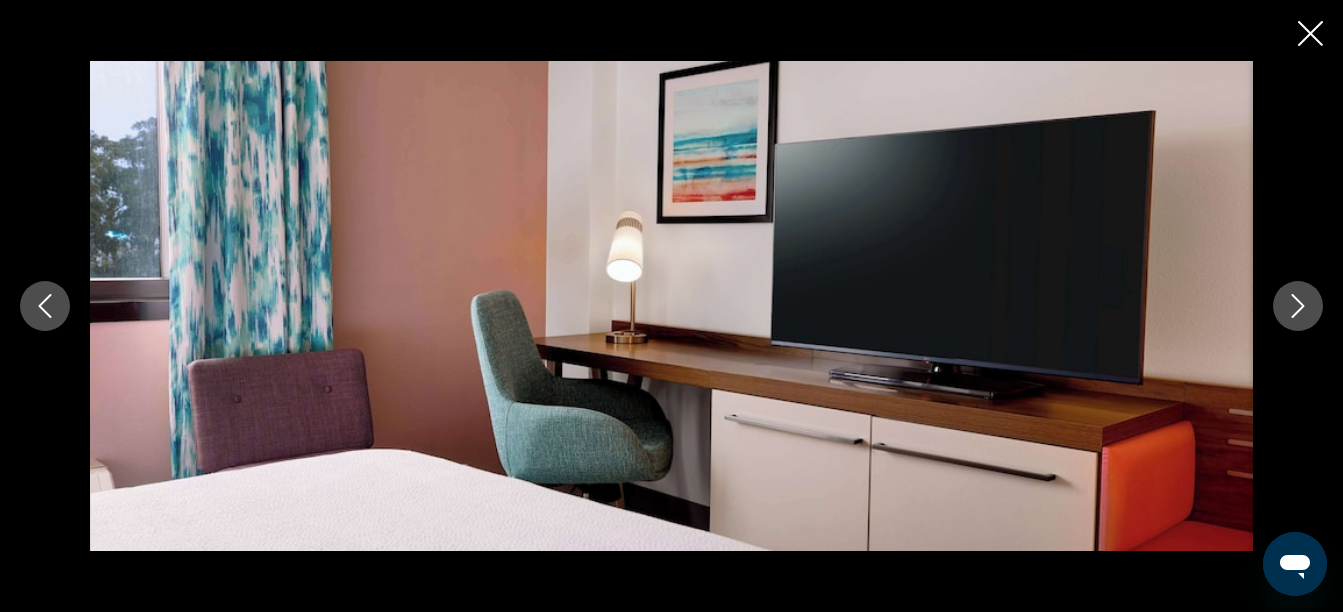 click 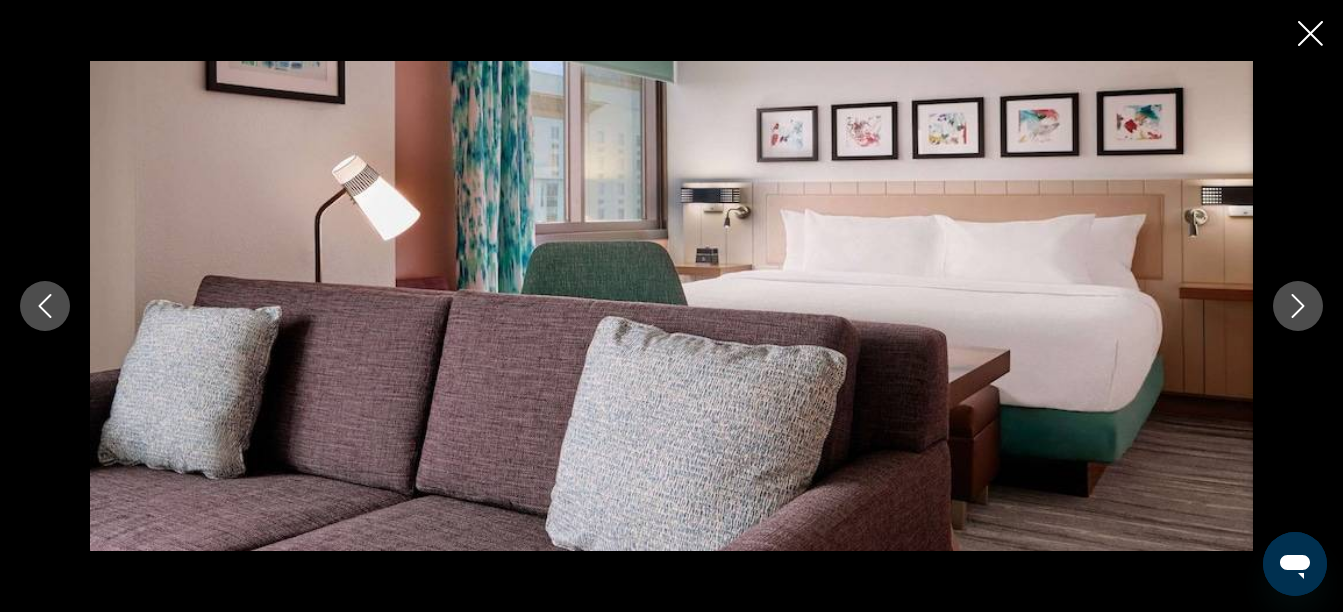 click 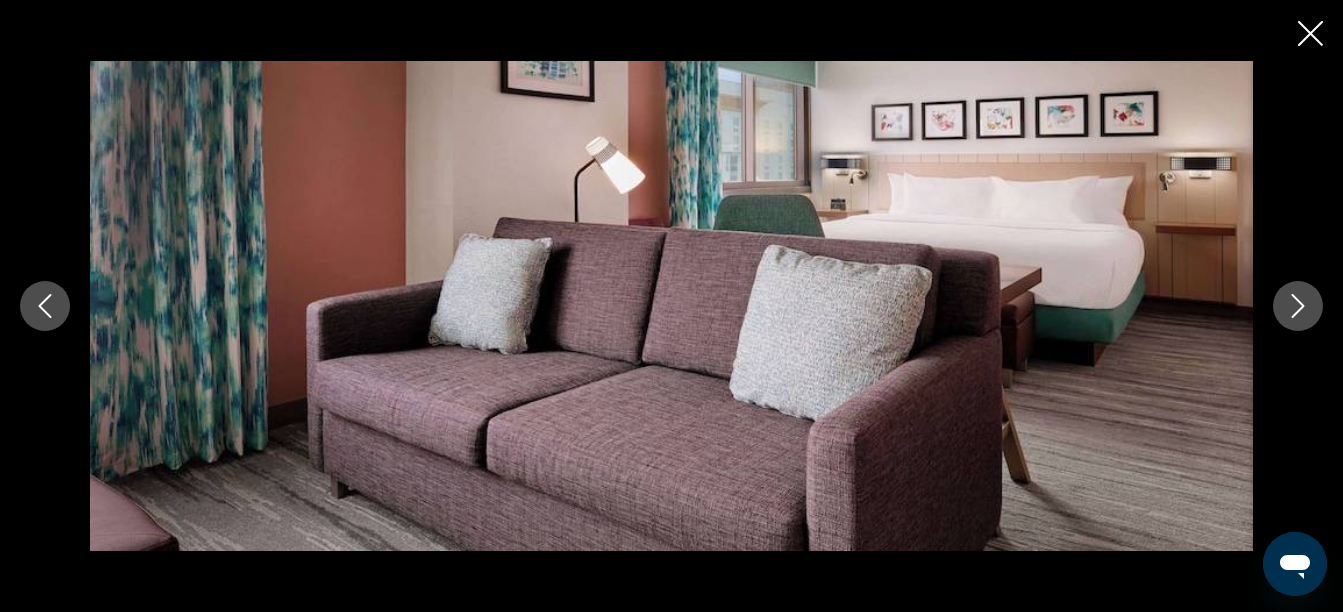 click 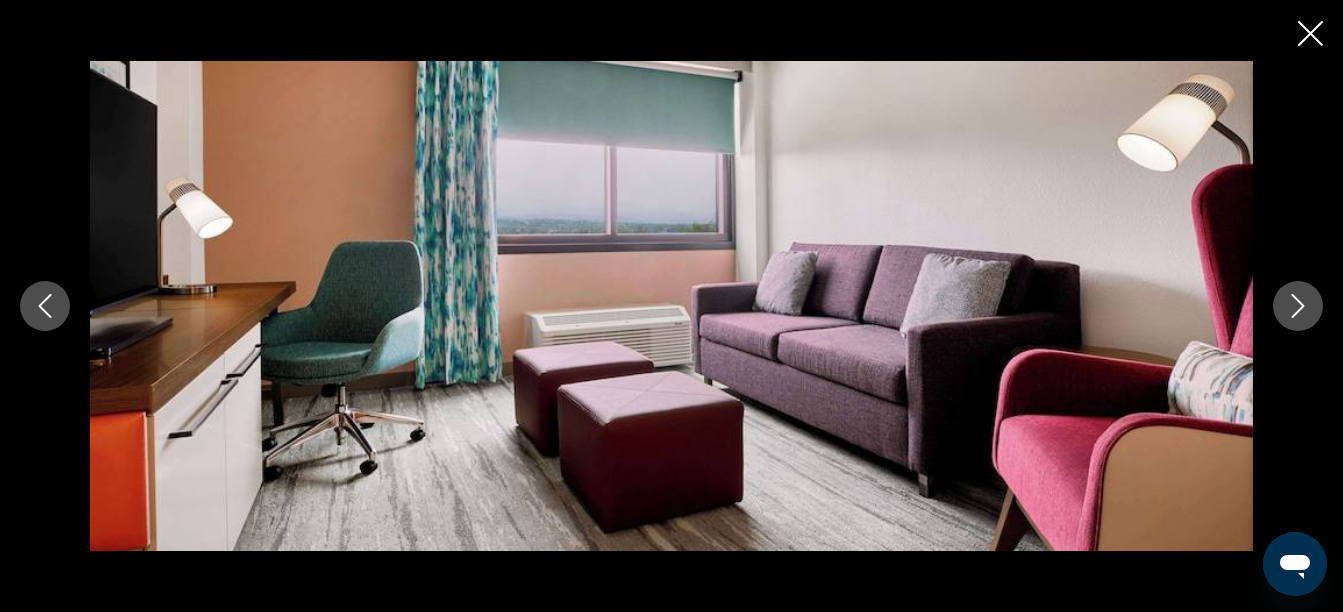 click 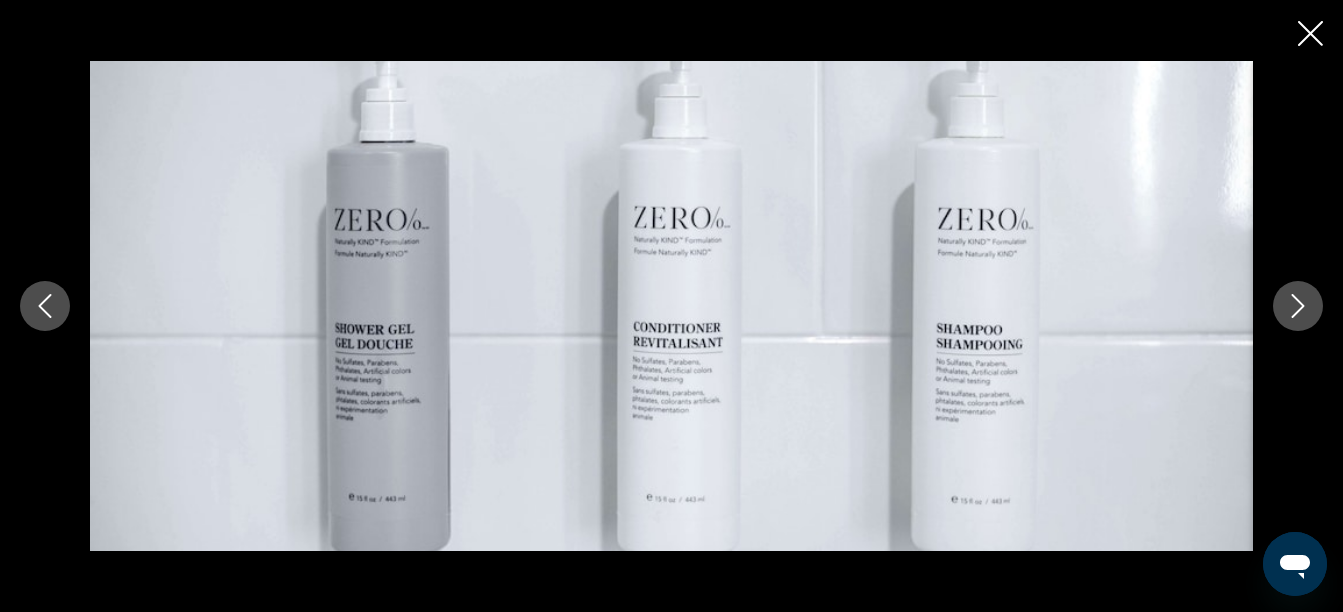 click 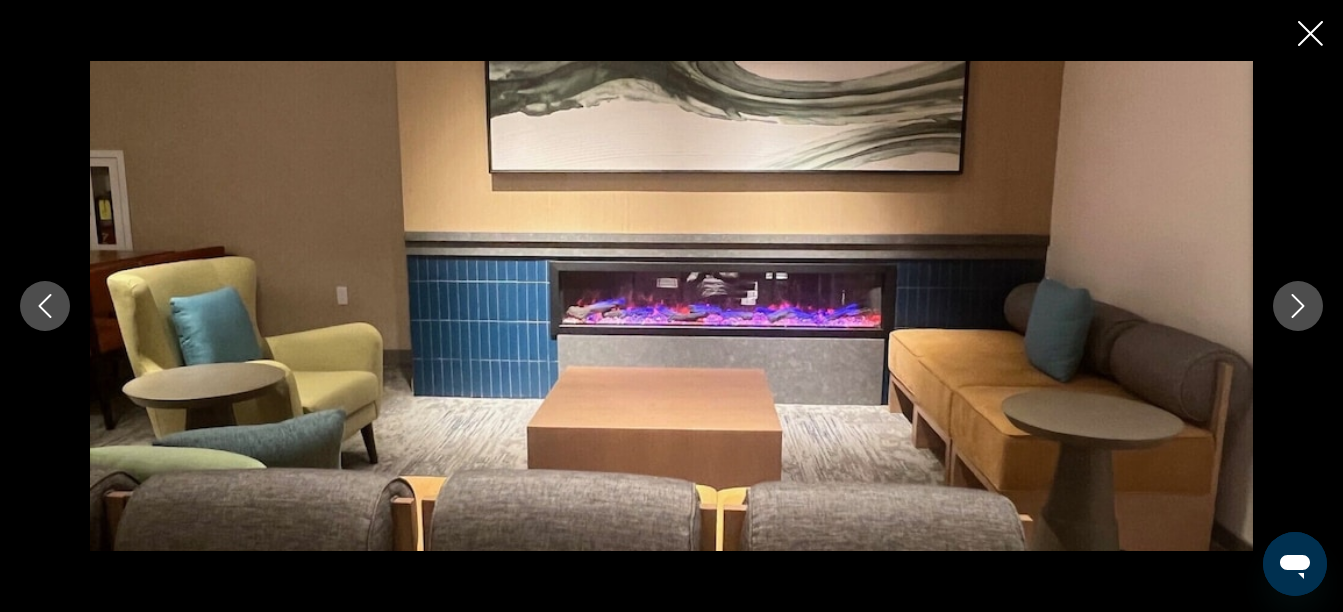 click 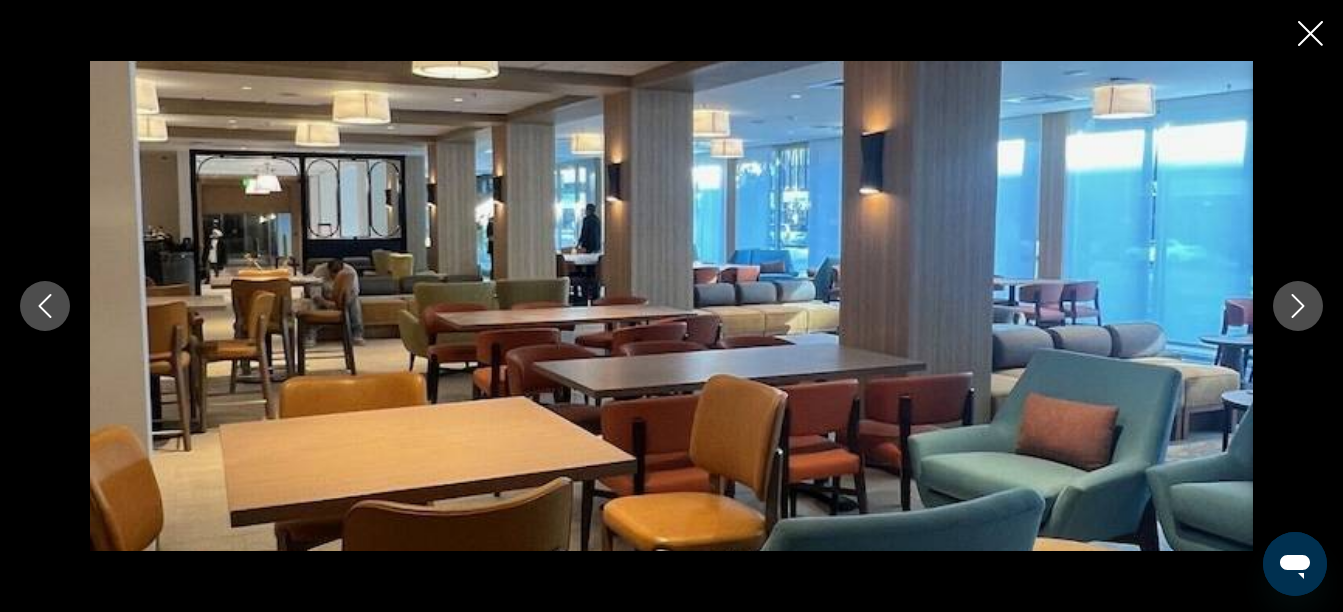 click 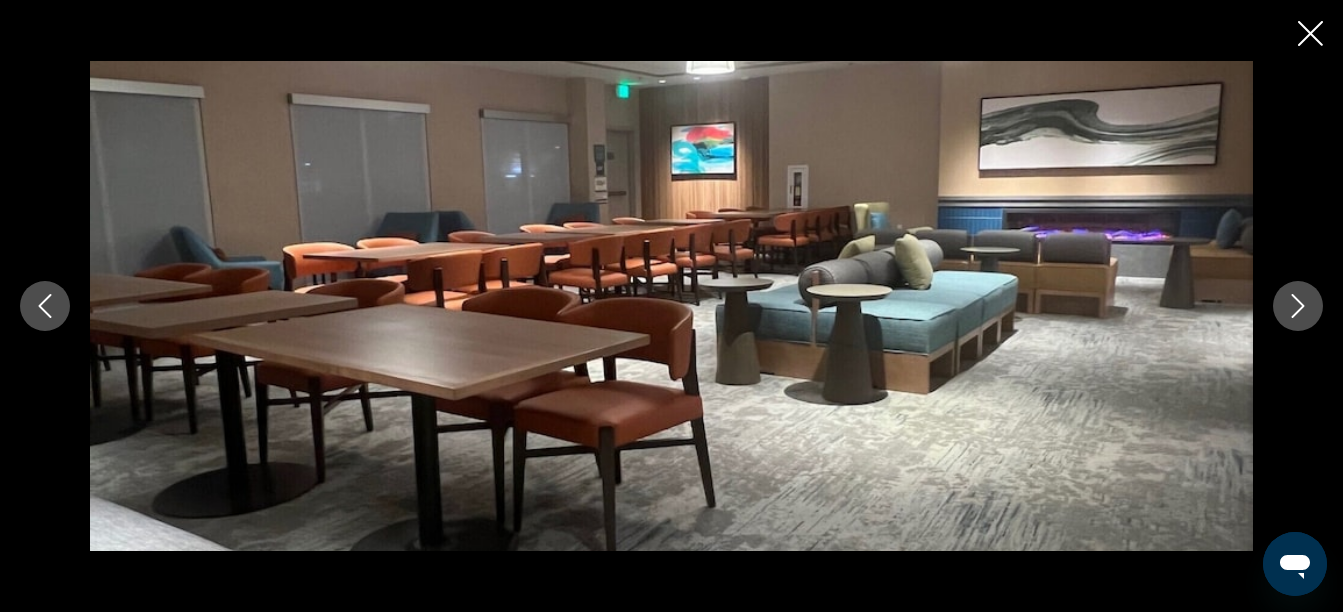 click 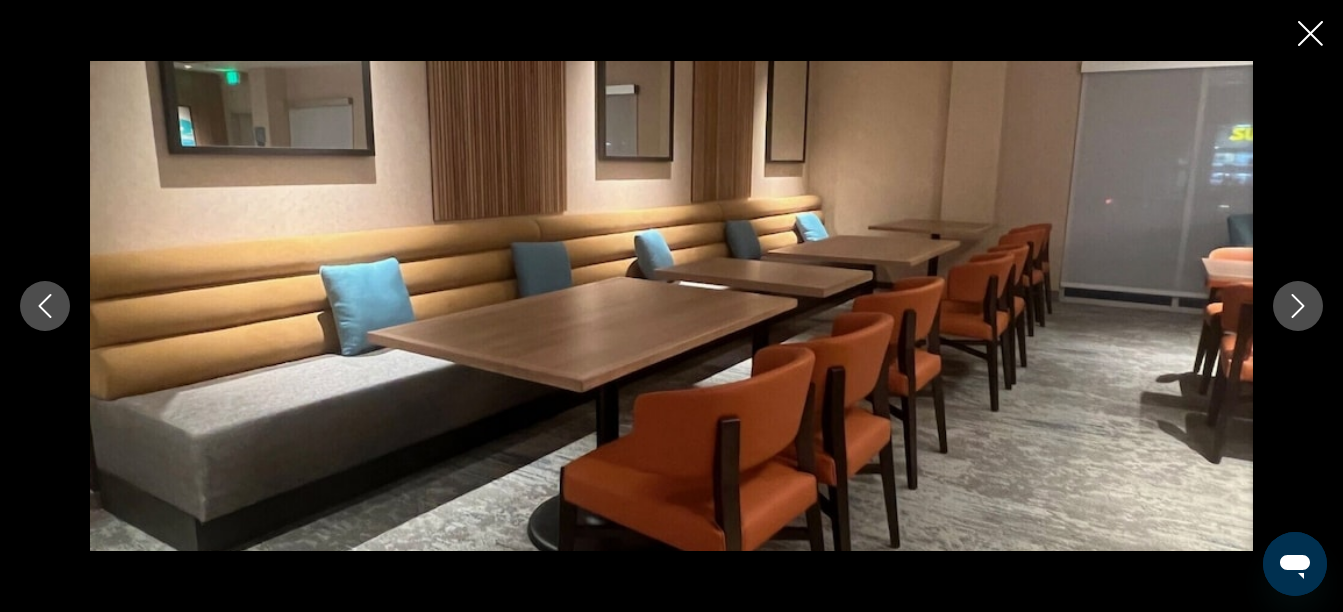 click 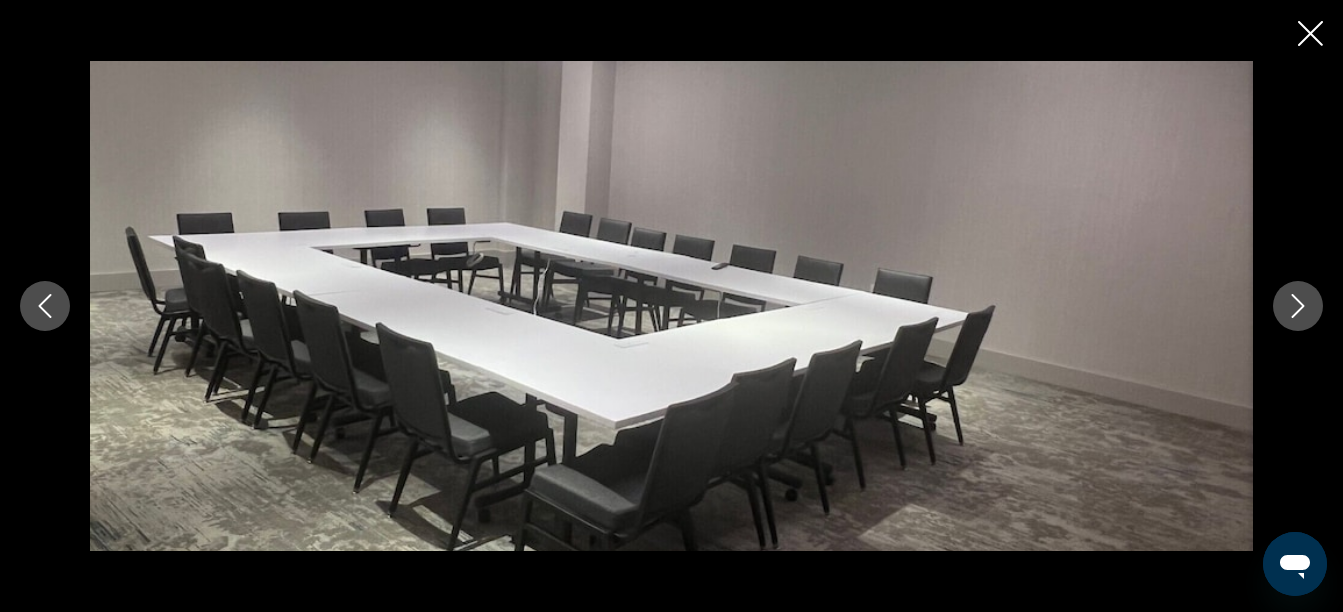 click 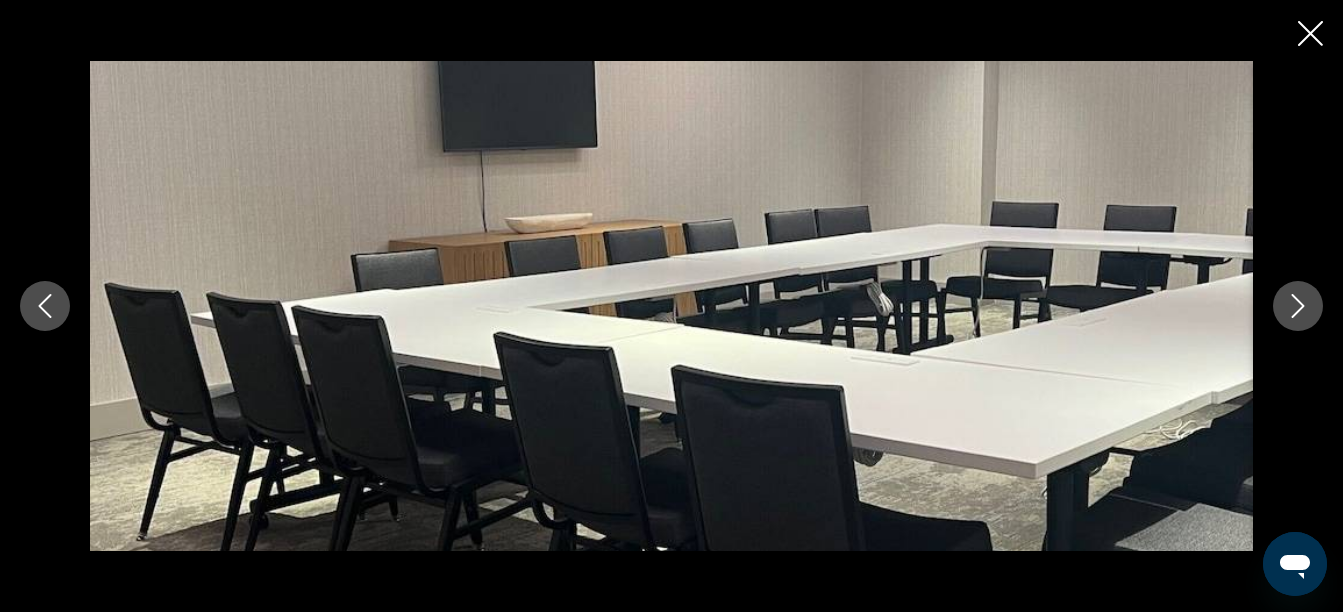 click 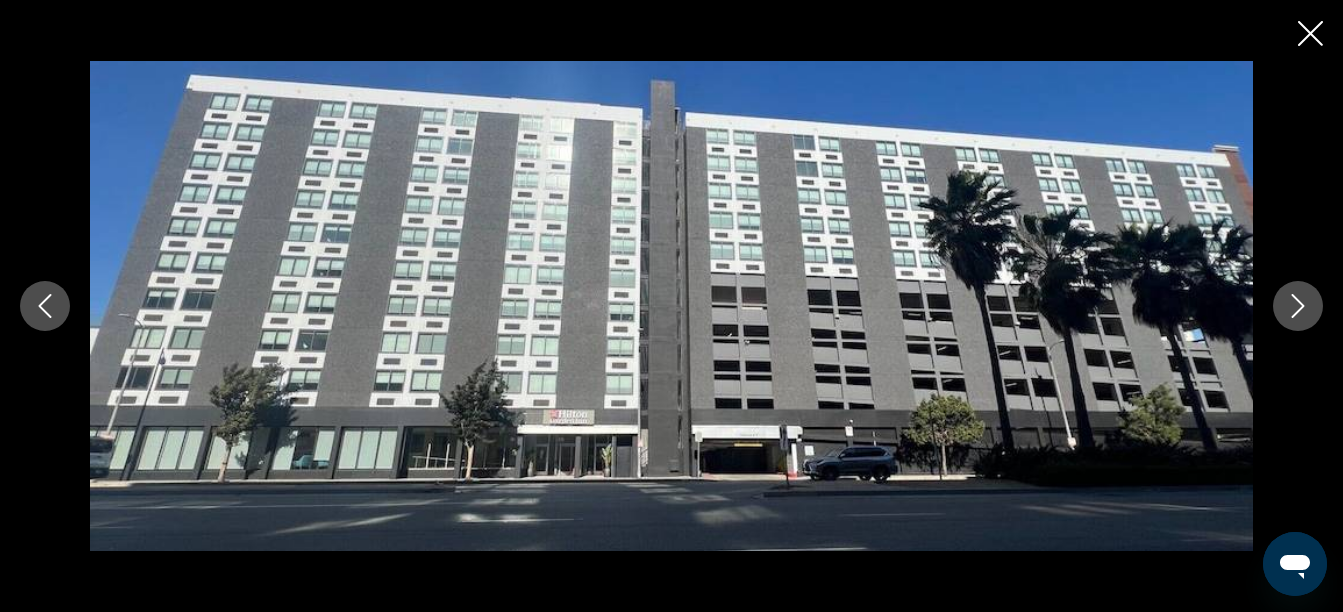 click 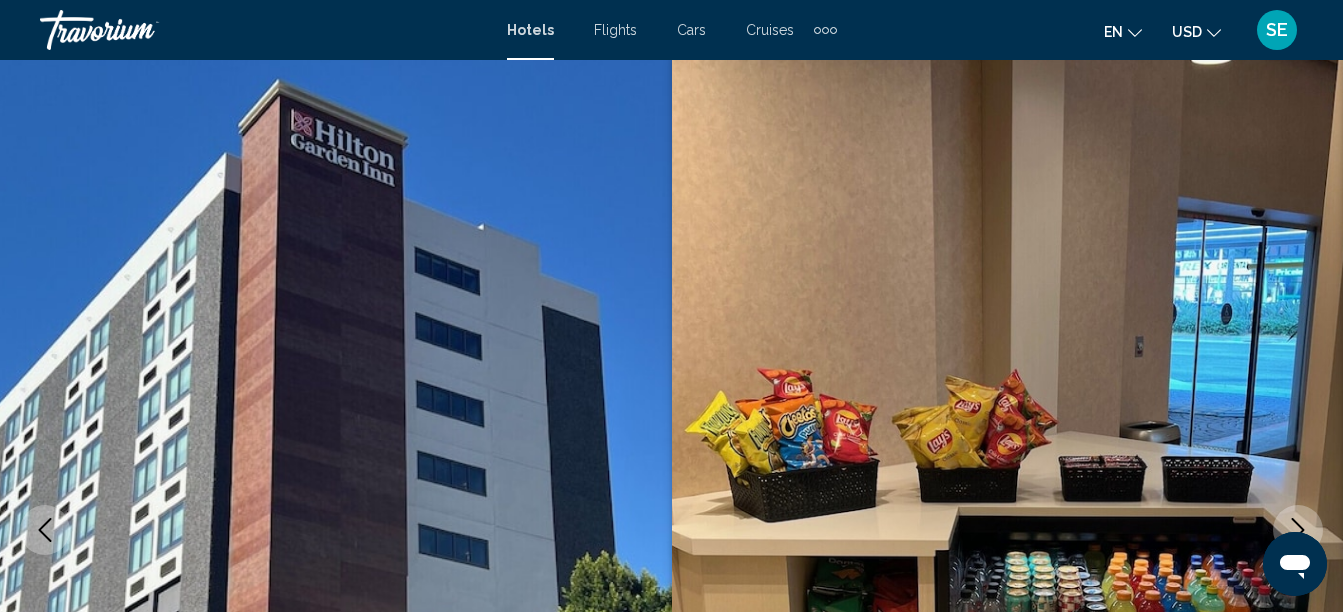 scroll, scrollTop: 0, scrollLeft: 0, axis: both 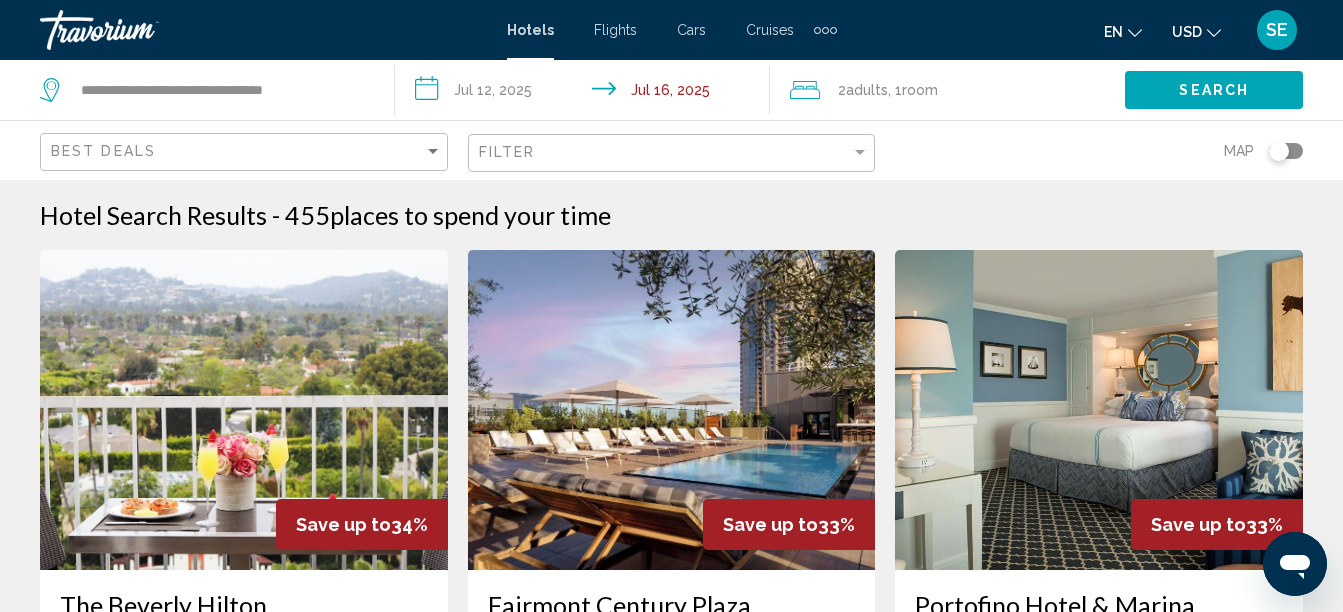 drag, startPoint x: 194, startPoint y: 298, endPoint x: 604, endPoint y: 366, distance: 415.60077 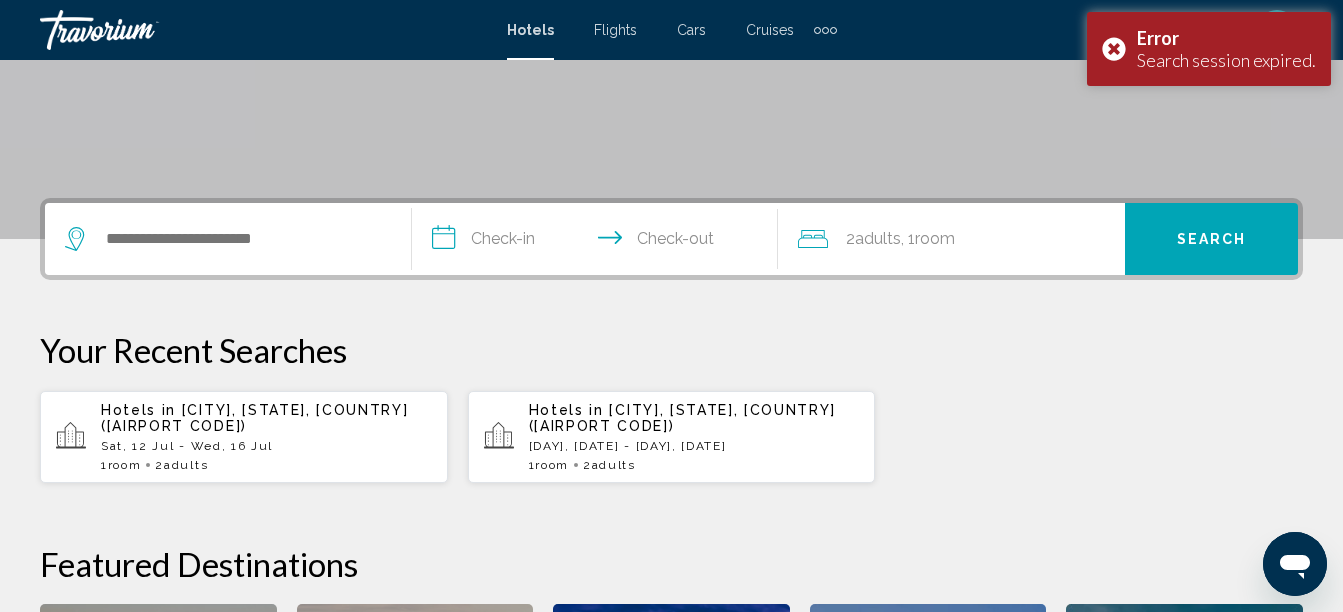 scroll, scrollTop: 367, scrollLeft: 0, axis: vertical 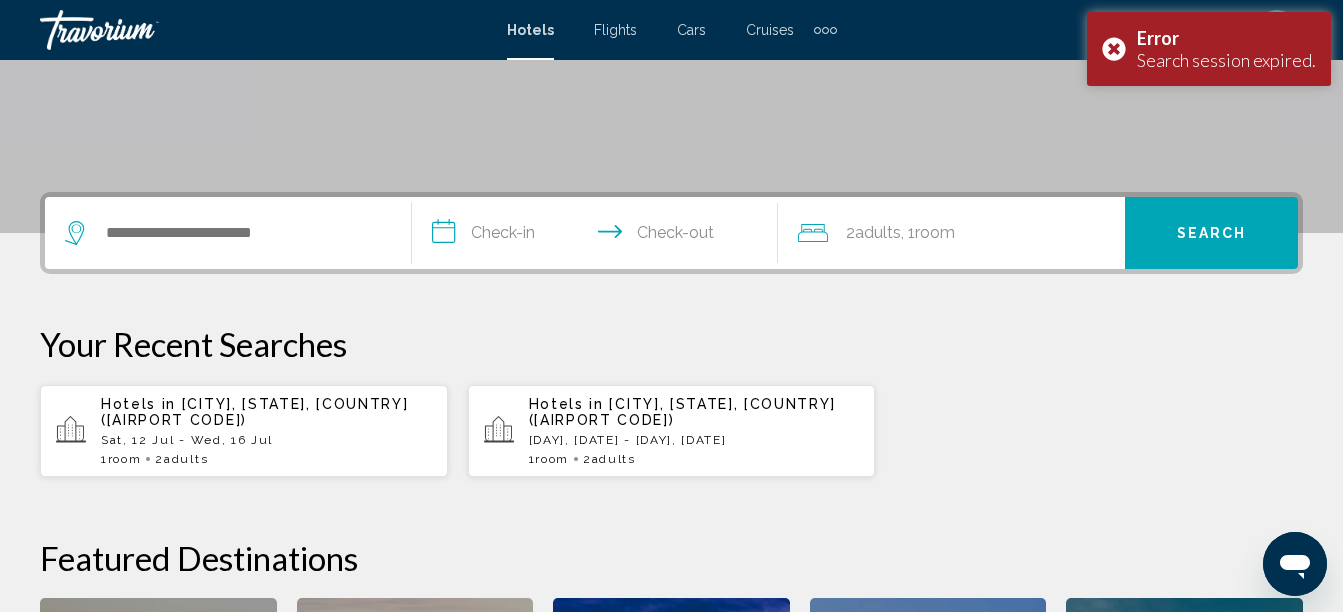 click on "[CITY], [STATE], [COUNTRY] ([AIRPORT CODE])" at bounding box center [683, 412] 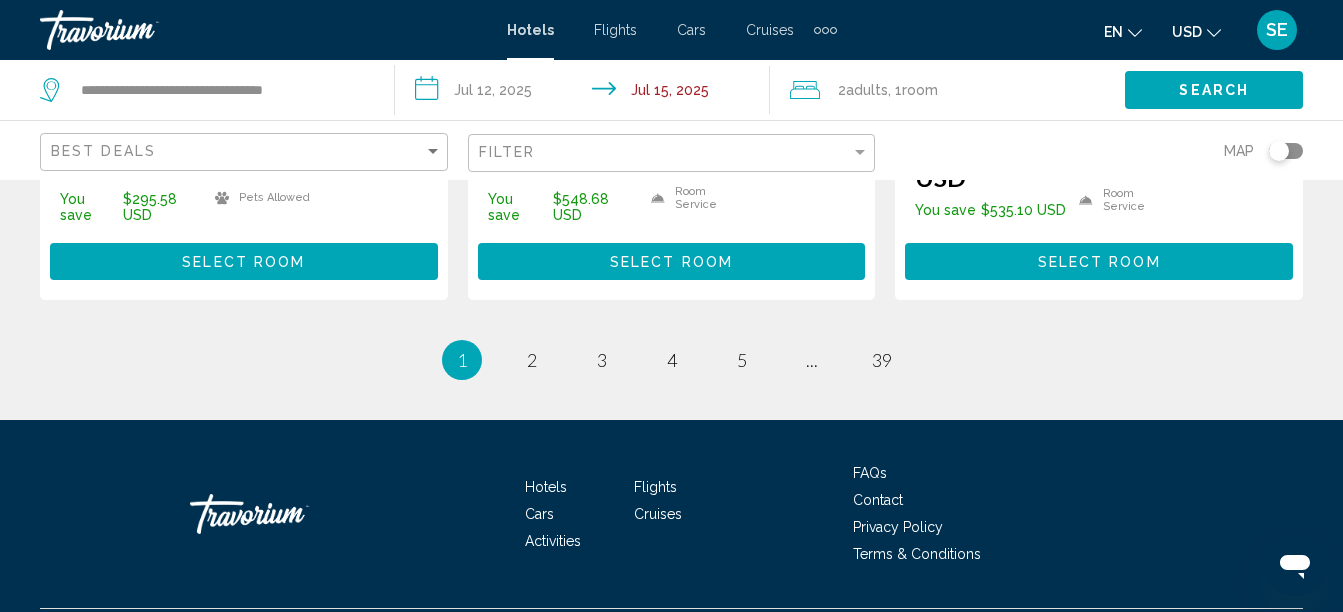 scroll, scrollTop: 2998, scrollLeft: 0, axis: vertical 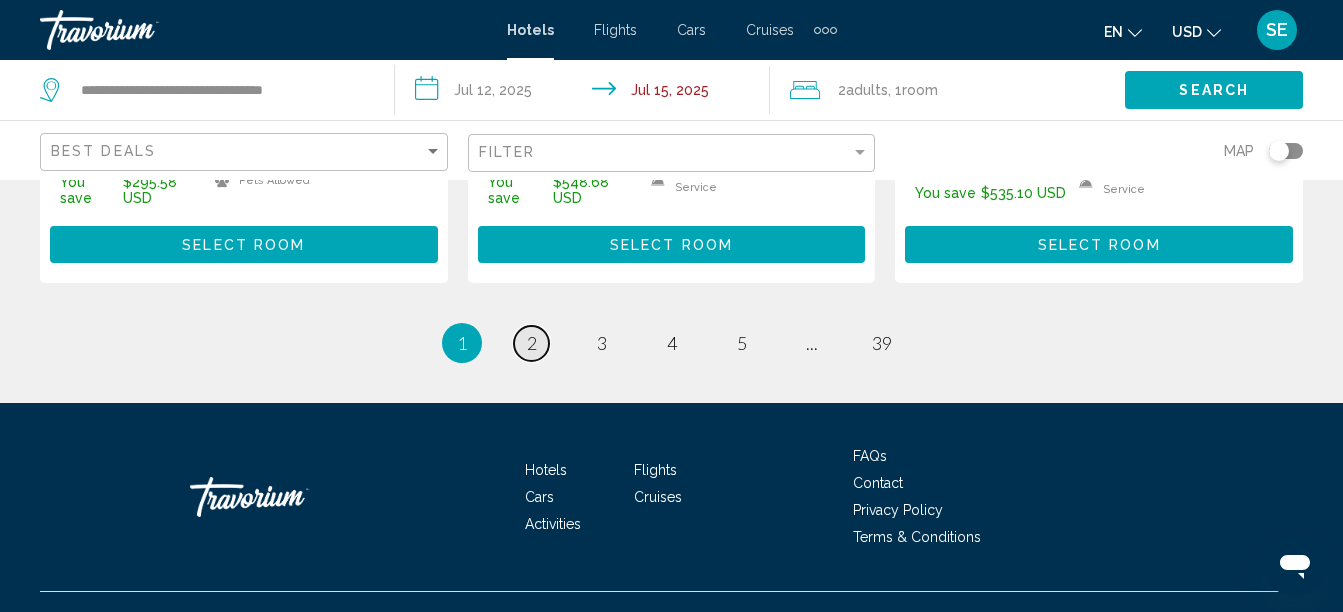 click on "2" at bounding box center [532, 343] 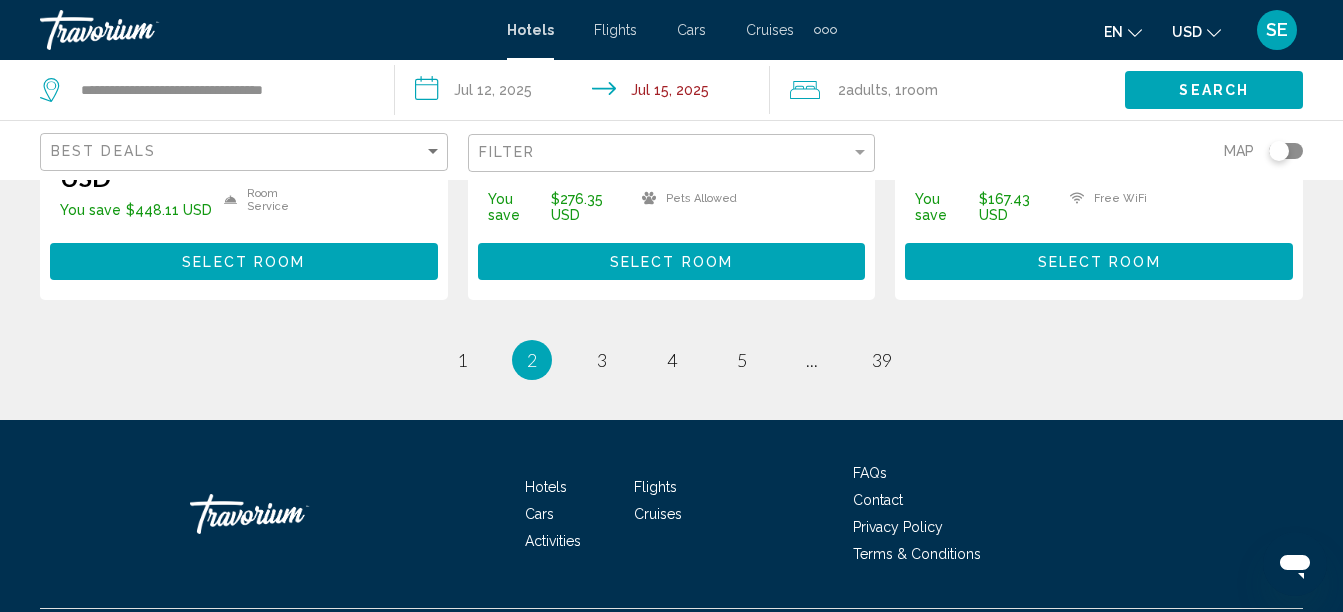 scroll, scrollTop: 3075, scrollLeft: 0, axis: vertical 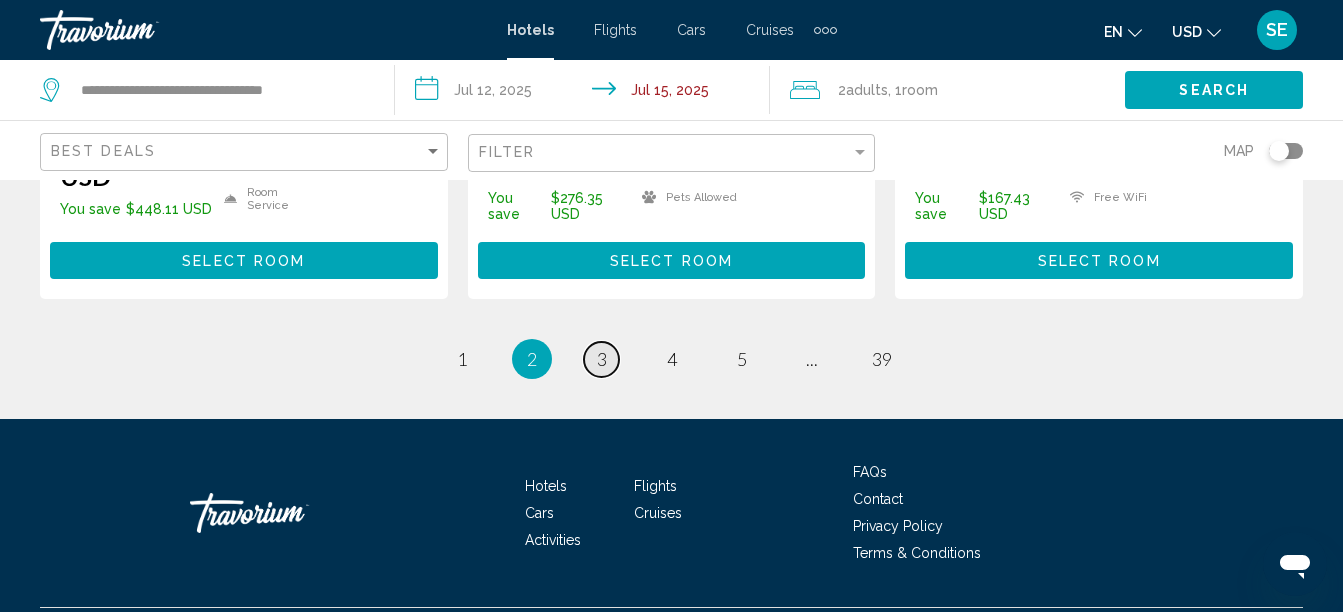 click on "page  3" at bounding box center (601, 359) 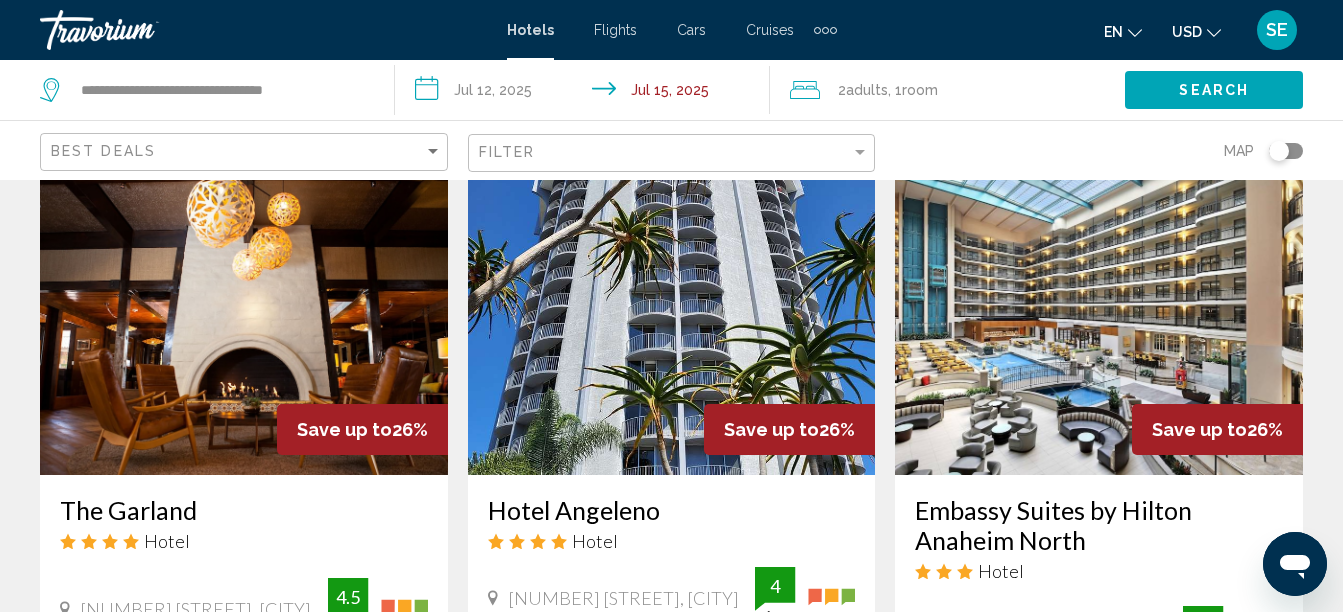 scroll, scrollTop: 1657, scrollLeft: 0, axis: vertical 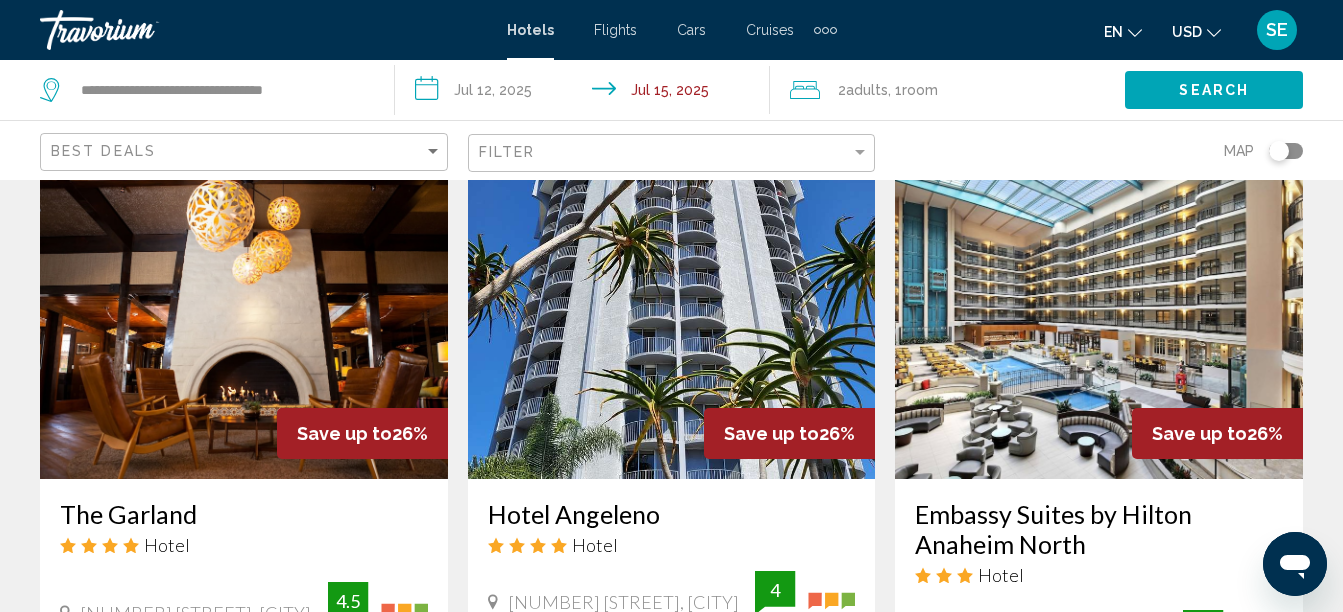 click at bounding box center [672, 319] 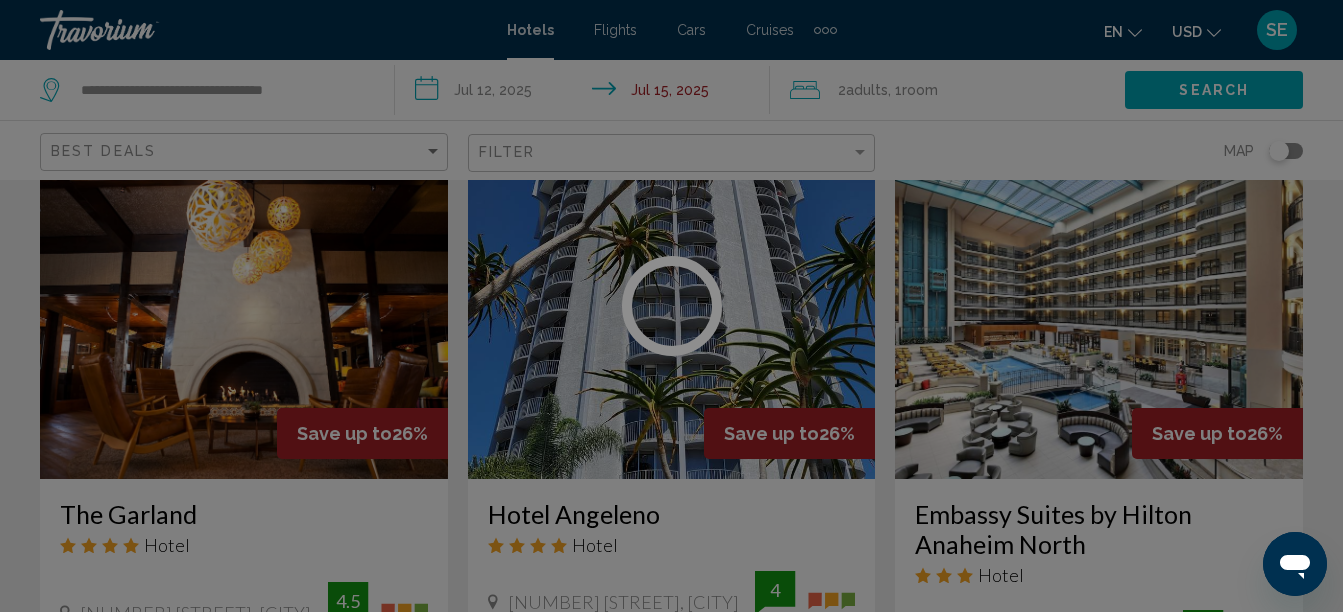 click on "**********" at bounding box center [671, -1351] 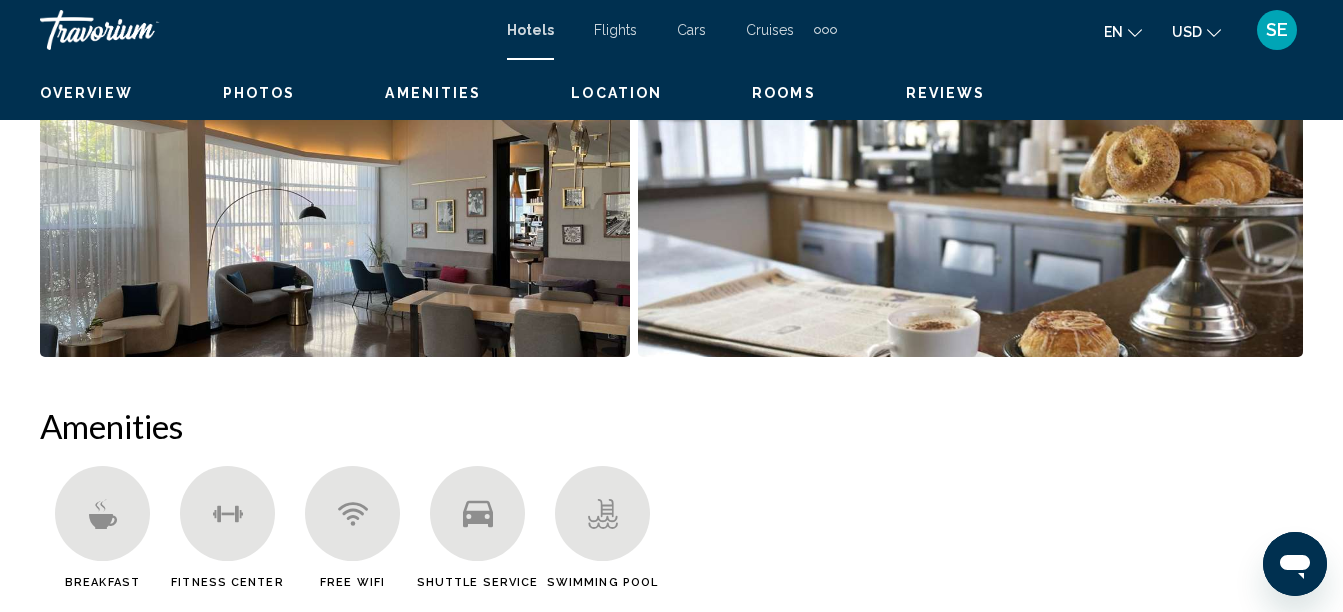 scroll, scrollTop: 229, scrollLeft: 0, axis: vertical 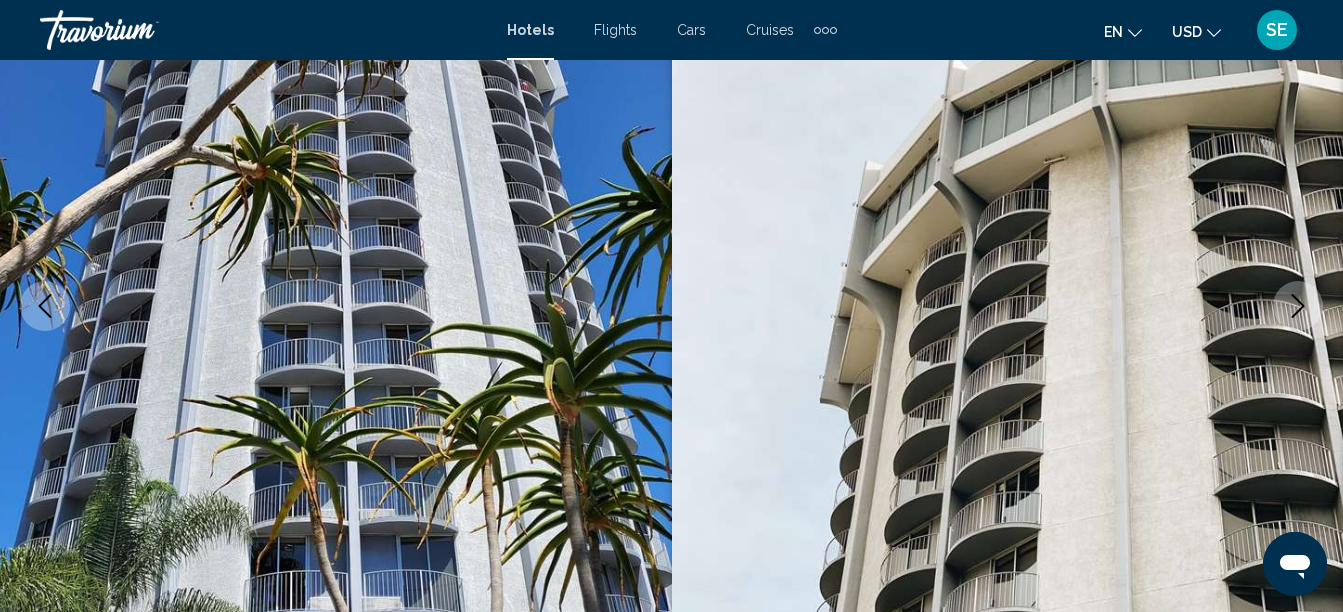 click 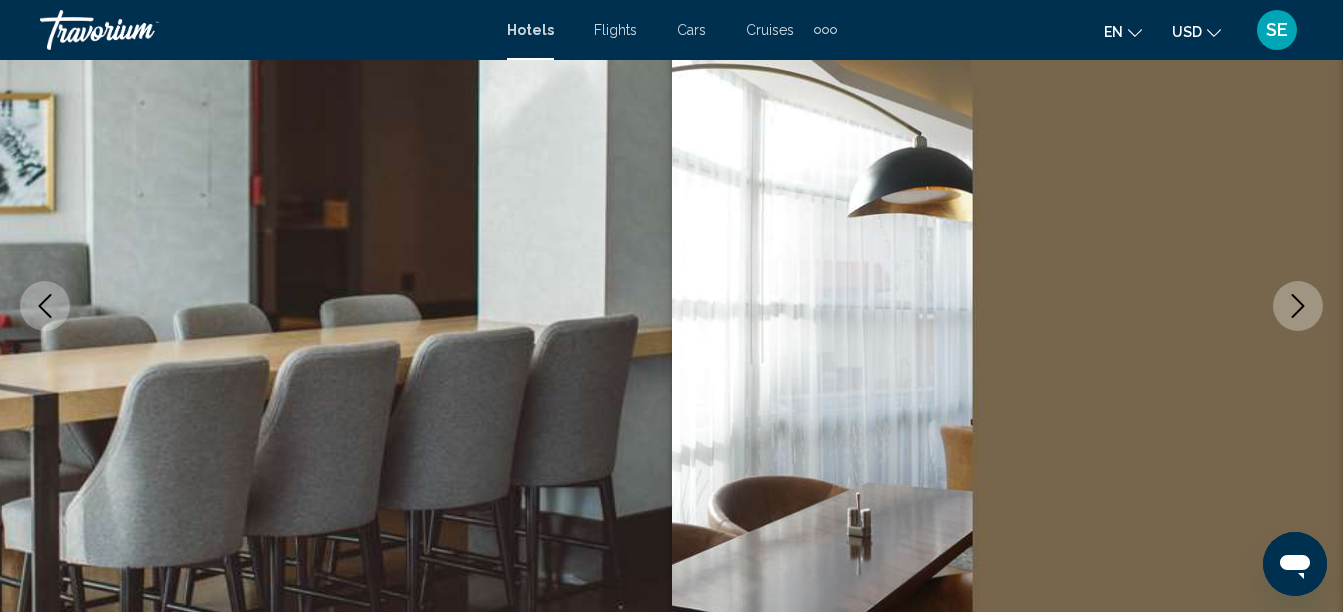click 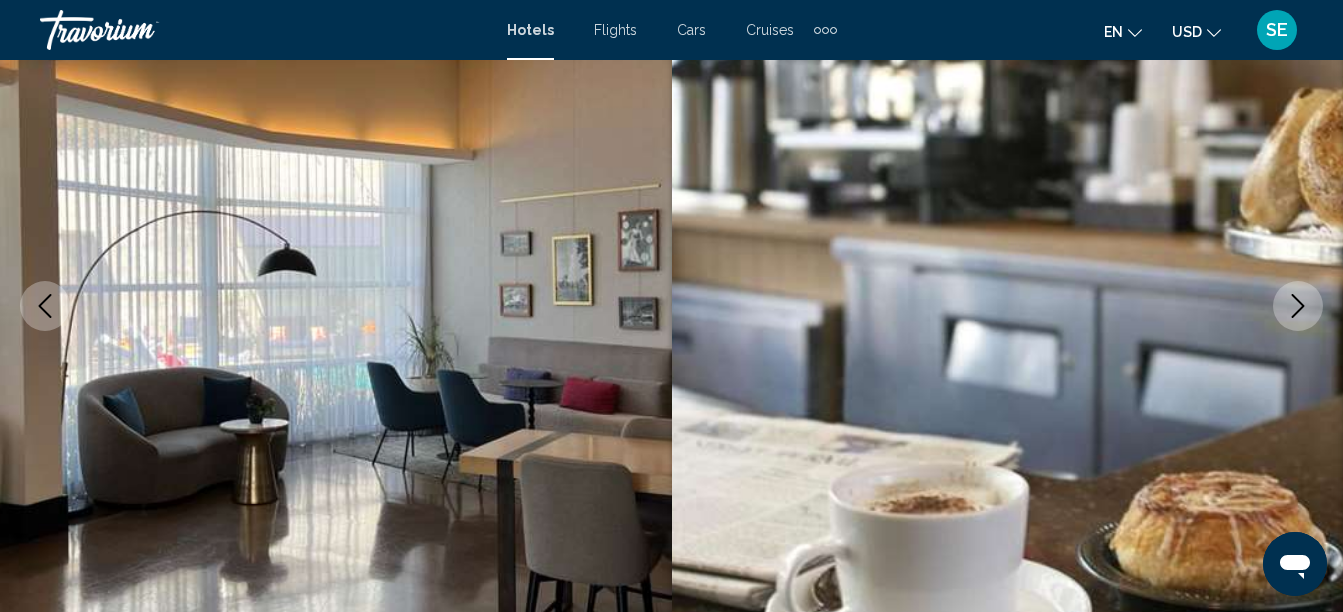 click 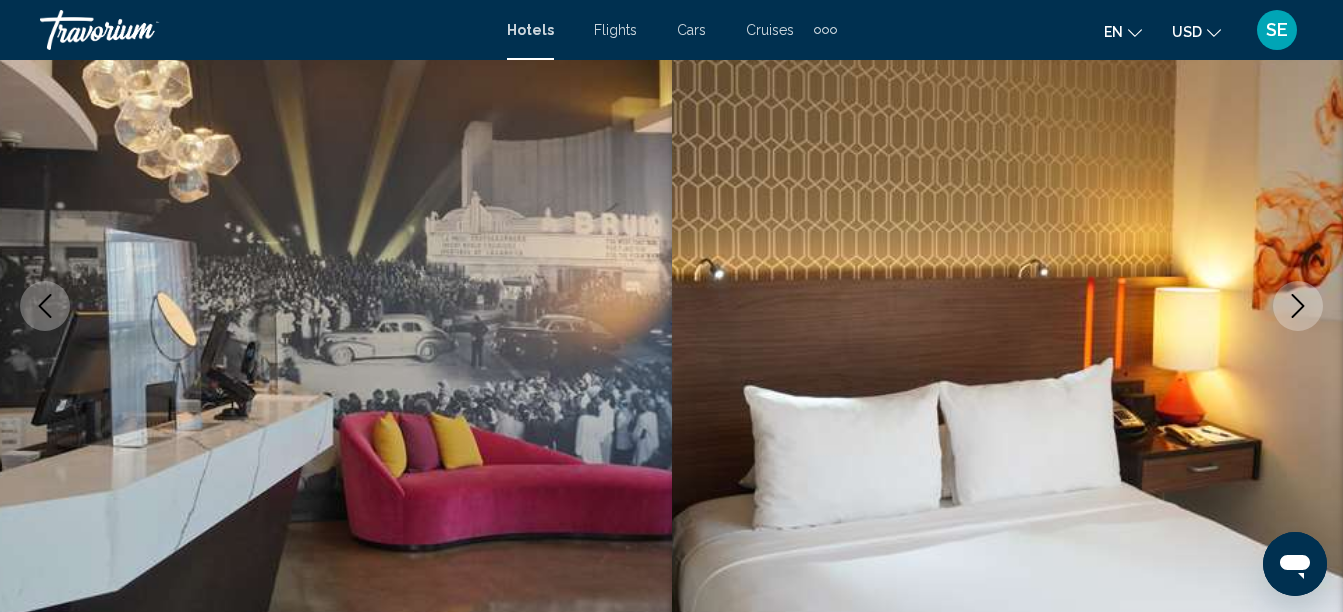 click 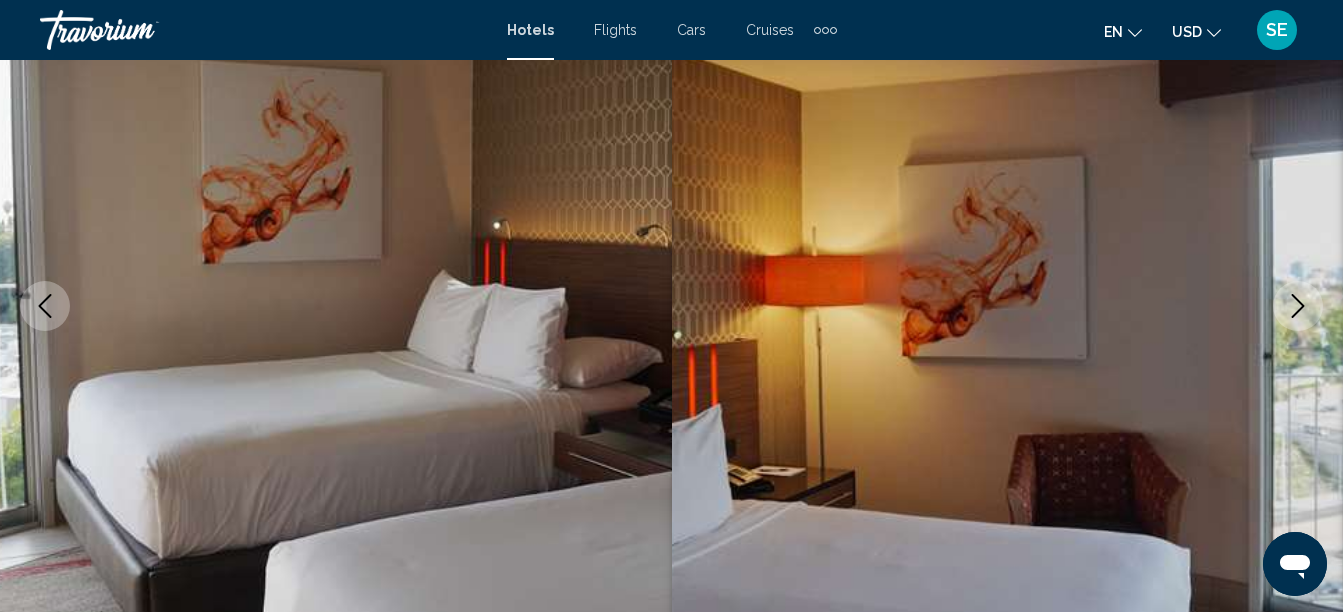 click 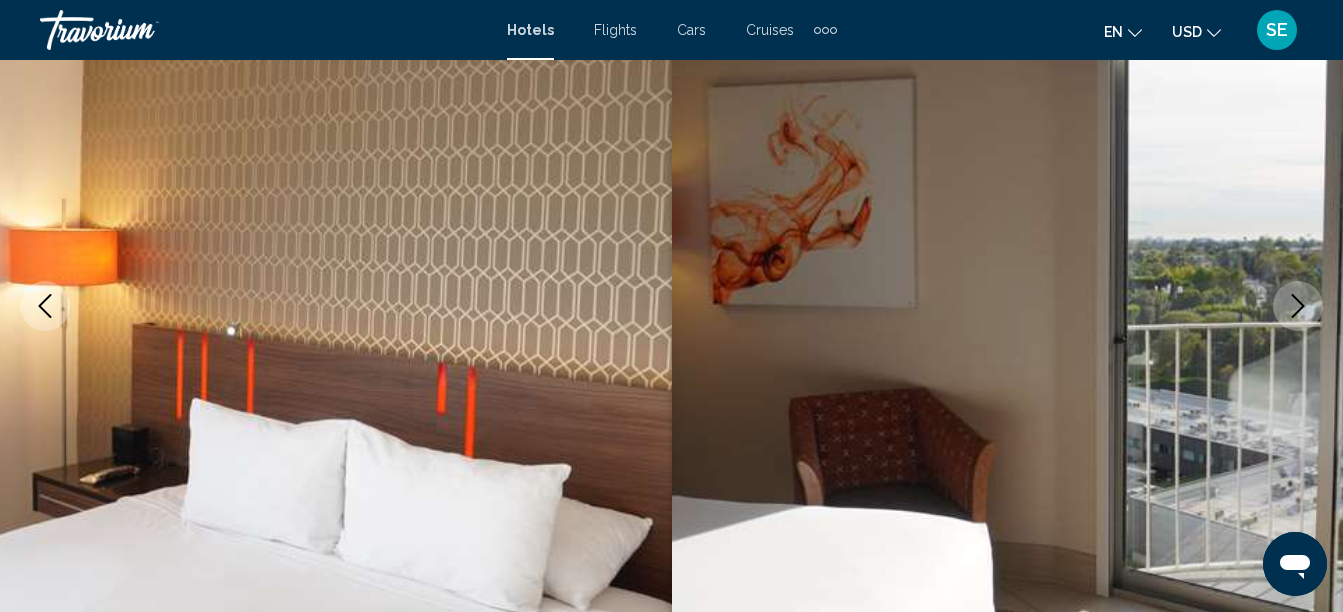 click 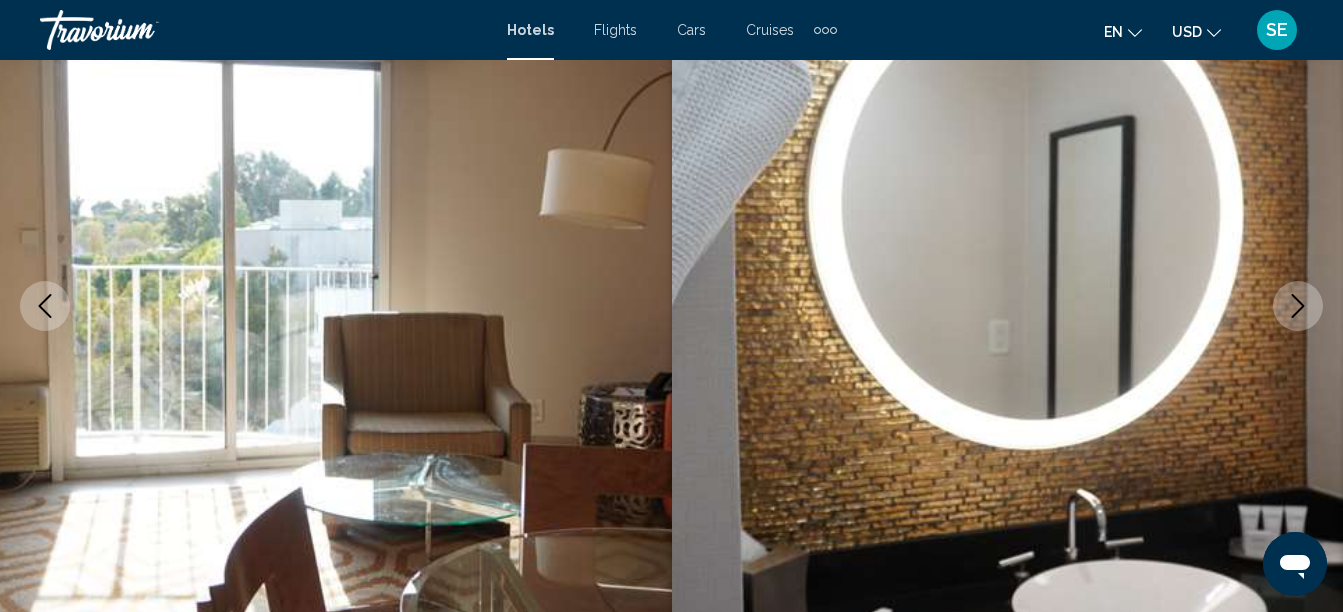 click 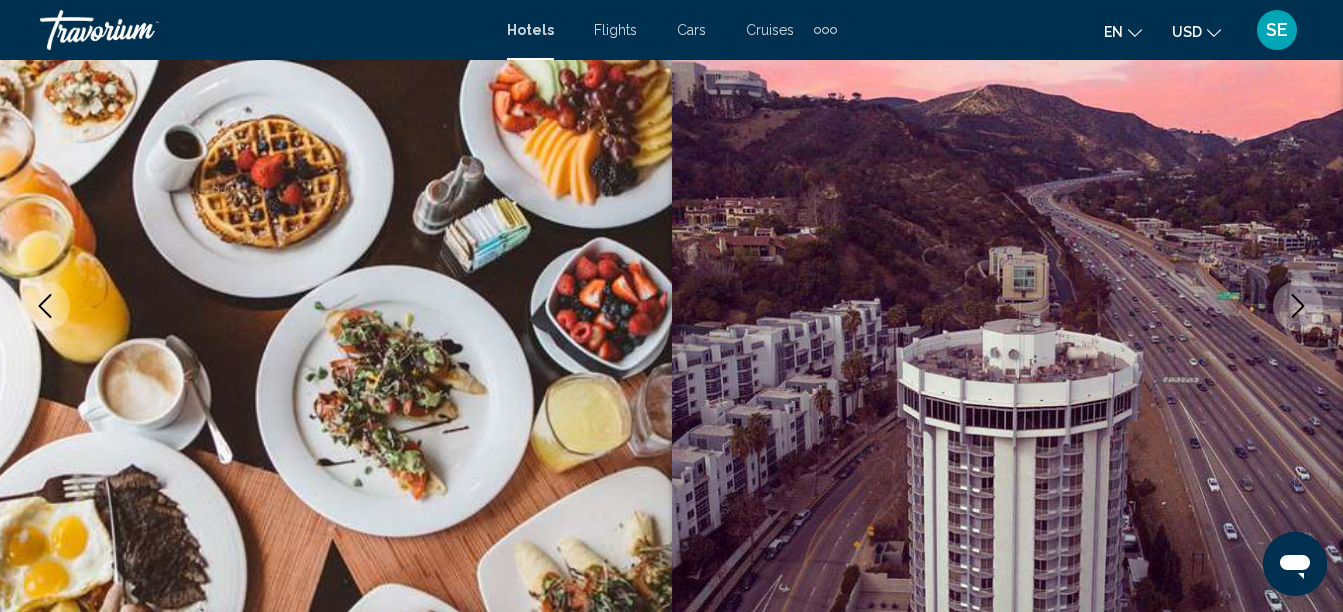 click 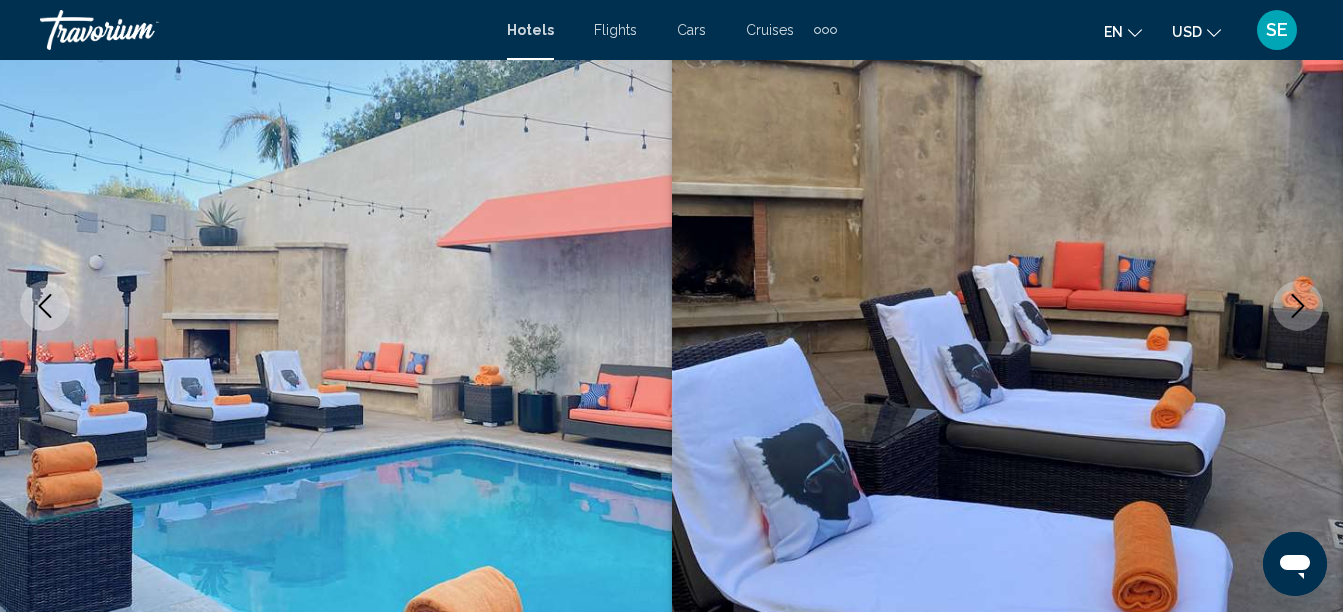 click 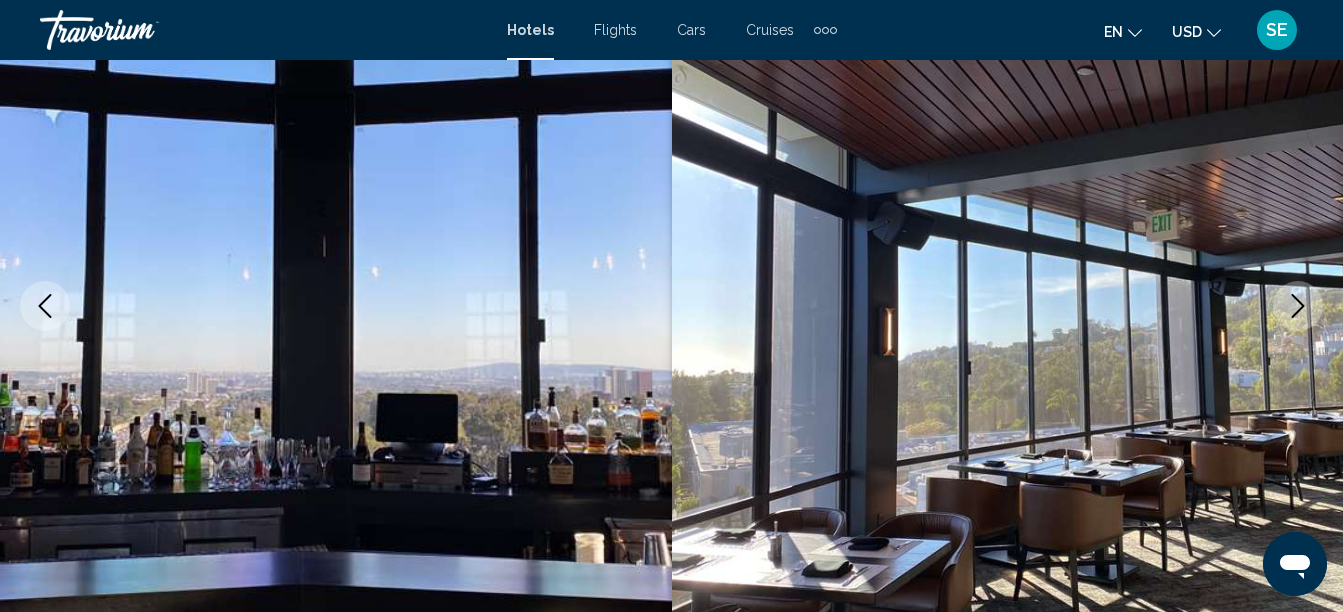 click 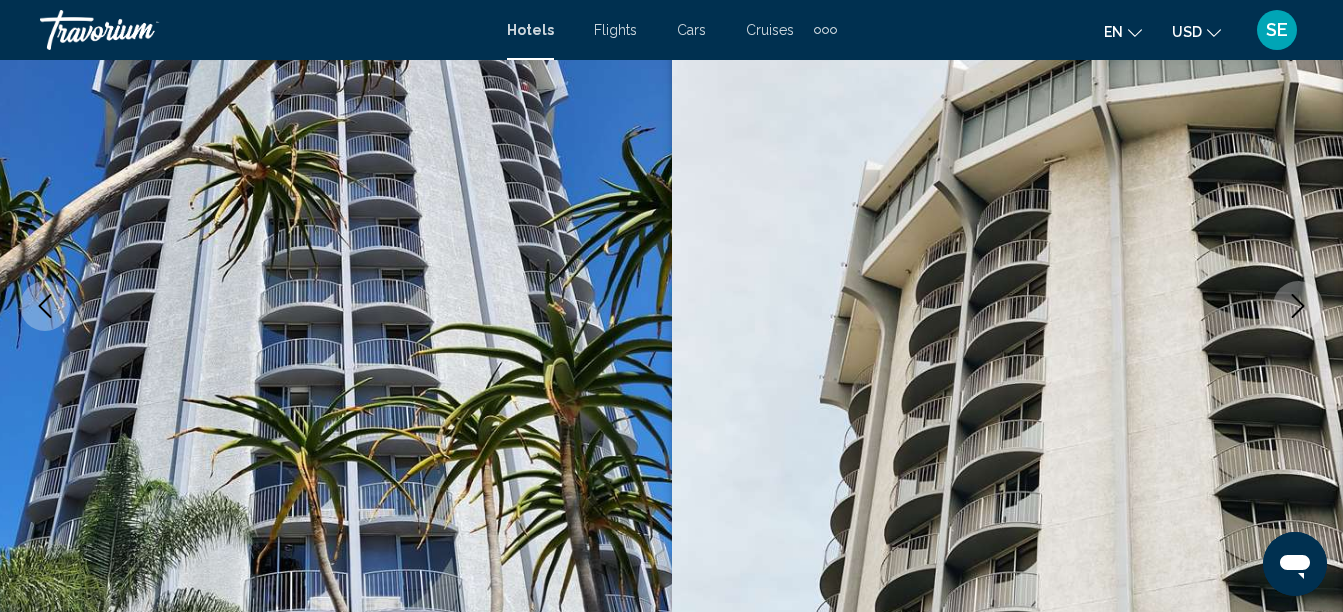 click 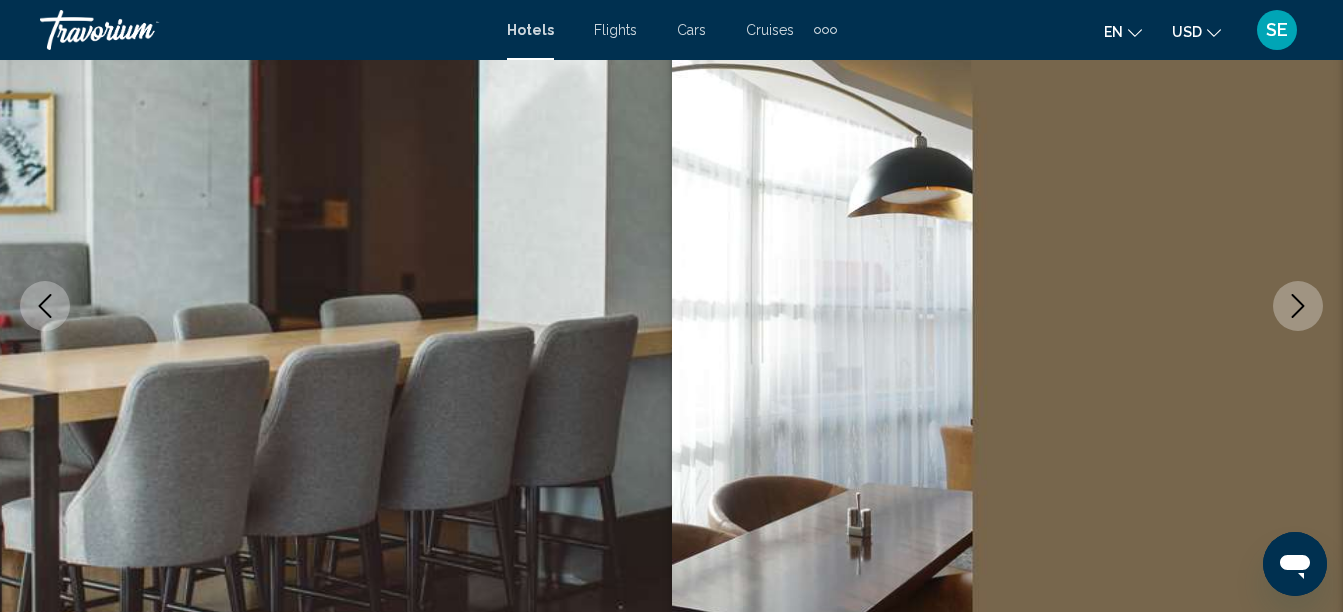click 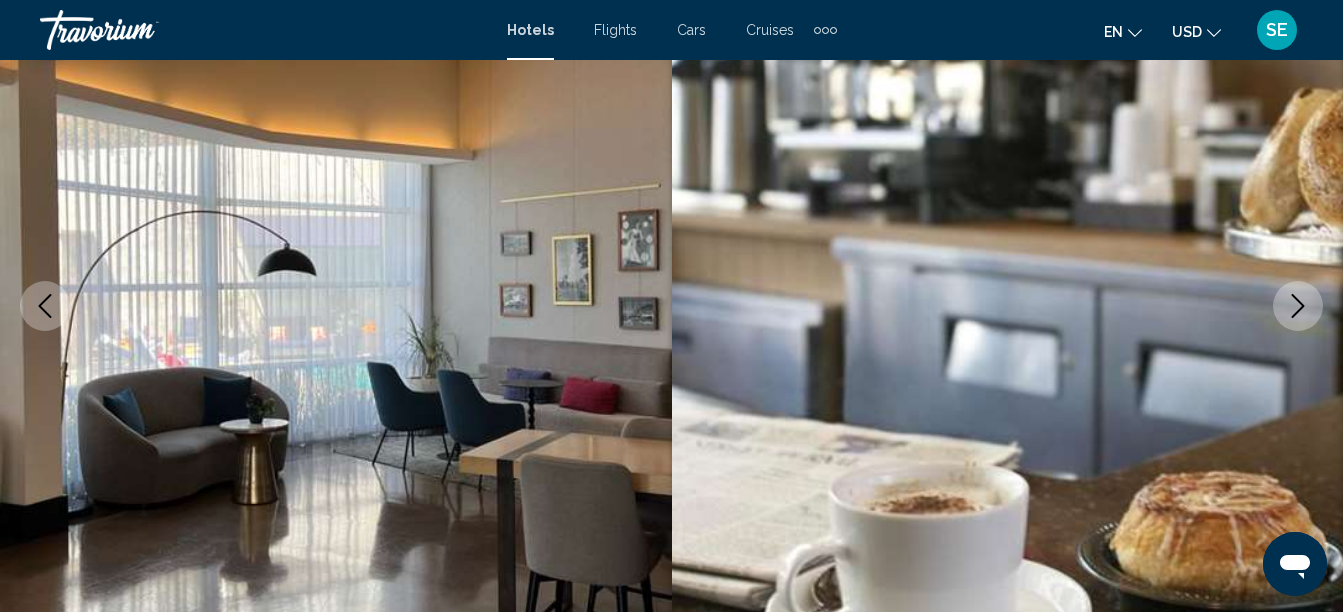 click 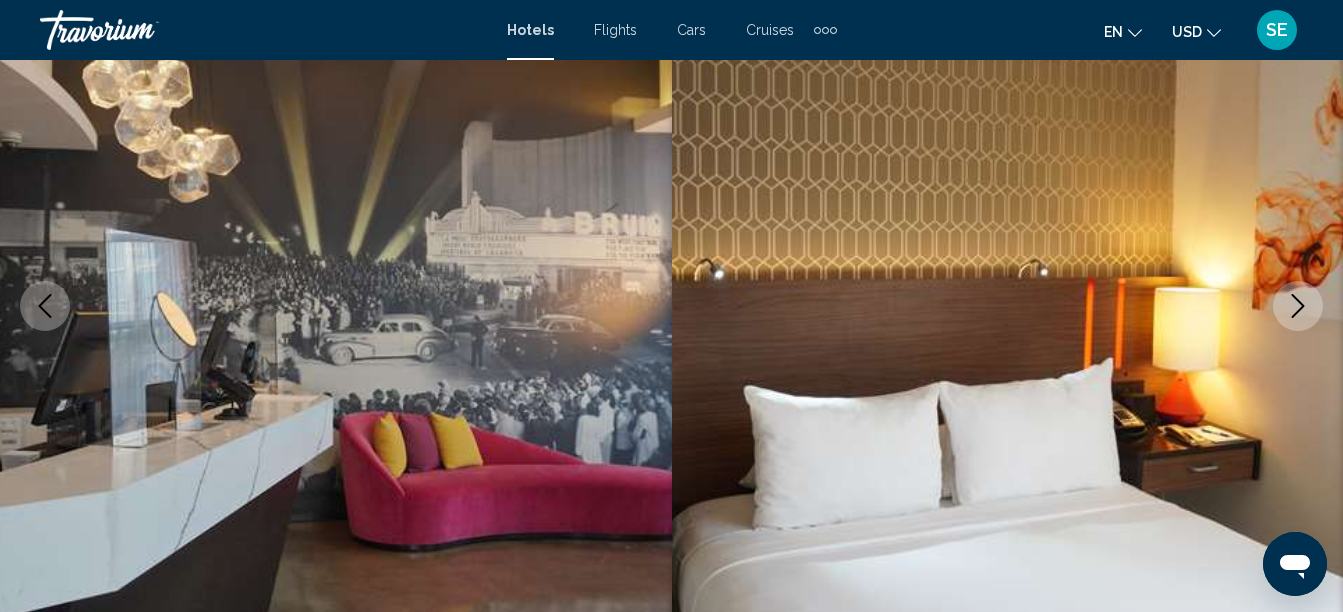 click 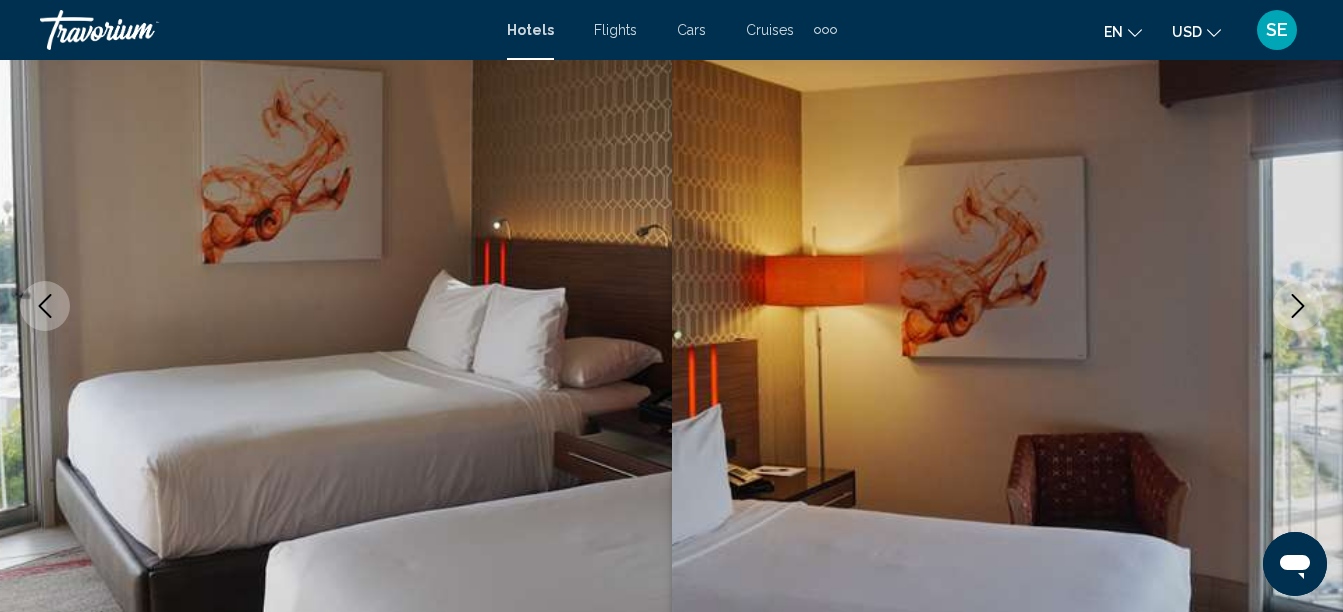 click 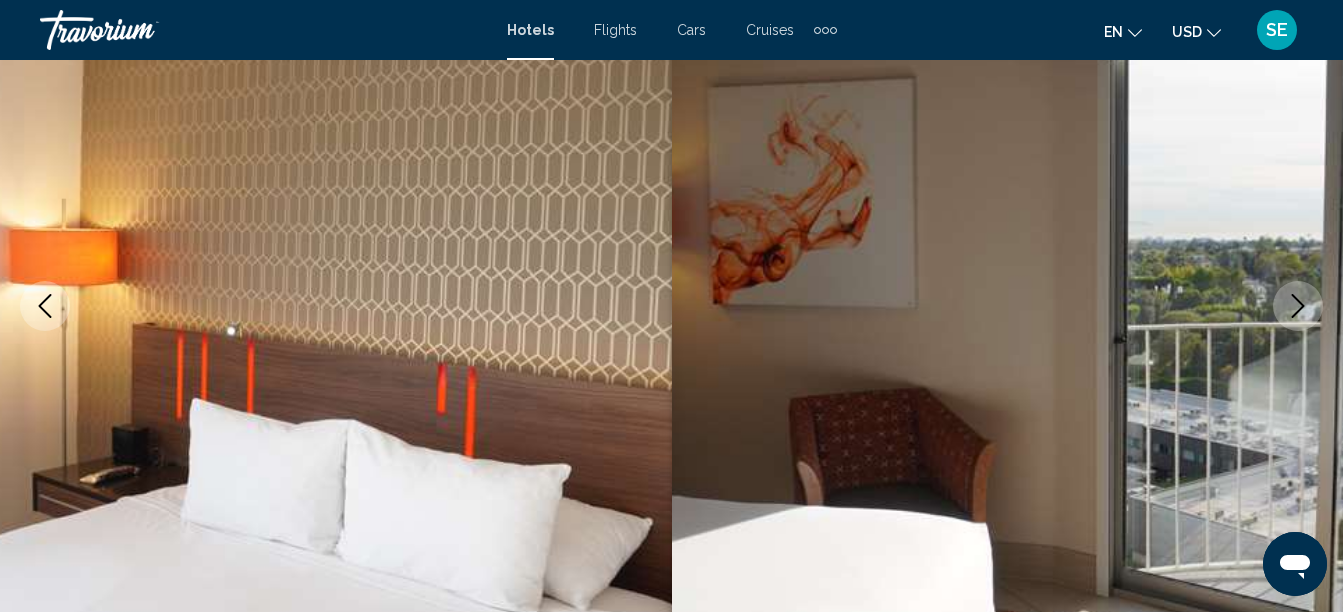 click 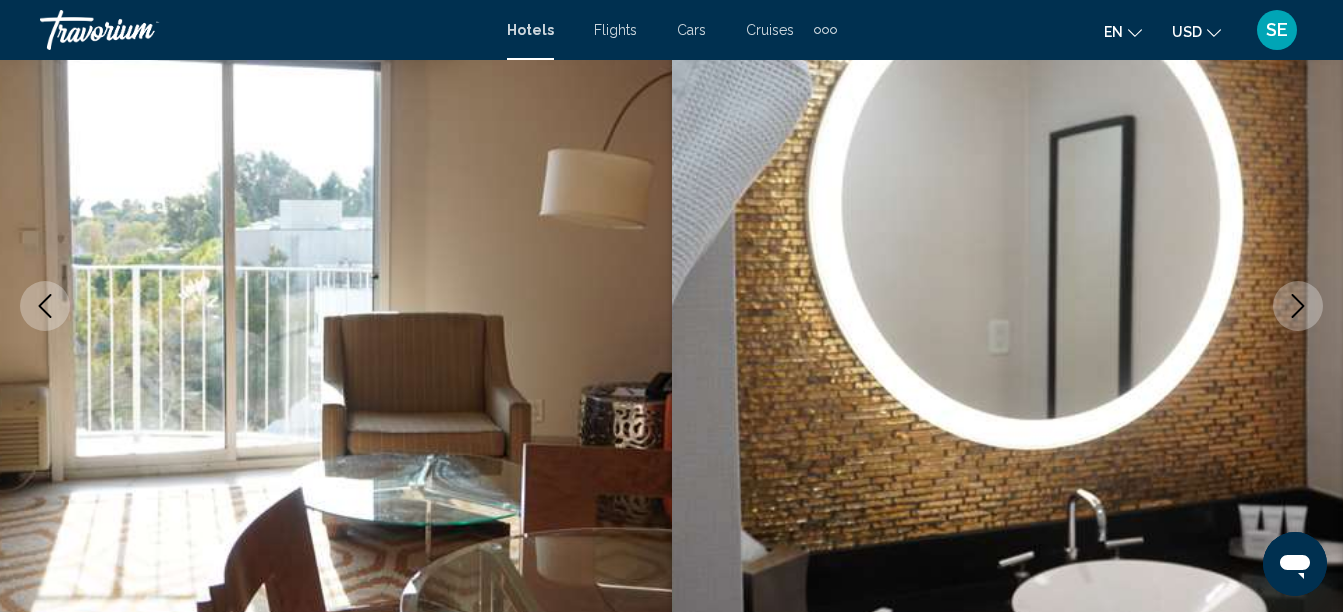 click 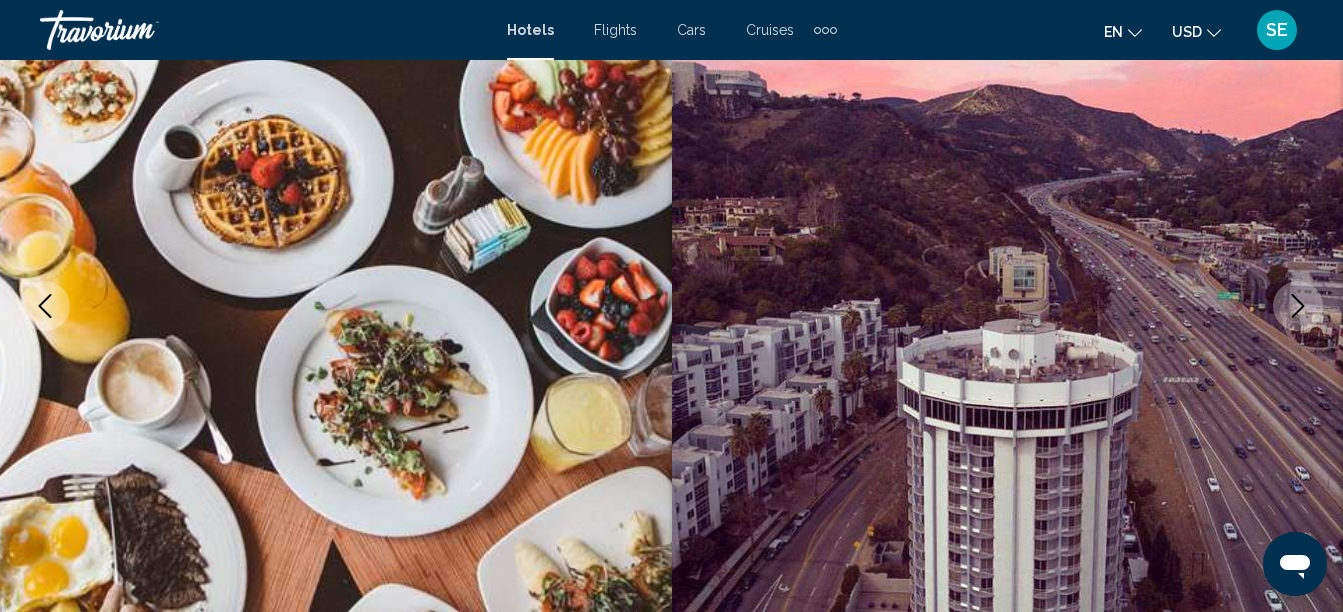 click 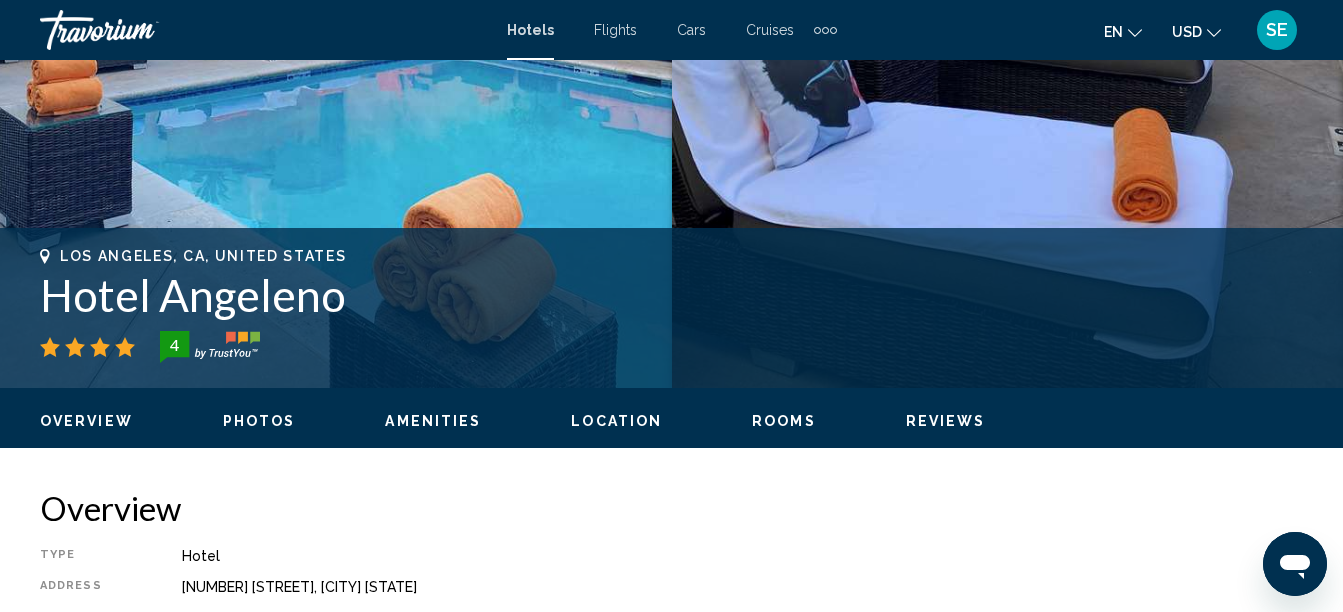 scroll, scrollTop: 624, scrollLeft: 0, axis: vertical 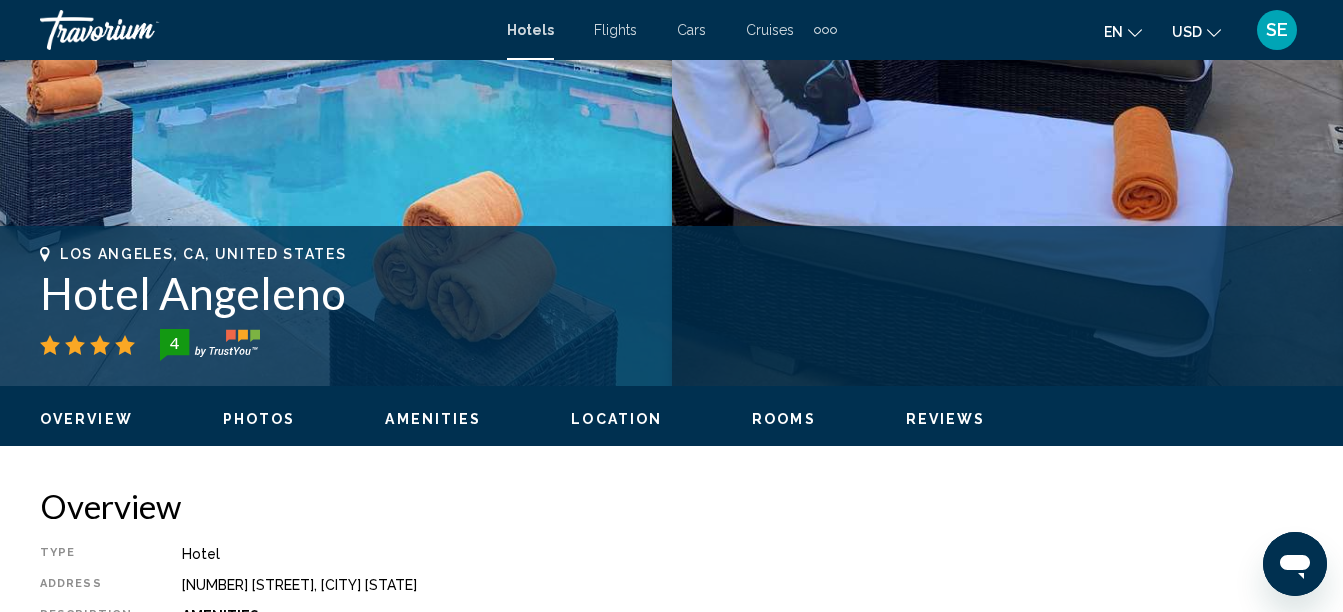 click on "Location" at bounding box center [616, 419] 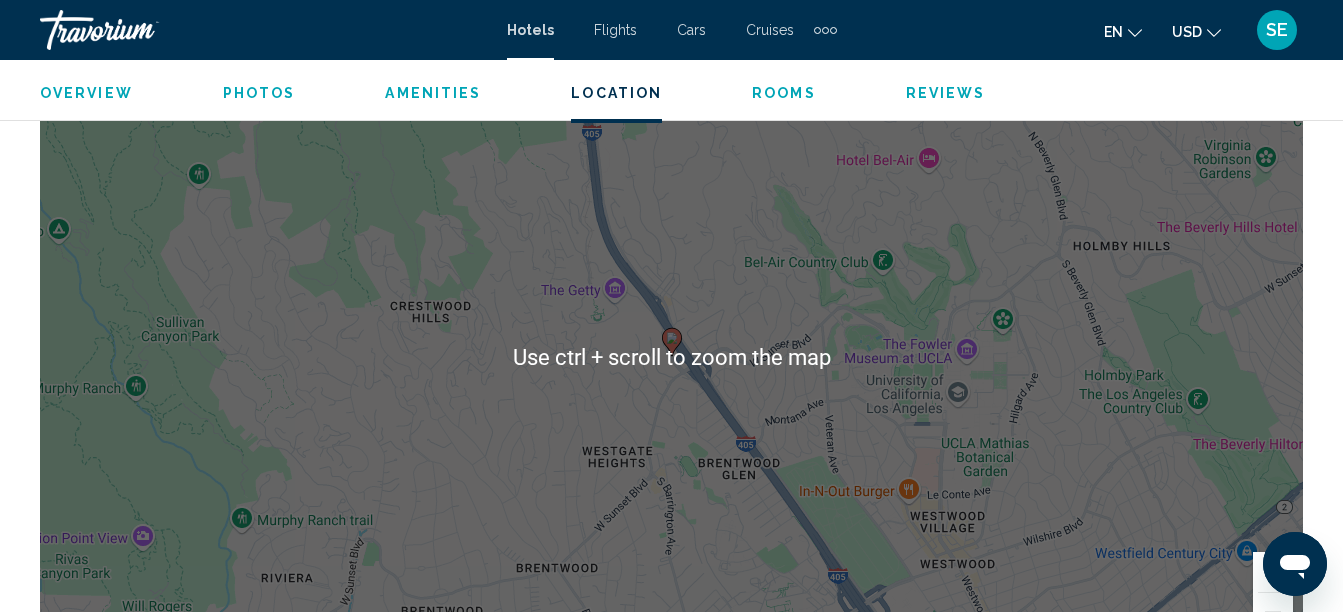 scroll, scrollTop: 2274, scrollLeft: 0, axis: vertical 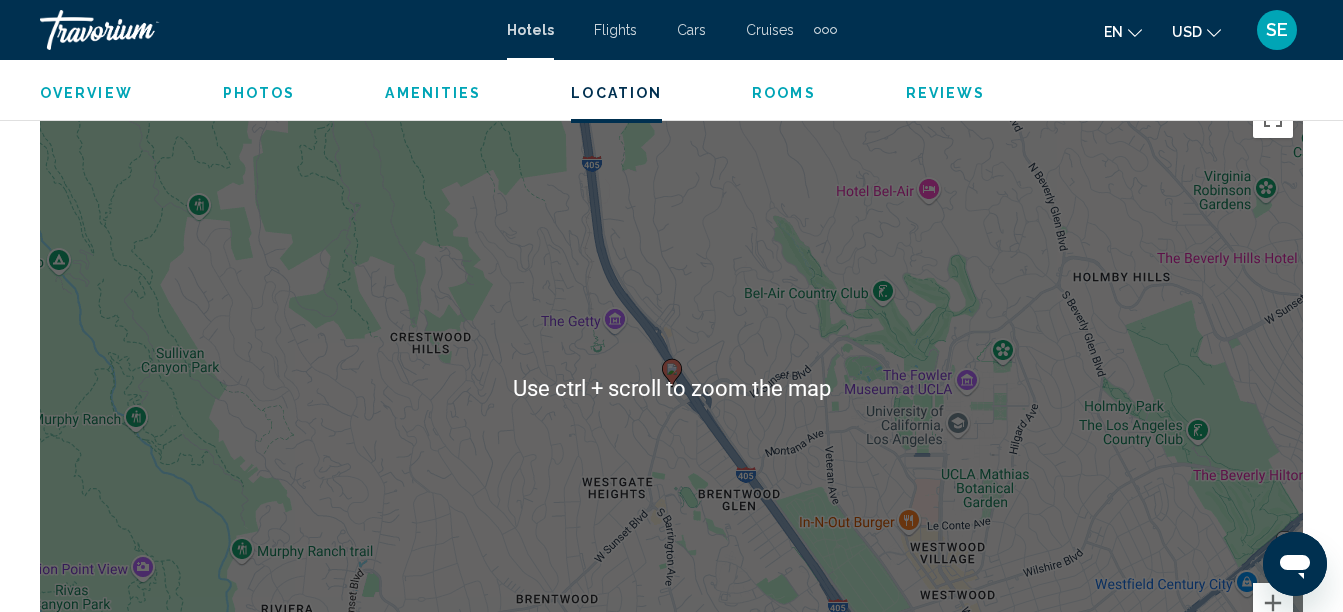 click on "To activate drag with keyboard, press Alt + Enter. Once in keyboard drag state, use the arrow keys to move the marker. To complete the drag, press the Enter key. To cancel, press Escape." at bounding box center (671, 388) 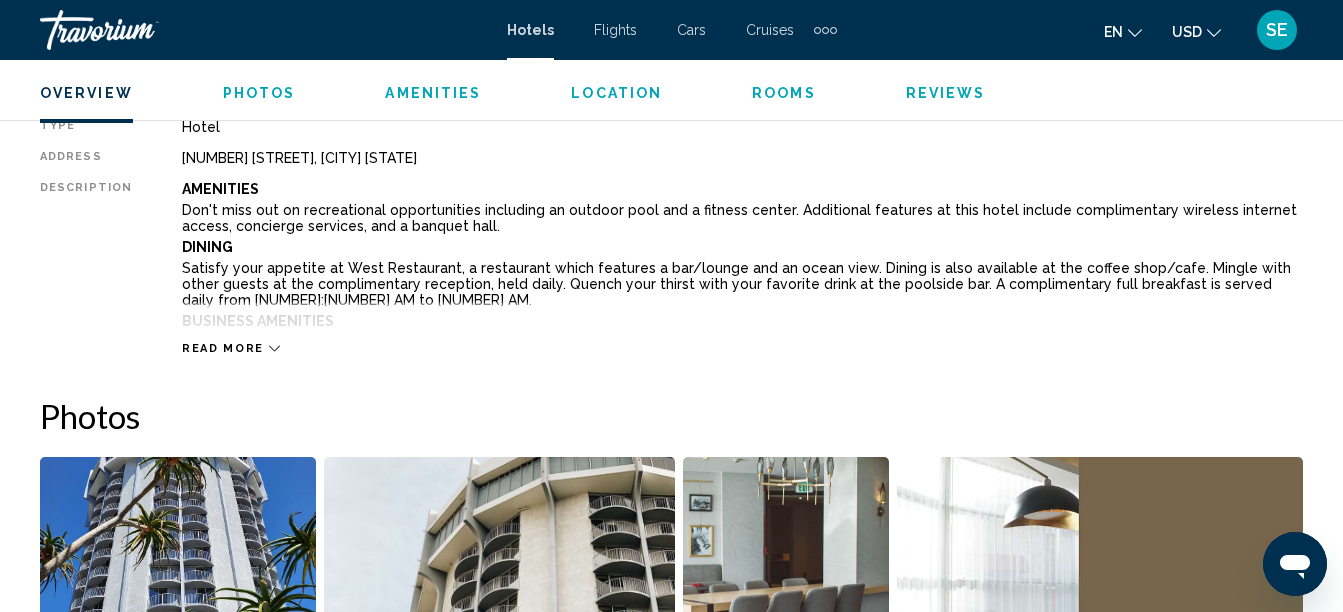 scroll, scrollTop: 1056, scrollLeft: 0, axis: vertical 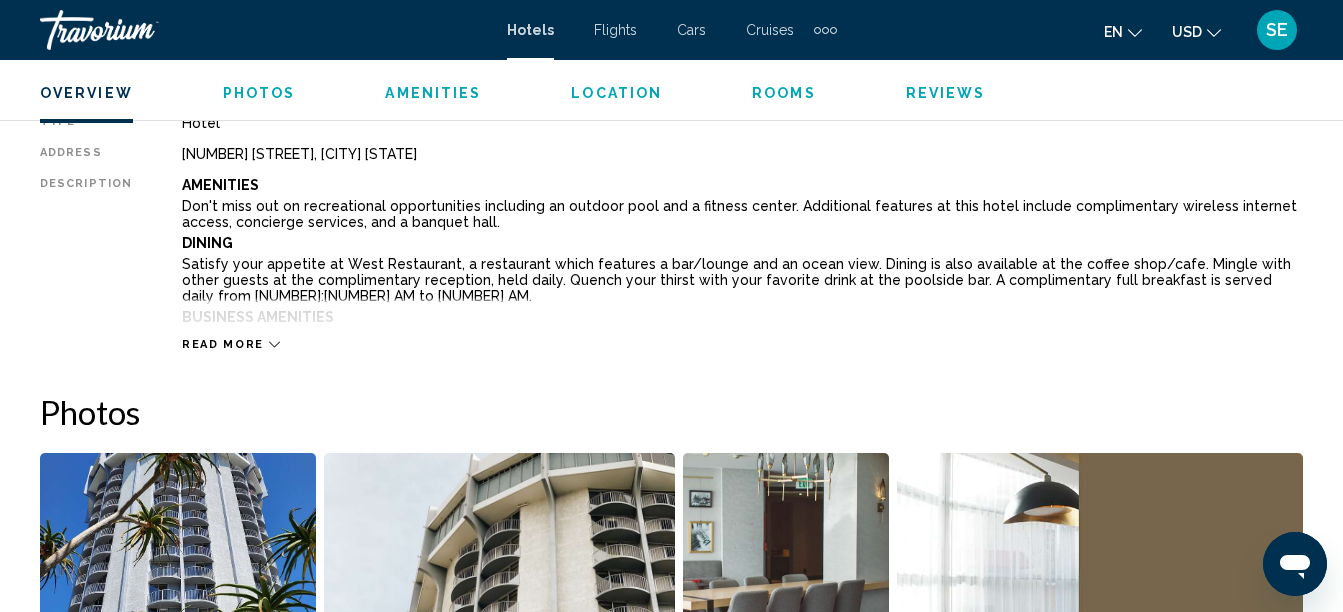 click on "Read more" at bounding box center (742, 324) 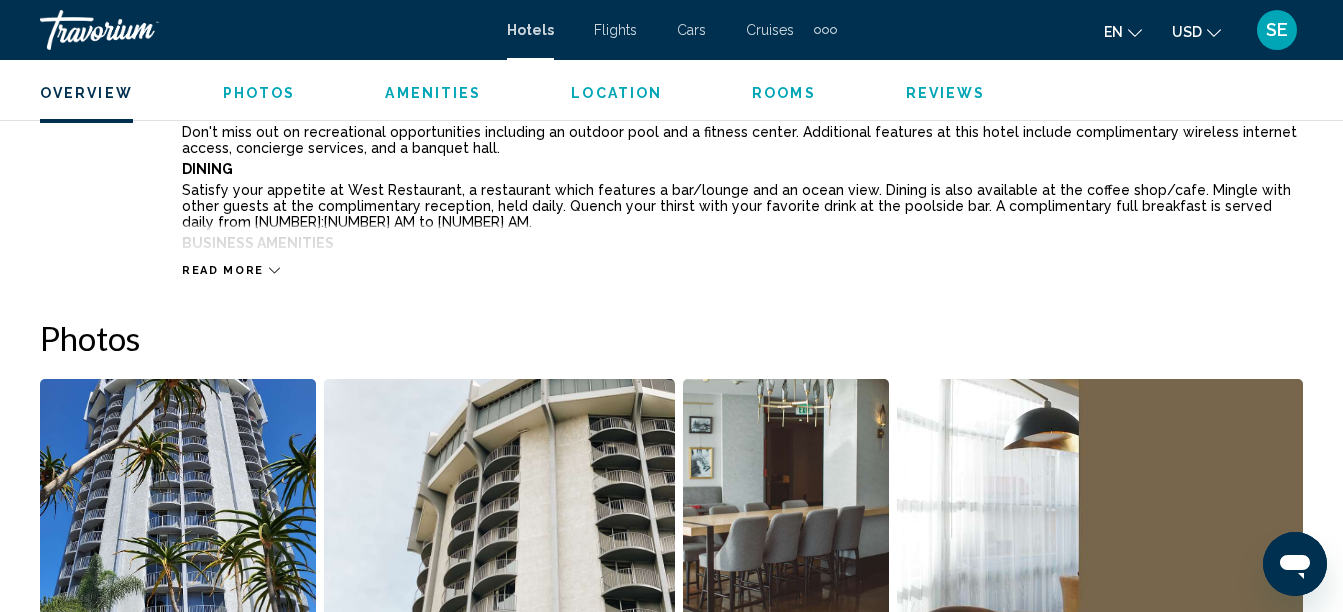 scroll, scrollTop: 1129, scrollLeft: 0, axis: vertical 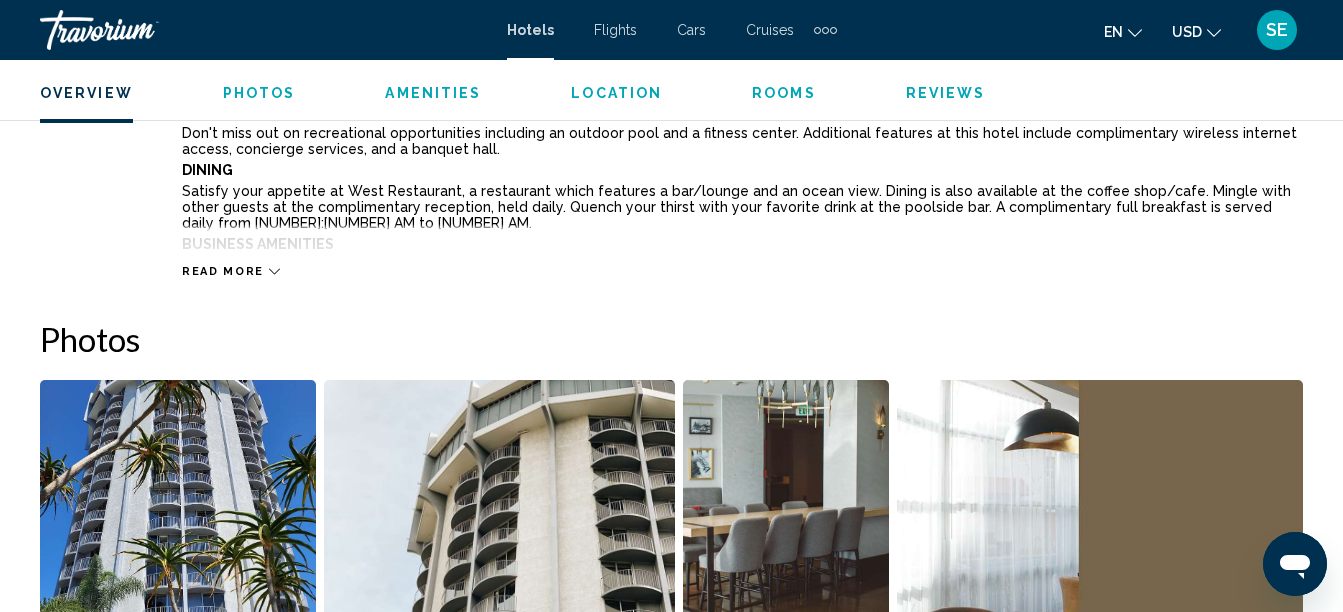 click at bounding box center [499, 504] 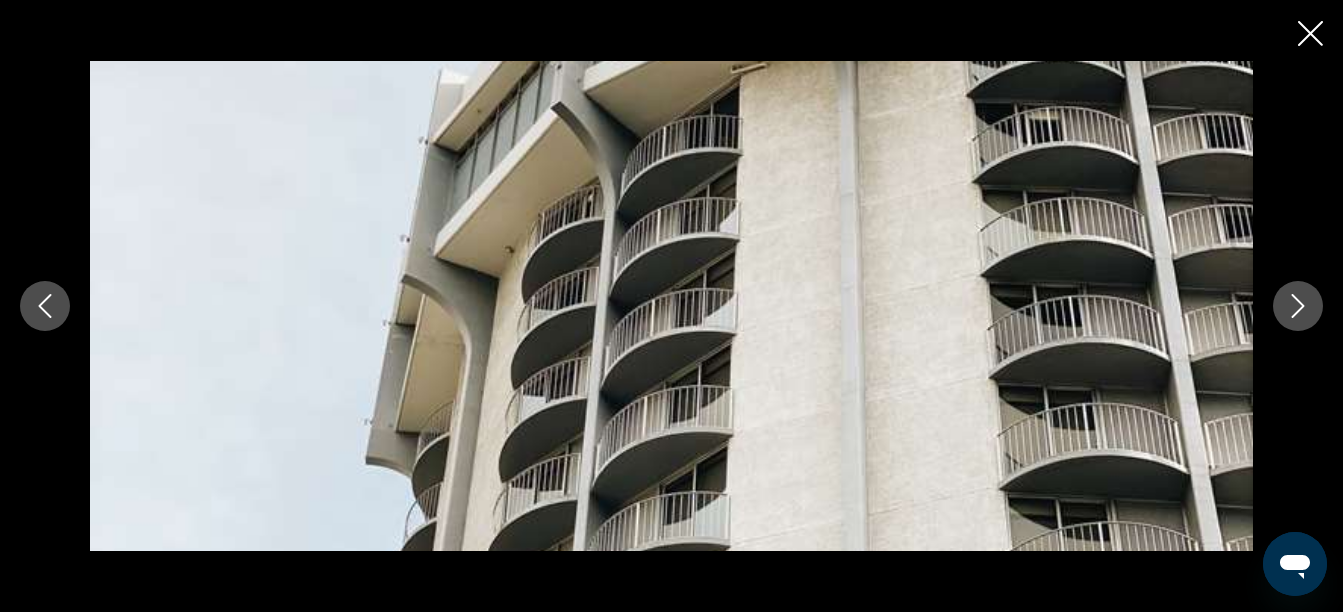 click at bounding box center (1298, 306) 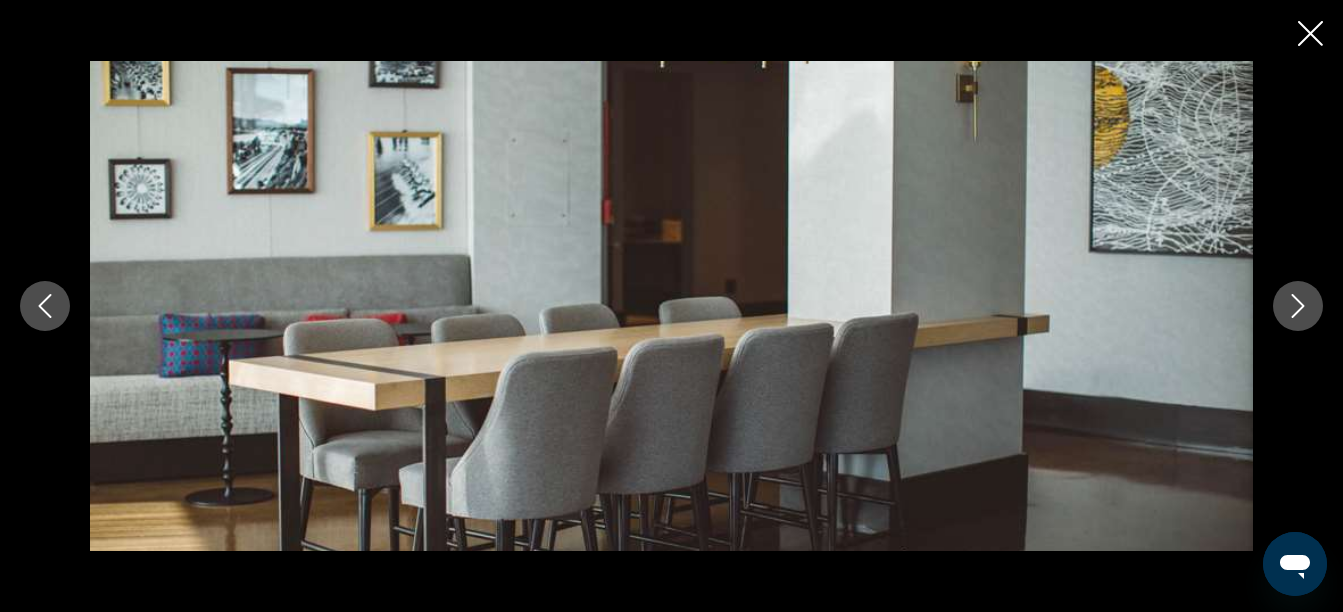 click at bounding box center (1298, 306) 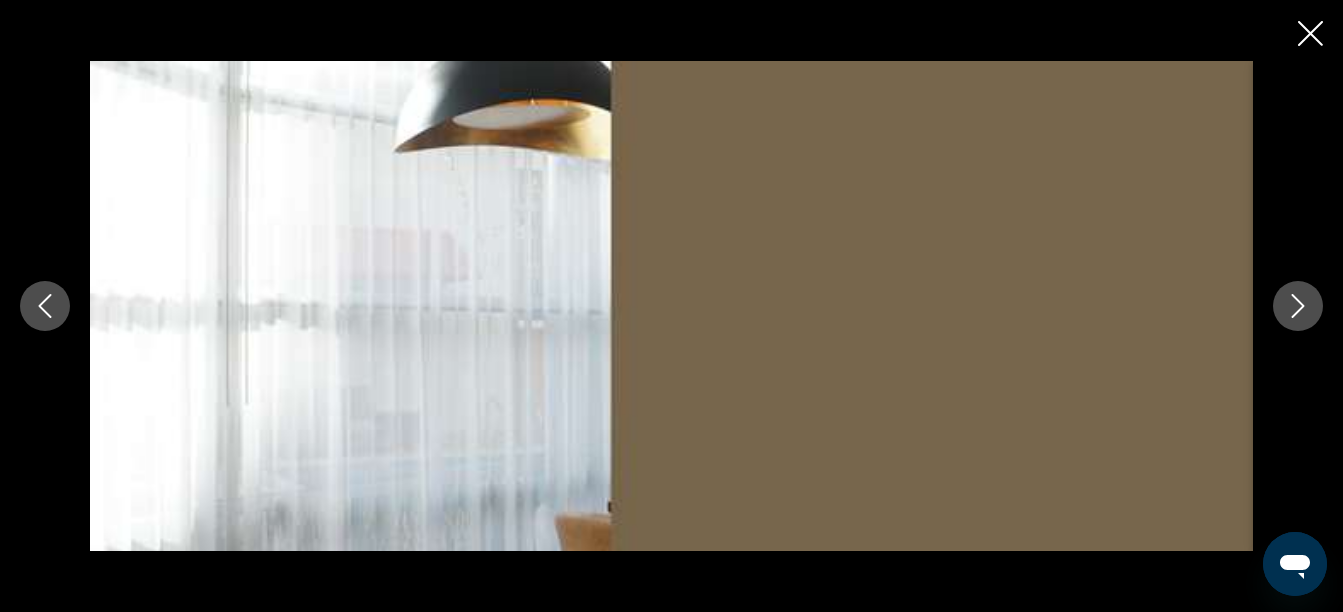 click at bounding box center [1298, 306] 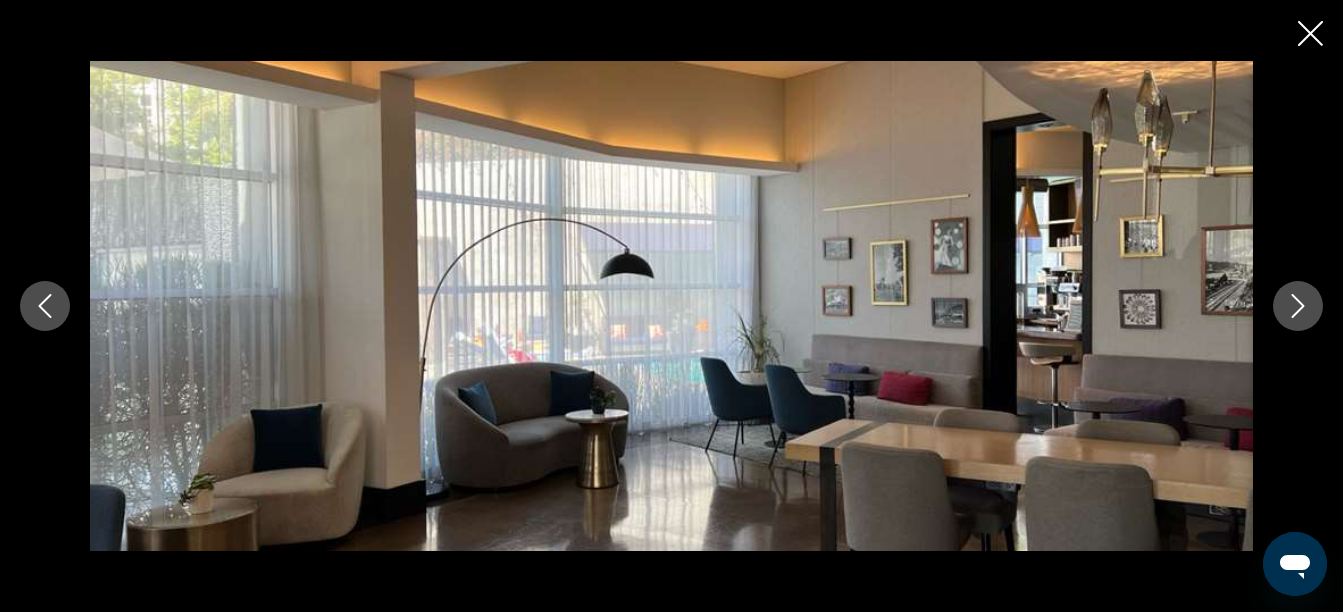 click at bounding box center (1298, 306) 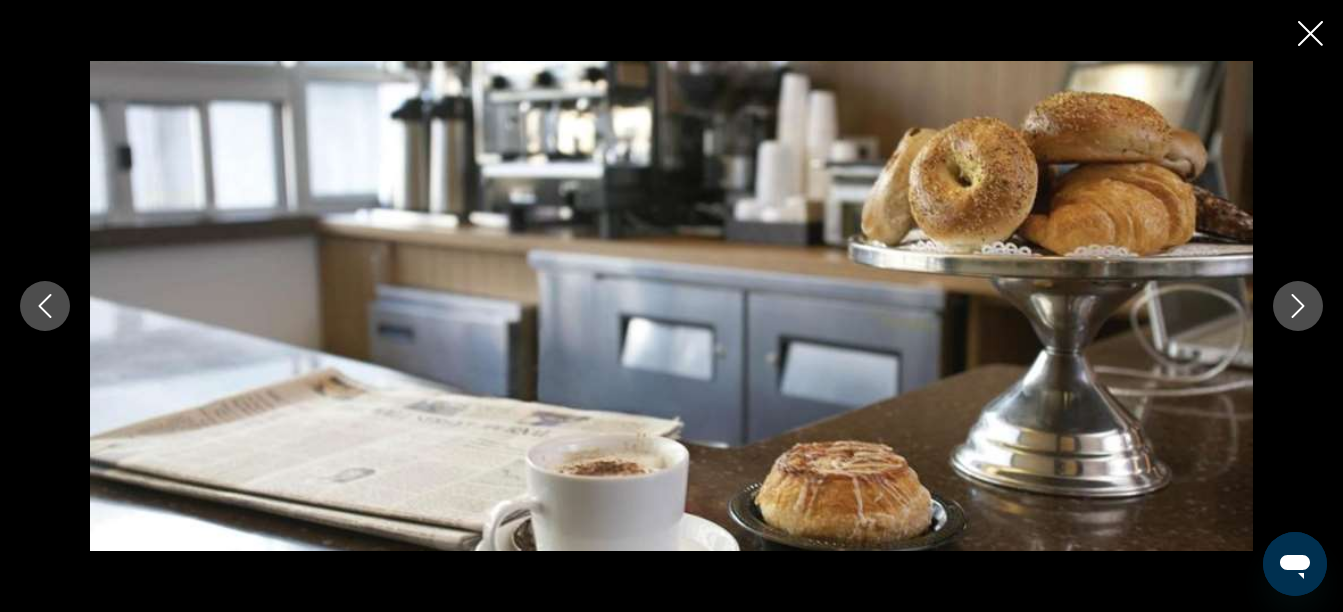 click 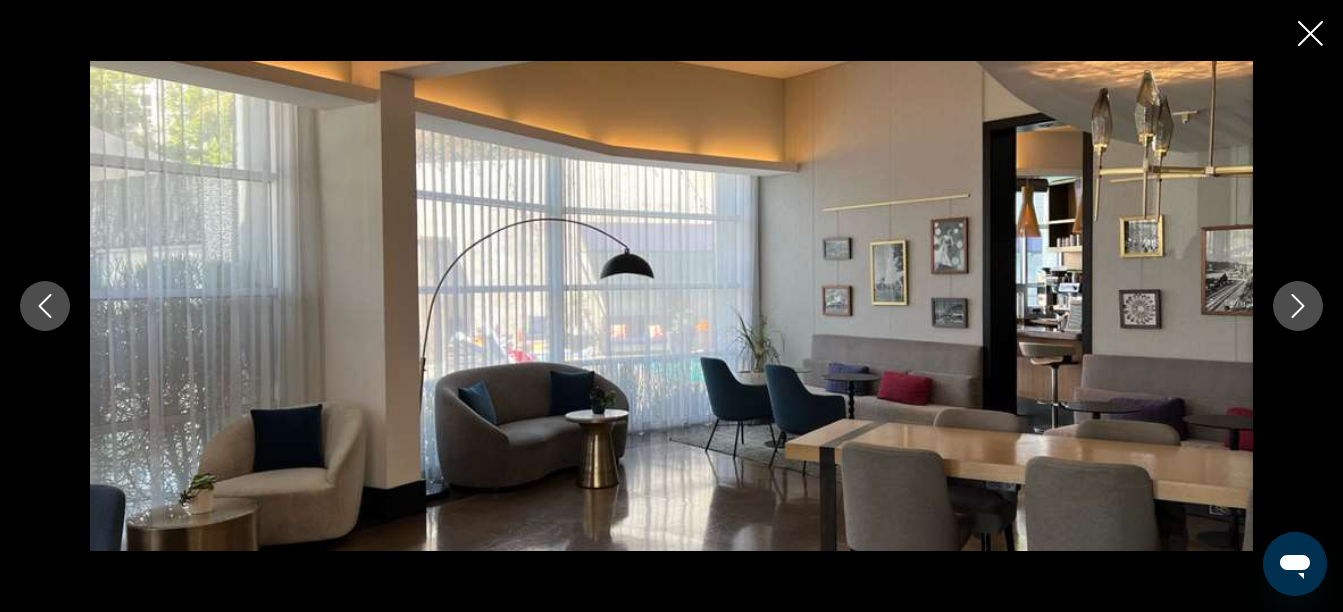 click 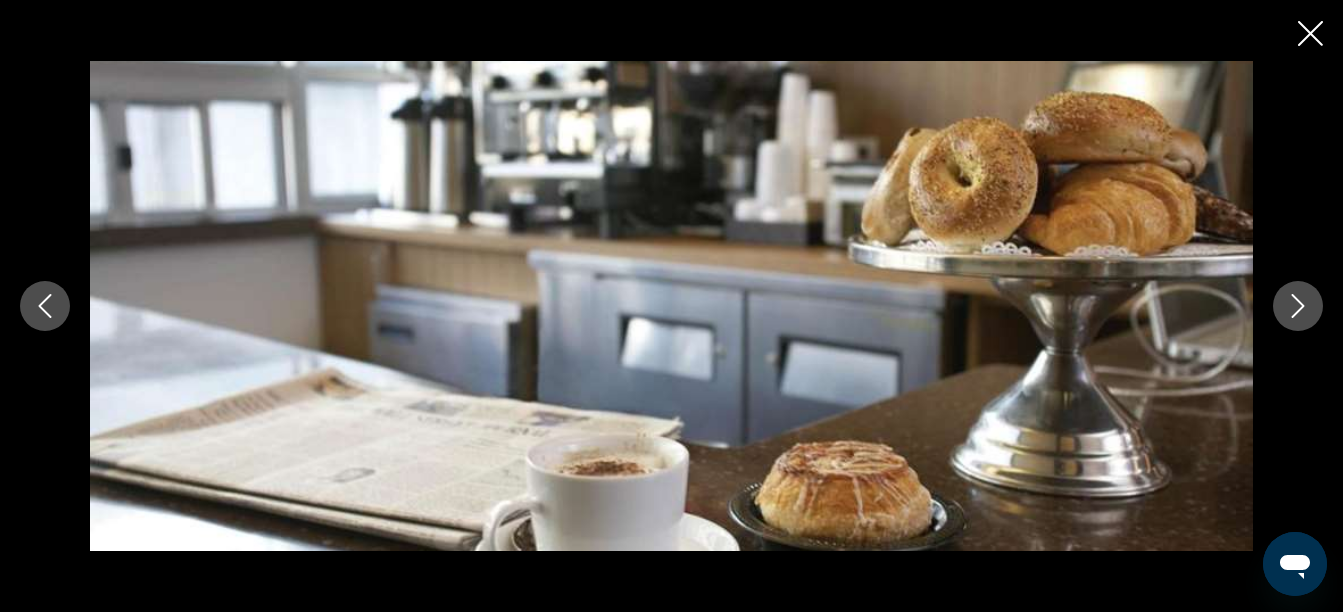 click 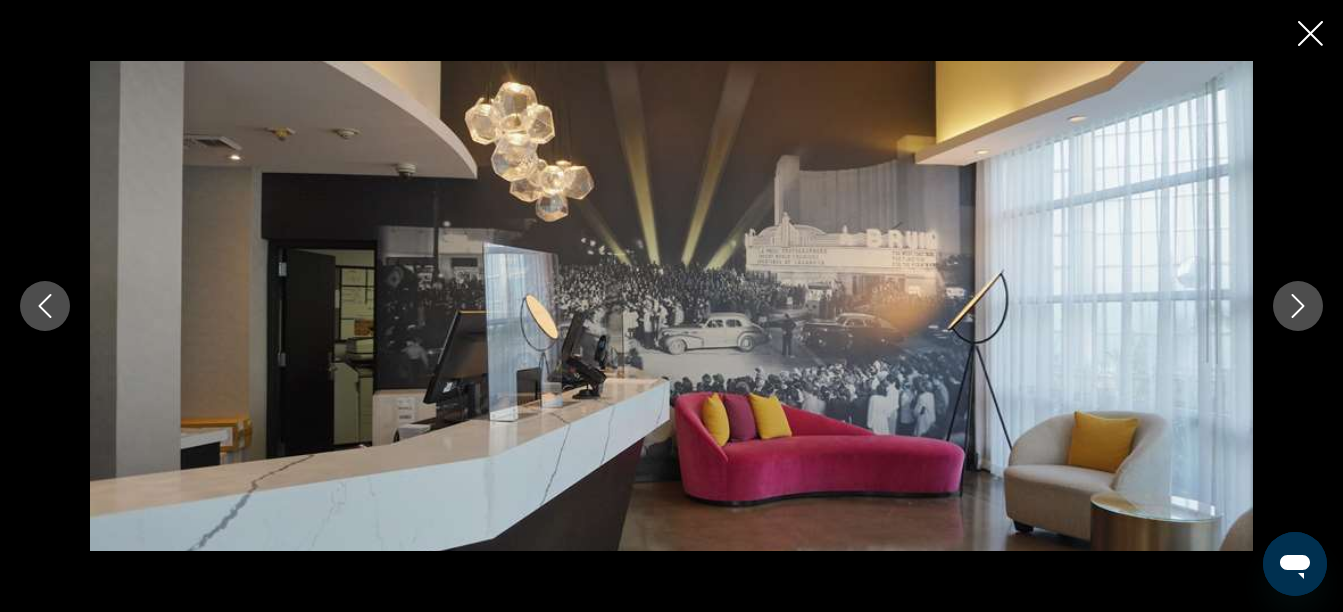 click 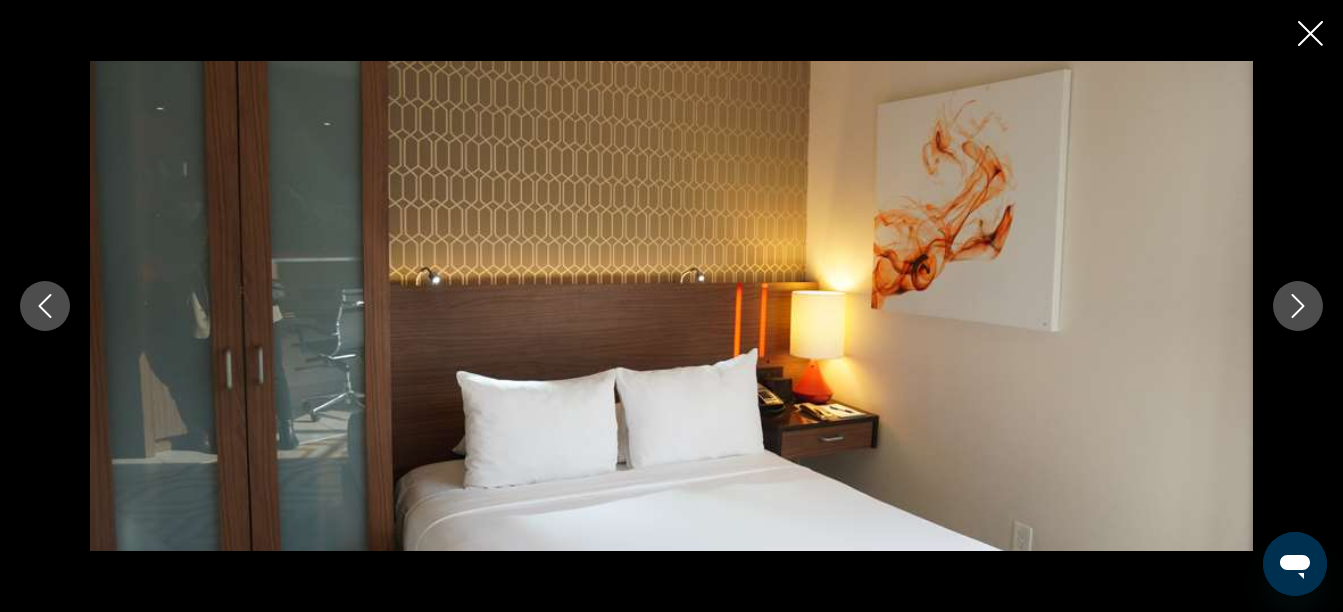 click 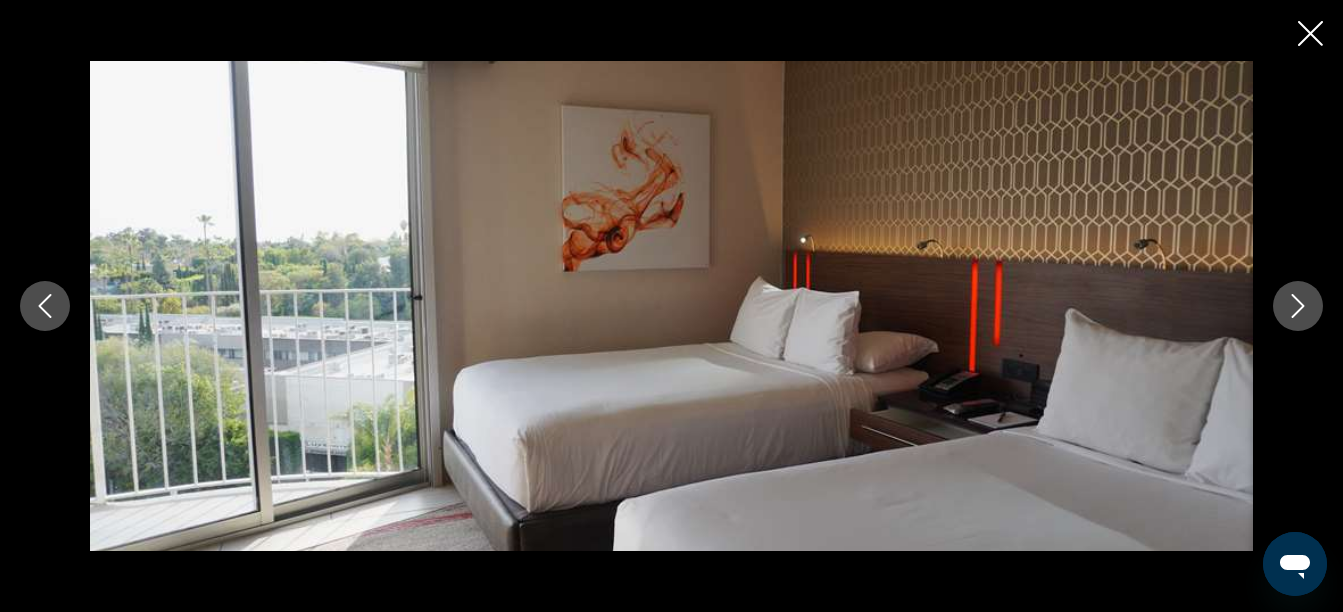 click 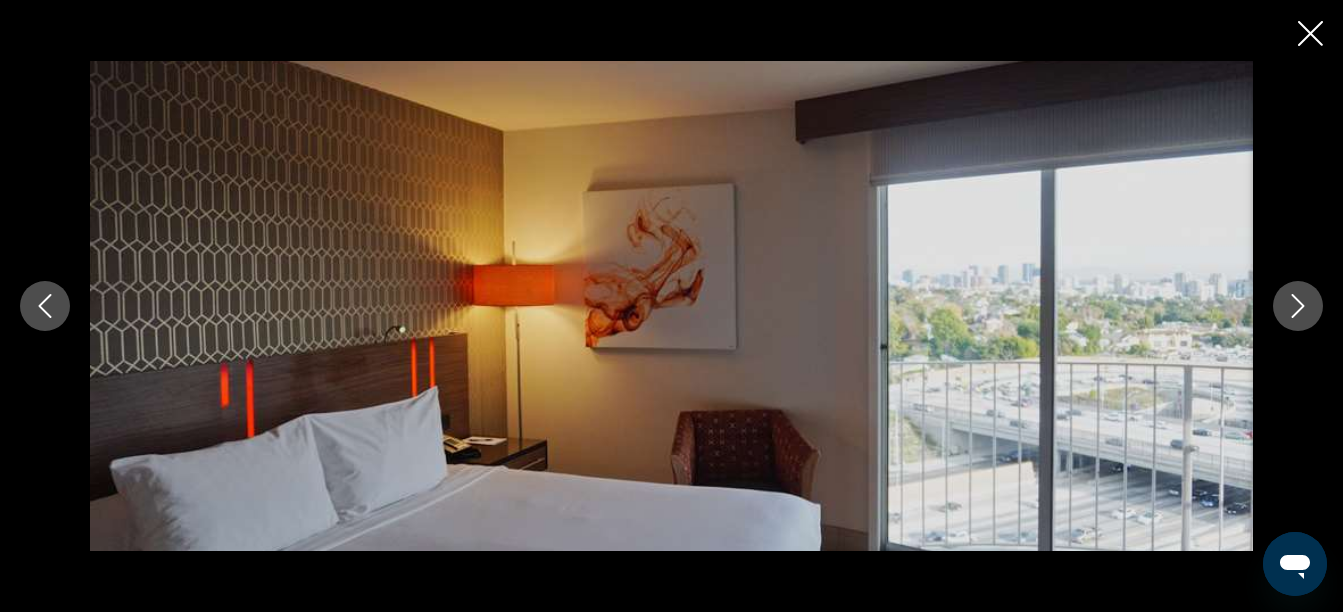 click 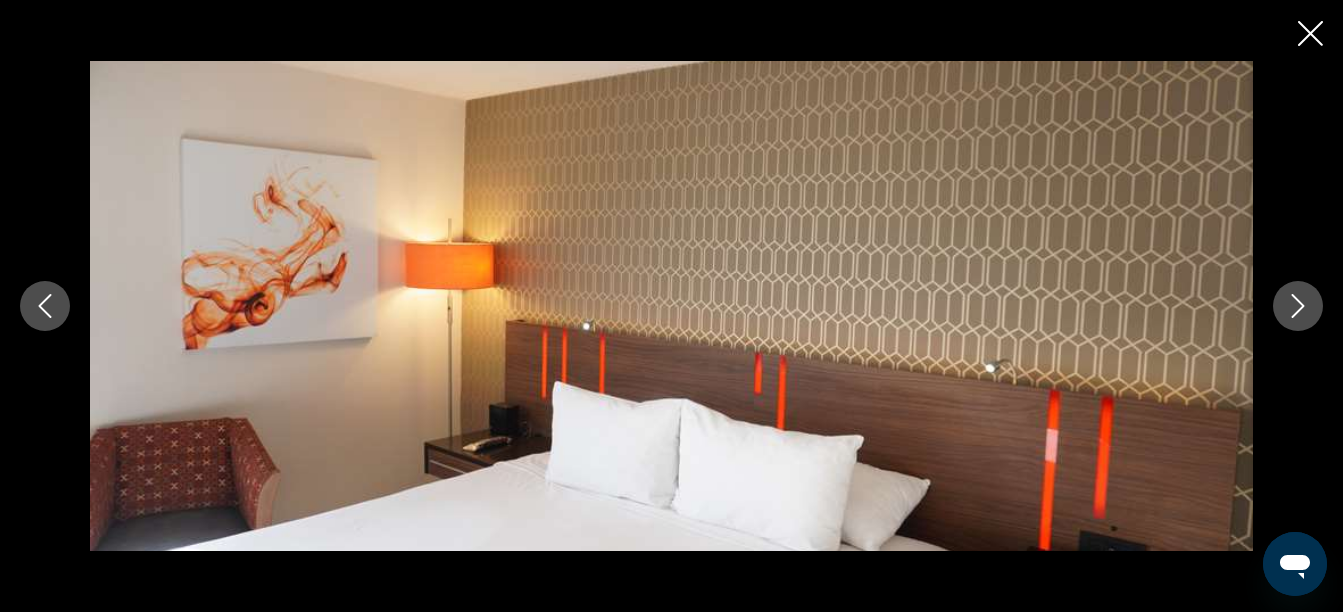 click 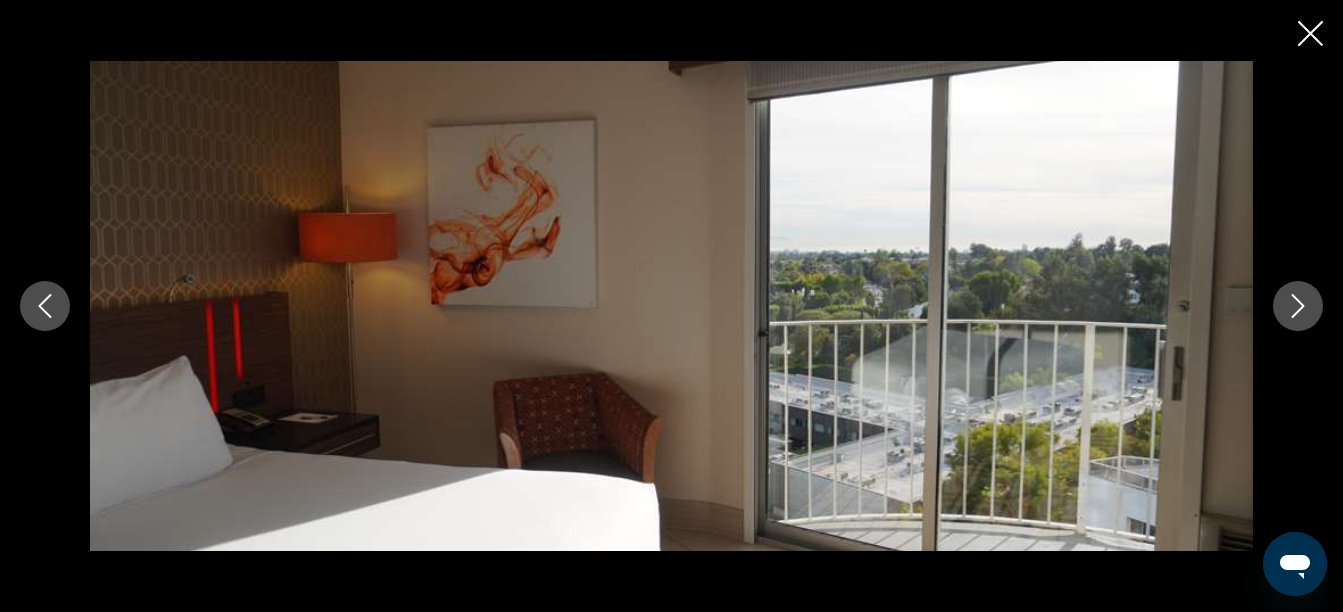 click 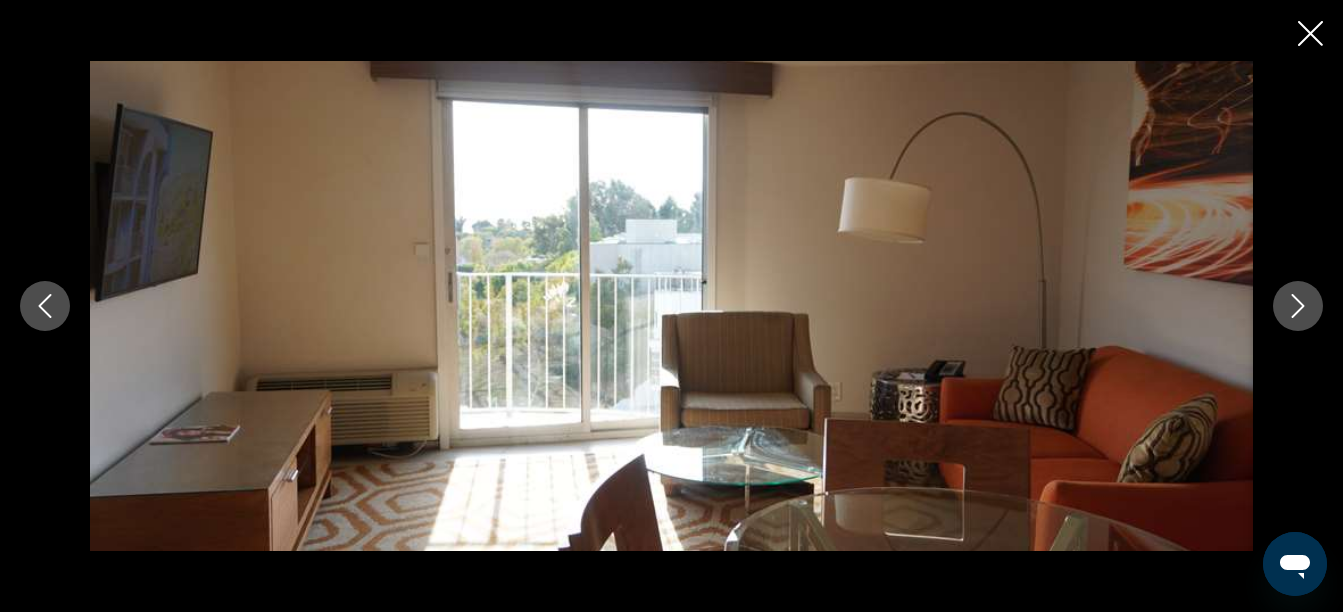 click 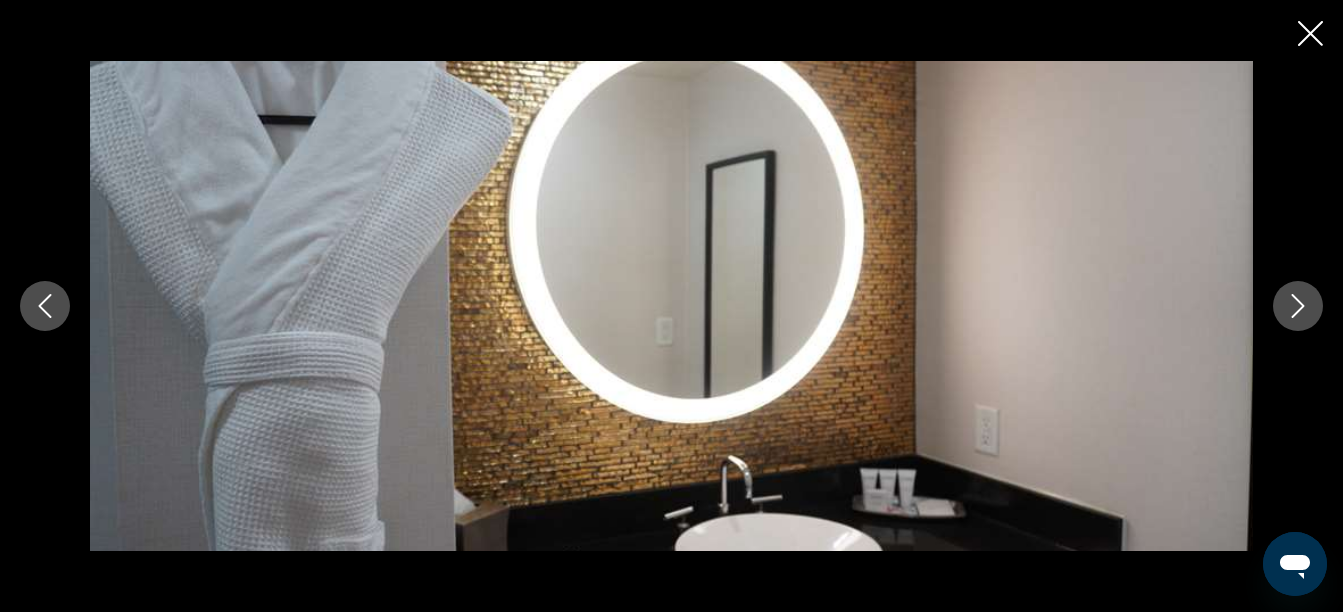 click 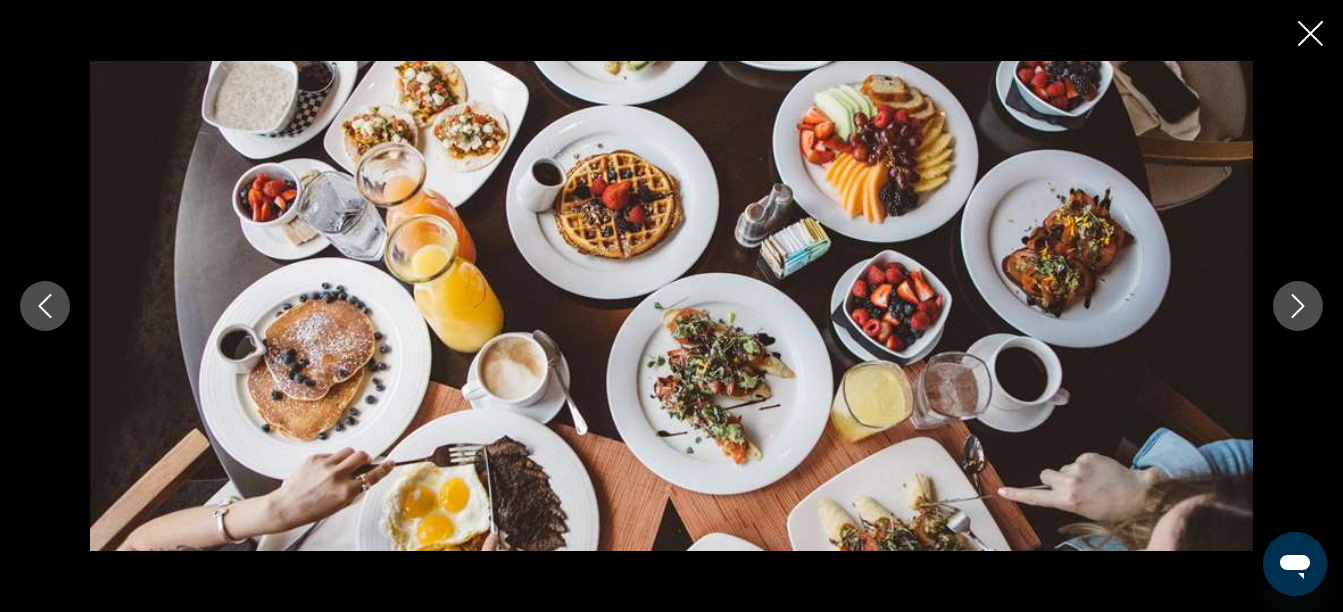 click 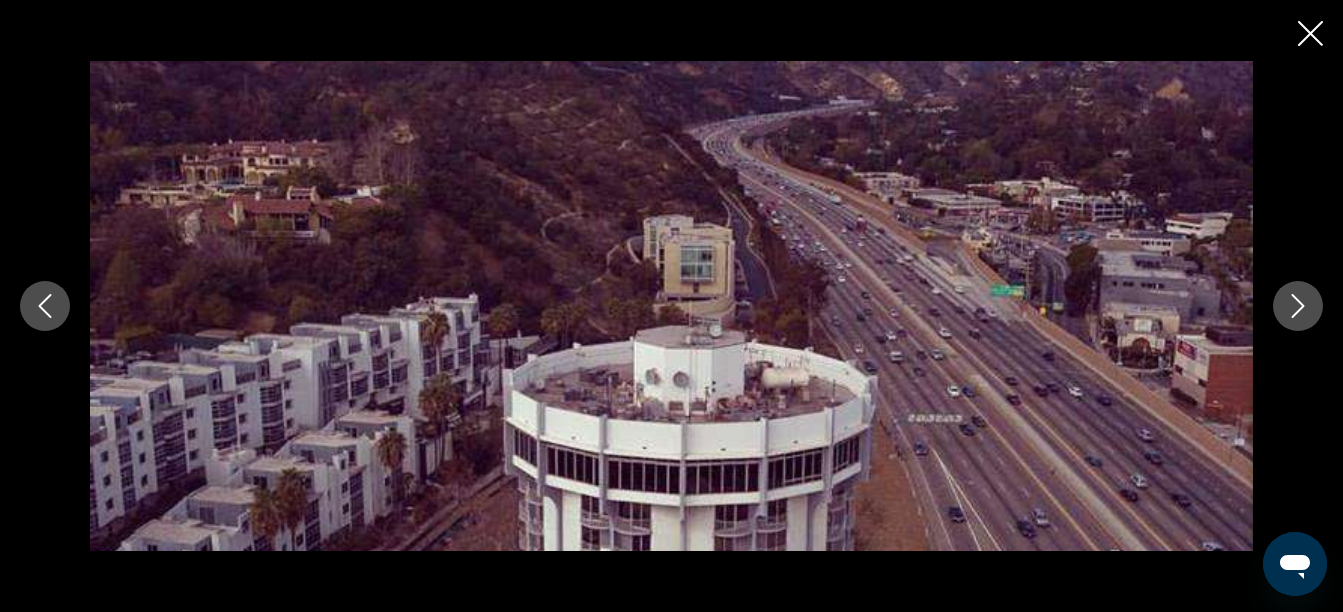 click 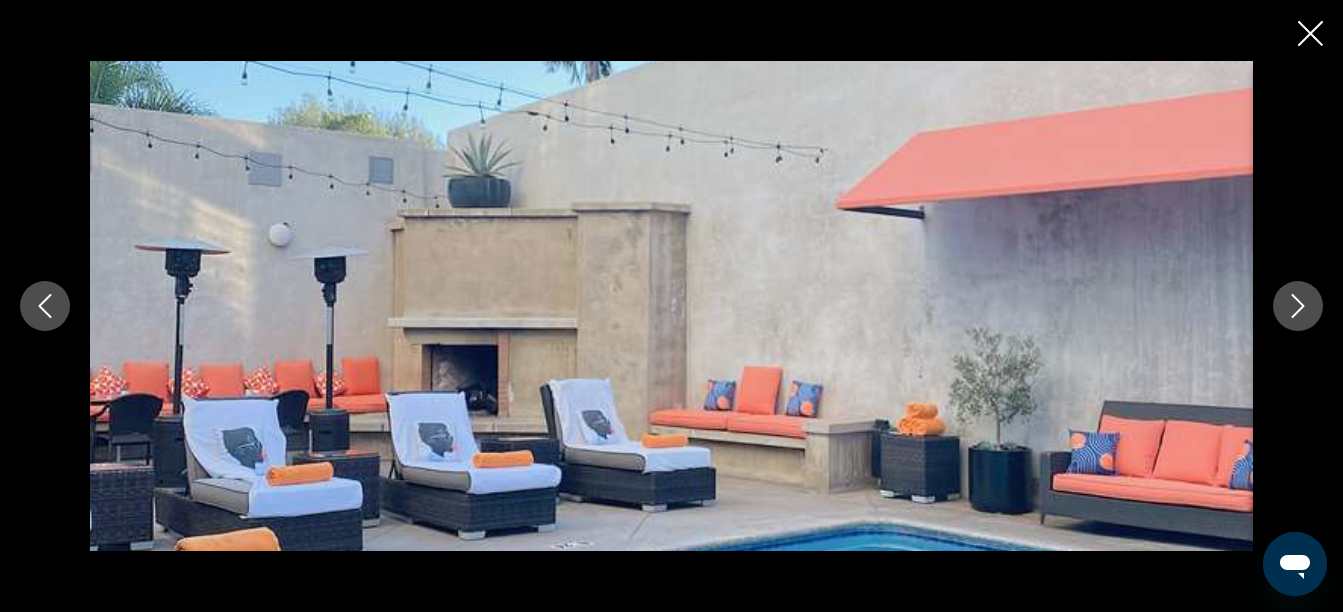 click 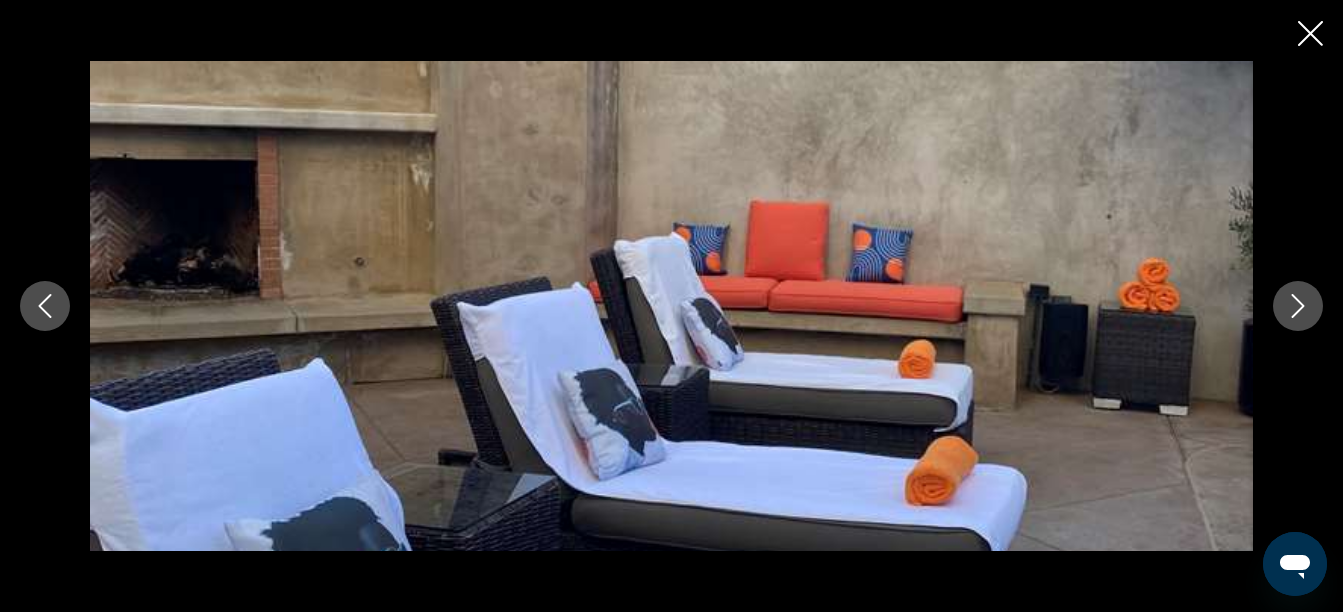 click 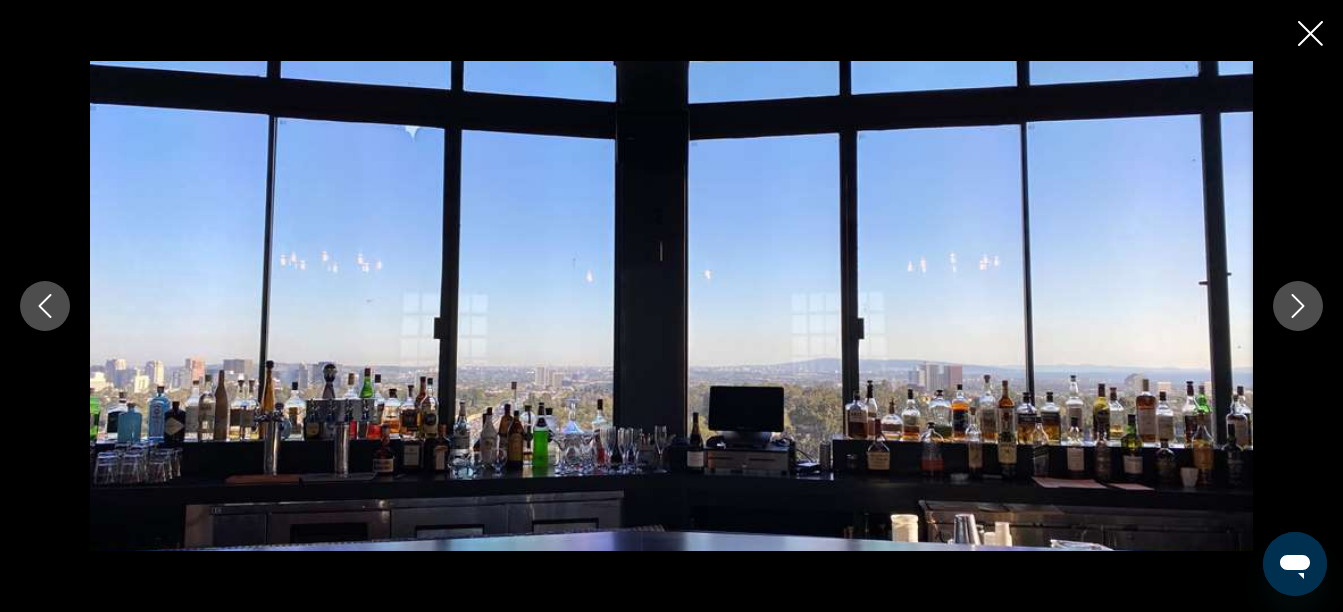 click 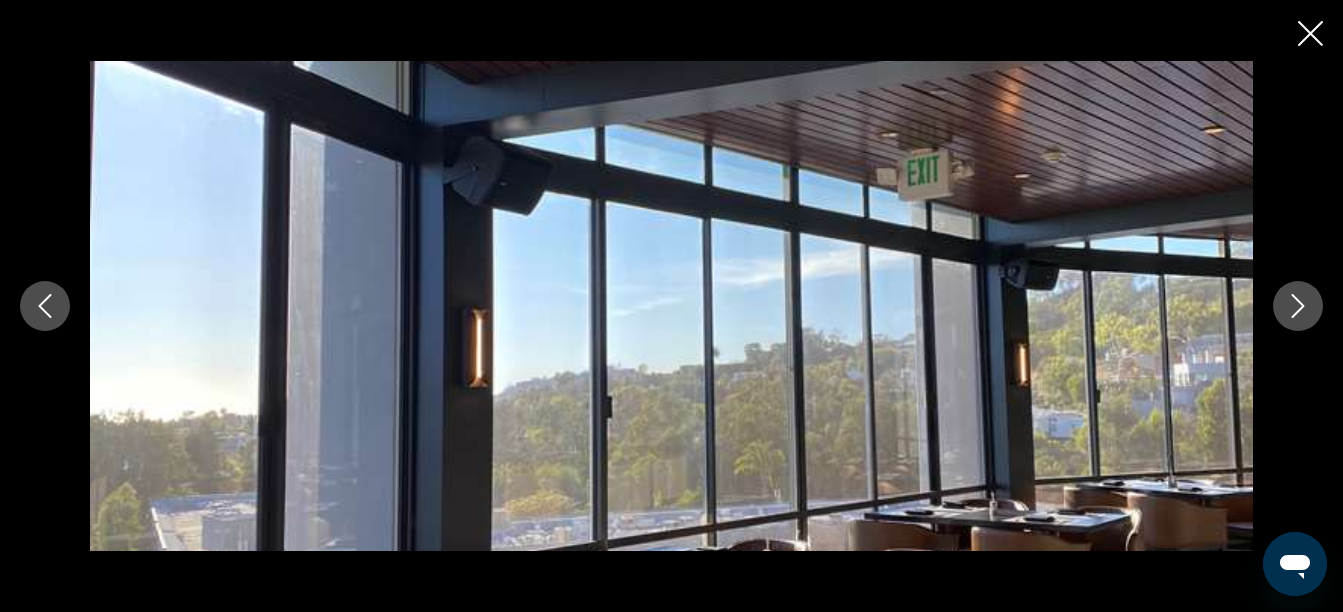 click 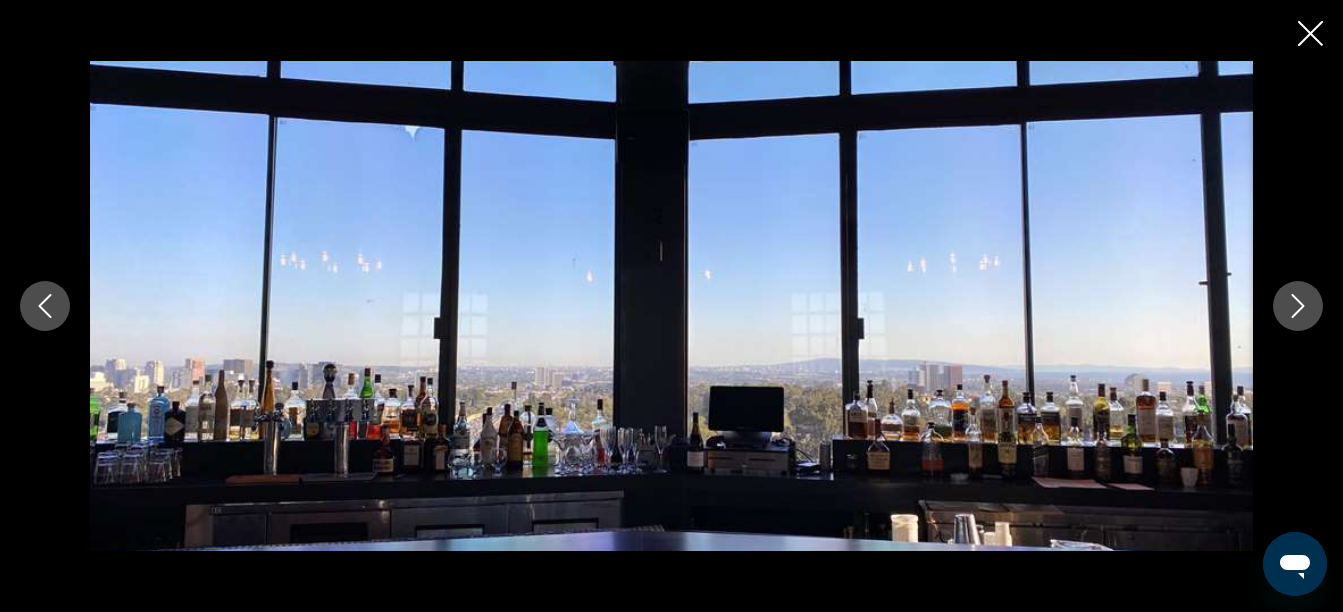 click 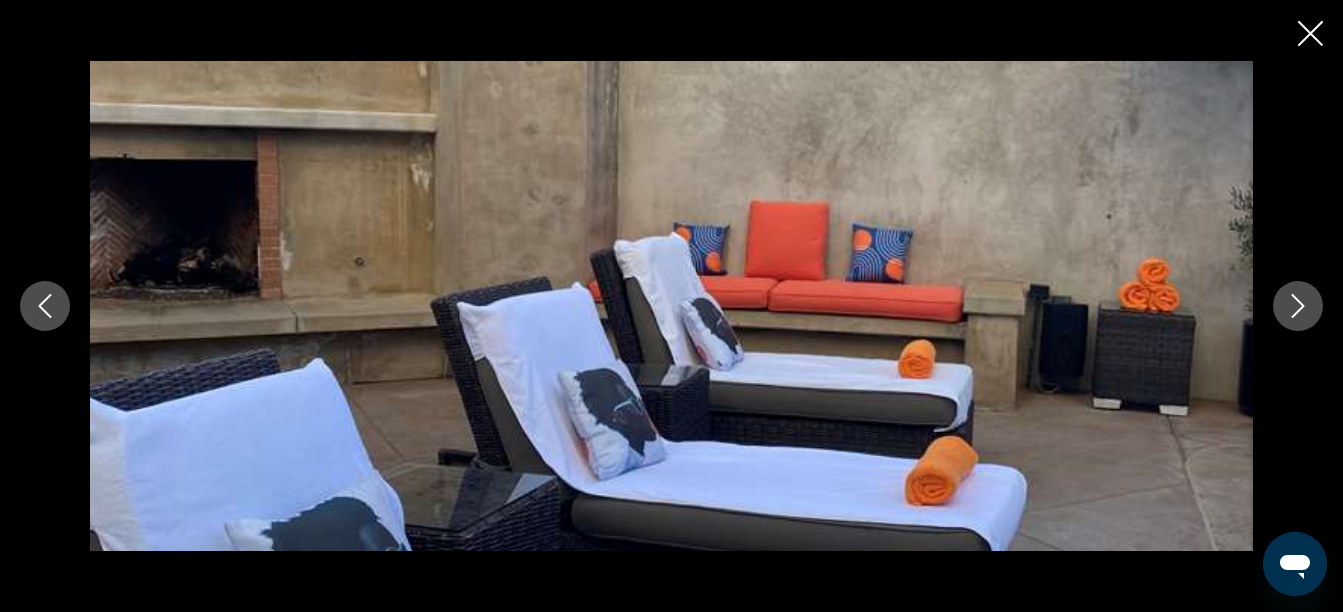 click 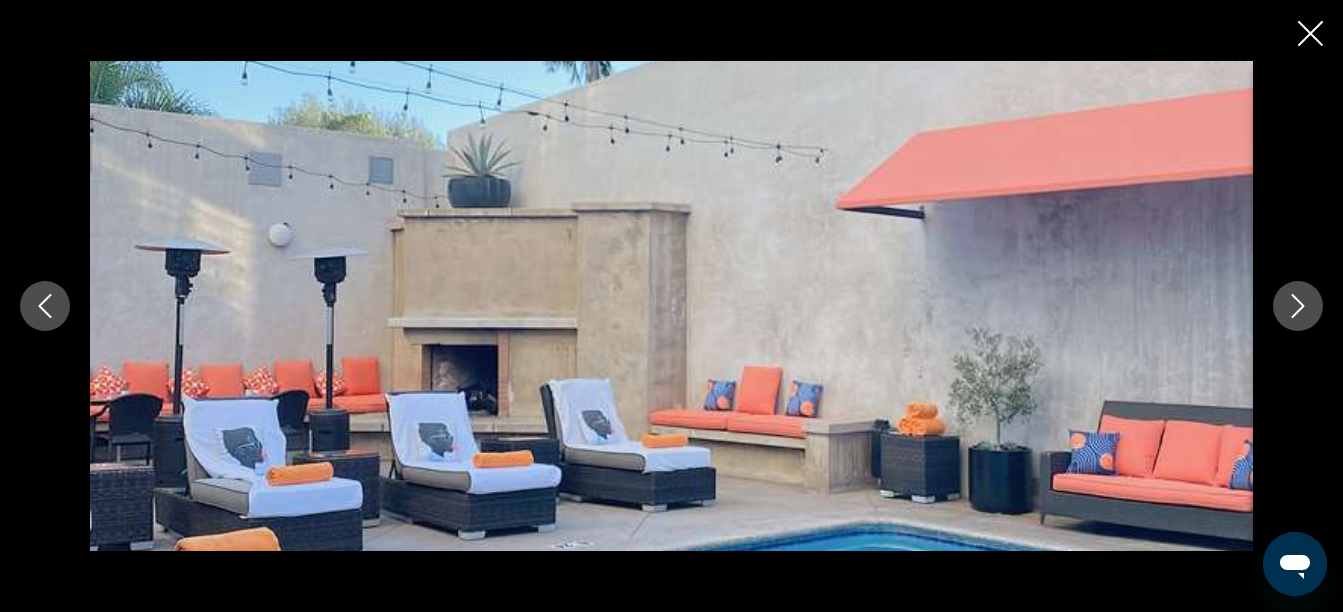 click 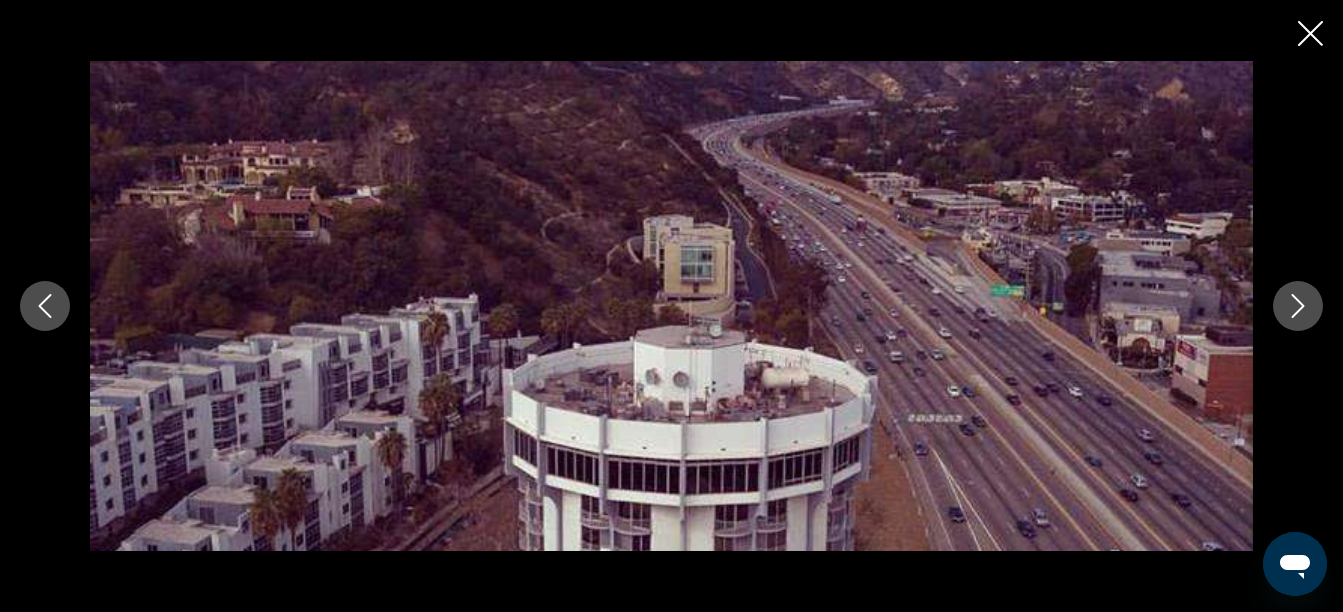 click 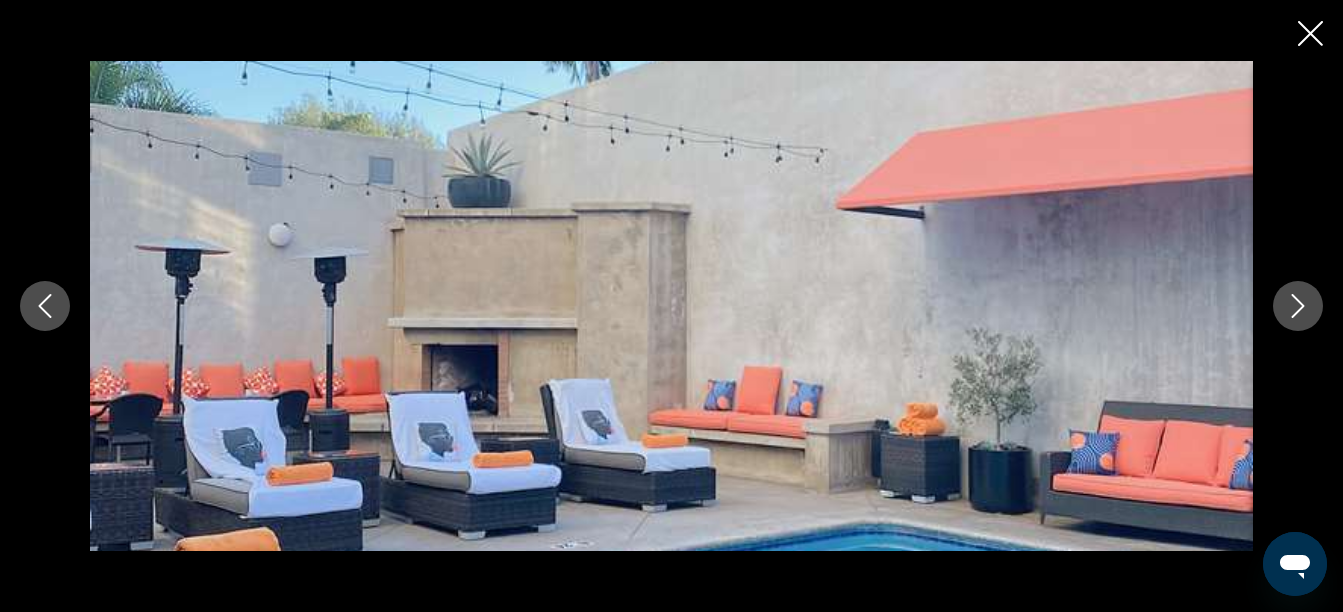click 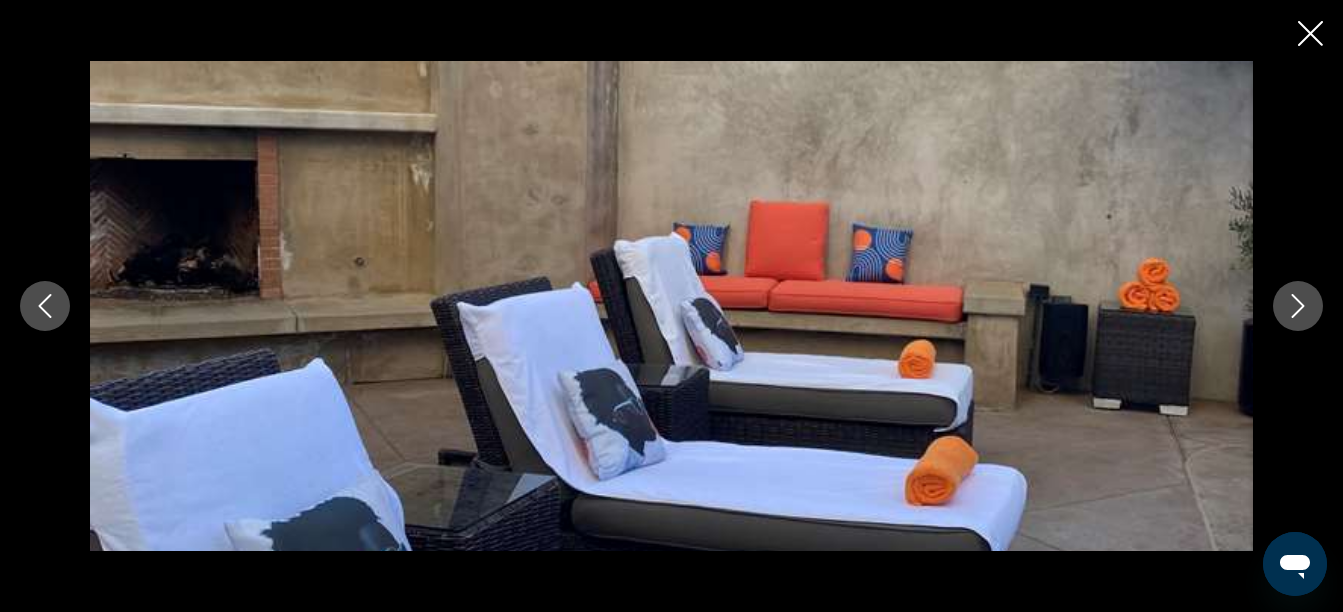 click 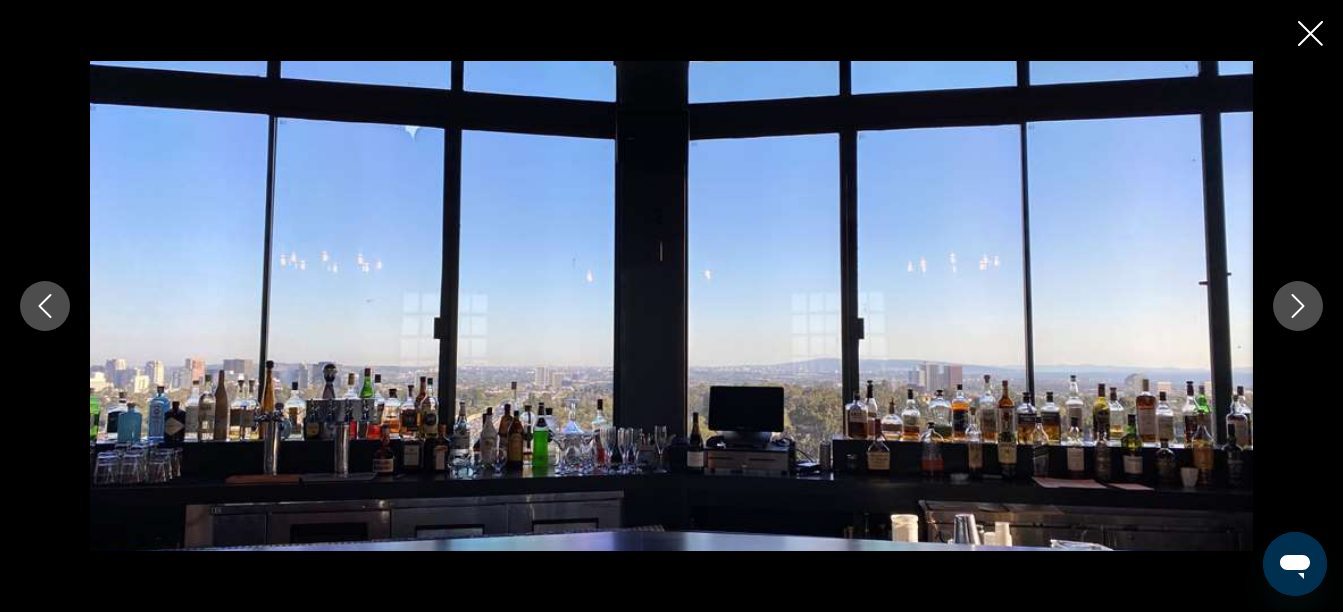 click 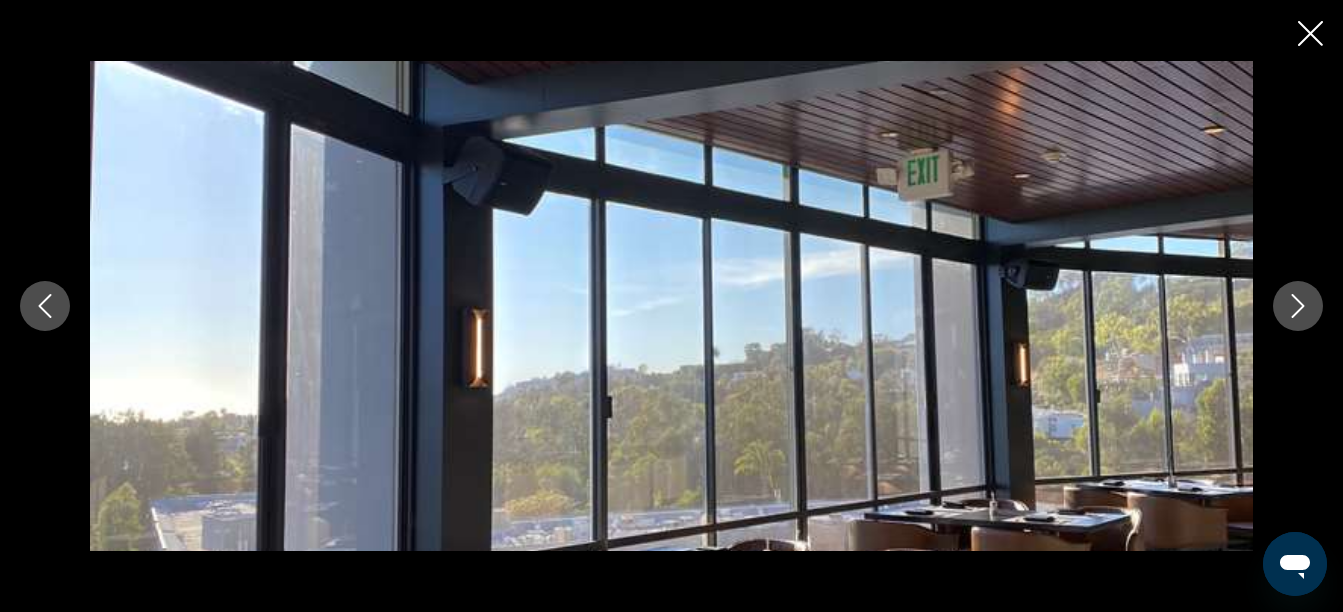 click 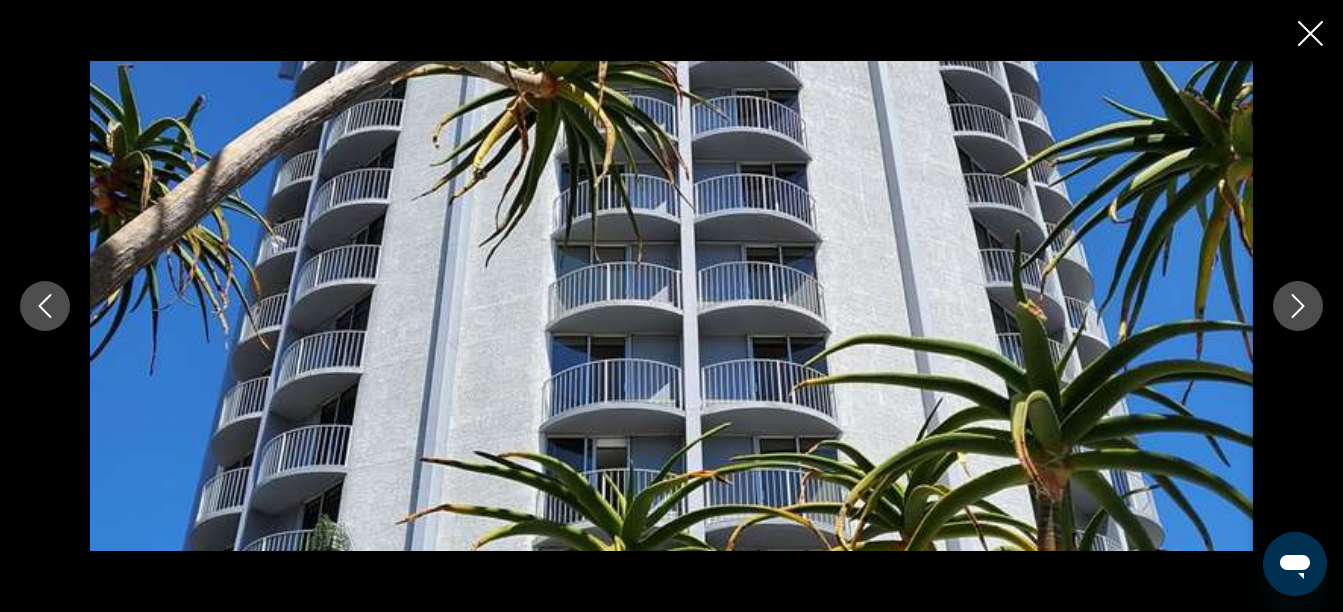 click 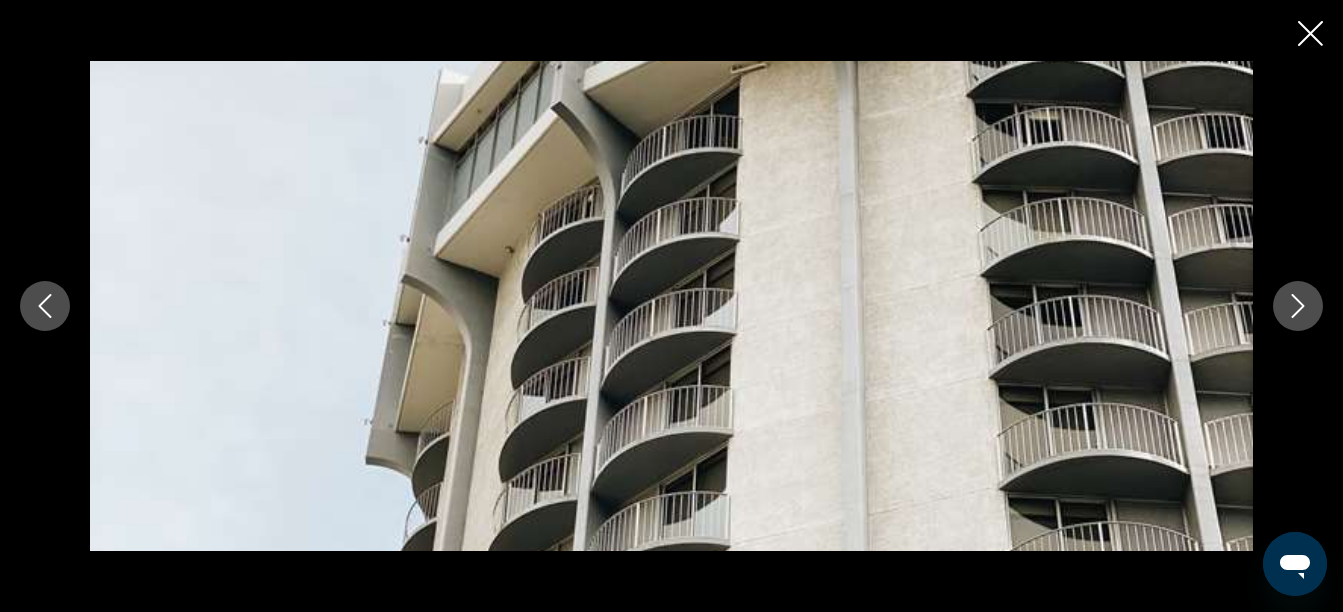 click 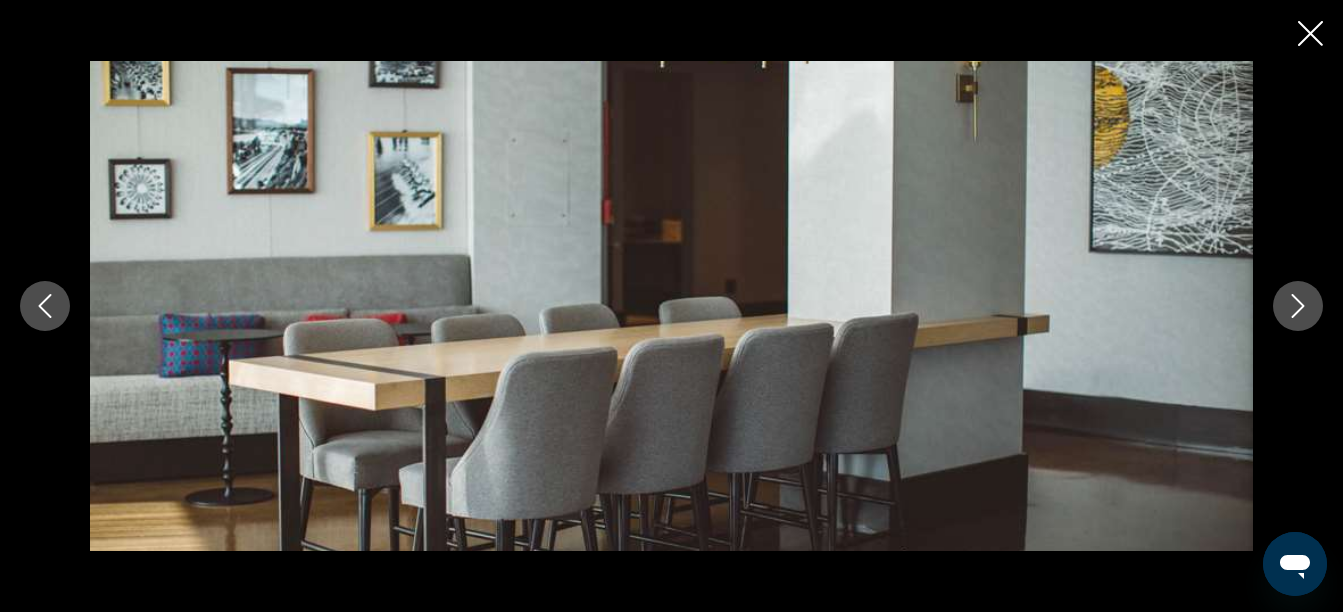 click 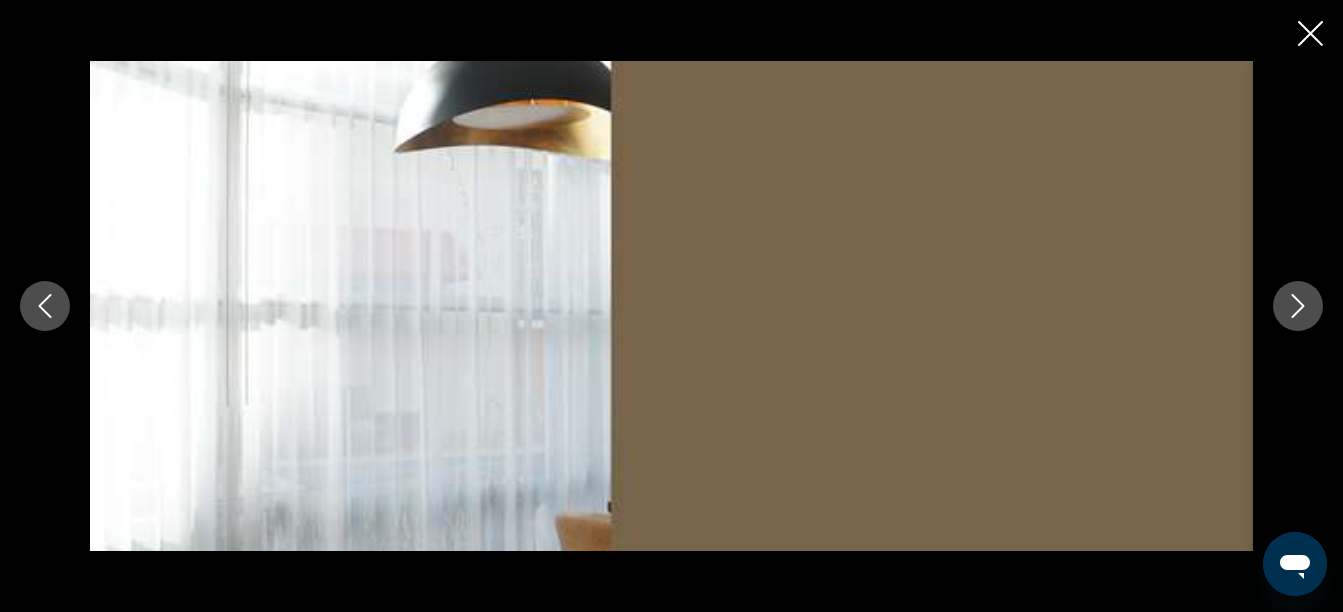 click 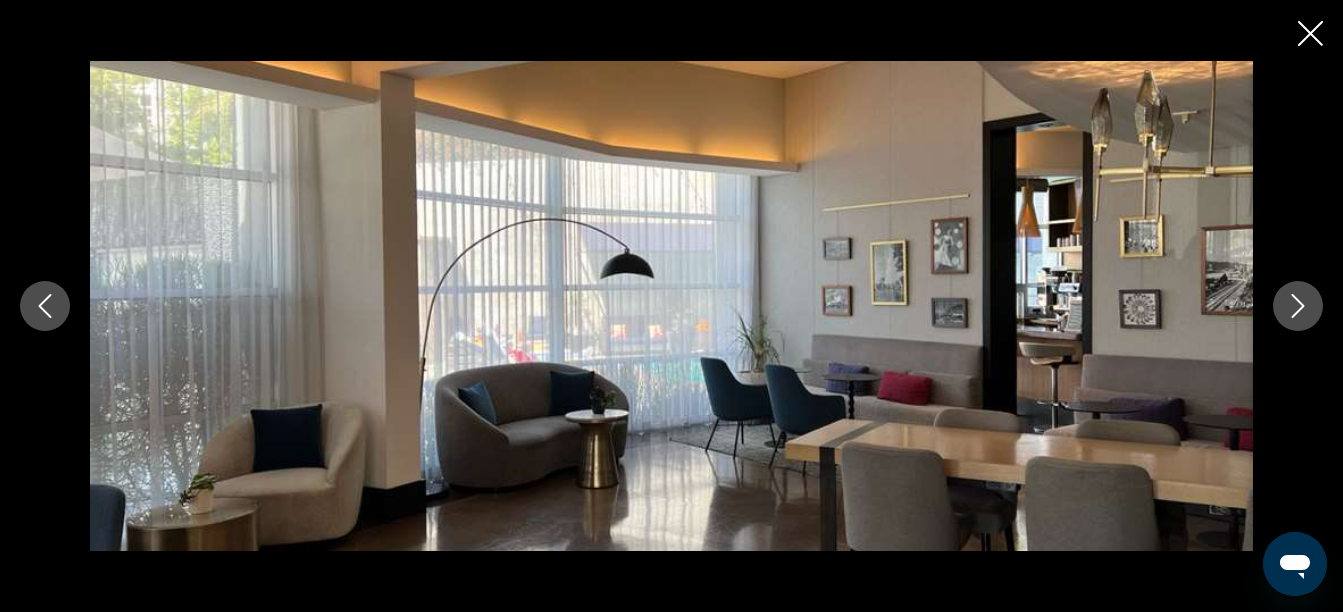 click 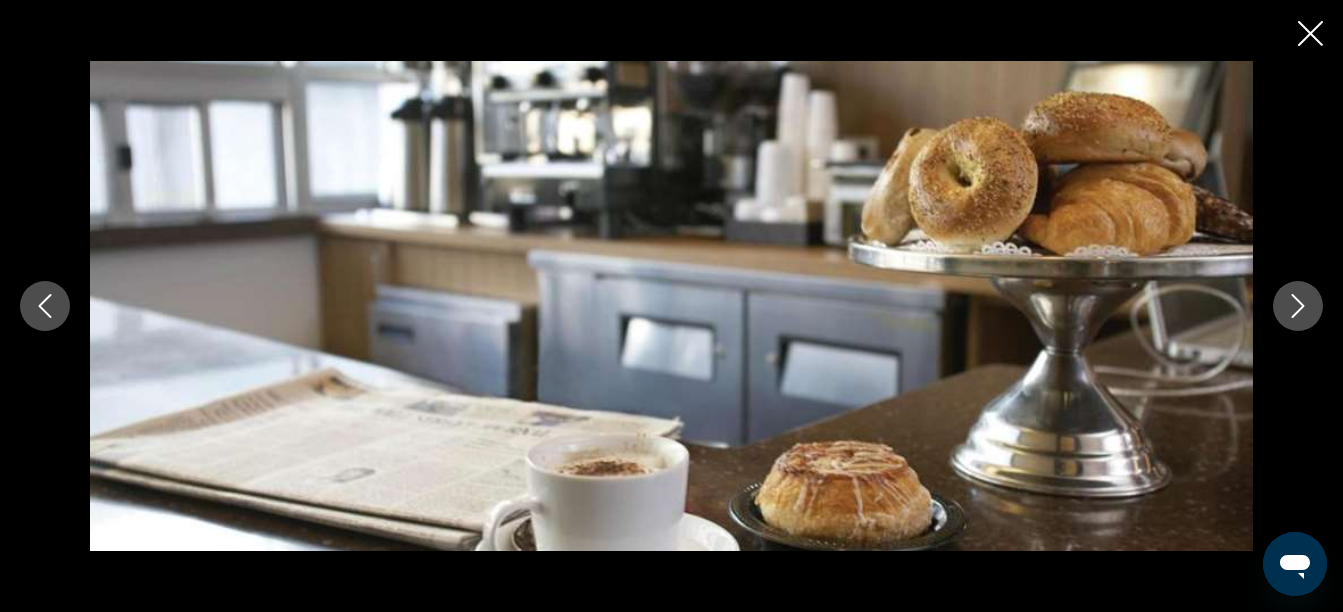 click 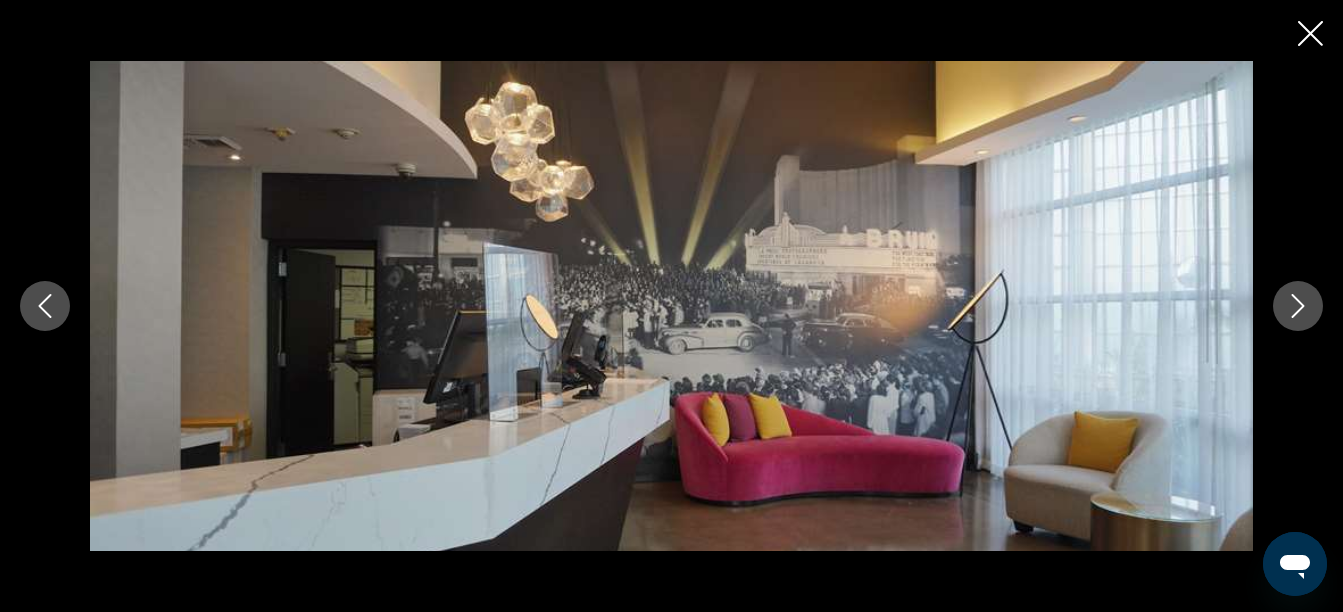 click 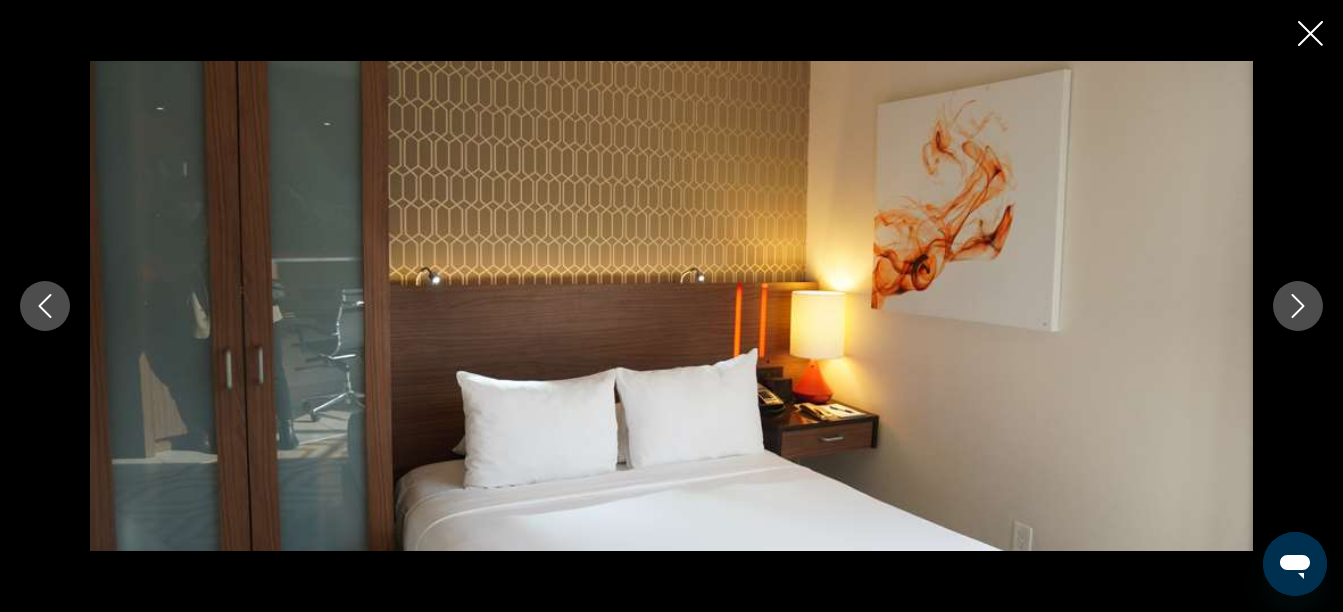 click 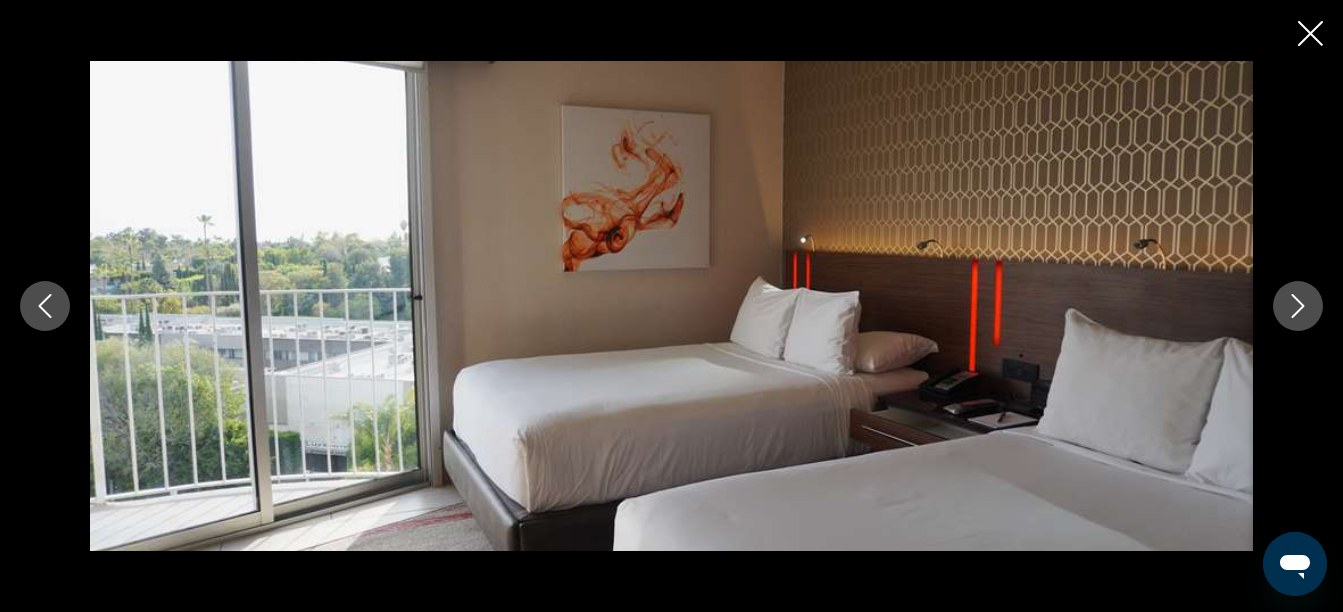 click 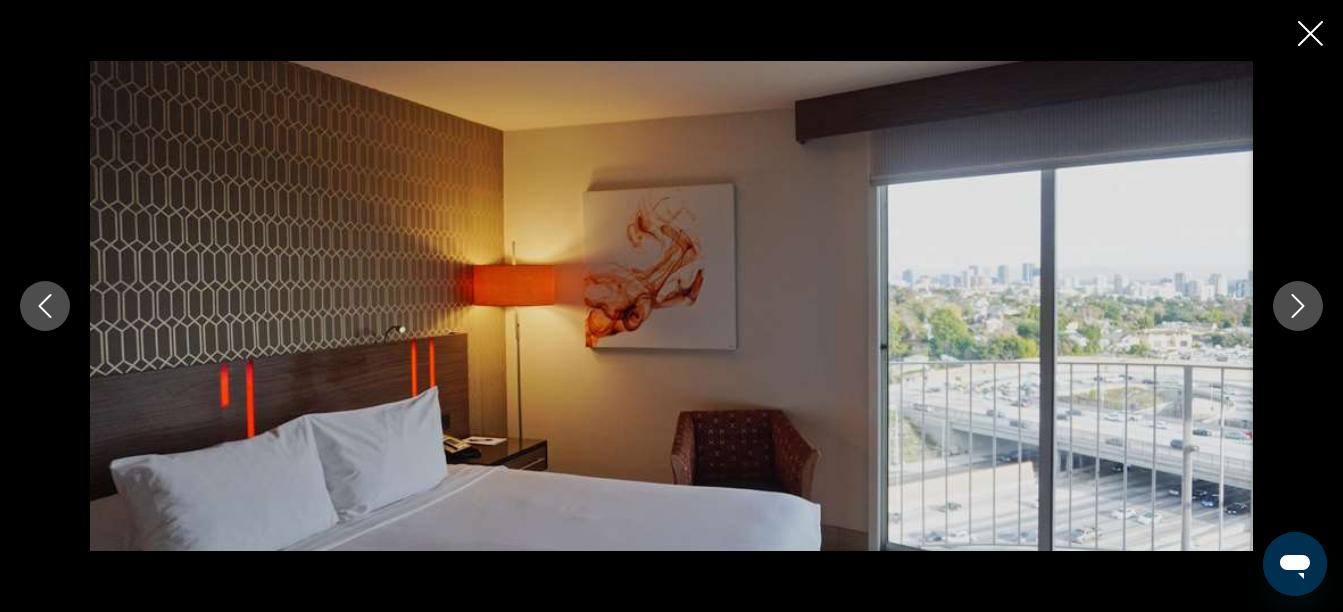 click 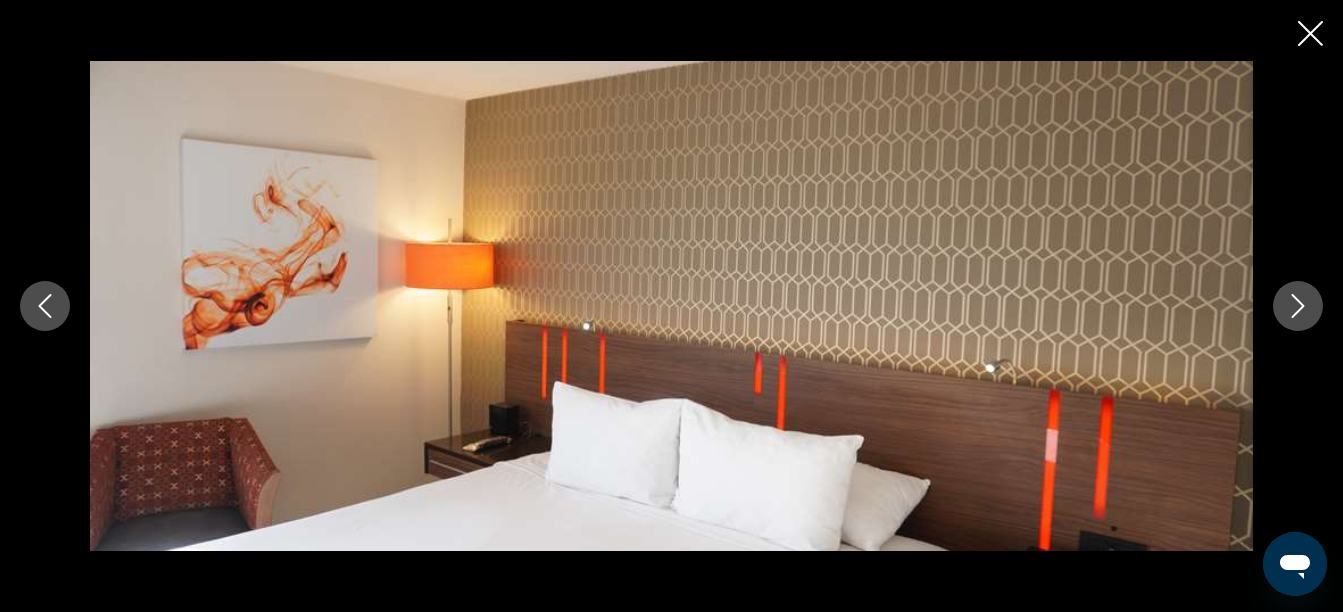click 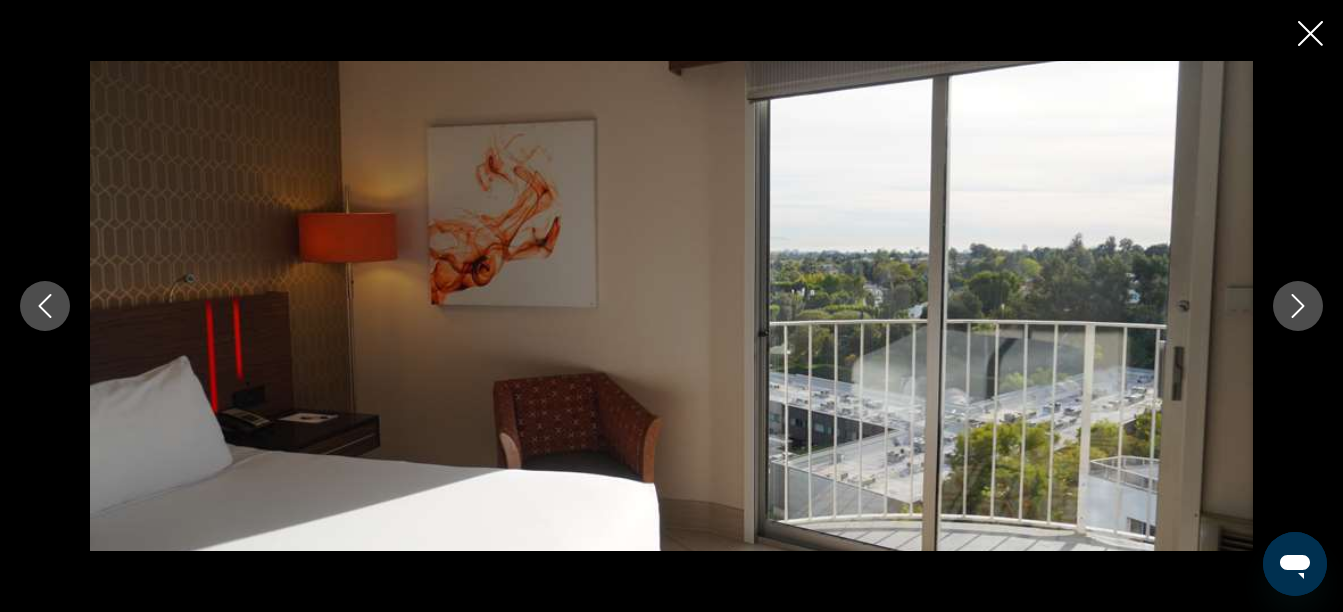 click 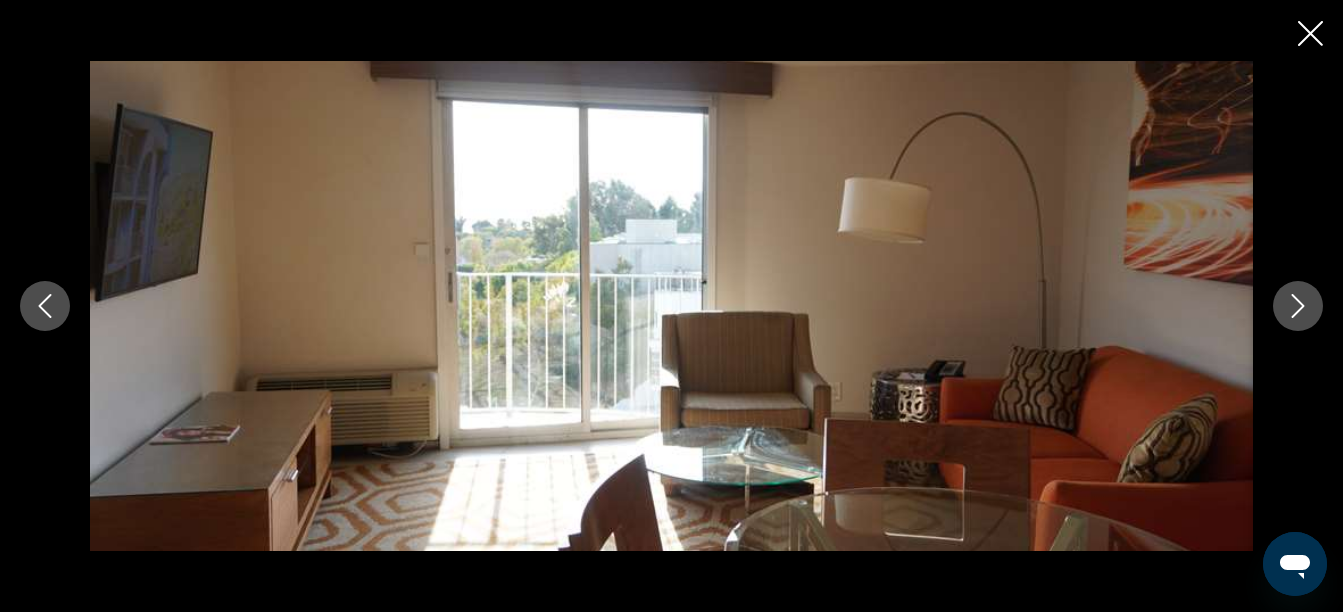 click 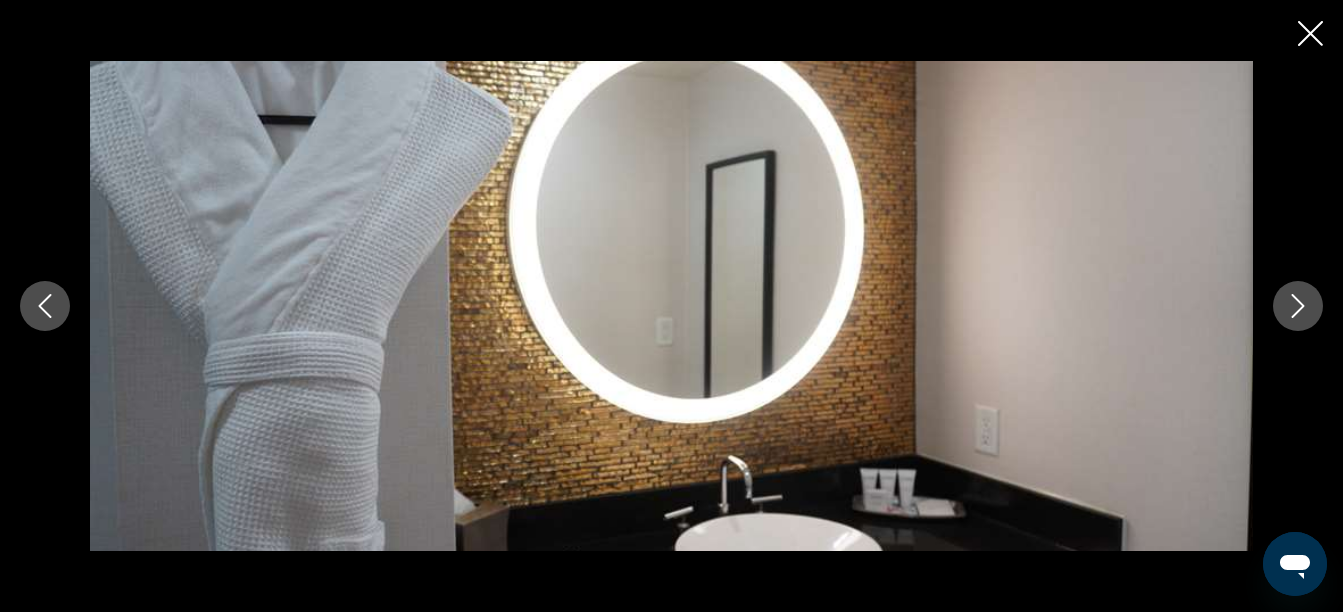 click 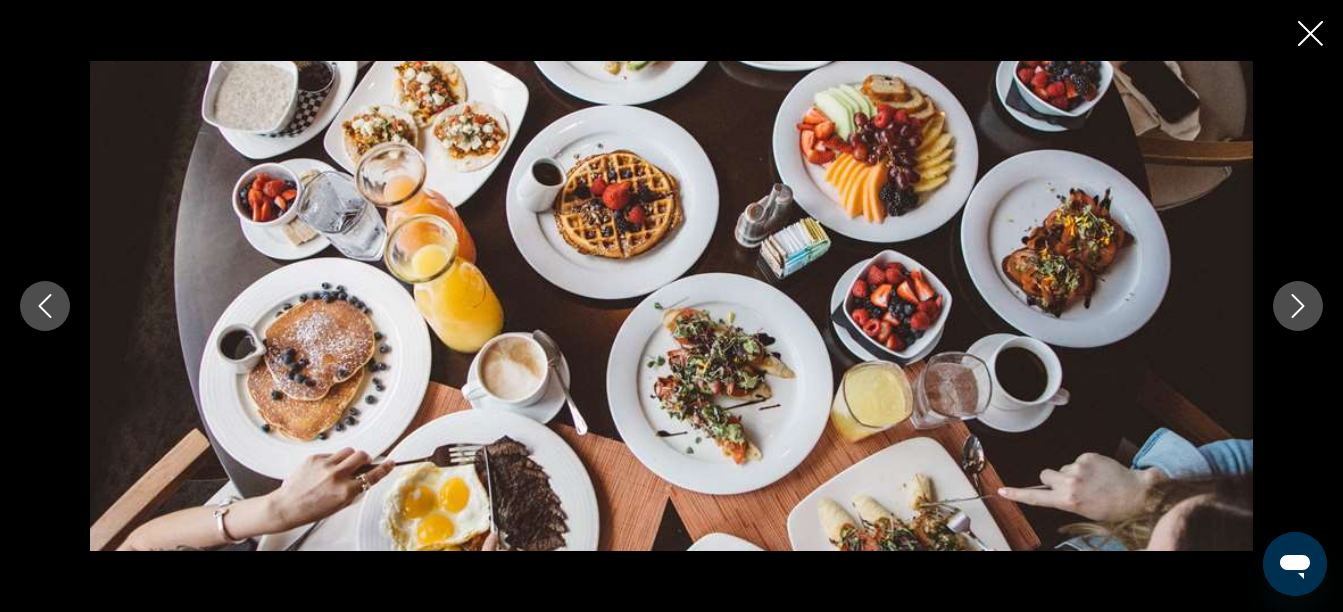 click 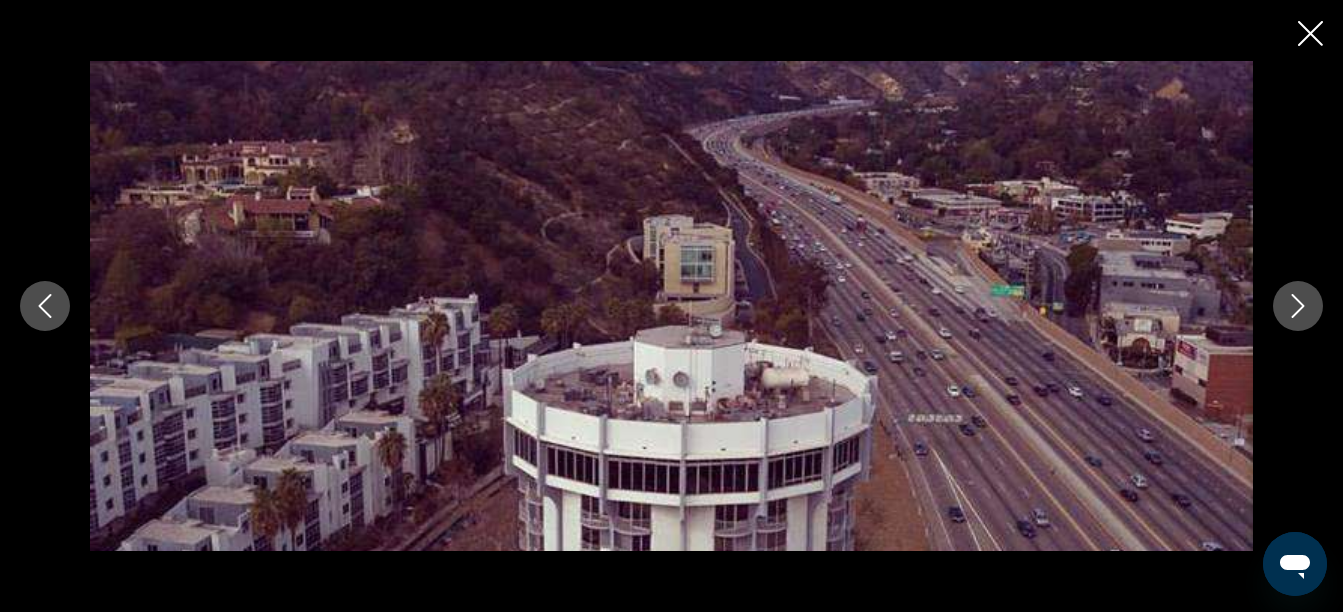 click 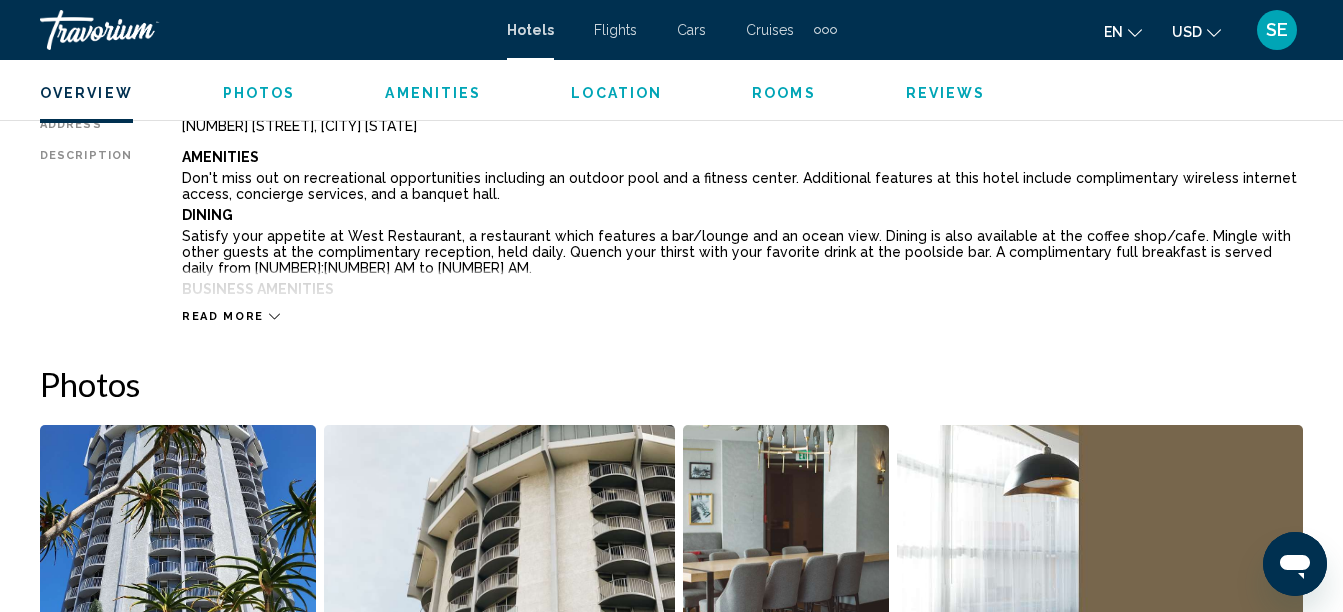 scroll, scrollTop: 1083, scrollLeft: 0, axis: vertical 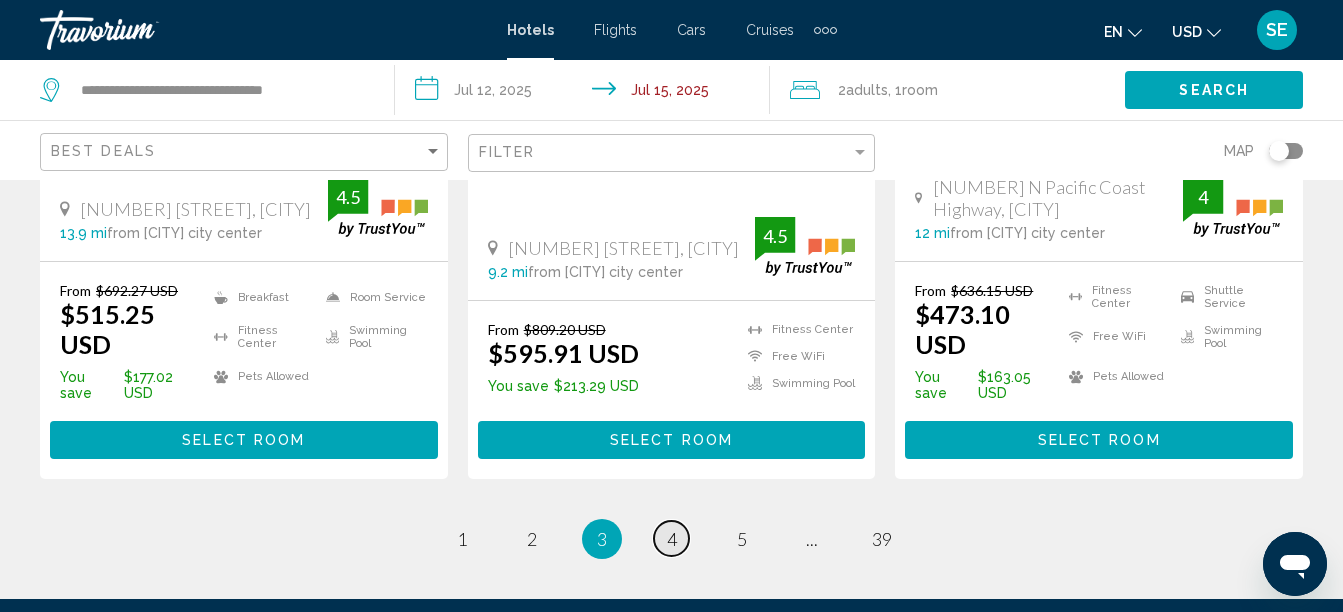 click on "4" at bounding box center [672, 539] 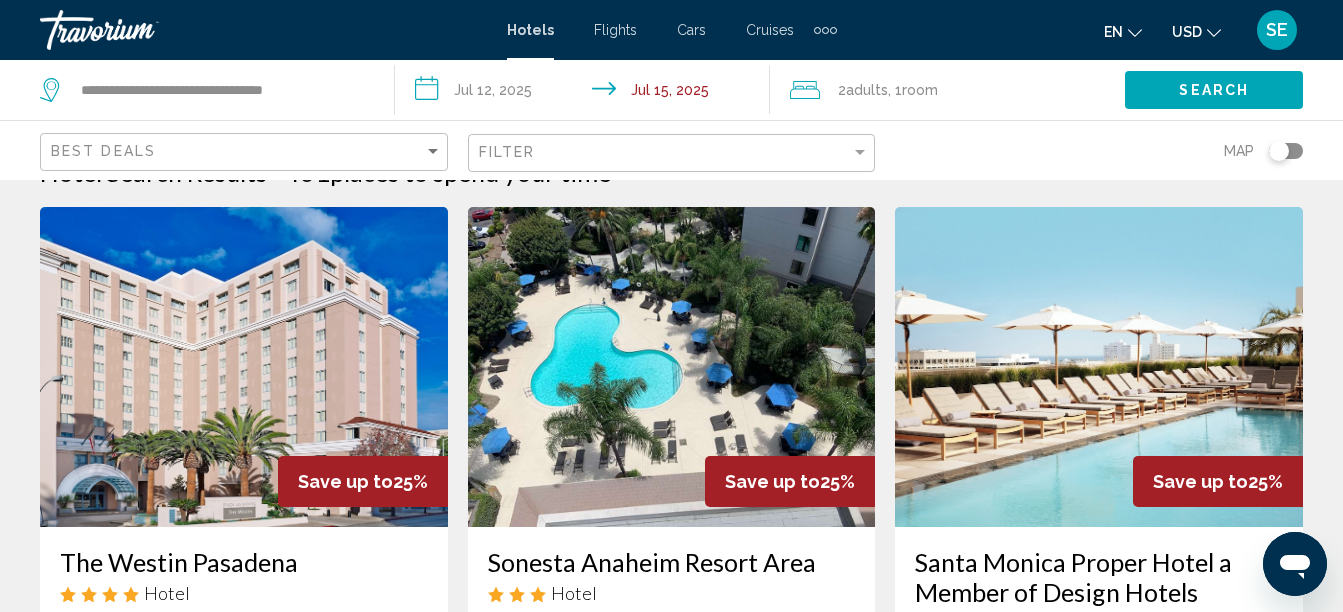 scroll, scrollTop: 41, scrollLeft: 0, axis: vertical 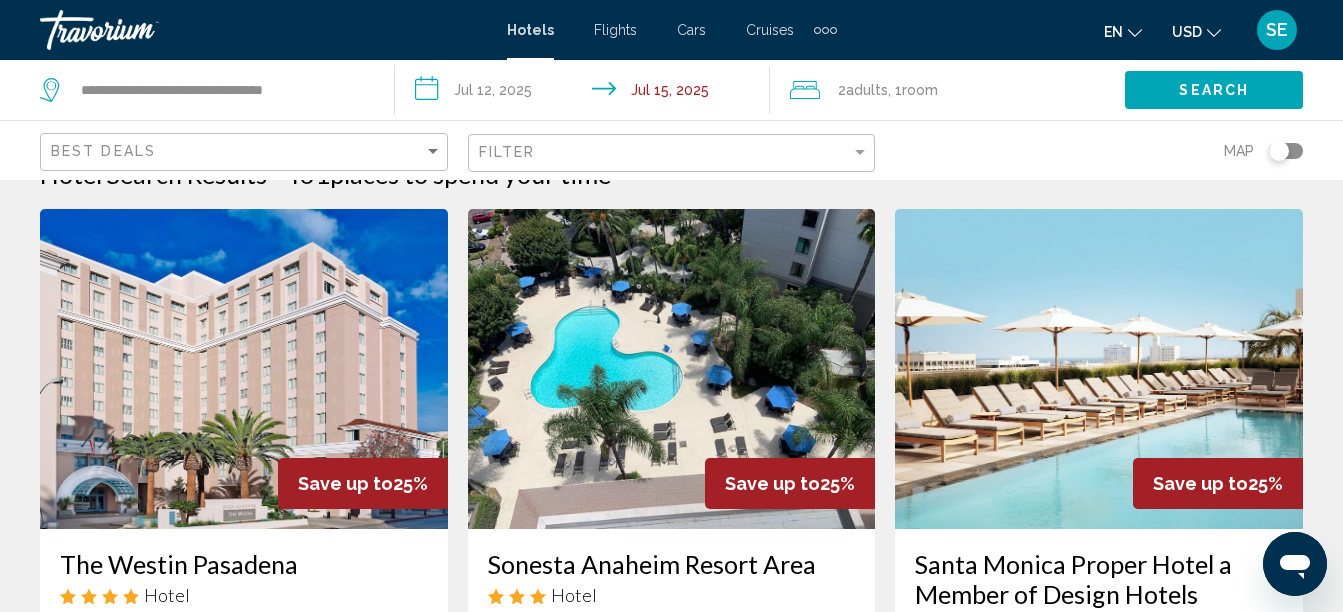 click at bounding box center [672, 369] 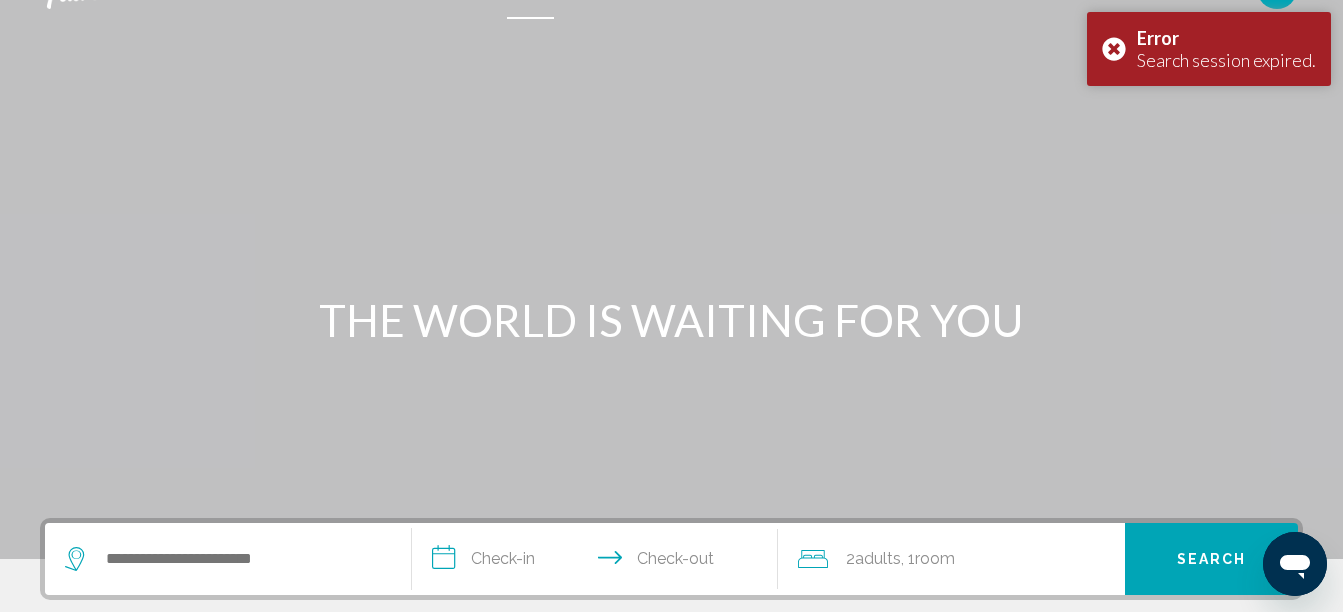 scroll, scrollTop: 0, scrollLeft: 0, axis: both 